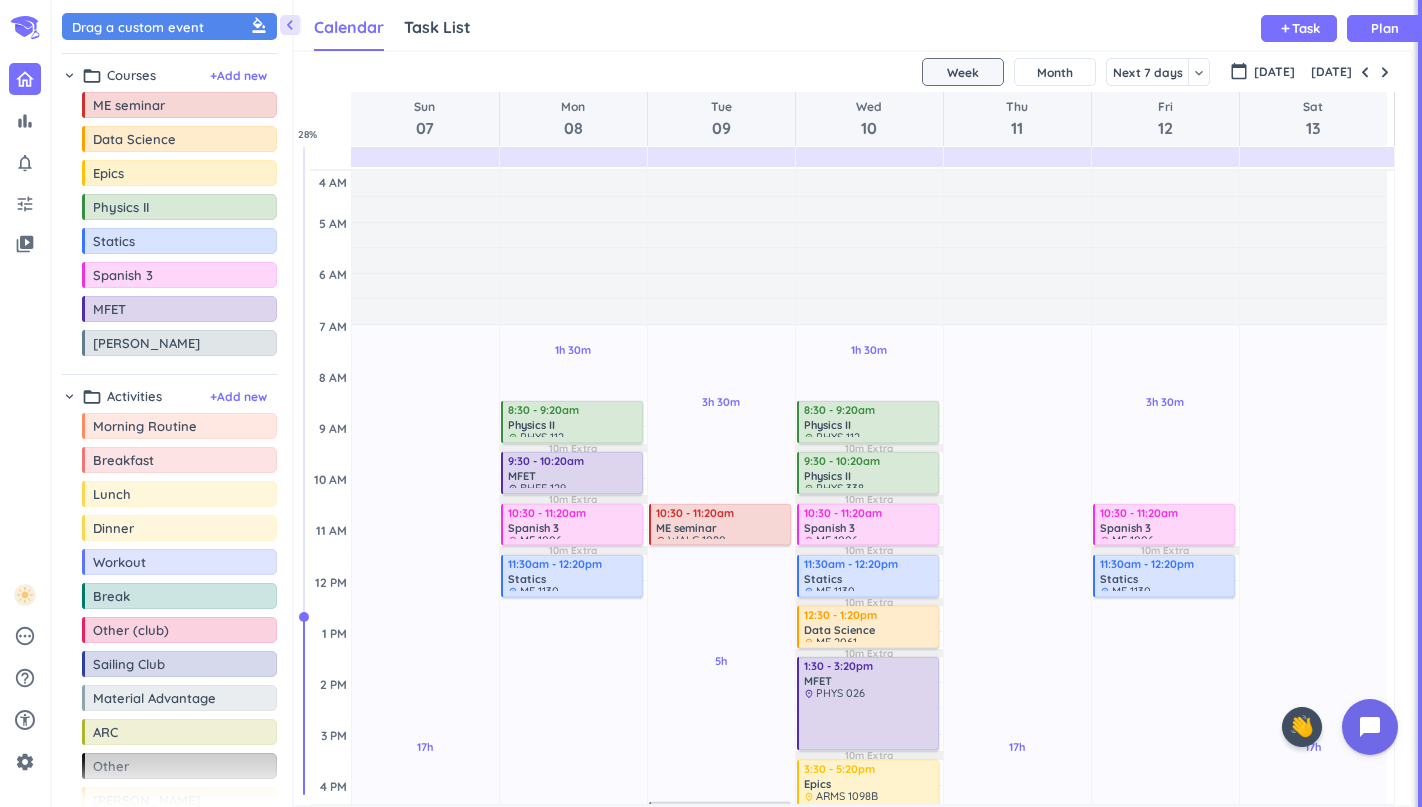 scroll, scrollTop: 0, scrollLeft: 0, axis: both 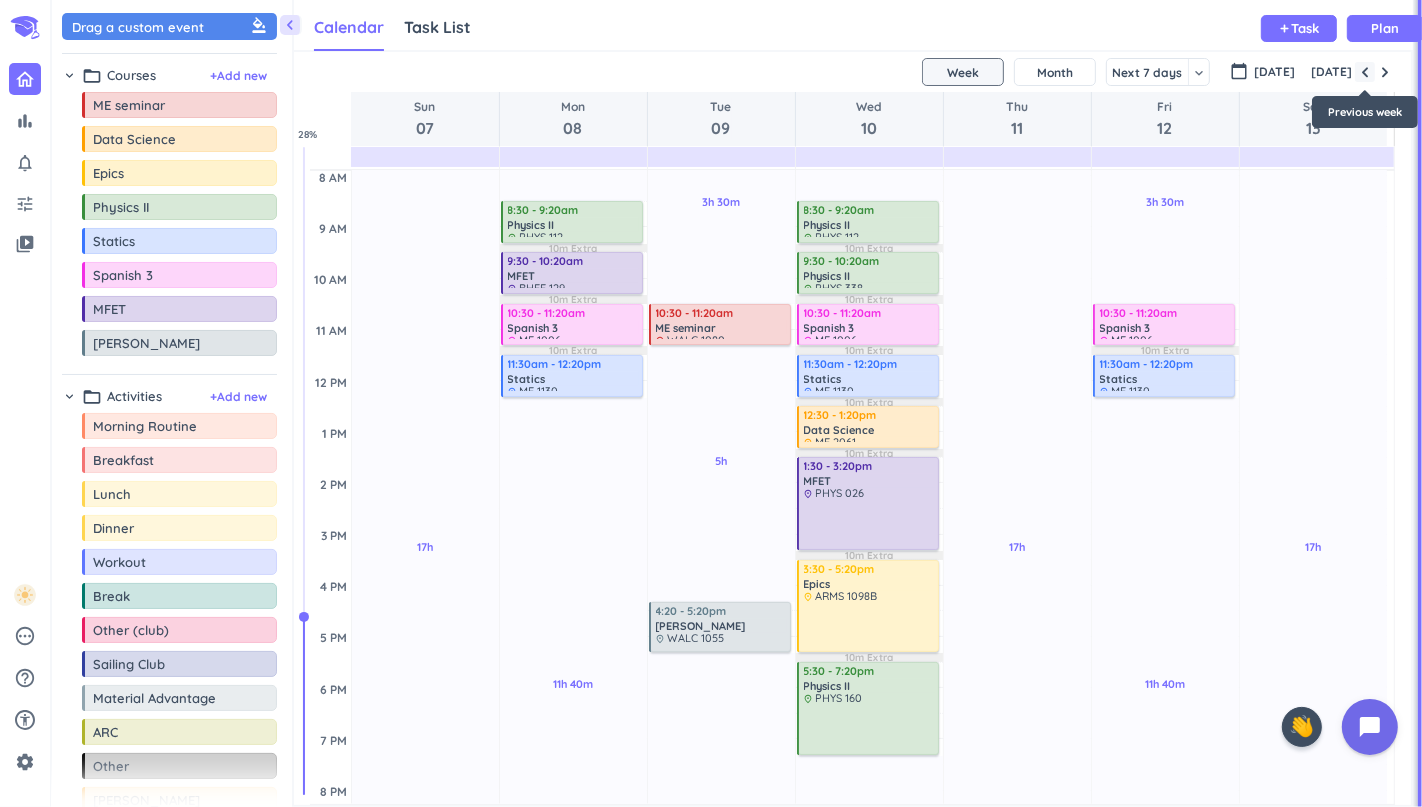 click at bounding box center [1365, 72] 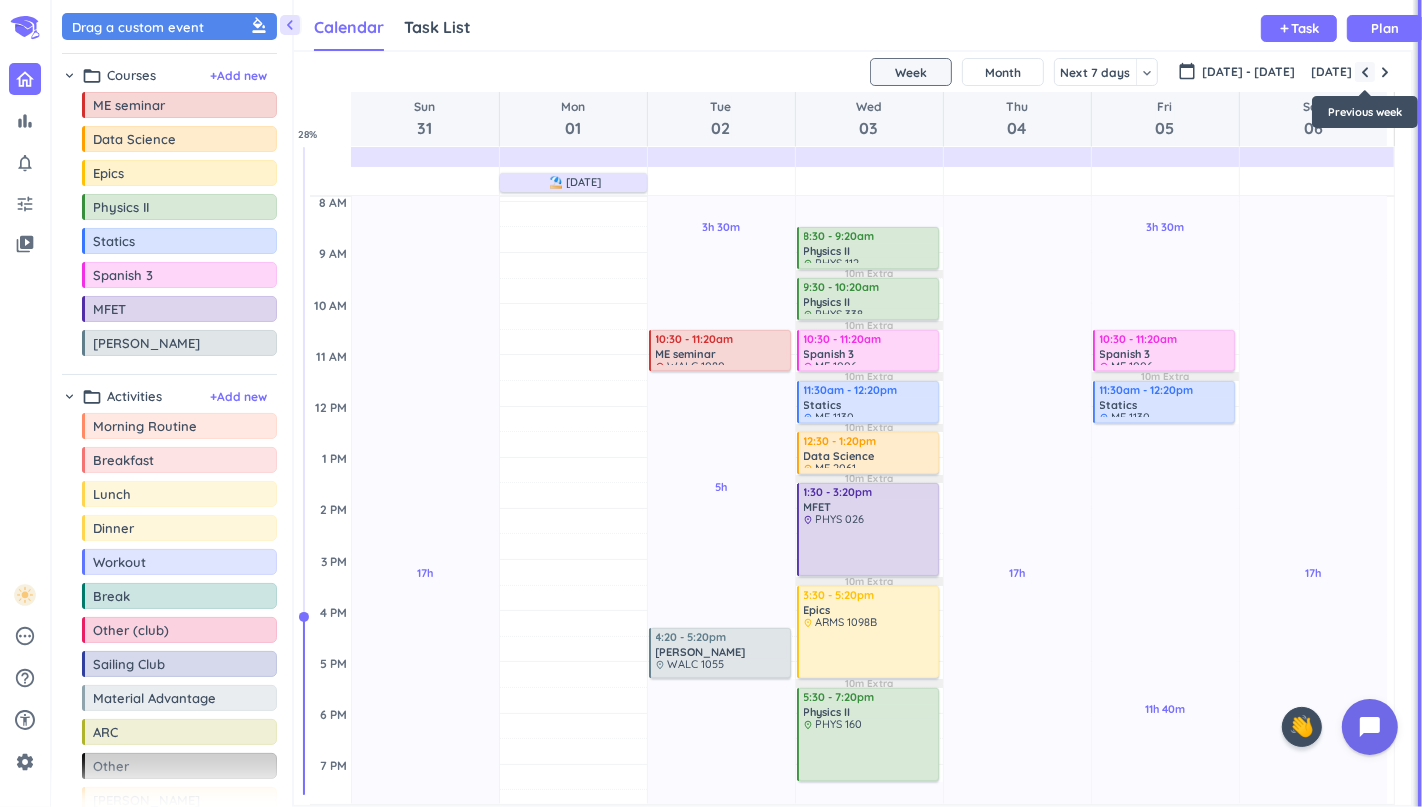 scroll, scrollTop: 103, scrollLeft: 0, axis: vertical 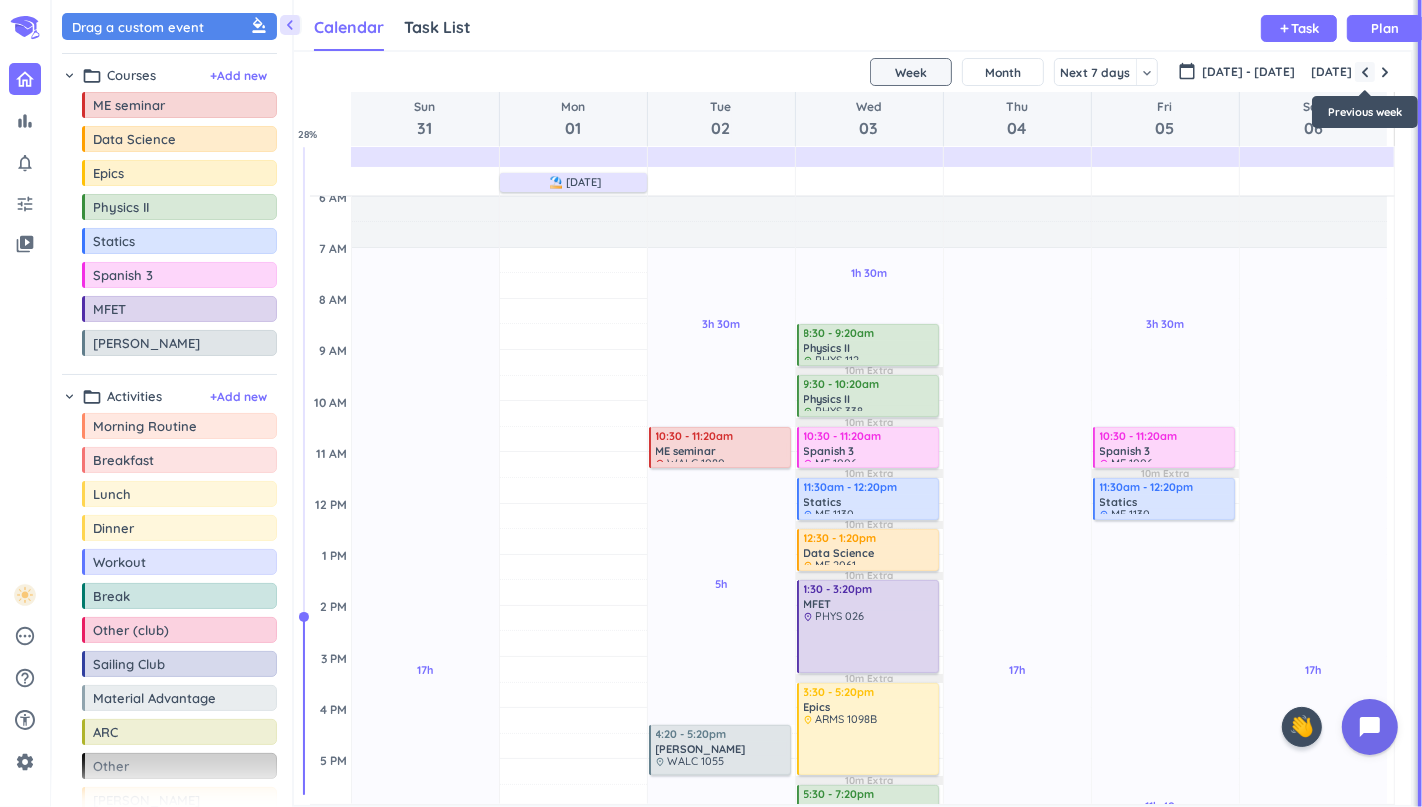 click at bounding box center [1365, 72] 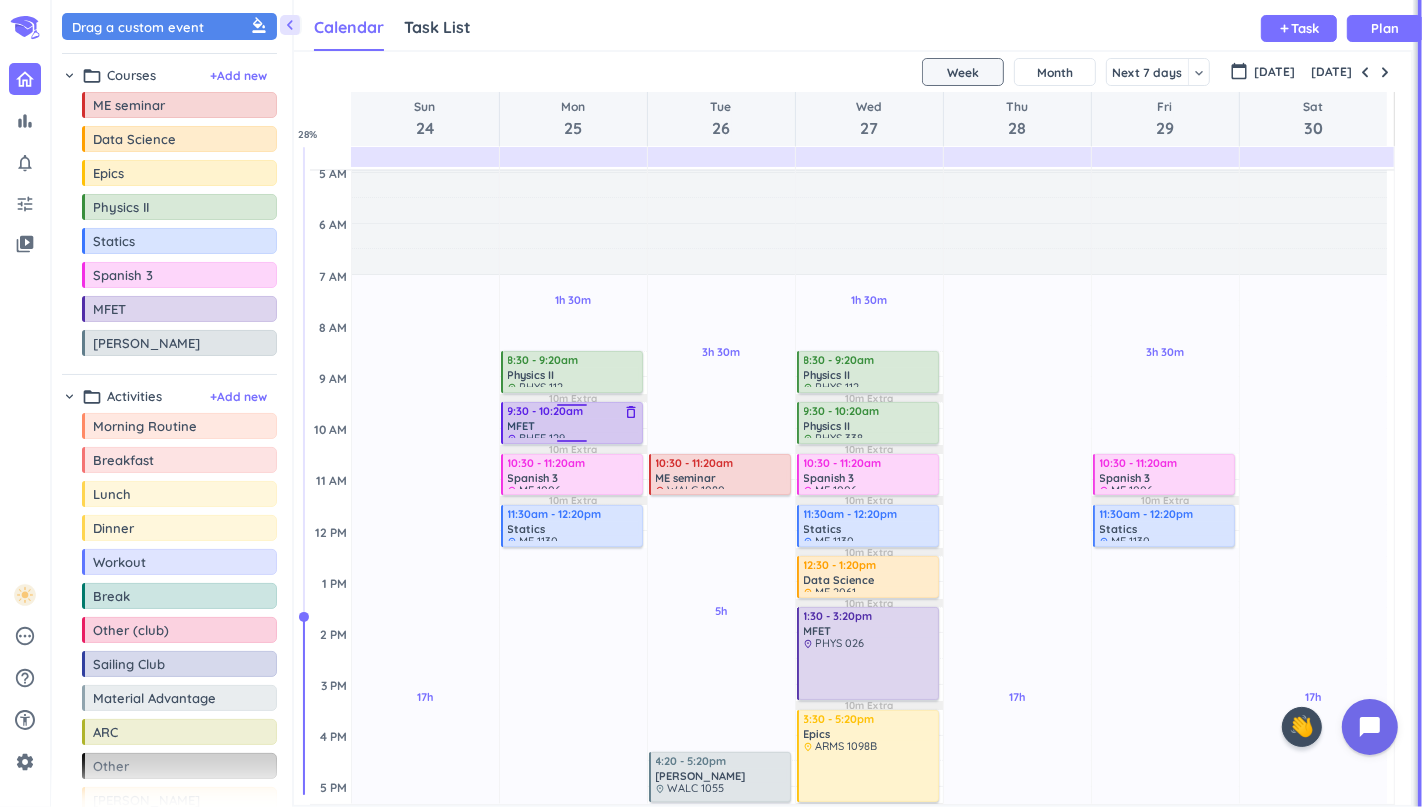 scroll, scrollTop: 49, scrollLeft: 0, axis: vertical 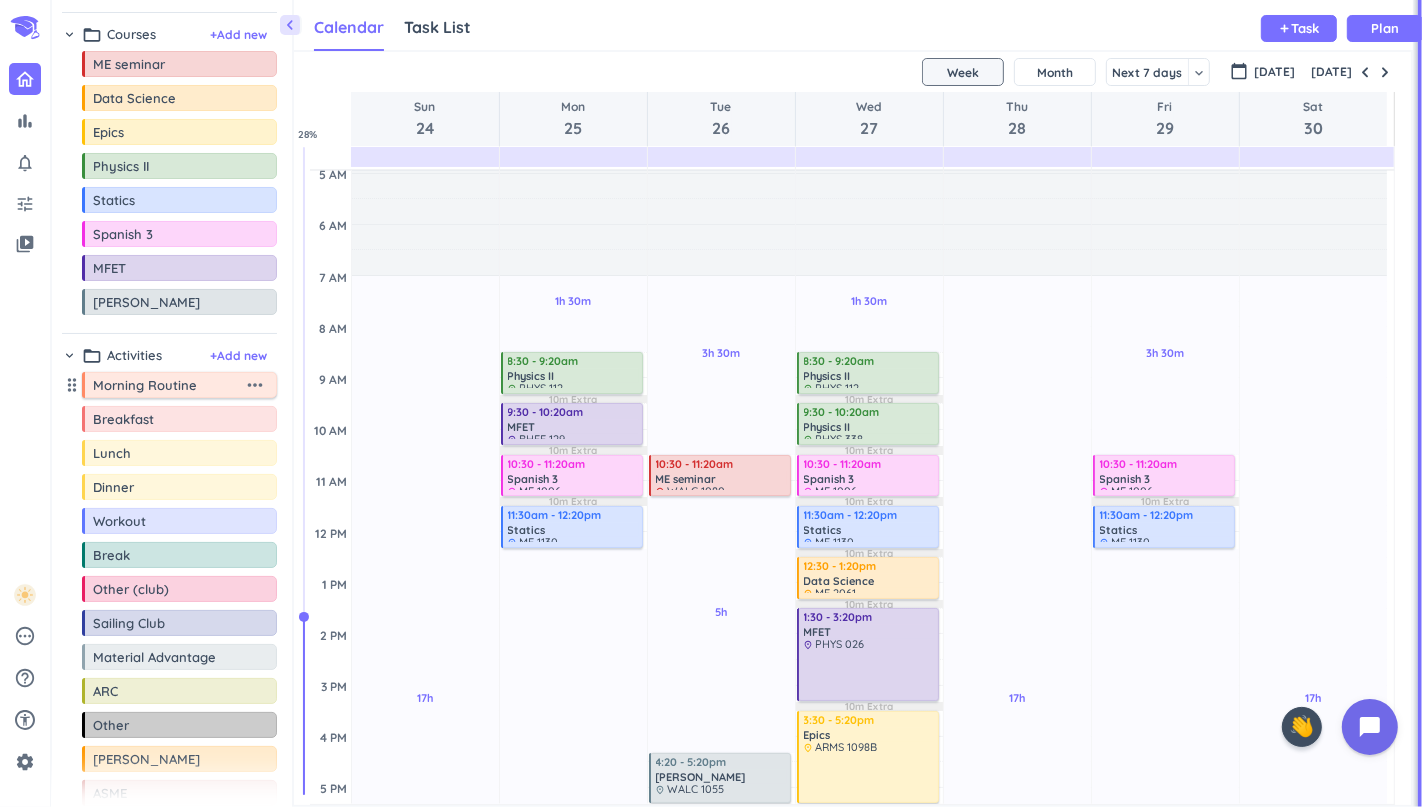 click on "more_horiz" at bounding box center [255, 385] 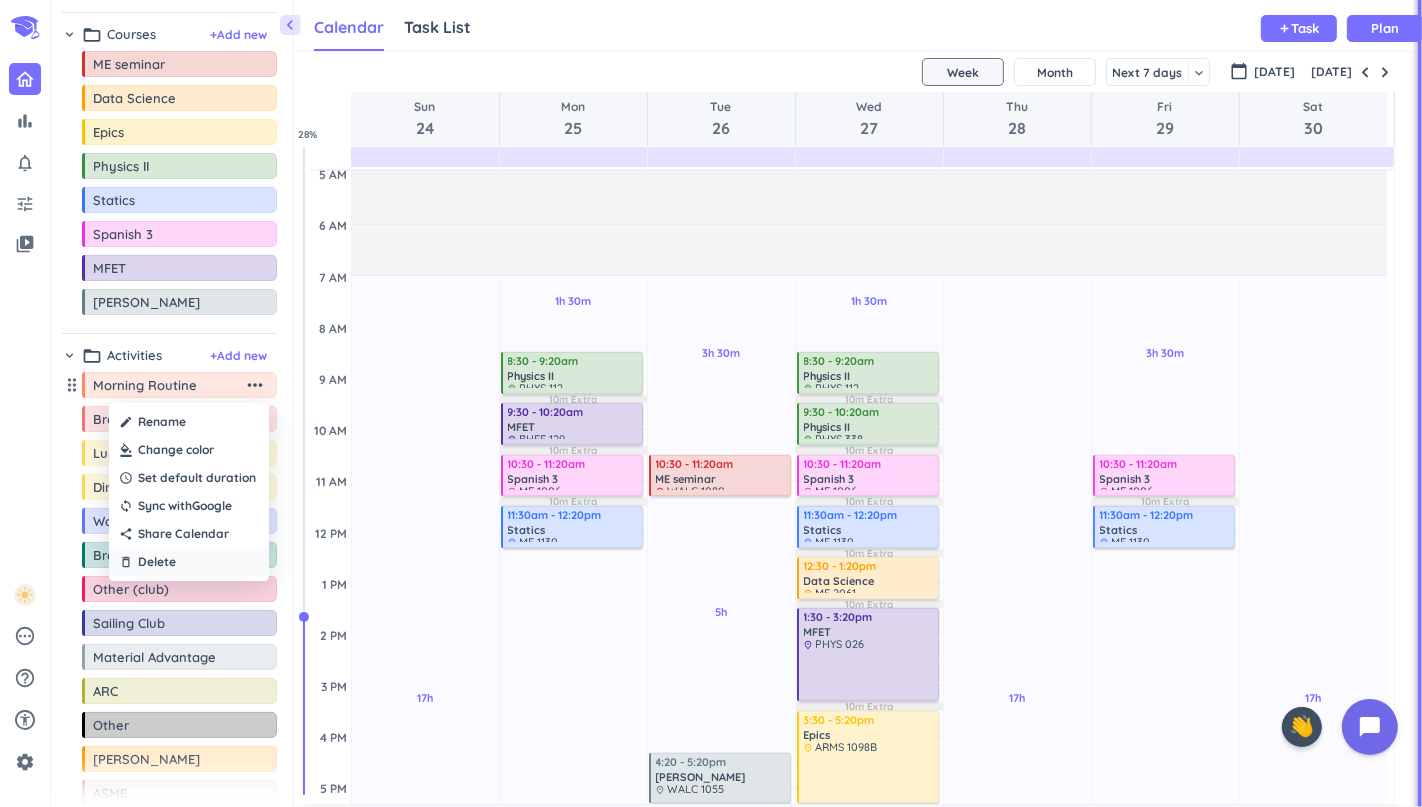 click on "delete_outline Delete" at bounding box center [189, 562] 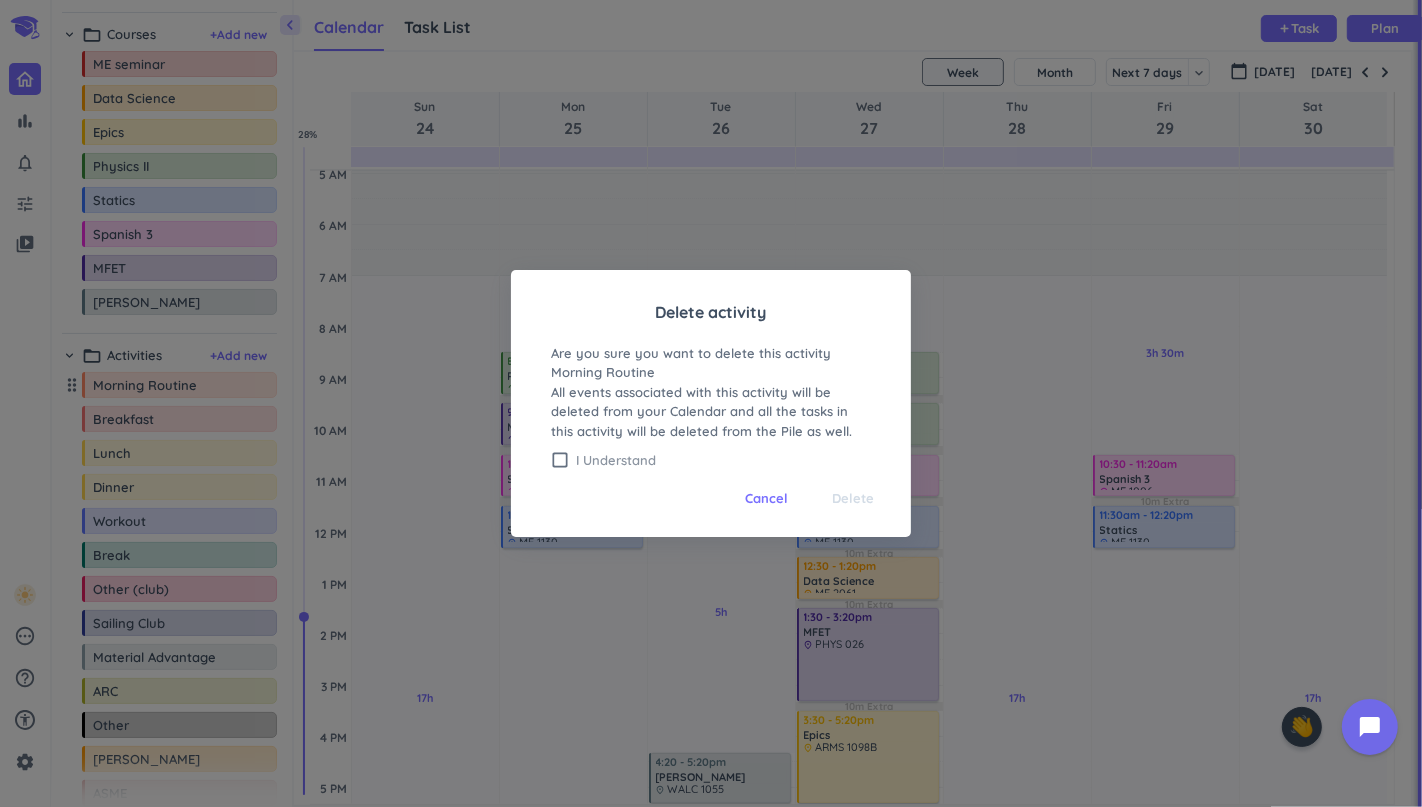 click on "check_box_outline_blank" at bounding box center (560, 460) 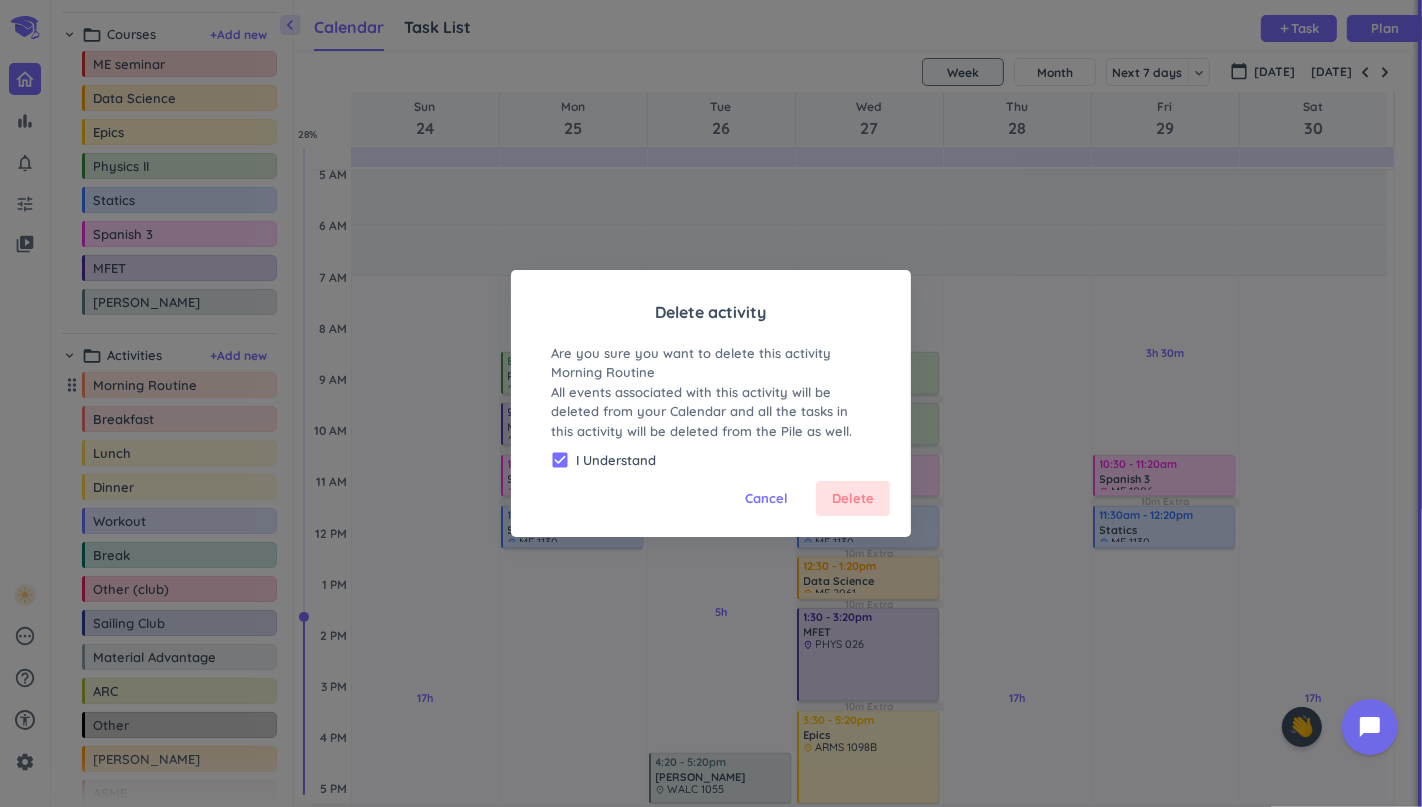 click on "Delete" at bounding box center (853, 499) 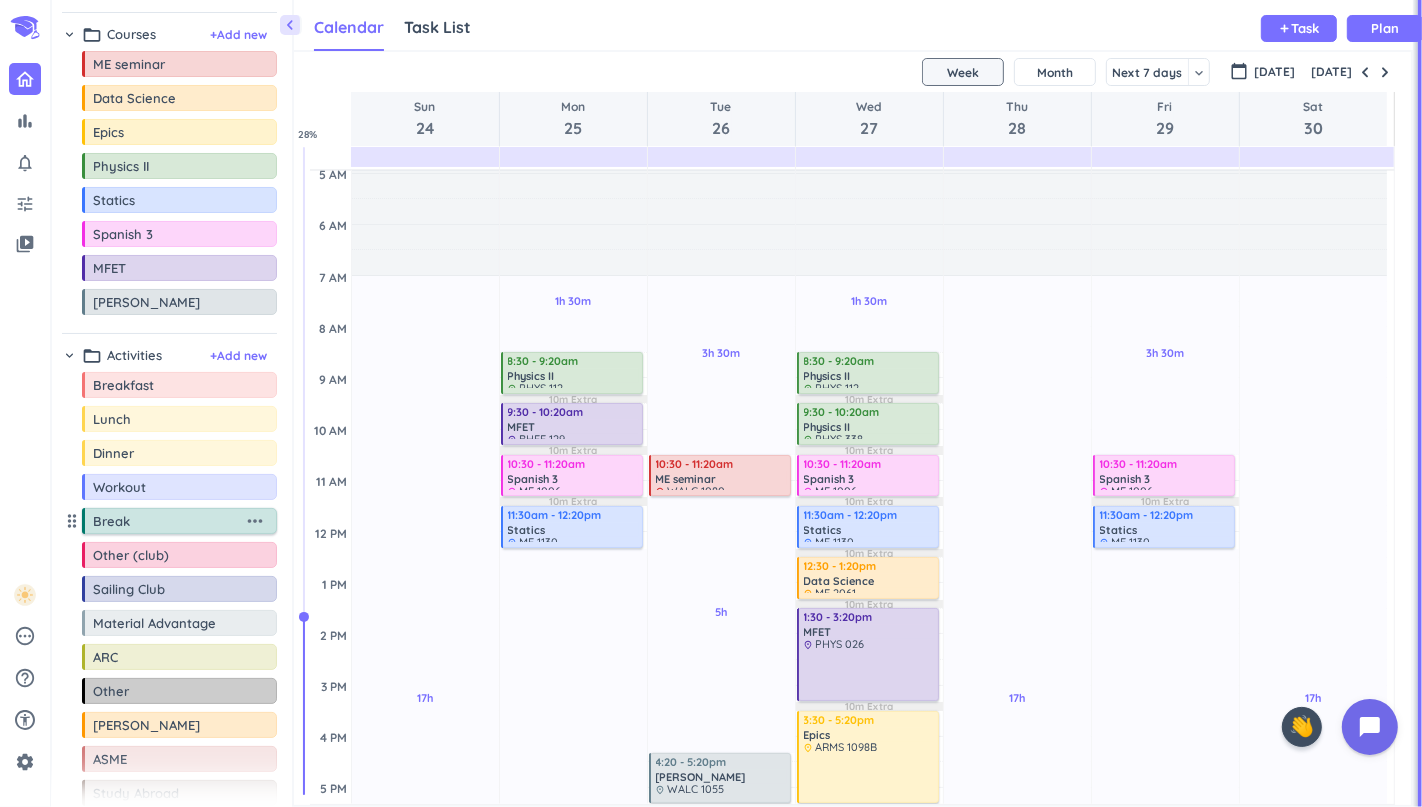 click on "more_horiz" at bounding box center (255, 521) 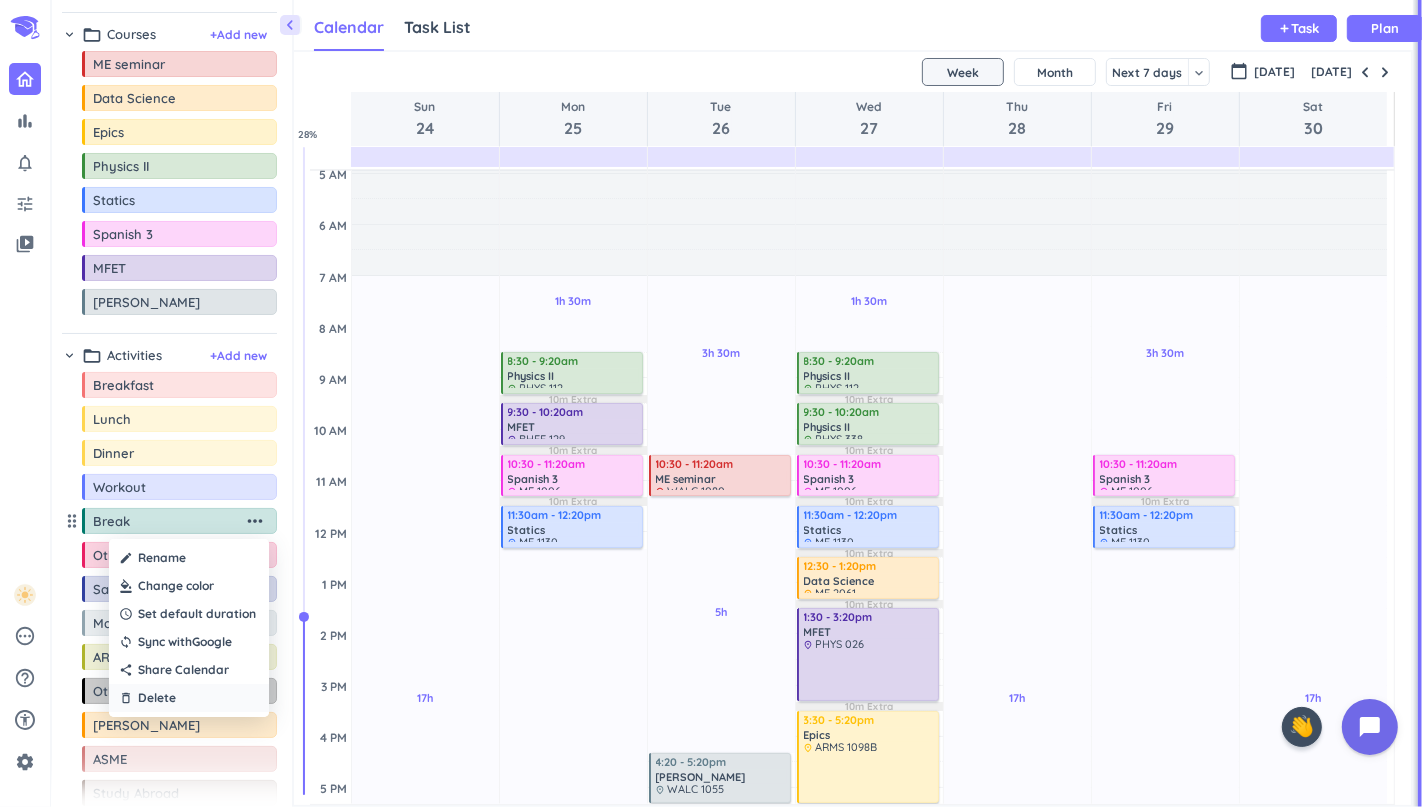 click on "delete_outline Delete" at bounding box center (189, 698) 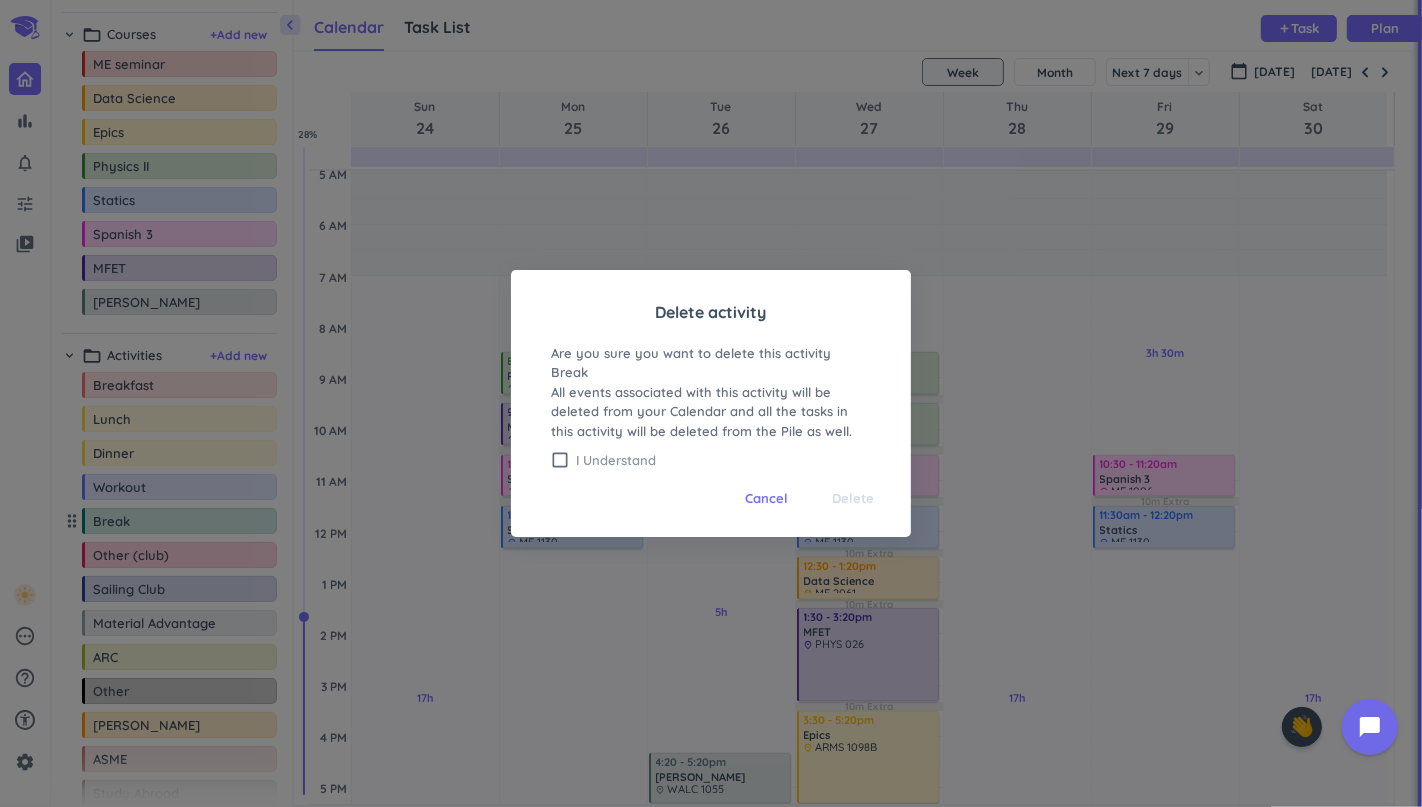 click on "I Understand" at bounding box center (723, 460) 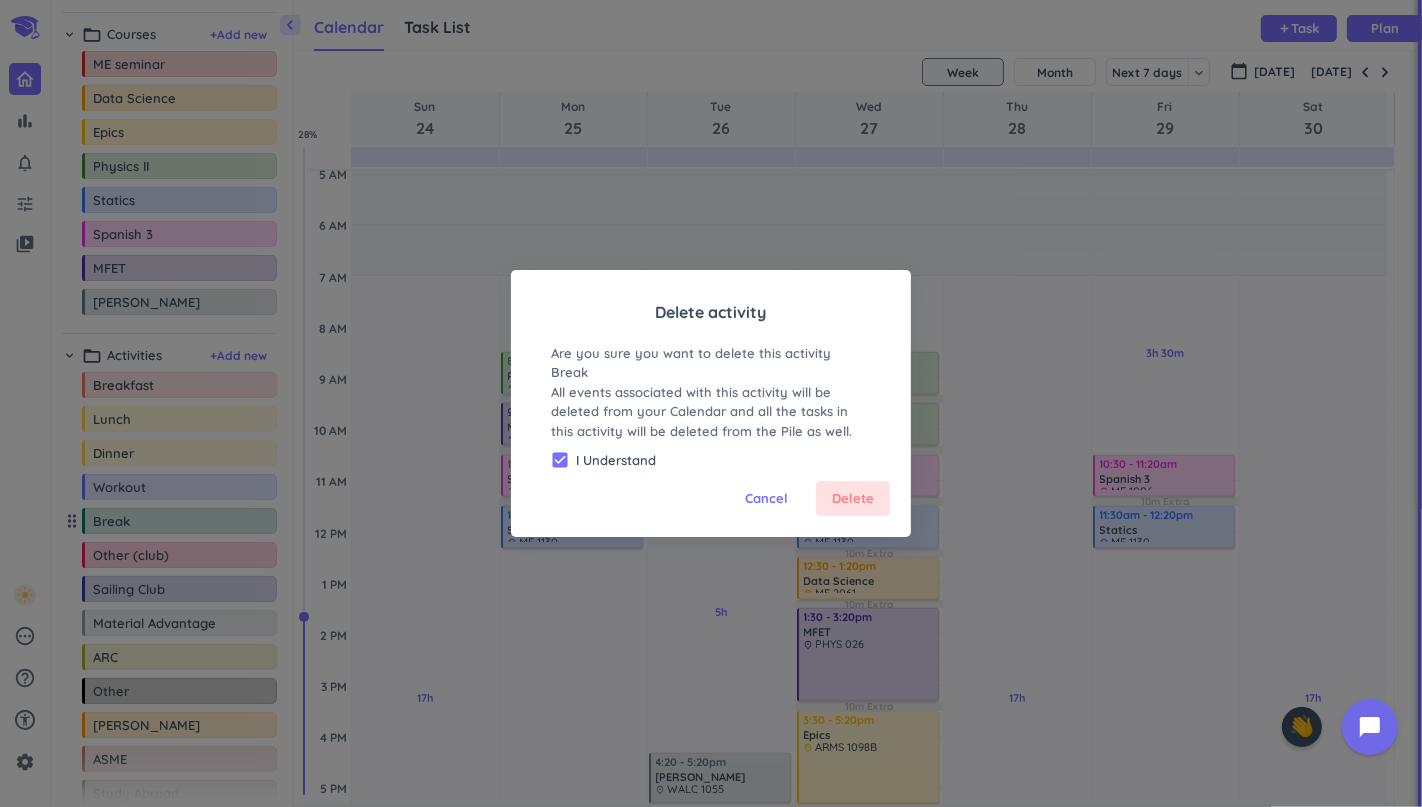 click on "Delete" at bounding box center [853, 499] 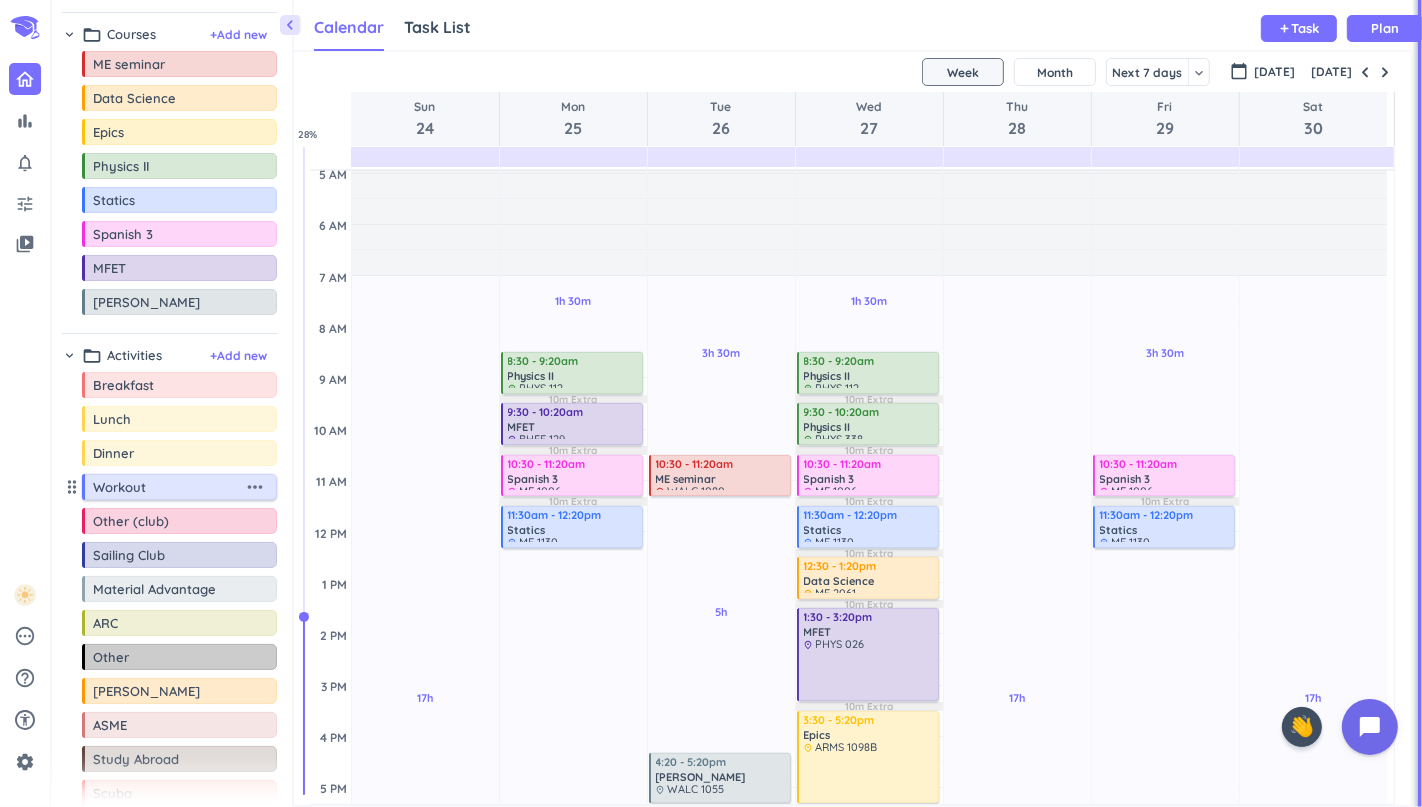 click on "more_horiz" at bounding box center (255, 487) 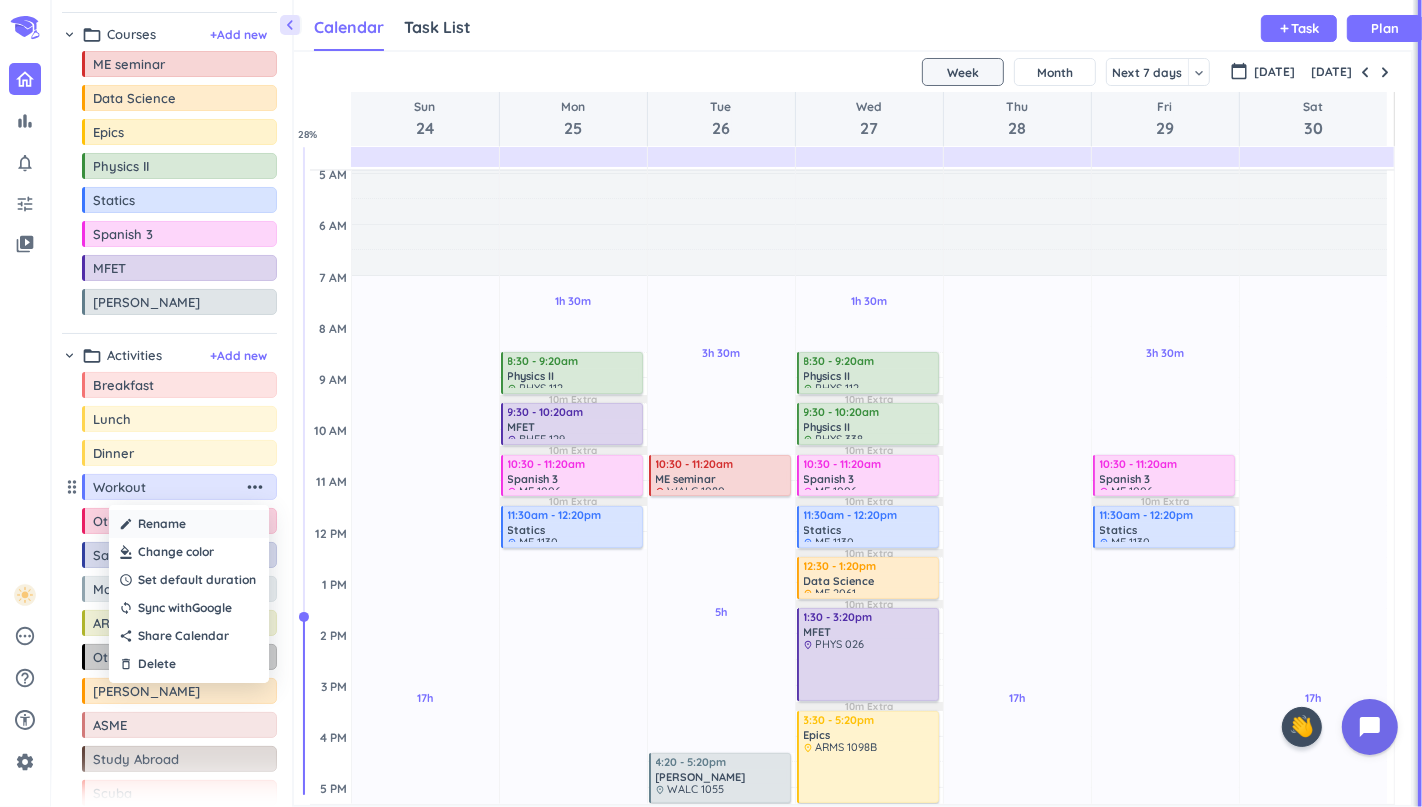 click on "create Rename" at bounding box center [189, 524] 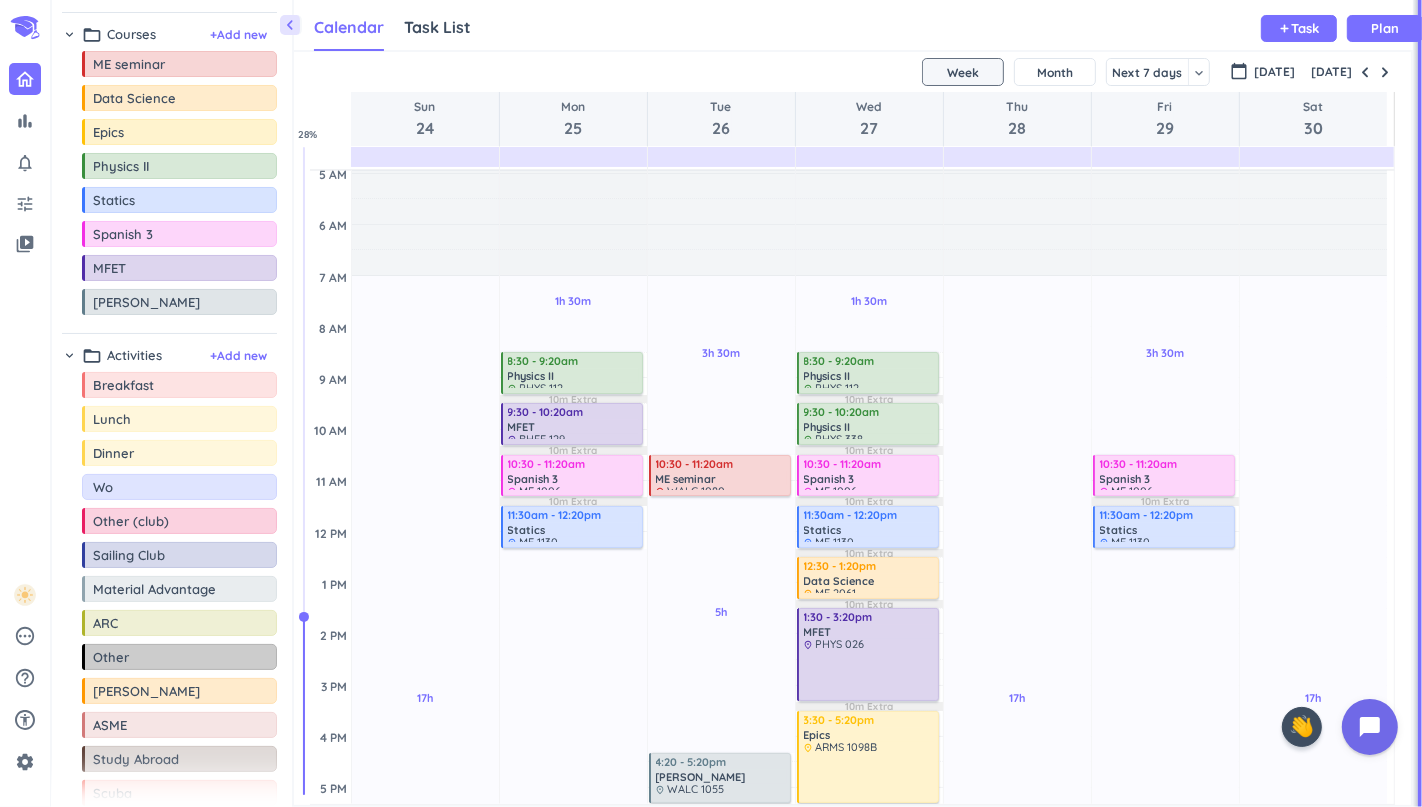 type on "W" 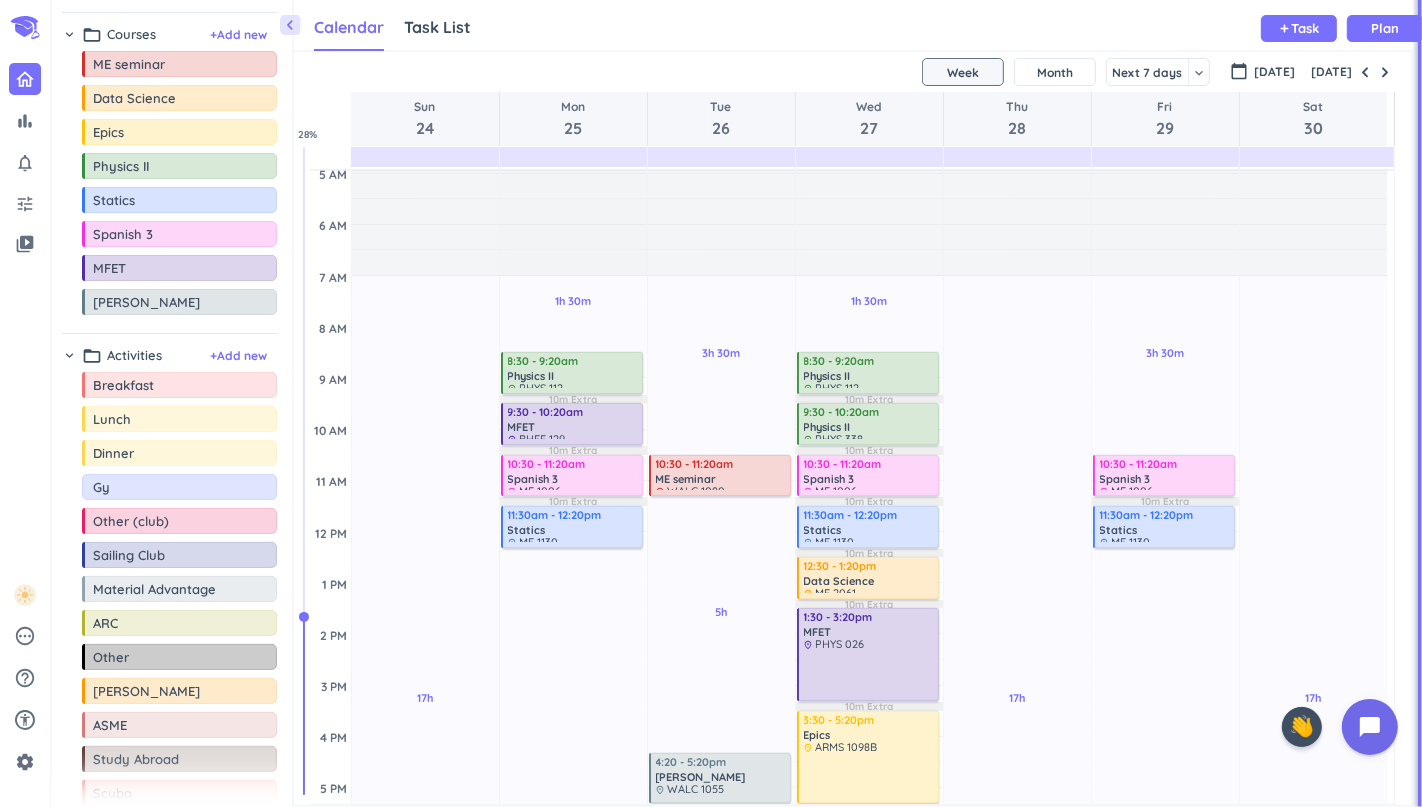 type on "Gym" 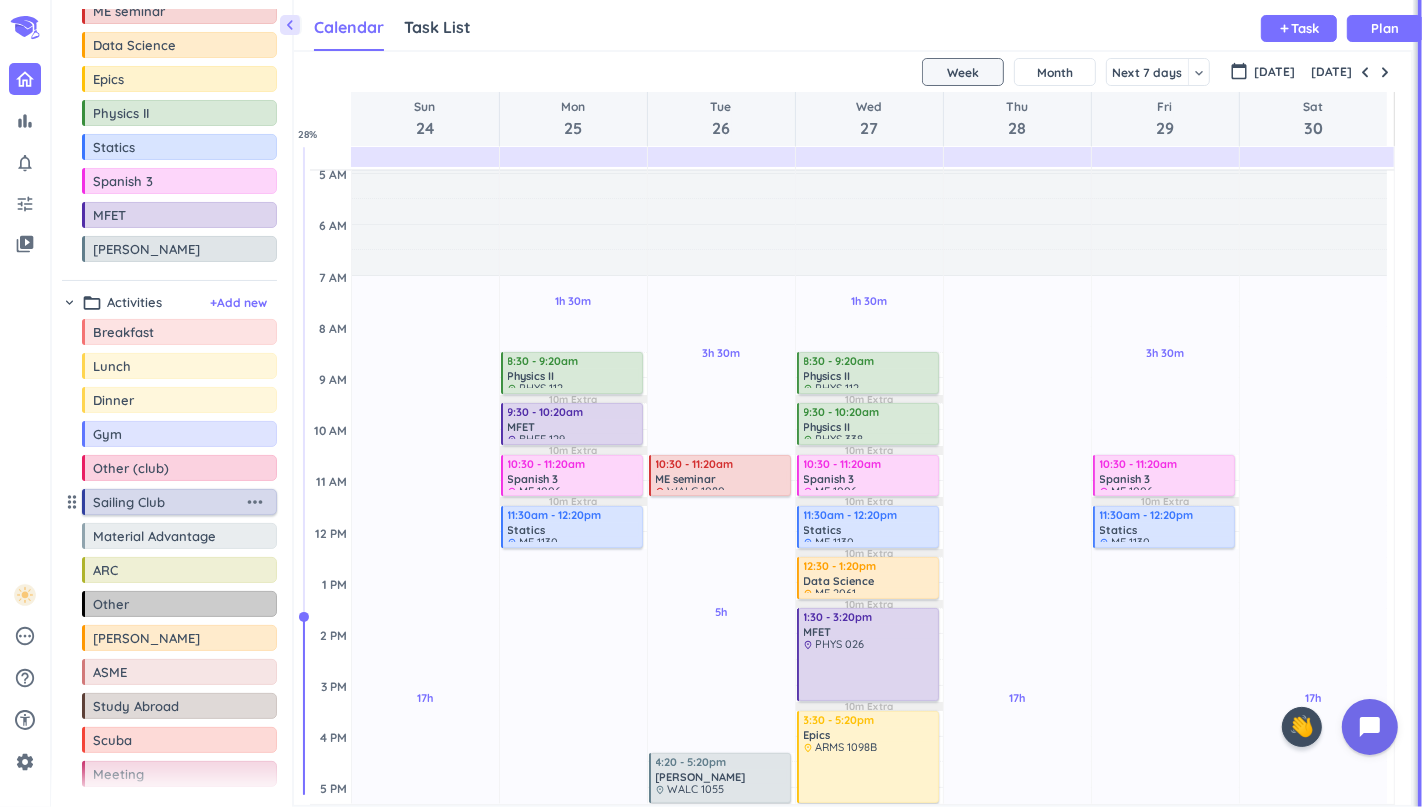 scroll, scrollTop: 99, scrollLeft: 0, axis: vertical 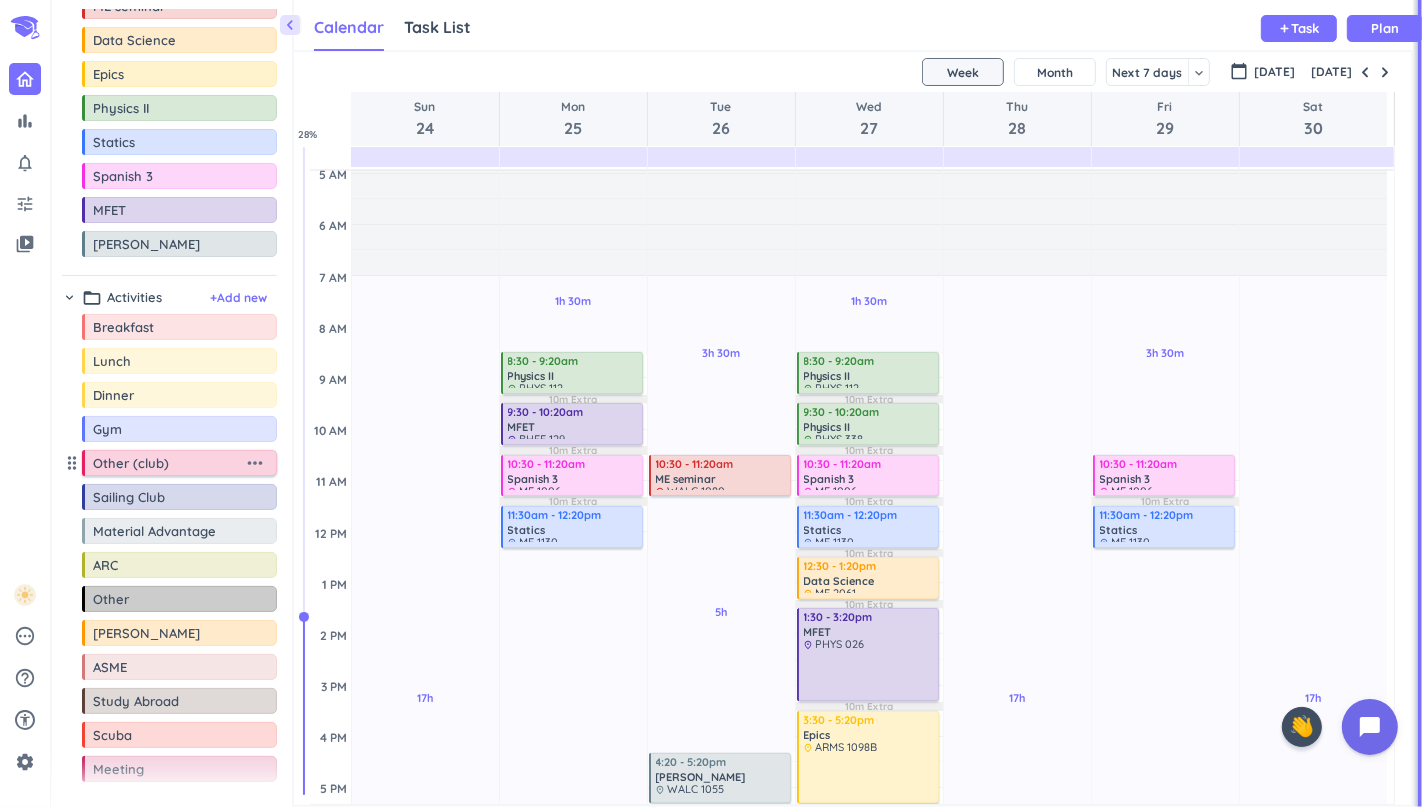 click on "more_horiz" at bounding box center (255, 463) 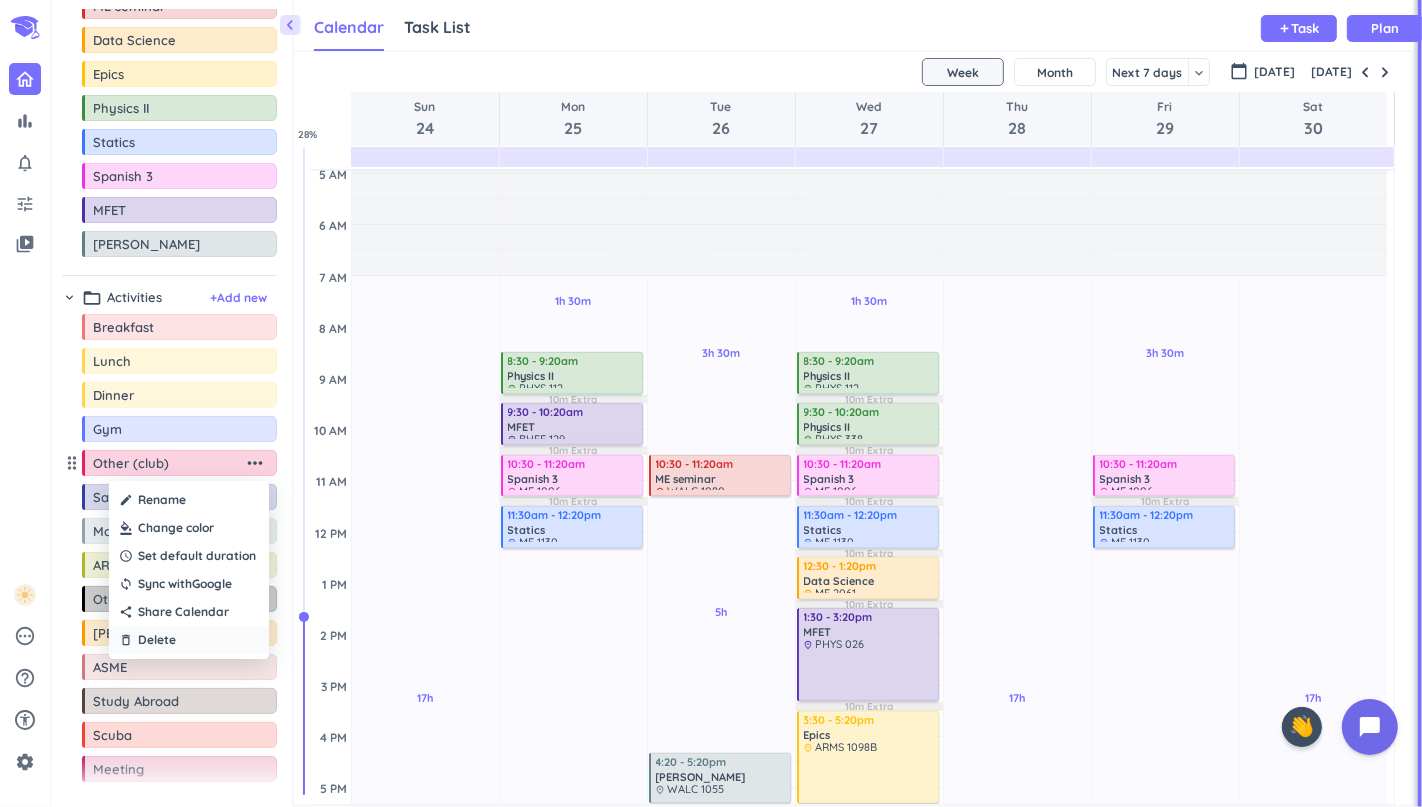 click on "delete_outline Delete" at bounding box center (189, 640) 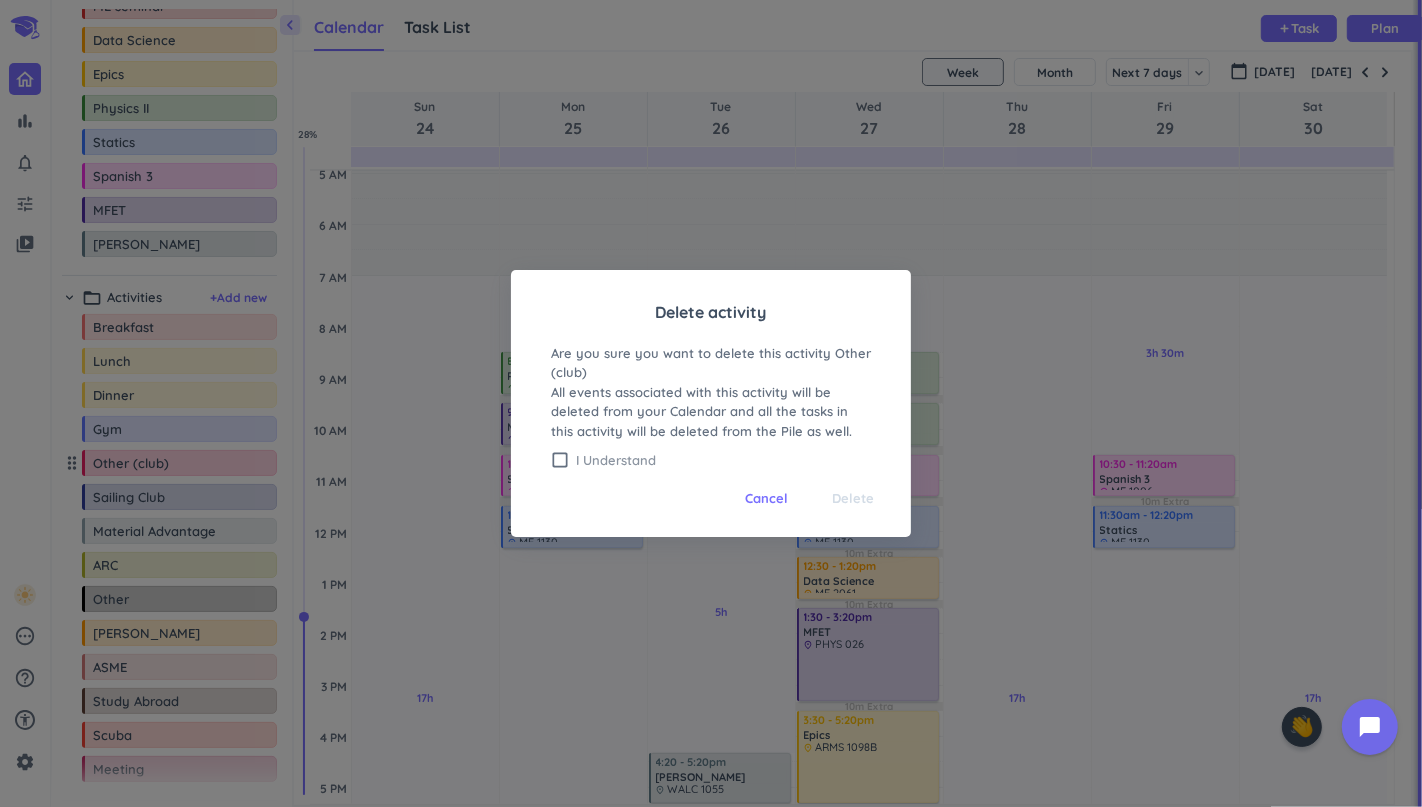 click on "I Understand" at bounding box center [723, 460] 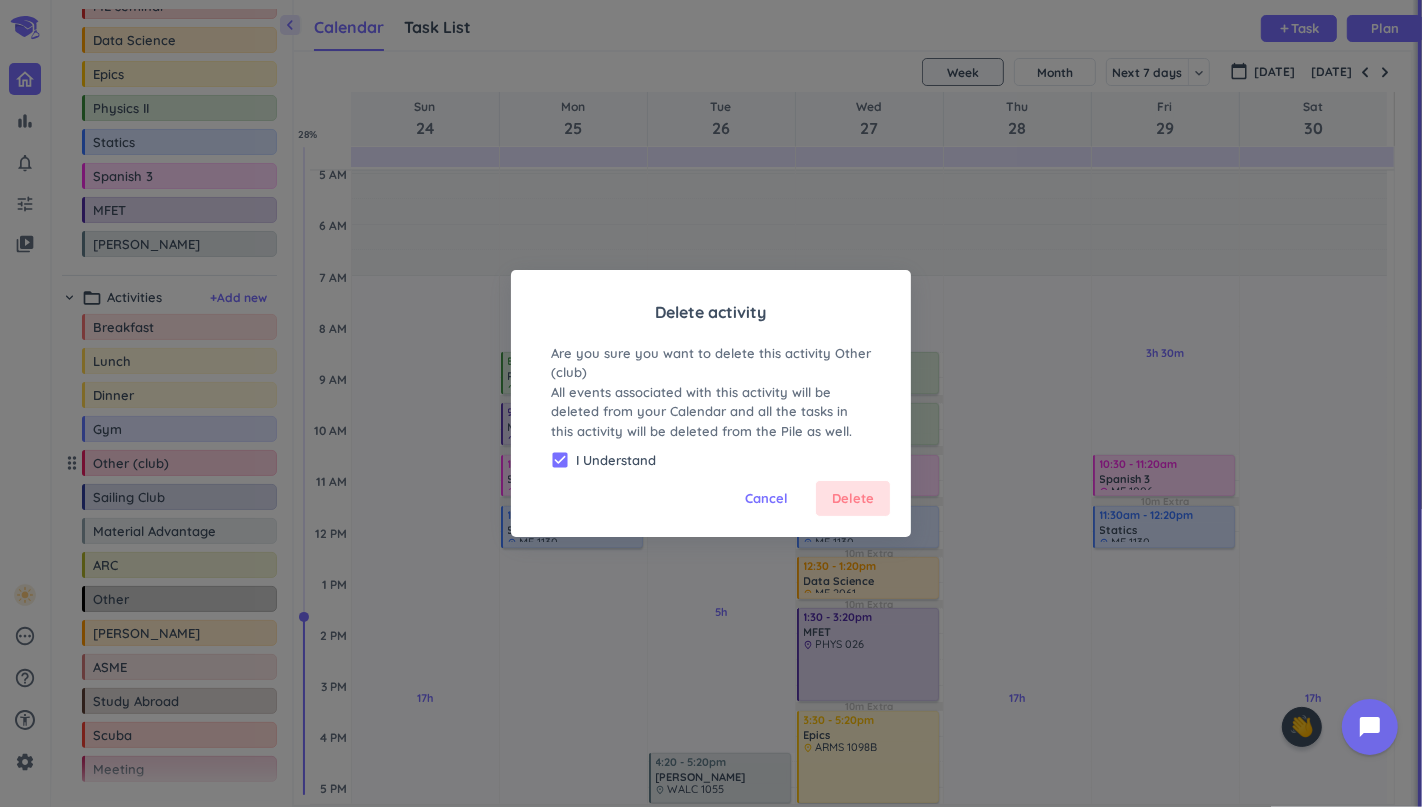 click on "Delete" at bounding box center (853, 499) 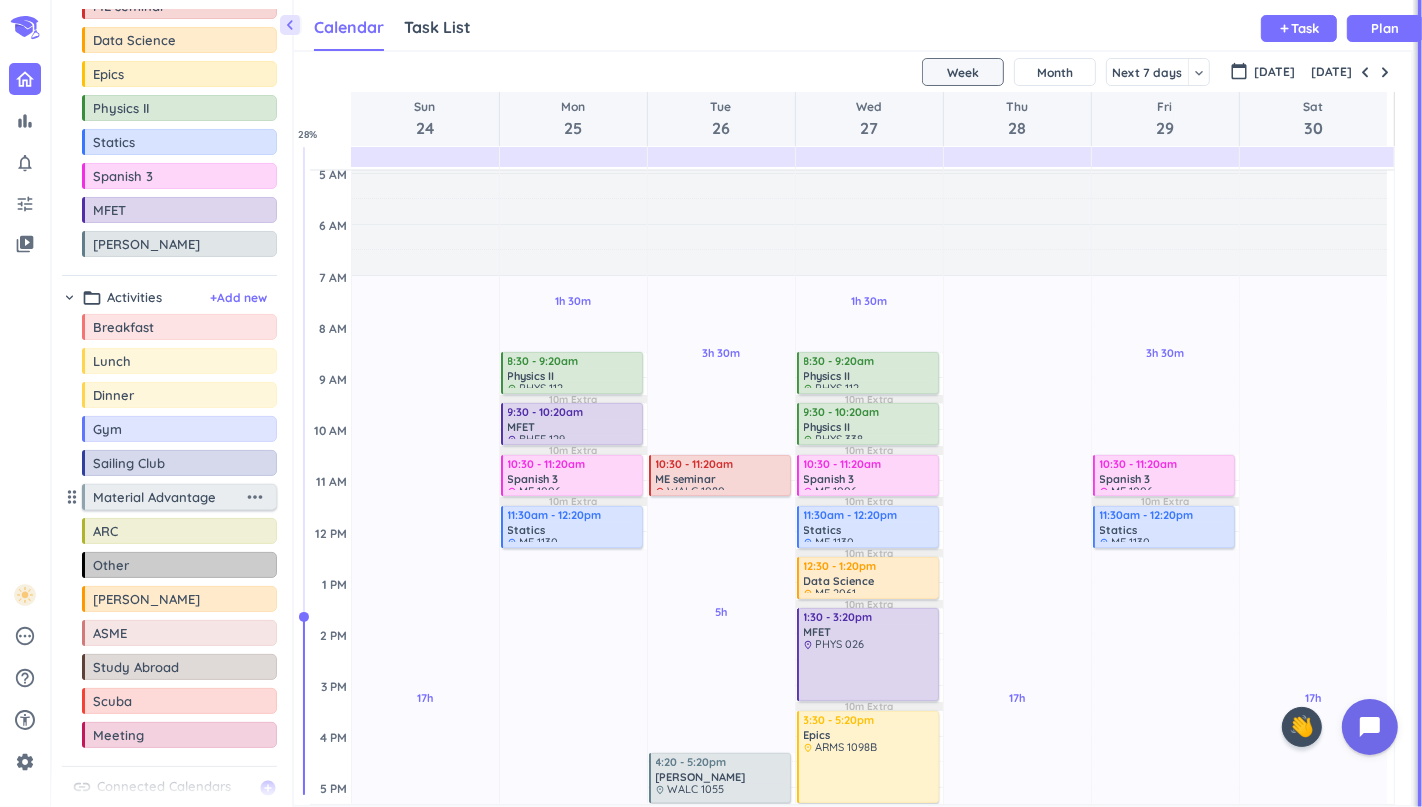 click on "more_horiz" at bounding box center (255, 497) 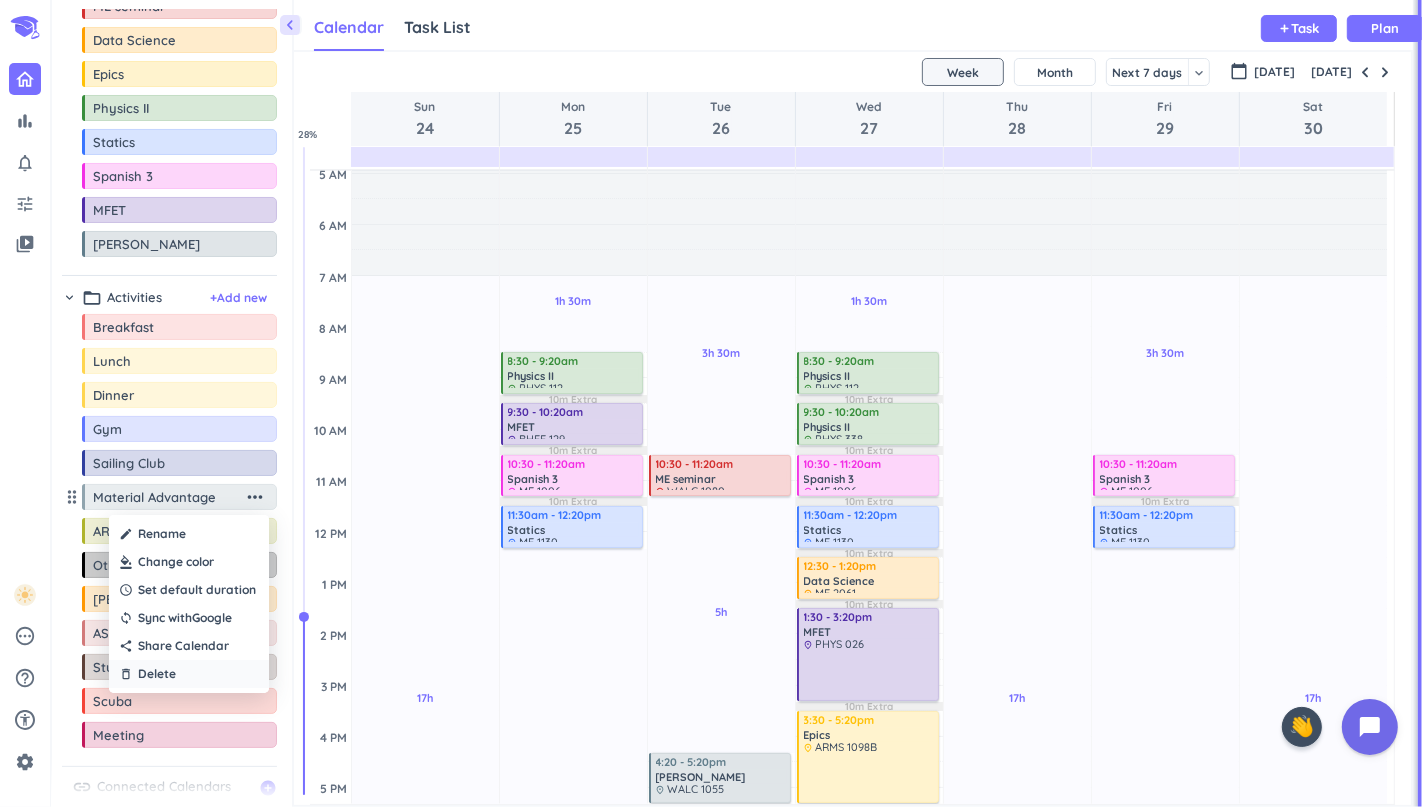 click on "delete_outline Delete" at bounding box center [189, 674] 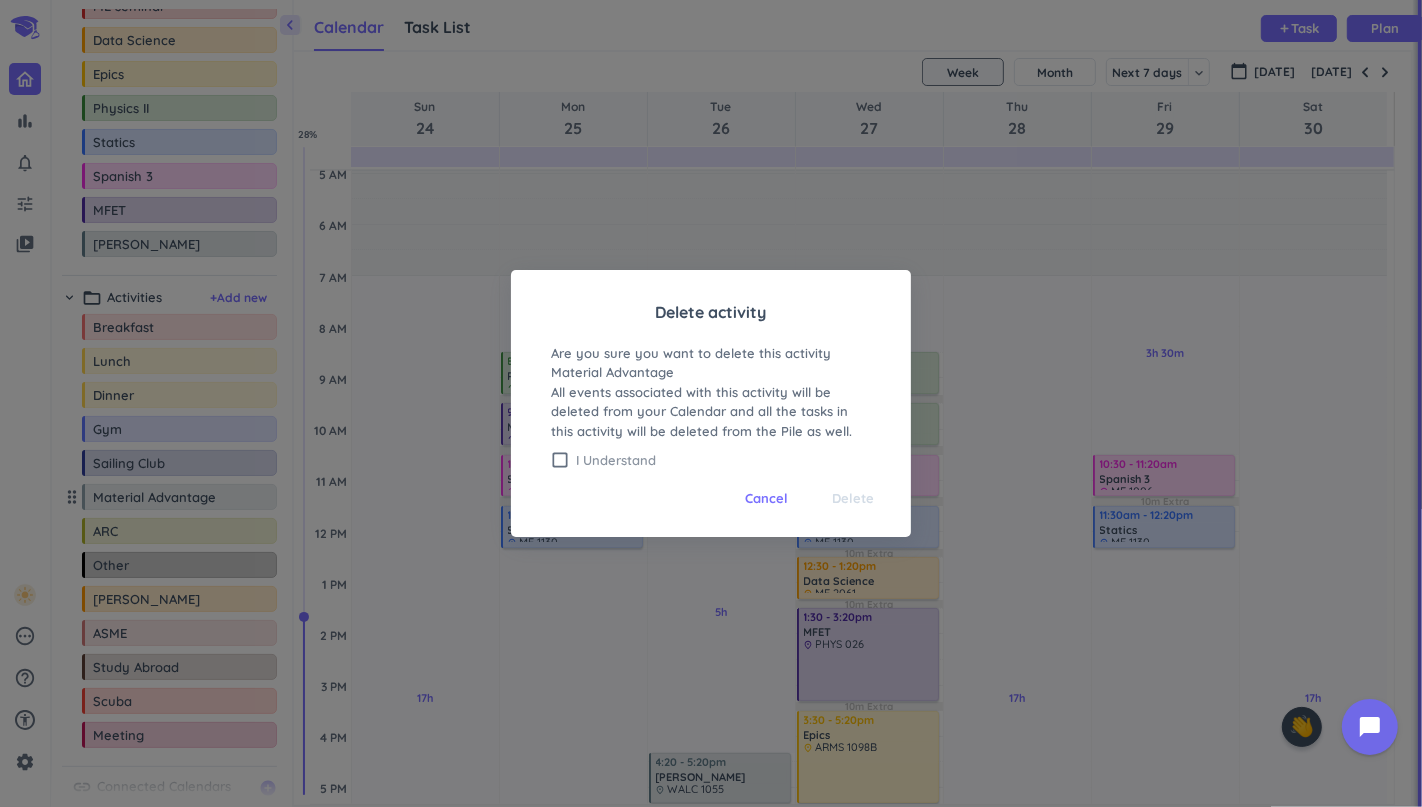 click on "I Understand" at bounding box center (723, 460) 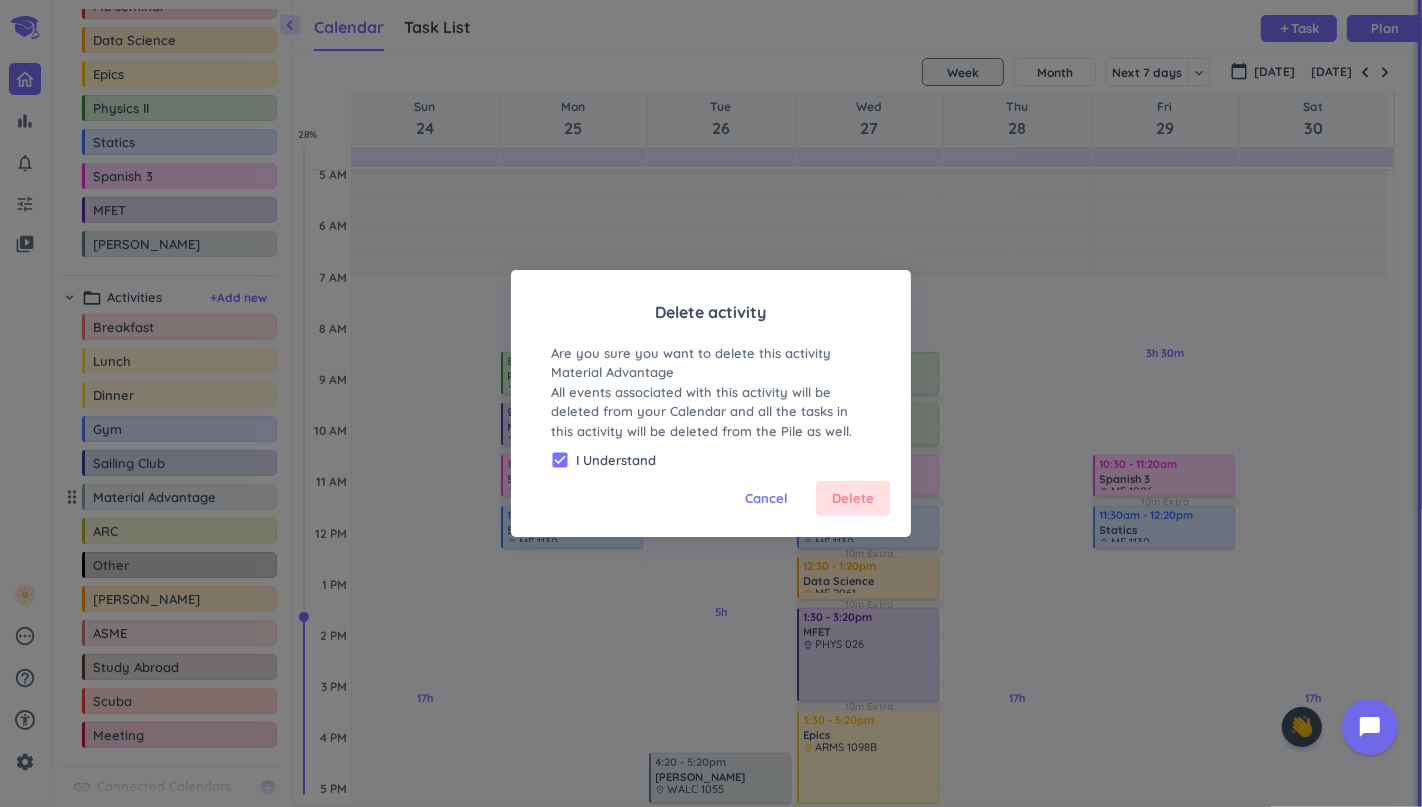 click on "Delete" at bounding box center [853, 499] 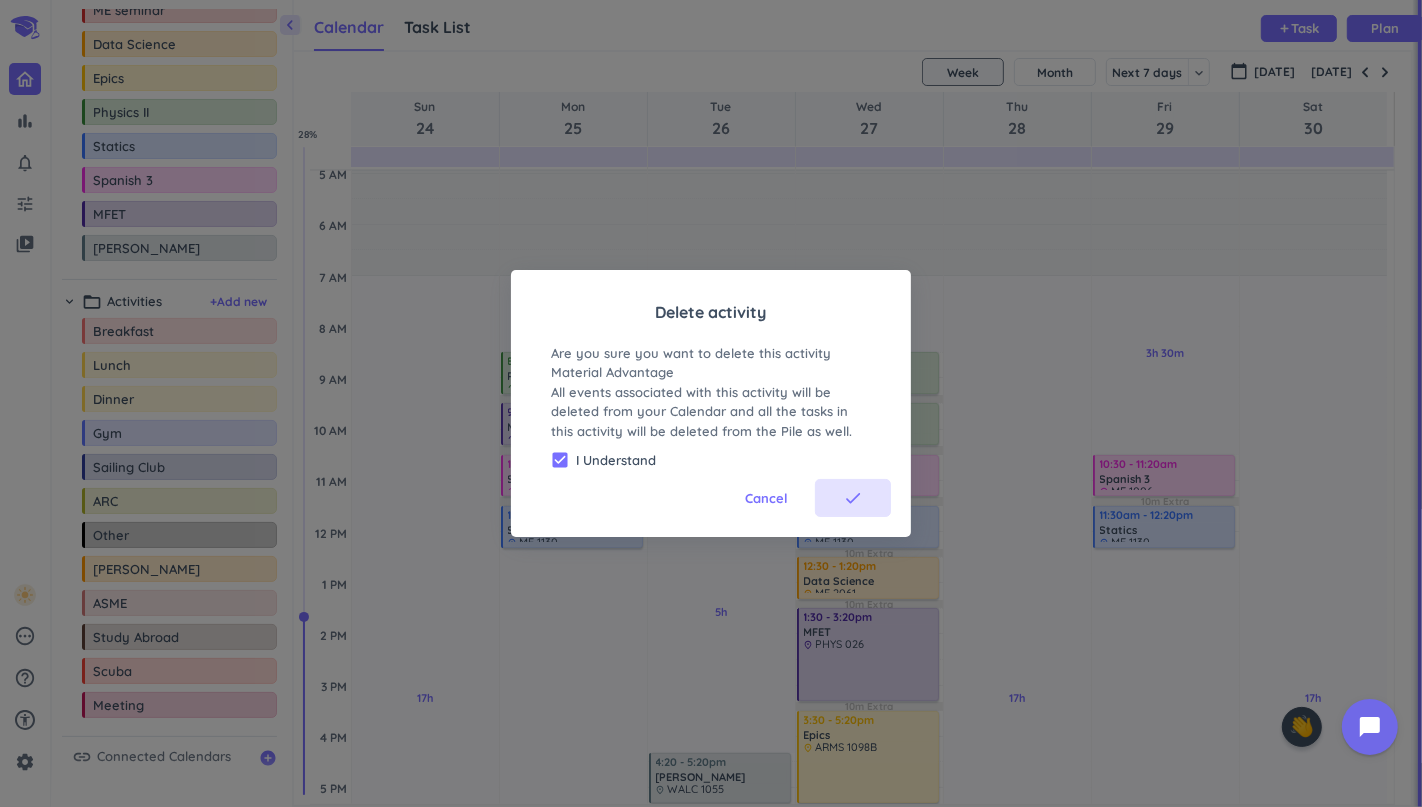 scroll, scrollTop: 88, scrollLeft: 0, axis: vertical 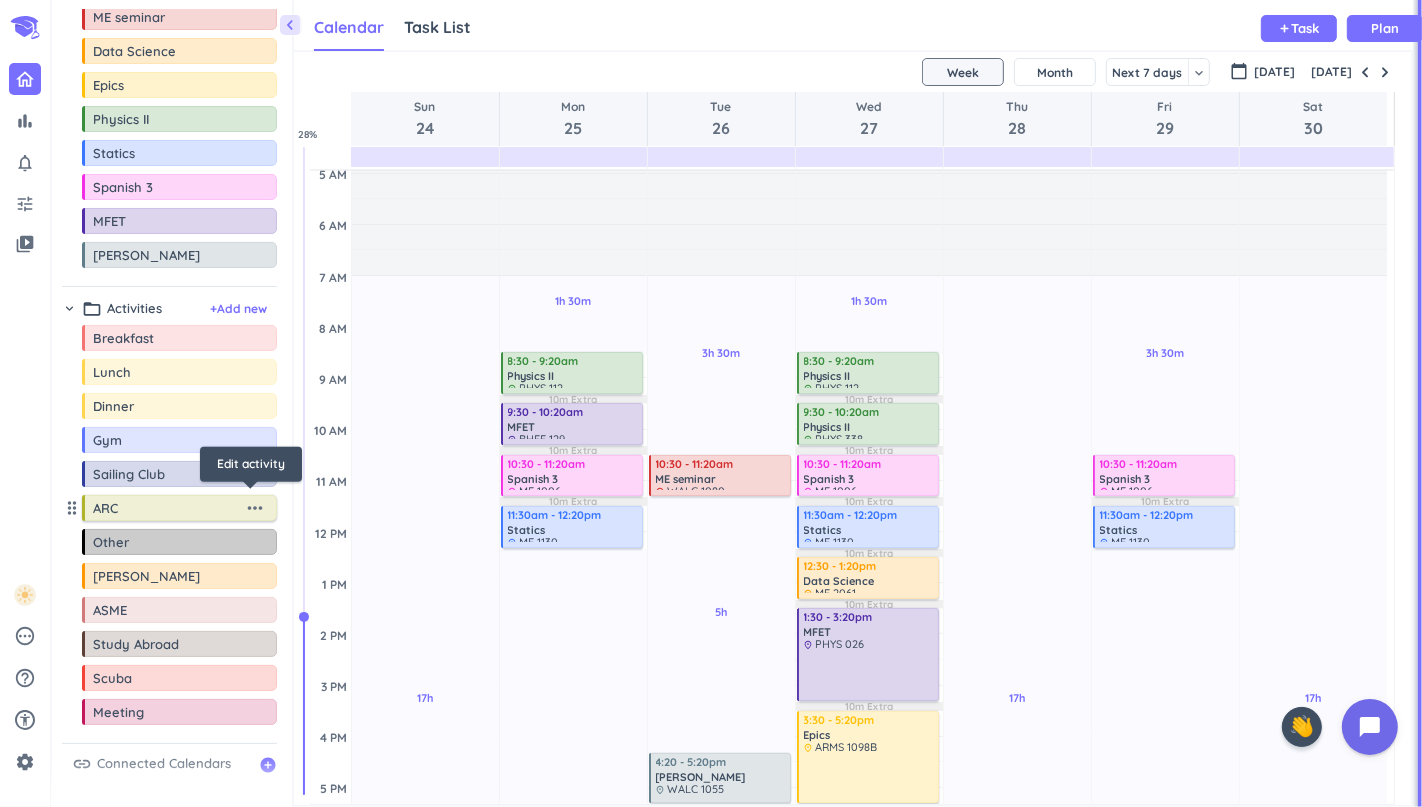 click on "more_horiz" at bounding box center [255, 508] 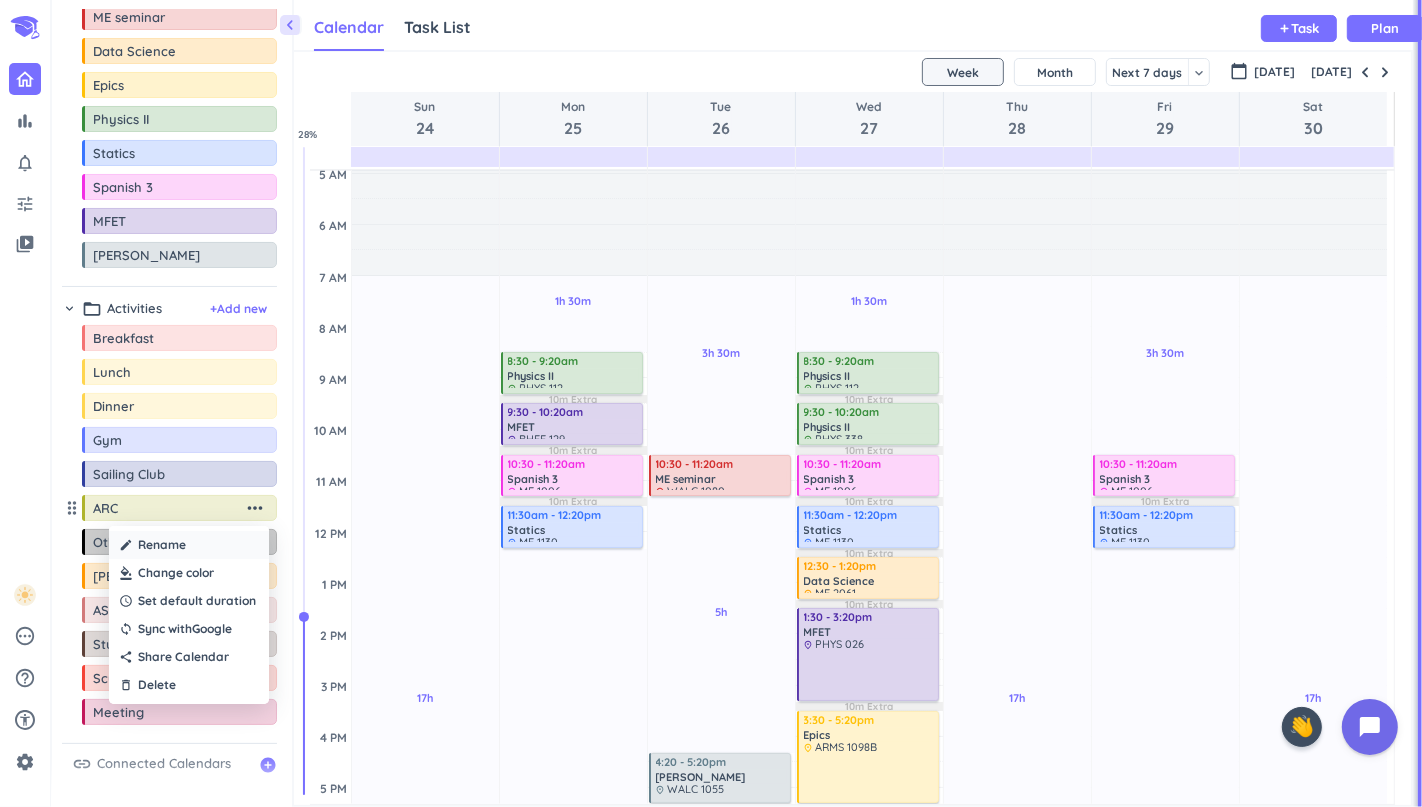 click on "create Rename" at bounding box center (189, 545) 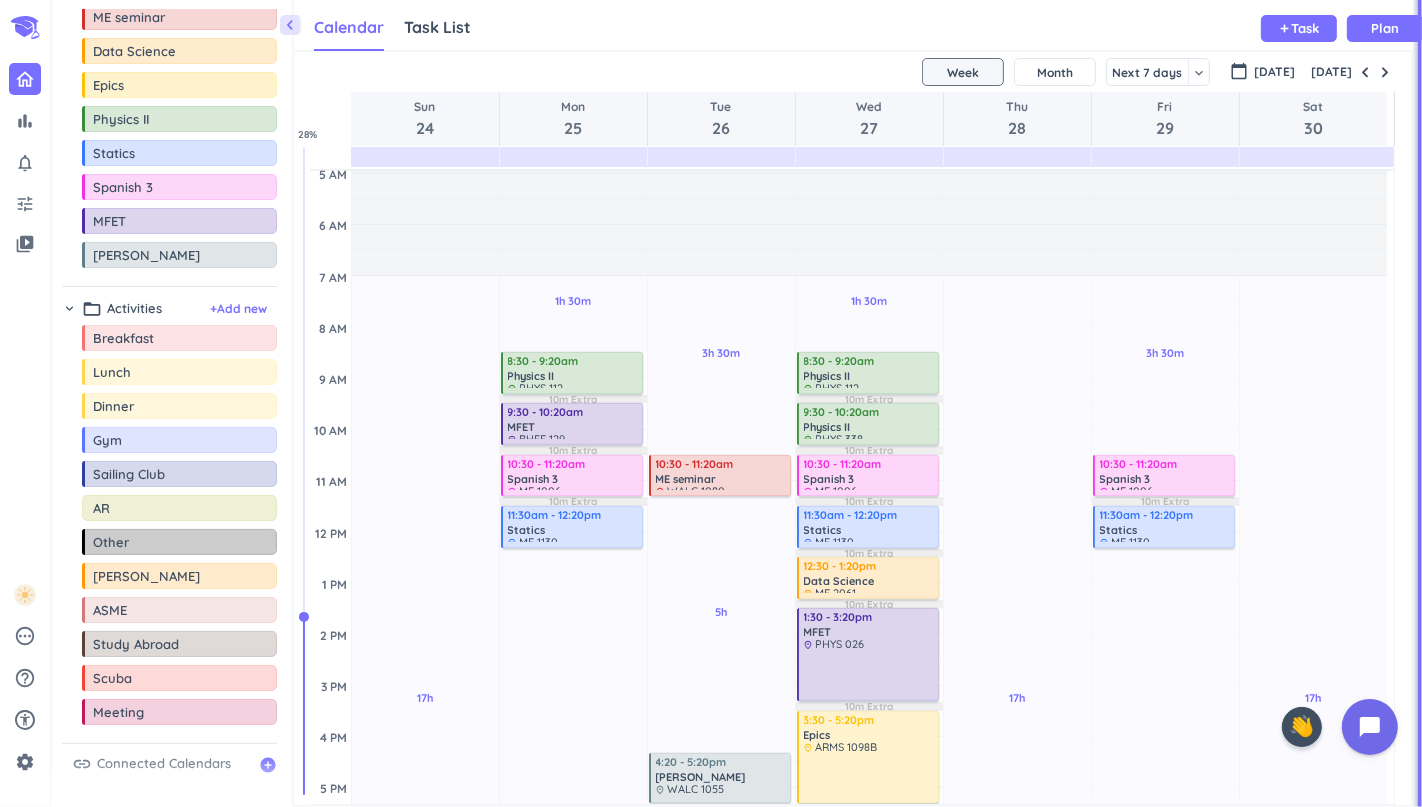 type on "A" 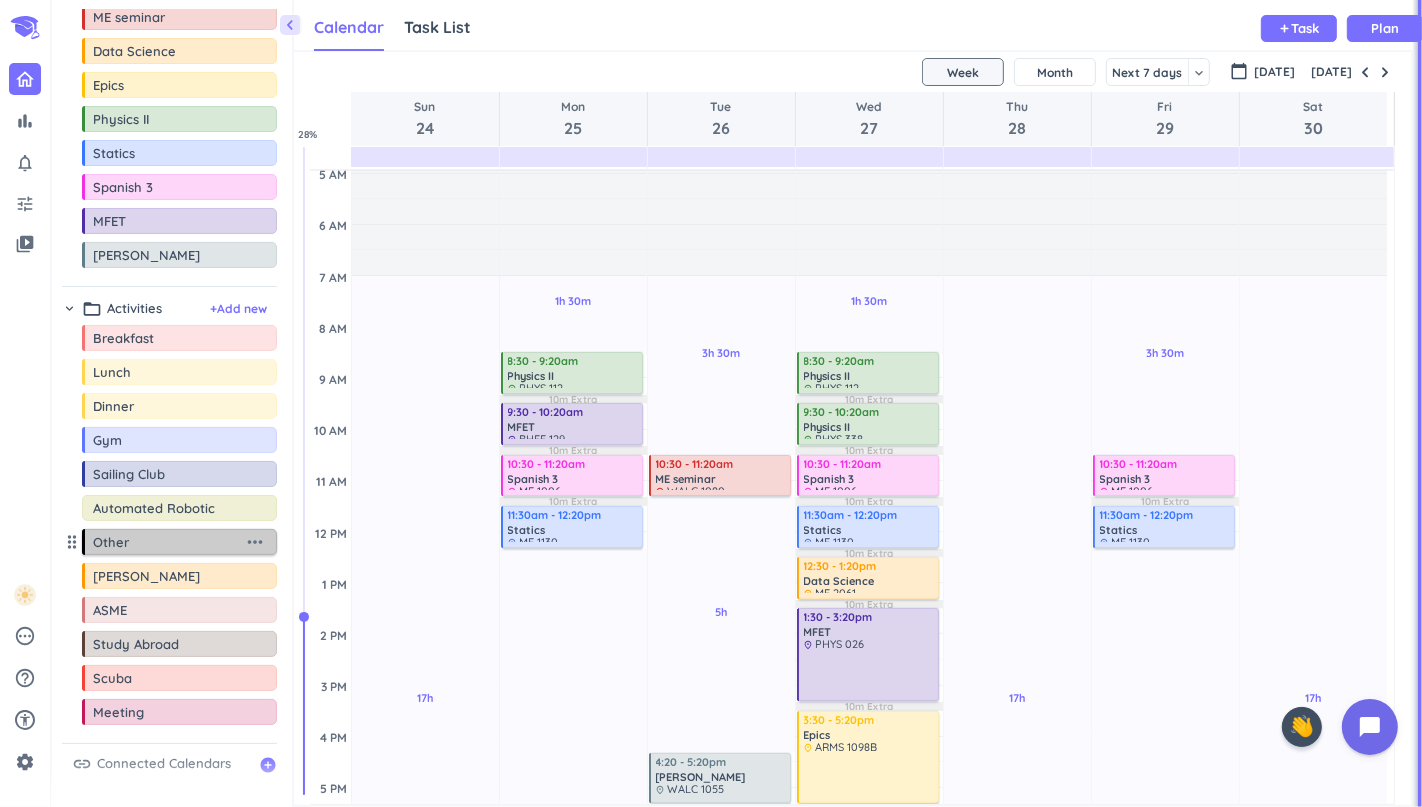 type on "Automated Robotics" 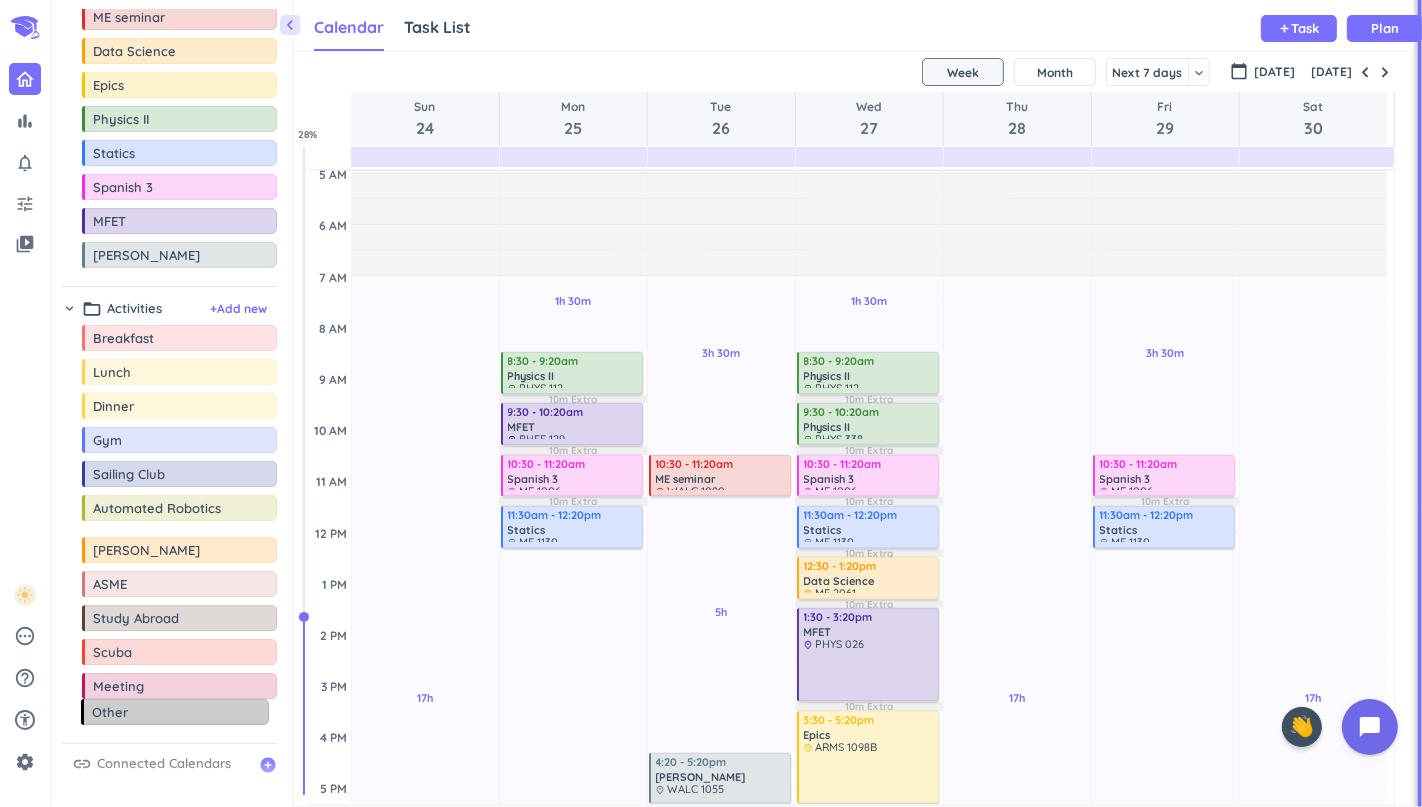 drag, startPoint x: 72, startPoint y: 534, endPoint x: 71, endPoint y: 729, distance: 195.00256 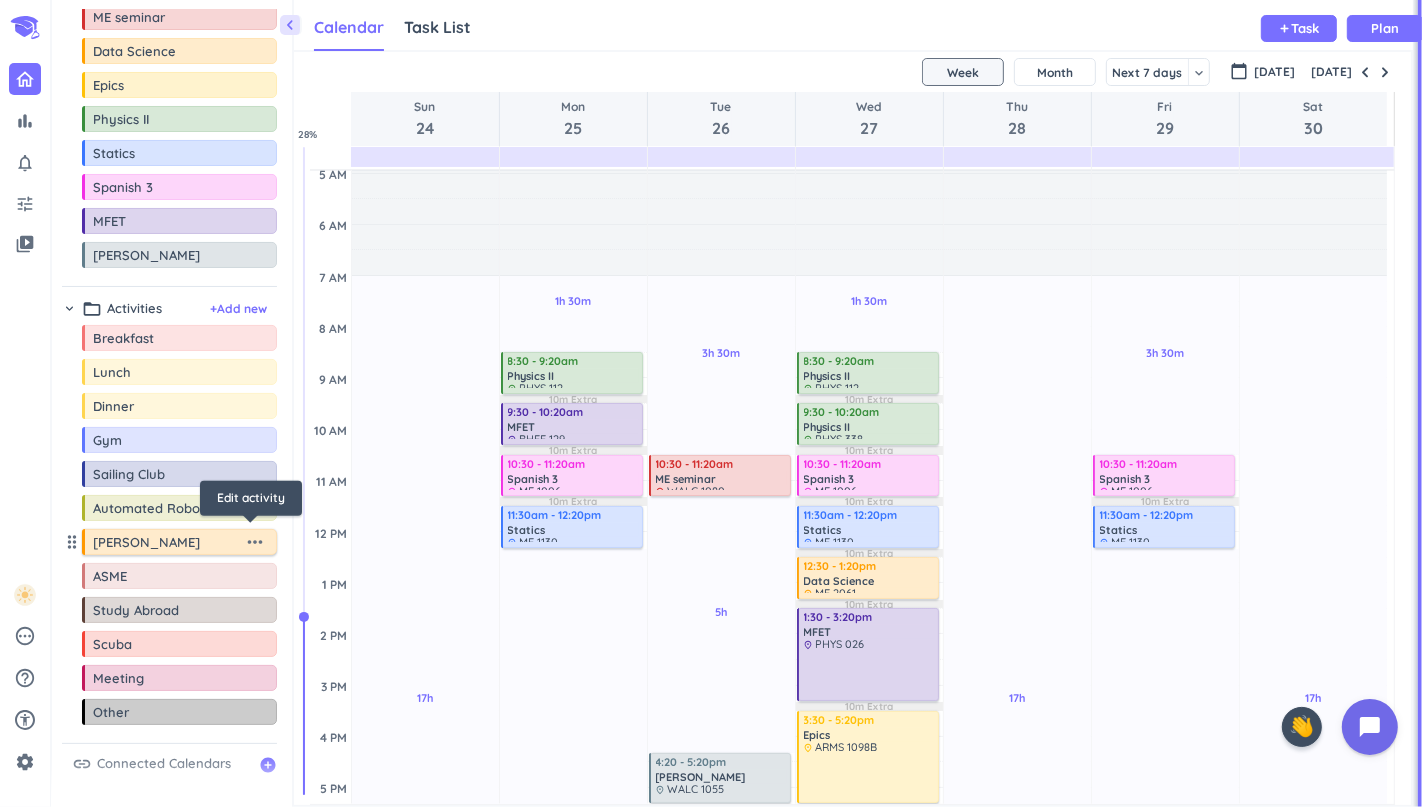 click on "more_horiz" at bounding box center (255, 542) 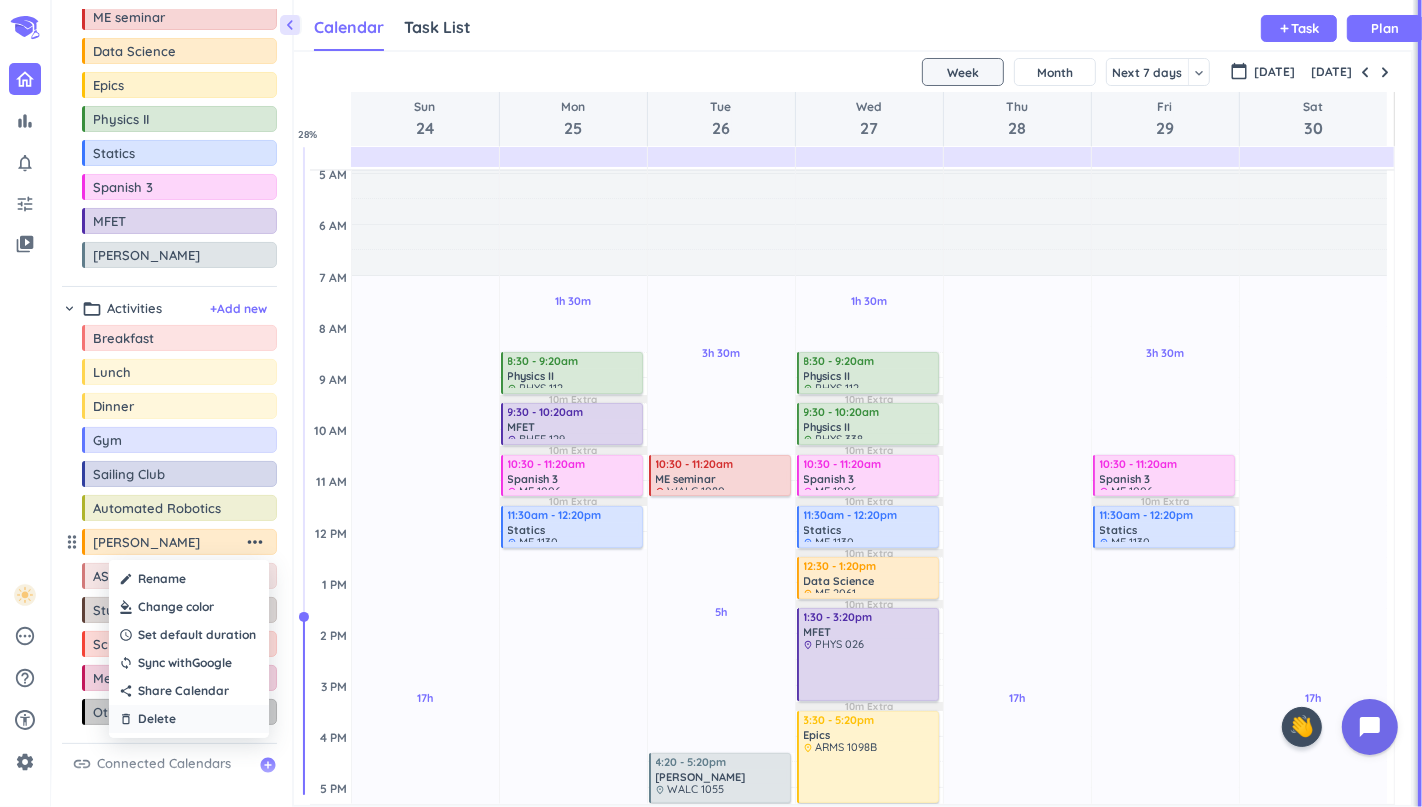 click on "delete_outline Delete" at bounding box center [189, 719] 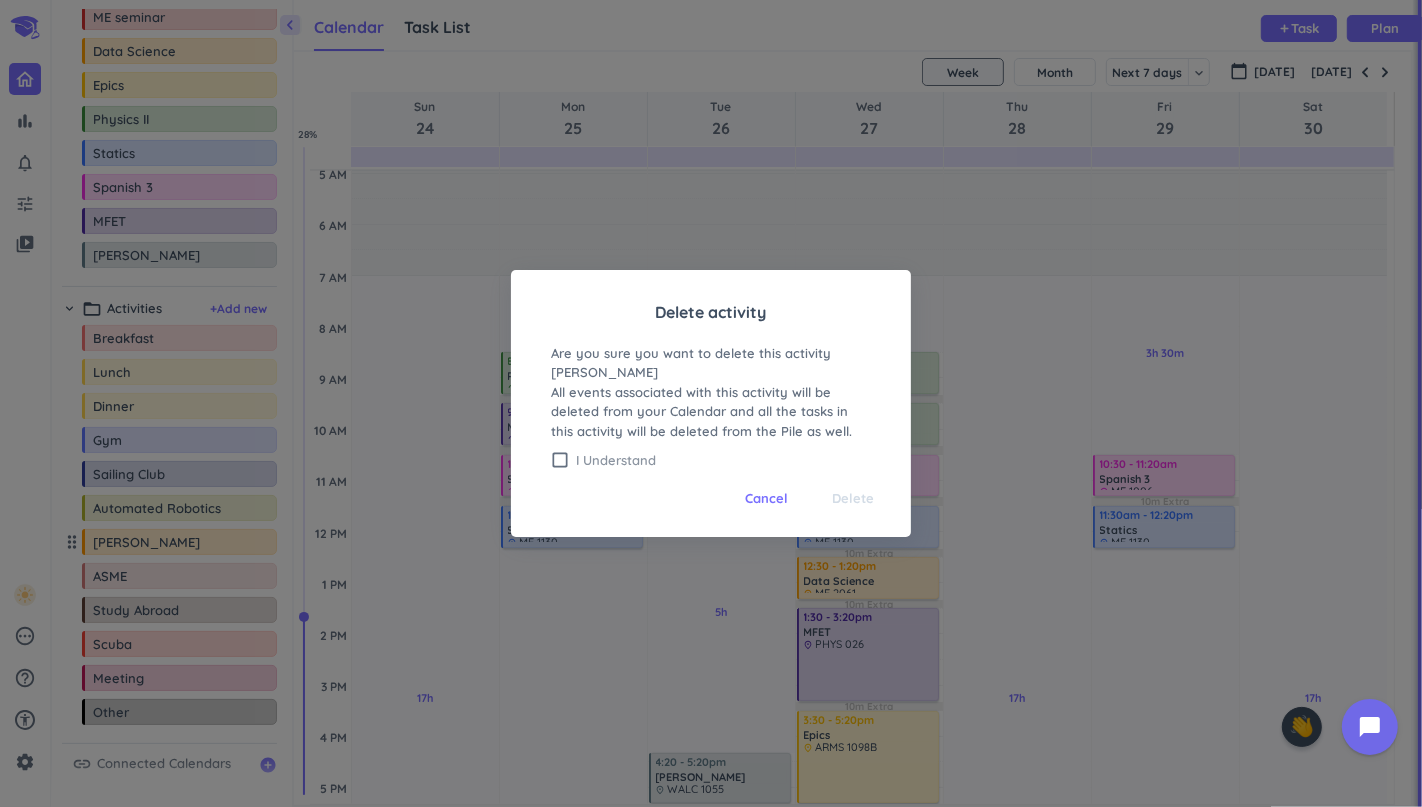 click on "I Understand" at bounding box center (723, 460) 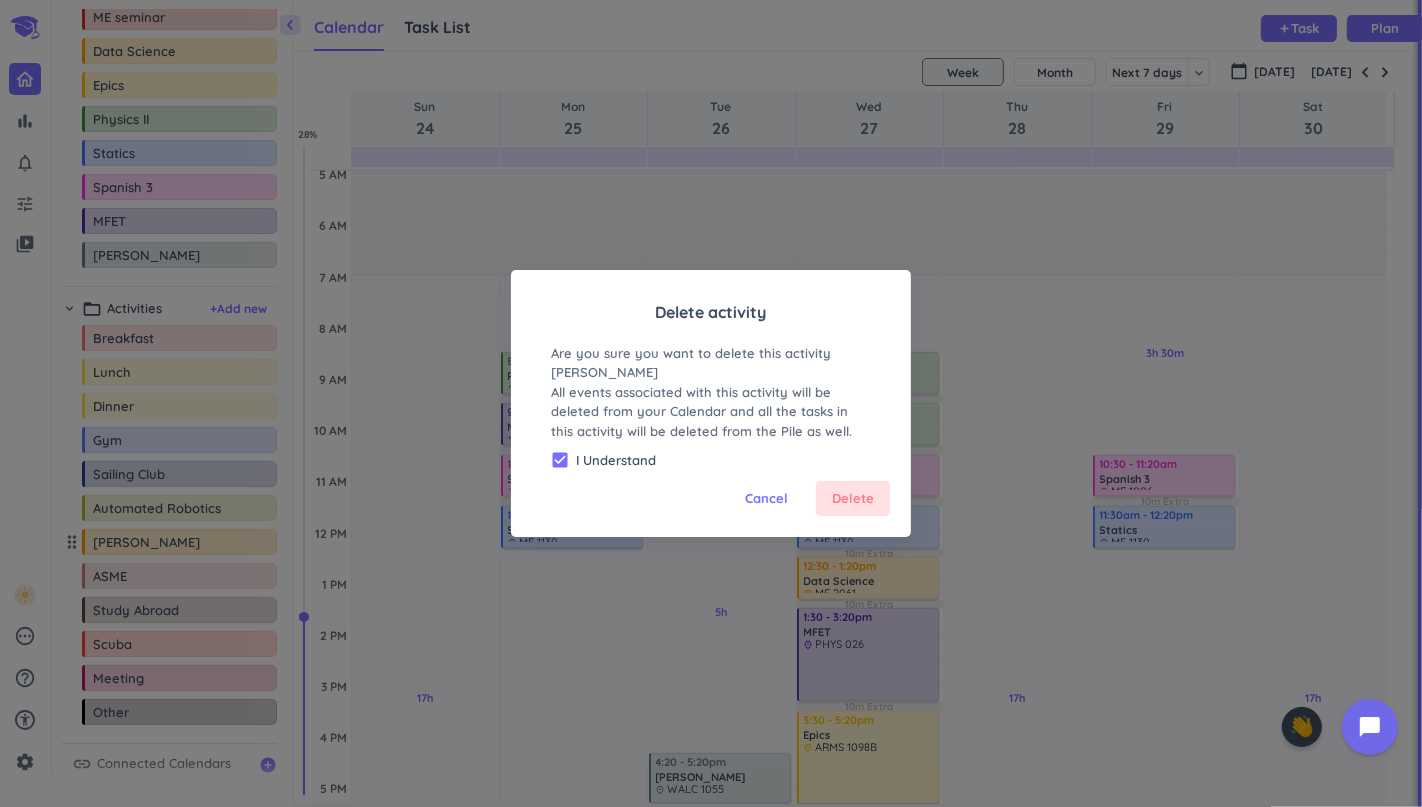 click on "Delete" at bounding box center (853, 499) 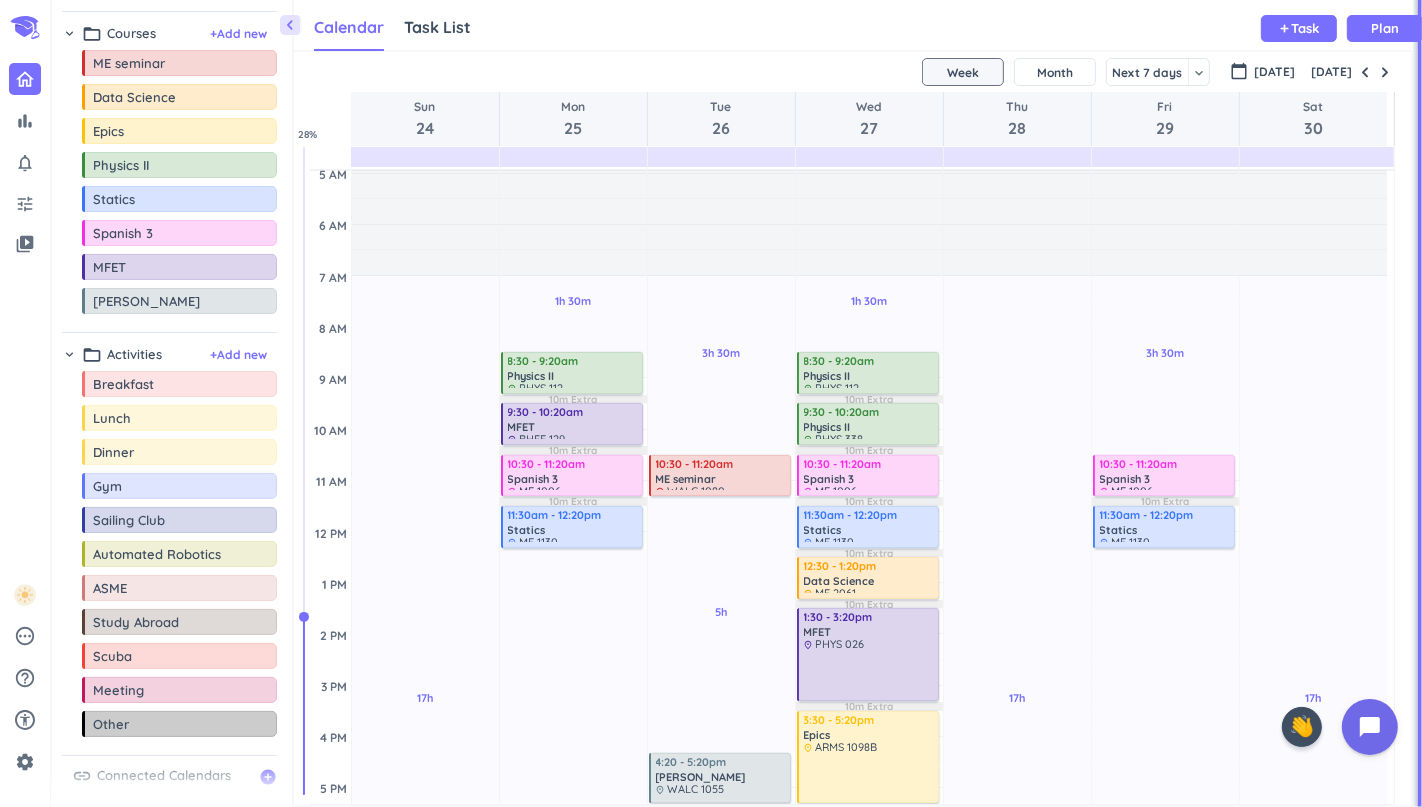 scroll, scrollTop: 55, scrollLeft: 0, axis: vertical 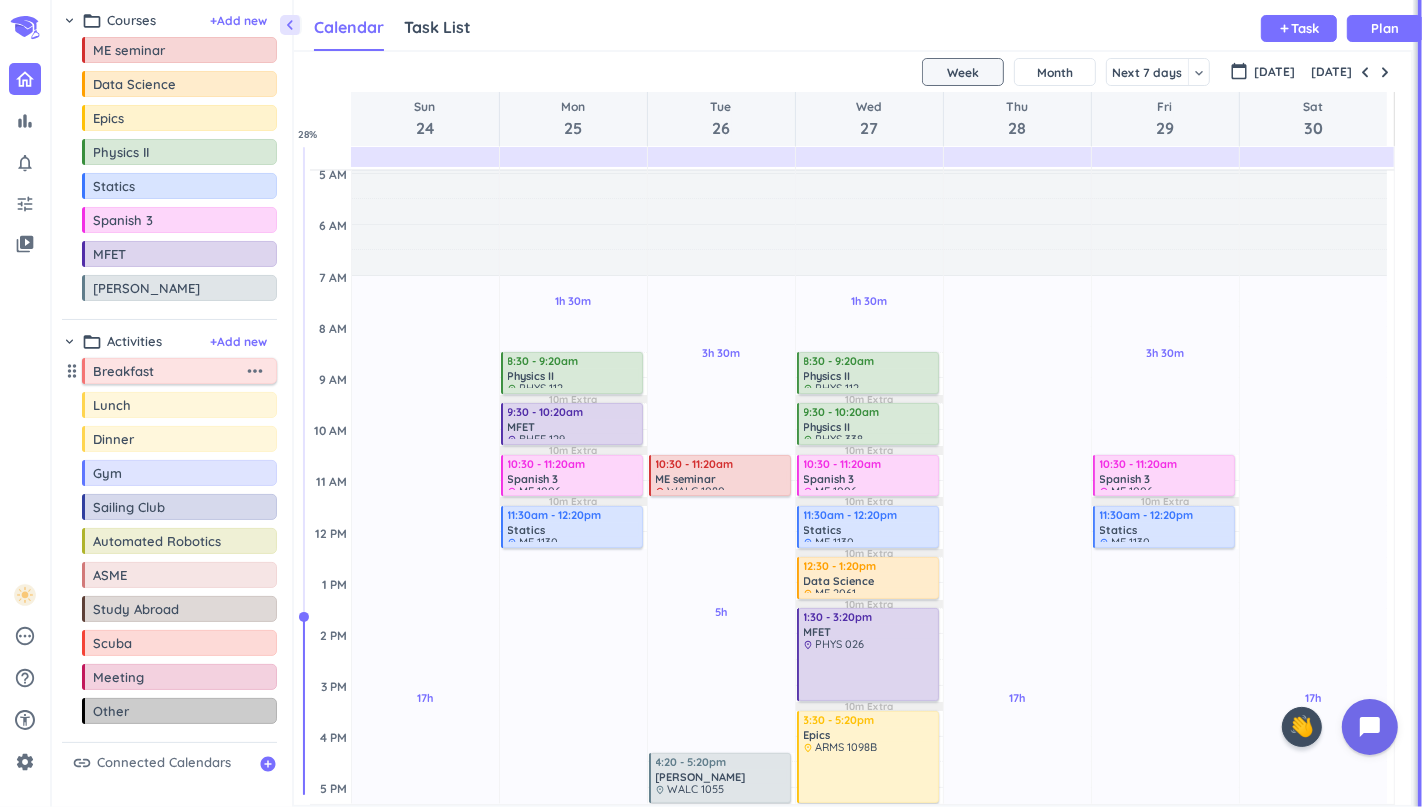 click on "more_horiz" at bounding box center (255, 371) 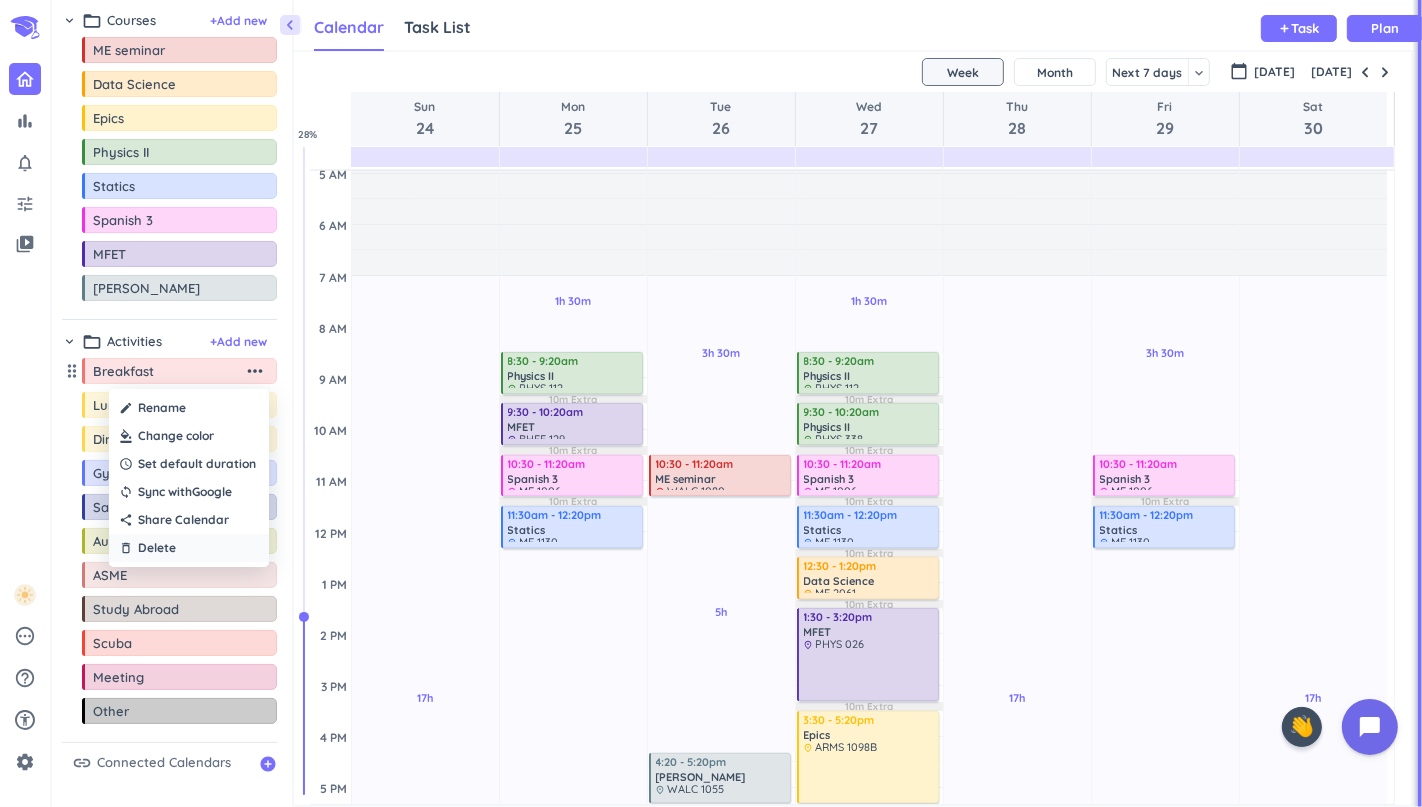 click on "delete_outline Delete" at bounding box center [189, 548] 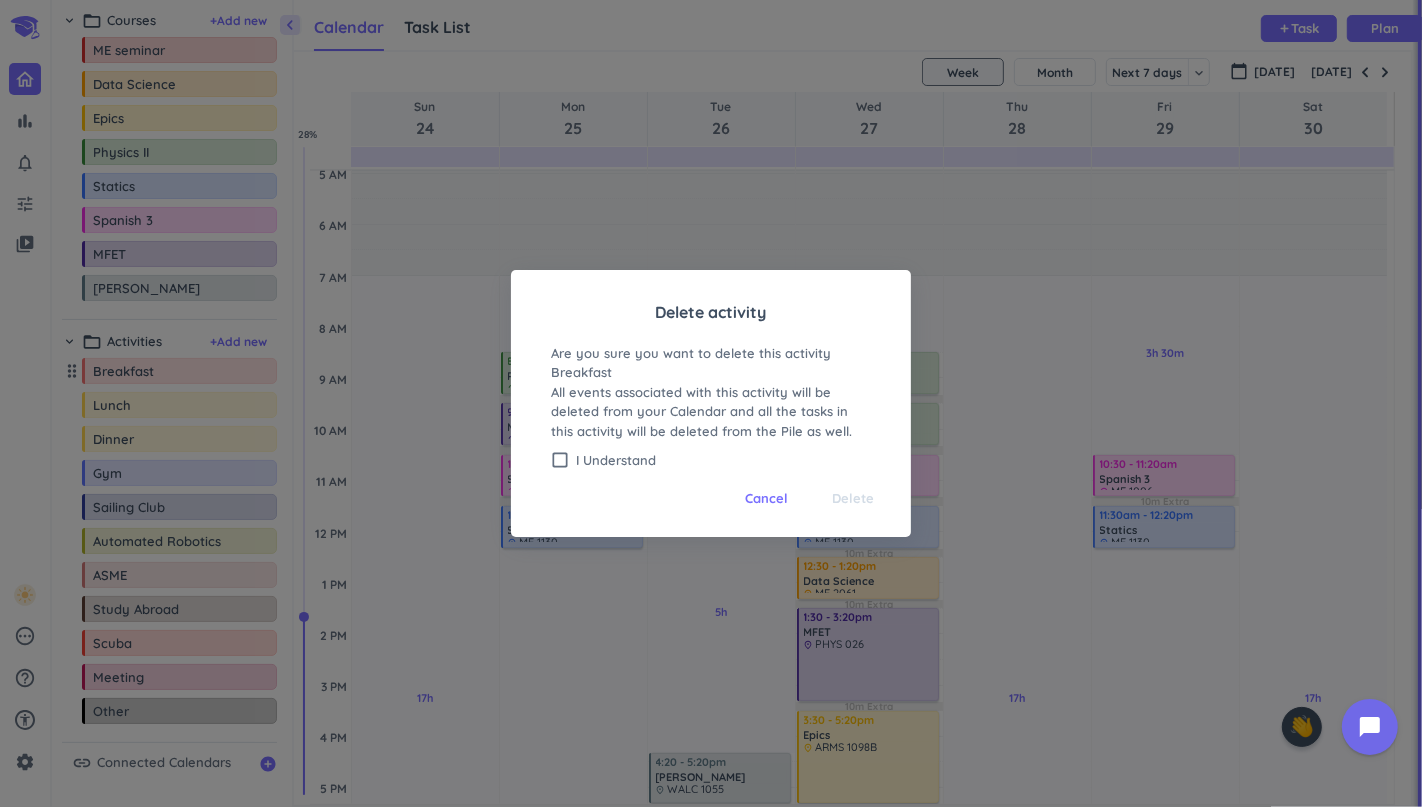 click on "Cancel Delete" at bounding box center (711, 494) 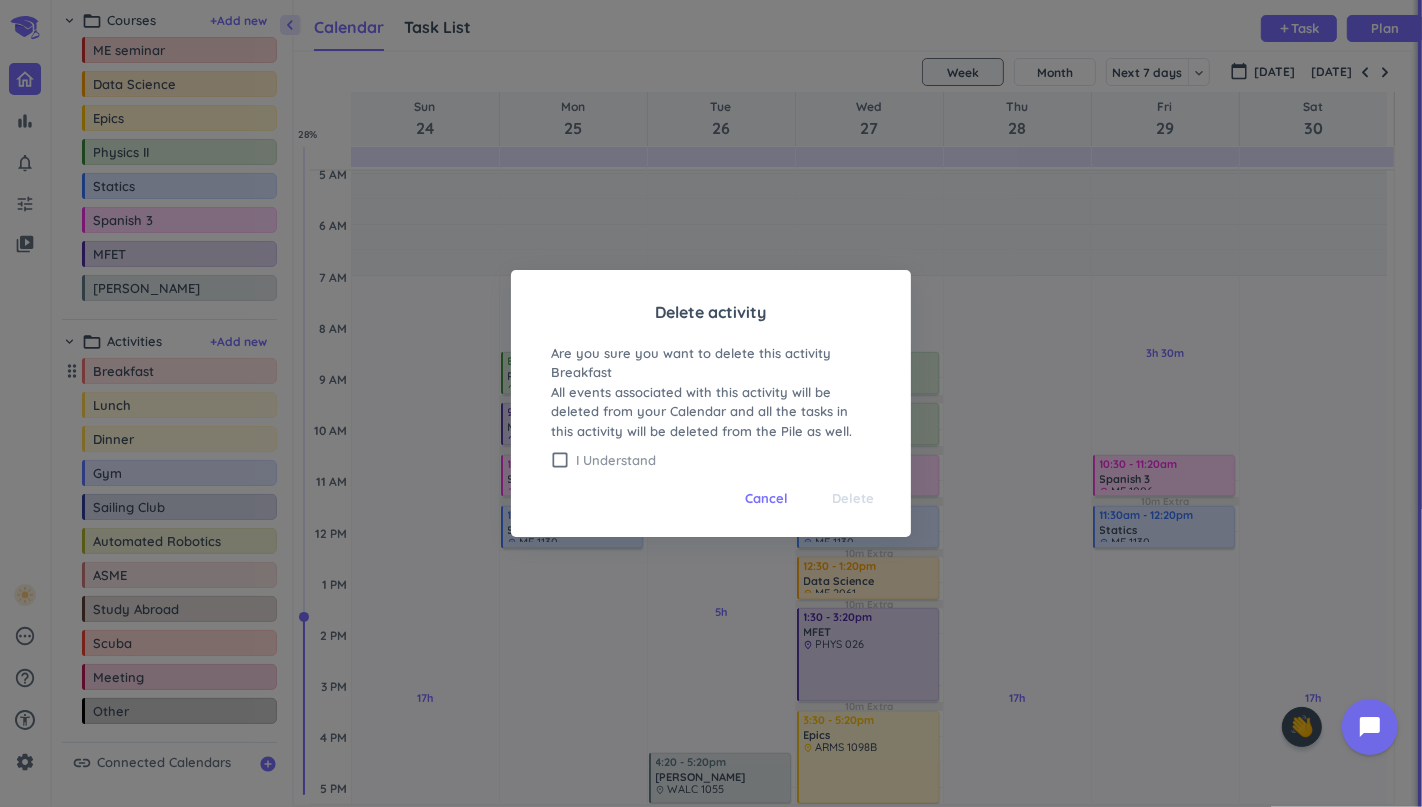 click on "I Understand" at bounding box center [723, 460] 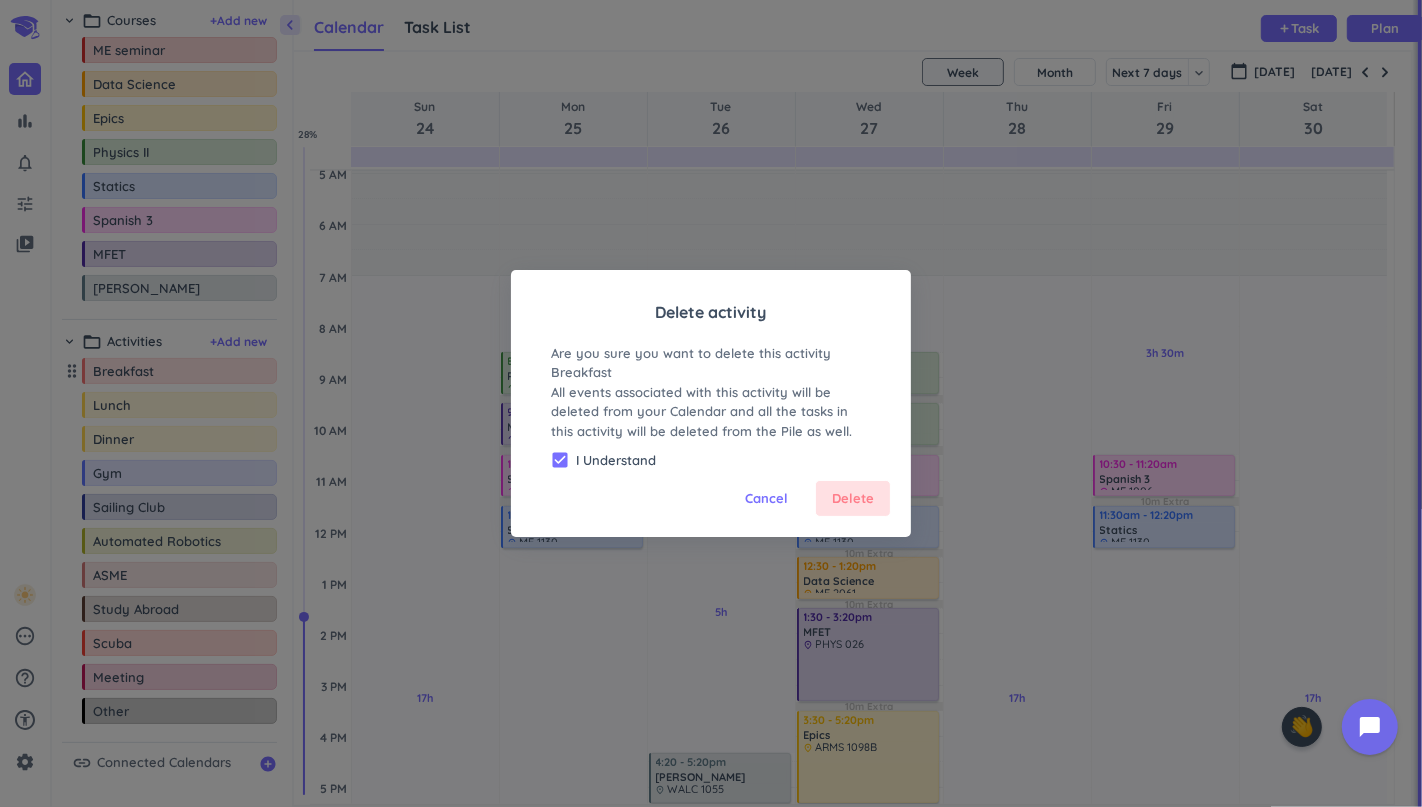 click on "Delete" at bounding box center [853, 499] 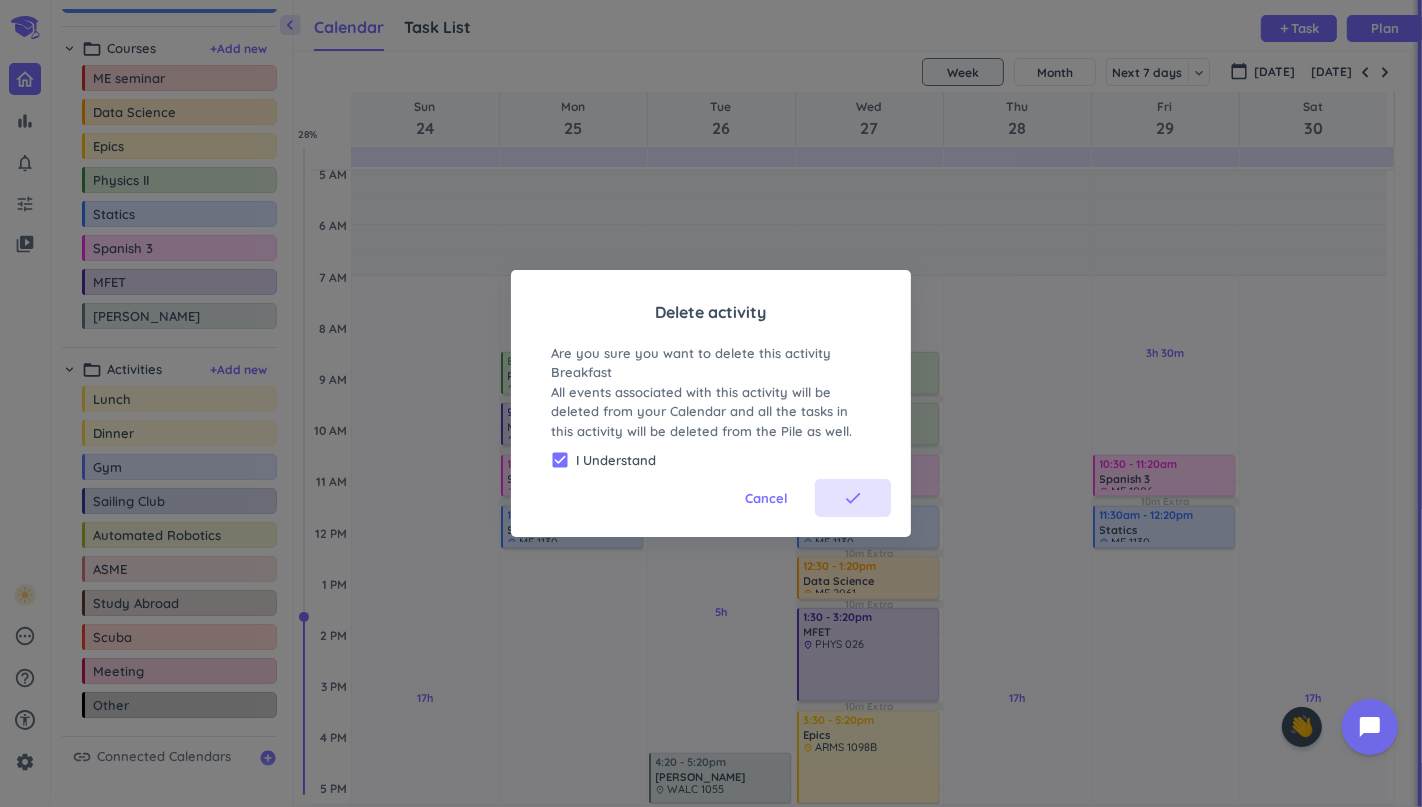 scroll, scrollTop: 21, scrollLeft: 0, axis: vertical 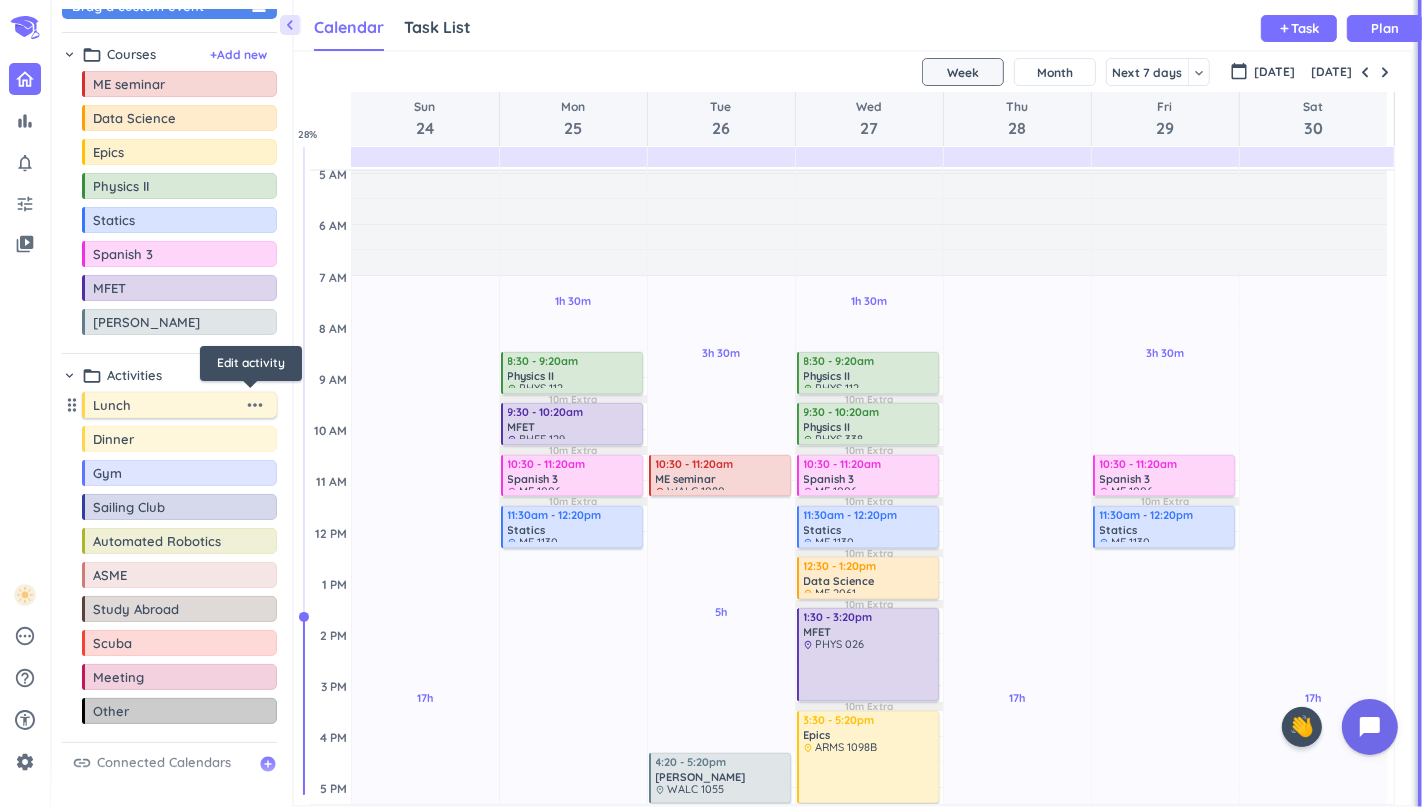 click on "more_horiz" at bounding box center [255, 405] 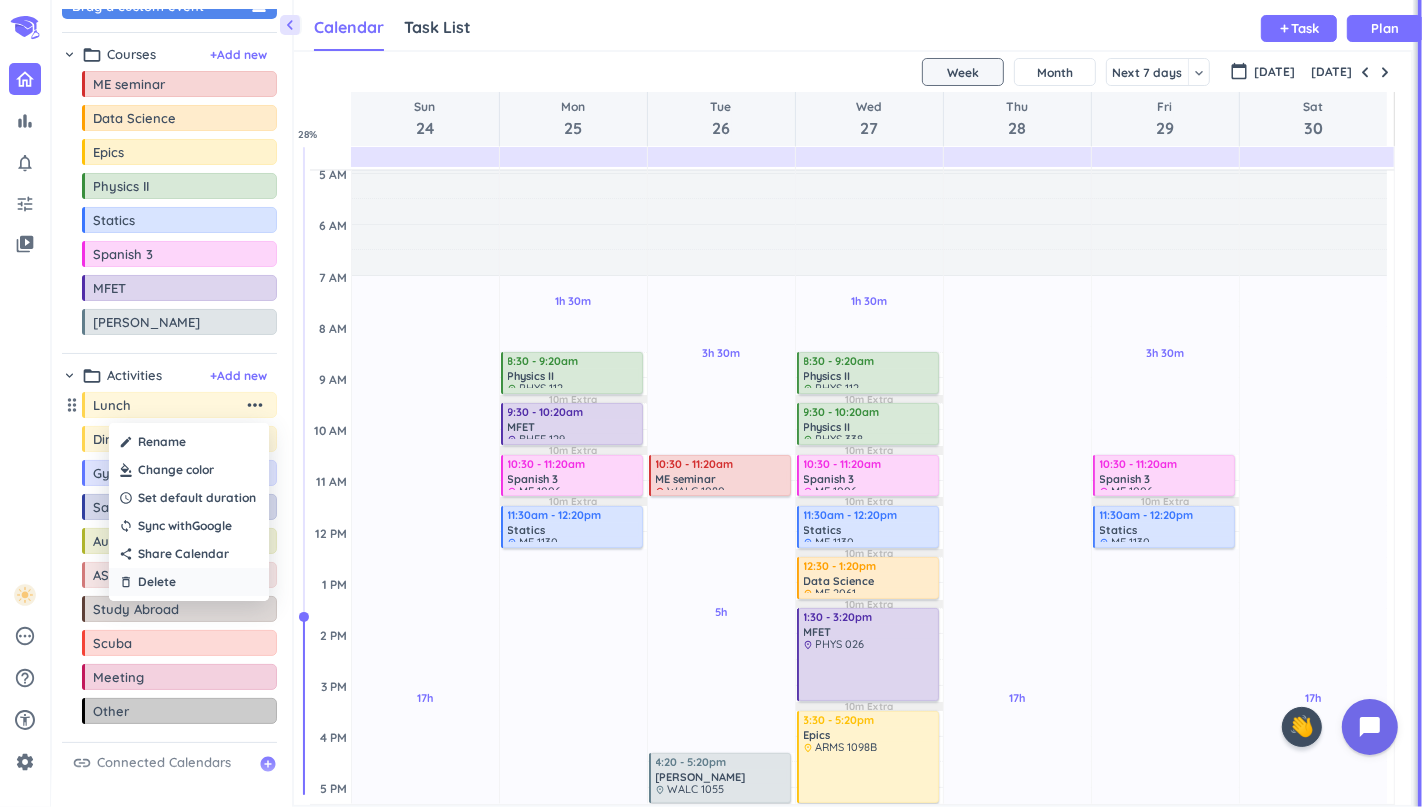 click on "delete_outline Delete" at bounding box center [189, 582] 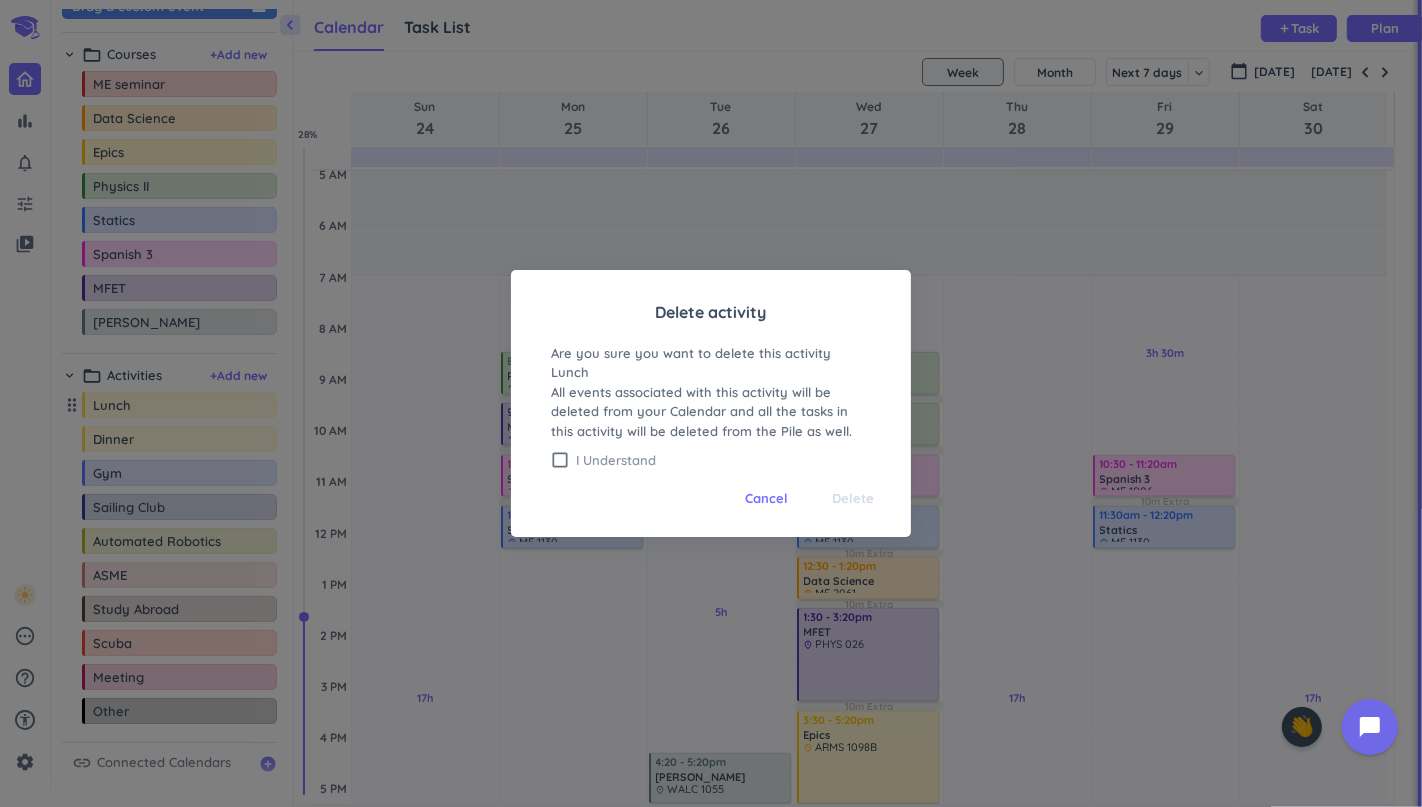 click on "I Understand" at bounding box center [723, 460] 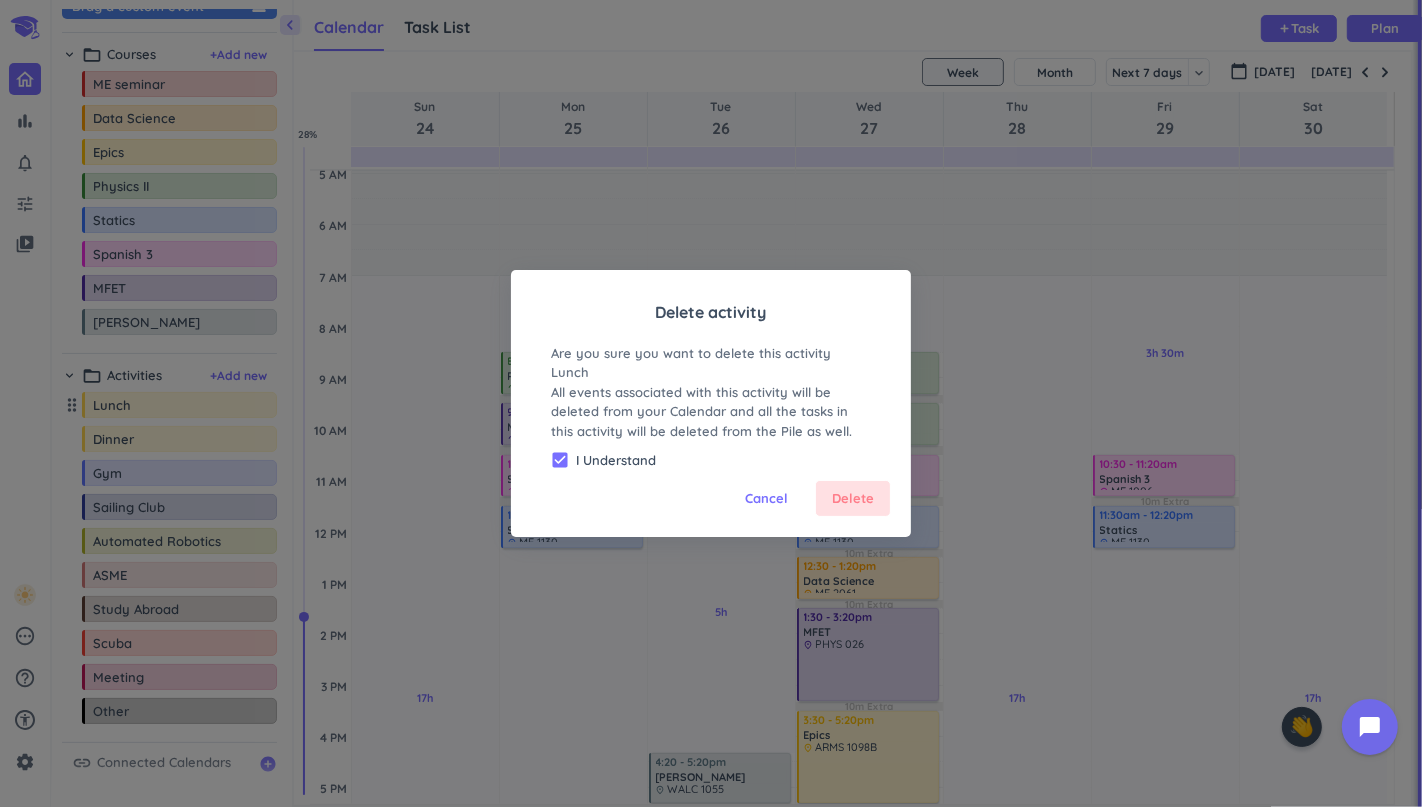 click on "Delete" at bounding box center [853, 499] 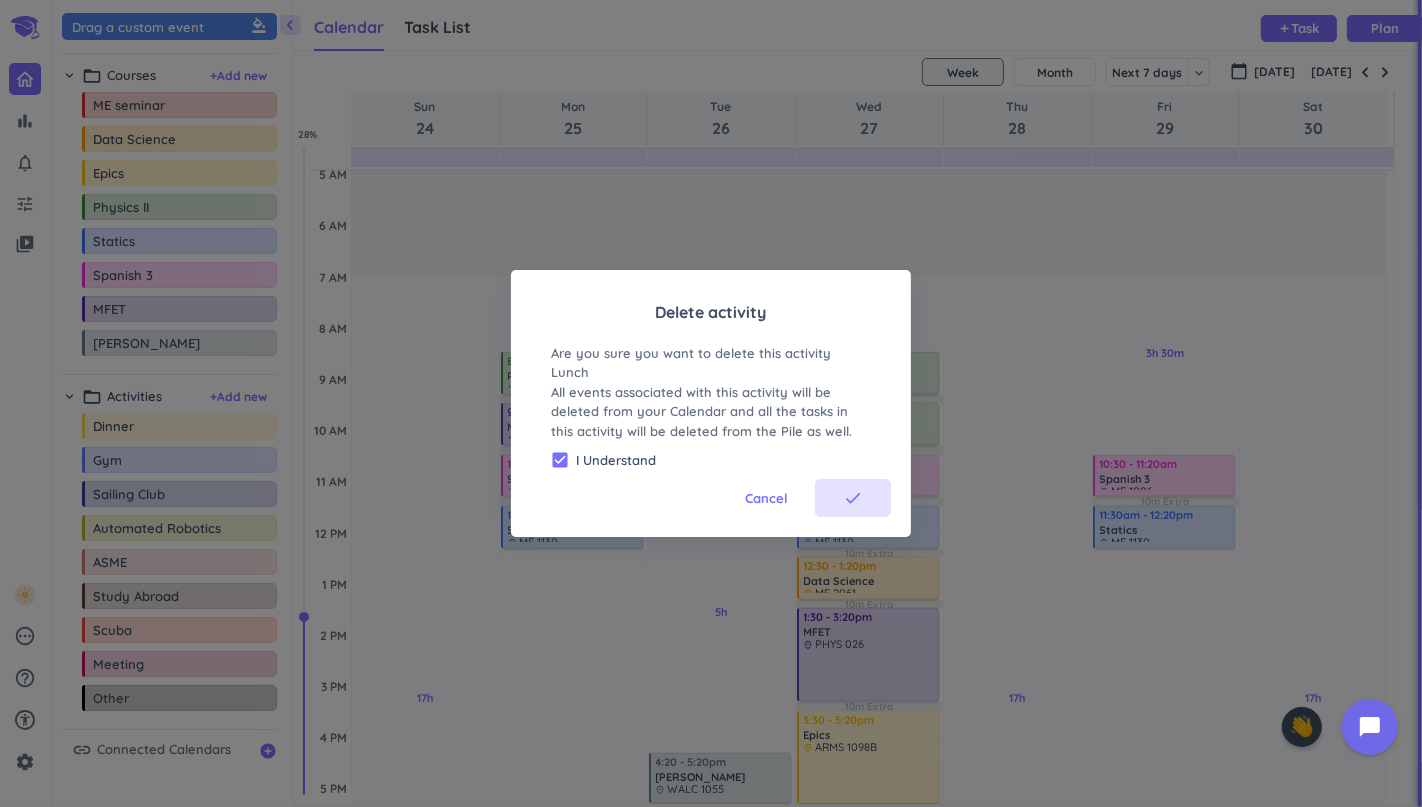 scroll, scrollTop: 0, scrollLeft: 0, axis: both 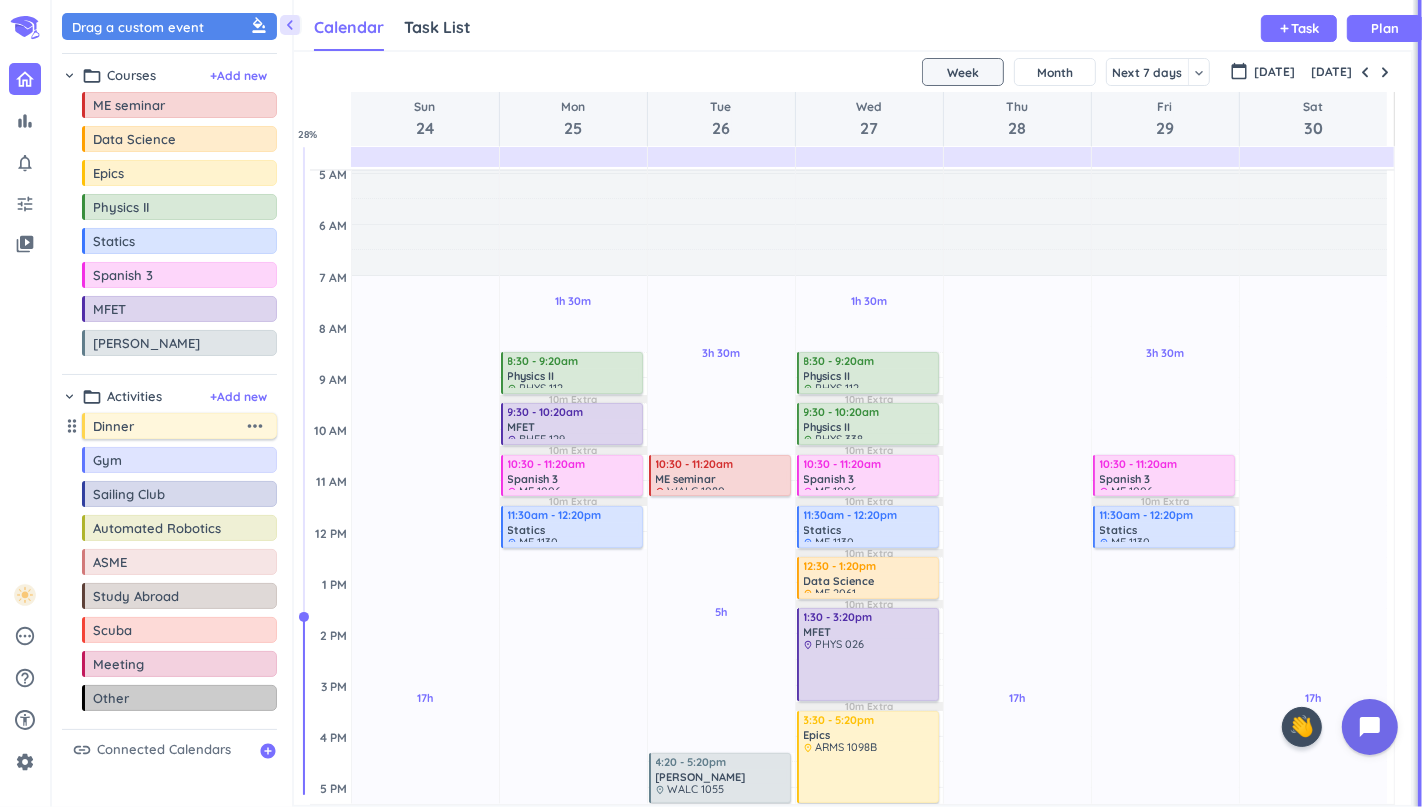 click on "more_horiz" at bounding box center (255, 426) 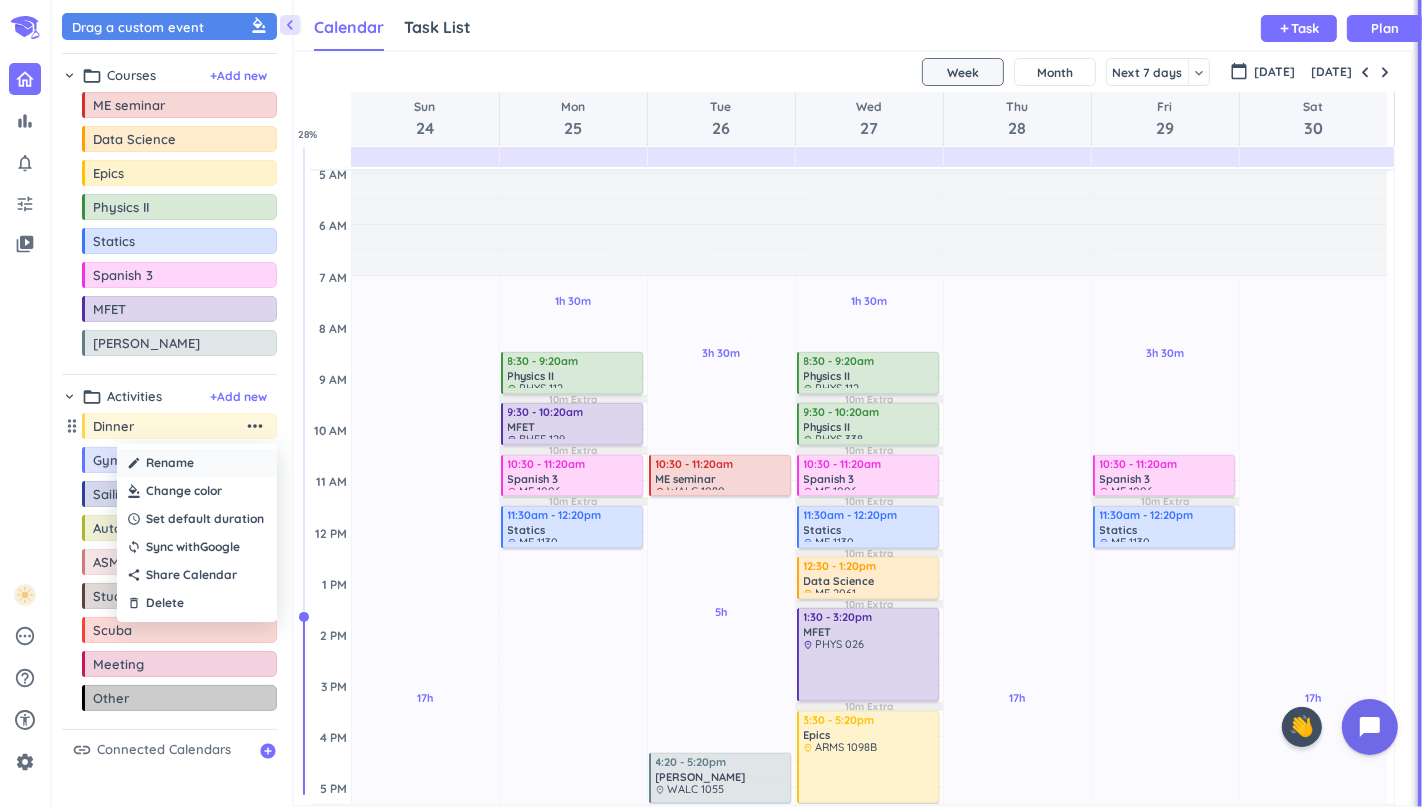 click on "create Rename" at bounding box center (197, 463) 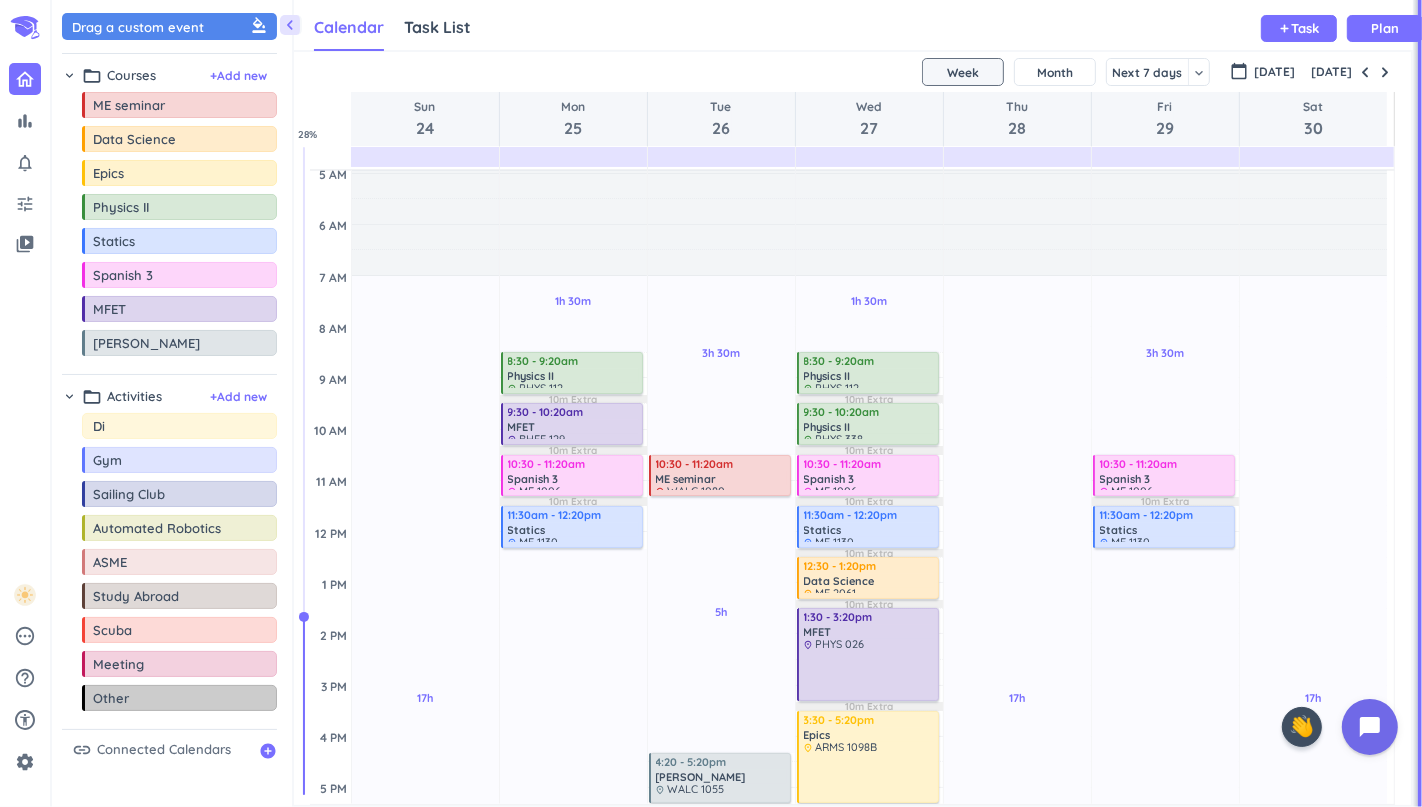 type on "D" 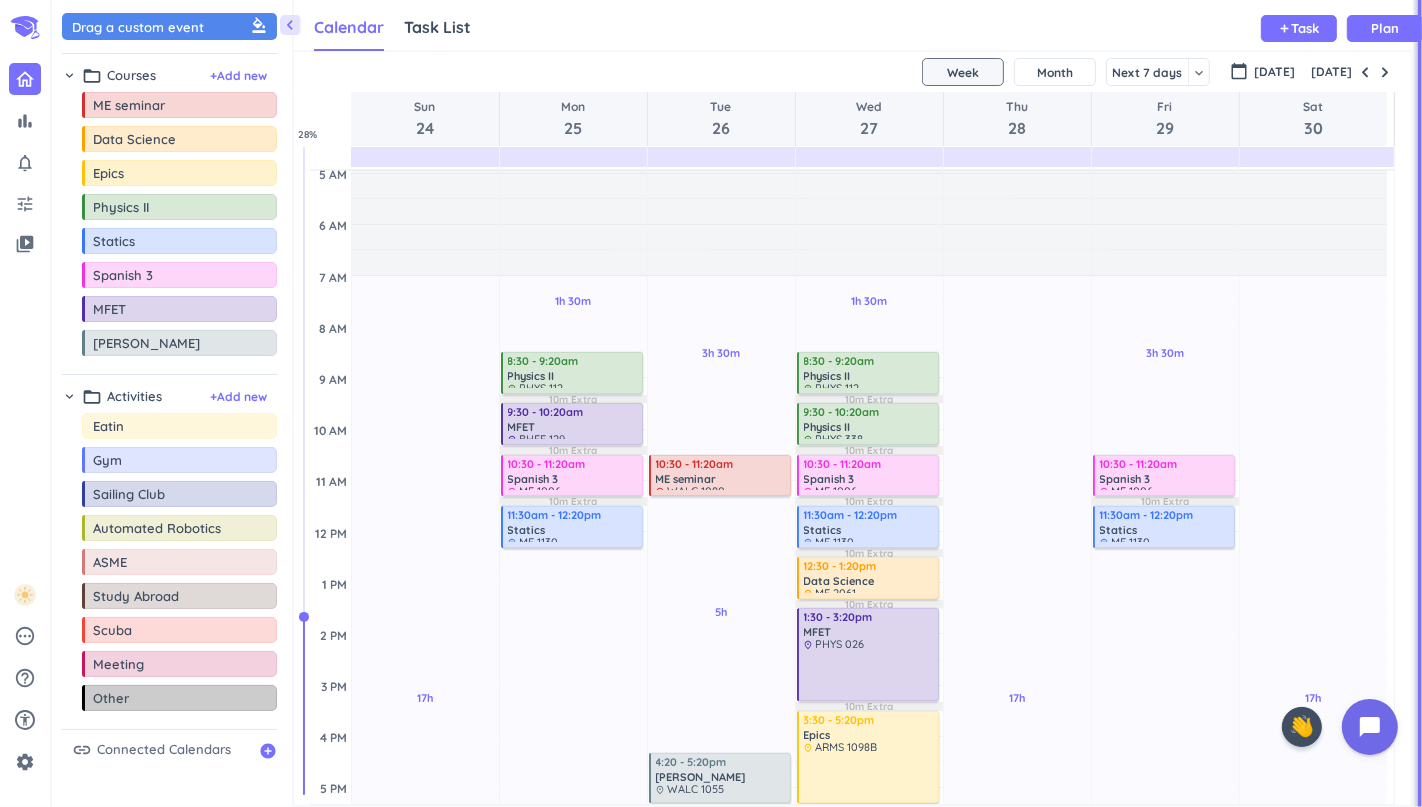 type on "Eating" 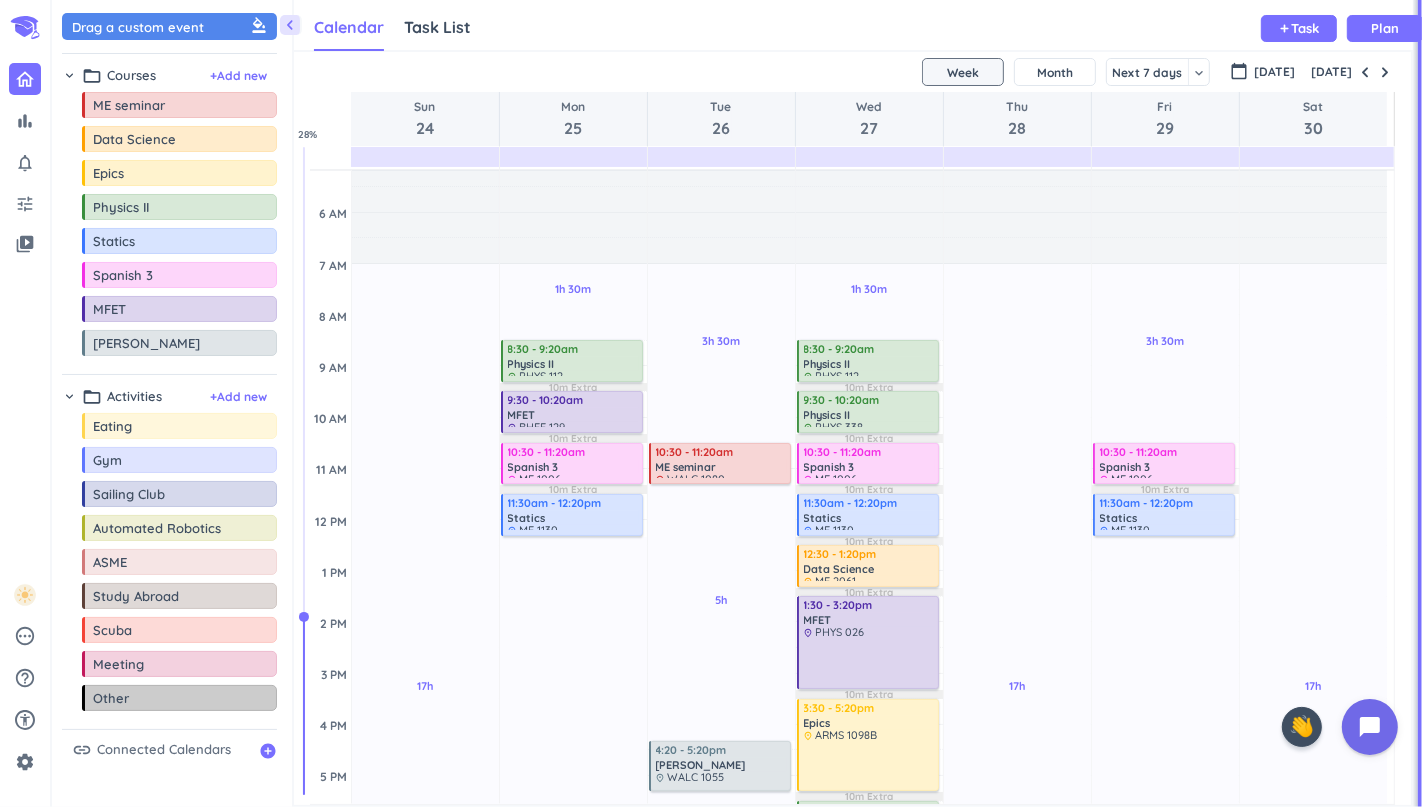 scroll, scrollTop: 60, scrollLeft: 0, axis: vertical 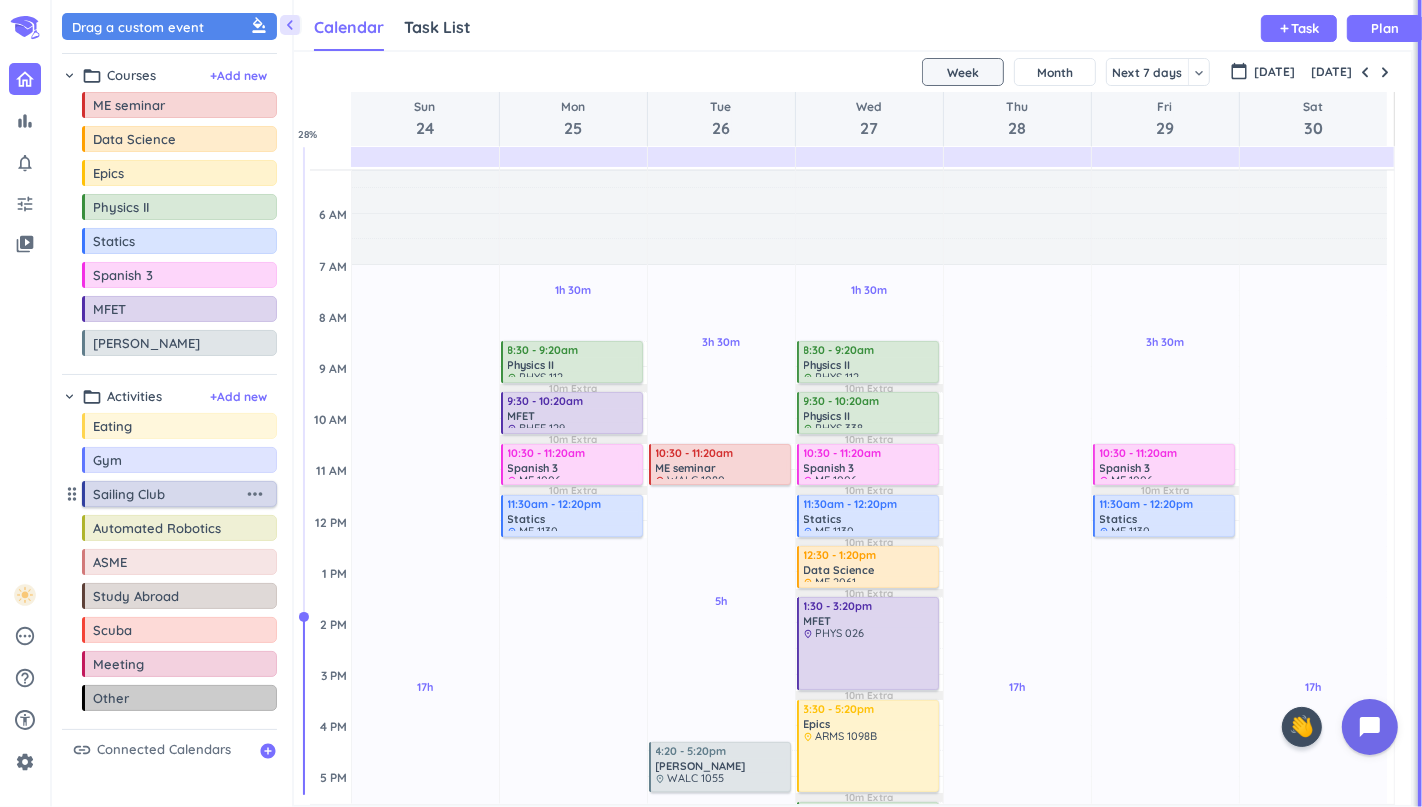 click on "Sailing Club more_horiz" at bounding box center [179, 494] 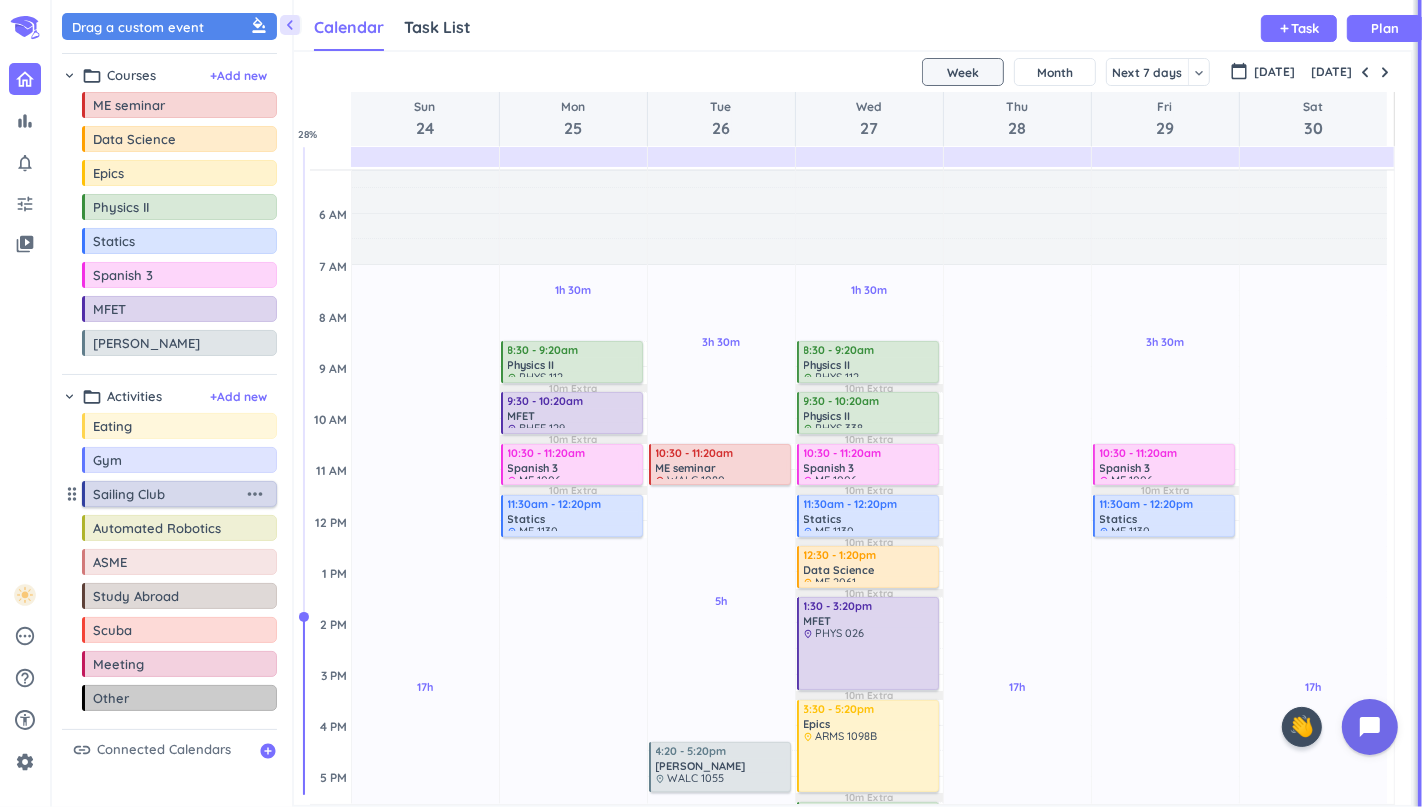 click on "more_horiz" at bounding box center (255, 494) 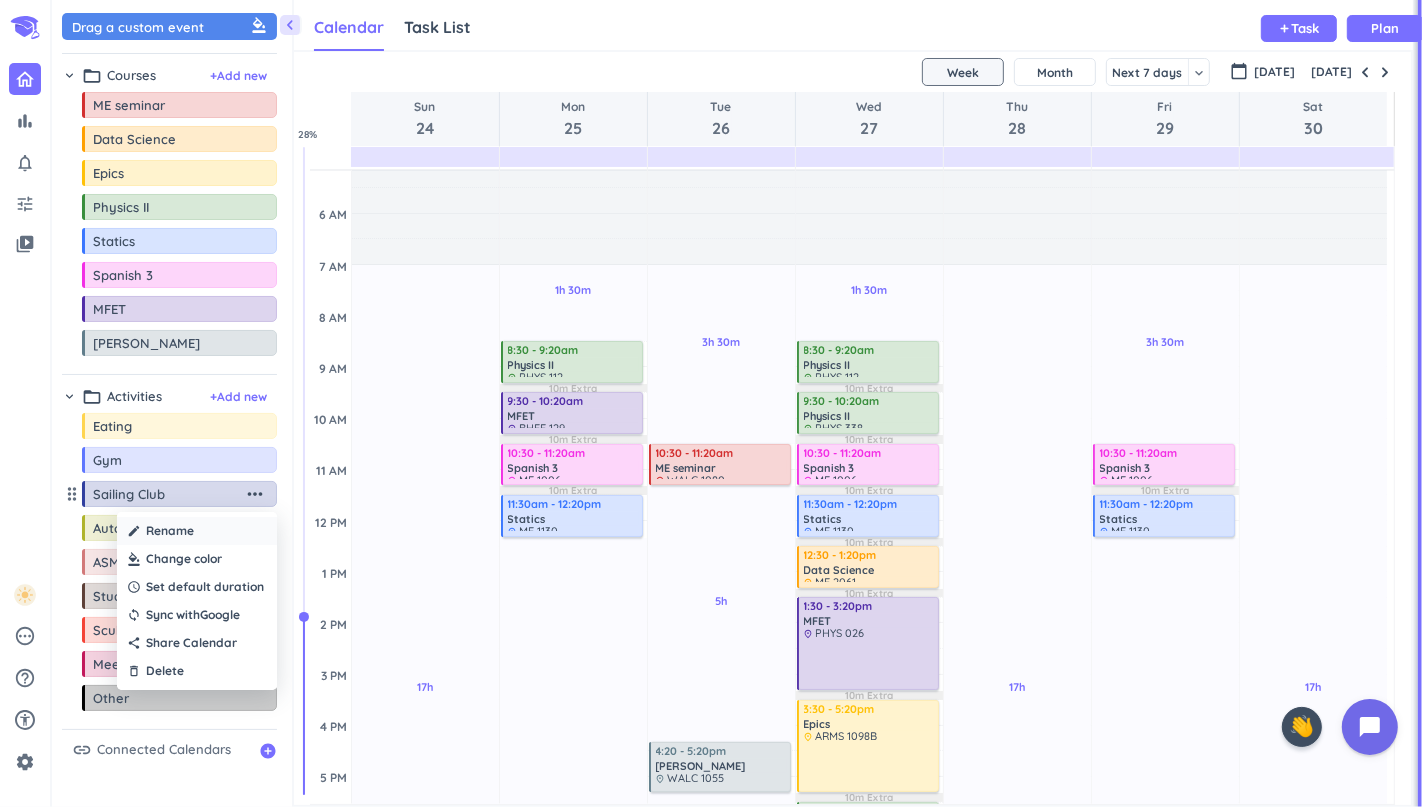 click on "create Rename" at bounding box center (197, 531) 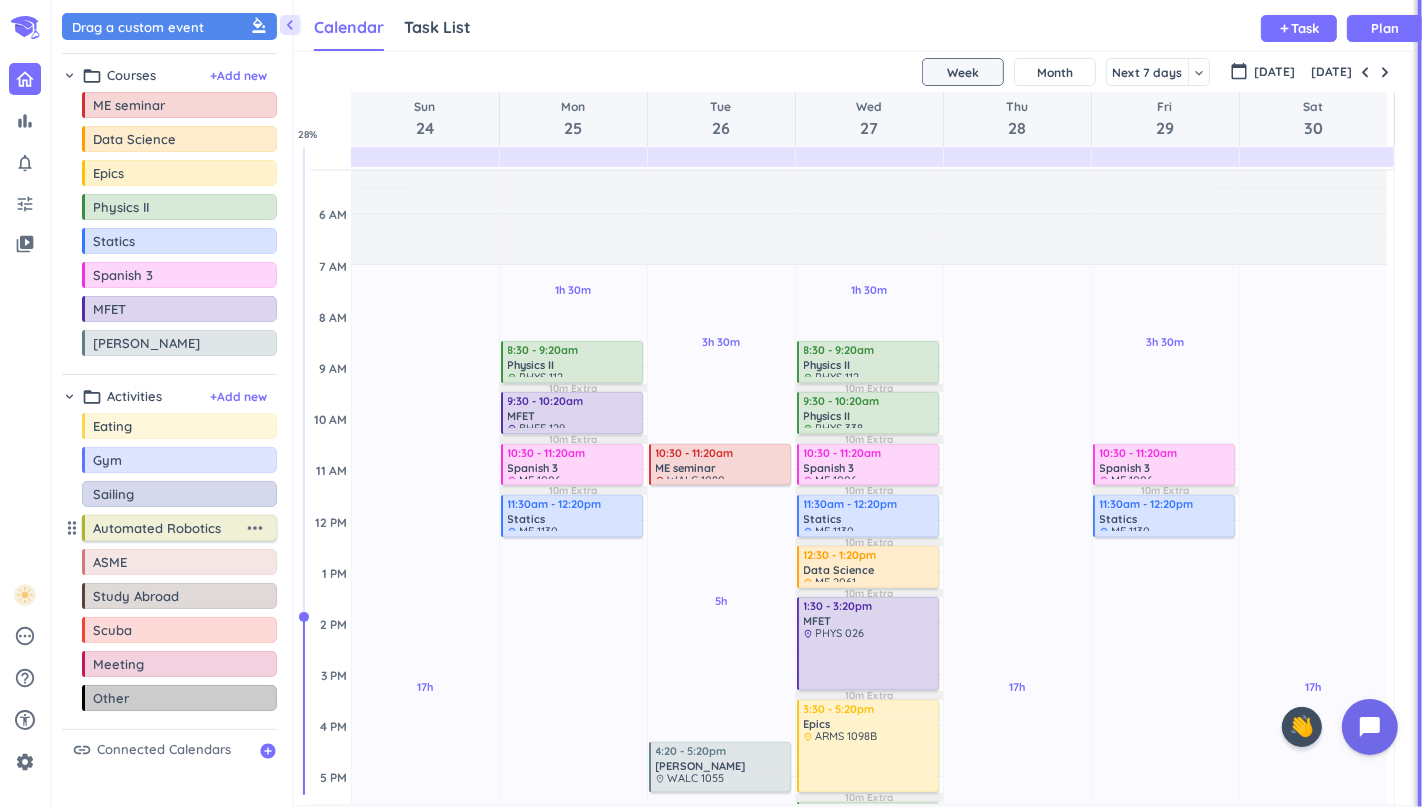 type on "Sailing" 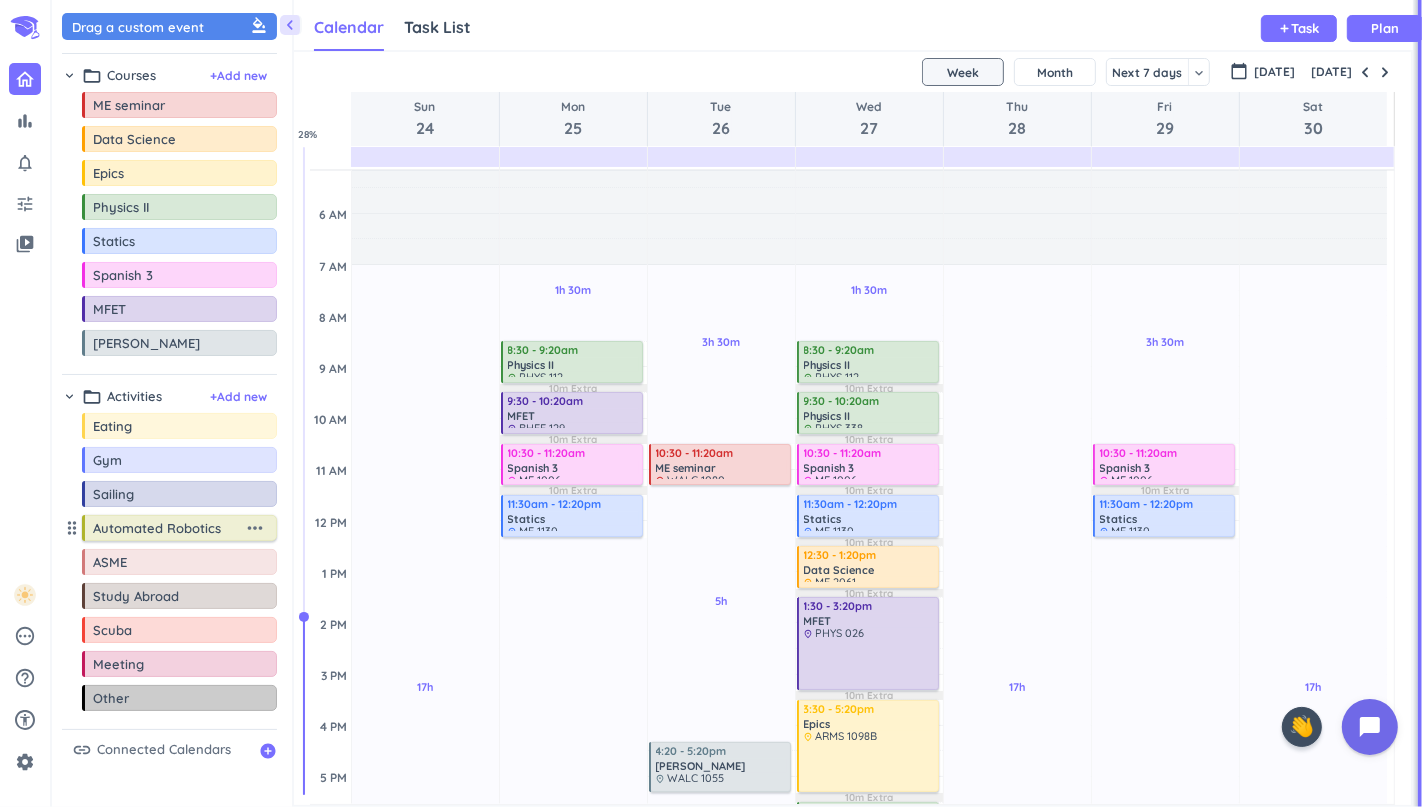 click on "more_horiz" at bounding box center (255, 528) 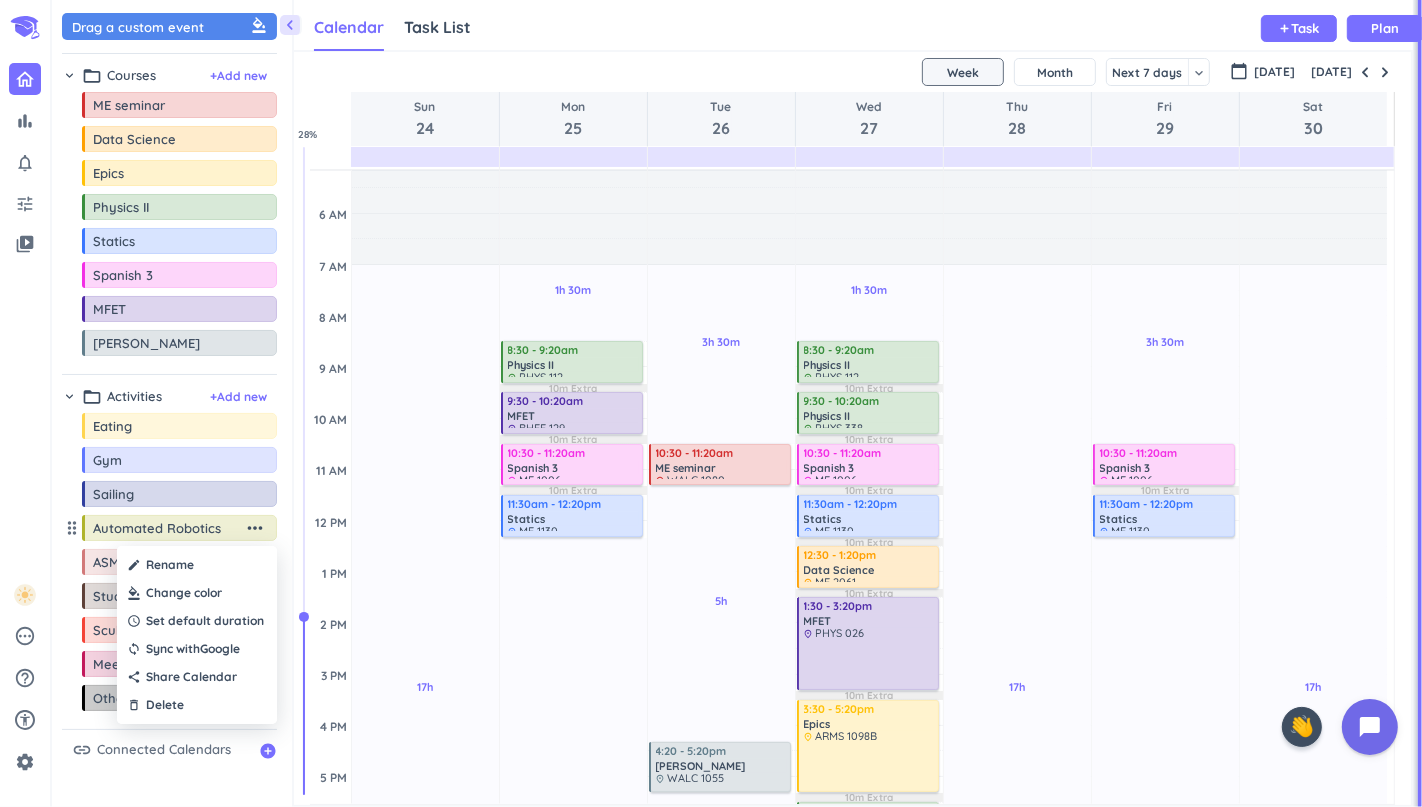 click at bounding box center [197, 593] 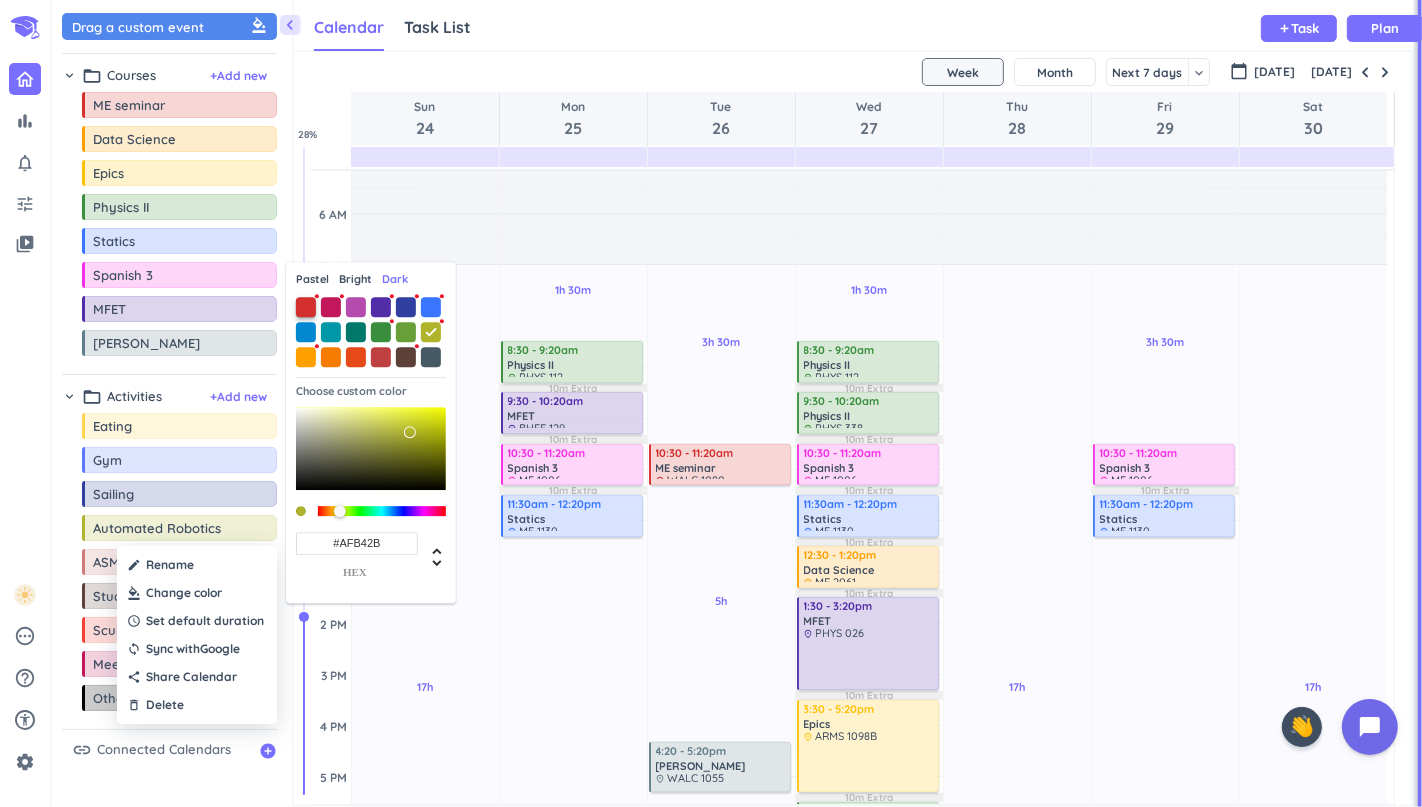 click at bounding box center (306, 307) 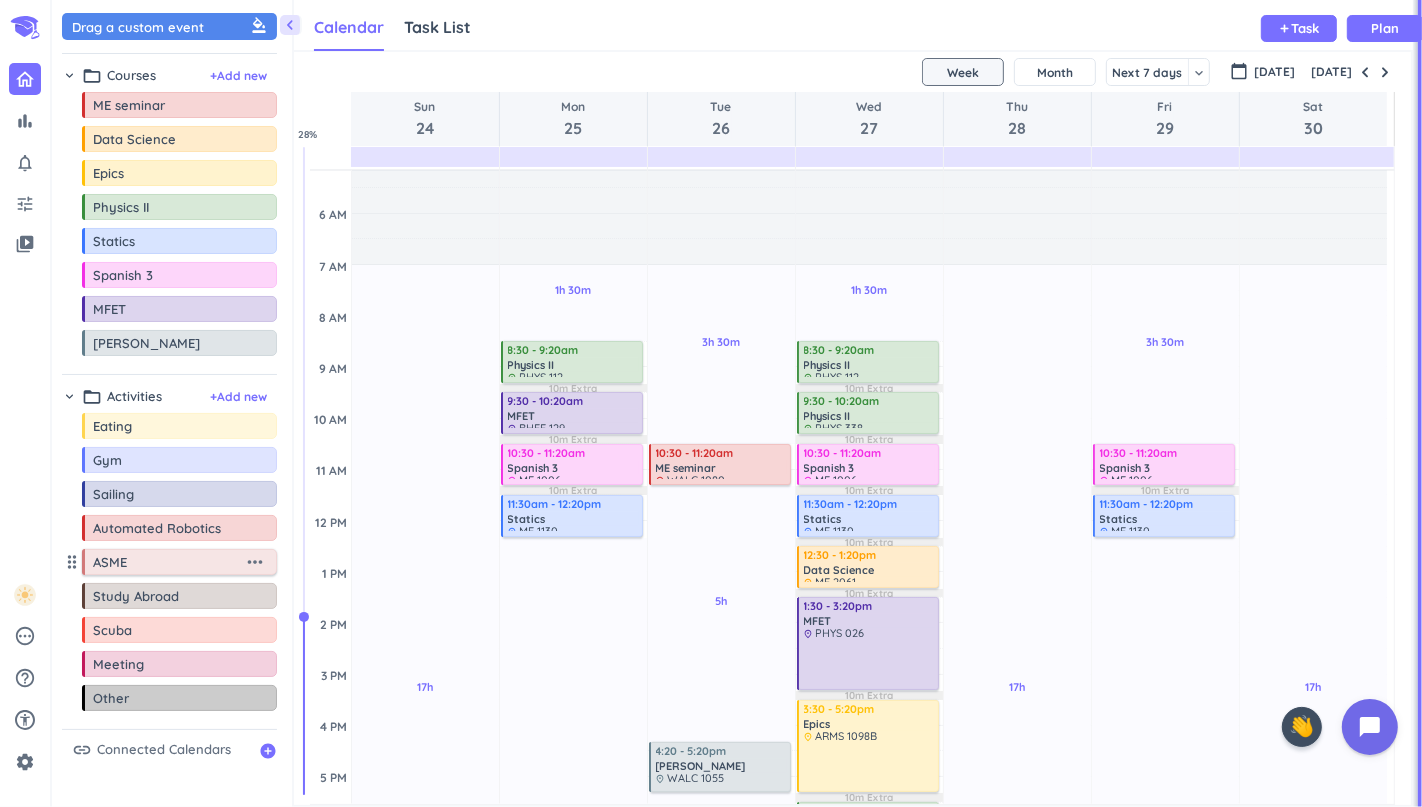 click on "more_horiz" at bounding box center [255, 562] 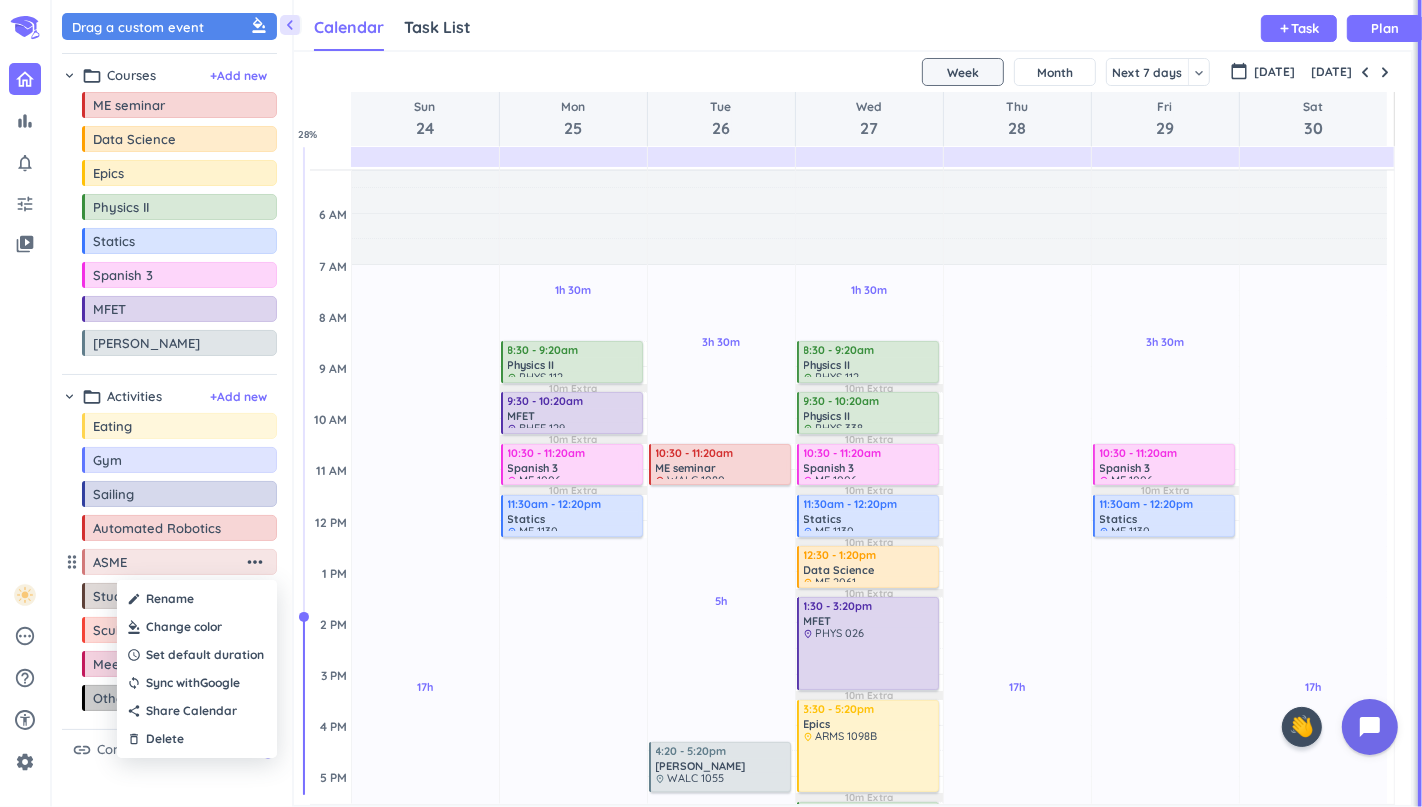 click at bounding box center (197, 627) 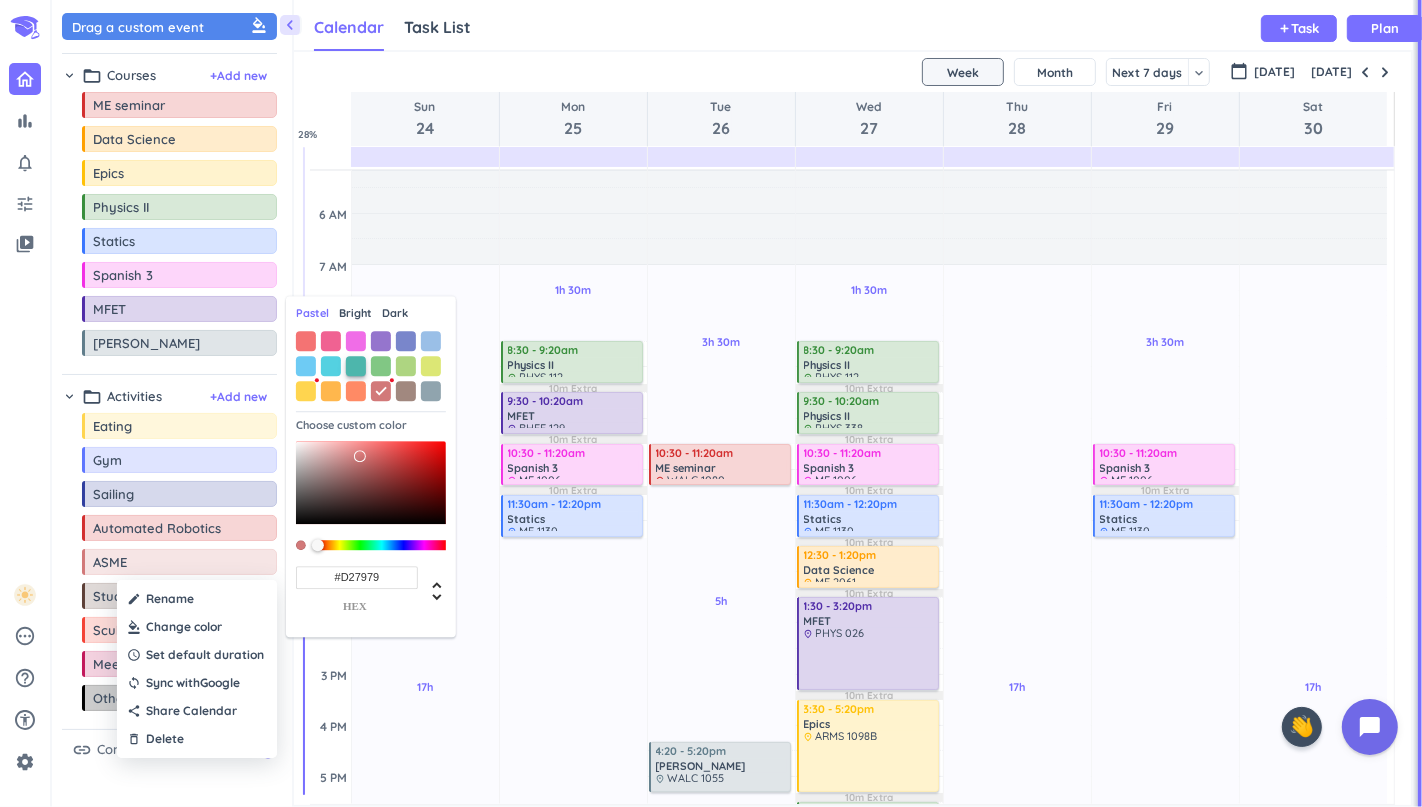 click at bounding box center [356, 366] 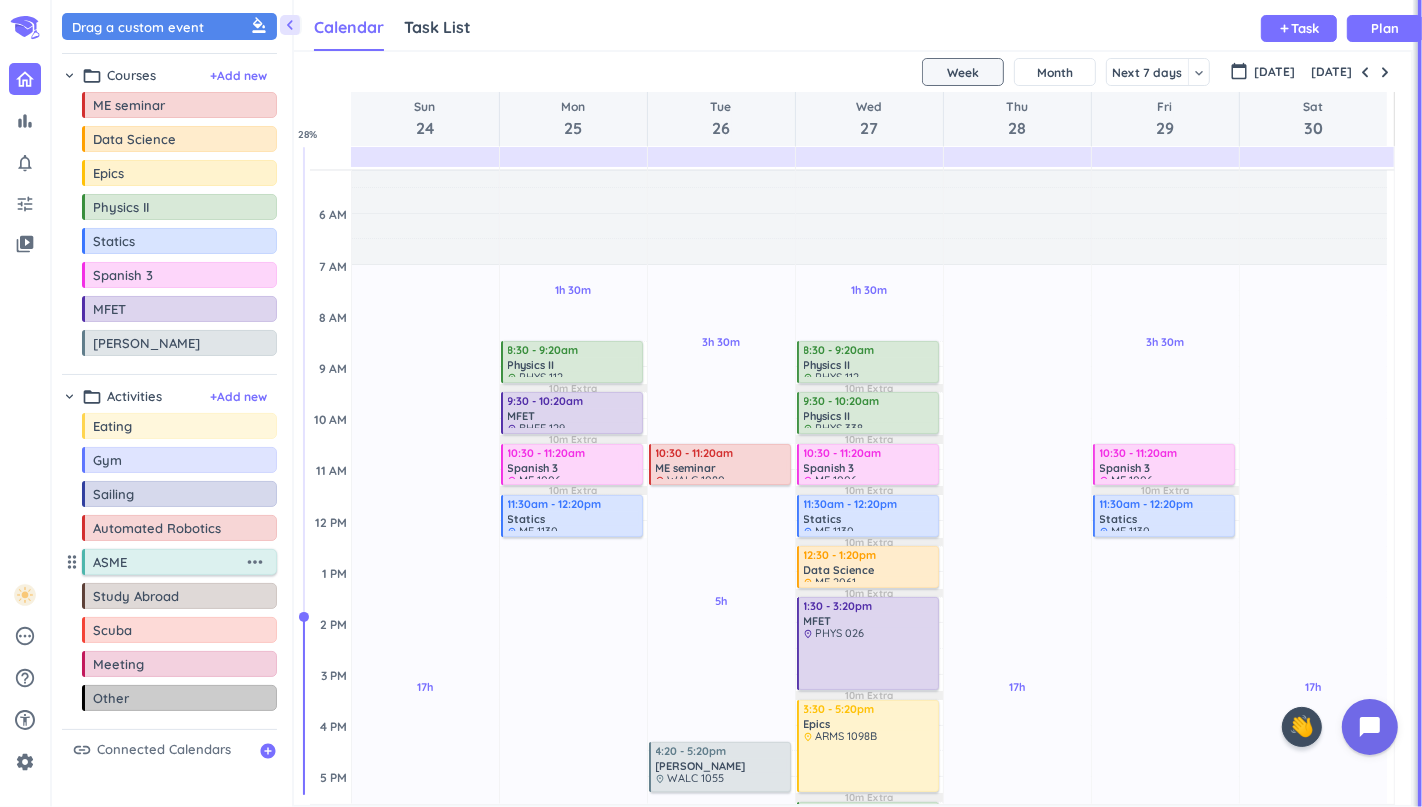 click on "more_horiz" at bounding box center (255, 562) 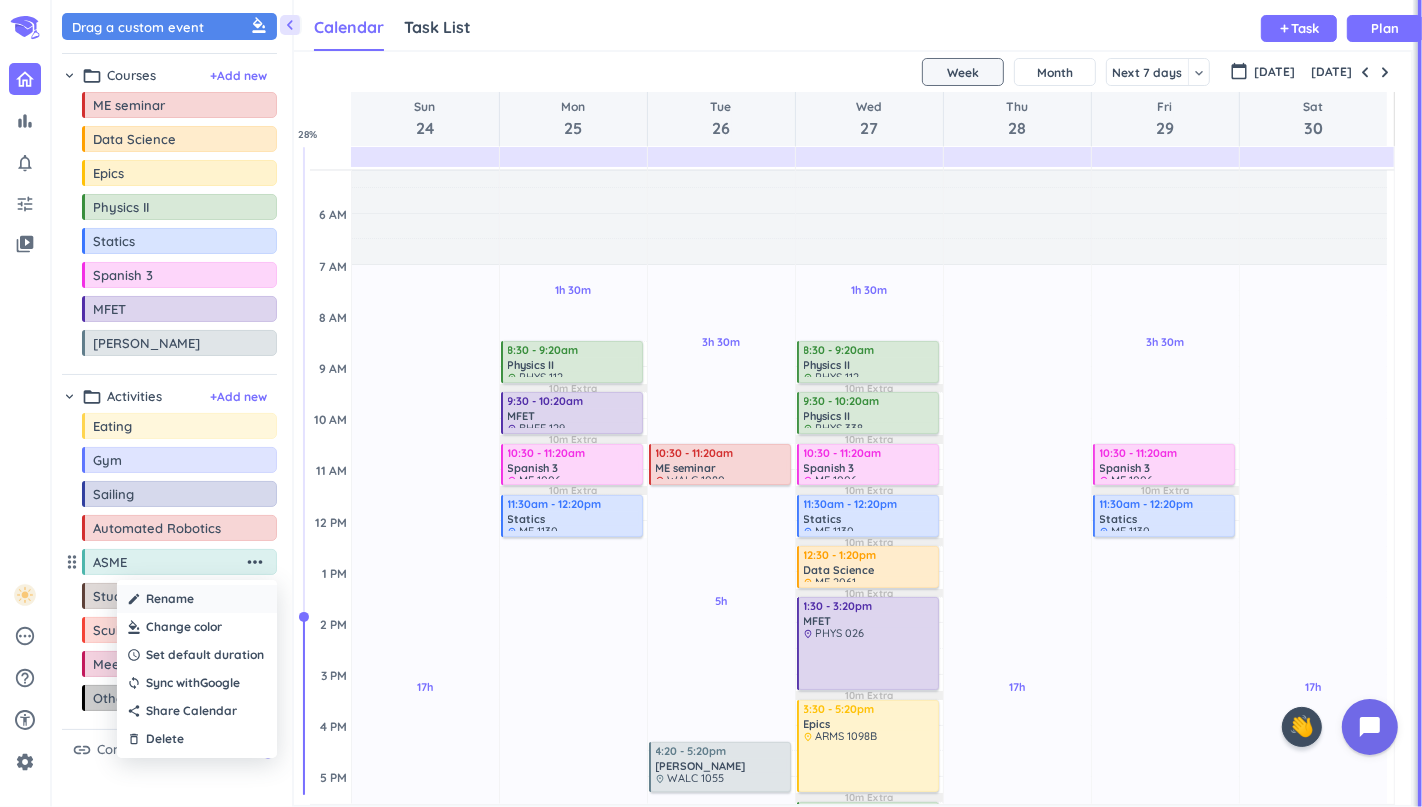 click on "Rename" at bounding box center (170, 599) 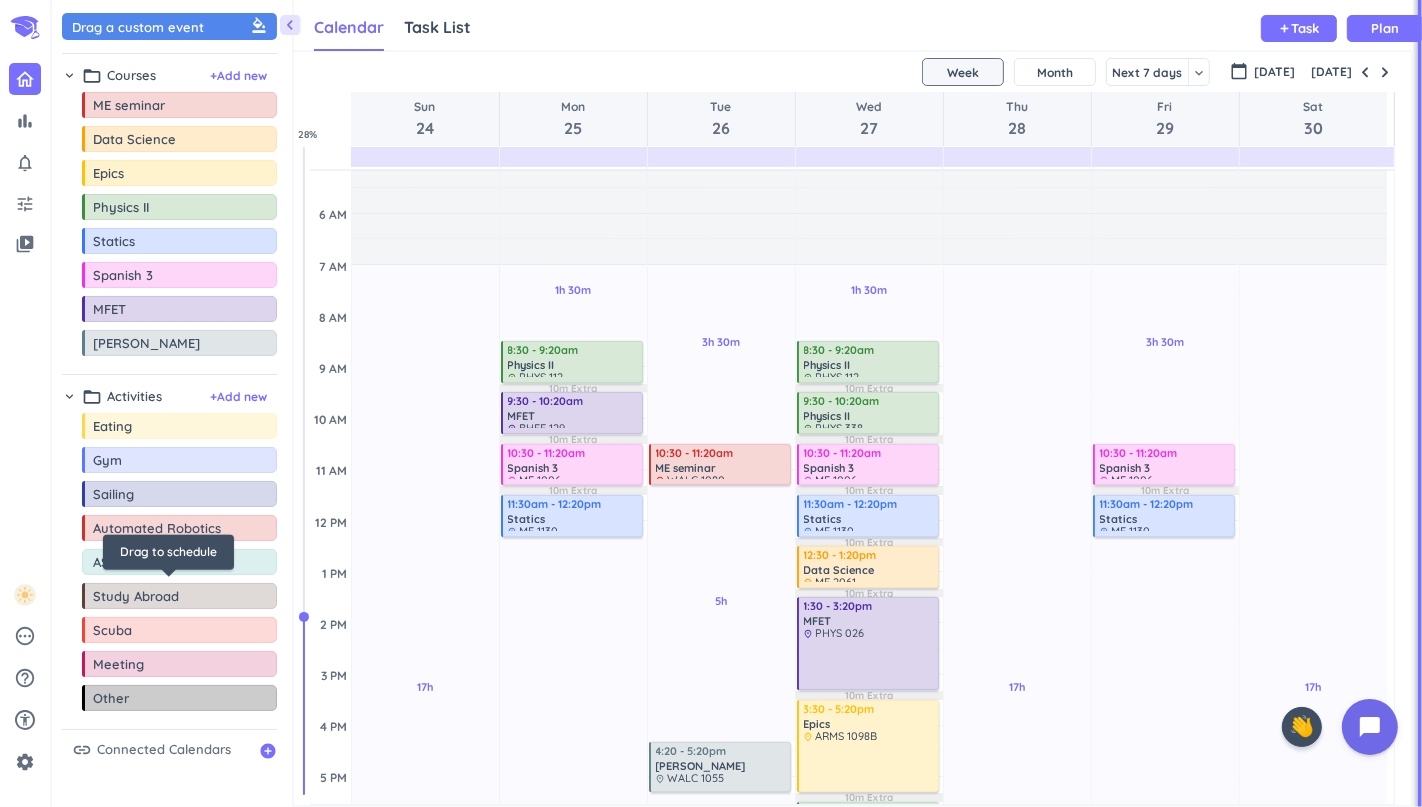 type on "ASME Racing" 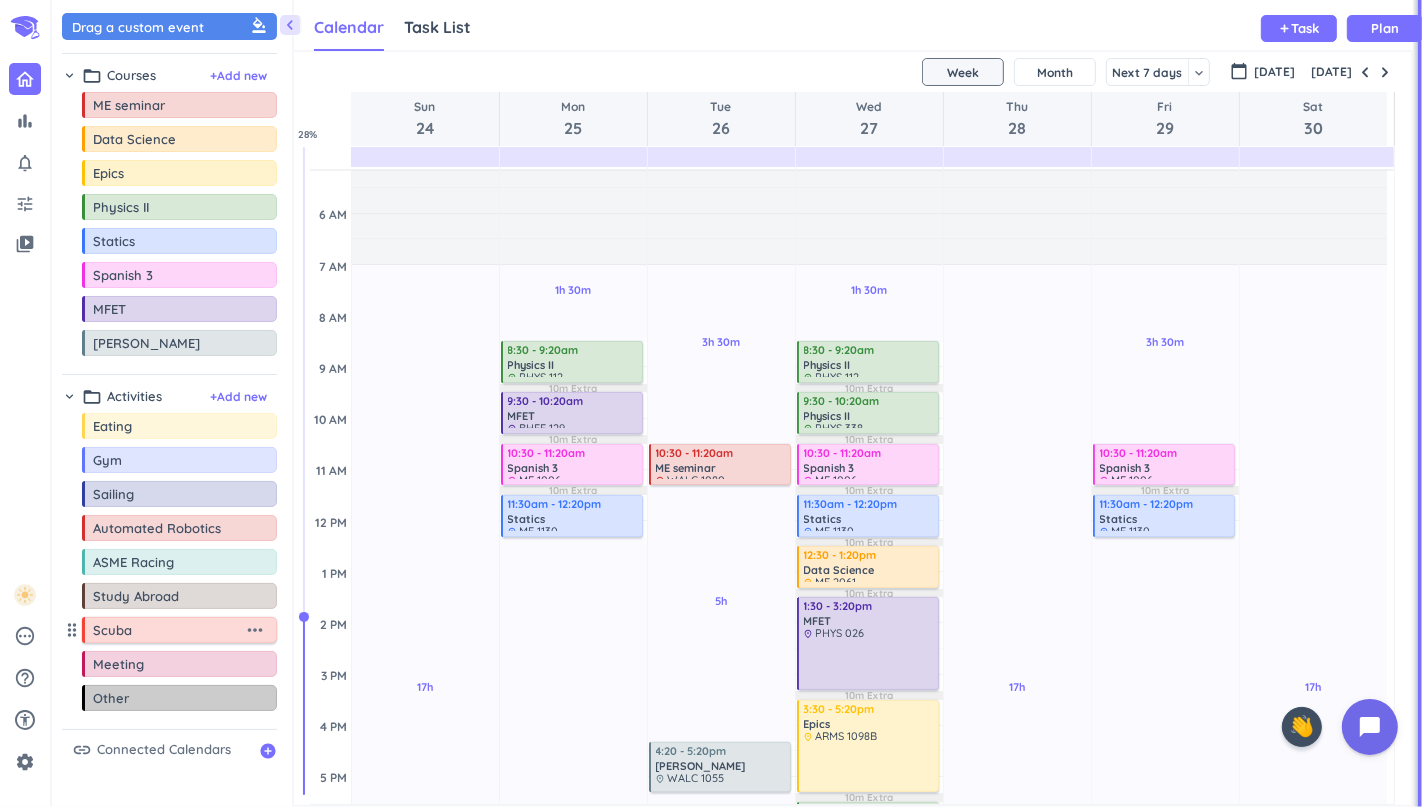 click on "more_horiz" at bounding box center (255, 630) 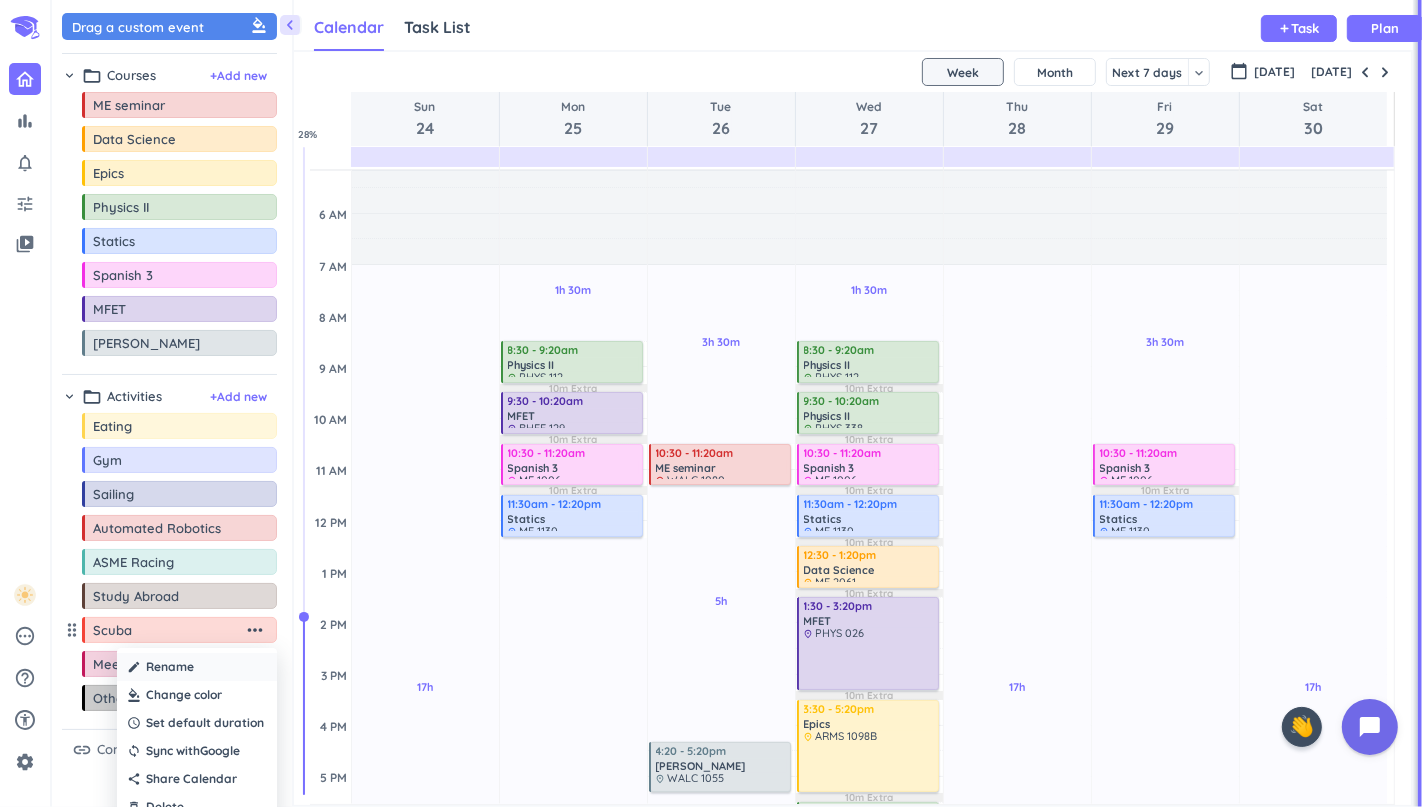 click on "Rename" at bounding box center (170, 667) 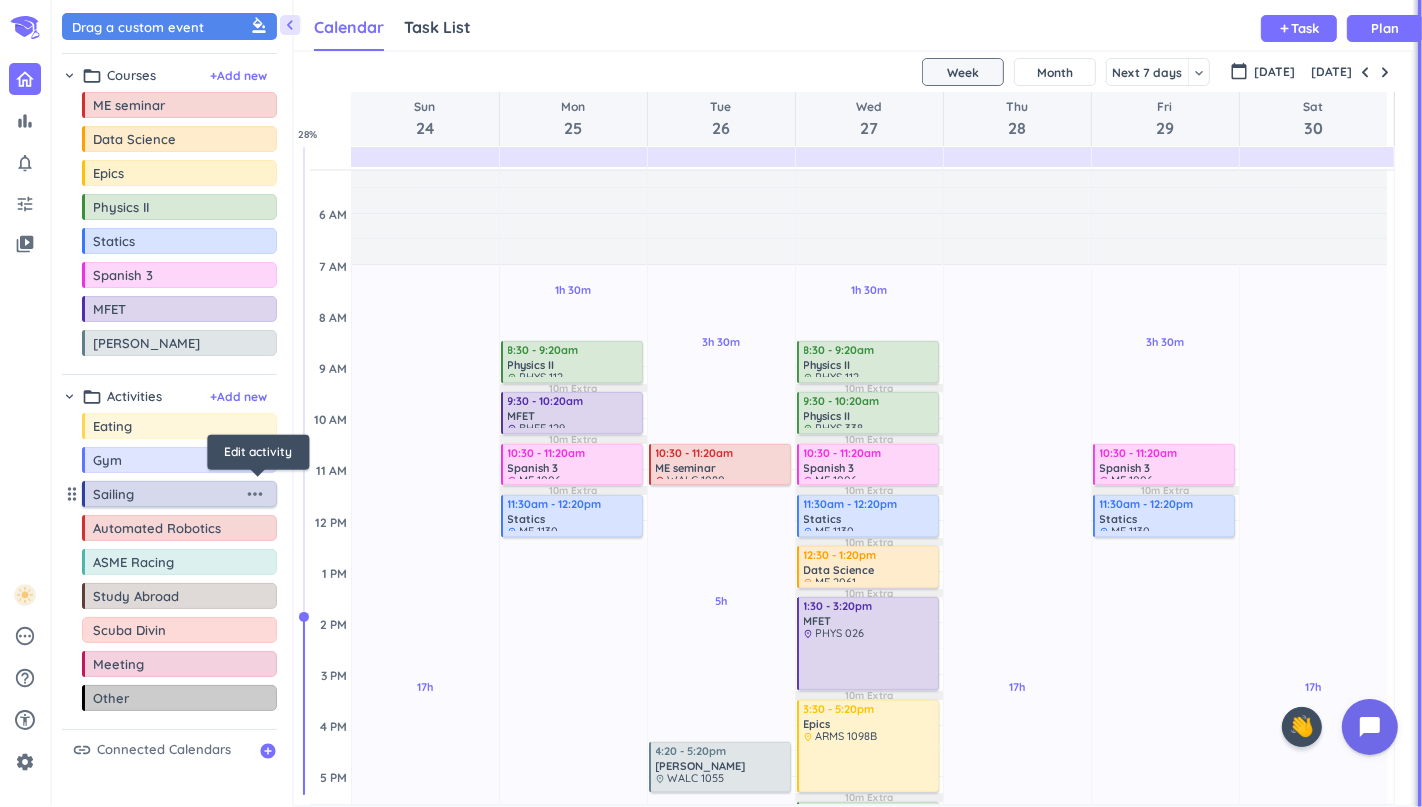 type on "[MEDICAL_DATA]" 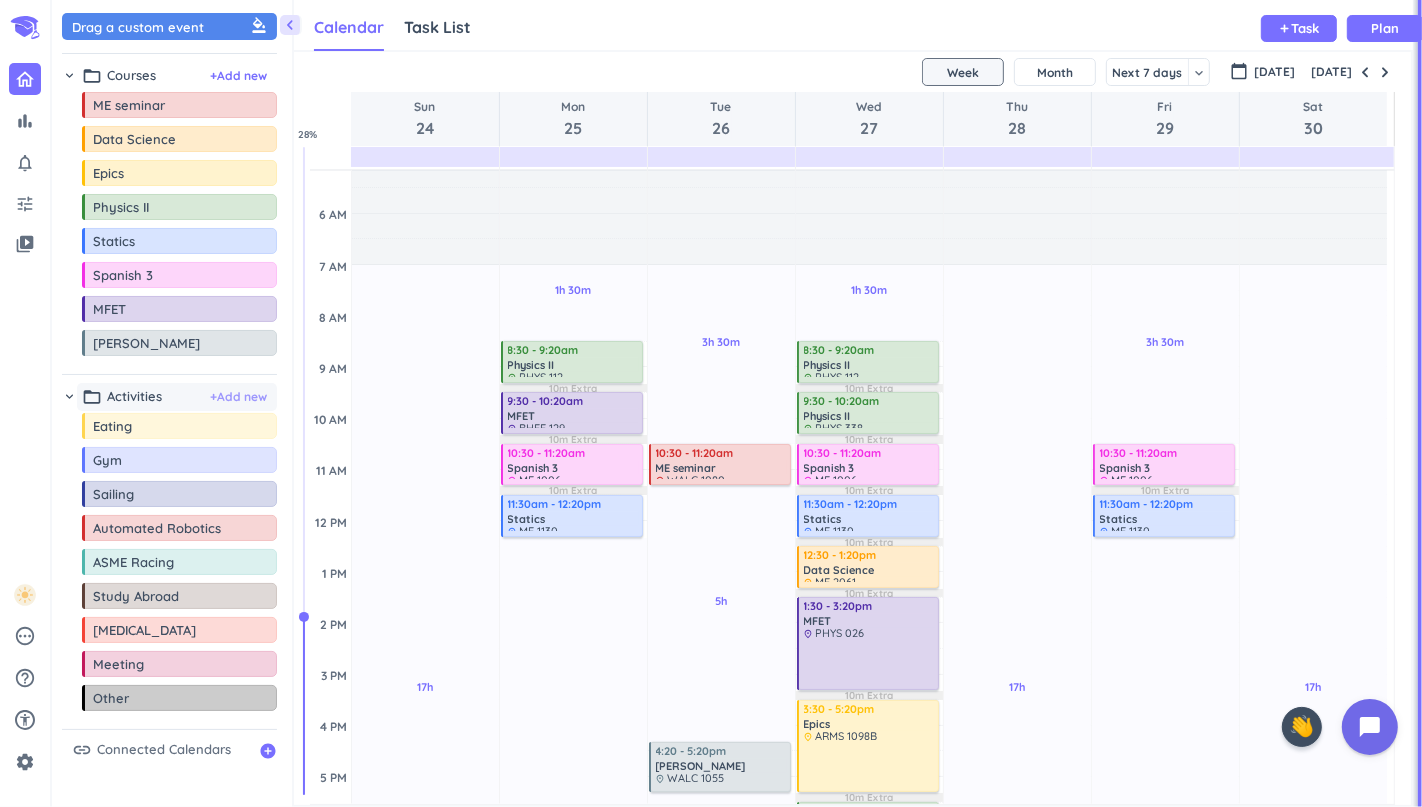 click on "+  Add new" at bounding box center (238, 397) 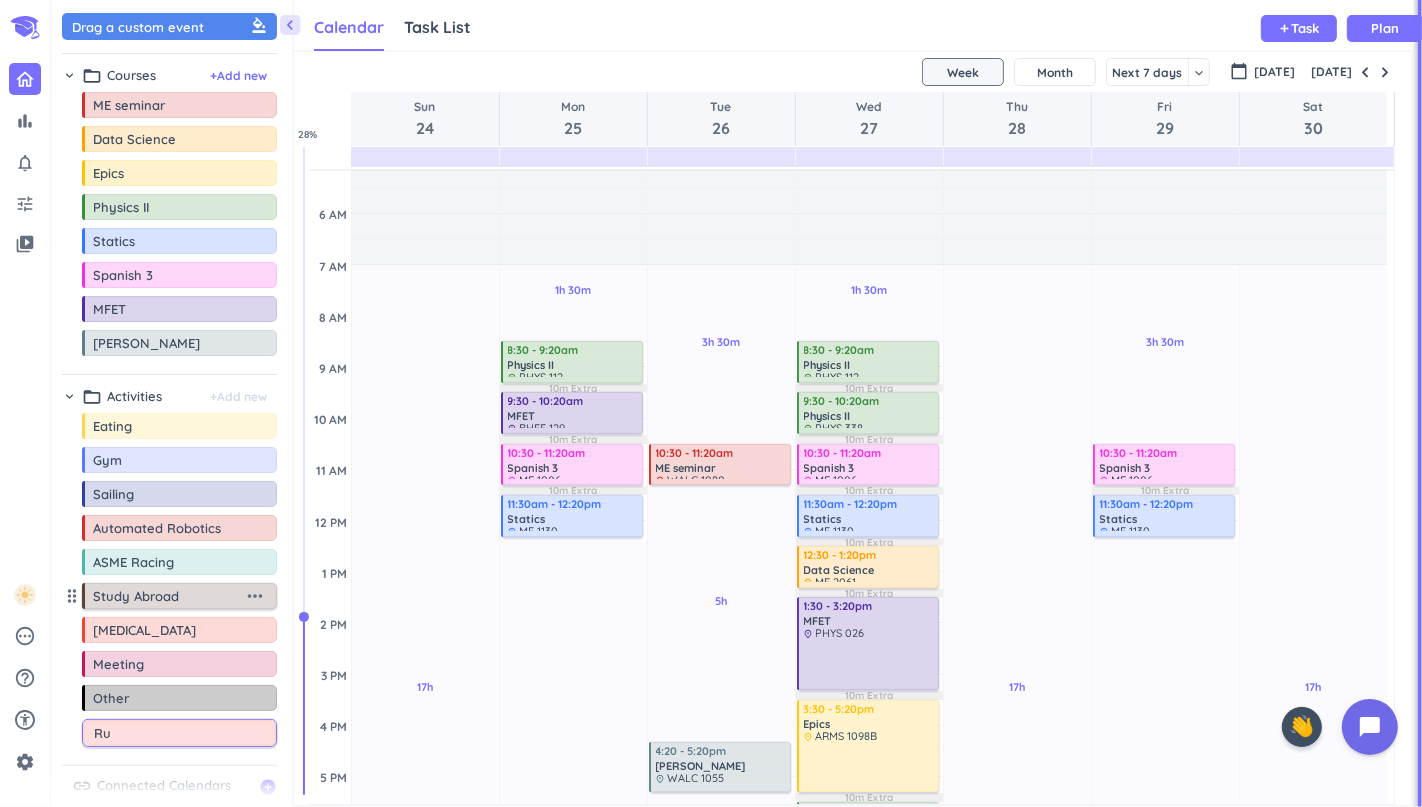 type on "Run" 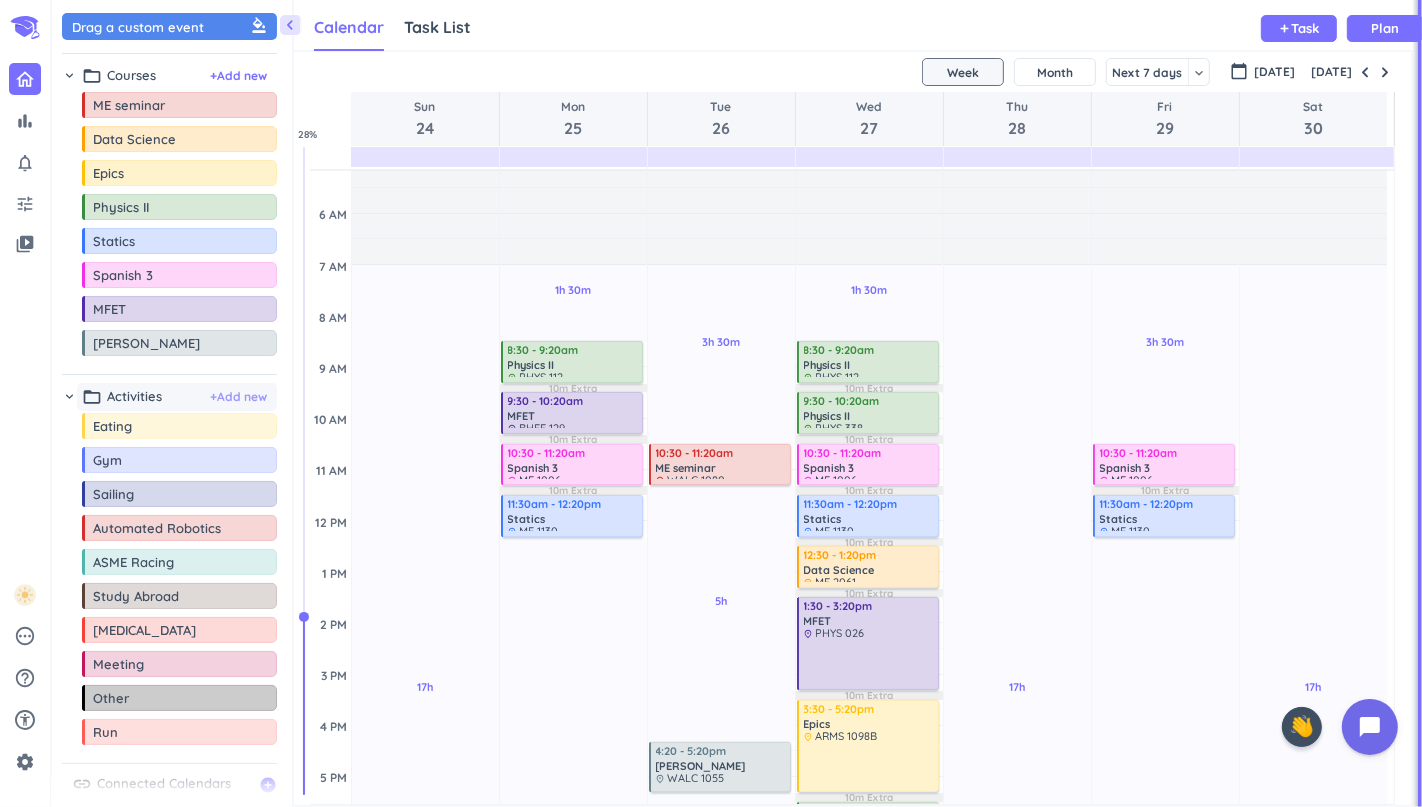 click on "+  Add new" at bounding box center (238, 397) 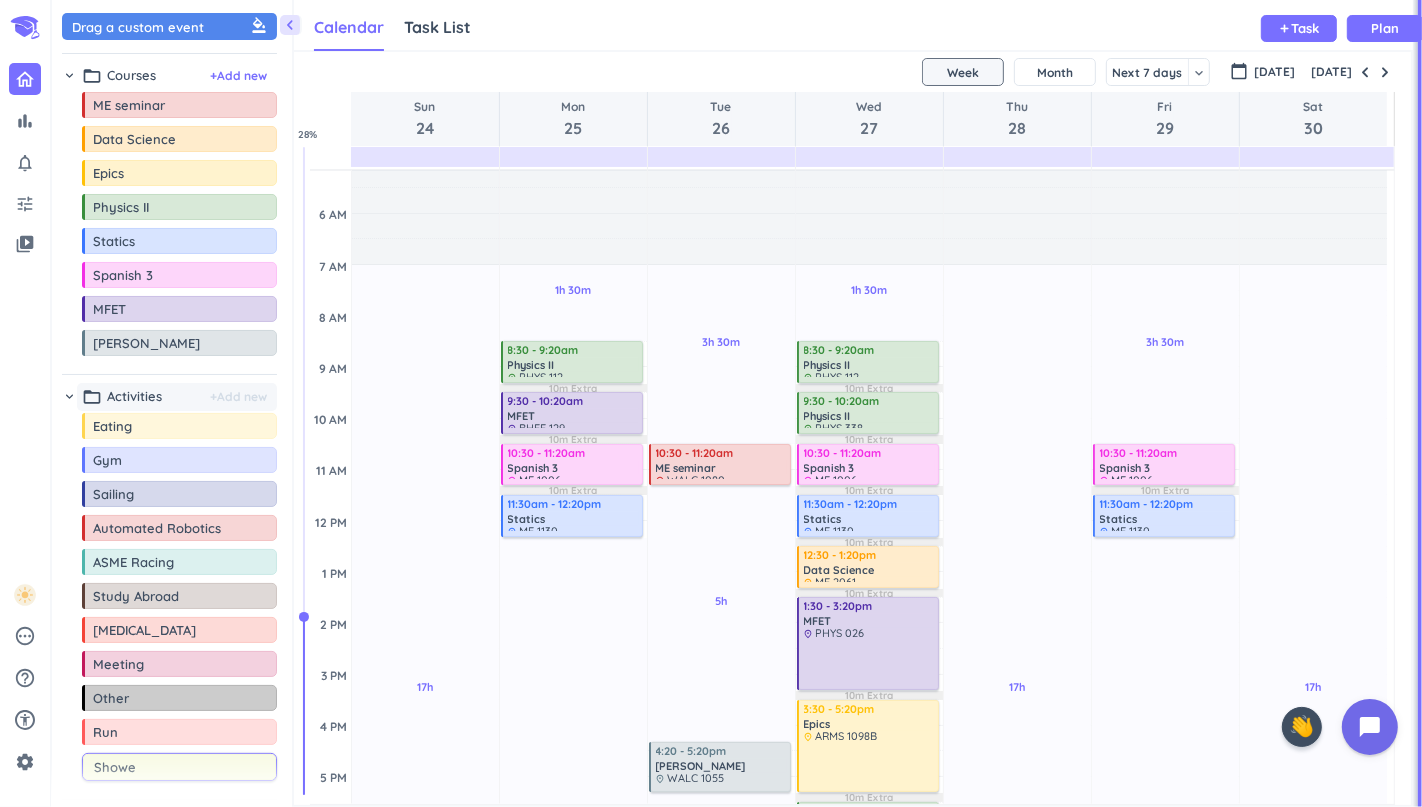 type on "Shower" 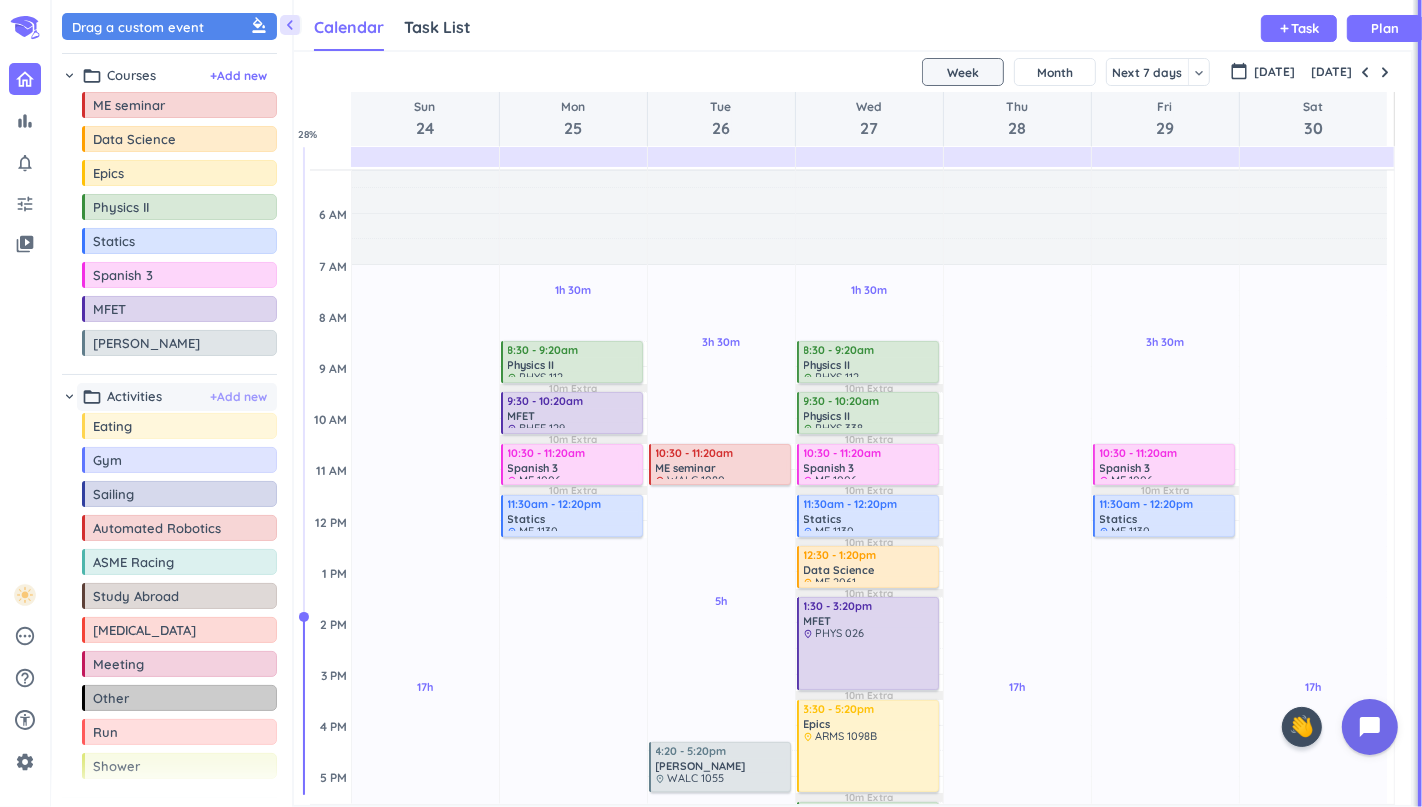 scroll, scrollTop: 55, scrollLeft: 0, axis: vertical 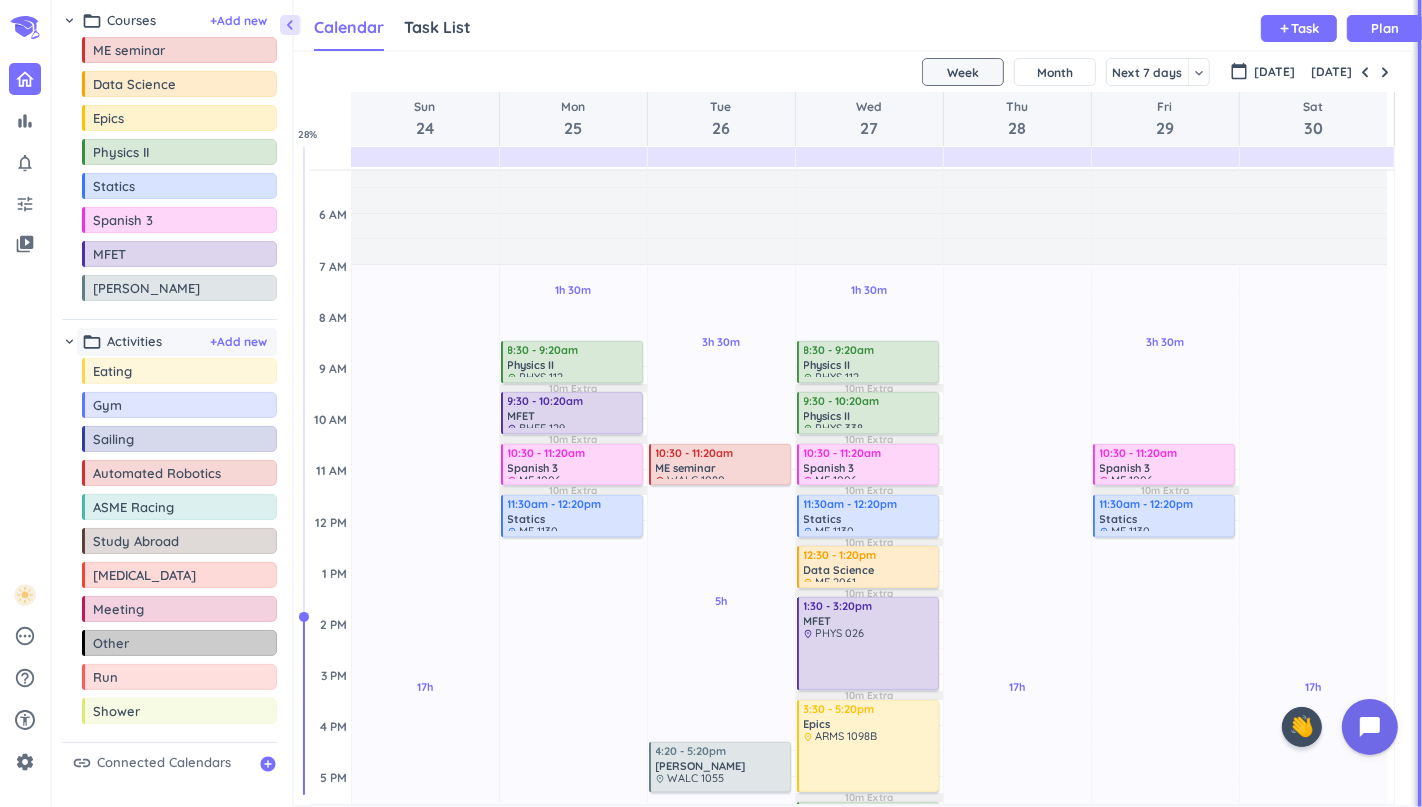 click on "folder_open Activities   +  Add new" at bounding box center (177, 342) 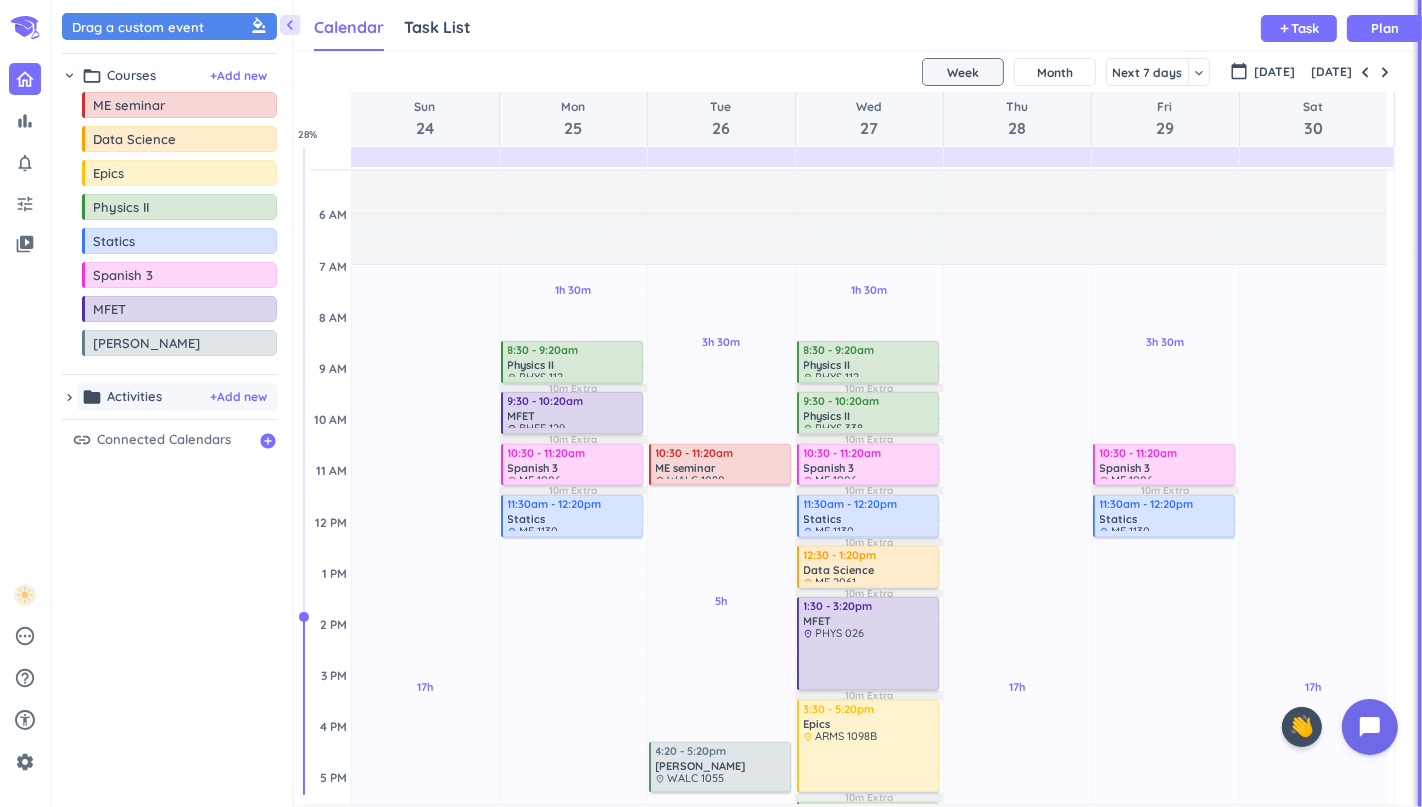 scroll, scrollTop: 0, scrollLeft: 0, axis: both 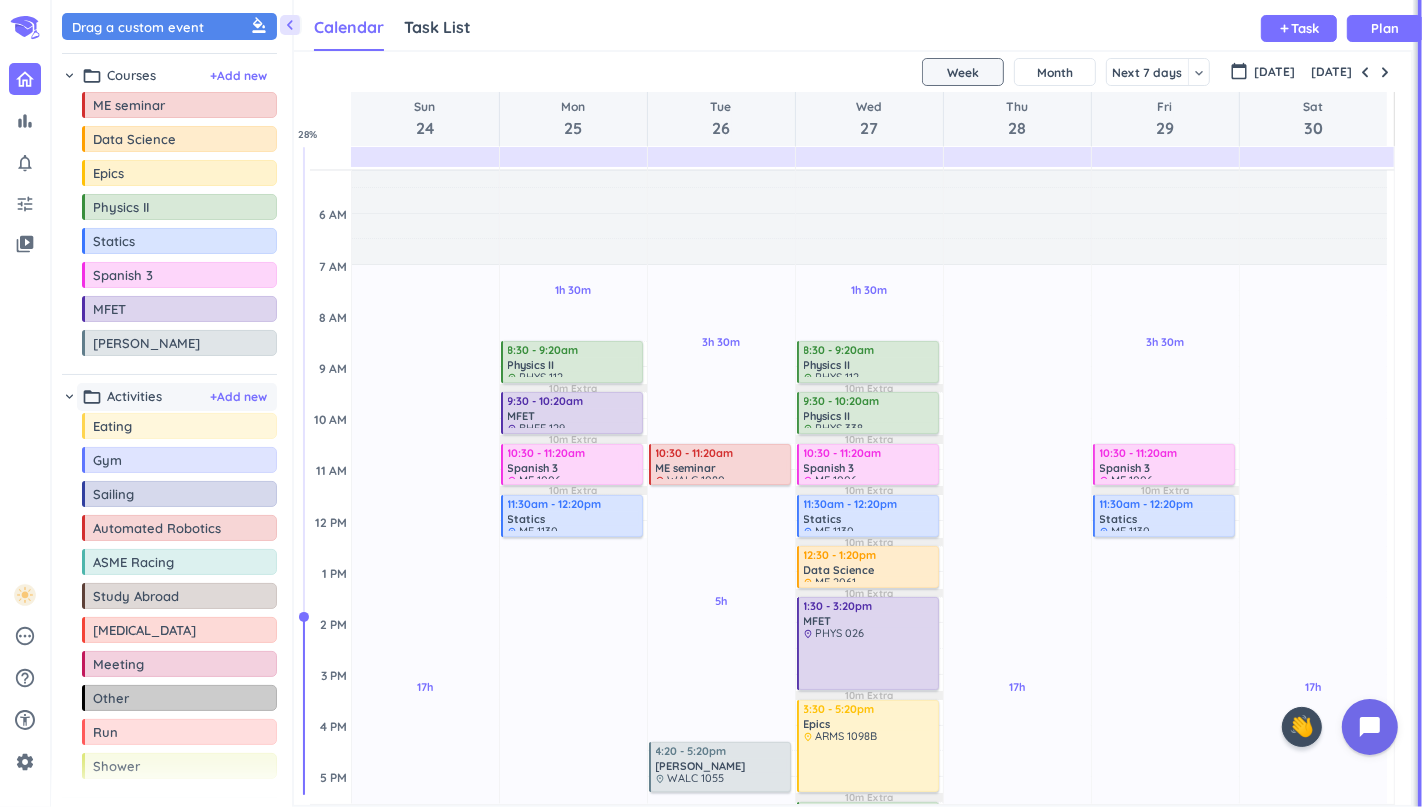 click on "folder_open Activities   +  Add new" at bounding box center [177, 397] 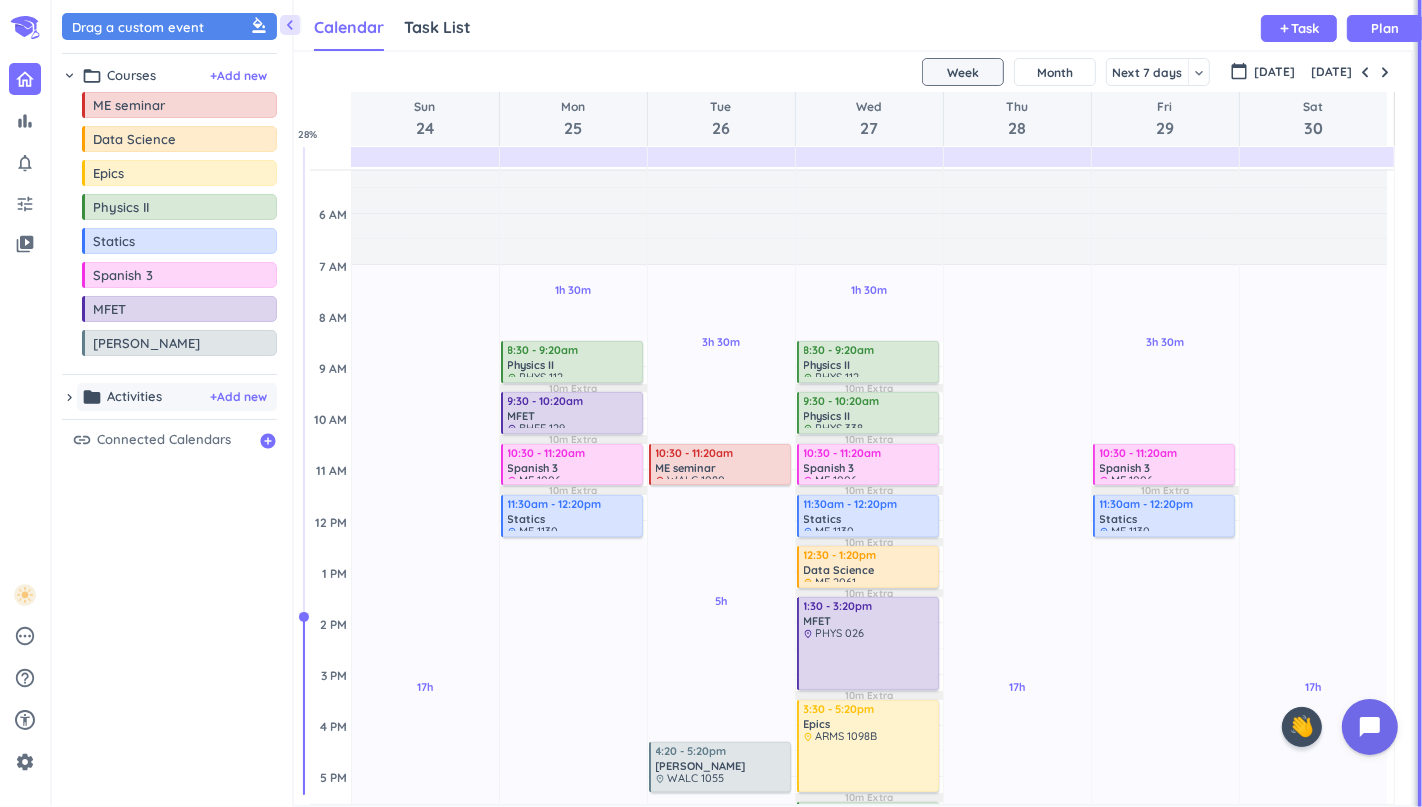 click on "folder Activities   +  Add new" at bounding box center (177, 397) 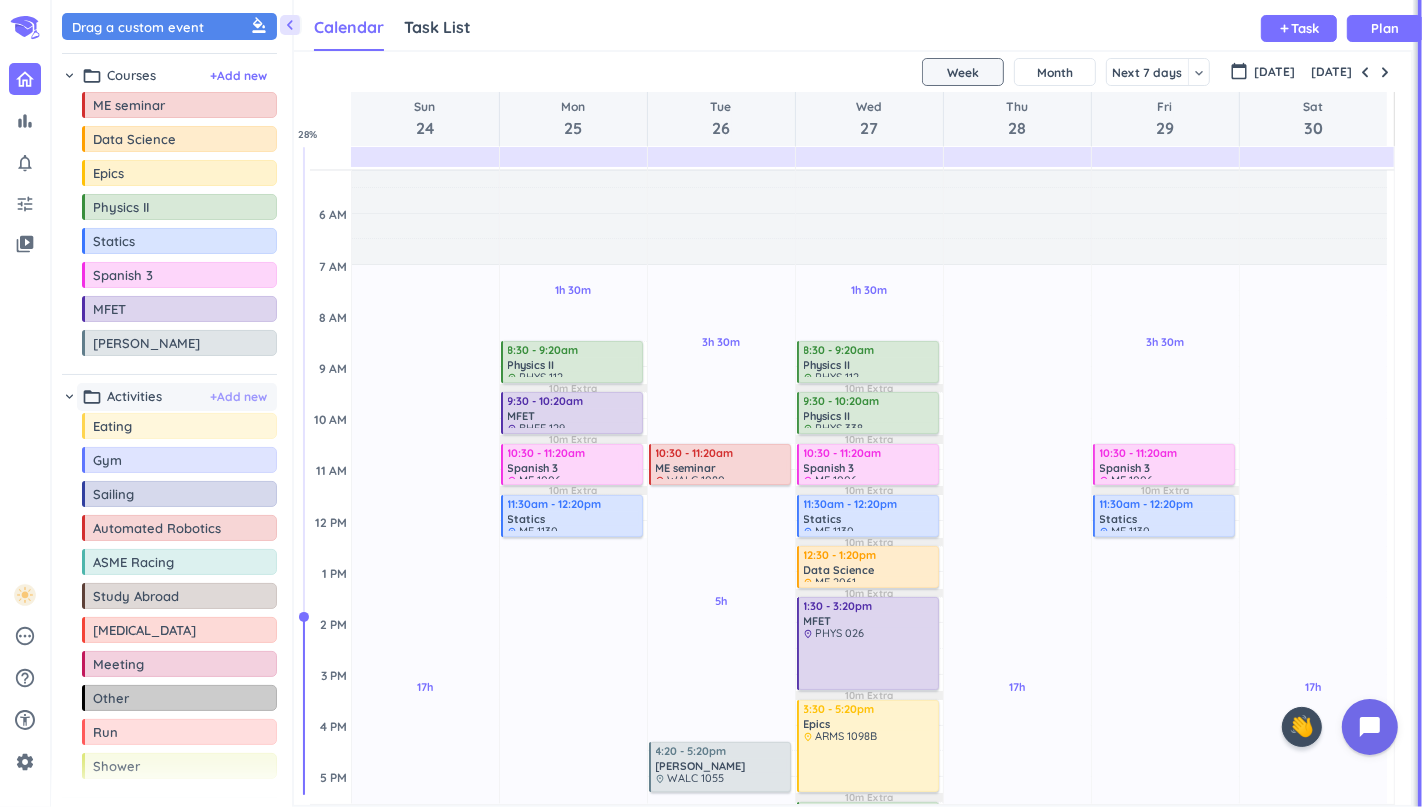 click on "+  Add new" at bounding box center [238, 397] 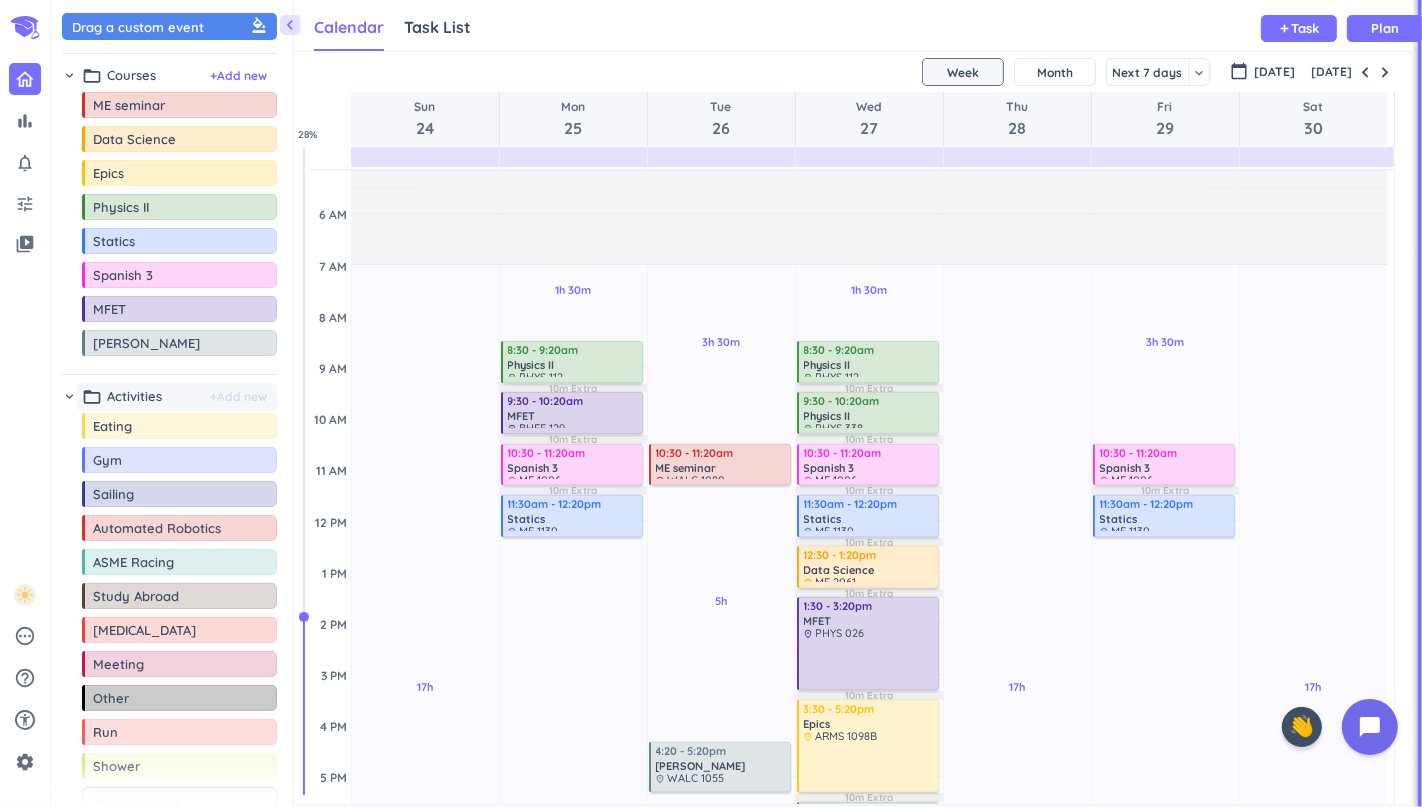 scroll, scrollTop: 0, scrollLeft: 0, axis: both 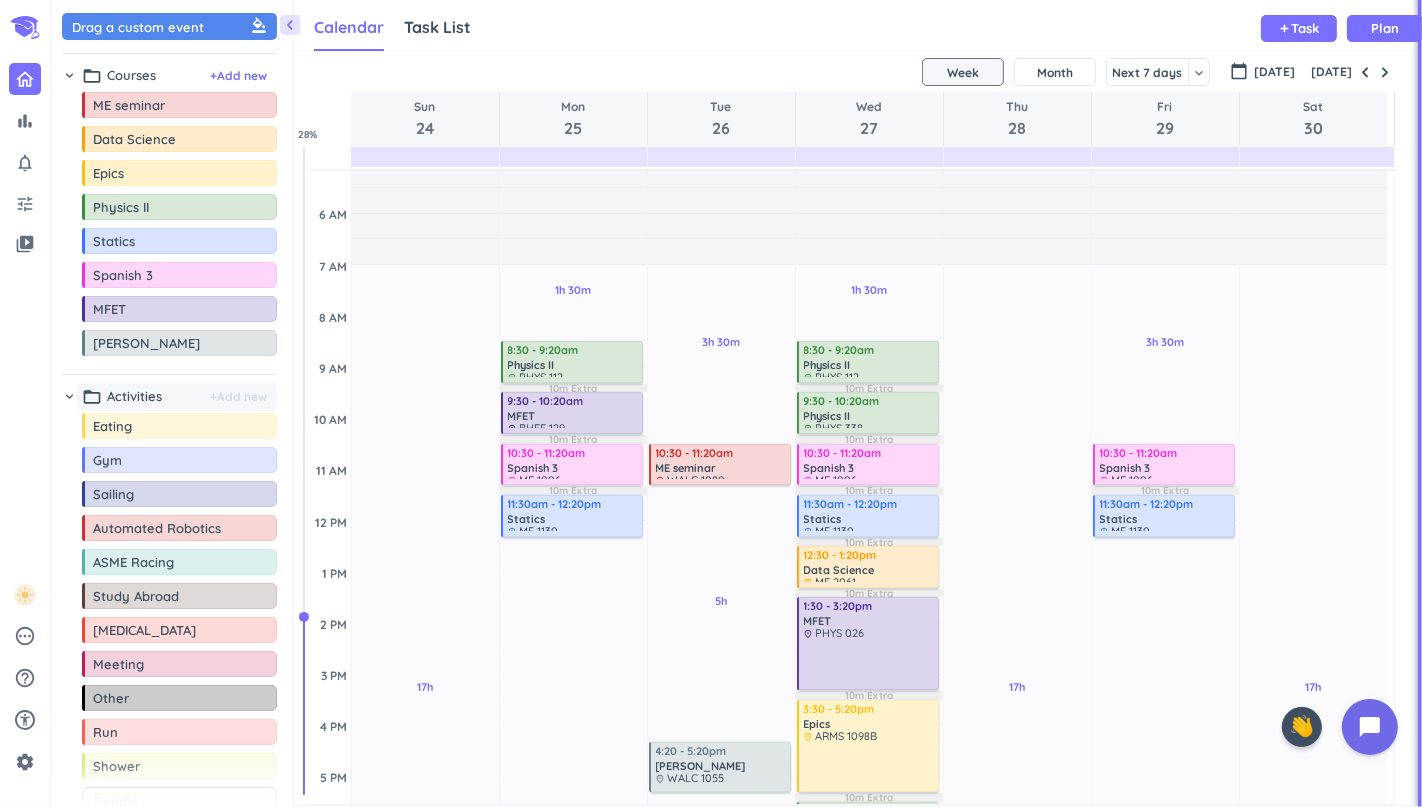 type on "Reading" 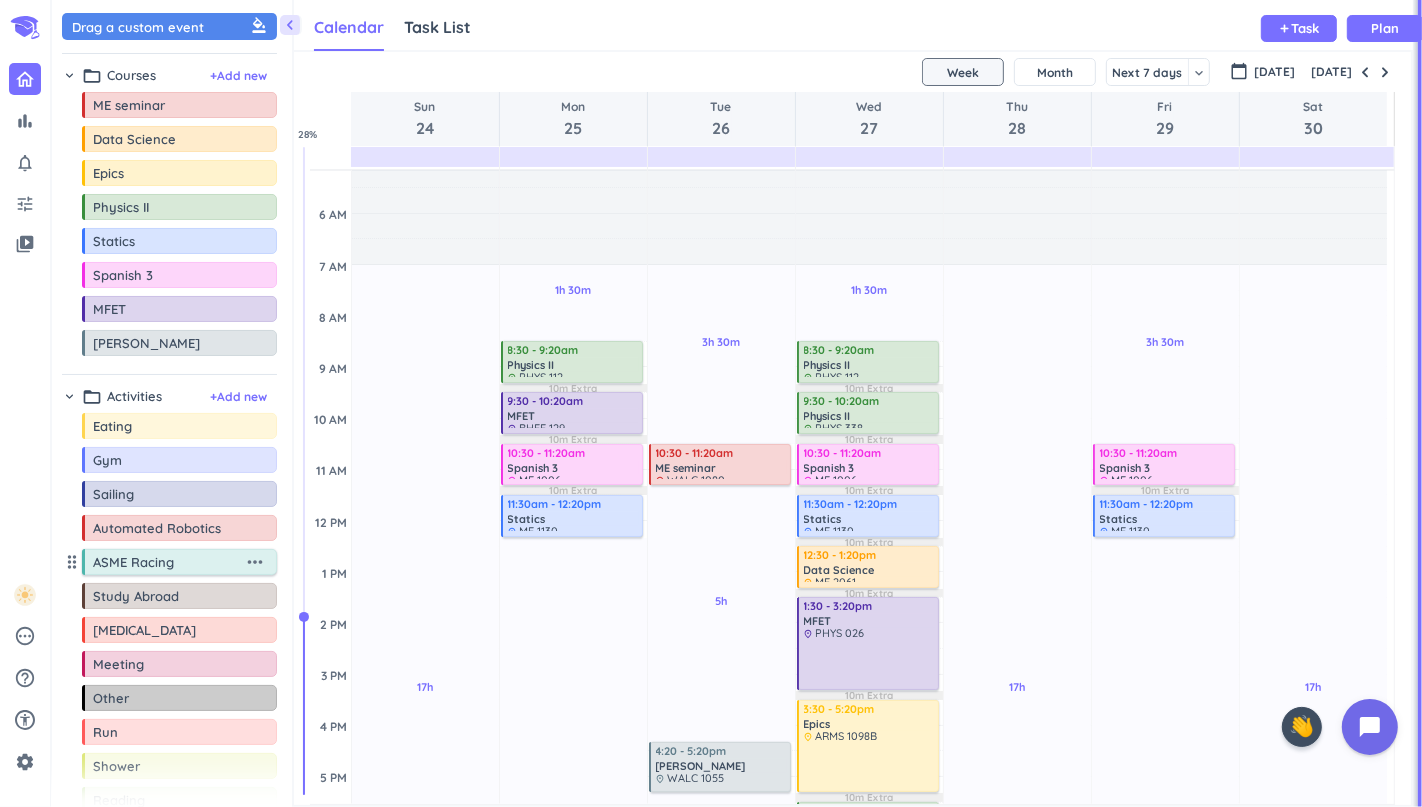 scroll, scrollTop: 88, scrollLeft: 0, axis: vertical 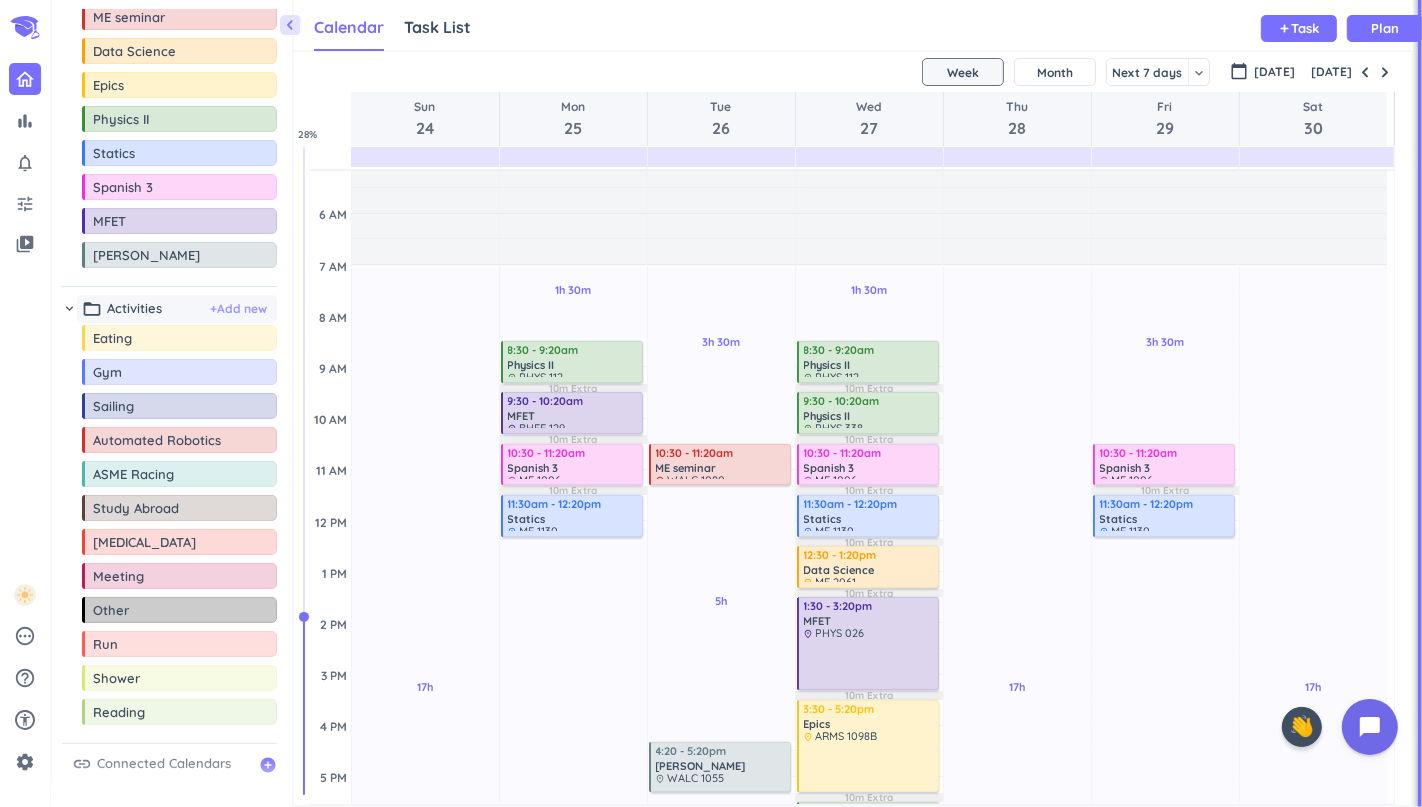 click on "+  Add new" at bounding box center [238, 309] 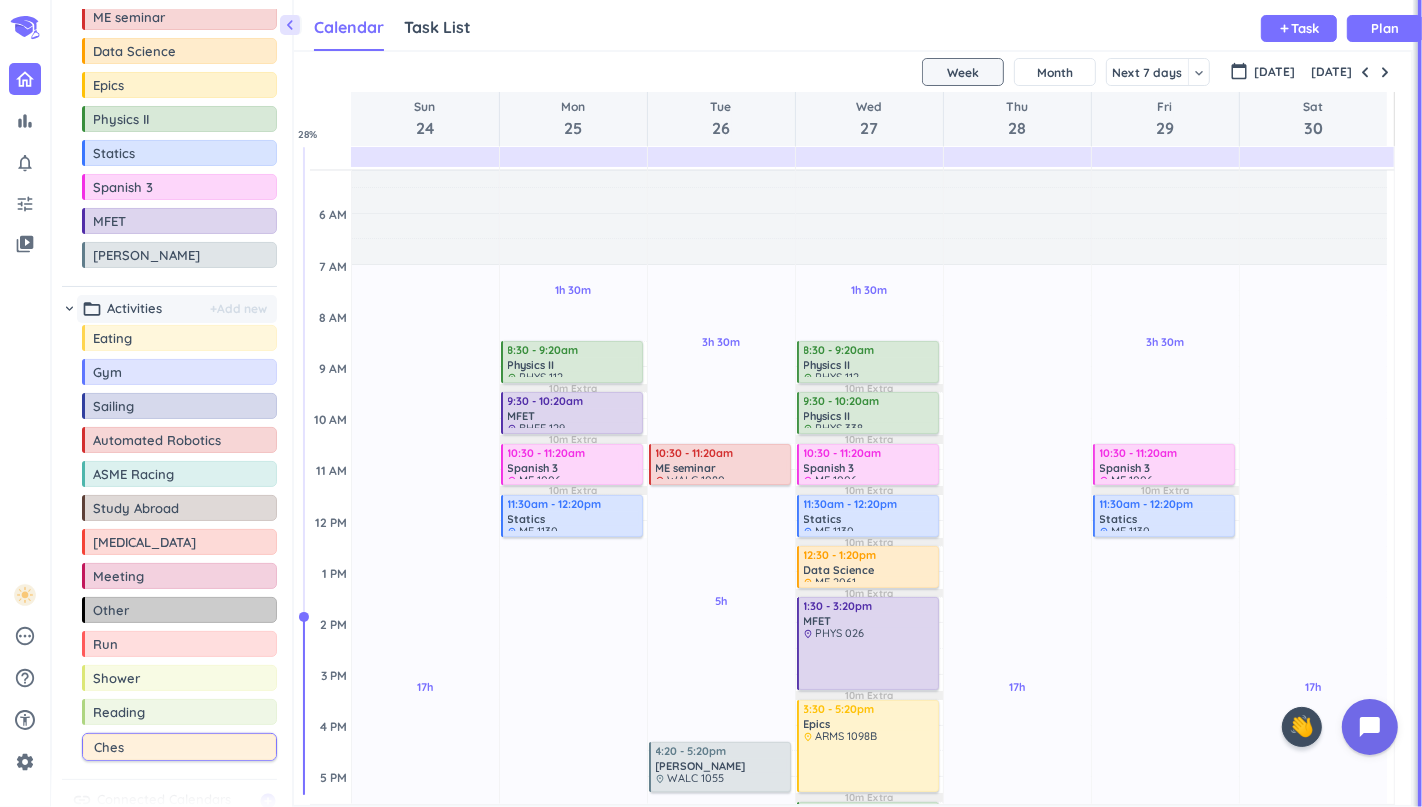 type on "Chess" 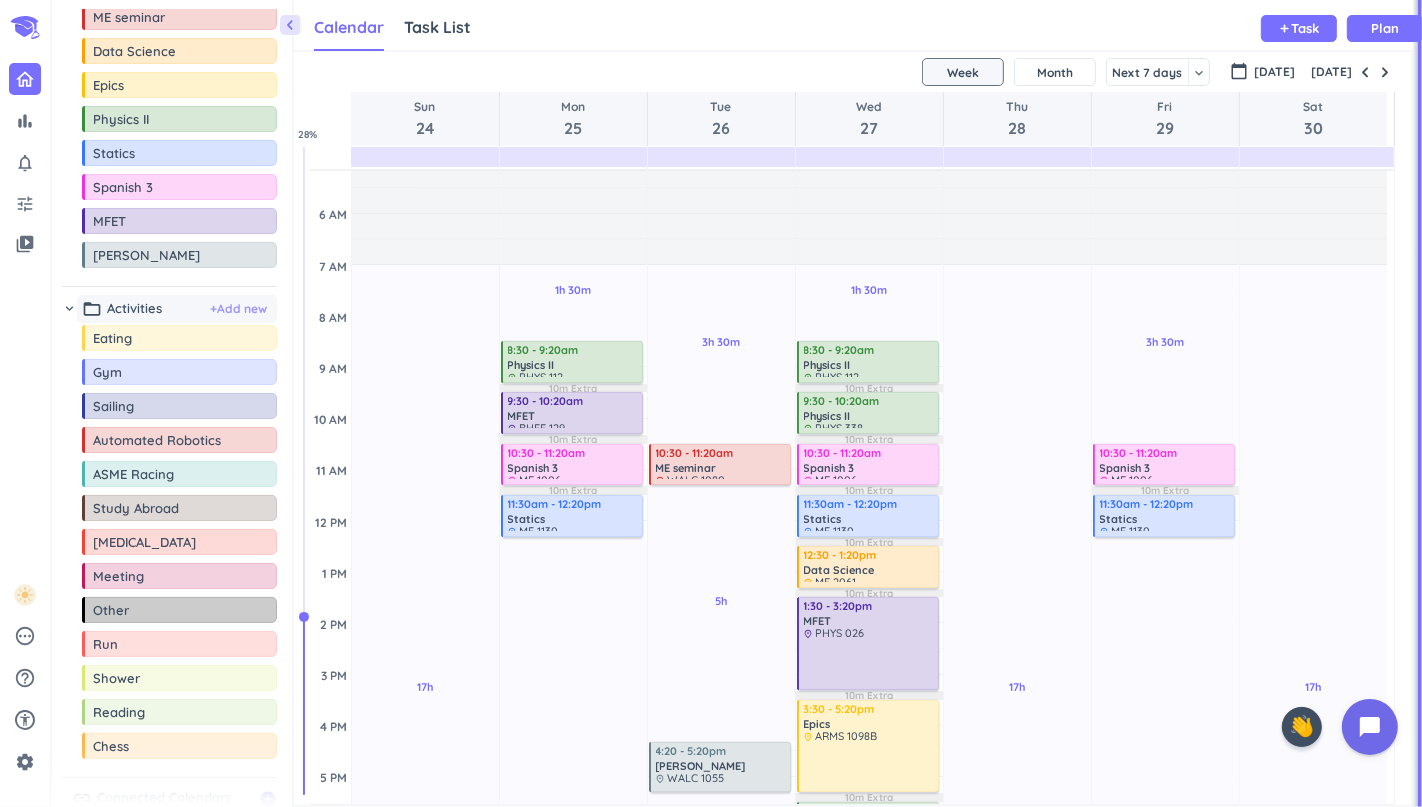 click on "+  Add new" at bounding box center (238, 309) 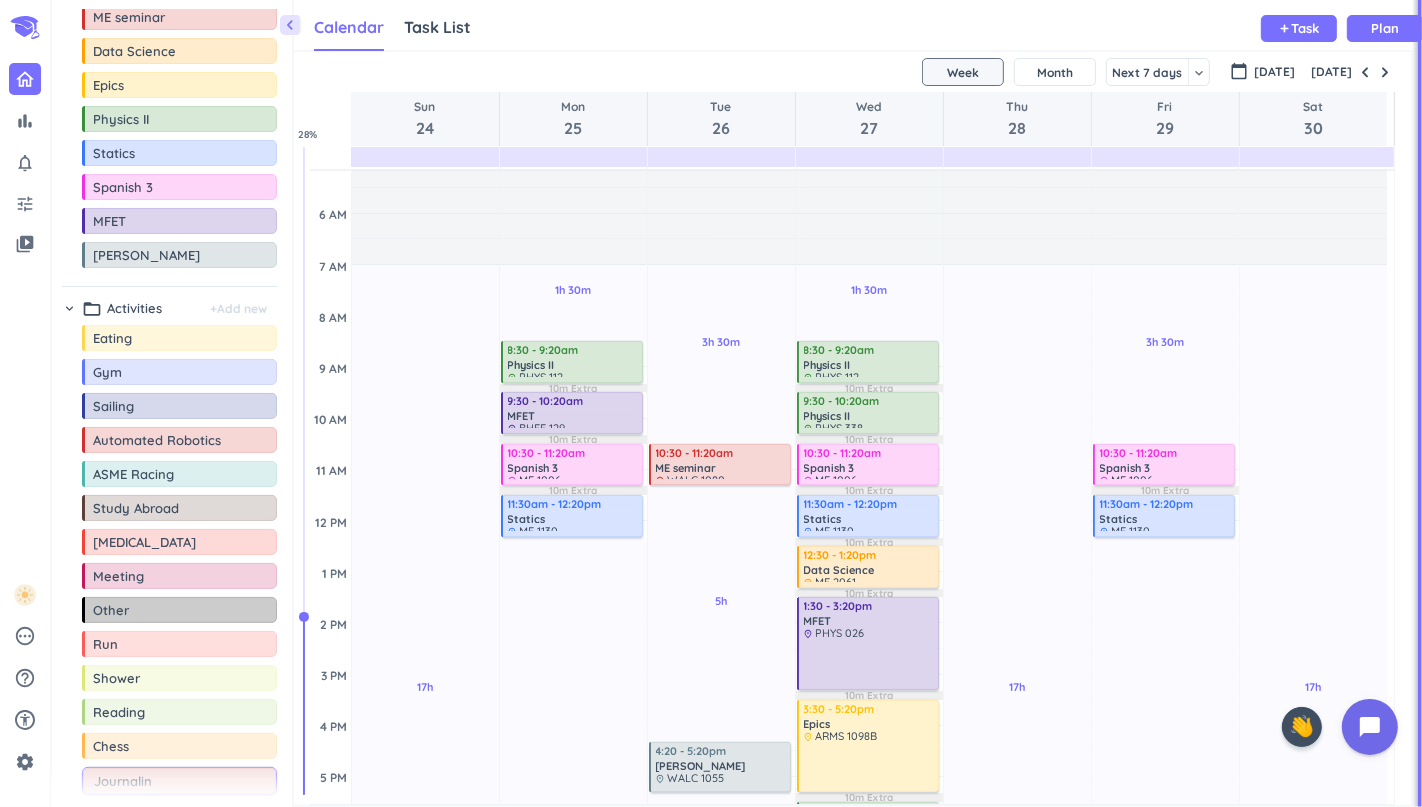type on "Journaling" 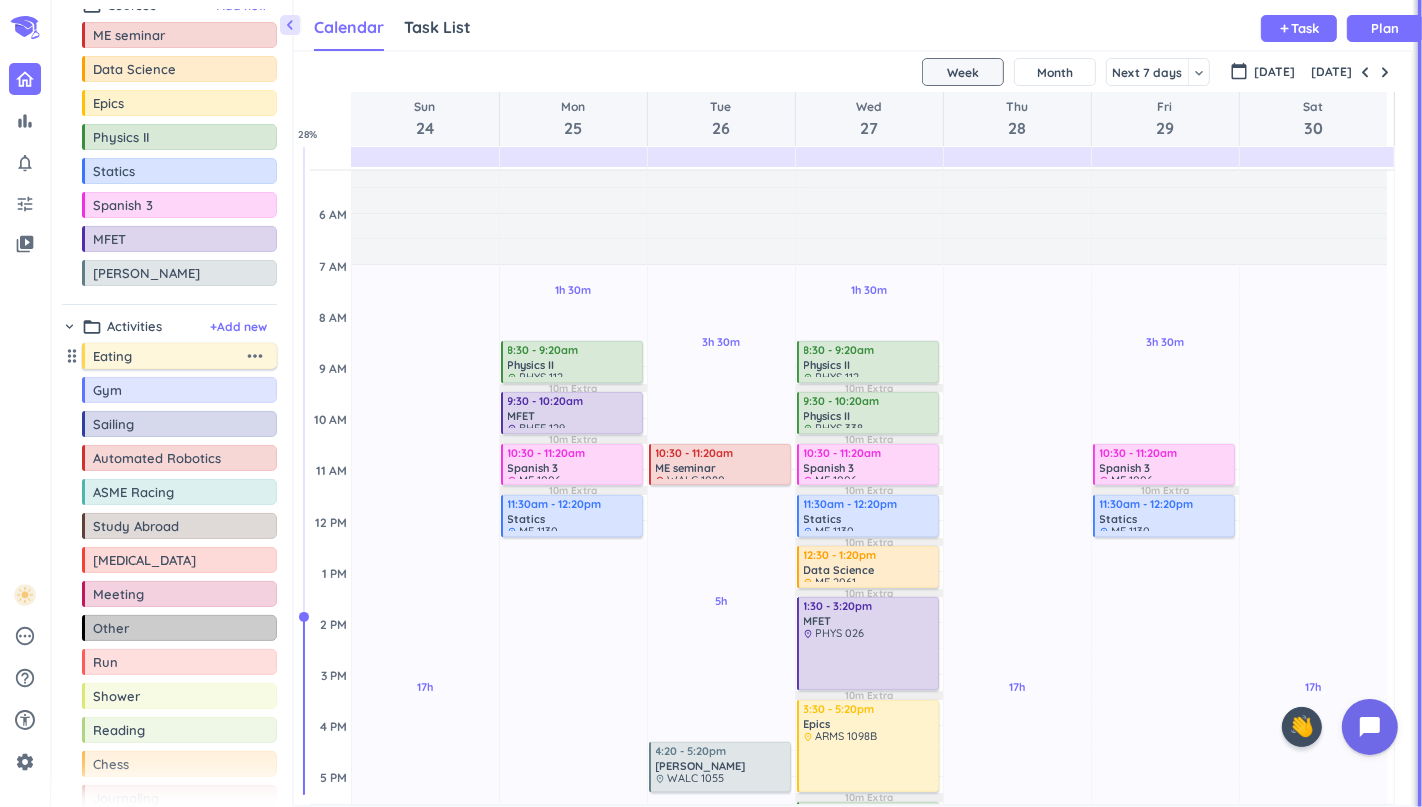 scroll, scrollTop: 0, scrollLeft: 0, axis: both 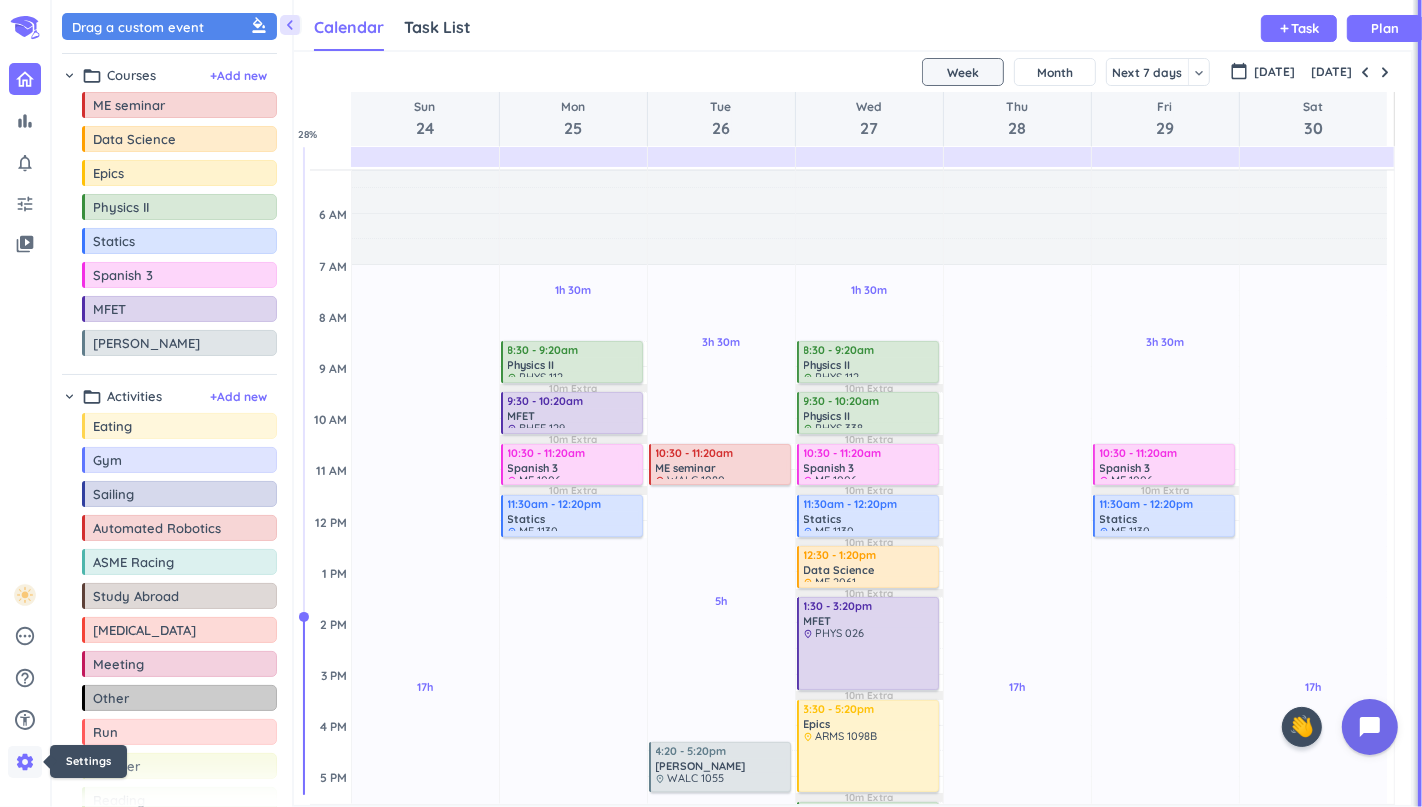 click on "settings" at bounding box center [25, 762] 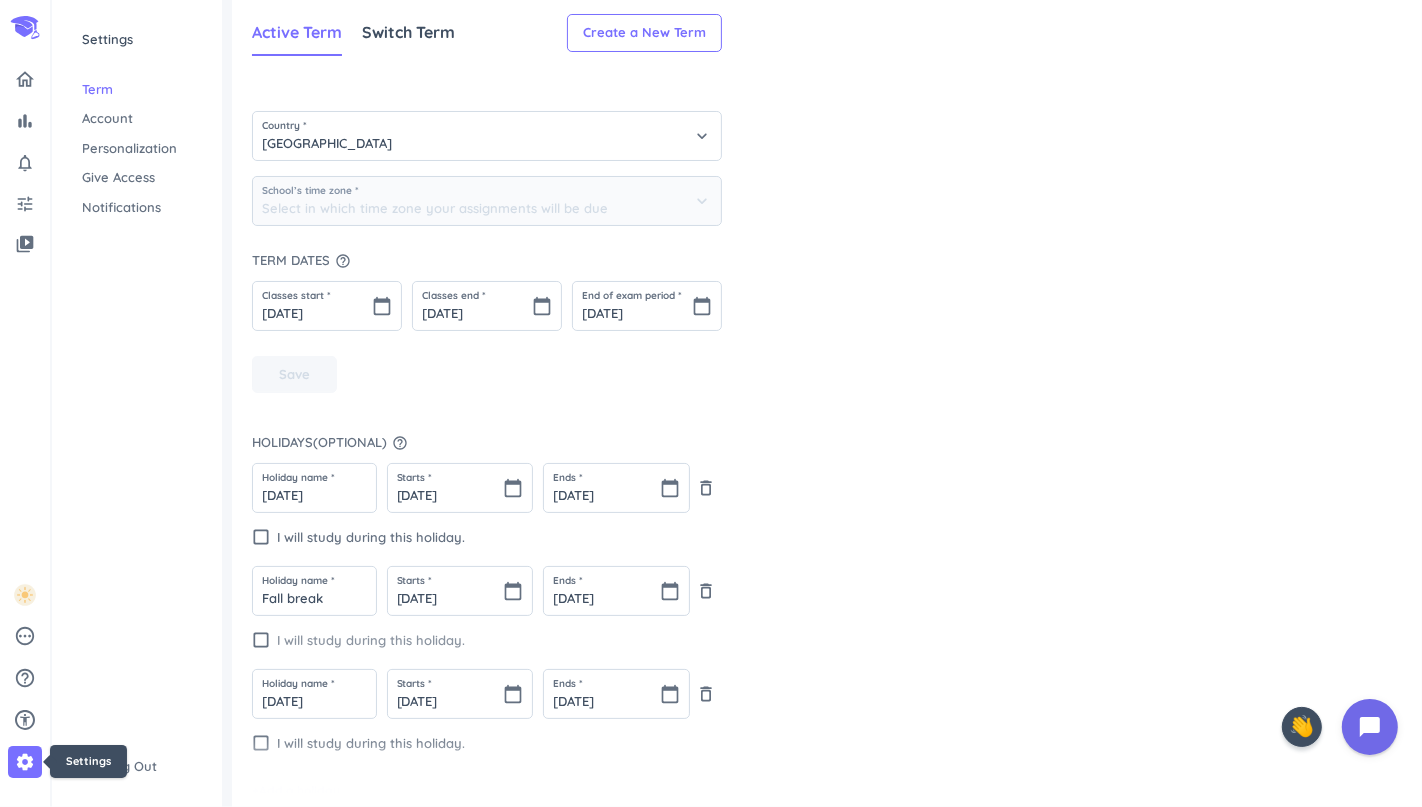 type on "(GMT-04:00) Eastern Time" 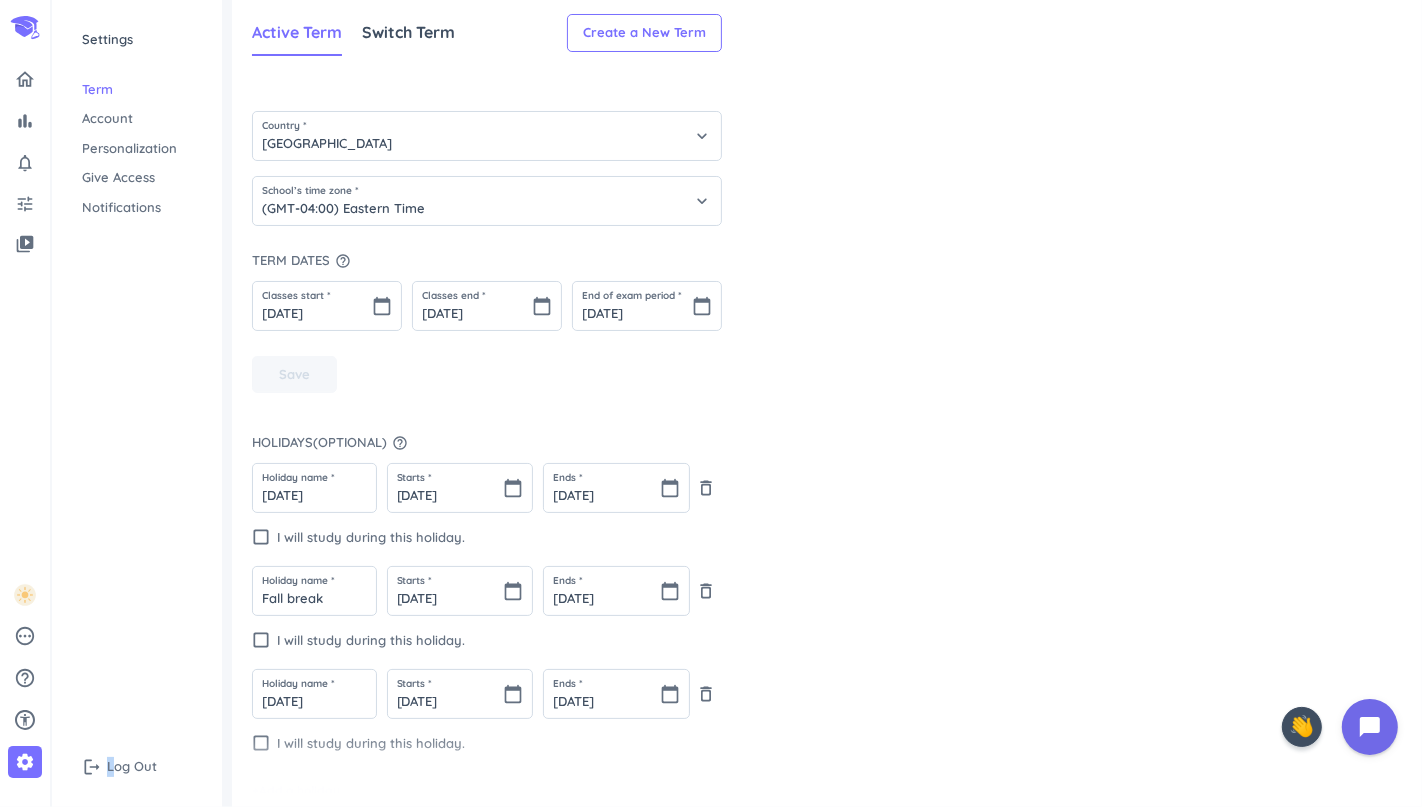 drag, startPoint x: 115, startPoint y: 788, endPoint x: 105, endPoint y: 767, distance: 23.259407 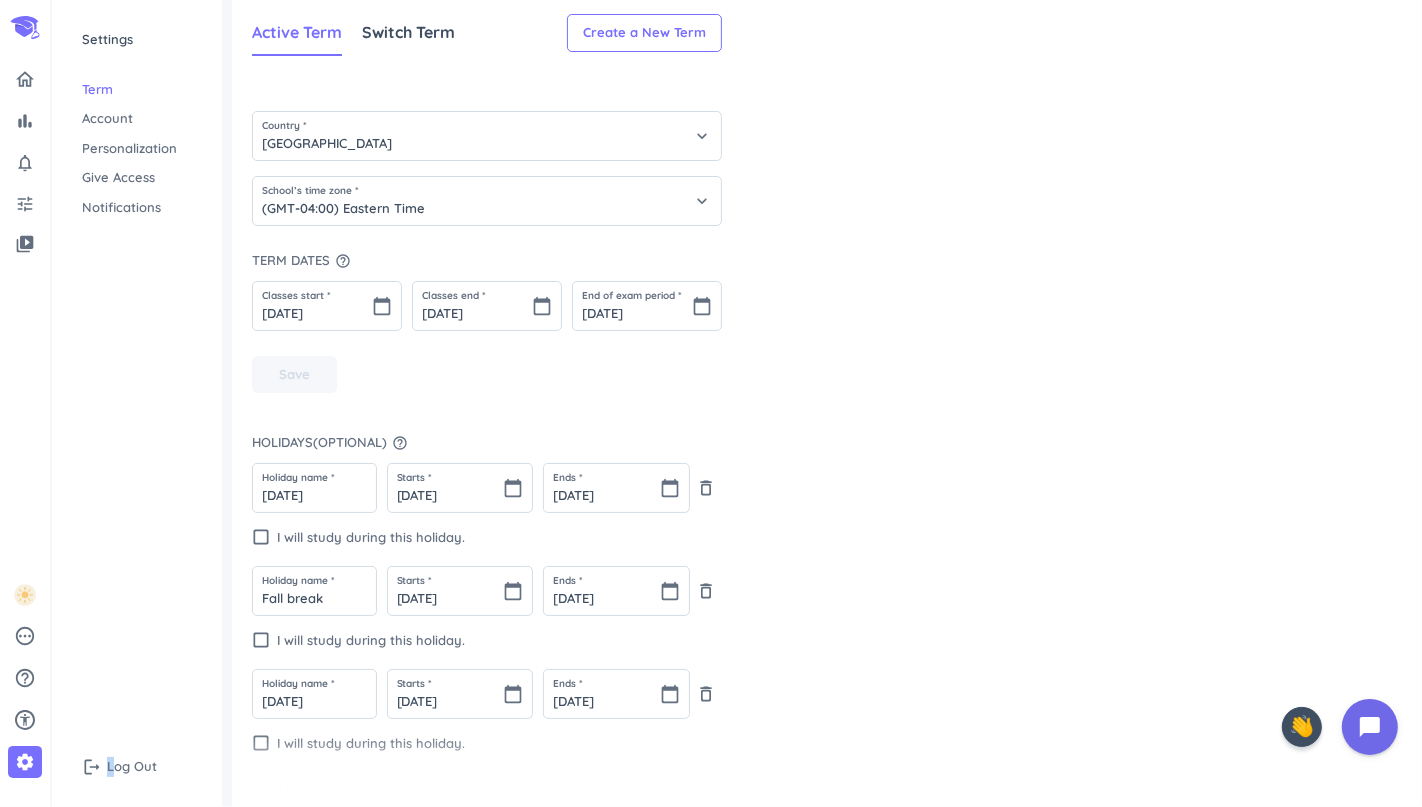 click on "Settings Term Account Personalization Give Access Notifications logout Log Out" at bounding box center (137, 403) 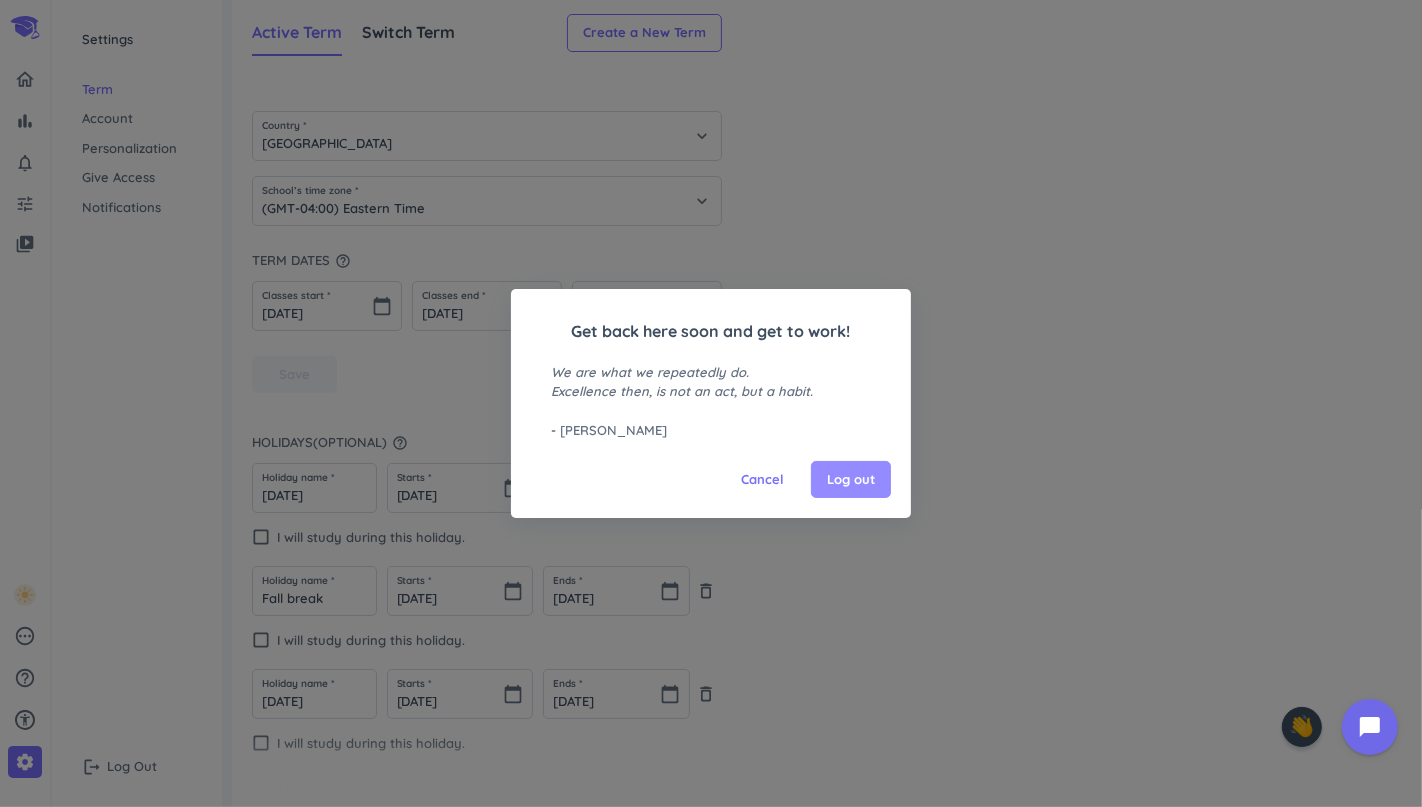 click on "Log out" at bounding box center (851, 480) 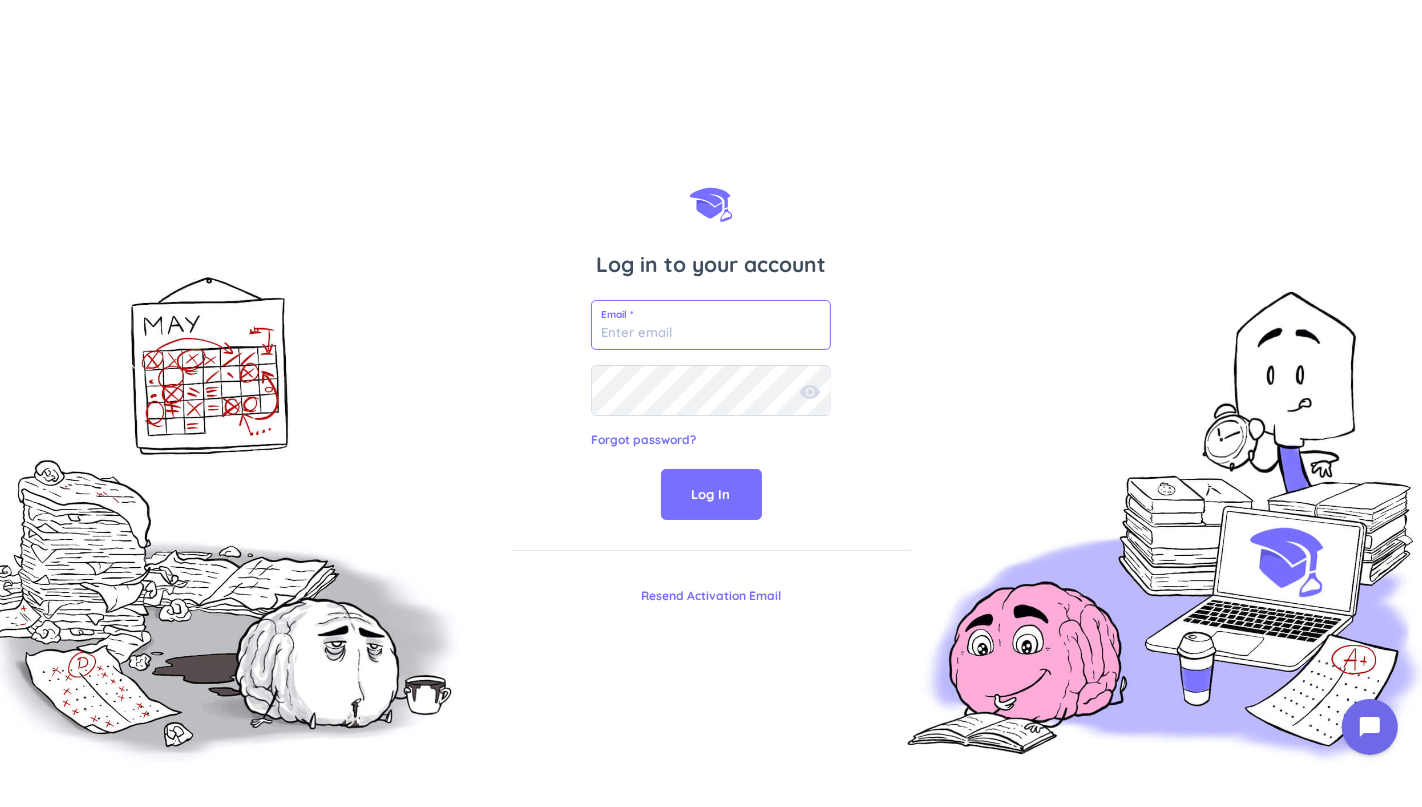 click at bounding box center (711, 325) 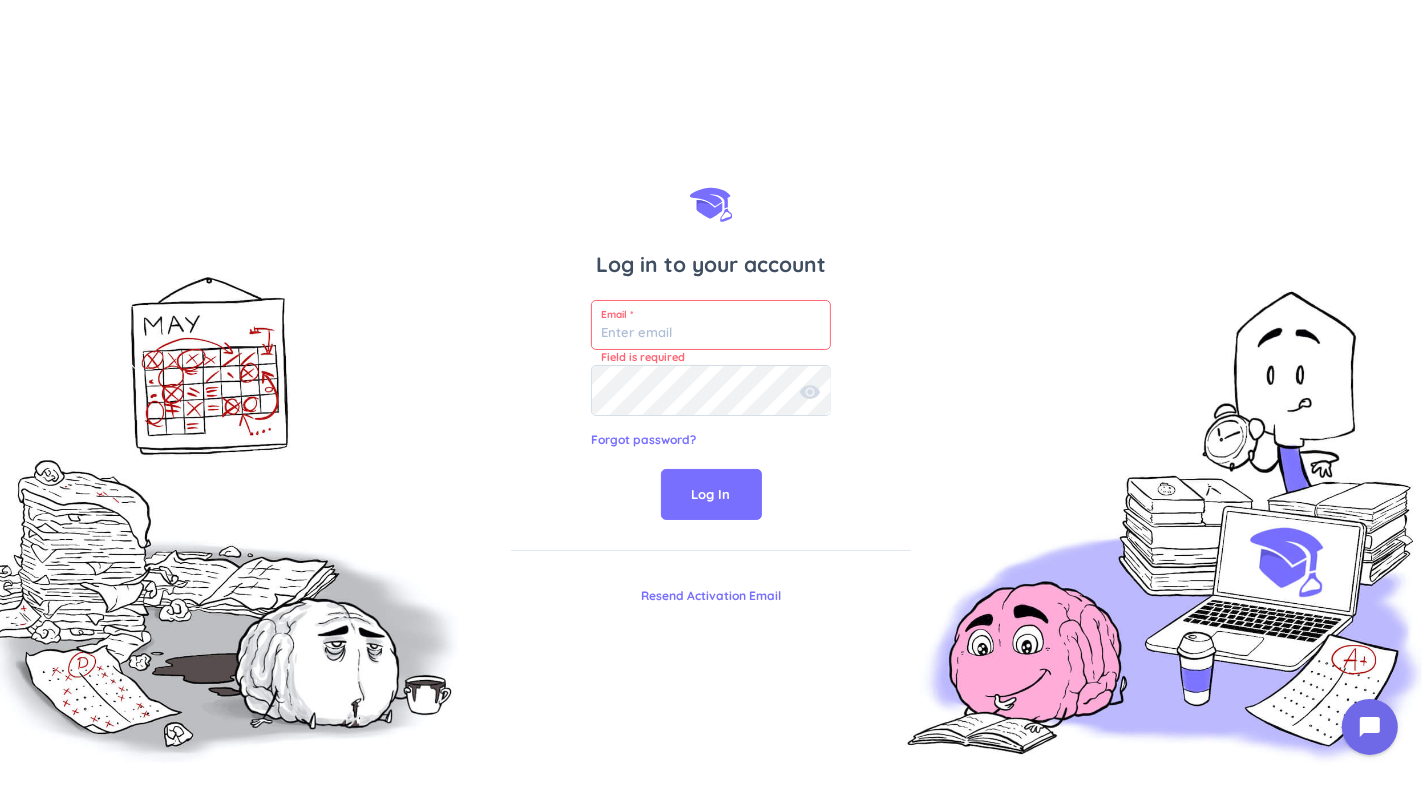 type on "[EMAIL_ADDRESS][DOMAIN_NAME]" 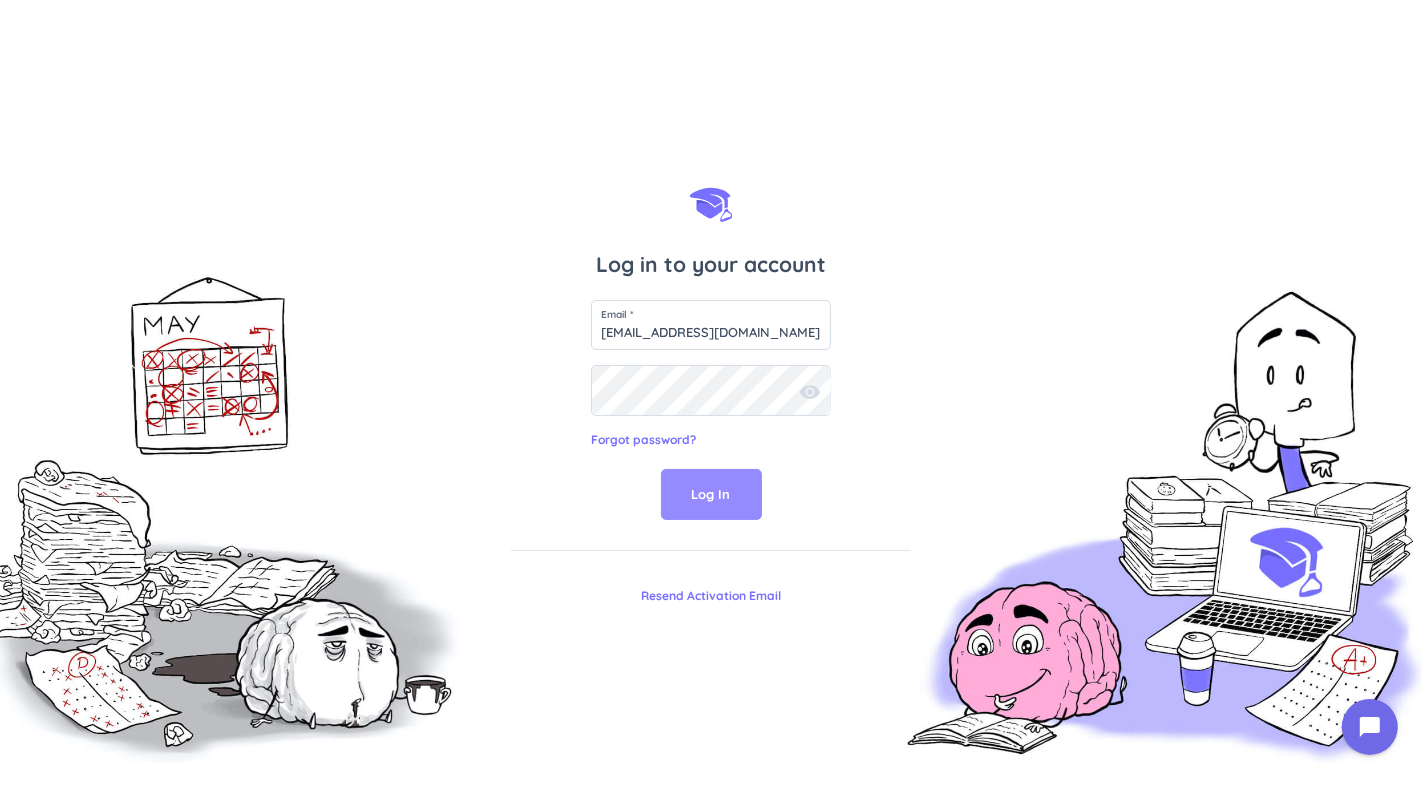 click on "Log In" at bounding box center [711, 495] 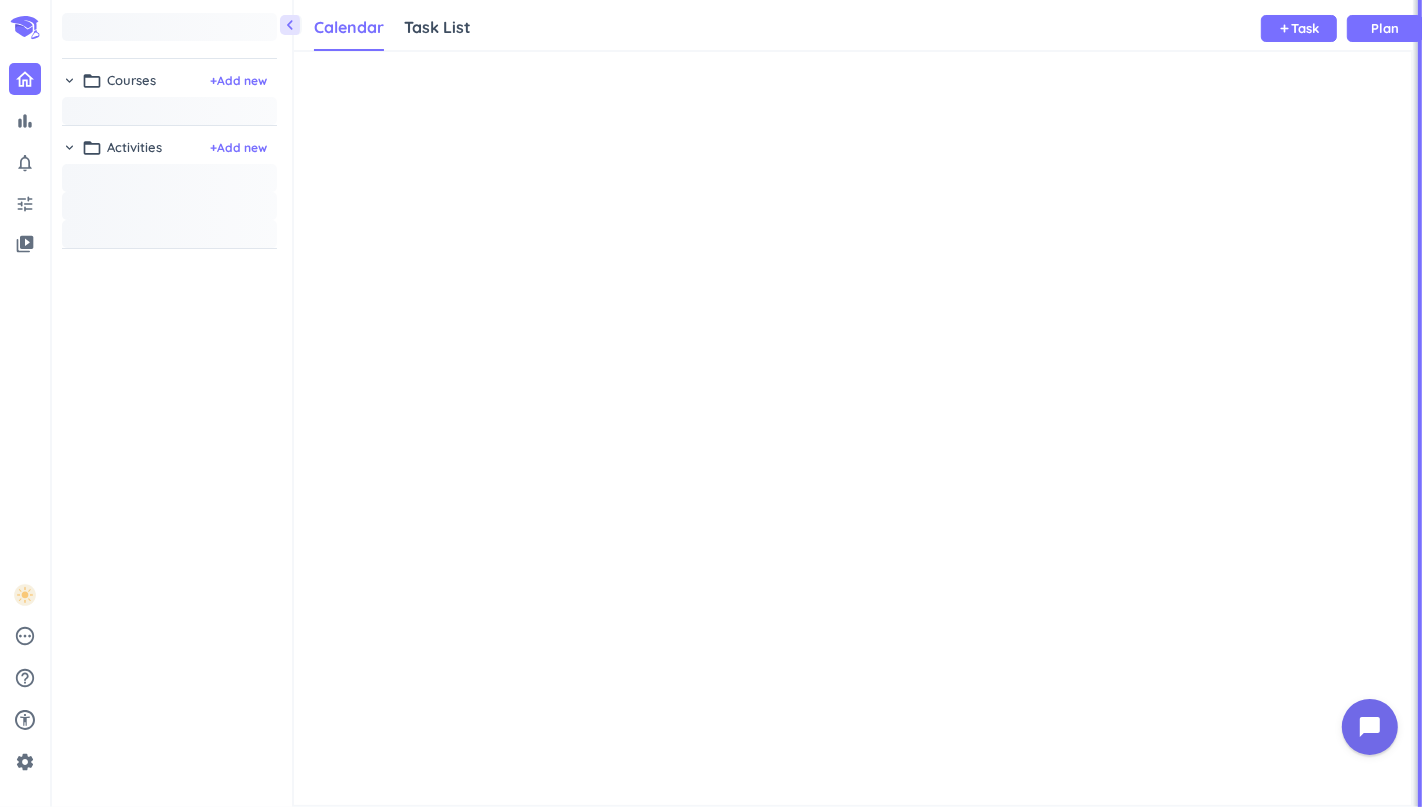 scroll, scrollTop: 8, scrollLeft: 8, axis: both 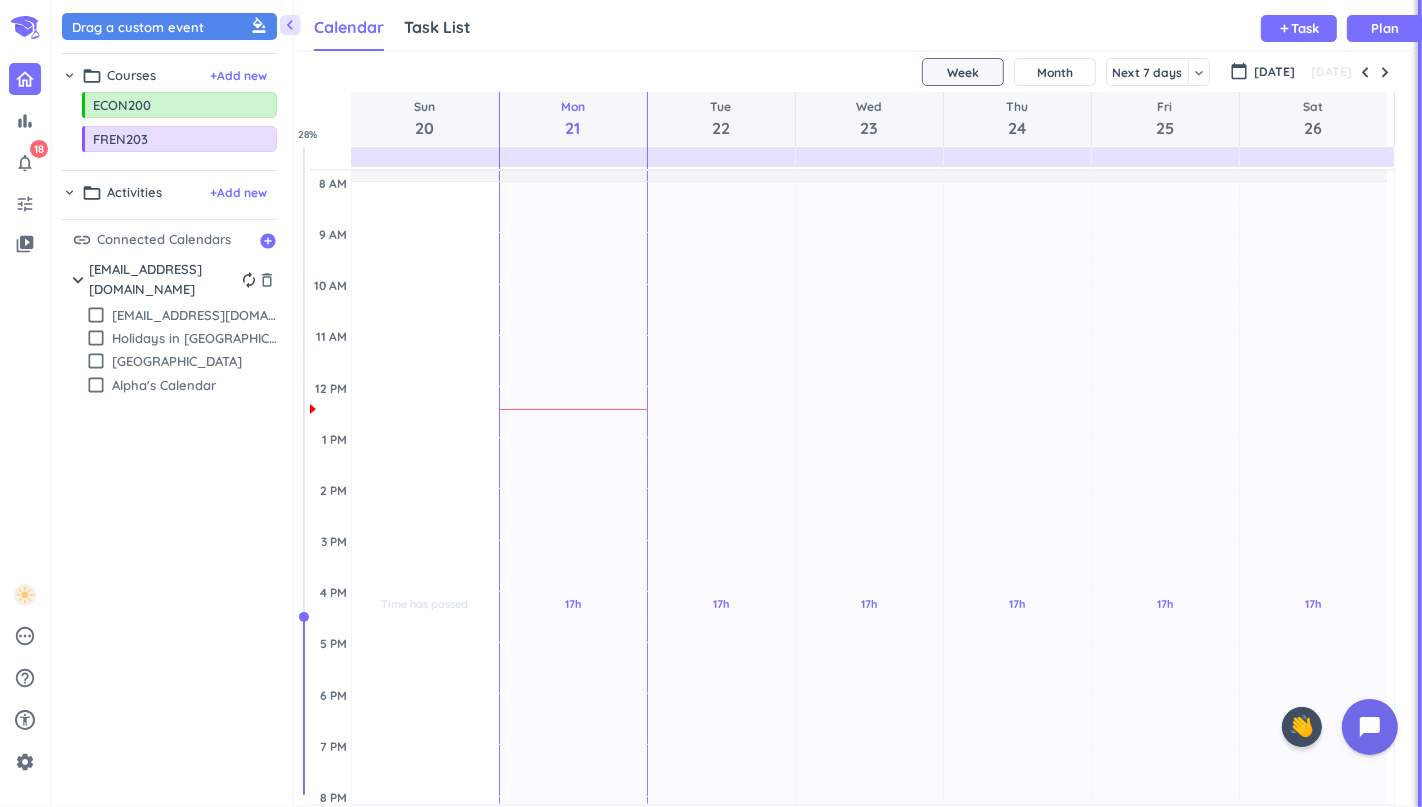 drag, startPoint x: 241, startPoint y: 338, endPoint x: 224, endPoint y: 268, distance: 72.03471 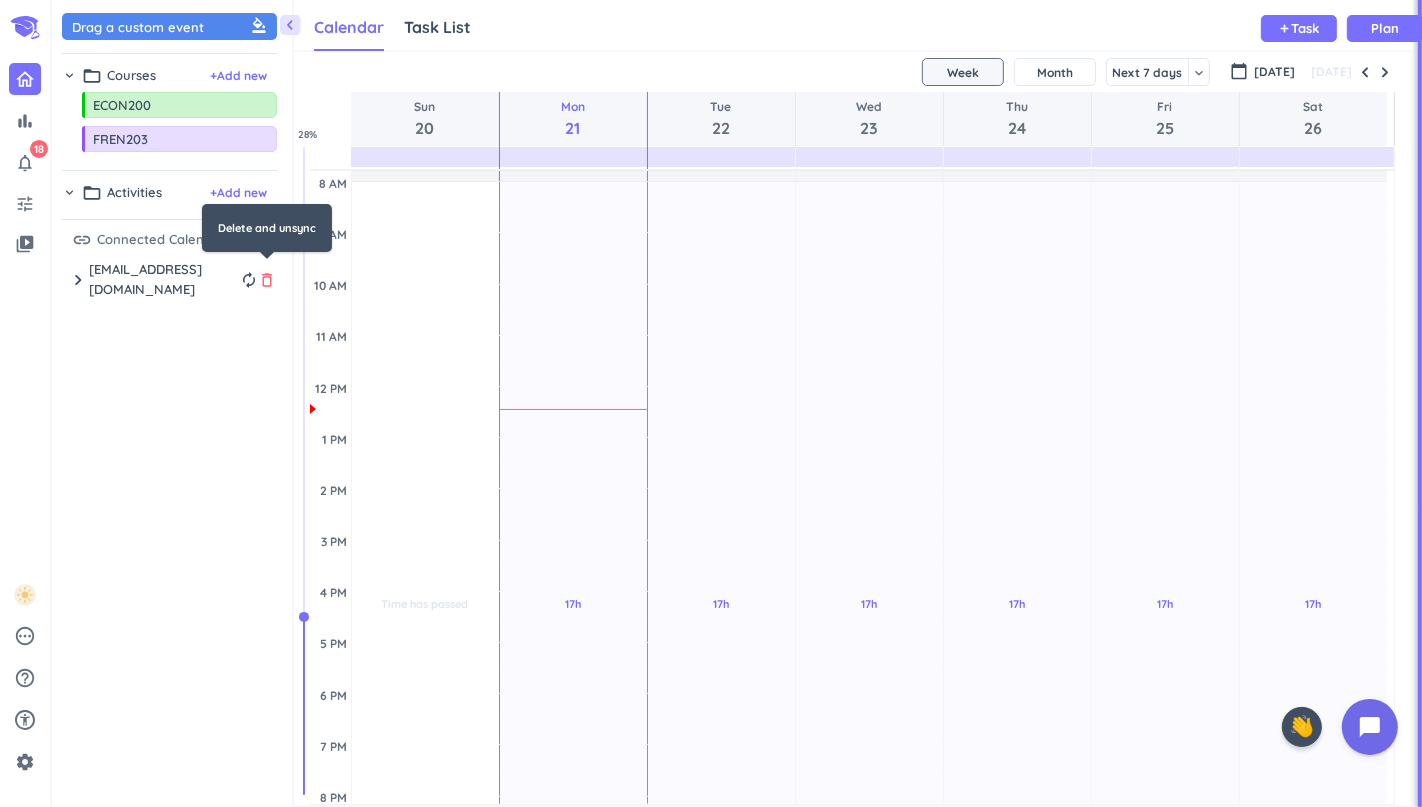 click on "delete_outline" at bounding box center [267, 280] 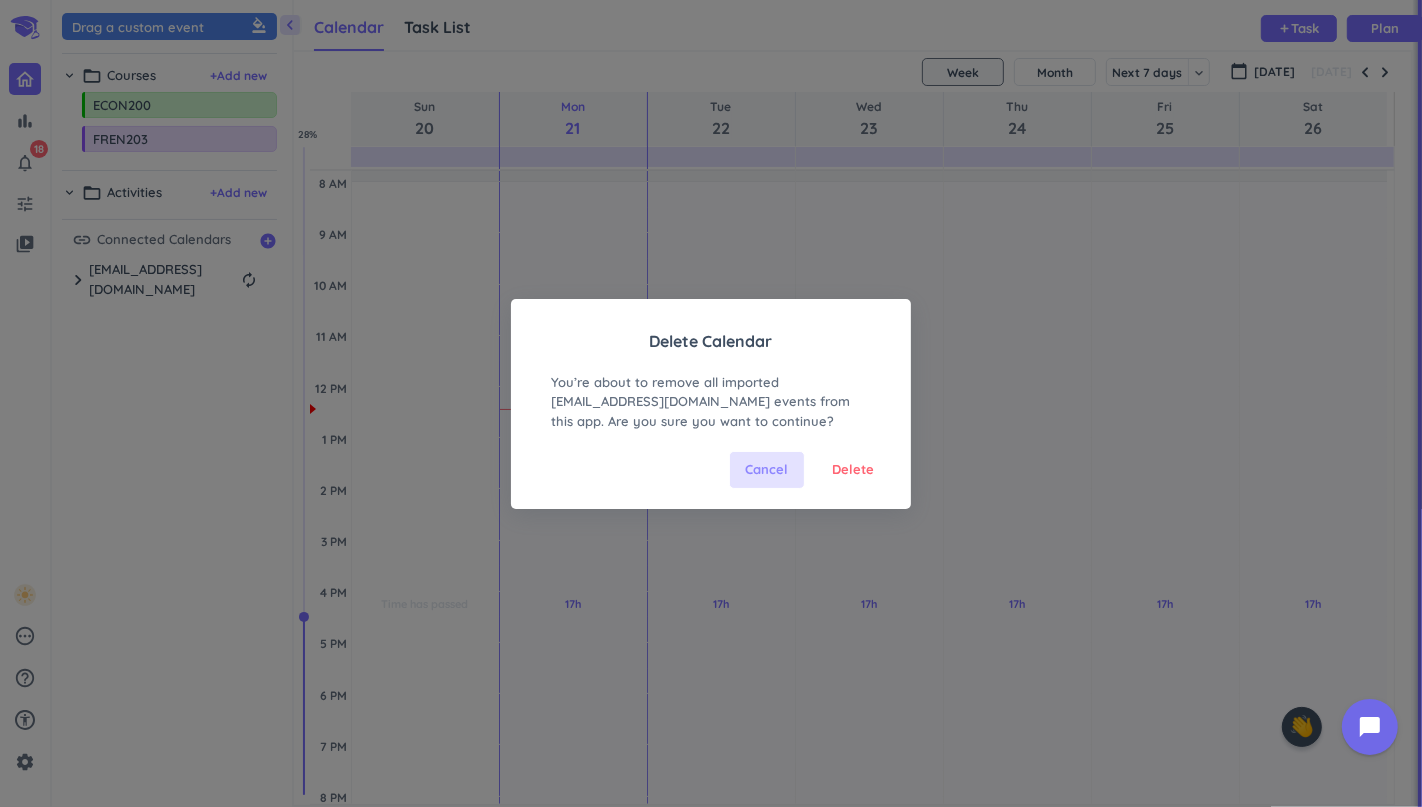 click on "Cancel" at bounding box center (767, 470) 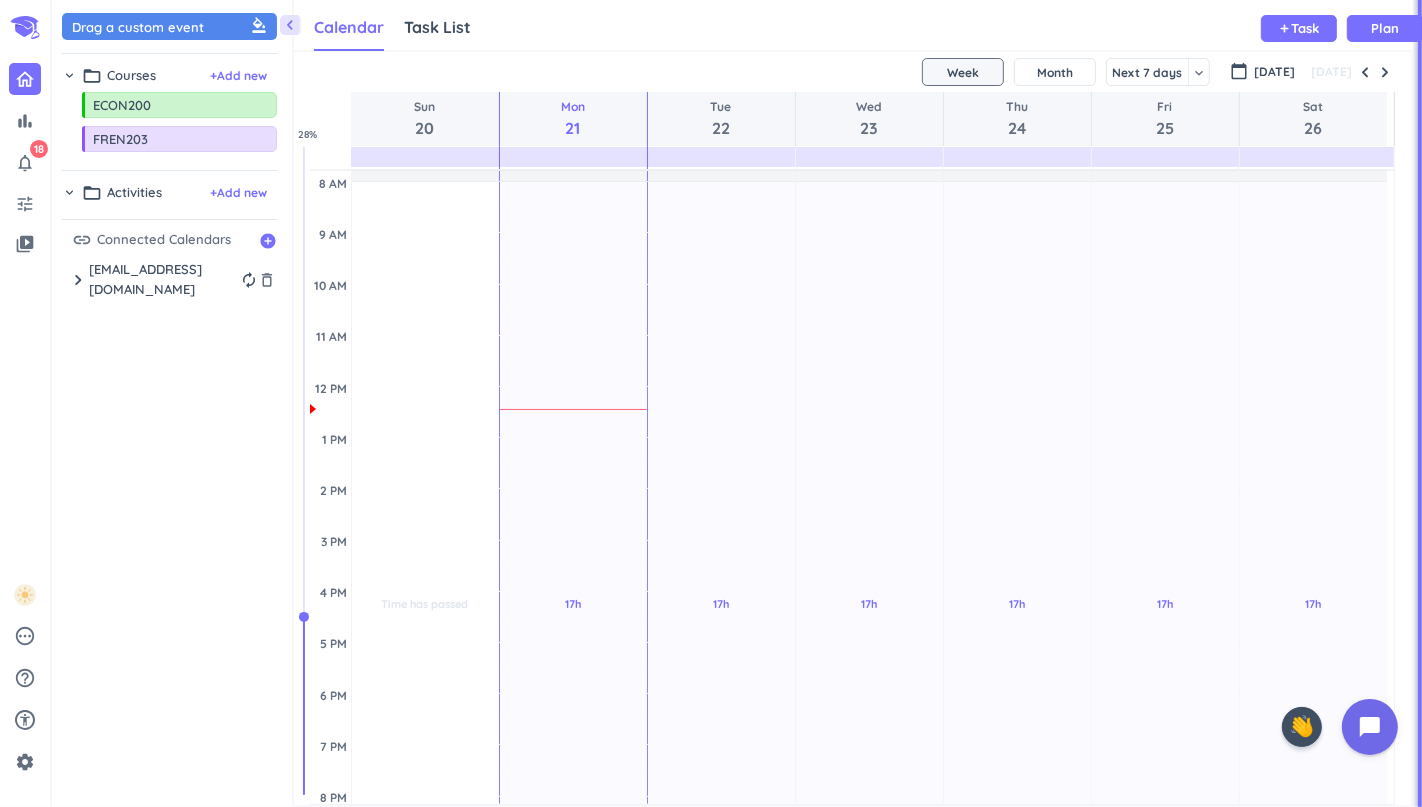 click on "[EMAIL_ADDRESS][DOMAIN_NAME]" at bounding box center [162, 279] 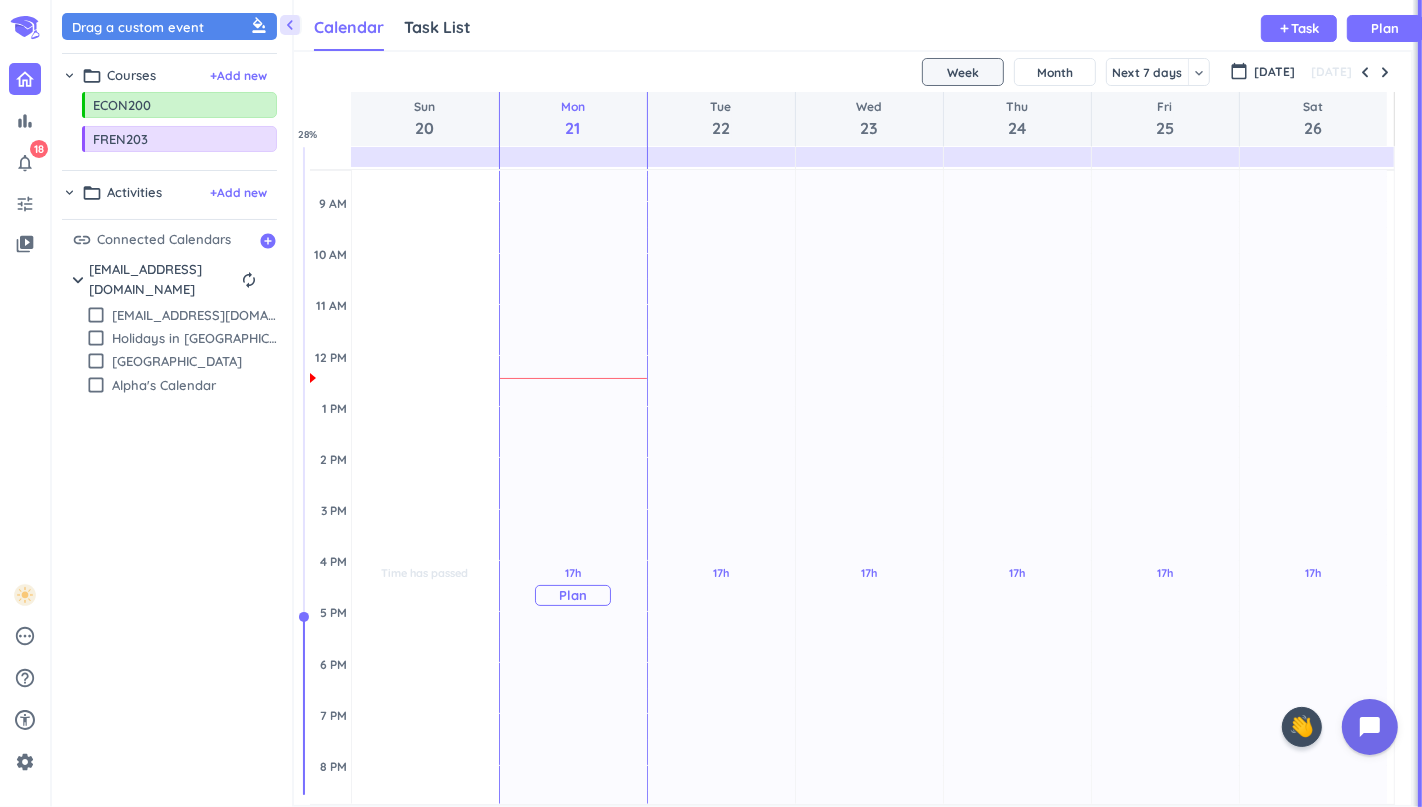 scroll, scrollTop: 168, scrollLeft: 0, axis: vertical 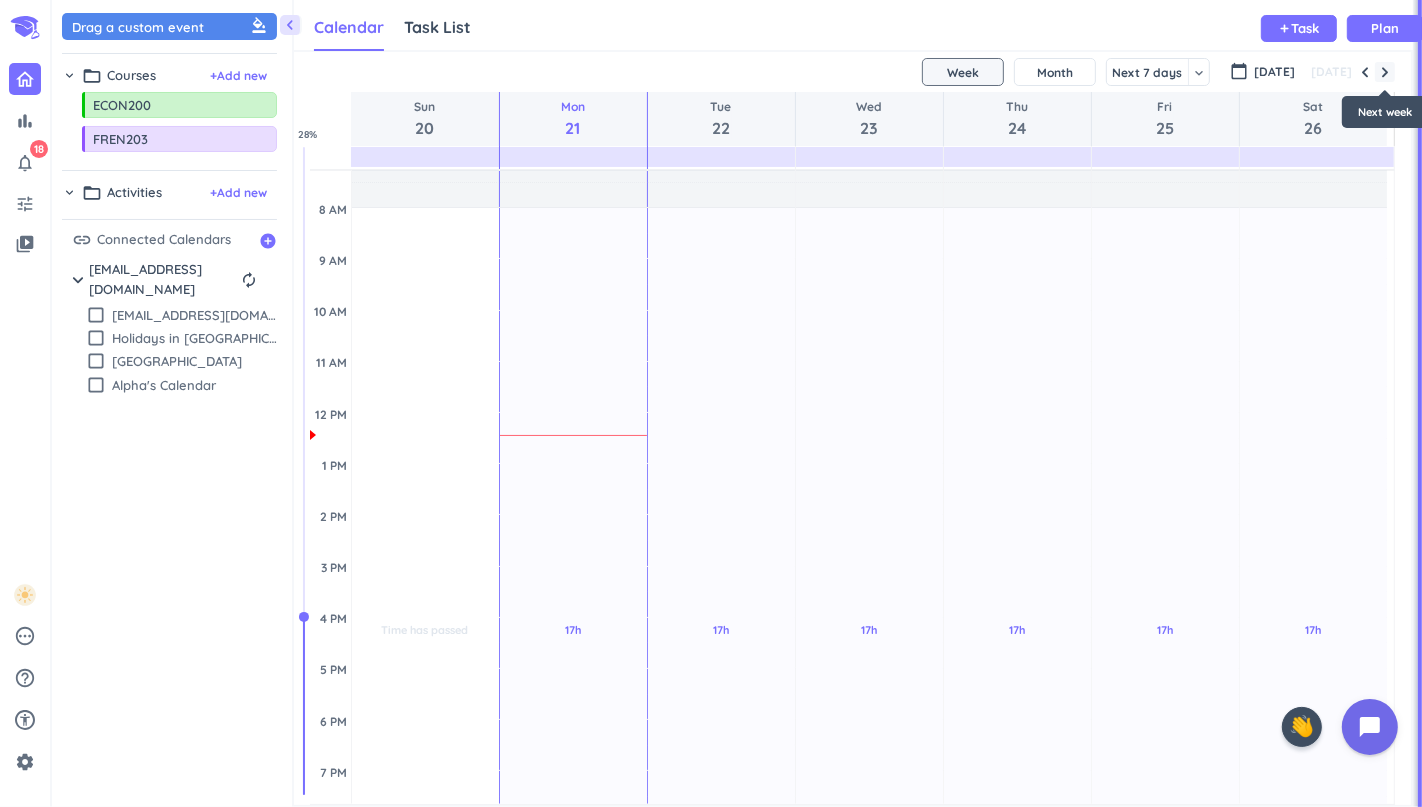 click at bounding box center (1385, 72) 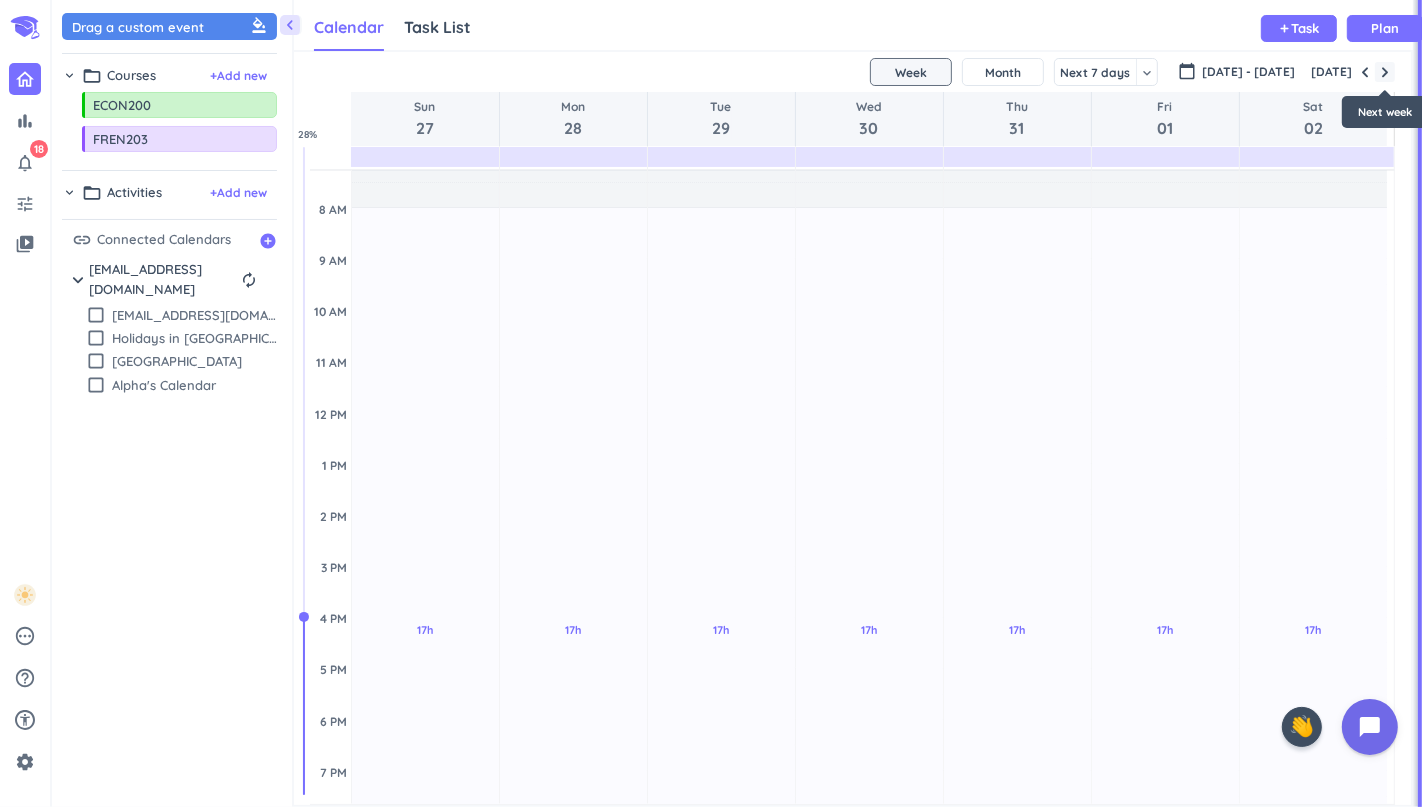 scroll, scrollTop: 205, scrollLeft: 0, axis: vertical 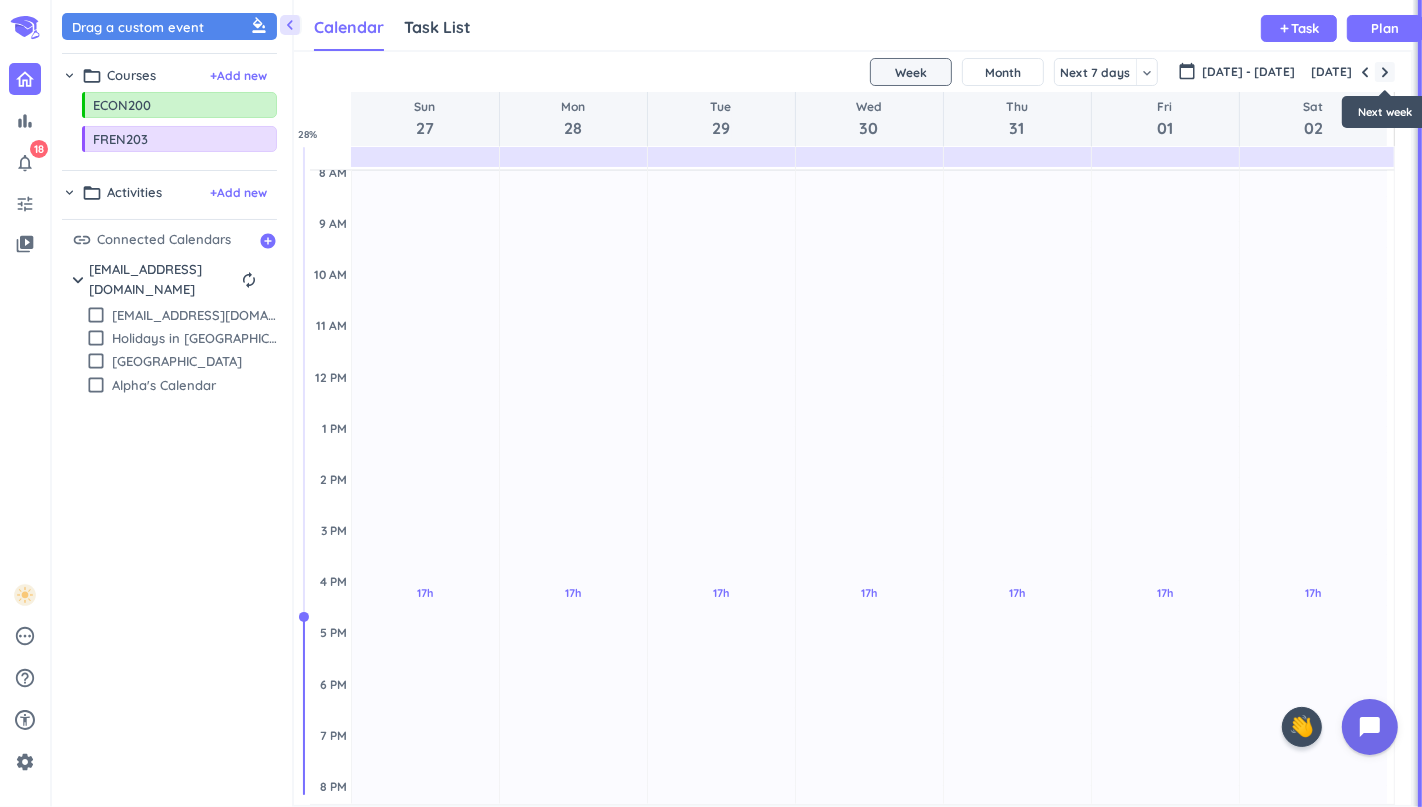 click at bounding box center (1385, 72) 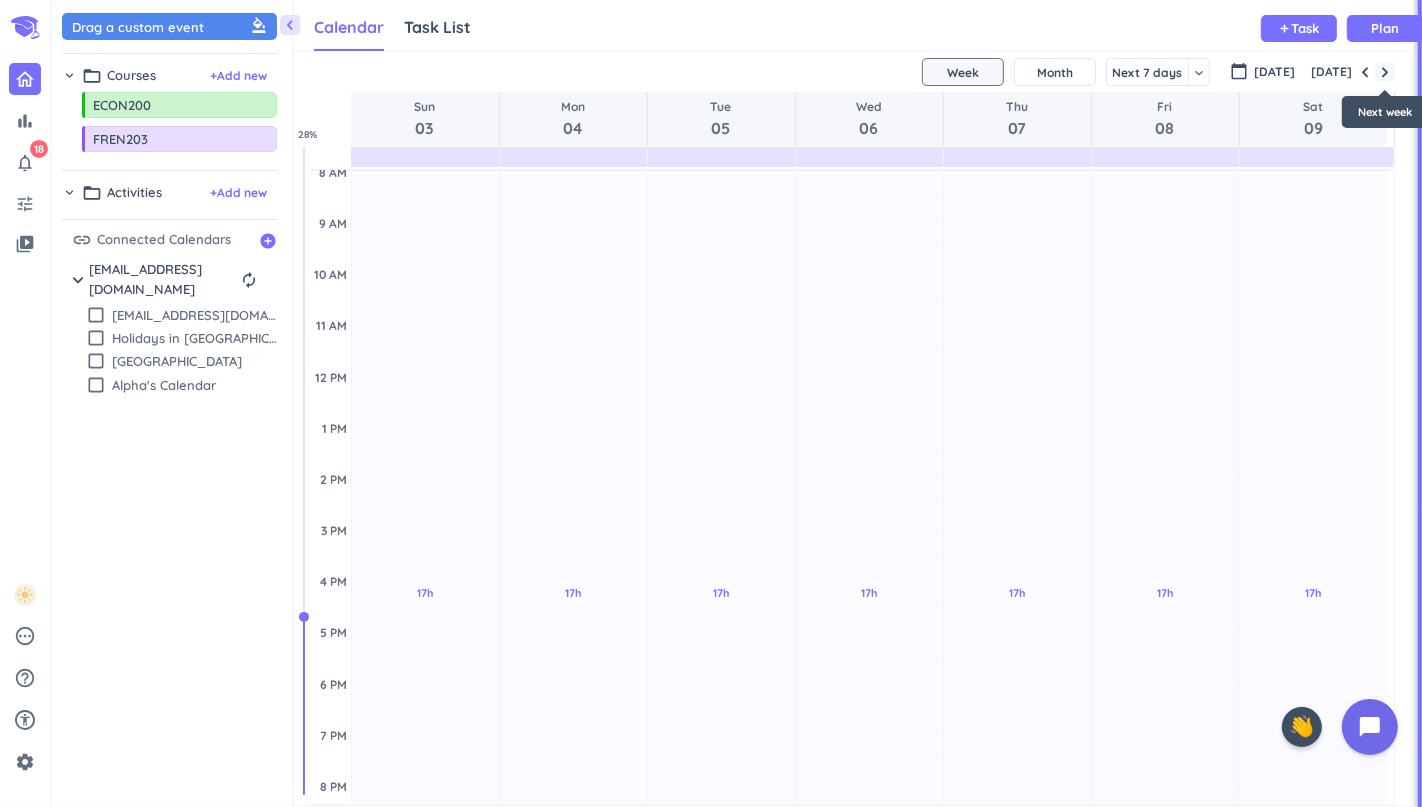 click at bounding box center [1385, 72] 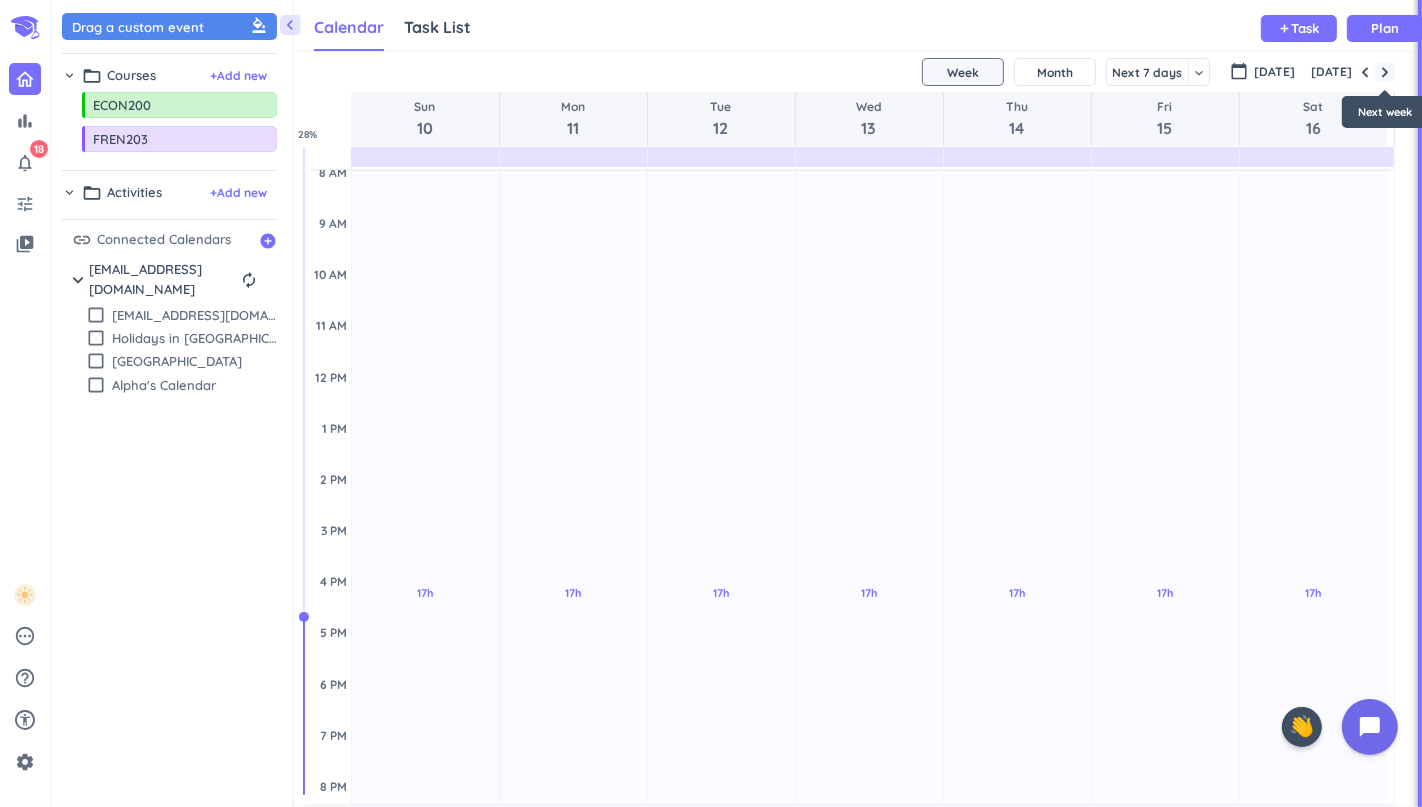 click at bounding box center (1385, 72) 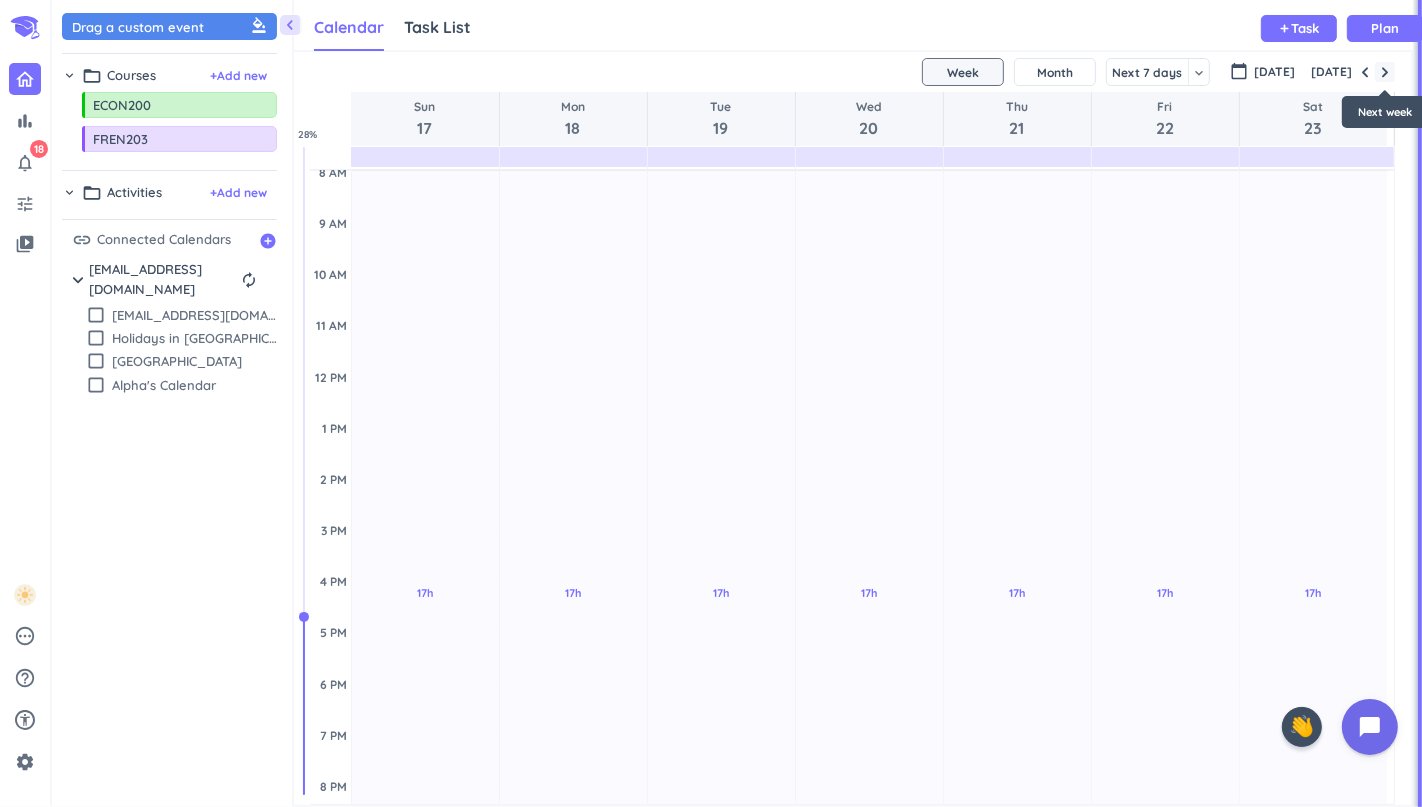 click at bounding box center [1385, 72] 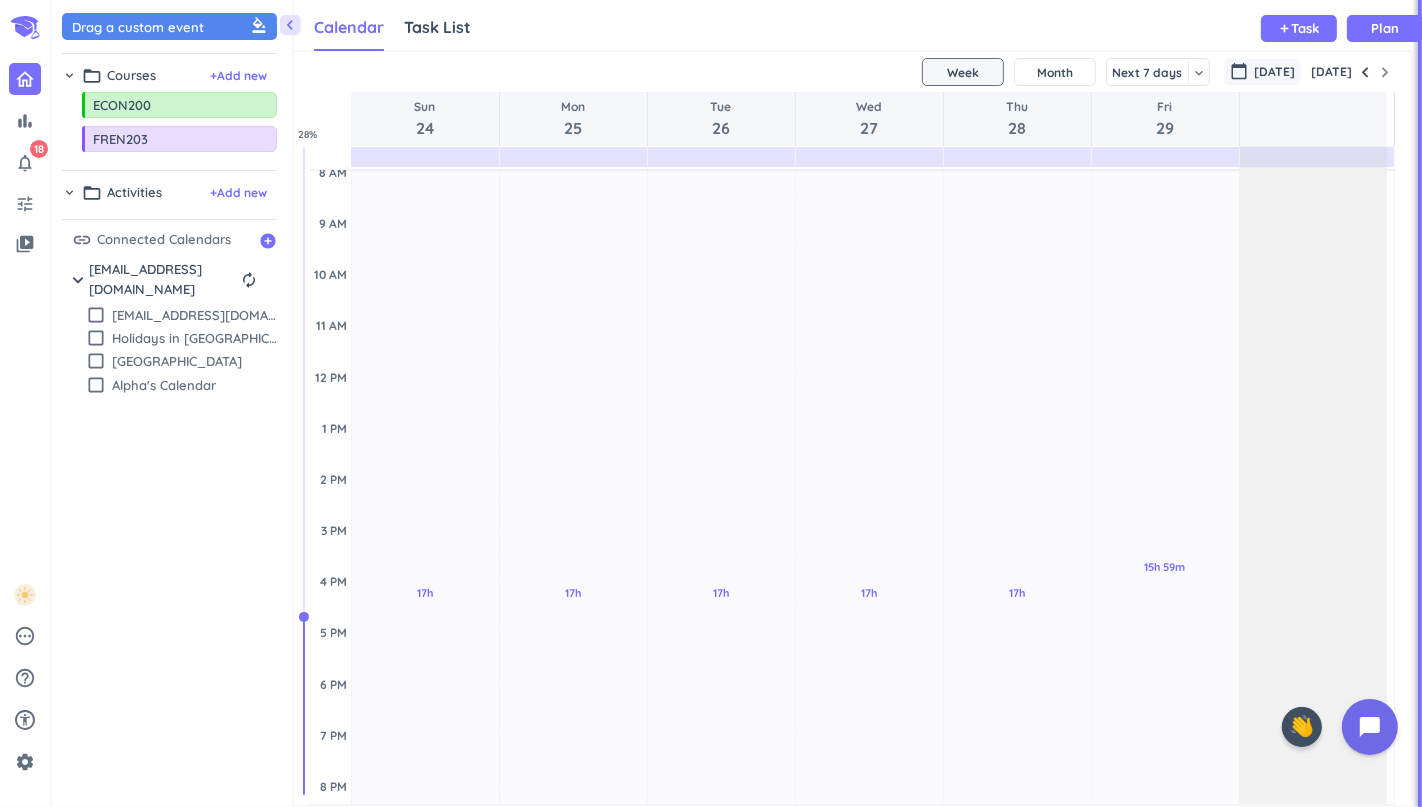 click on "[DATE]" at bounding box center (1274, 72) 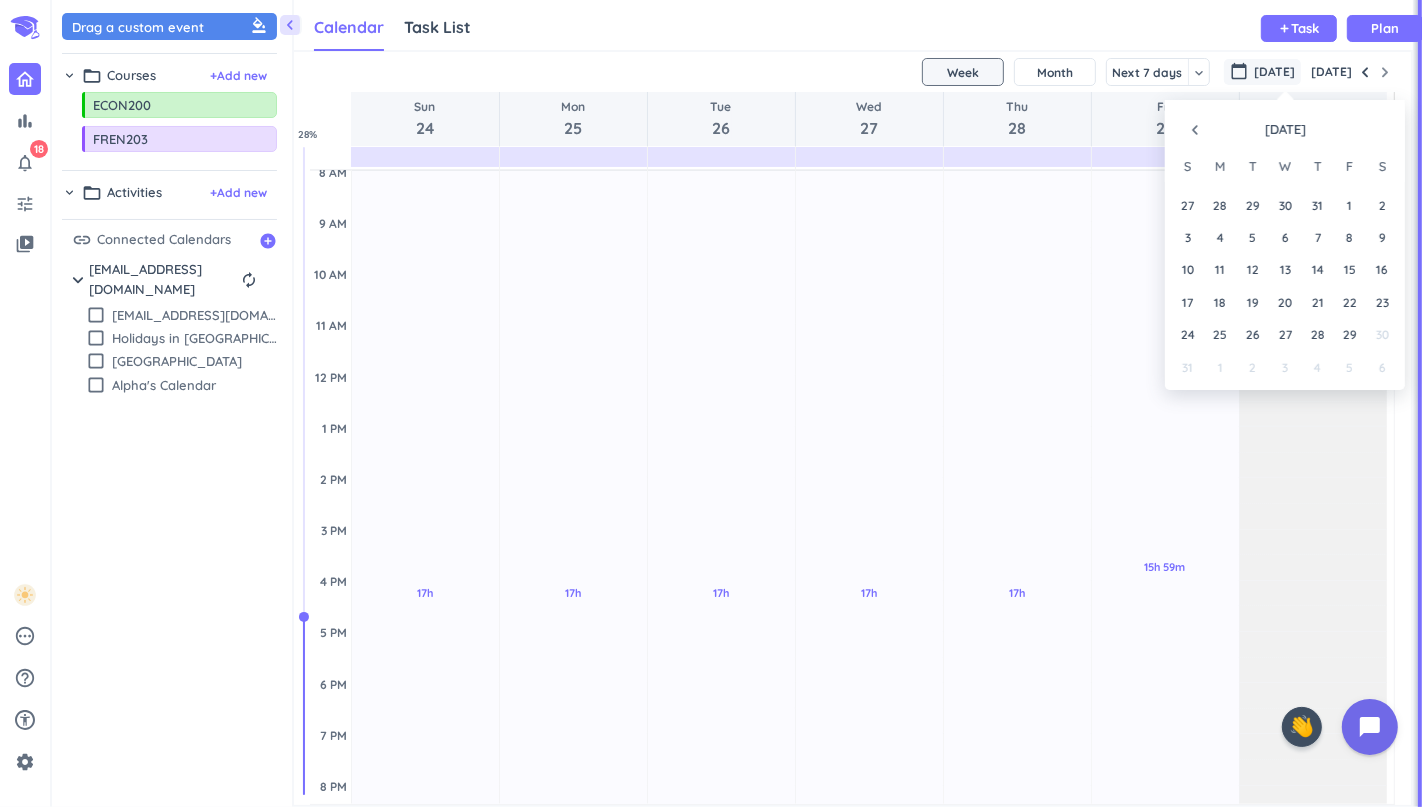 click on "[DATE]" at bounding box center [1274, 72] 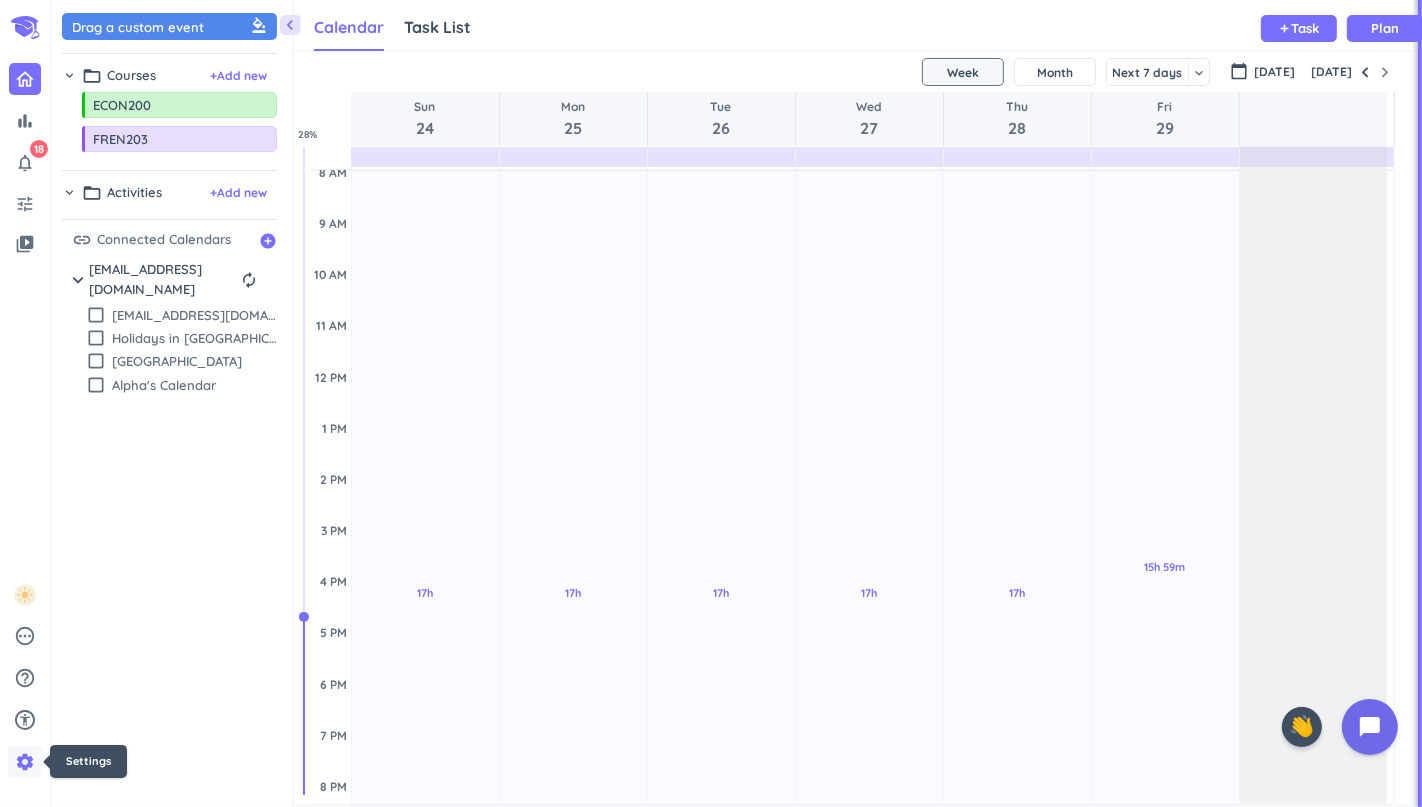 click on "settings" at bounding box center [25, 762] 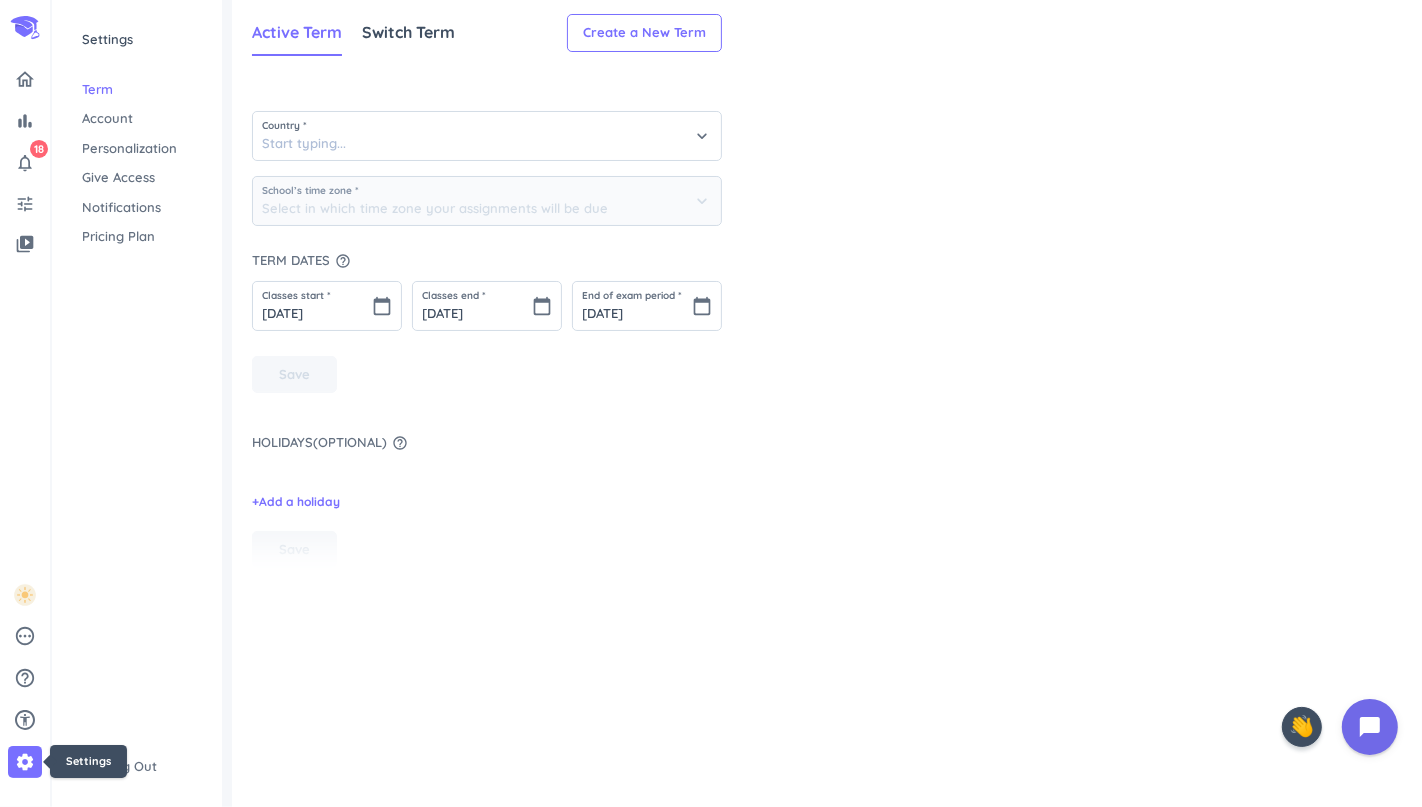 type on "[GEOGRAPHIC_DATA]" 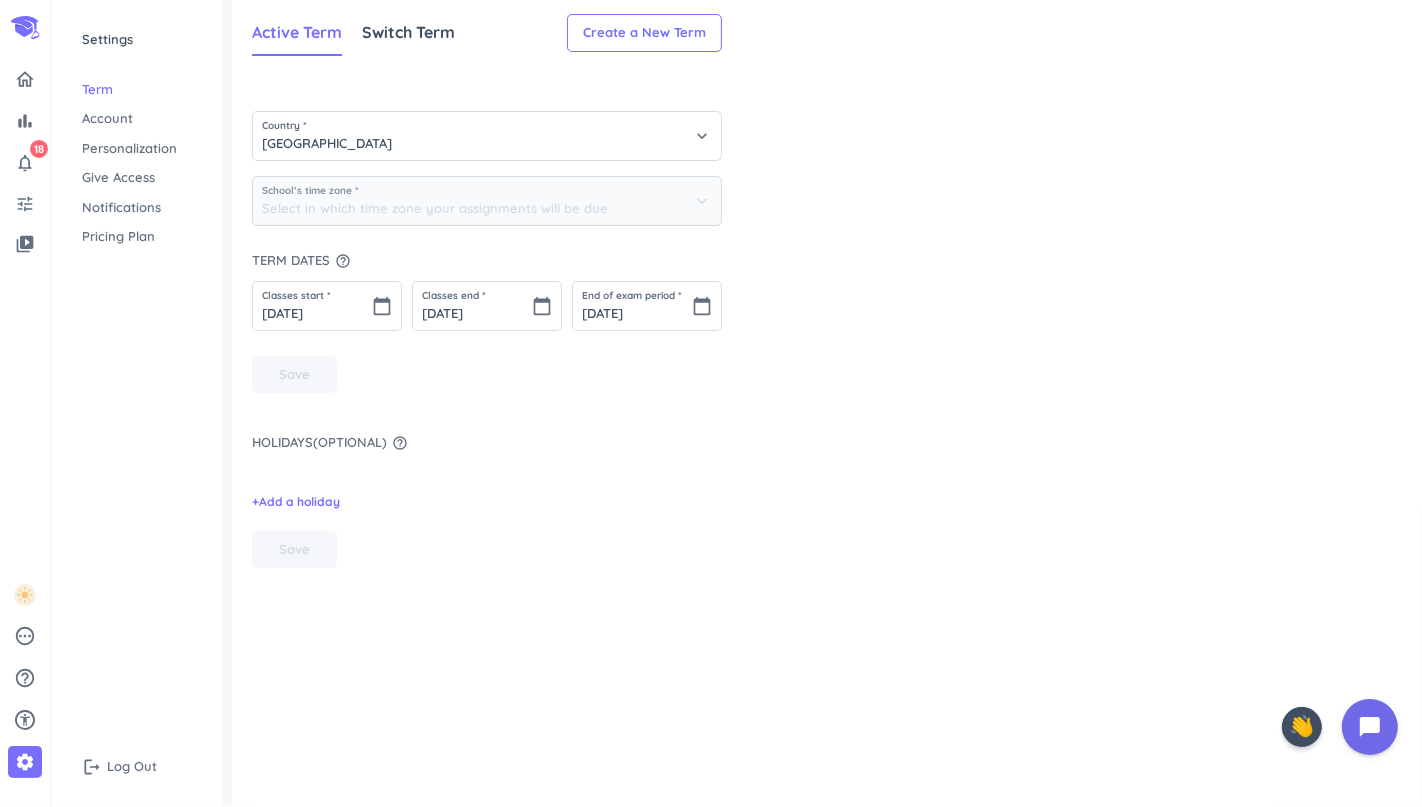 type on "(GMT-04:00) Eastern Time" 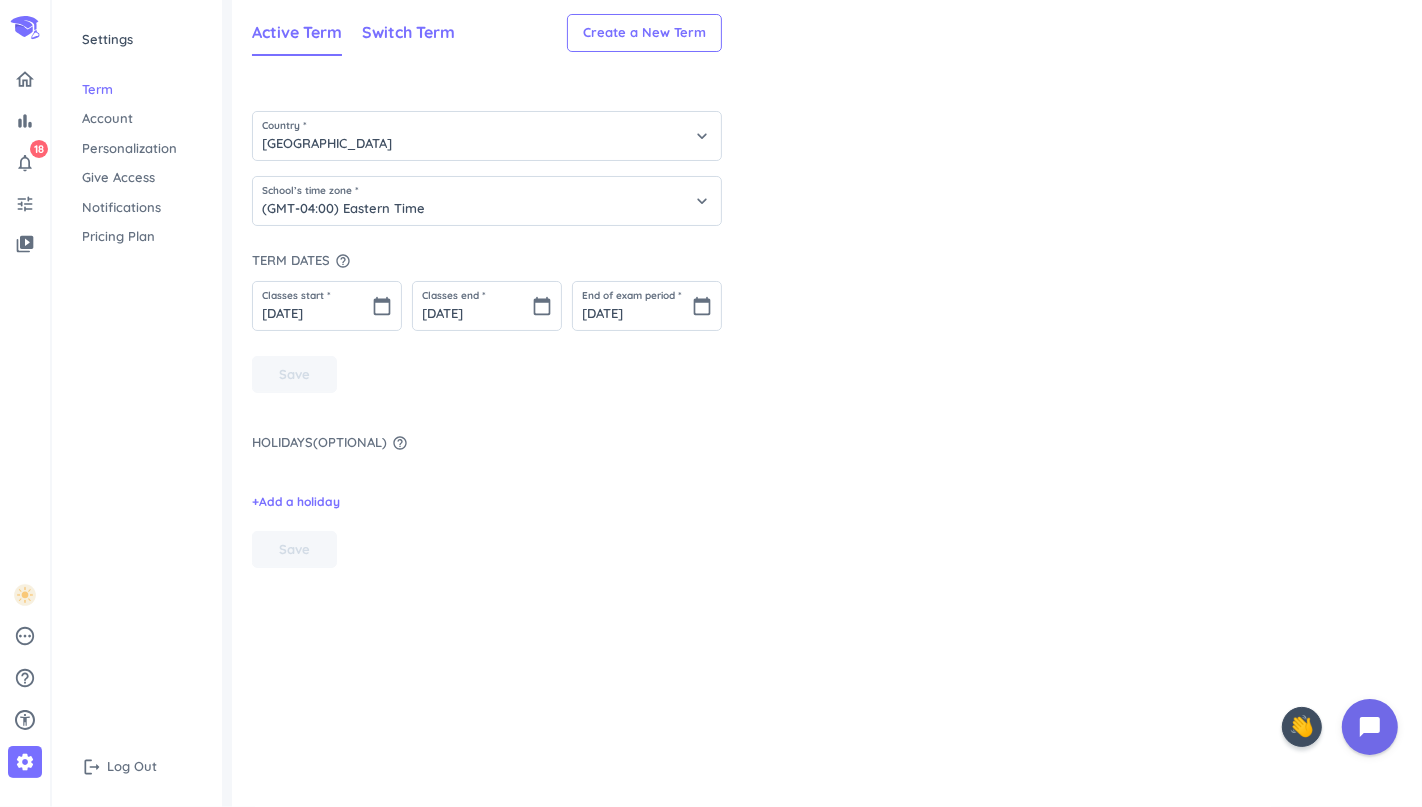 click on "Switch Term" at bounding box center (408, 32) 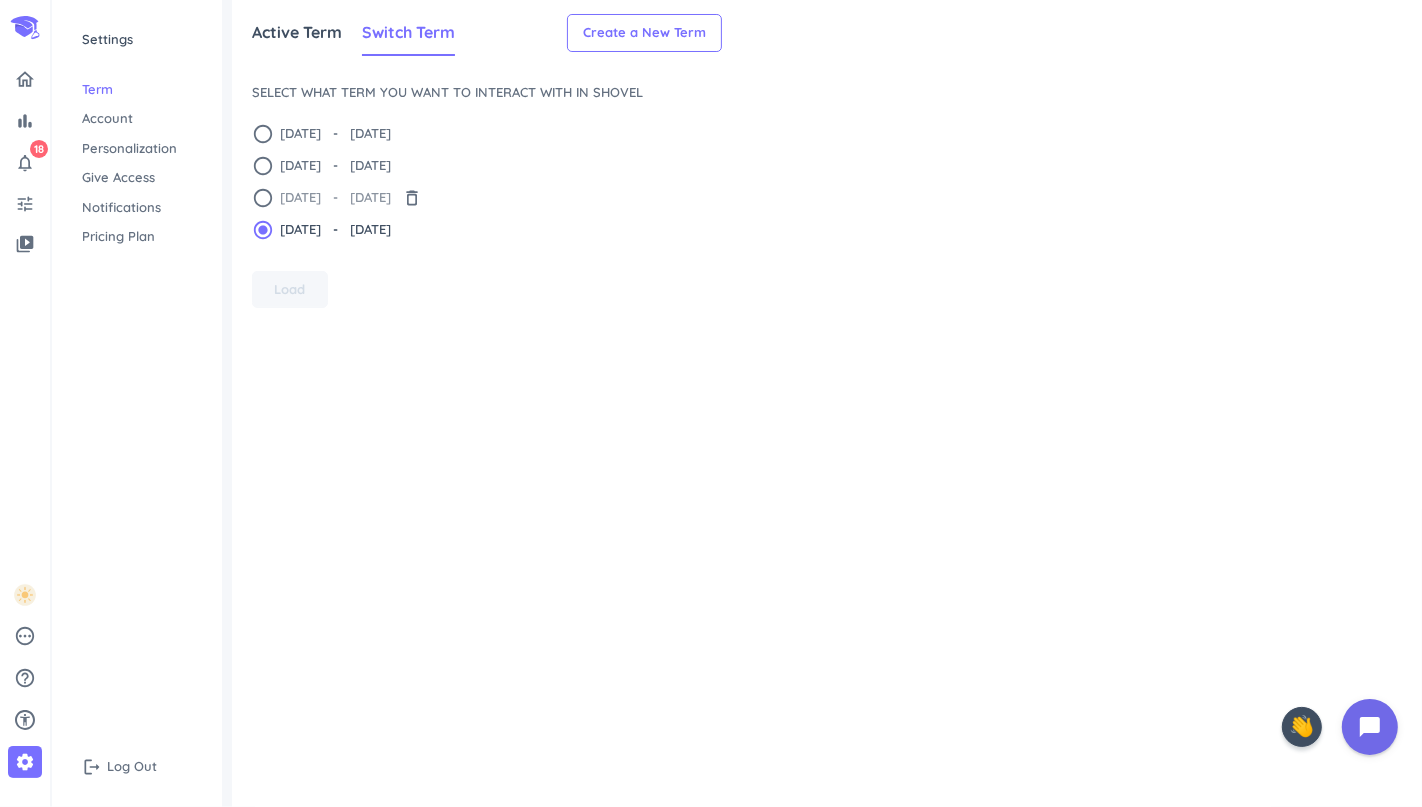 click on "[DATE]   -   [DATE]" at bounding box center (335, 198) 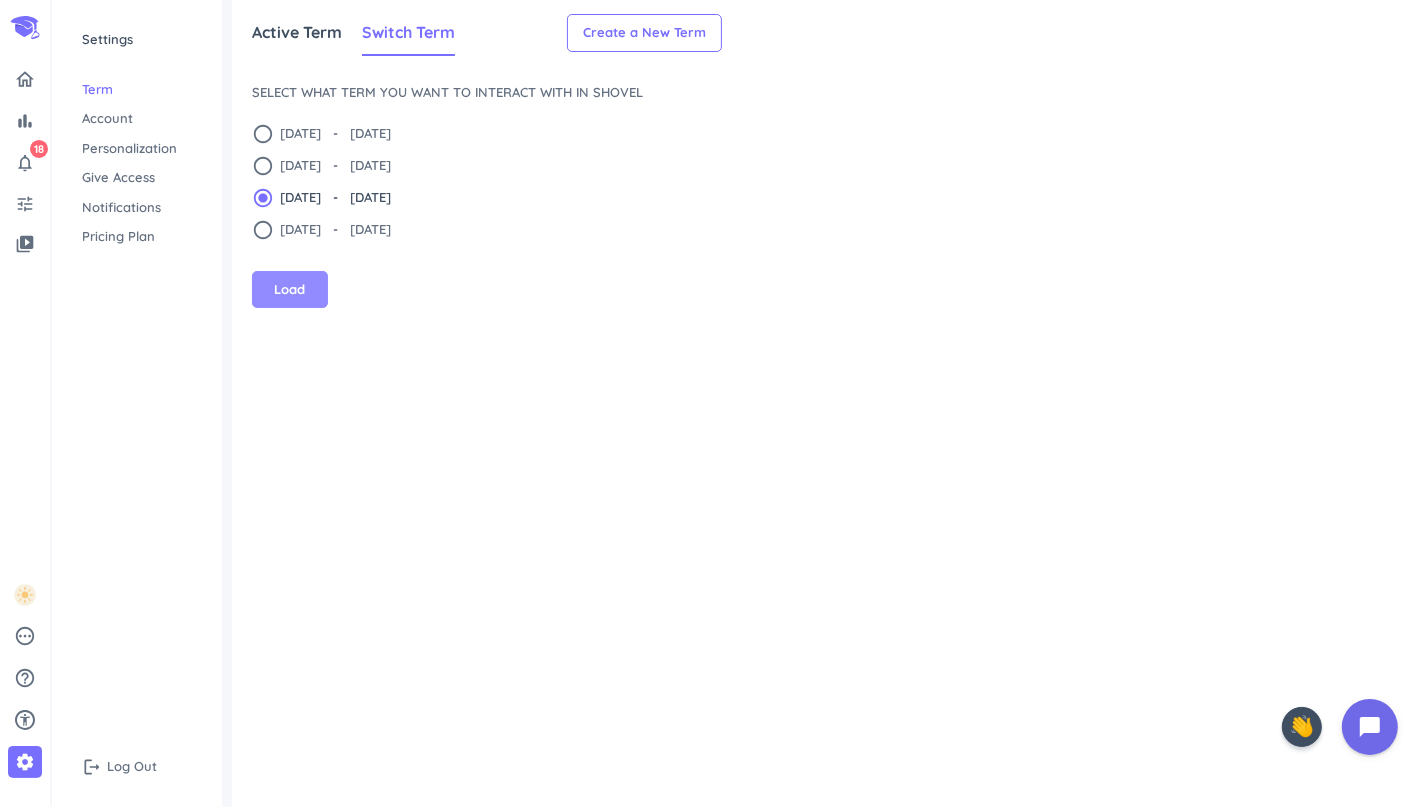 click on "Load" at bounding box center [290, 290] 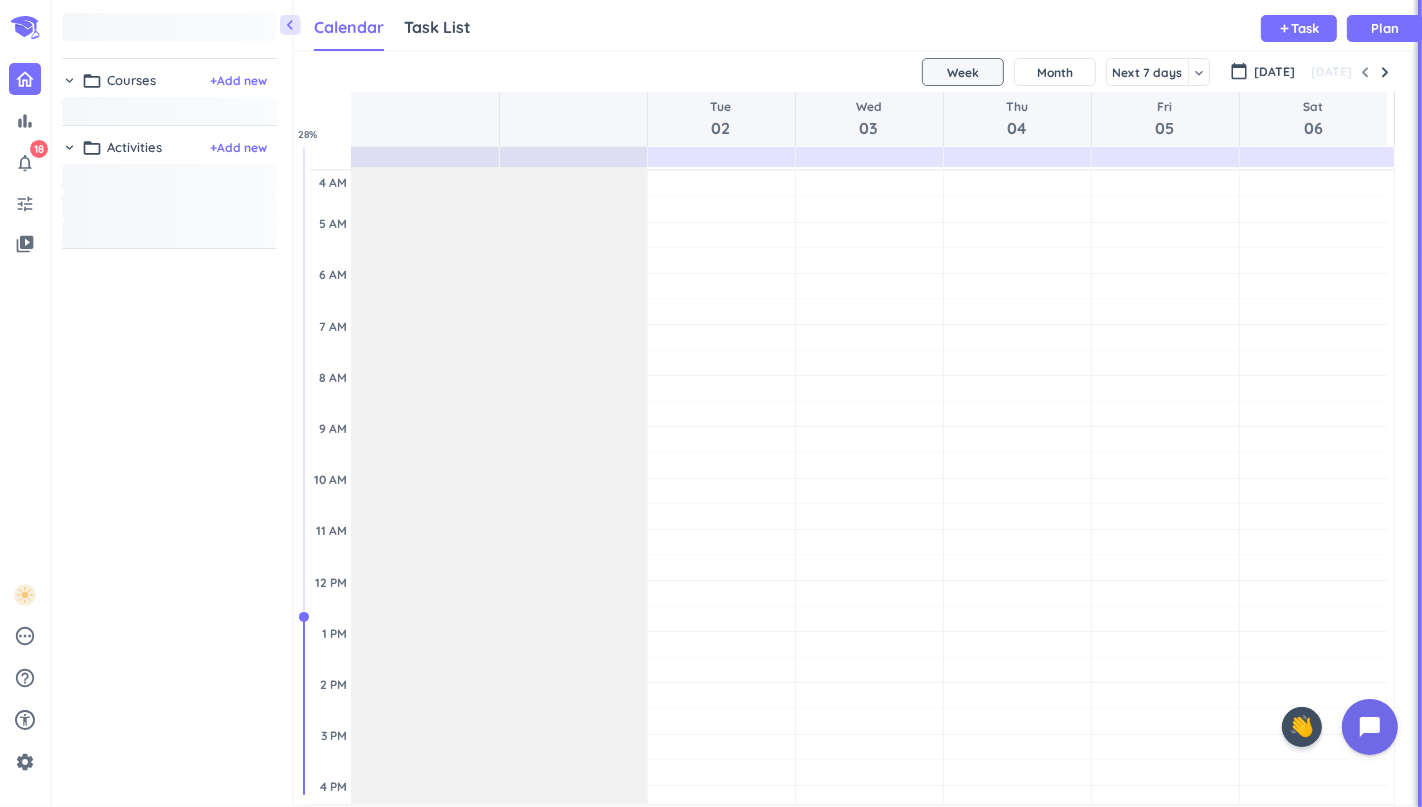 scroll, scrollTop: 8, scrollLeft: 8, axis: both 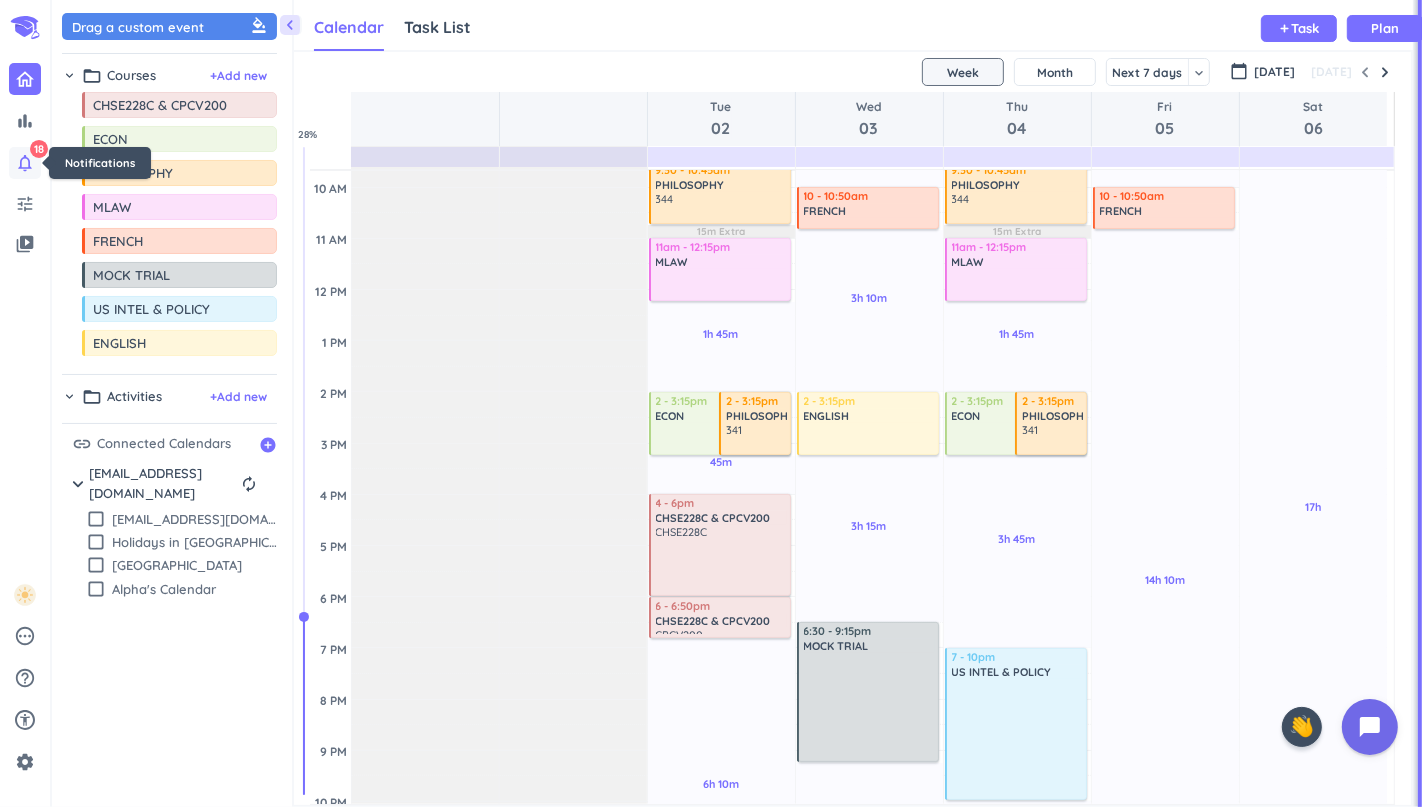 click on "notifications_none" at bounding box center (25, 163) 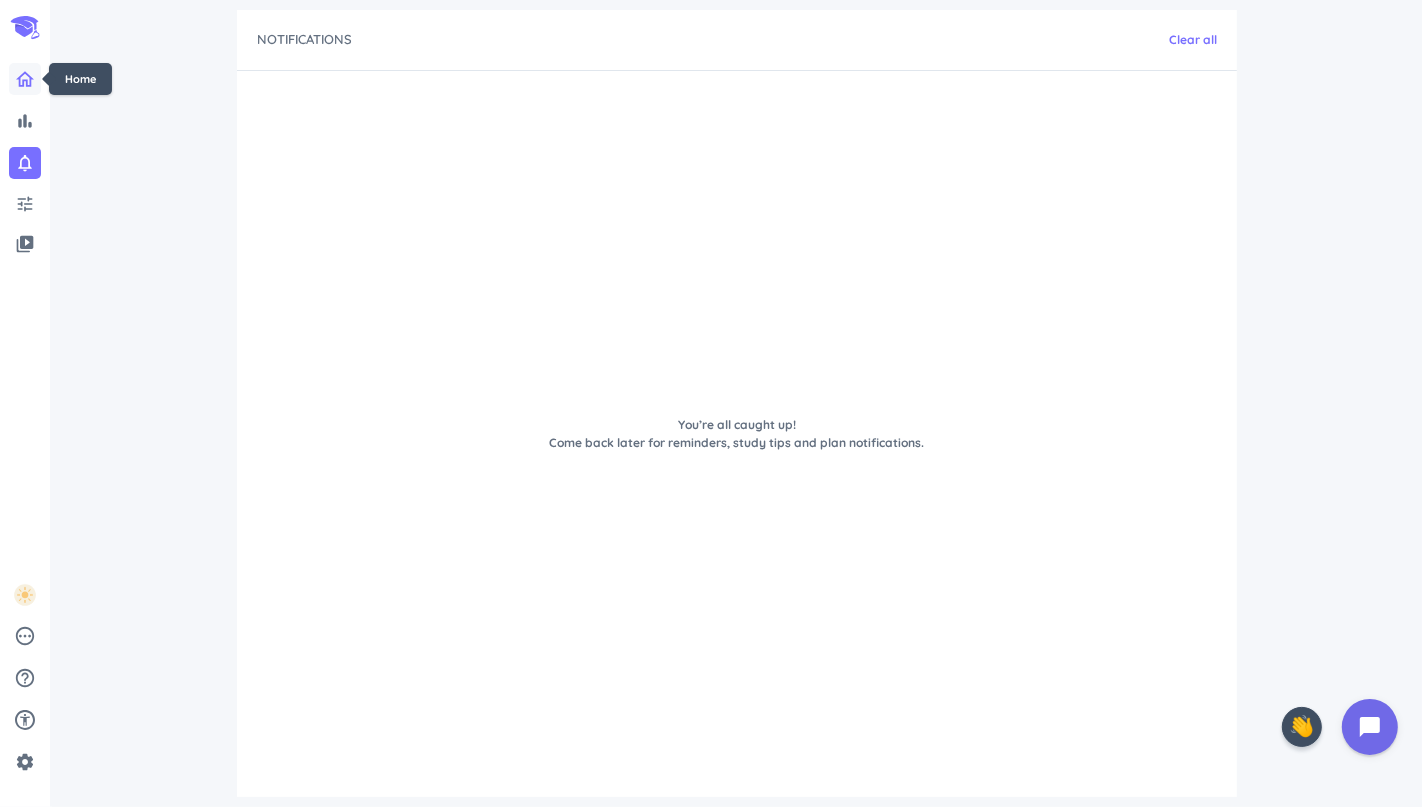 click 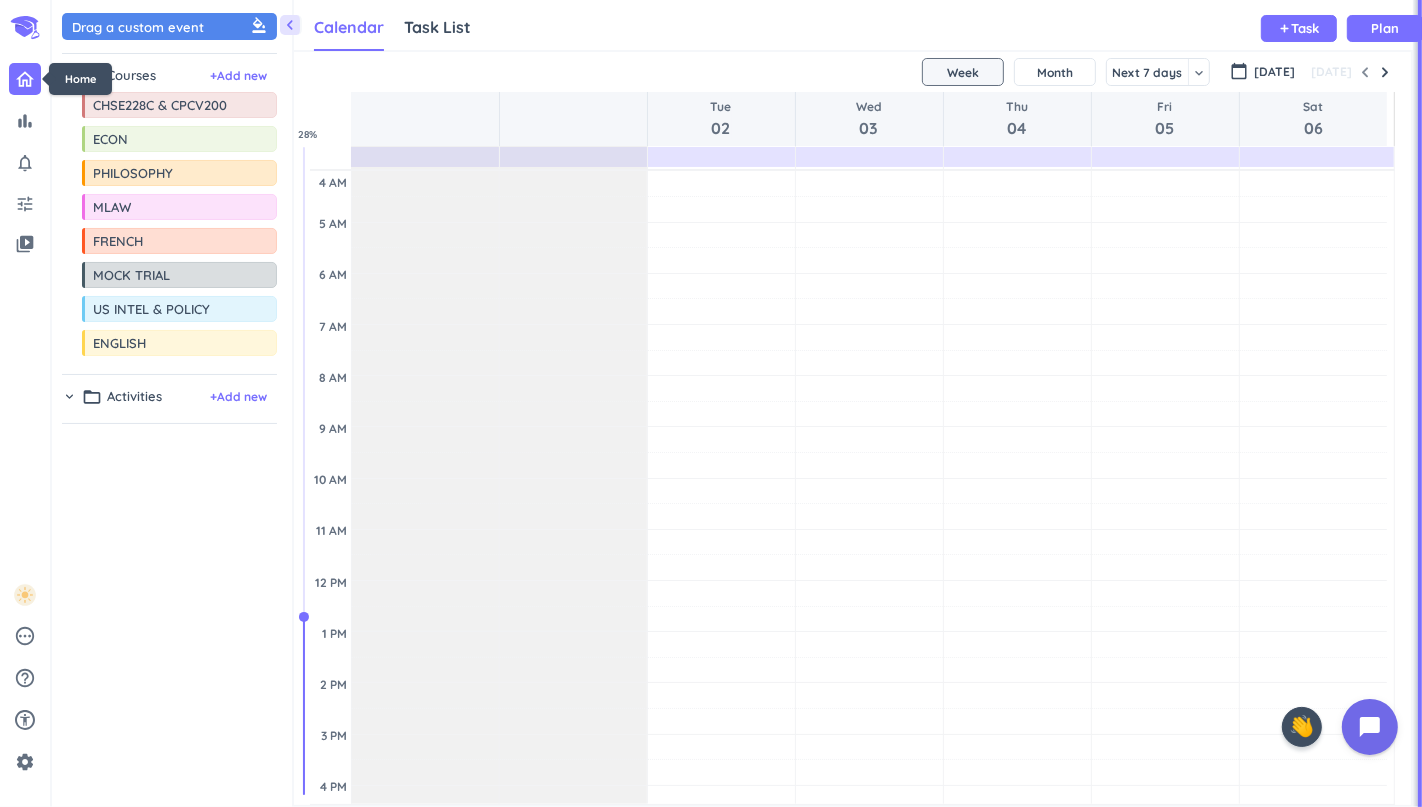 scroll, scrollTop: 8, scrollLeft: 8, axis: both 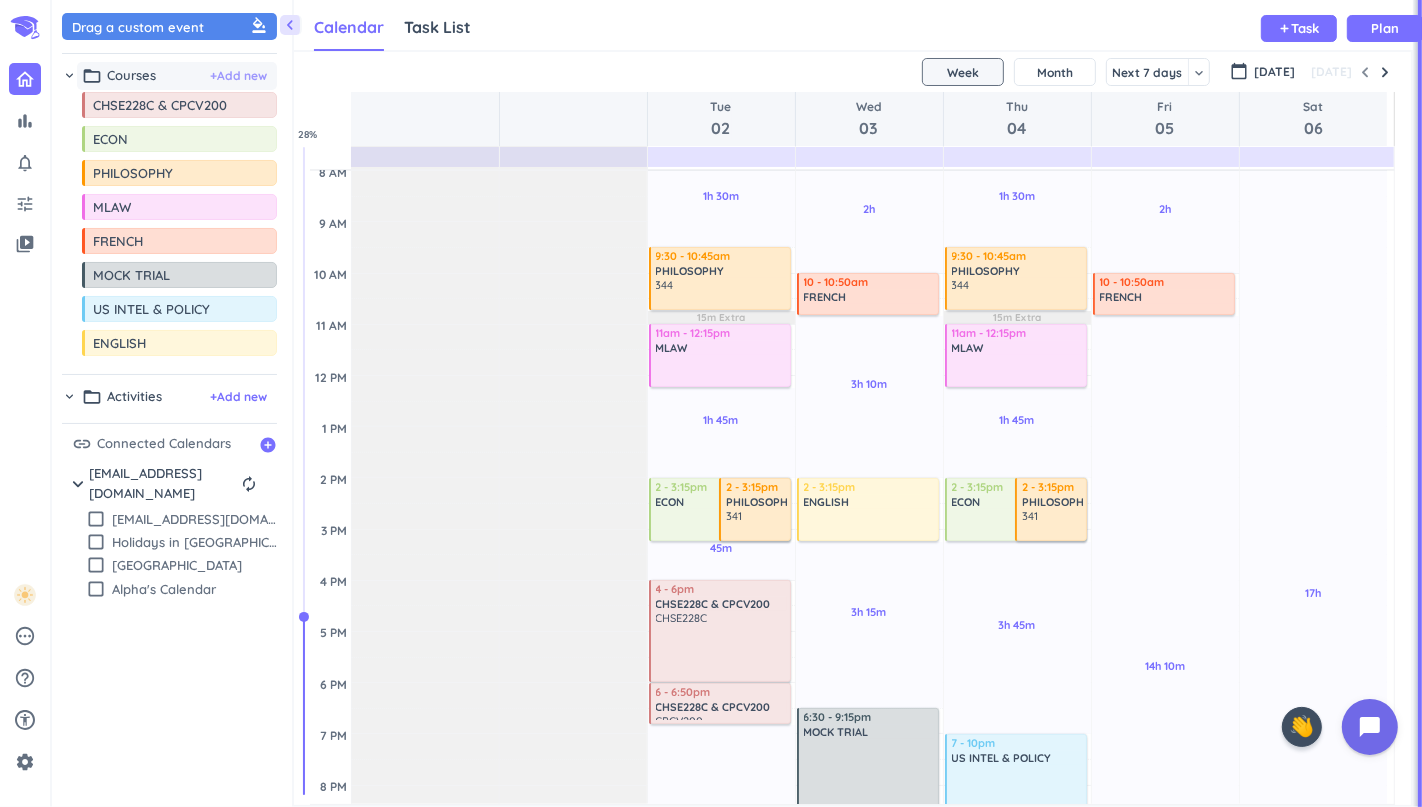 click on "+  Add new" at bounding box center [238, 76] 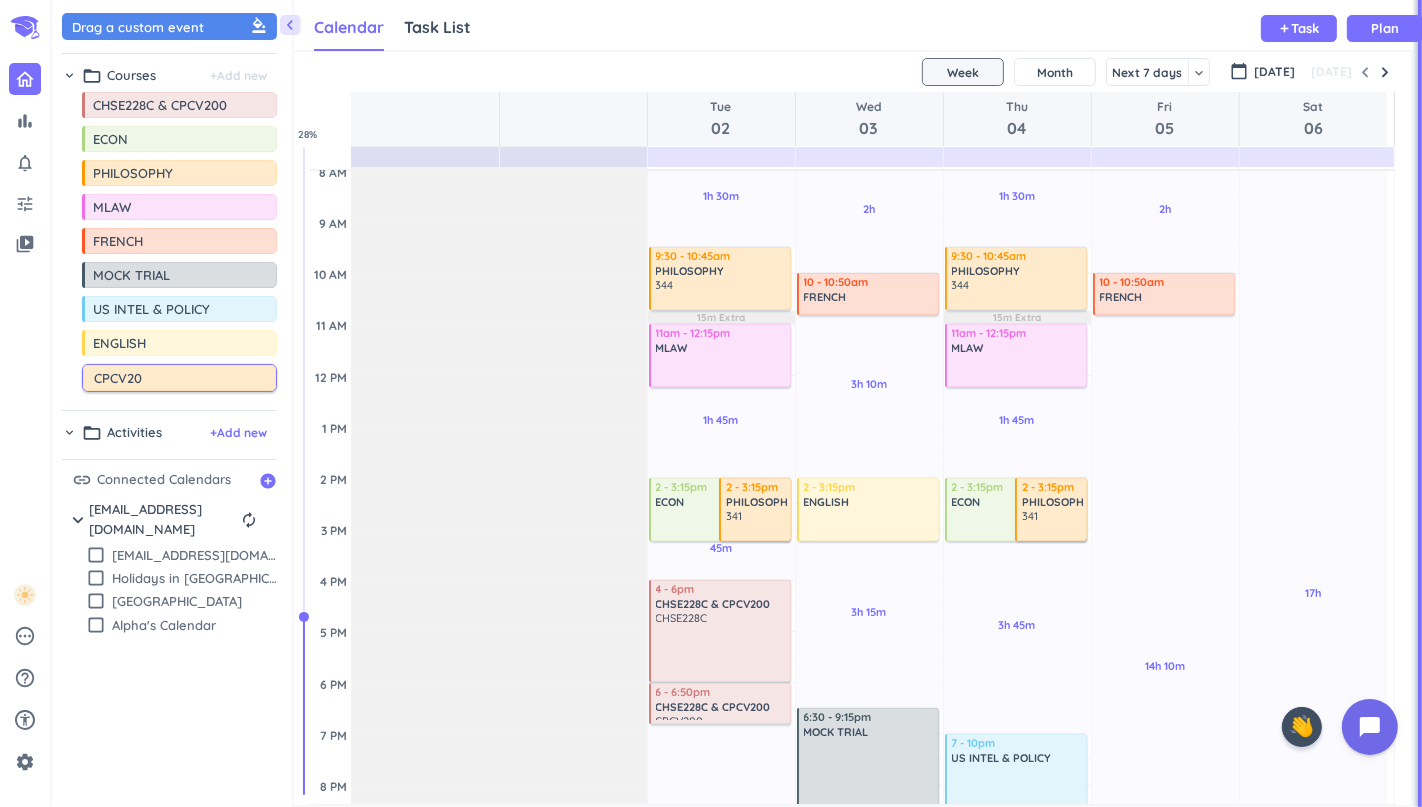 type on "CPCV200" 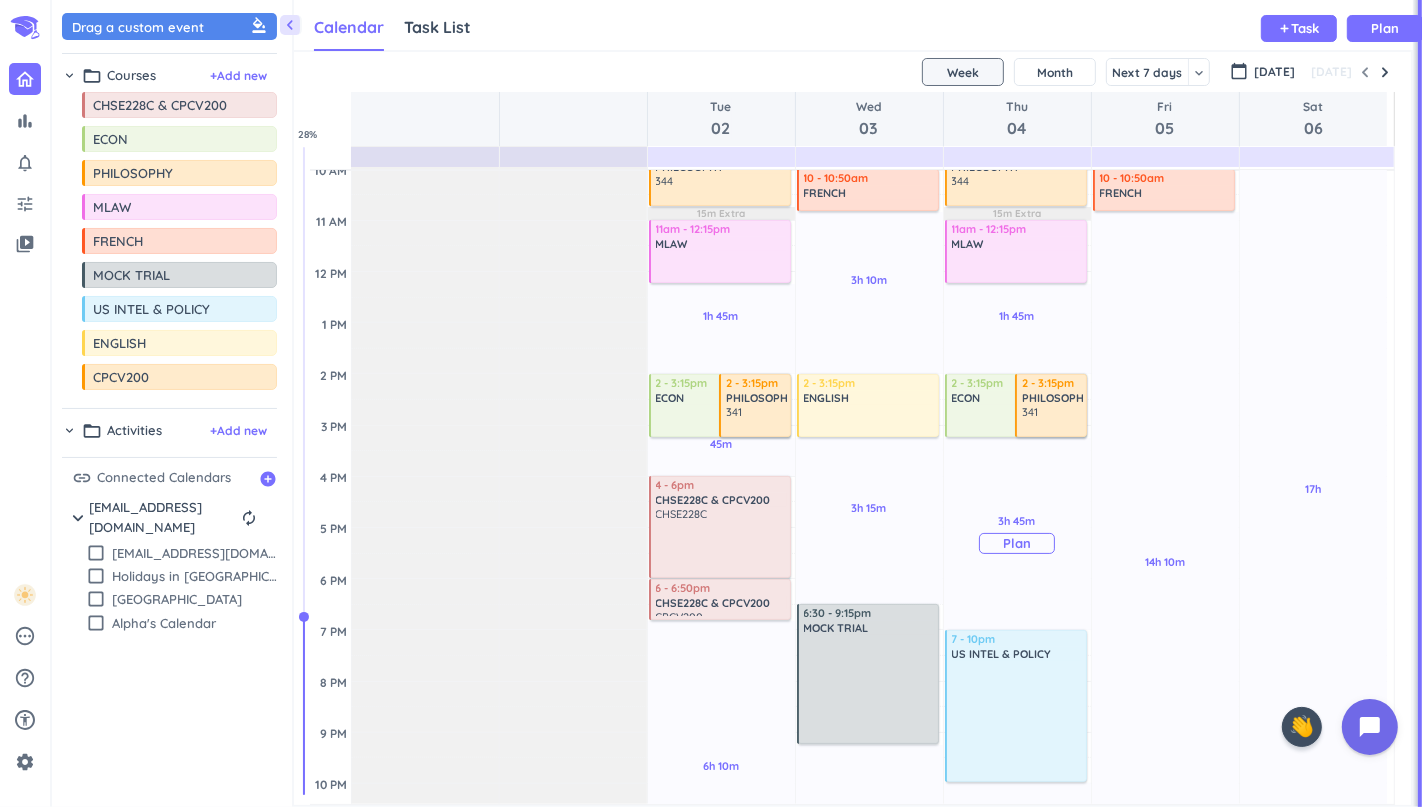 scroll, scrollTop: 310, scrollLeft: 0, axis: vertical 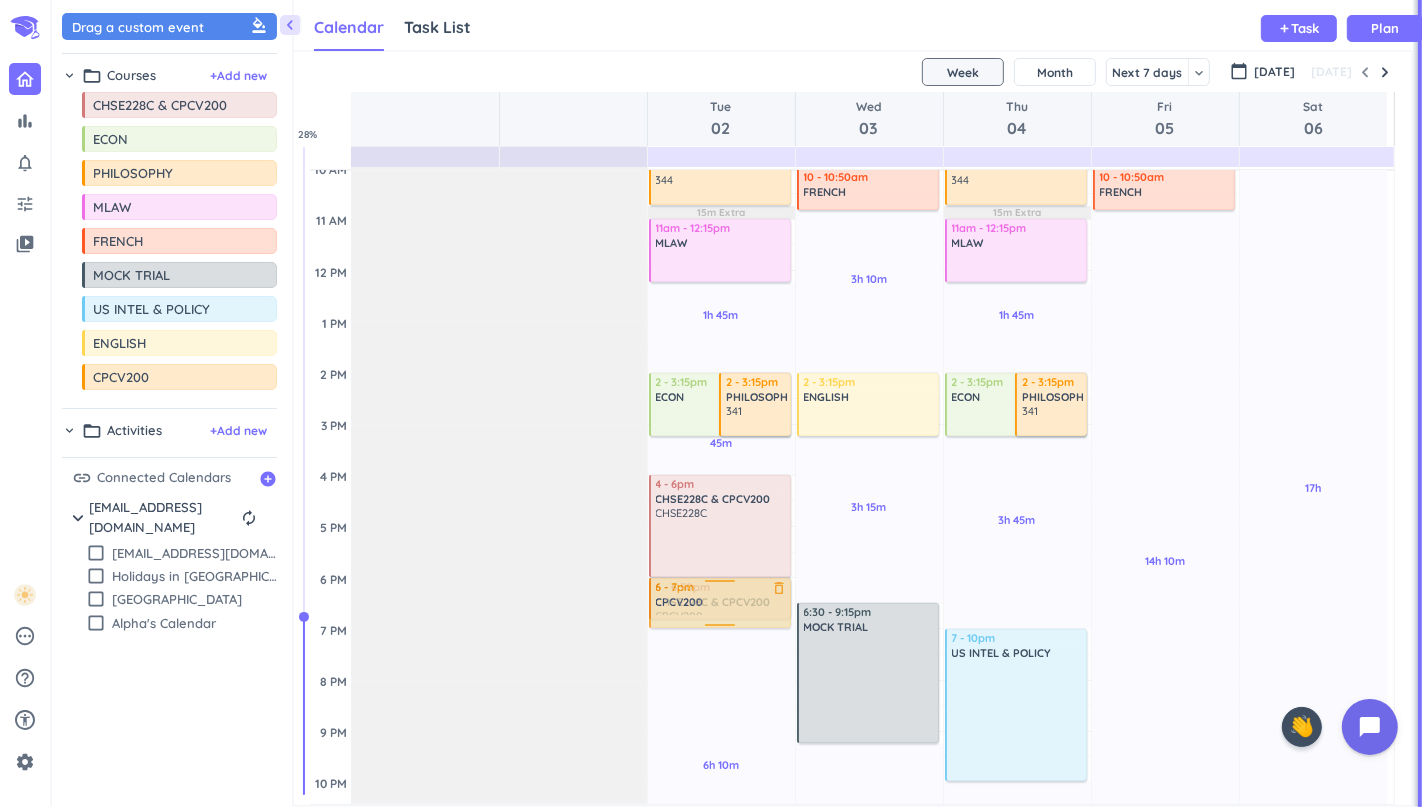 drag, startPoint x: 159, startPoint y: 373, endPoint x: 721, endPoint y: 577, distance: 597.8796 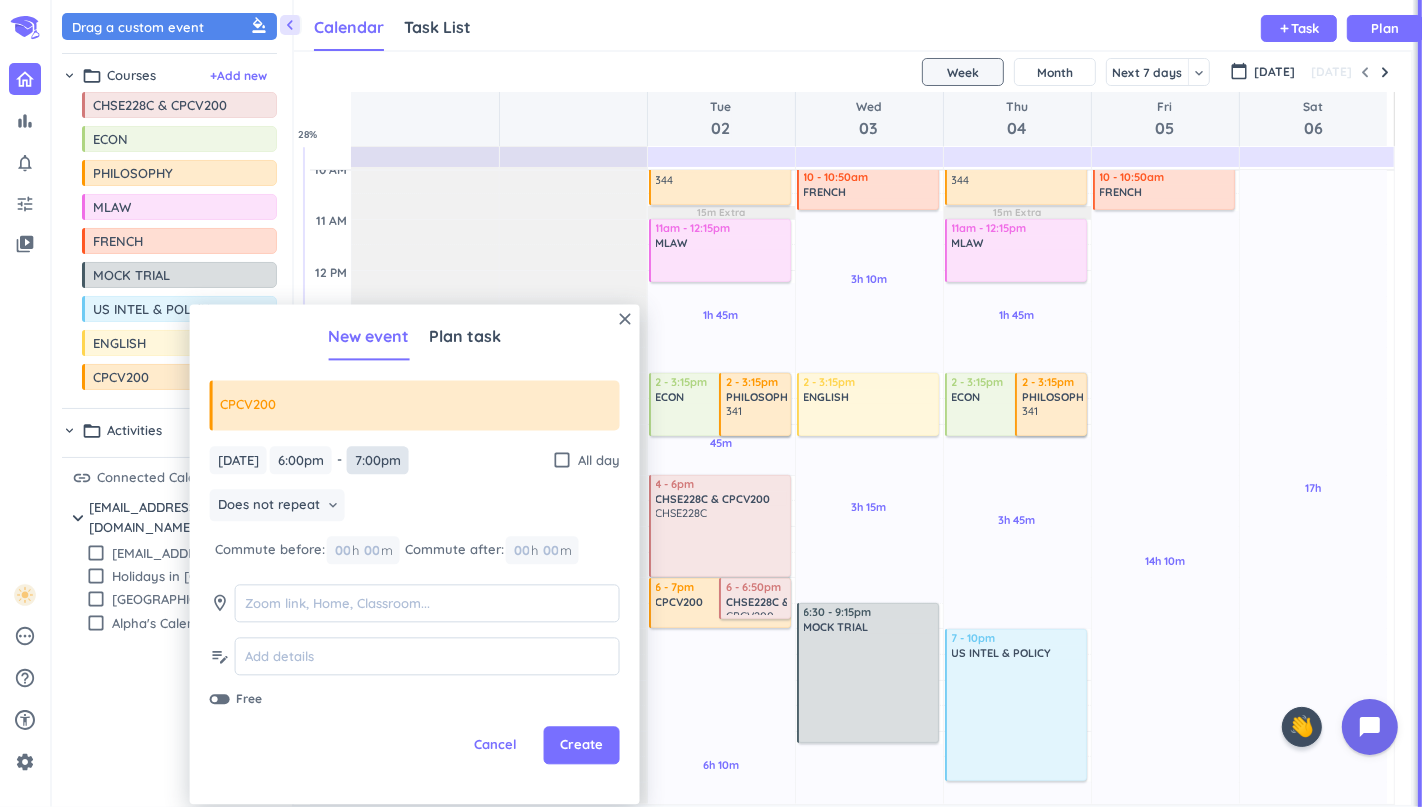 click on "7:00pm" at bounding box center [378, 460] 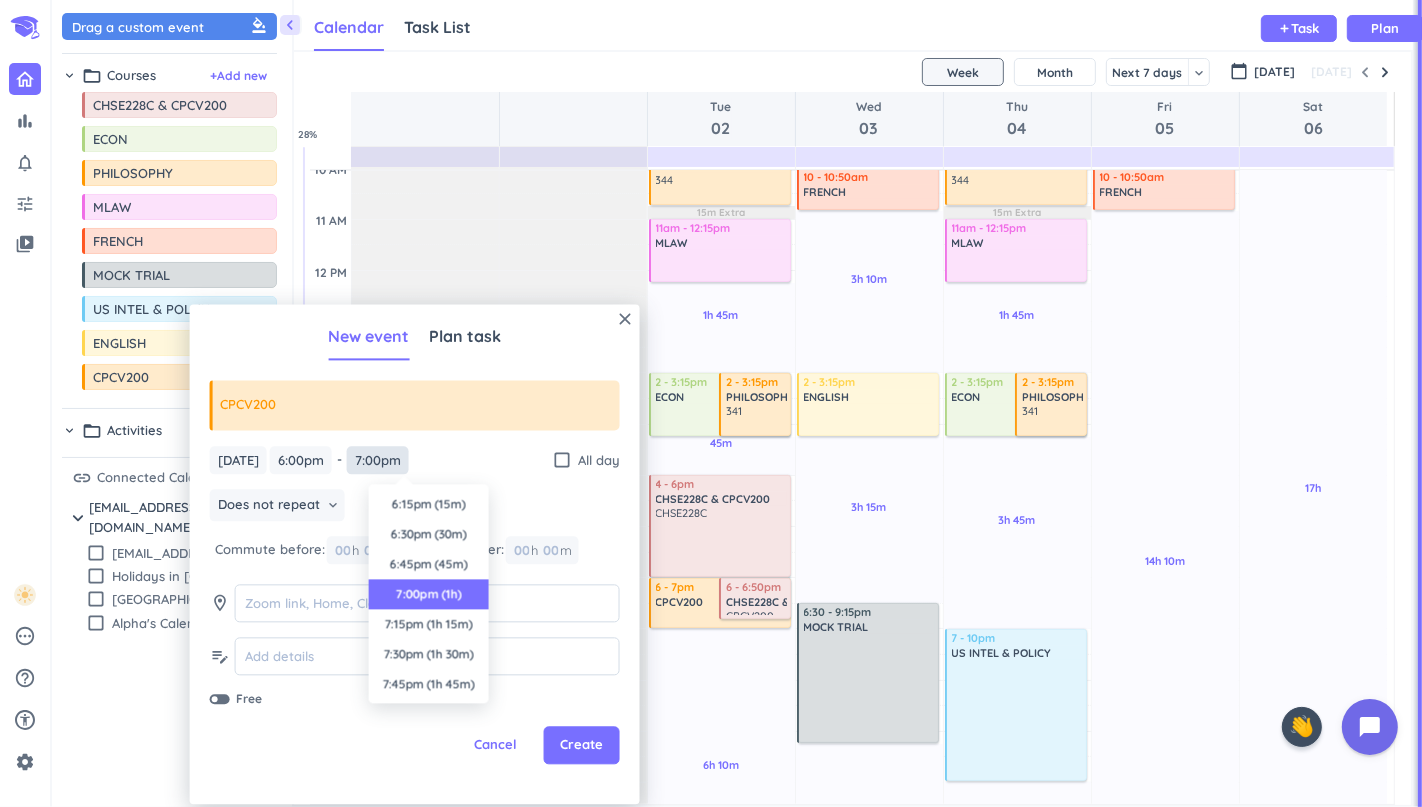 scroll, scrollTop: 89, scrollLeft: 0, axis: vertical 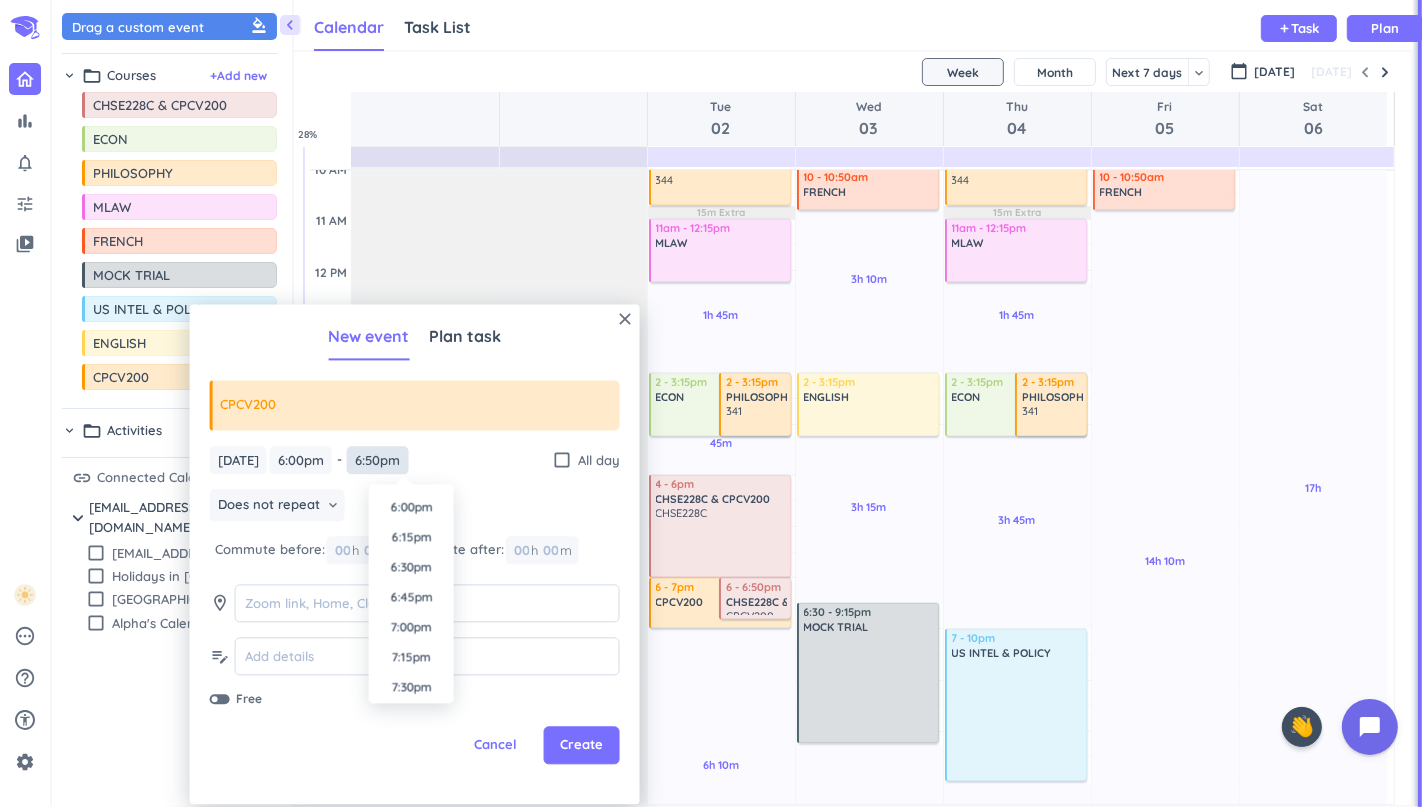 type on "6:50pm" 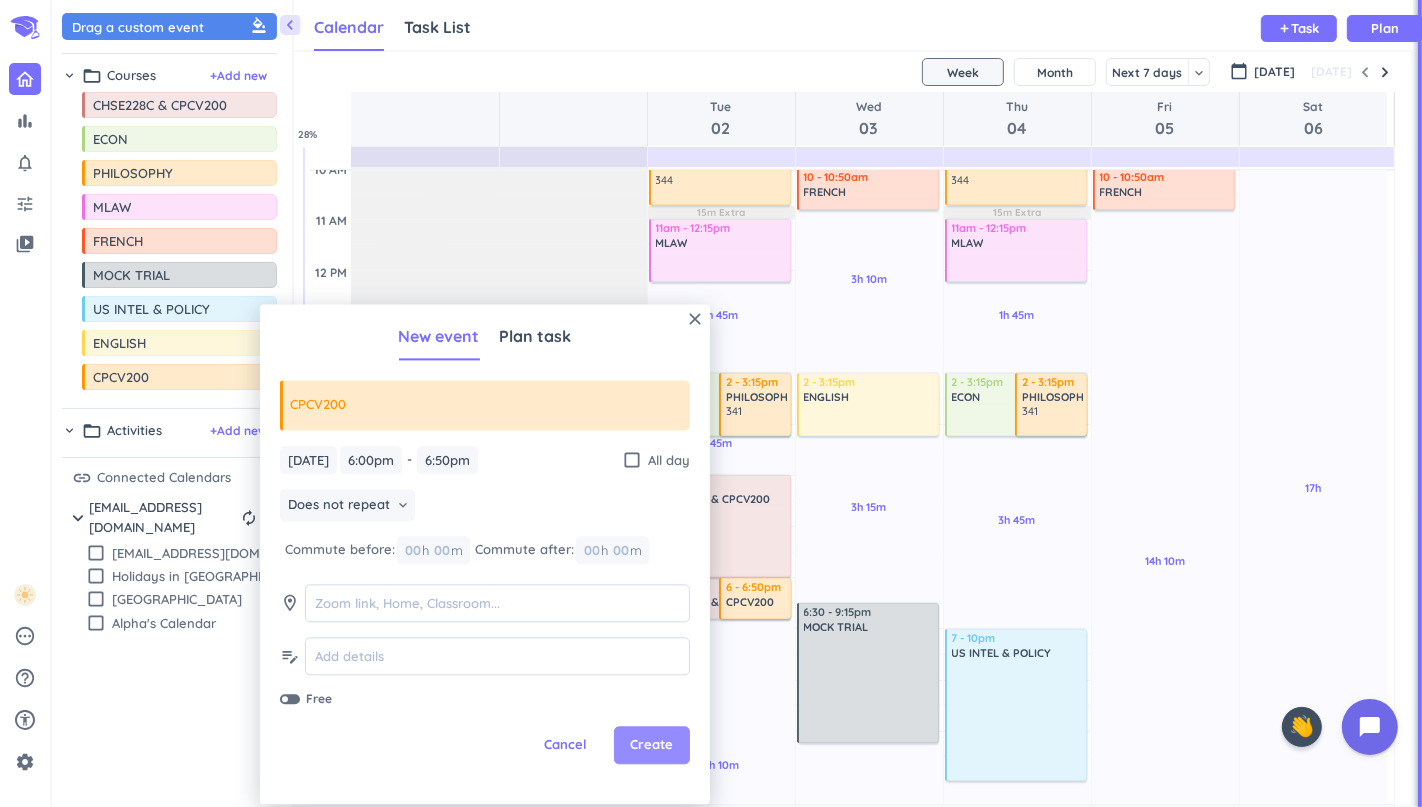 click on "Create" at bounding box center [652, 746] 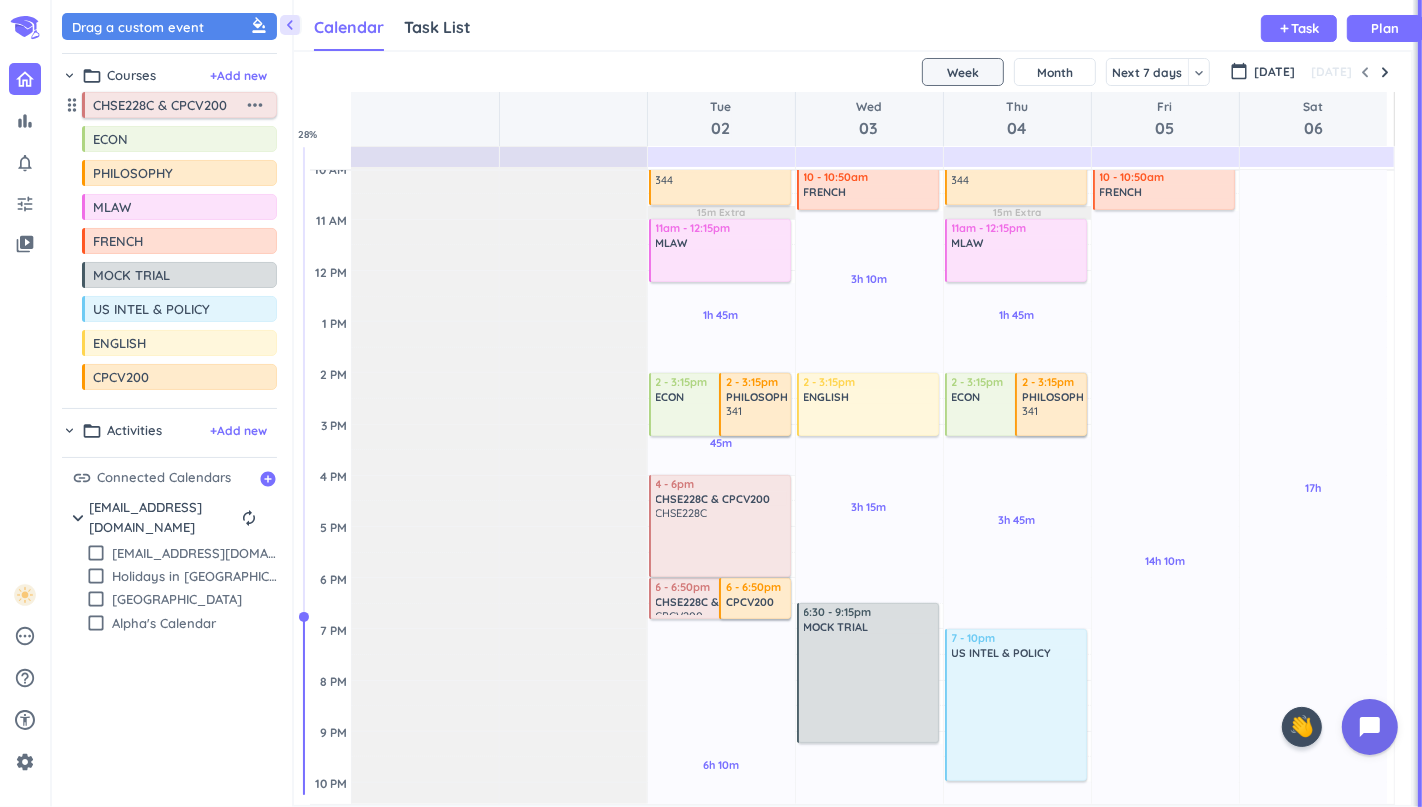 click on "more_horiz" at bounding box center [255, 105] 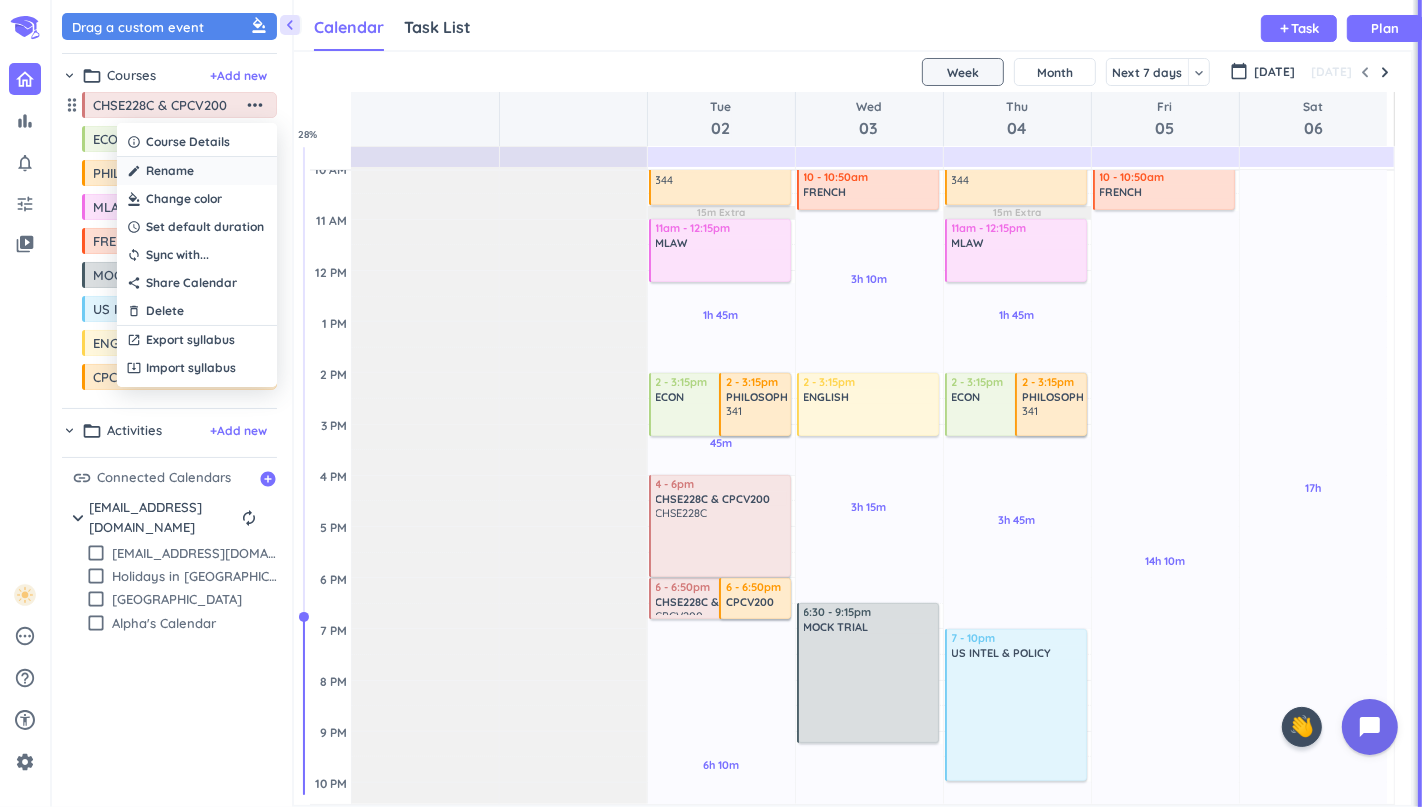 click on "Rename" at bounding box center [170, 171] 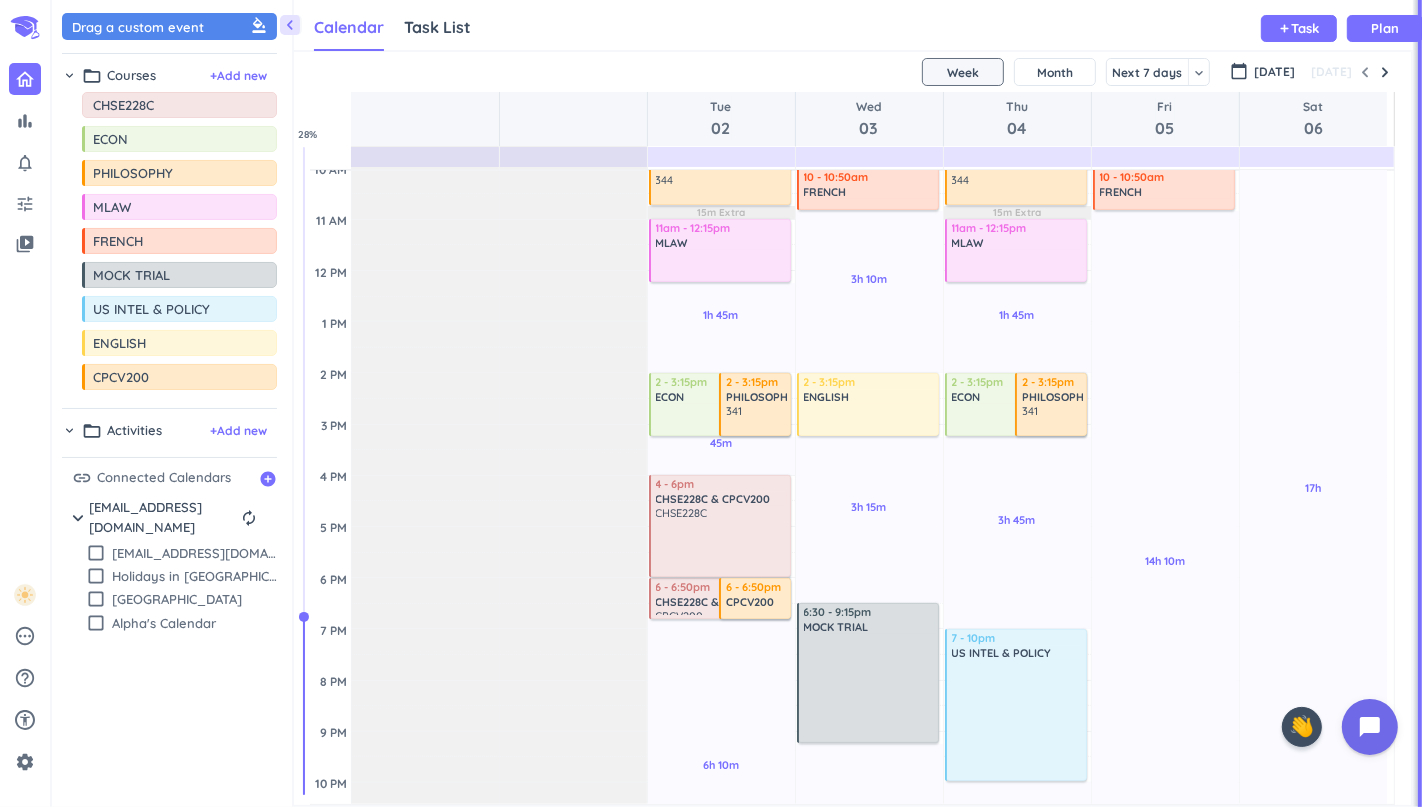 type on "CHSE228C" 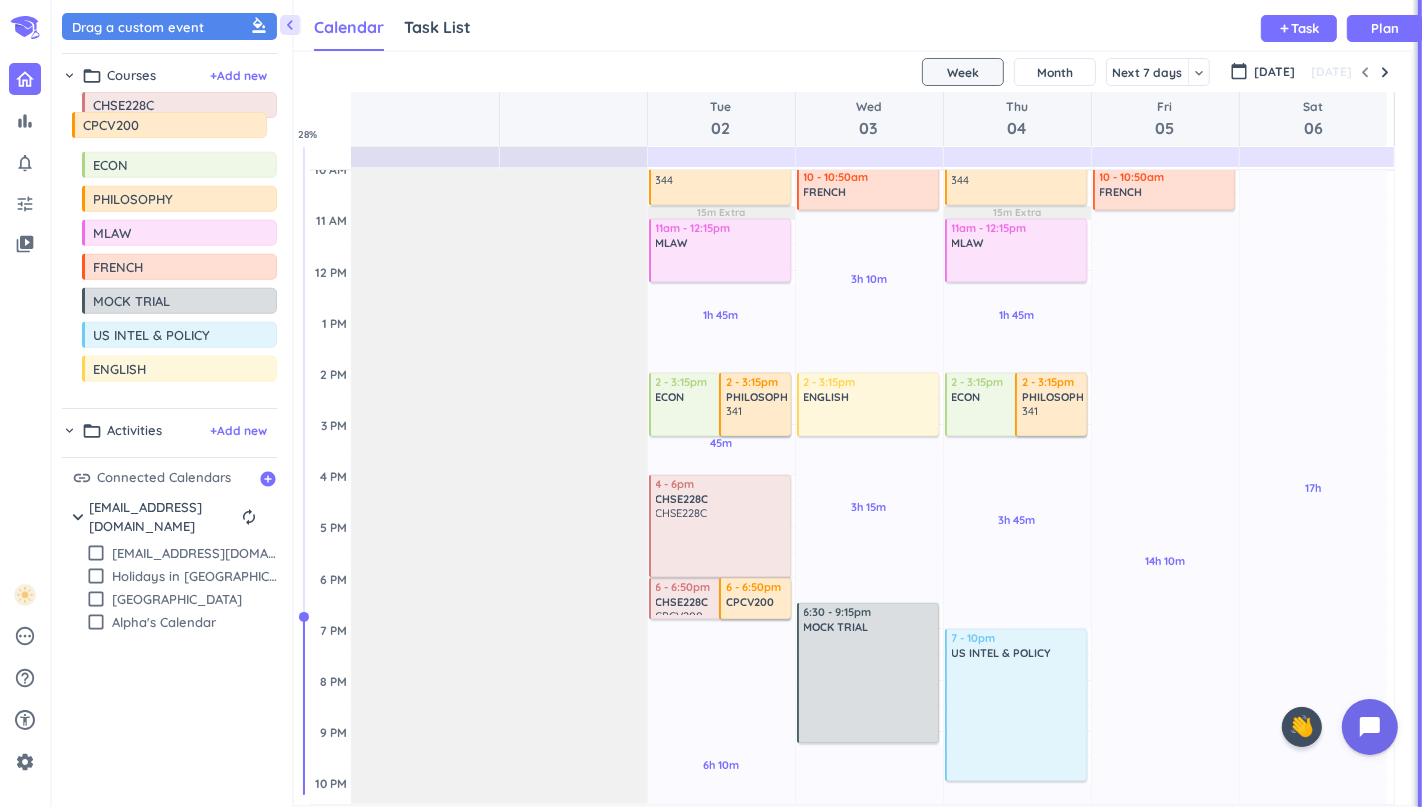 drag, startPoint x: 71, startPoint y: 382, endPoint x: 62, endPoint y: 122, distance: 260.15573 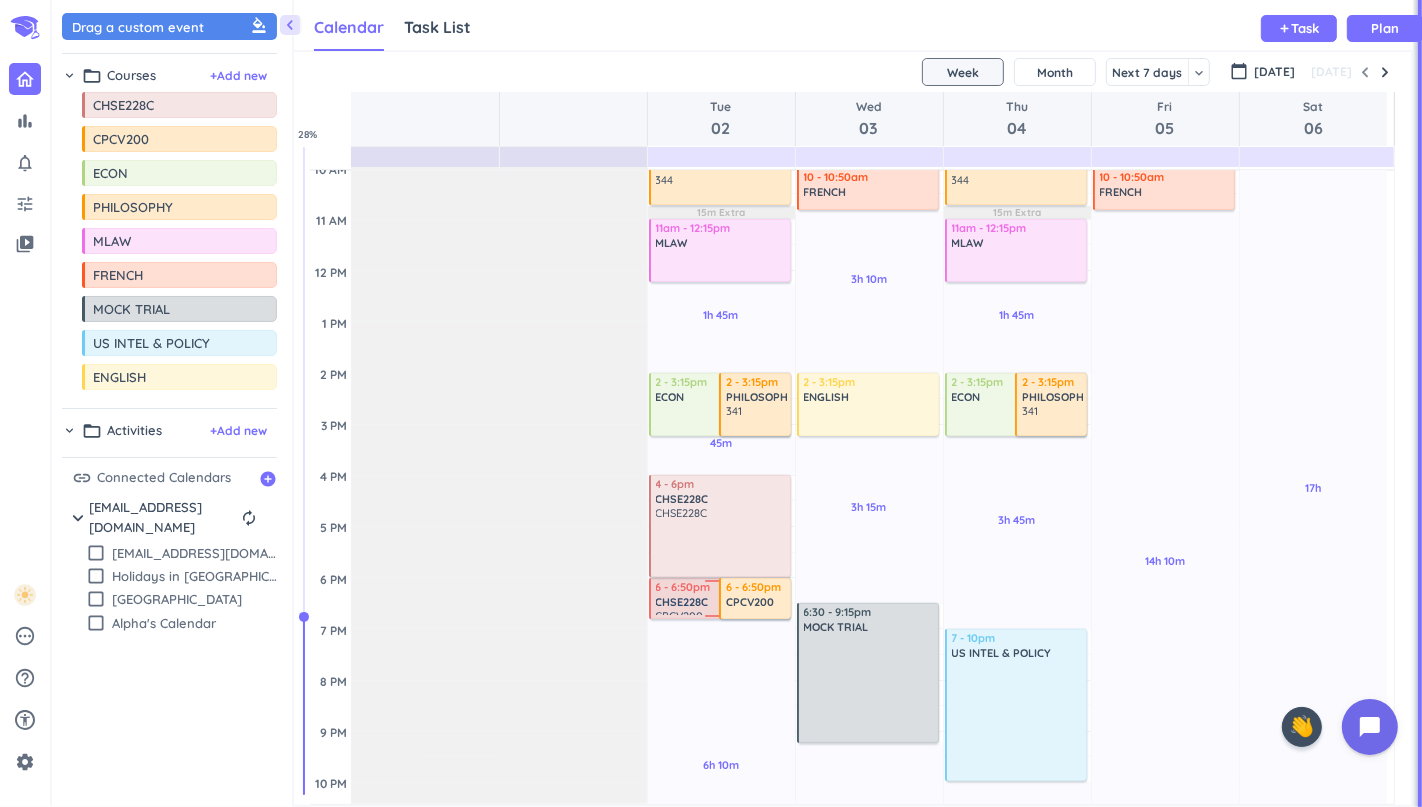 click on "CHSE228C" at bounding box center (682, 602) 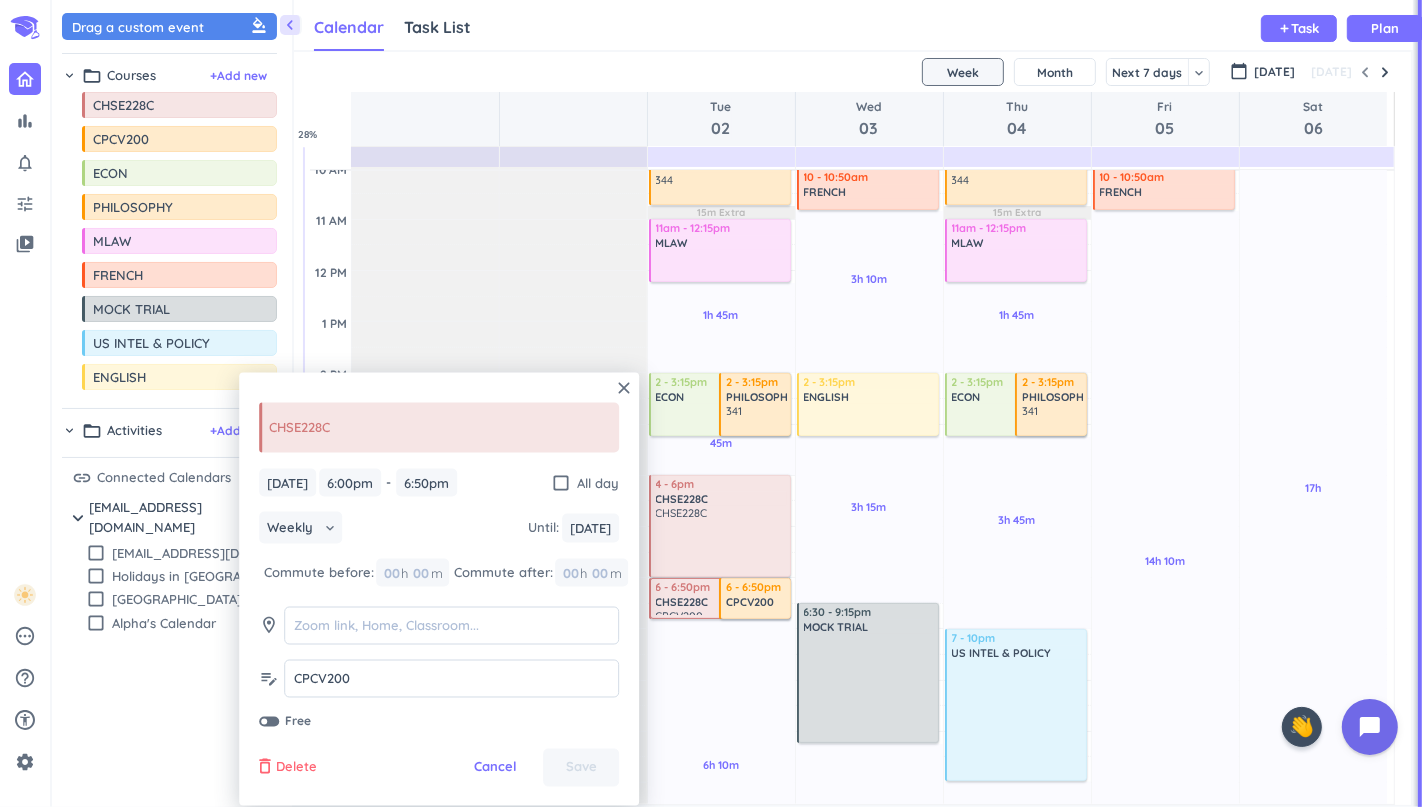 click on "Delete" at bounding box center [296, 768] 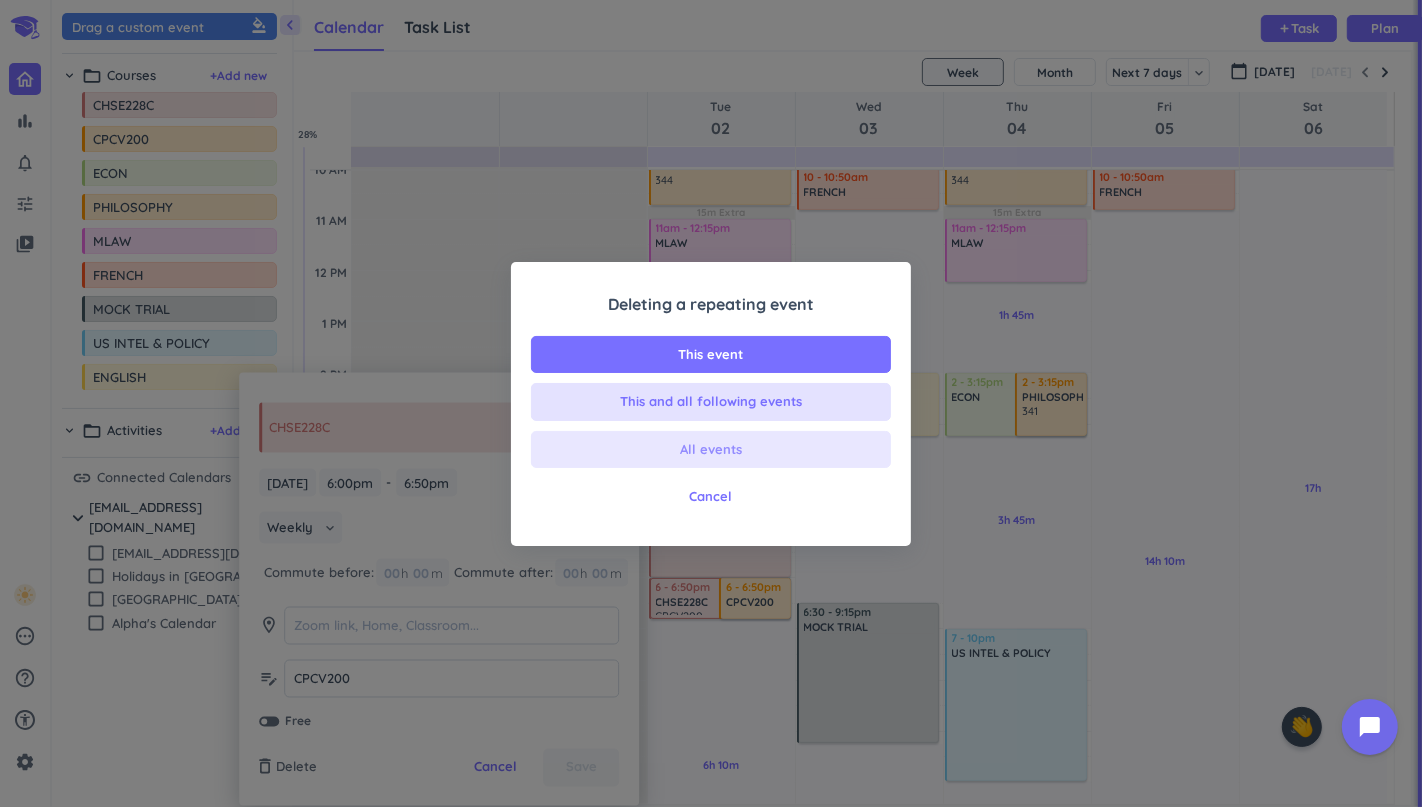 click on "All events" at bounding box center (711, 450) 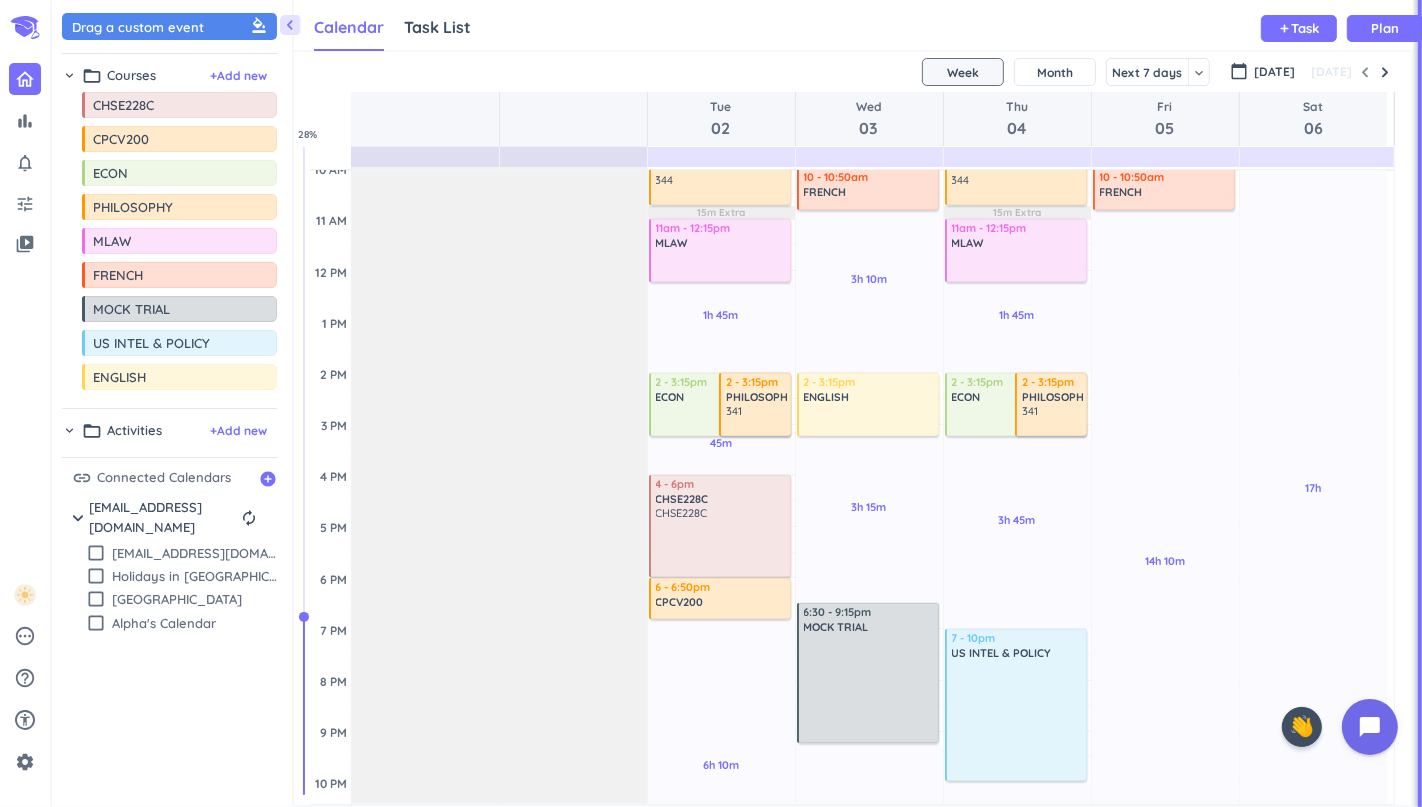 click on "CHSE228C" at bounding box center (682, 513) 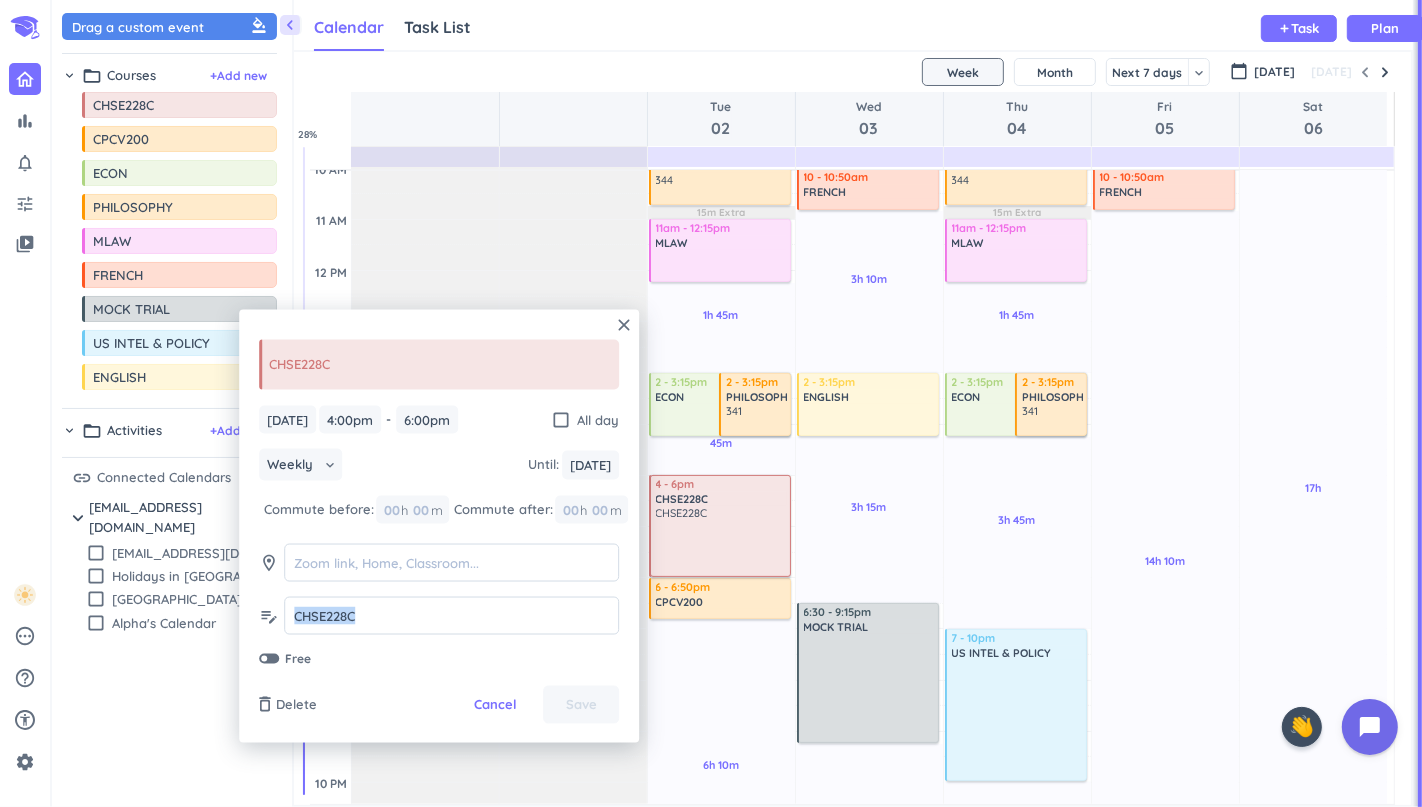 drag, startPoint x: 377, startPoint y: 612, endPoint x: 262, endPoint y: 619, distance: 115.212845 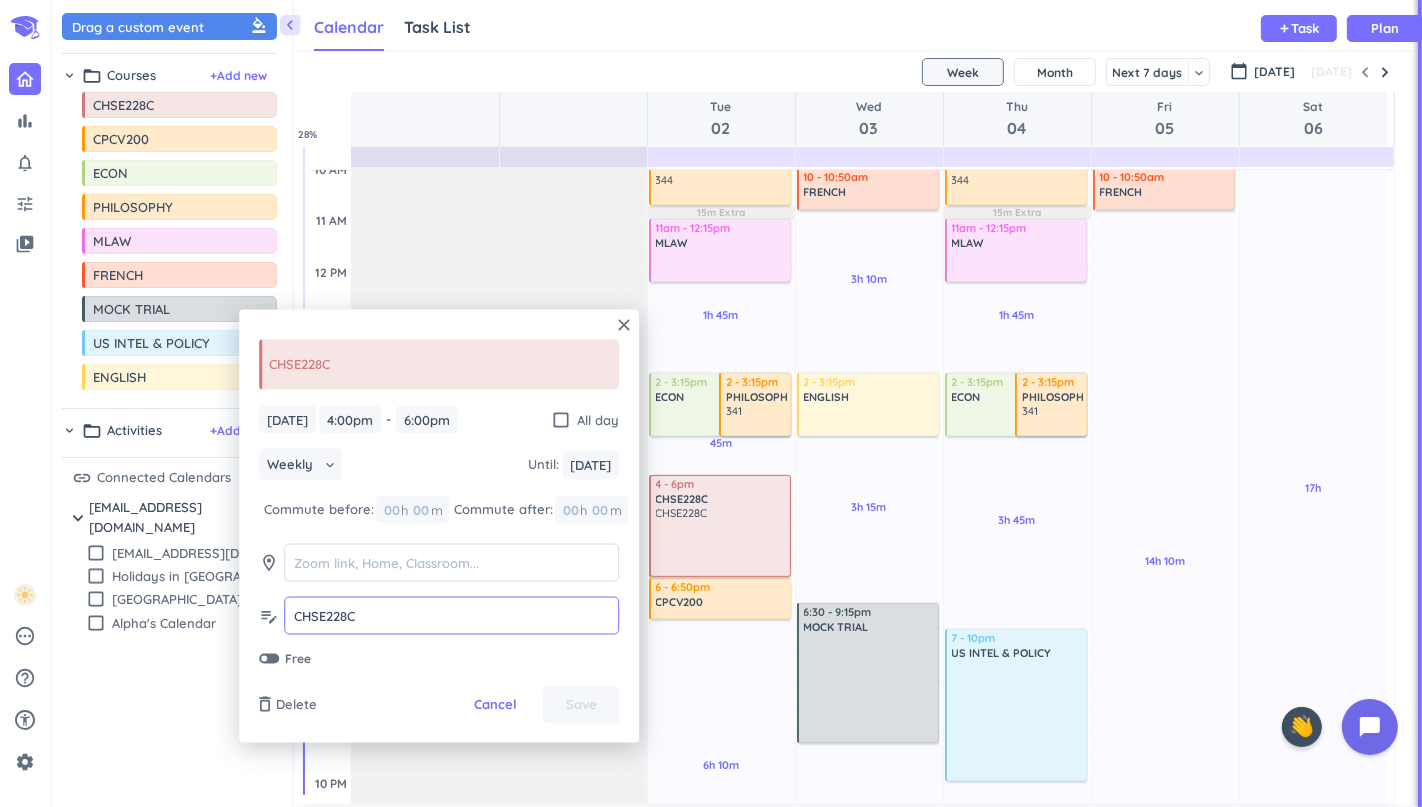 click on "edit_note CHSE228C CHSE228C" at bounding box center (439, 616) 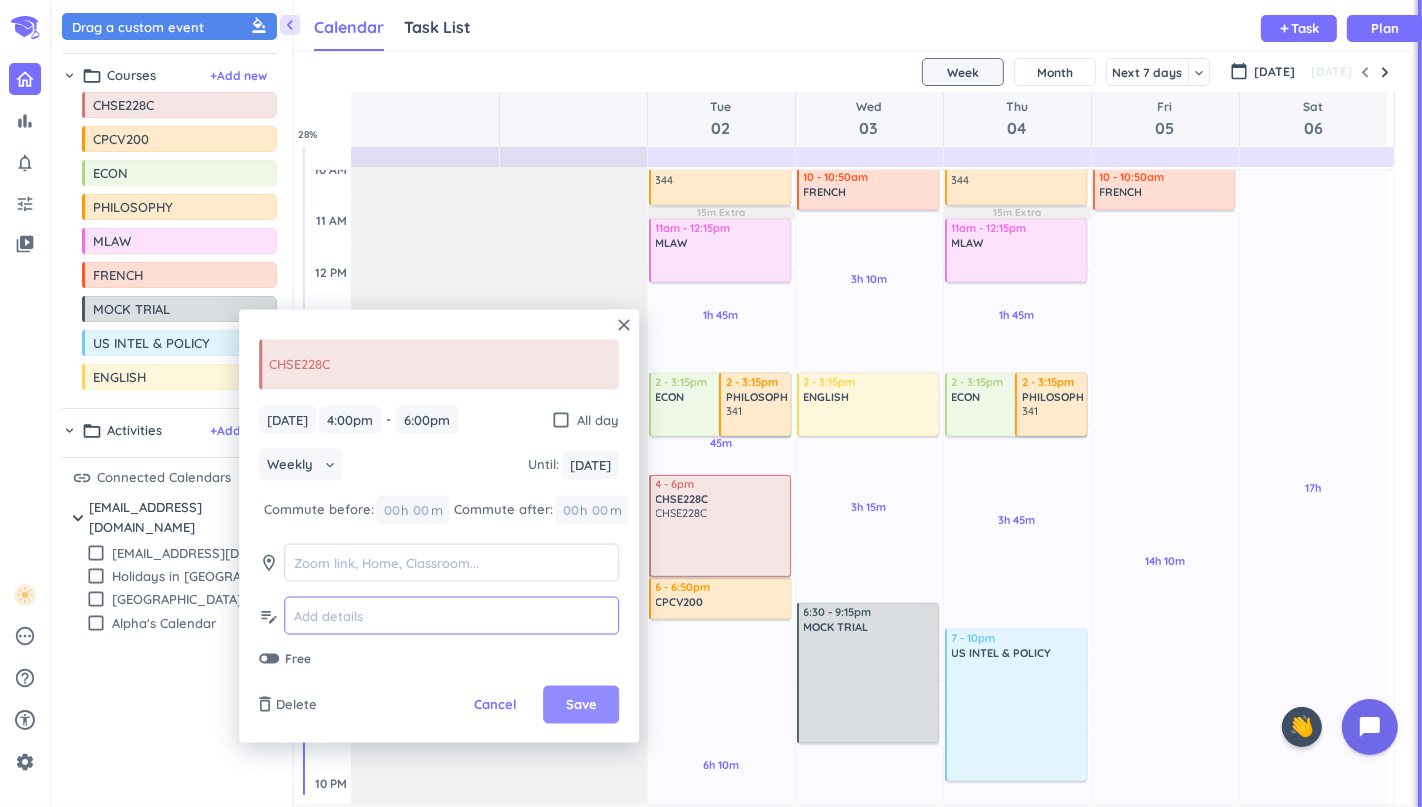 type 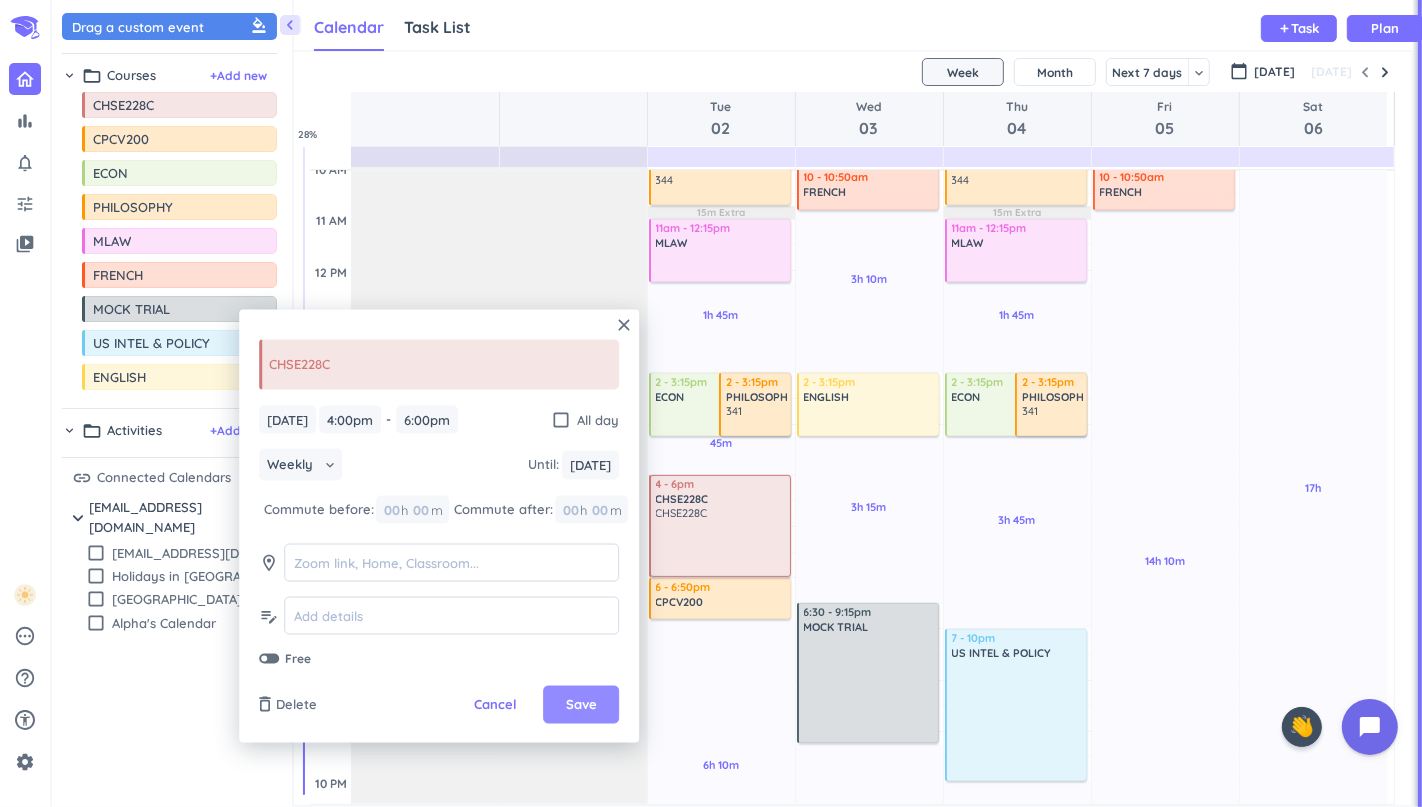 click on "Save" at bounding box center (581, 705) 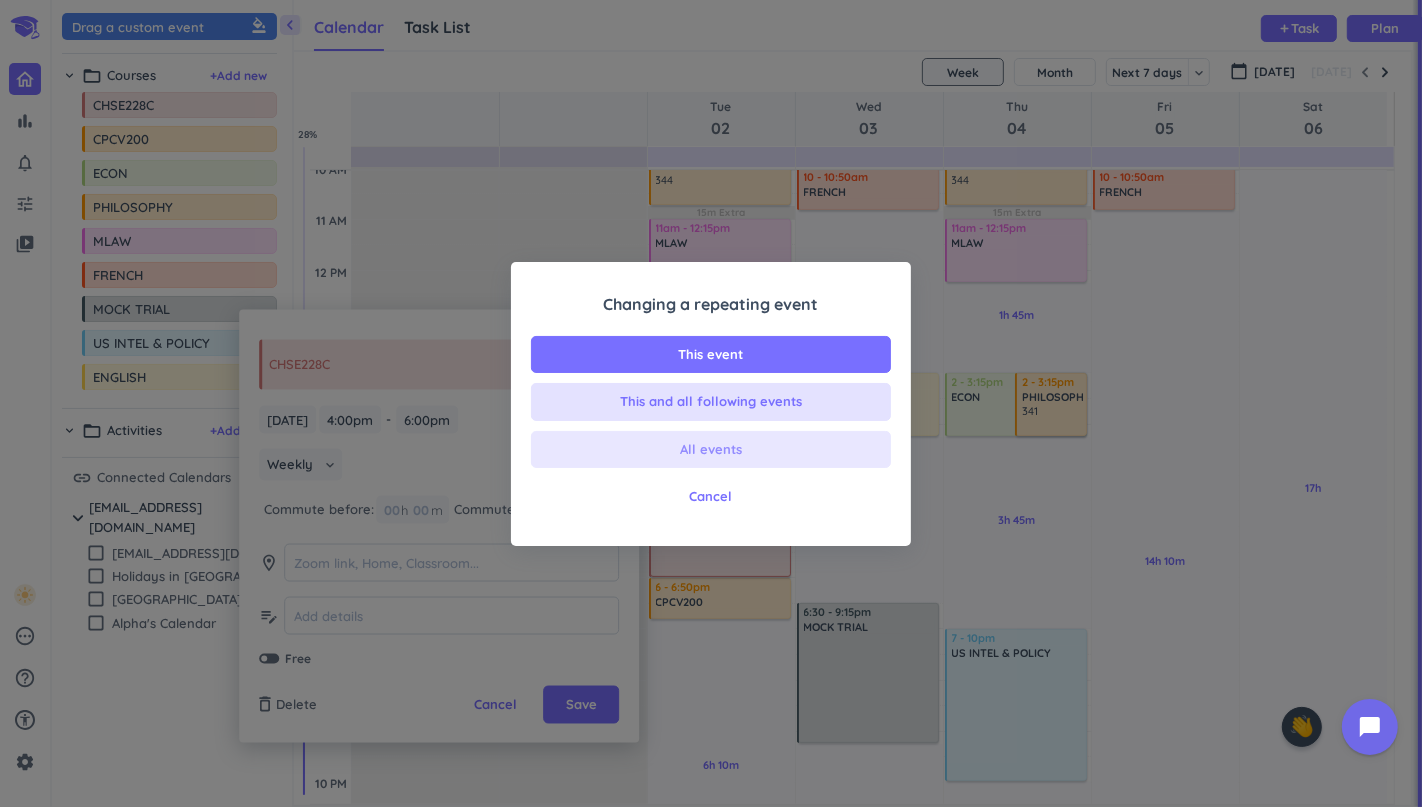 click on "All events" at bounding box center [711, 450] 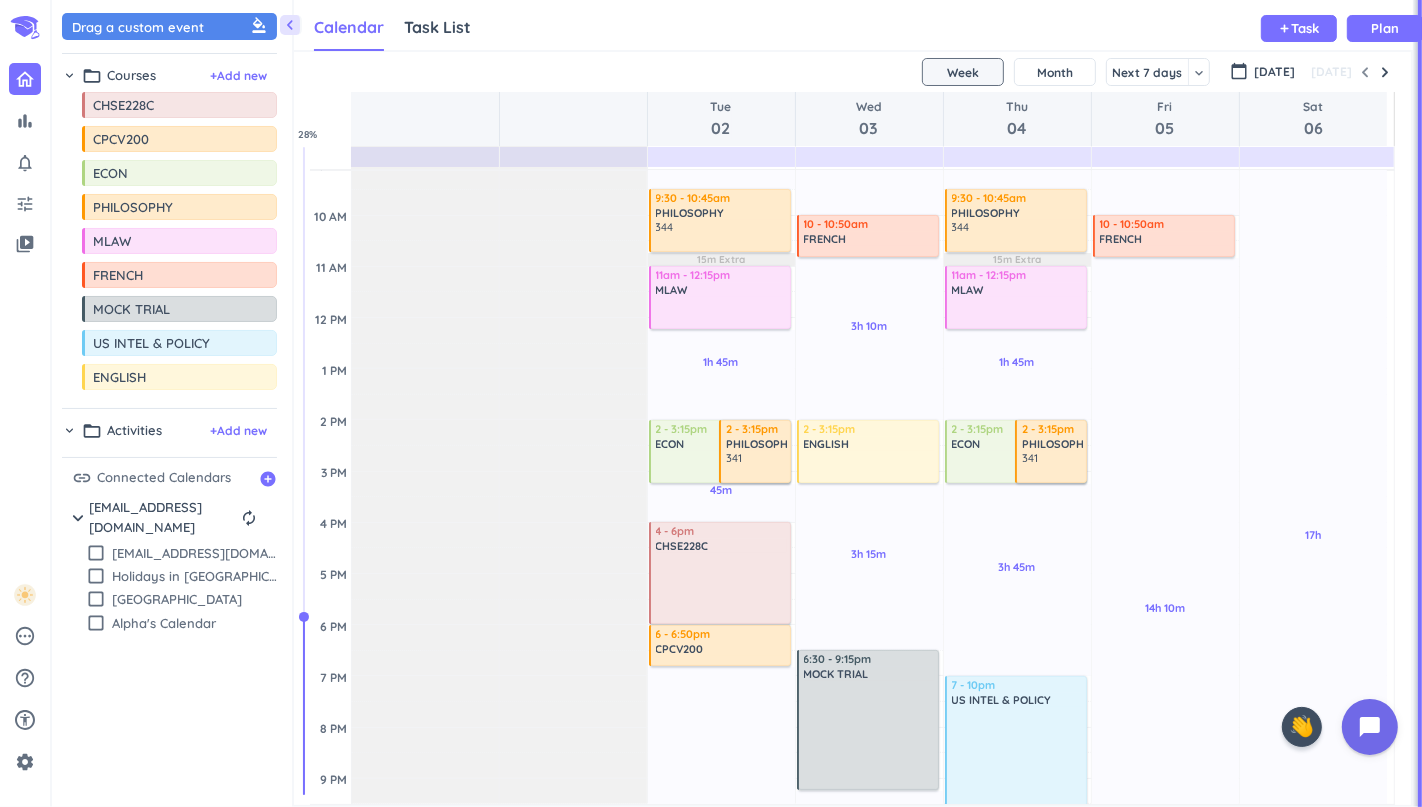 scroll, scrollTop: 263, scrollLeft: 0, axis: vertical 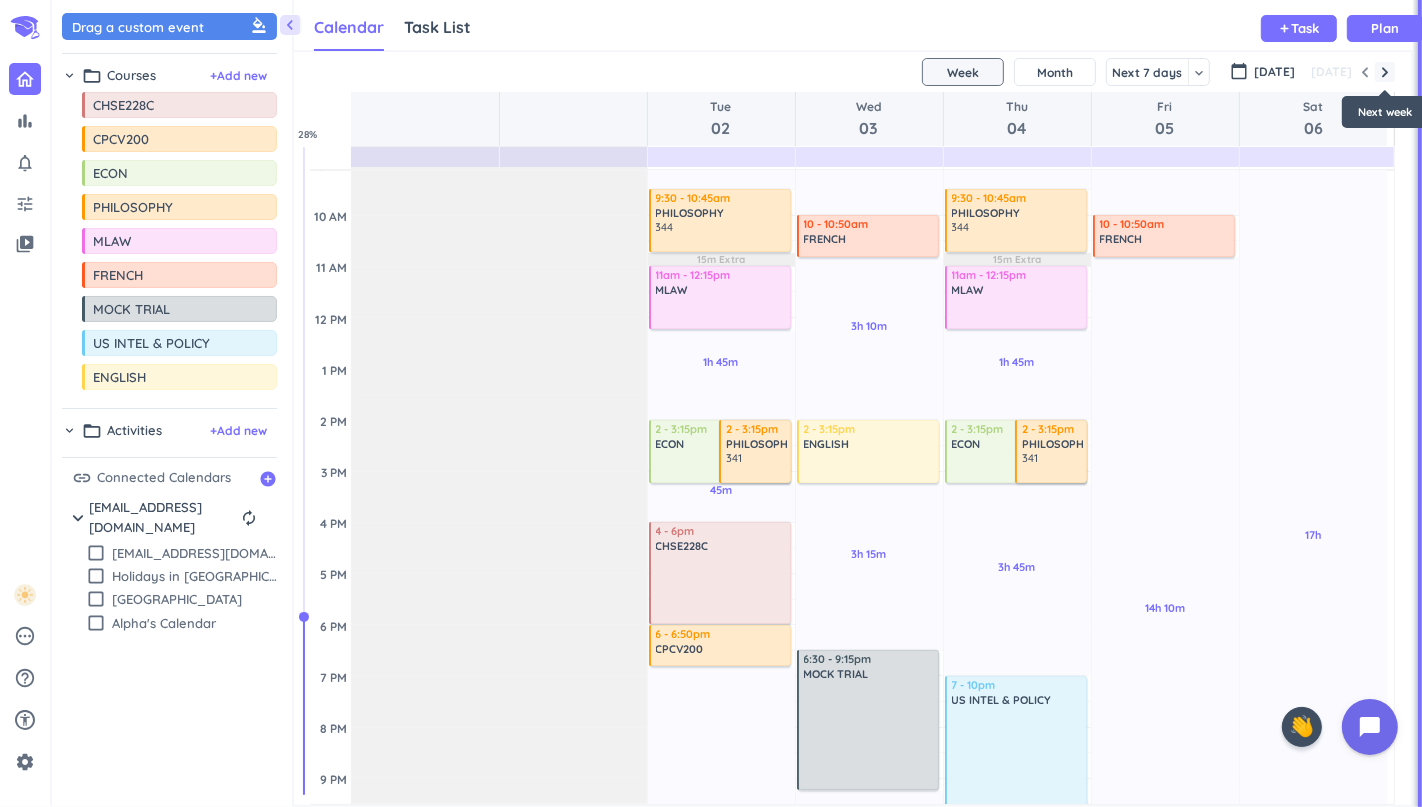 click at bounding box center (1385, 72) 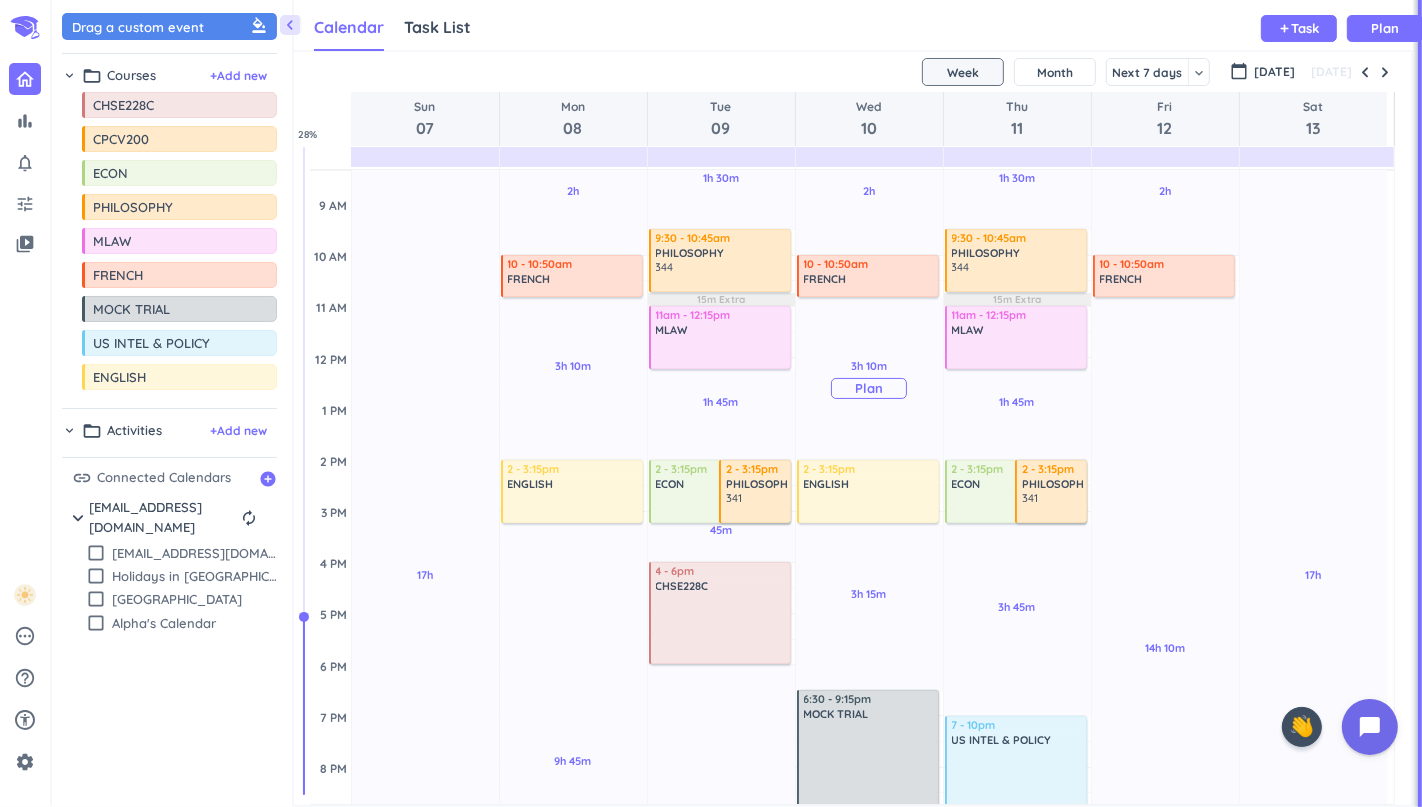 scroll, scrollTop: 212, scrollLeft: 0, axis: vertical 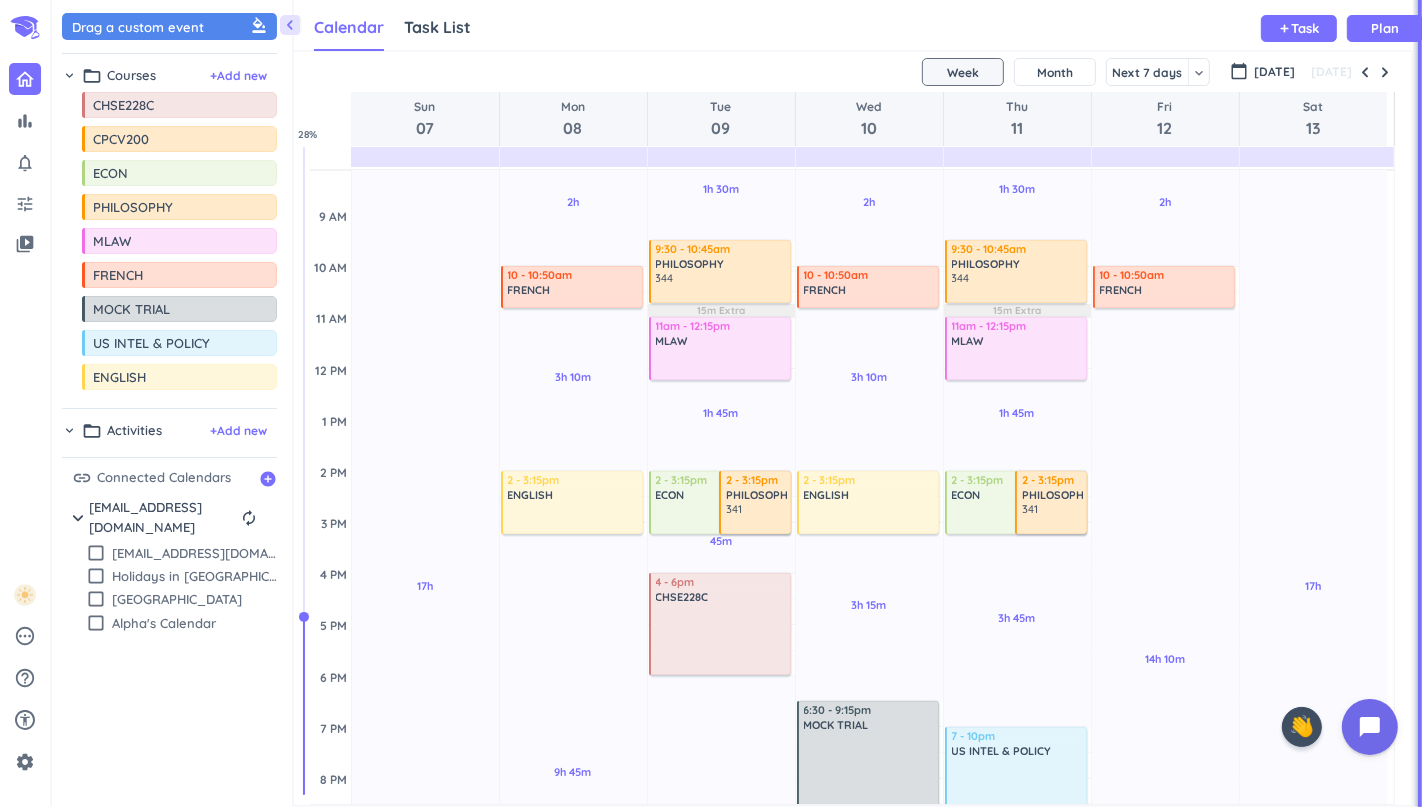 click on "chevron_right" at bounding box center (69, 430) 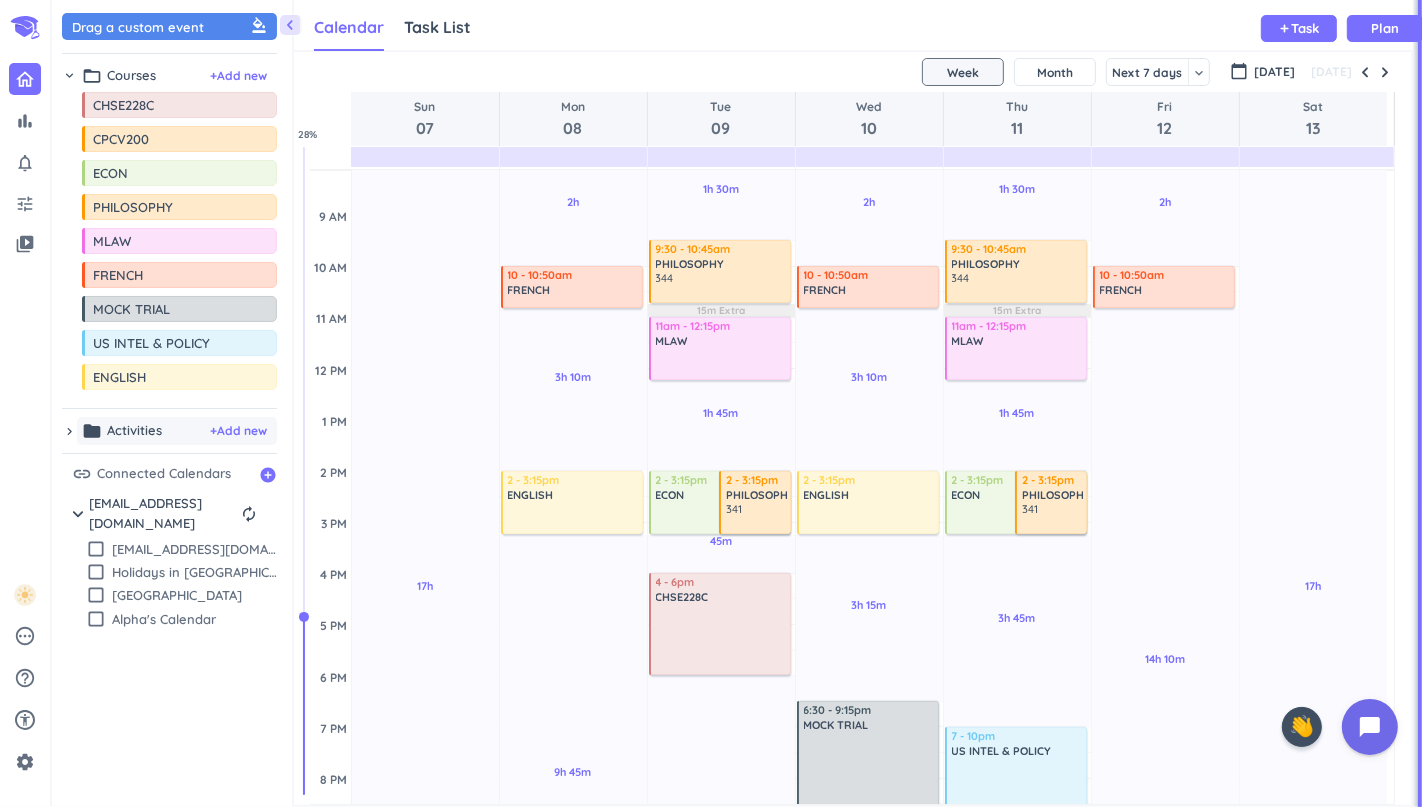 click on "folder Activities   +  Add new" at bounding box center (177, 431) 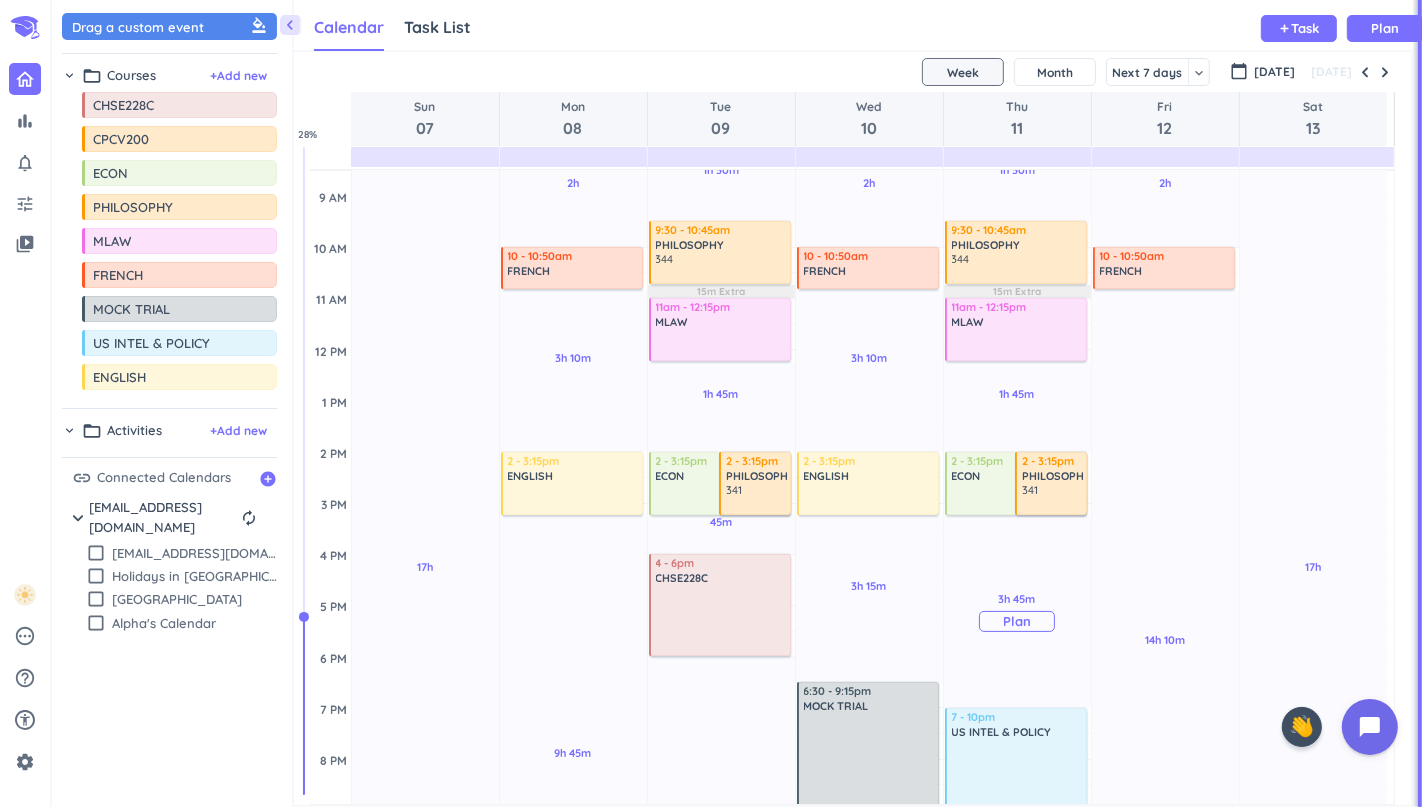 scroll, scrollTop: 234, scrollLeft: 0, axis: vertical 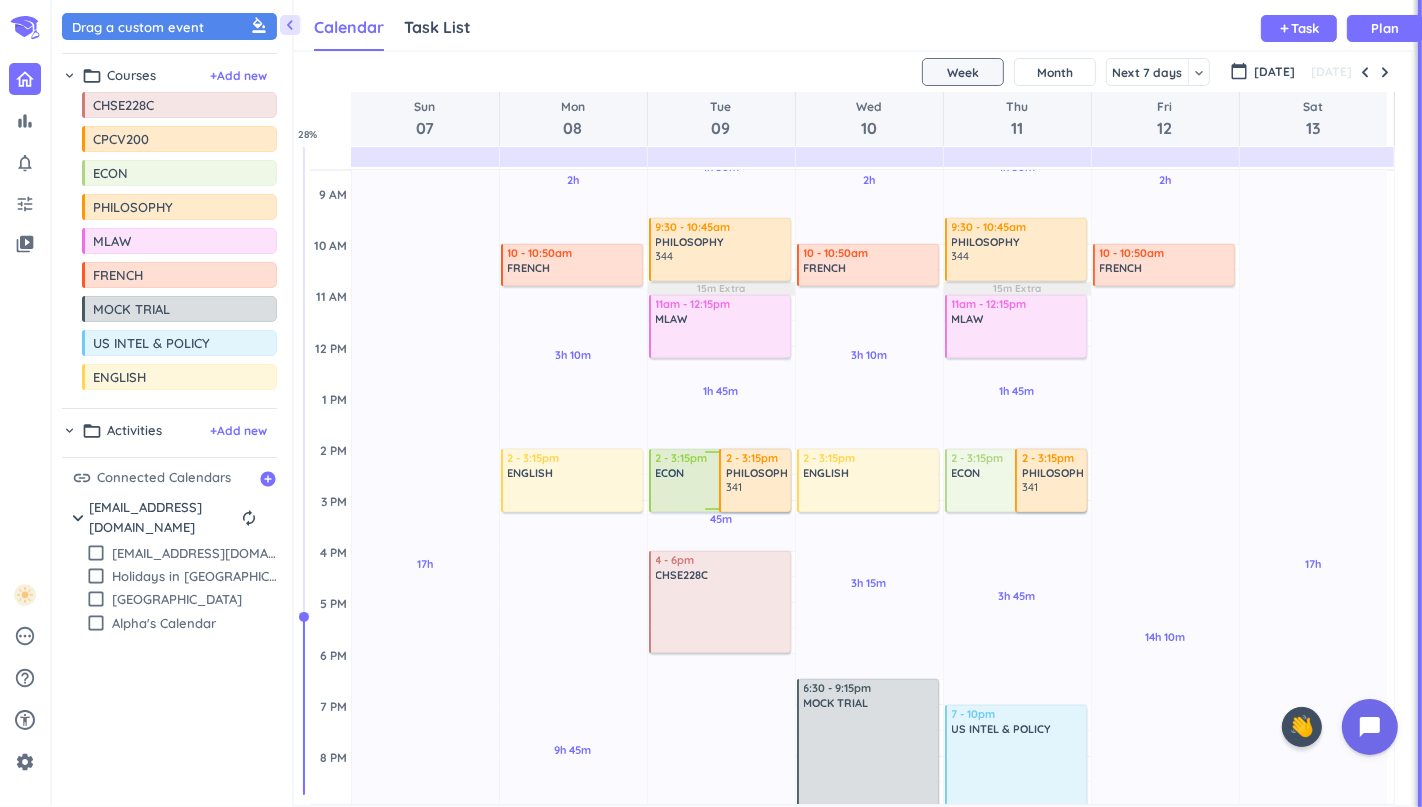 click on "ECON" at bounding box center [670, 473] 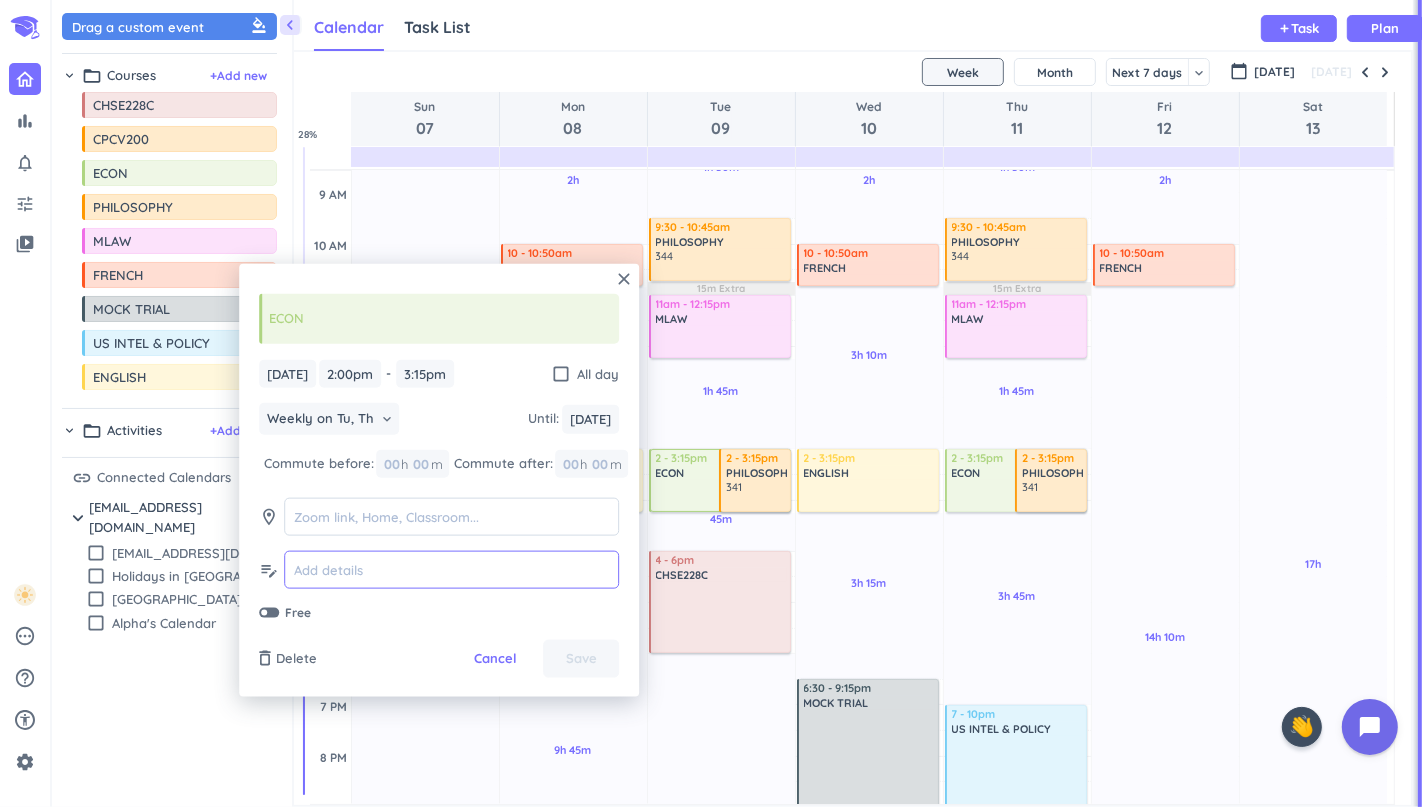 click at bounding box center (451, 570) 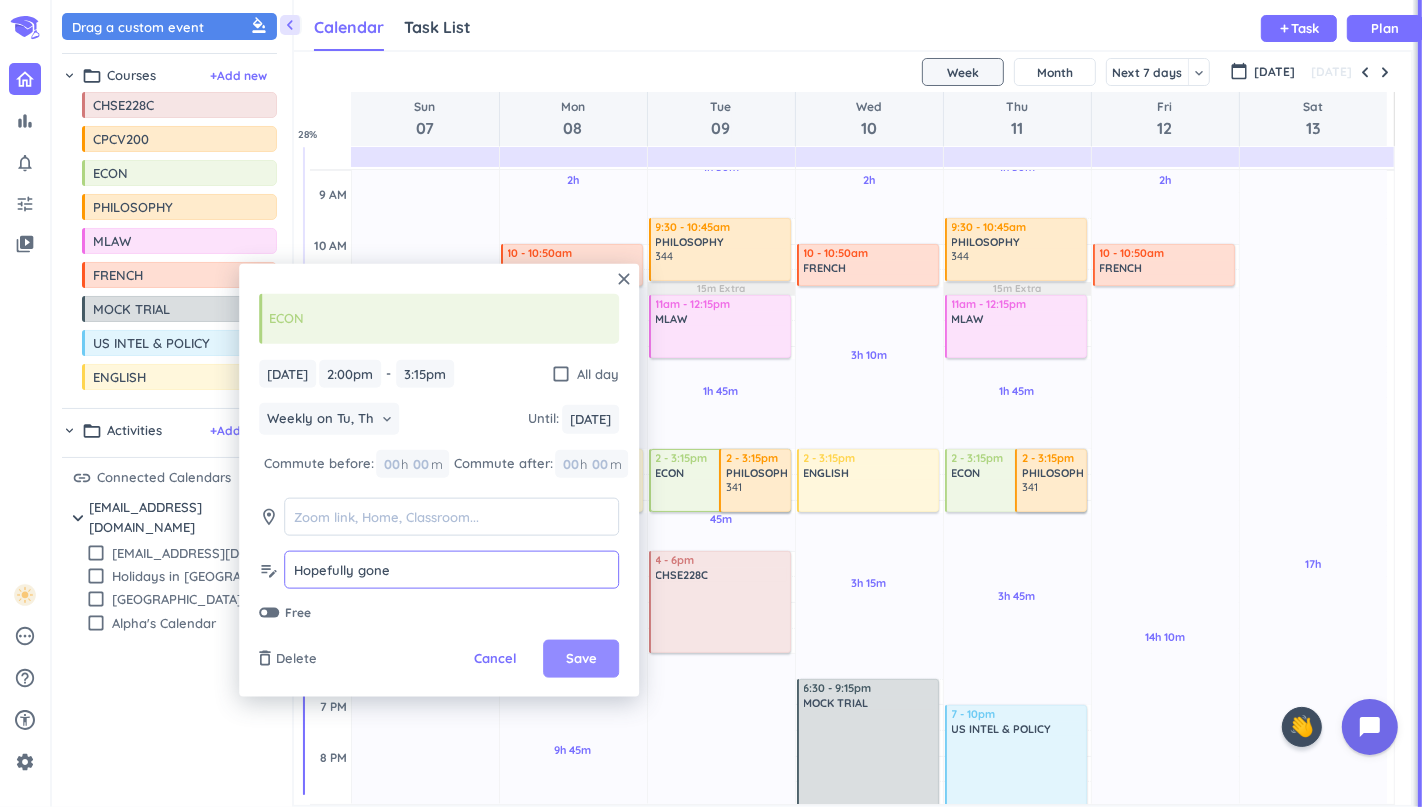 type on "Hopefully gone" 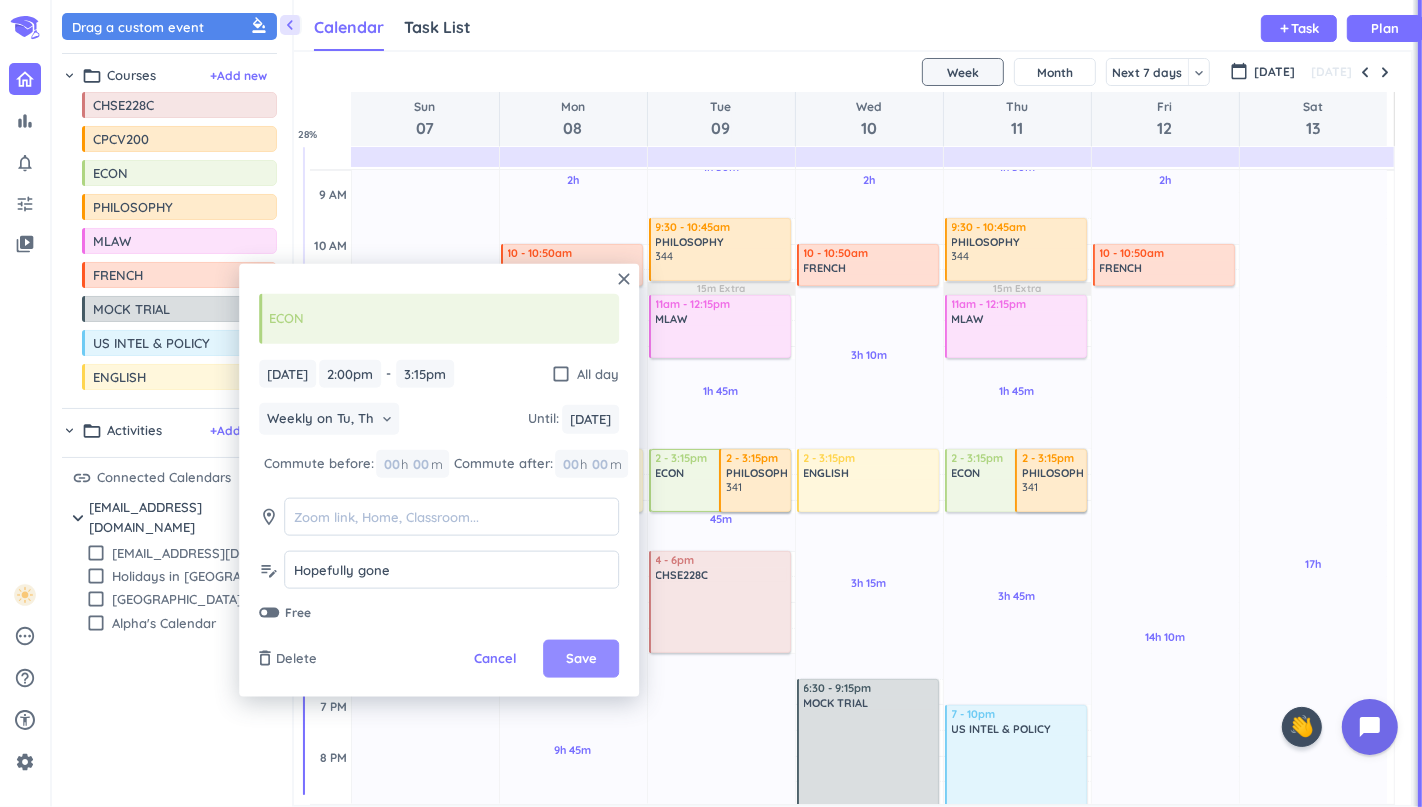 click on "Save" at bounding box center (581, 659) 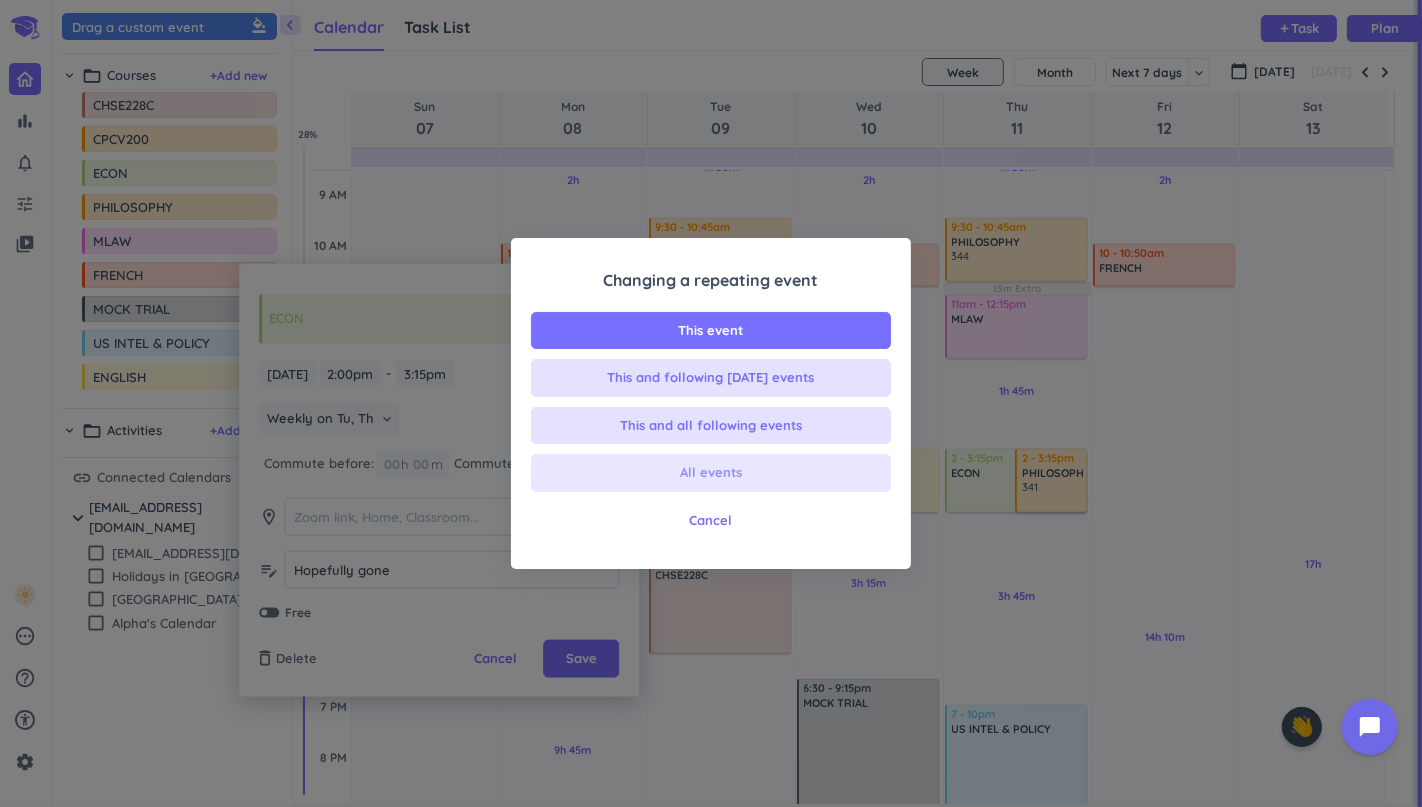 click on "All events" at bounding box center [711, 473] 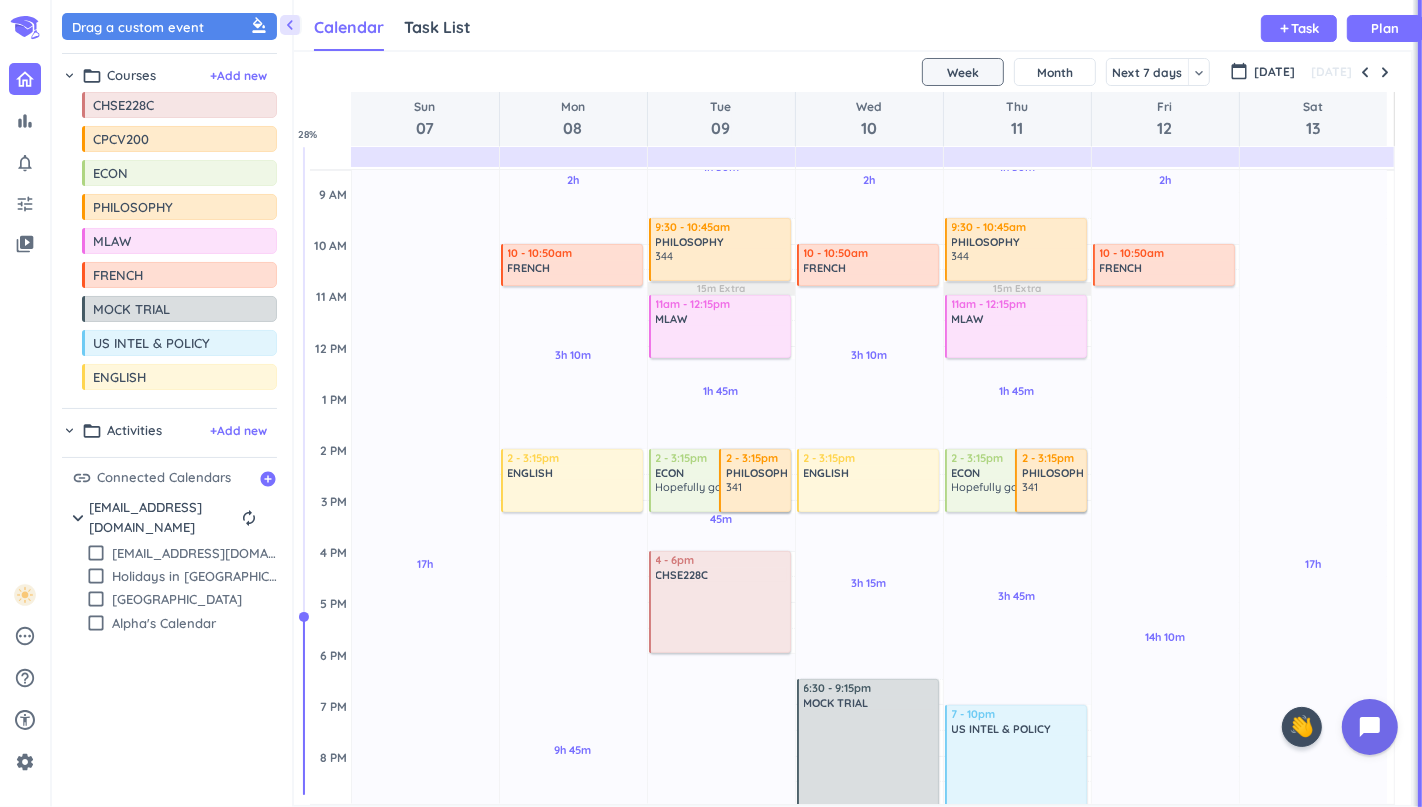 click on "341" at bounding box center [756, 495] 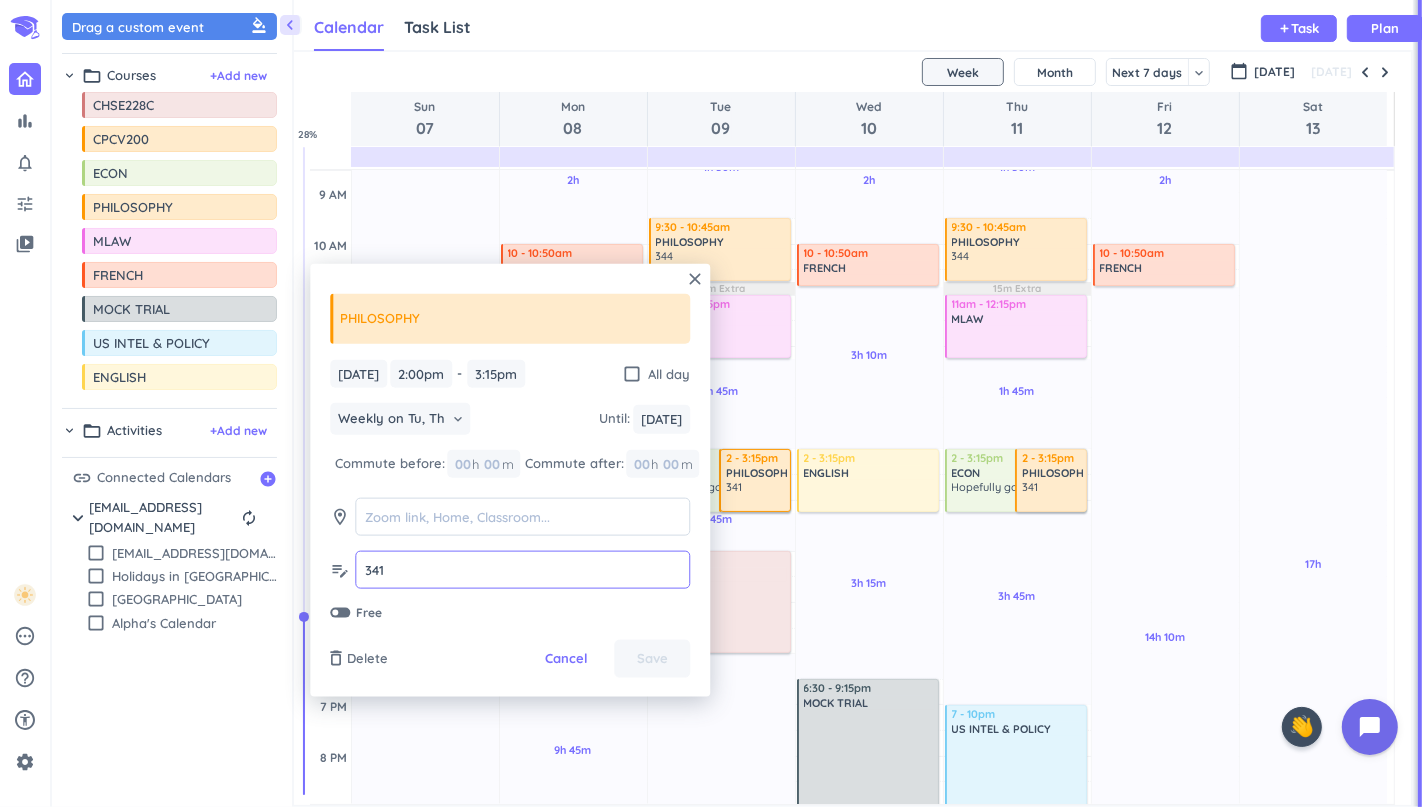 click on "341" at bounding box center (522, 570) 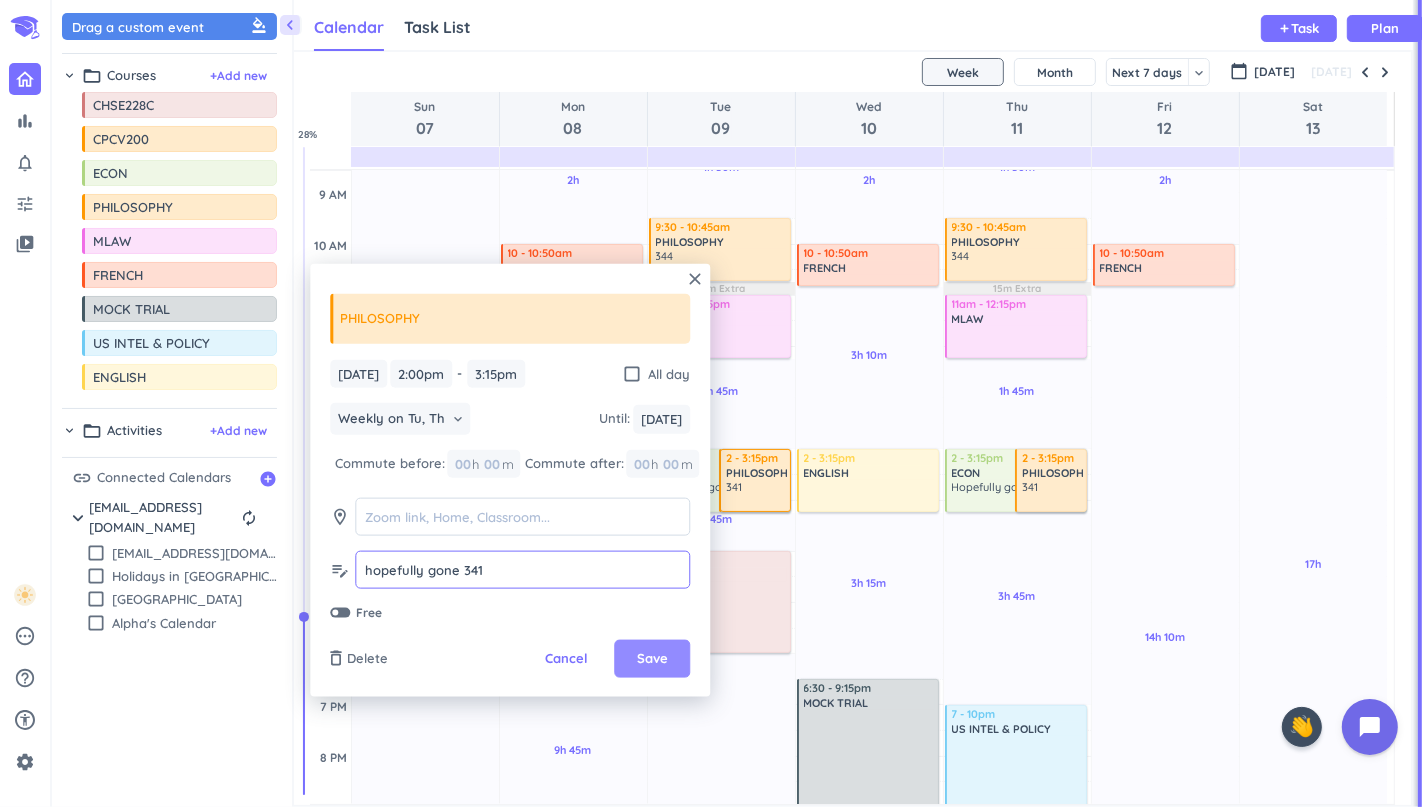 type on "hopefully gone 341" 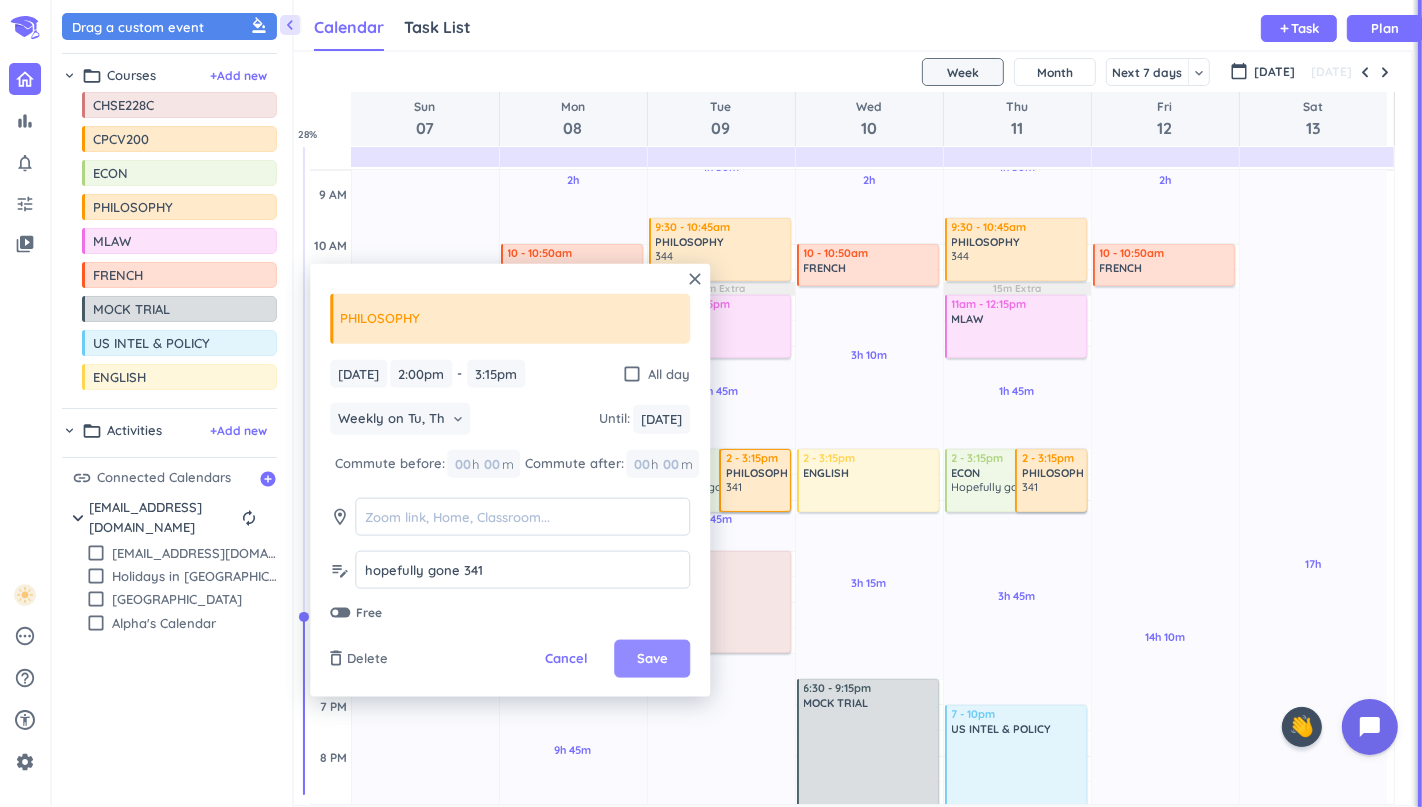 click on "Save" at bounding box center (652, 659) 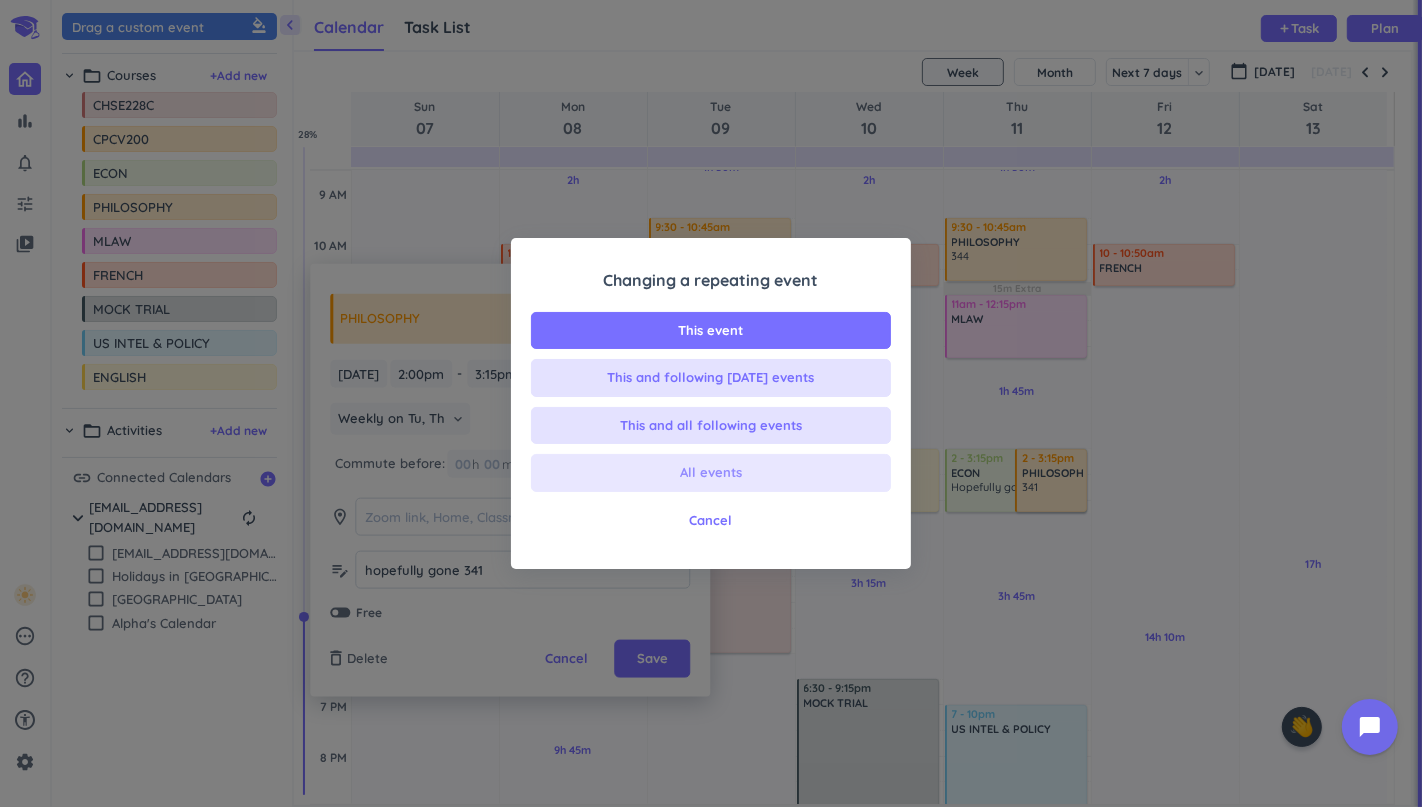click on "All events" at bounding box center [711, 473] 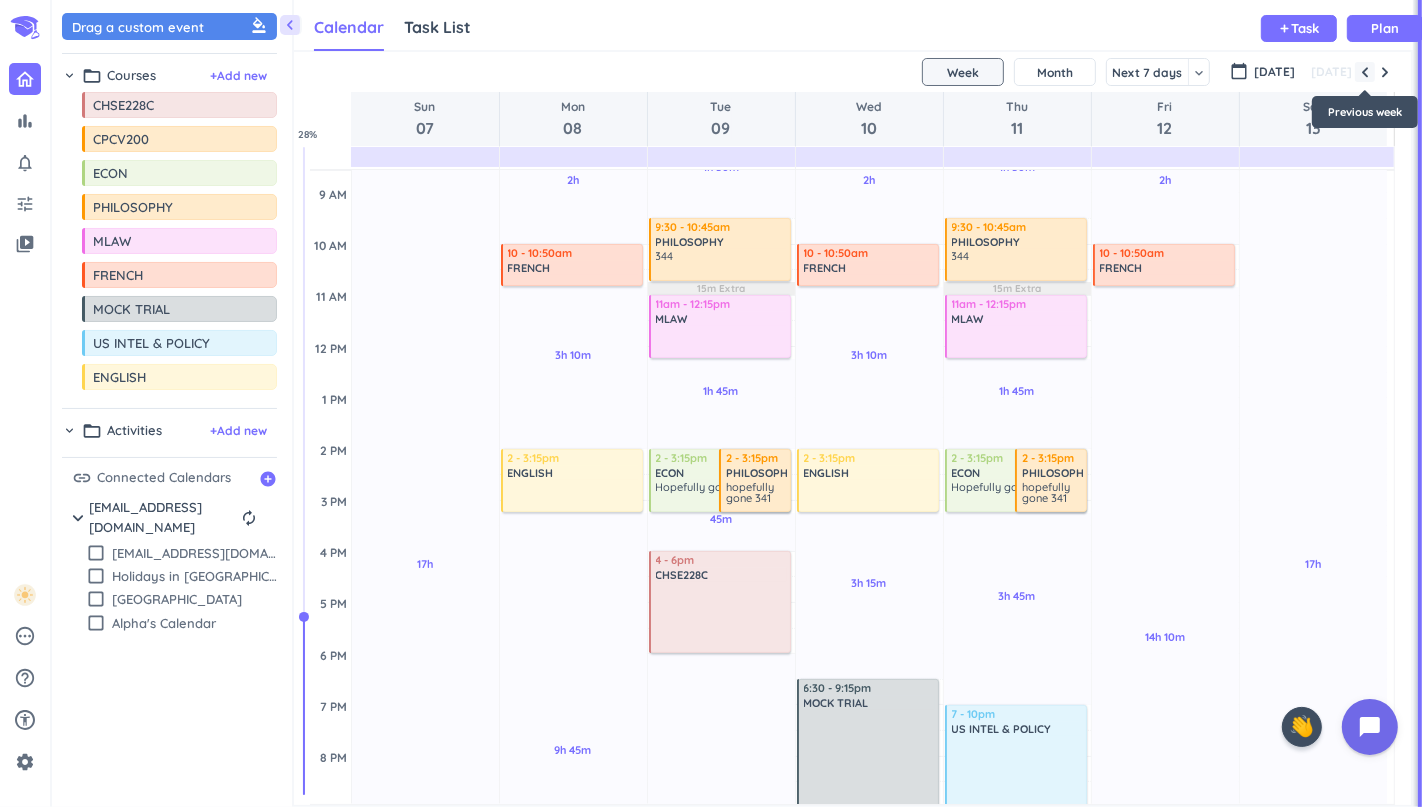 click at bounding box center (1365, 72) 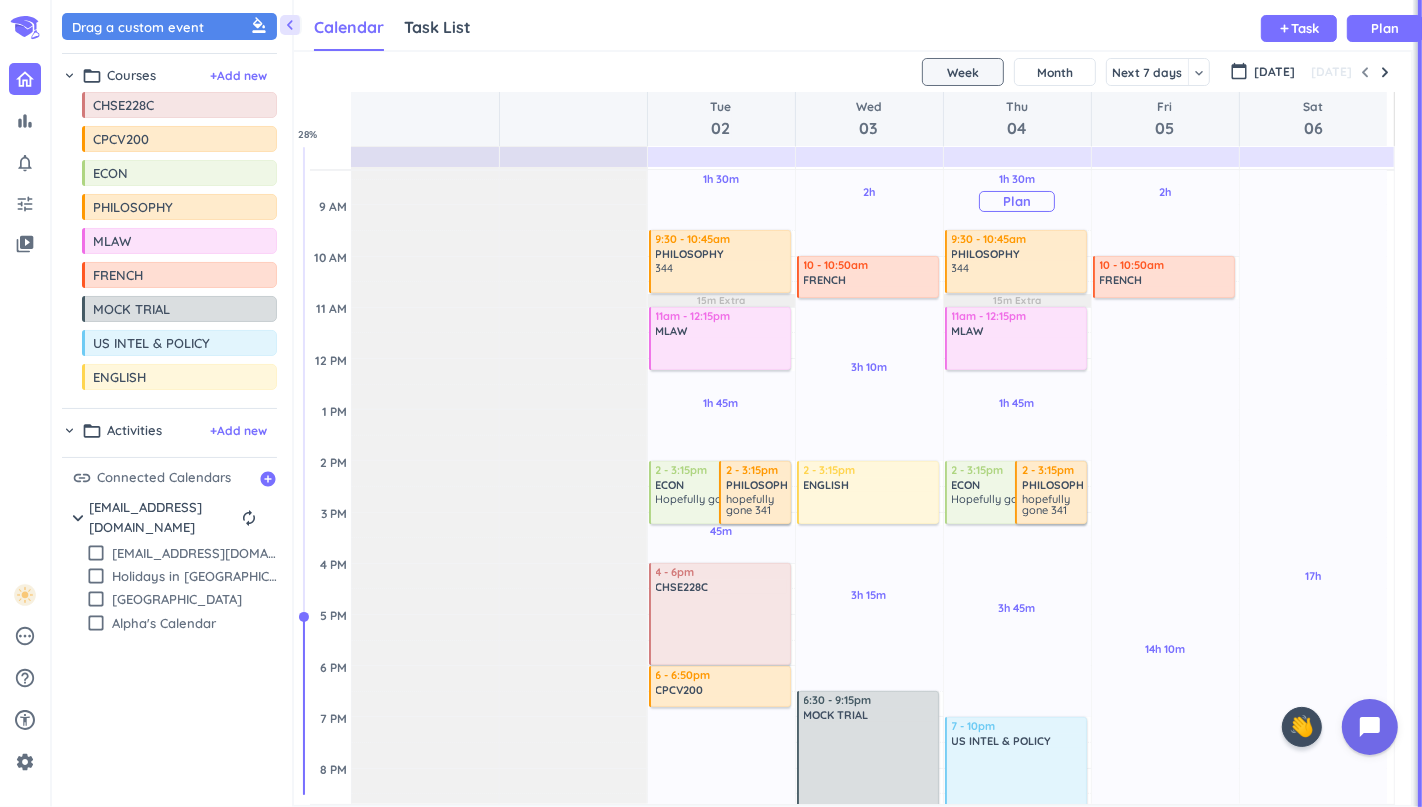 scroll, scrollTop: 214, scrollLeft: 0, axis: vertical 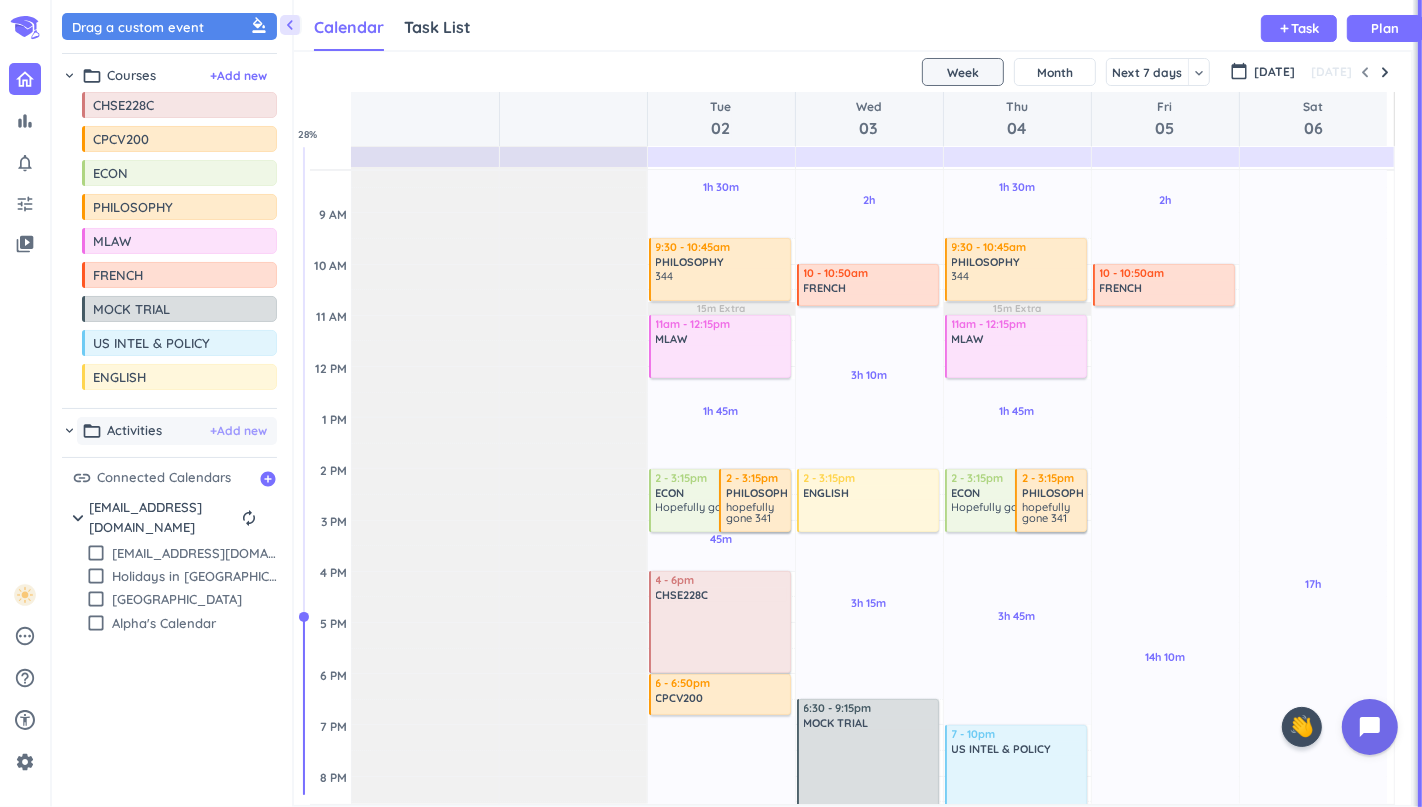click on "+  Add new" at bounding box center (238, 431) 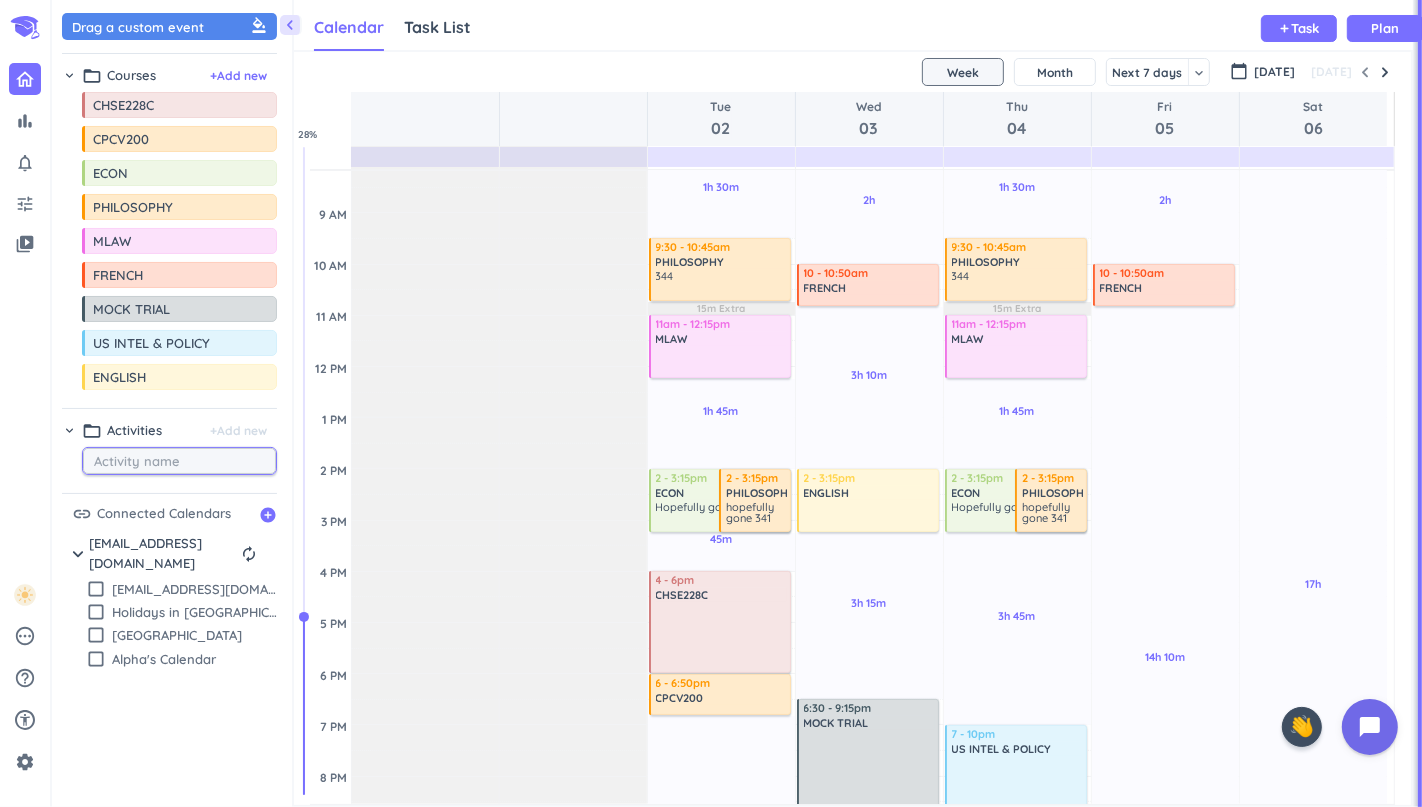 type on "E" 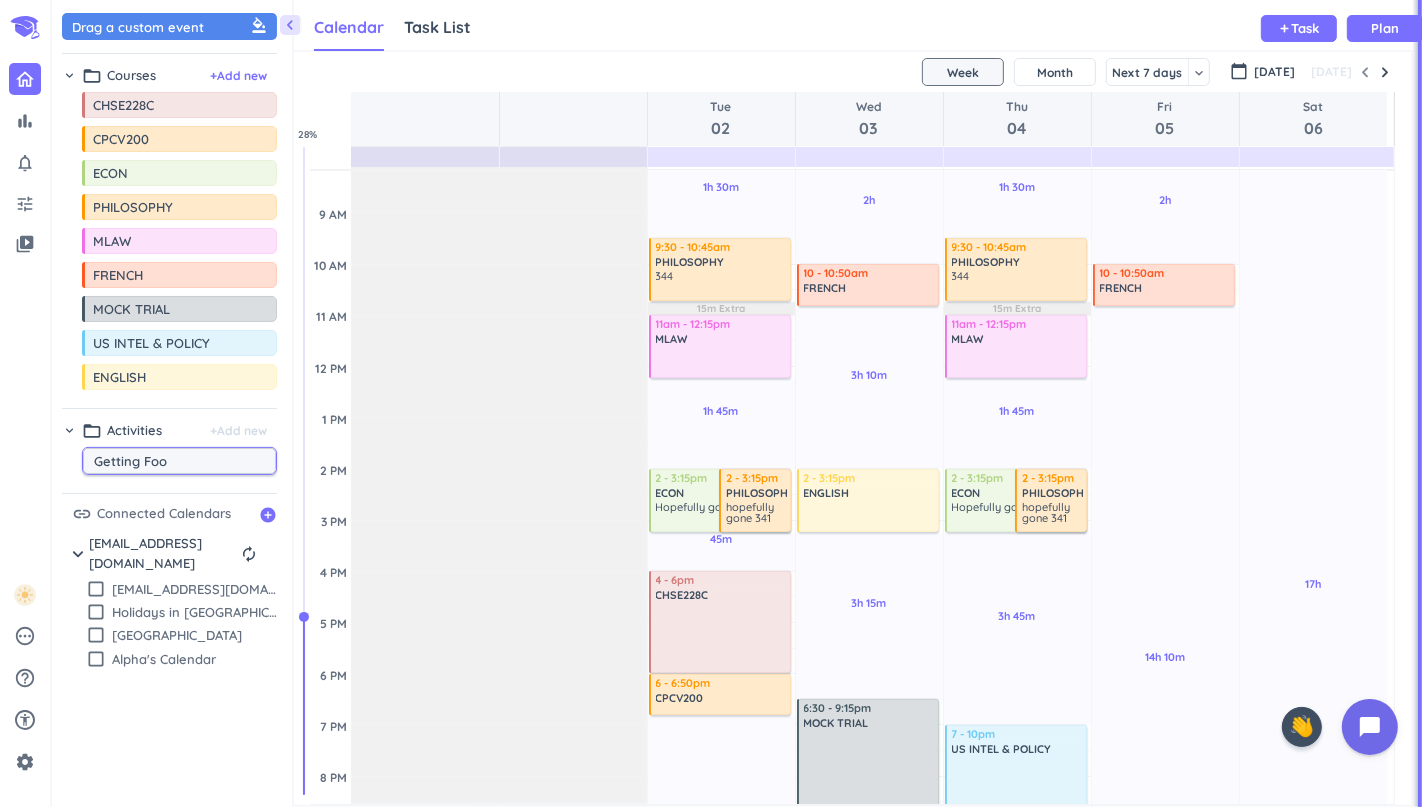 type on "Getting Food" 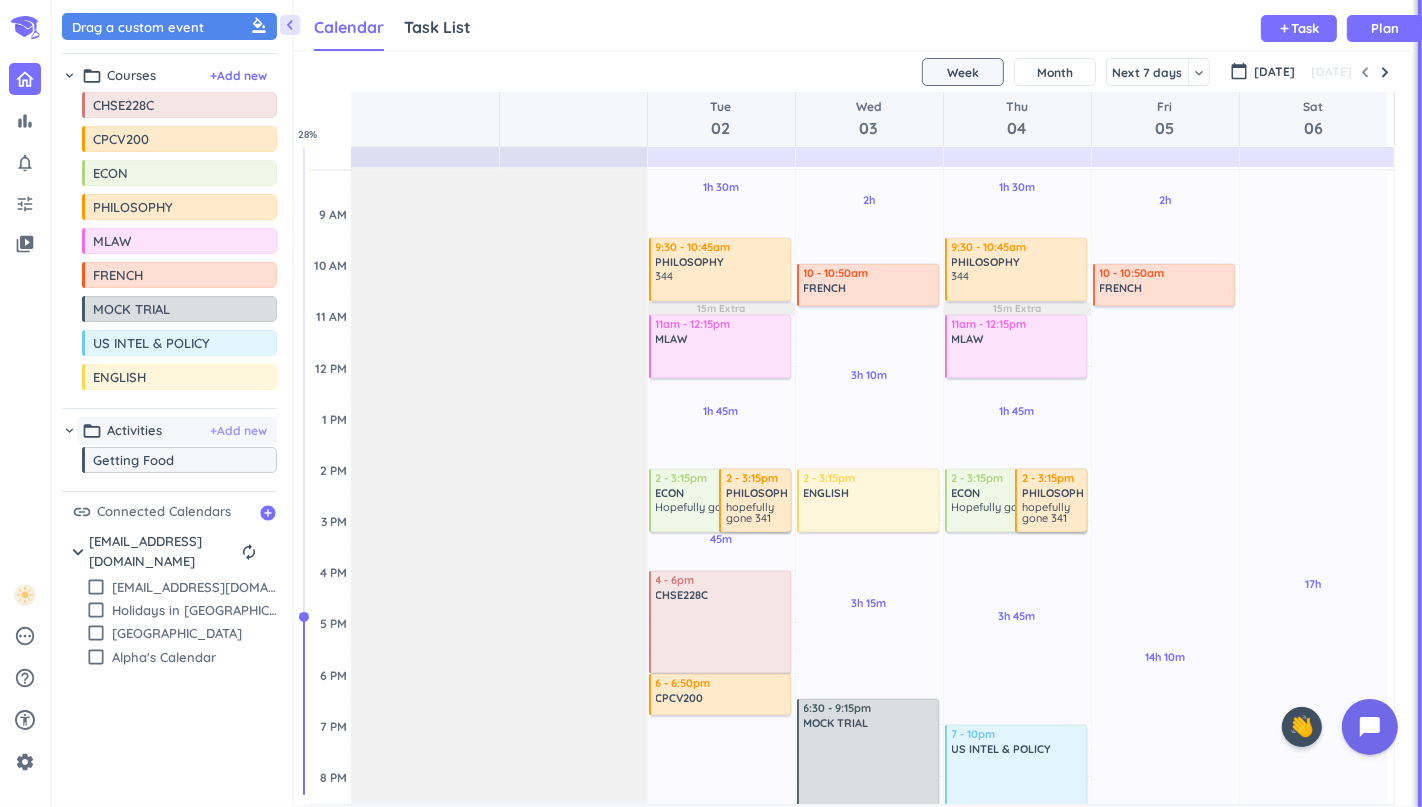 click on "+  Add new" at bounding box center [238, 431] 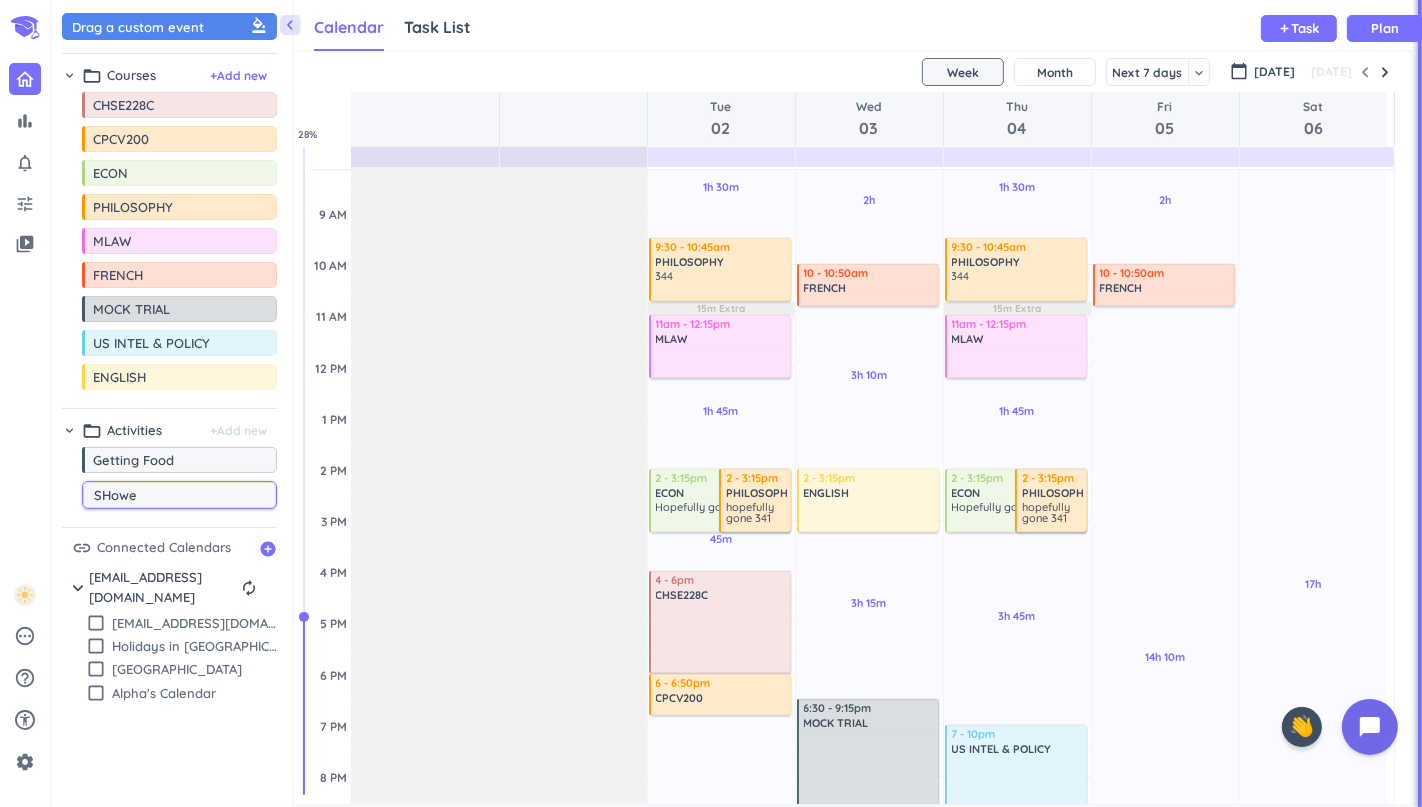 type on "SHower" 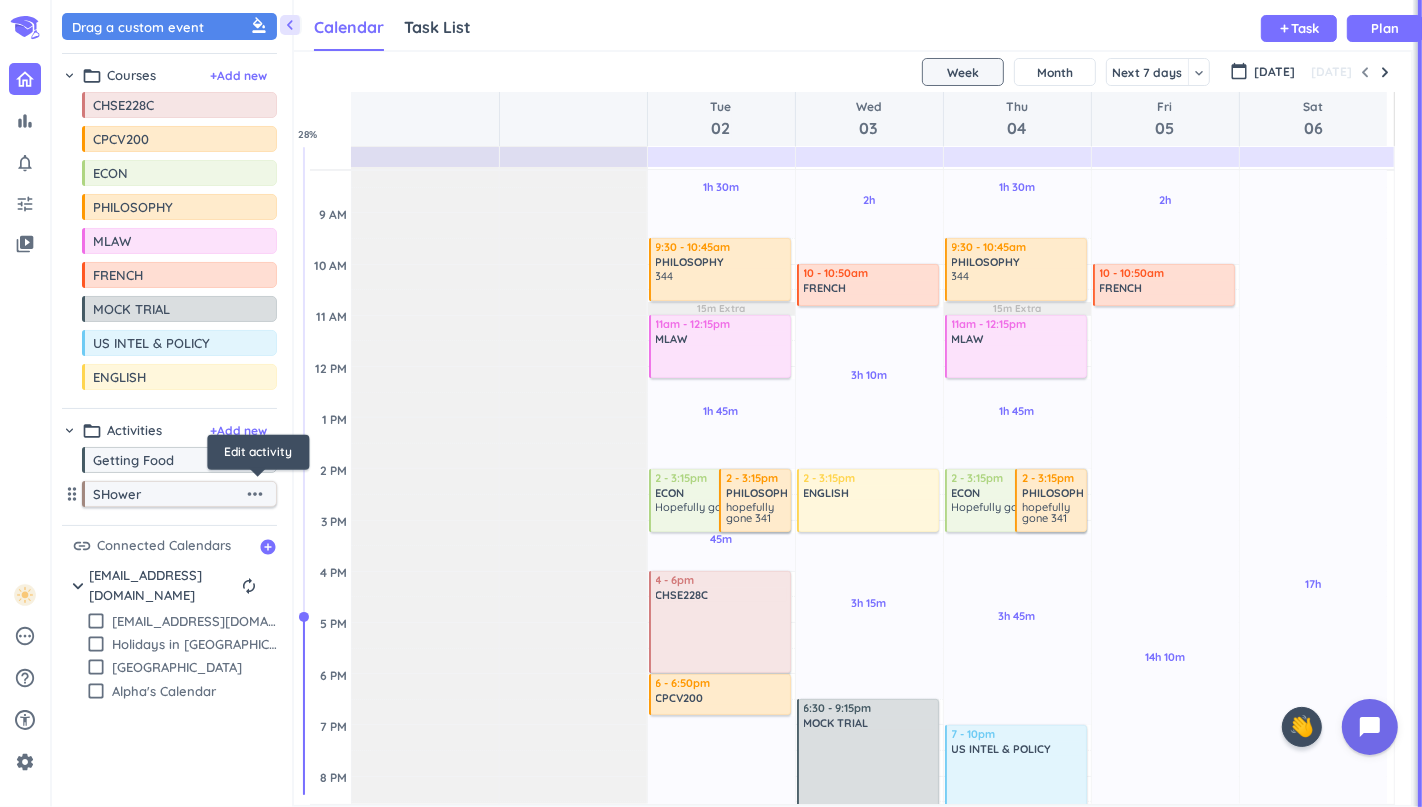 click on "more_horiz" at bounding box center [255, 494] 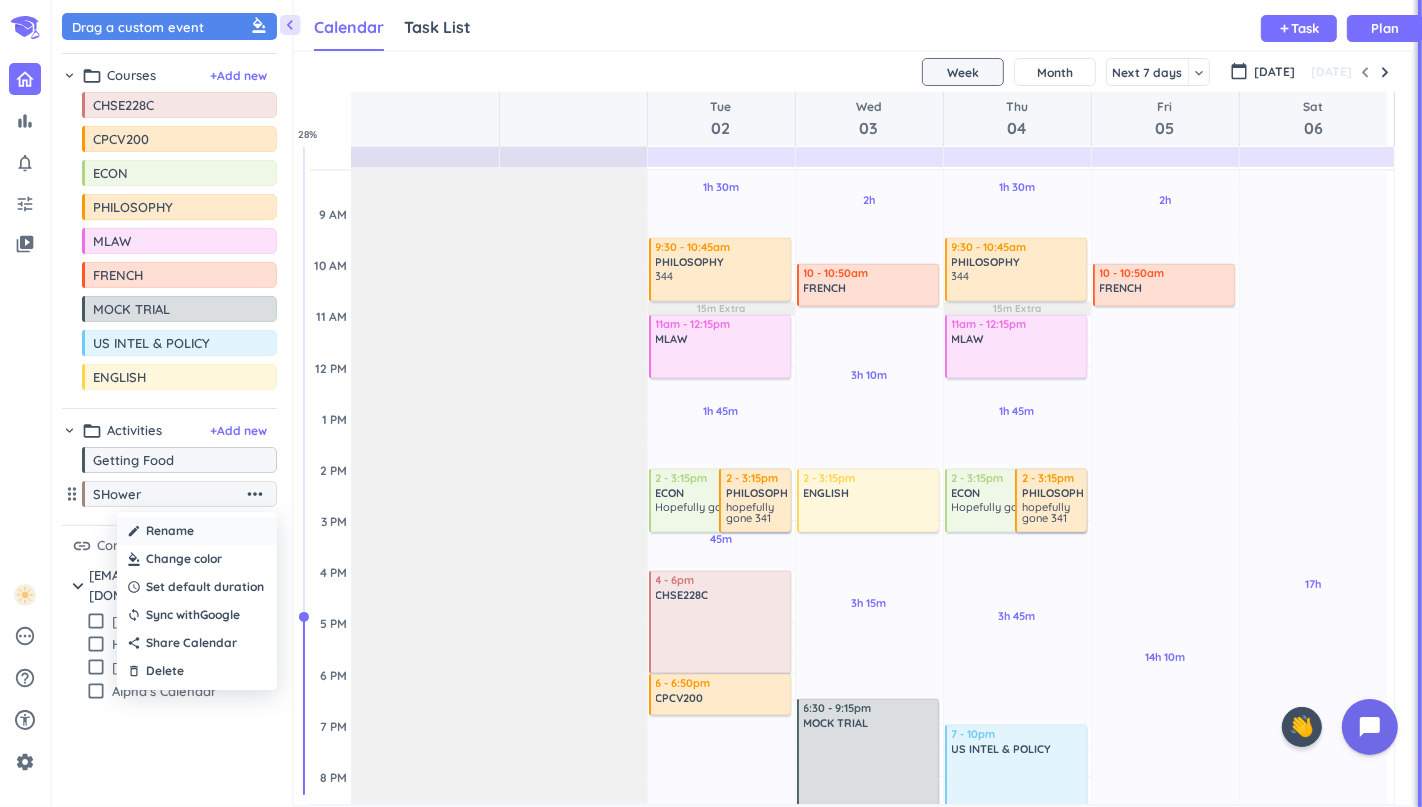 click on "create Rename" at bounding box center [197, 531] 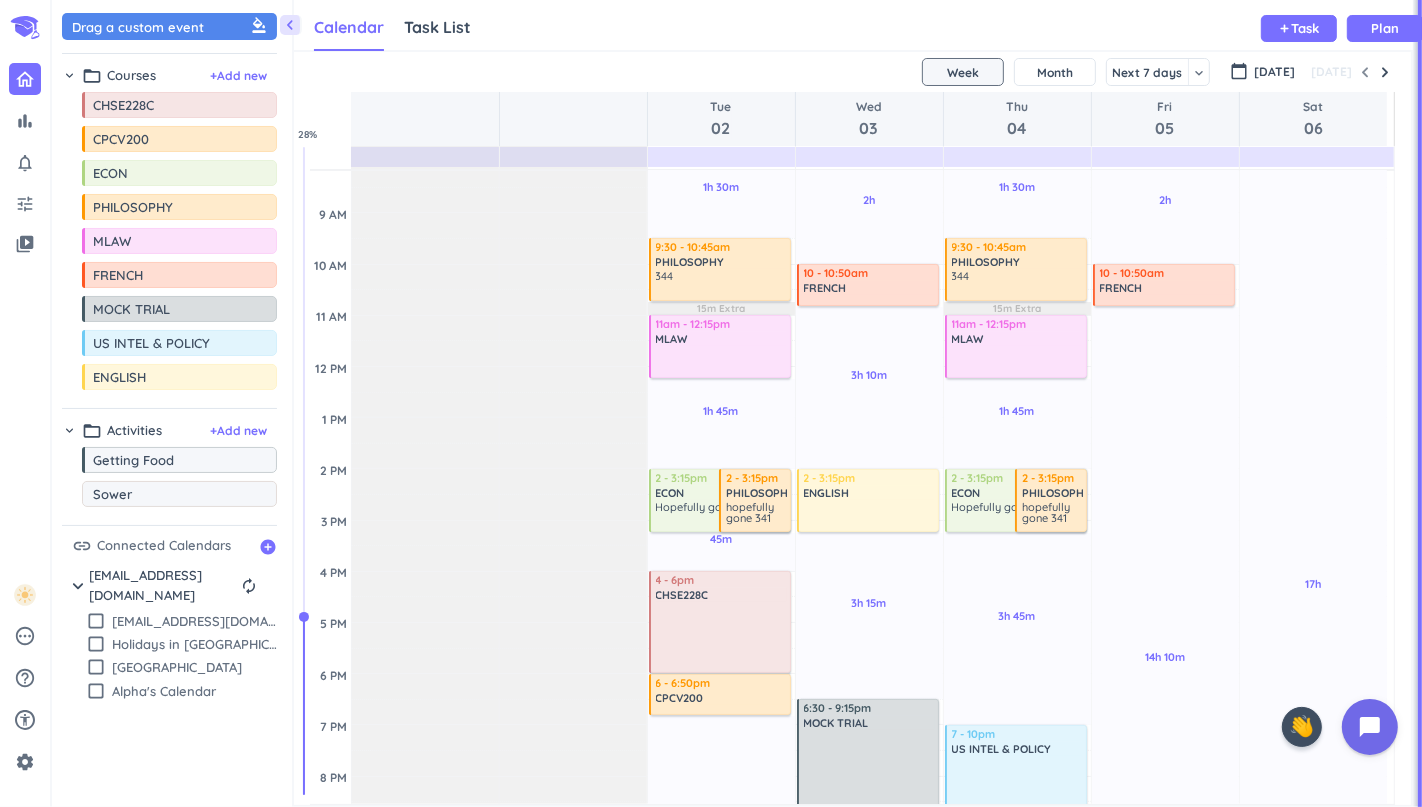 type on "Shower" 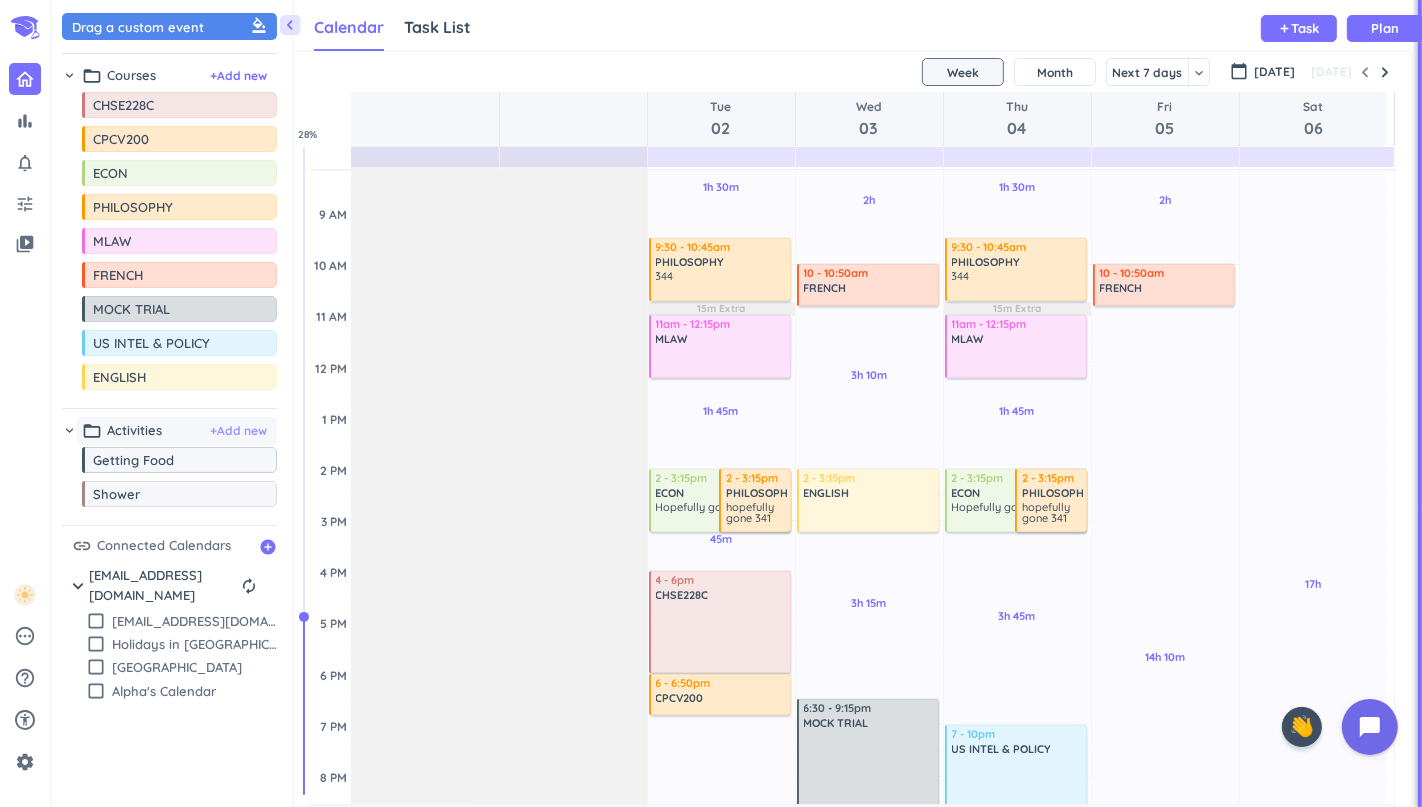 click on "+  Add new" at bounding box center [238, 431] 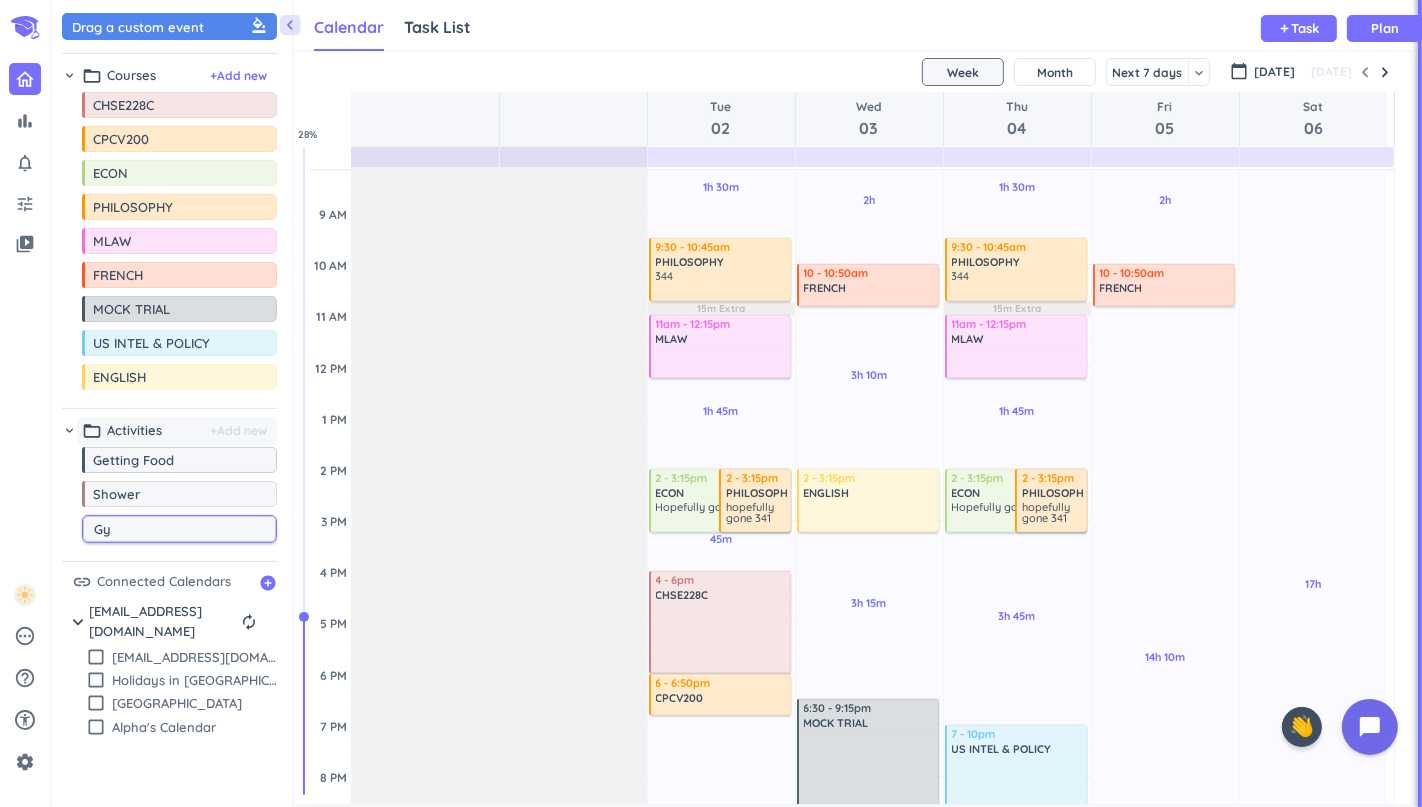 type on "Gym" 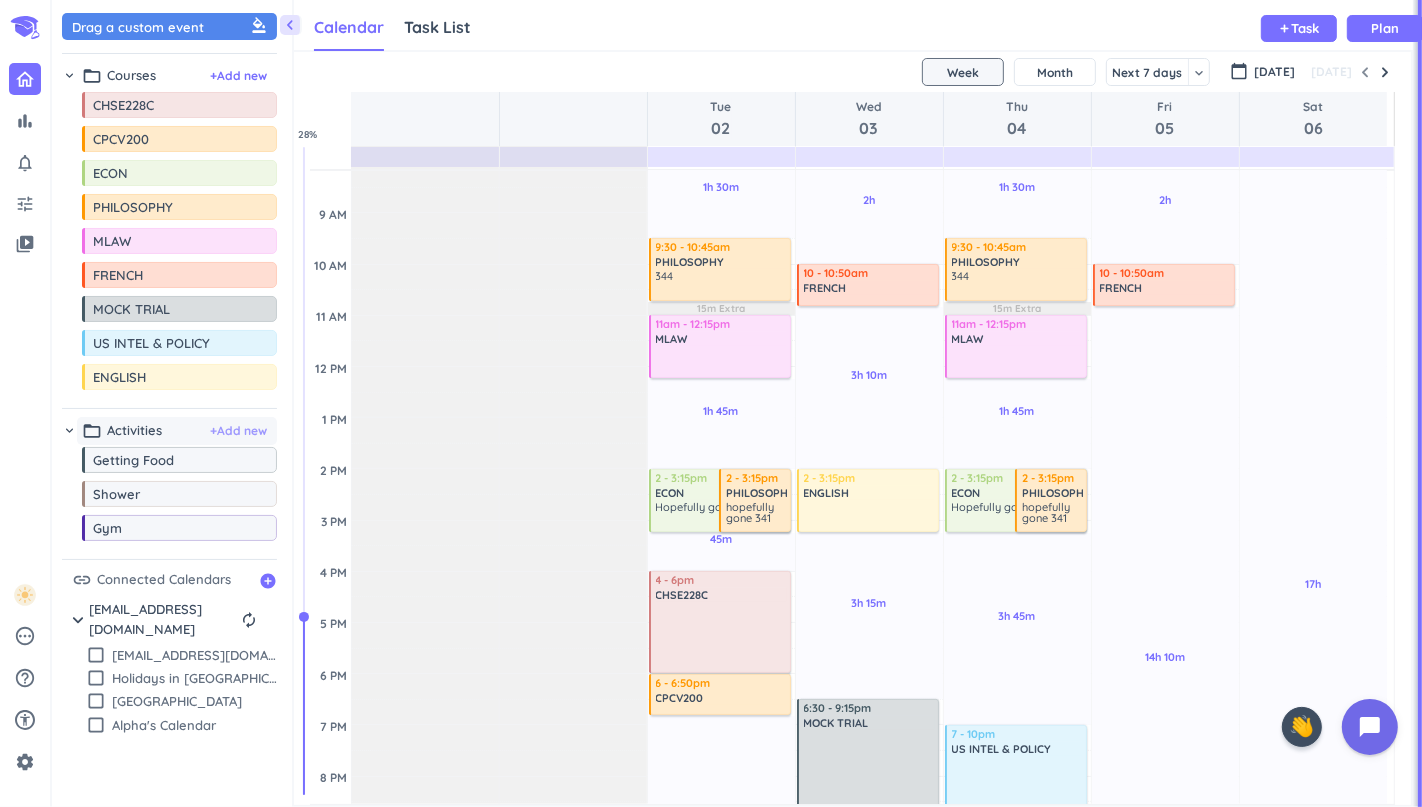 click on "+  Add new" at bounding box center [238, 431] 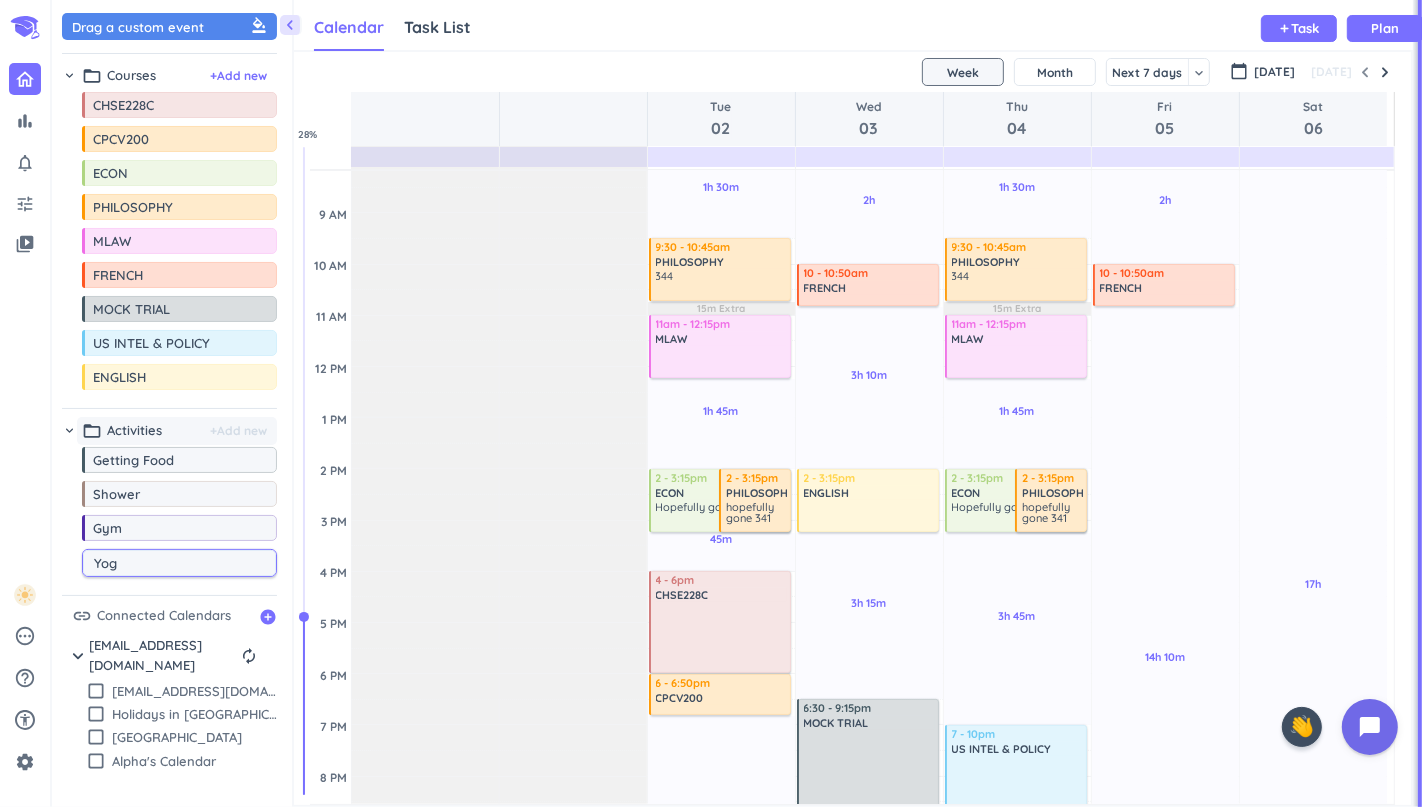 type on "Yoga" 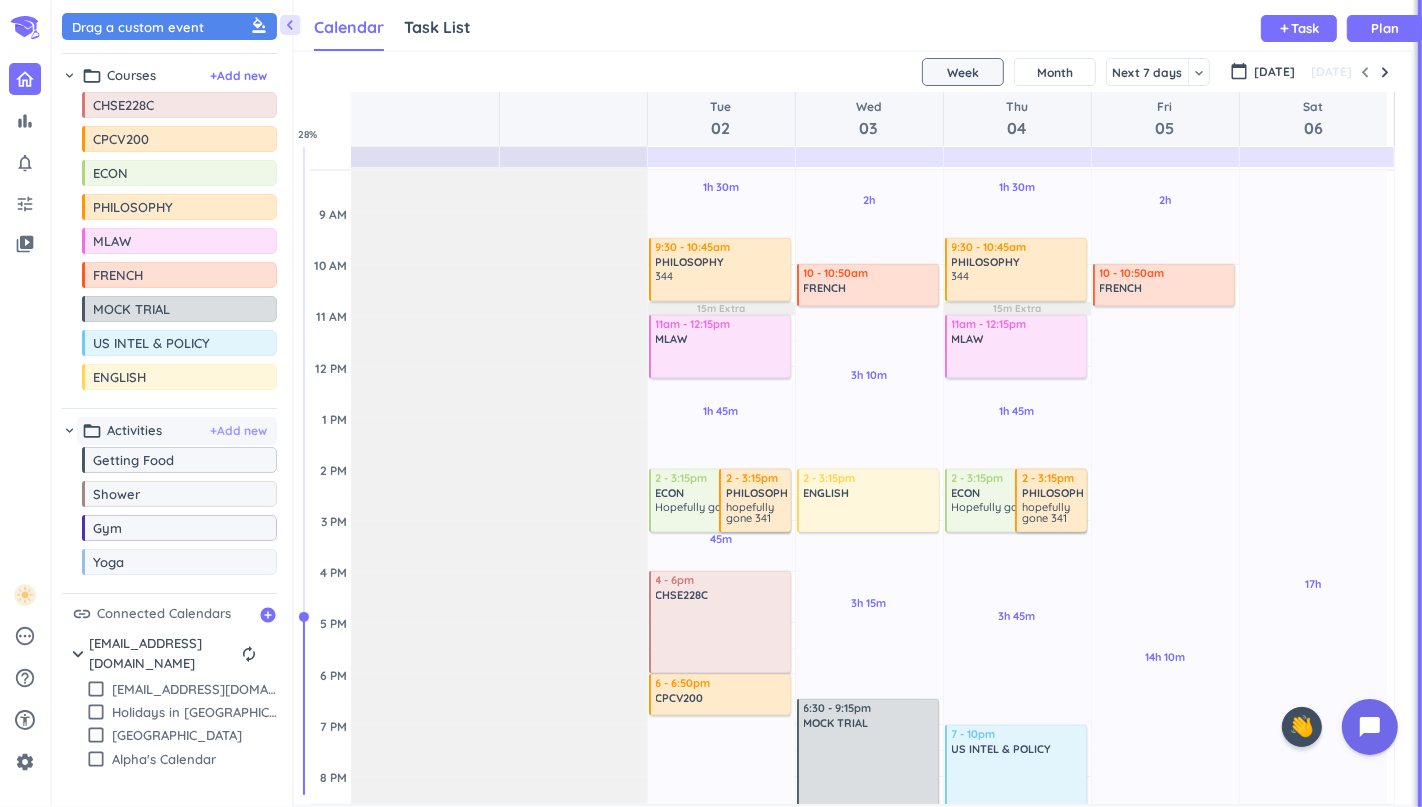 click on "+  Add new" at bounding box center (238, 431) 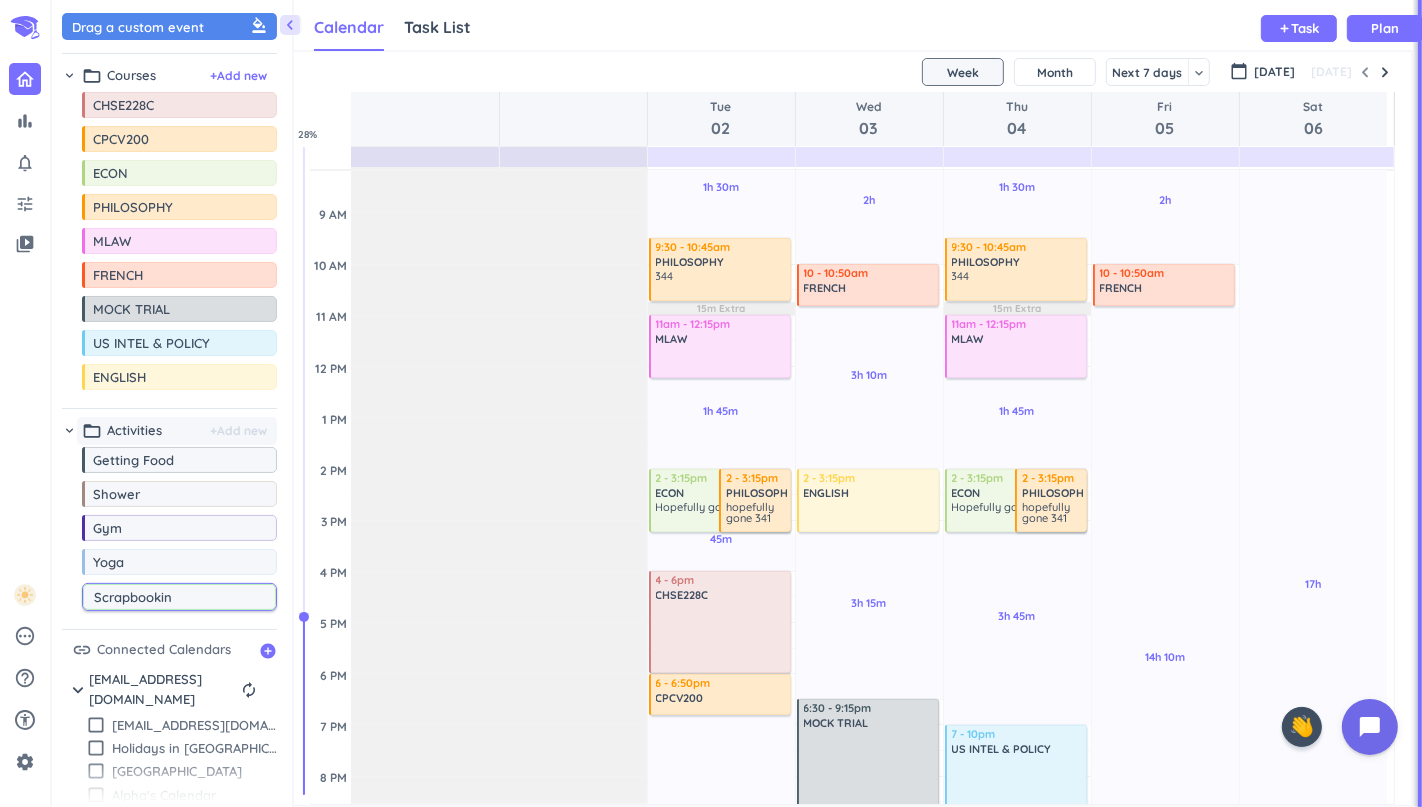 type on "Scrapbooking" 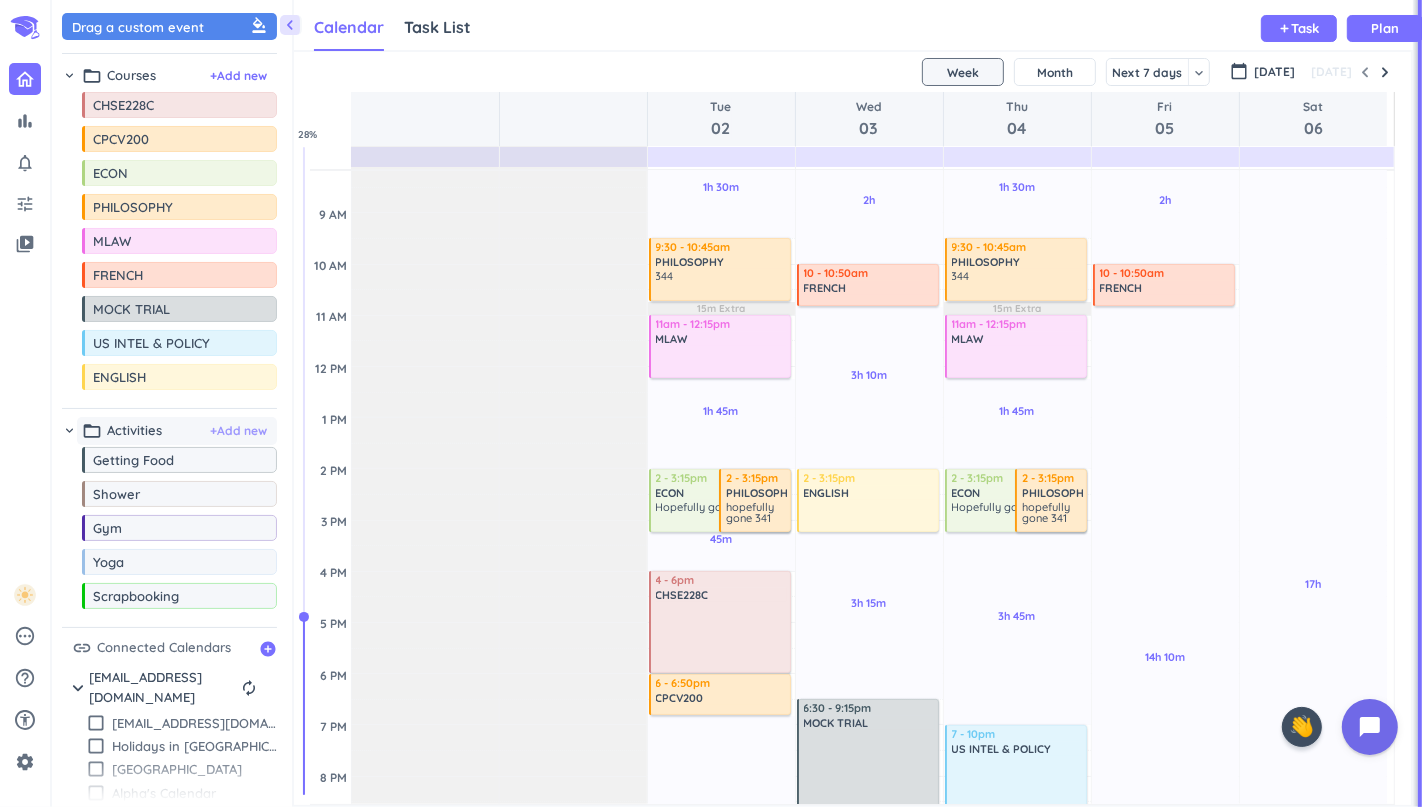 click on "+  Add new" at bounding box center [238, 431] 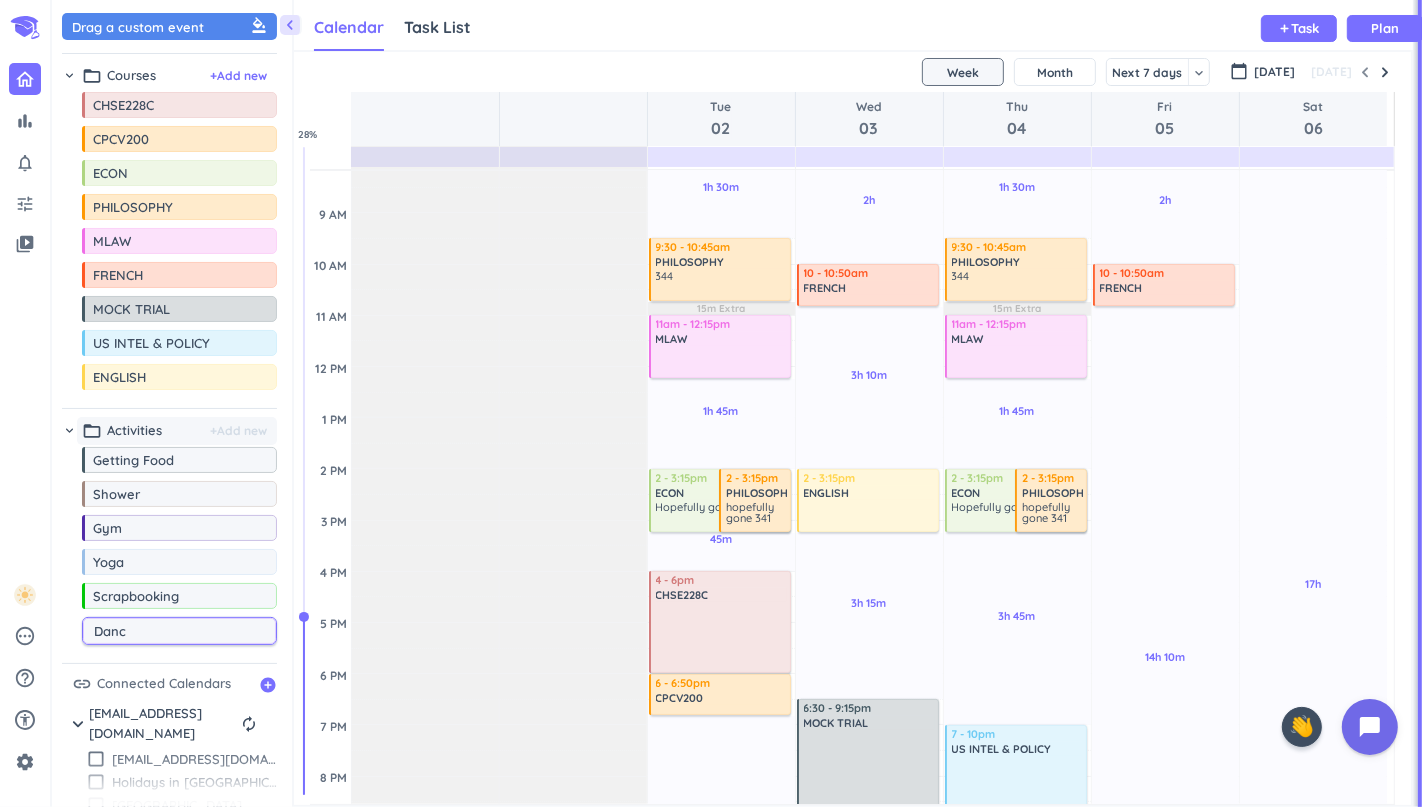 type on "Dance" 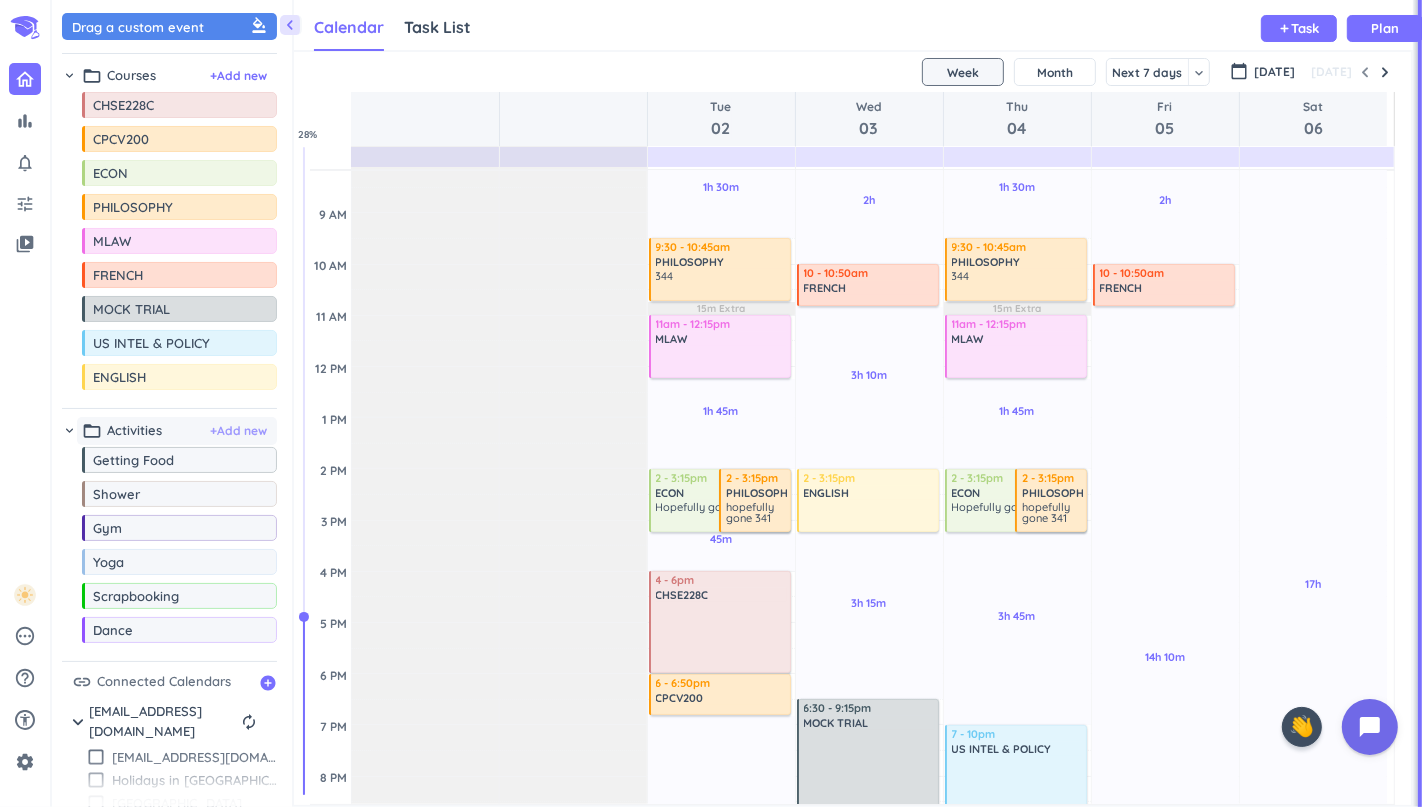 click on "+  Add new" at bounding box center (238, 431) 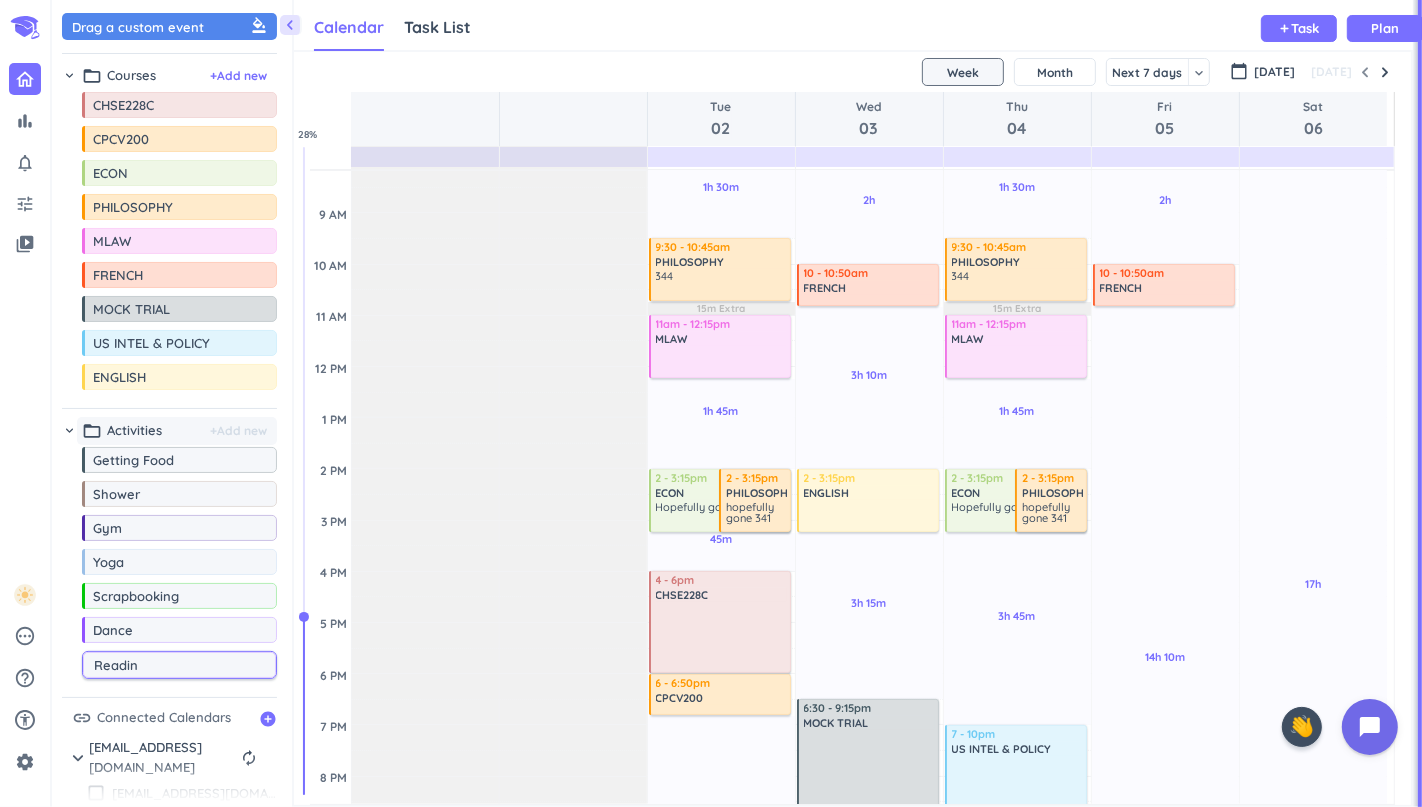 type on "Reading" 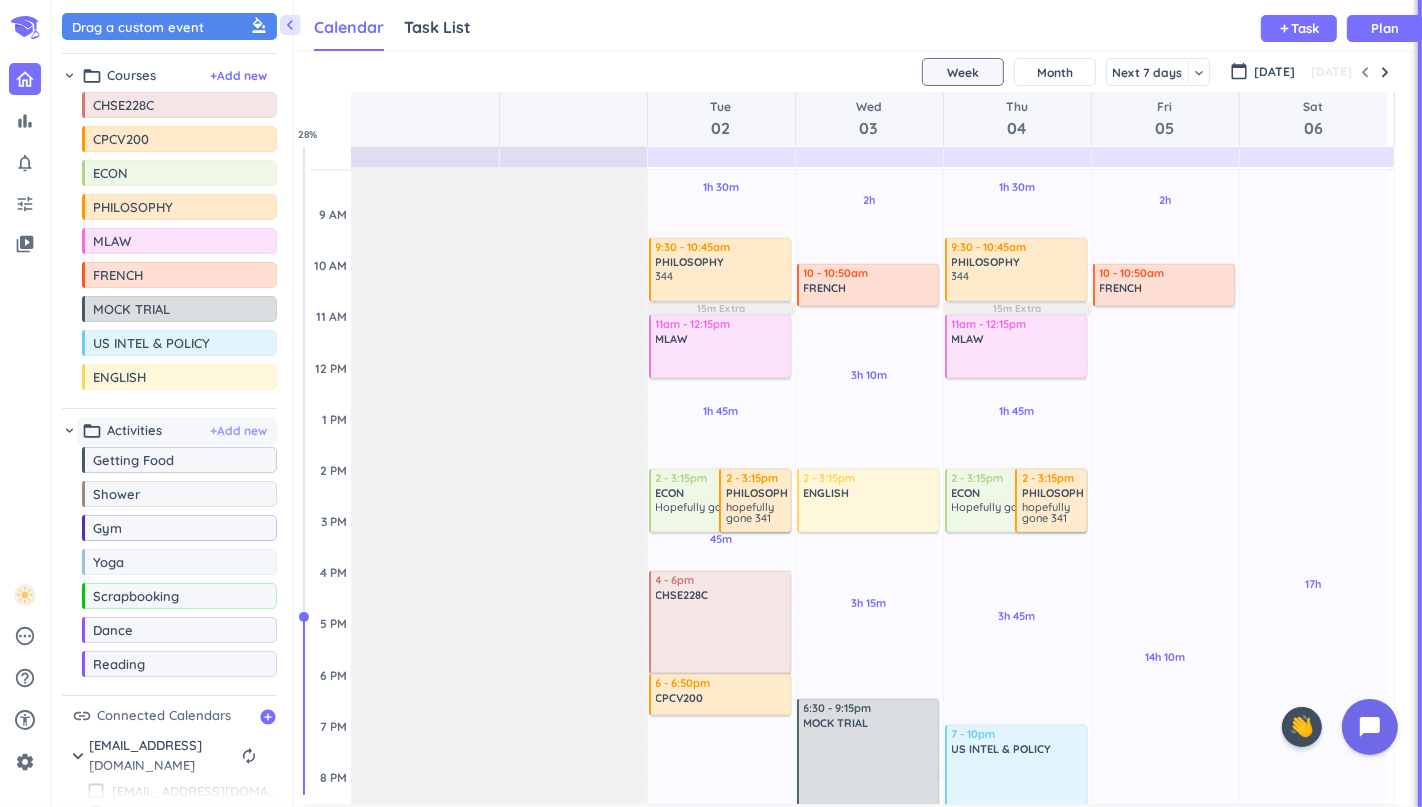 click on "+  Add new" at bounding box center [238, 431] 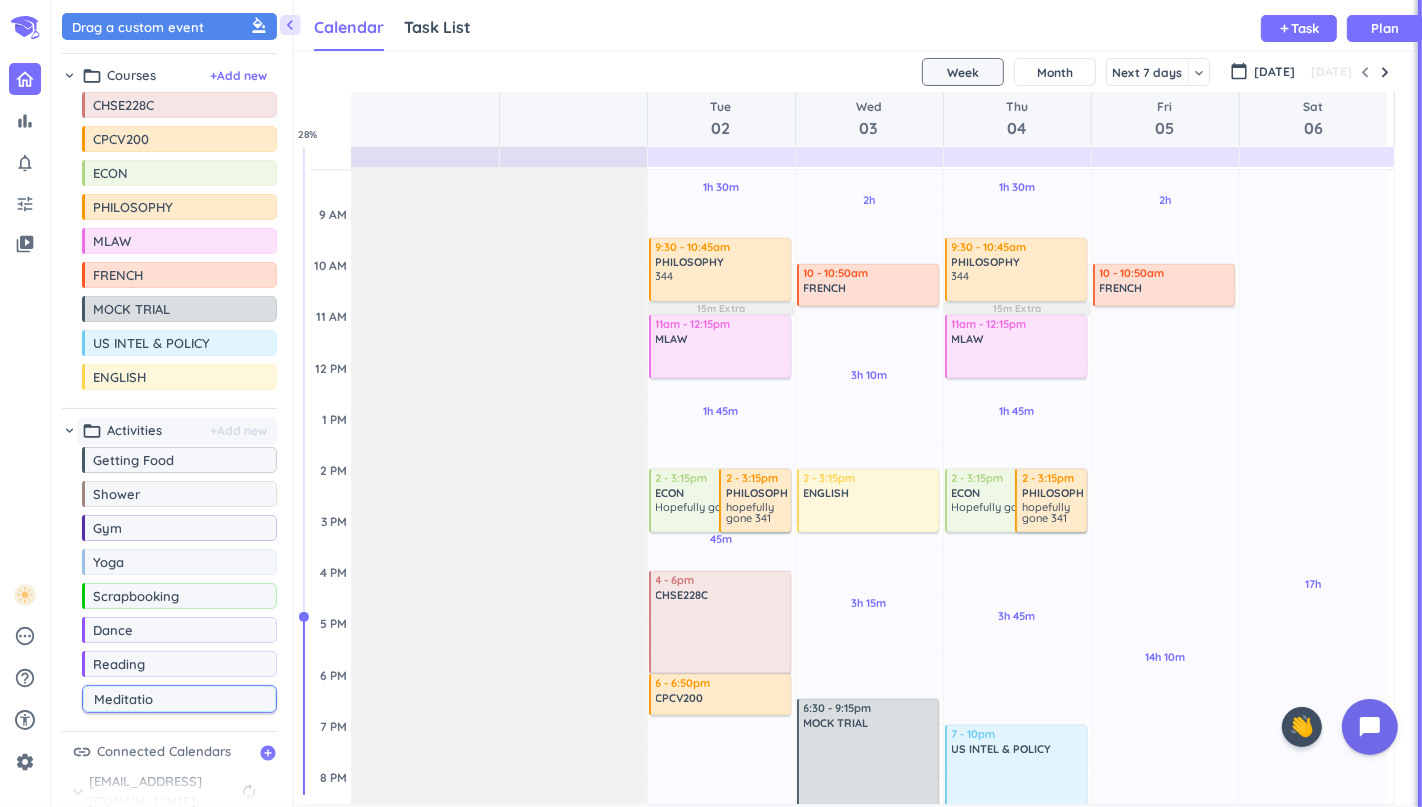 type on "Meditation" 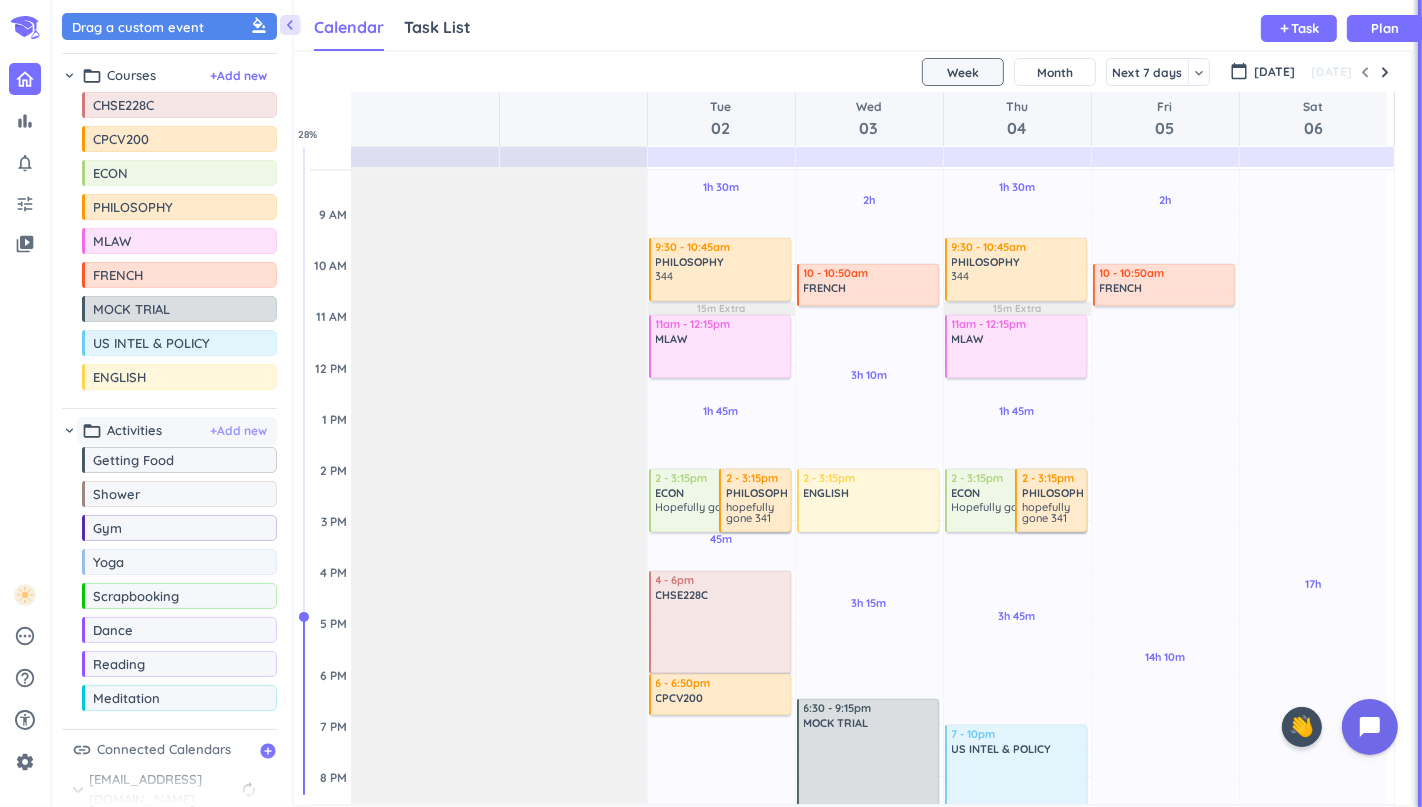 click on "+  Add new" at bounding box center (238, 431) 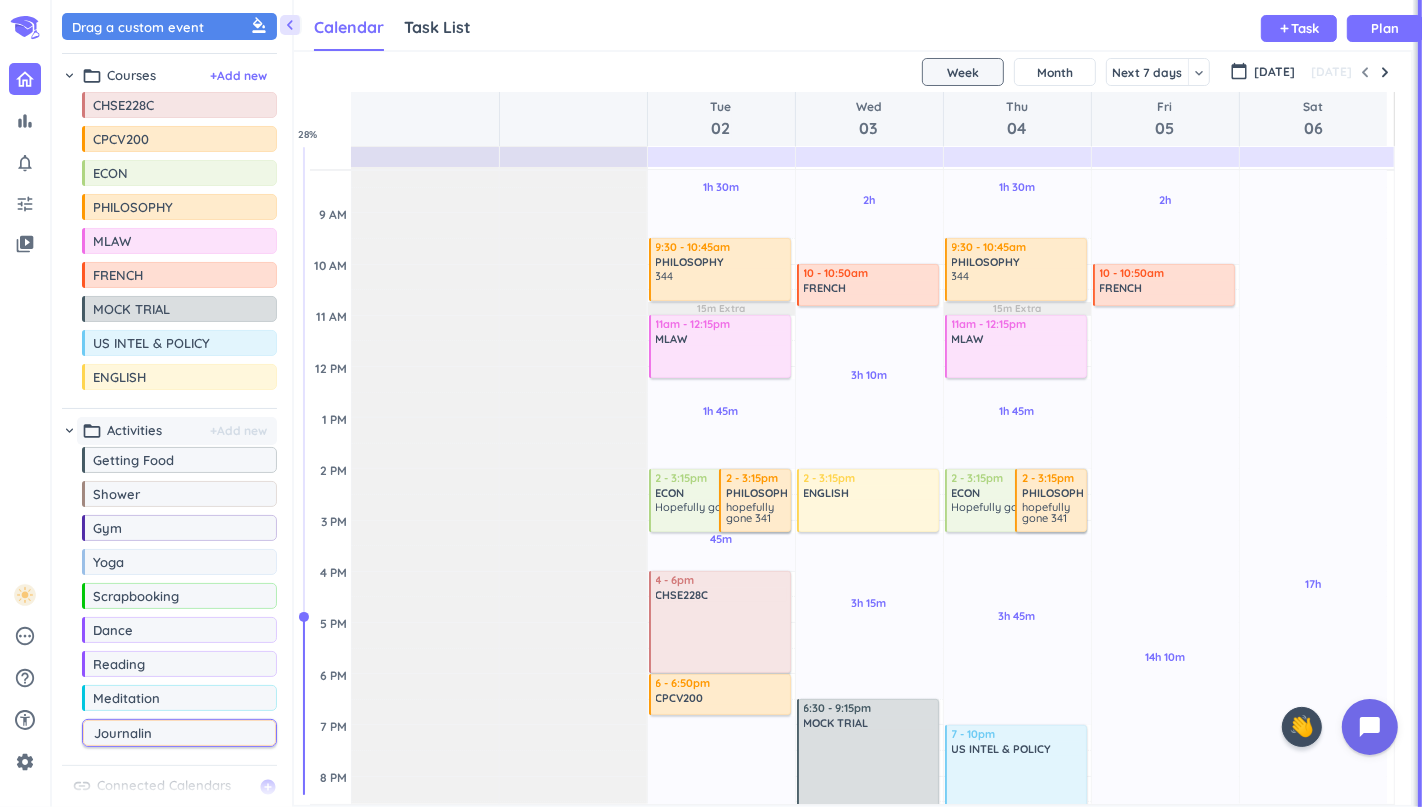 type on "Journaling" 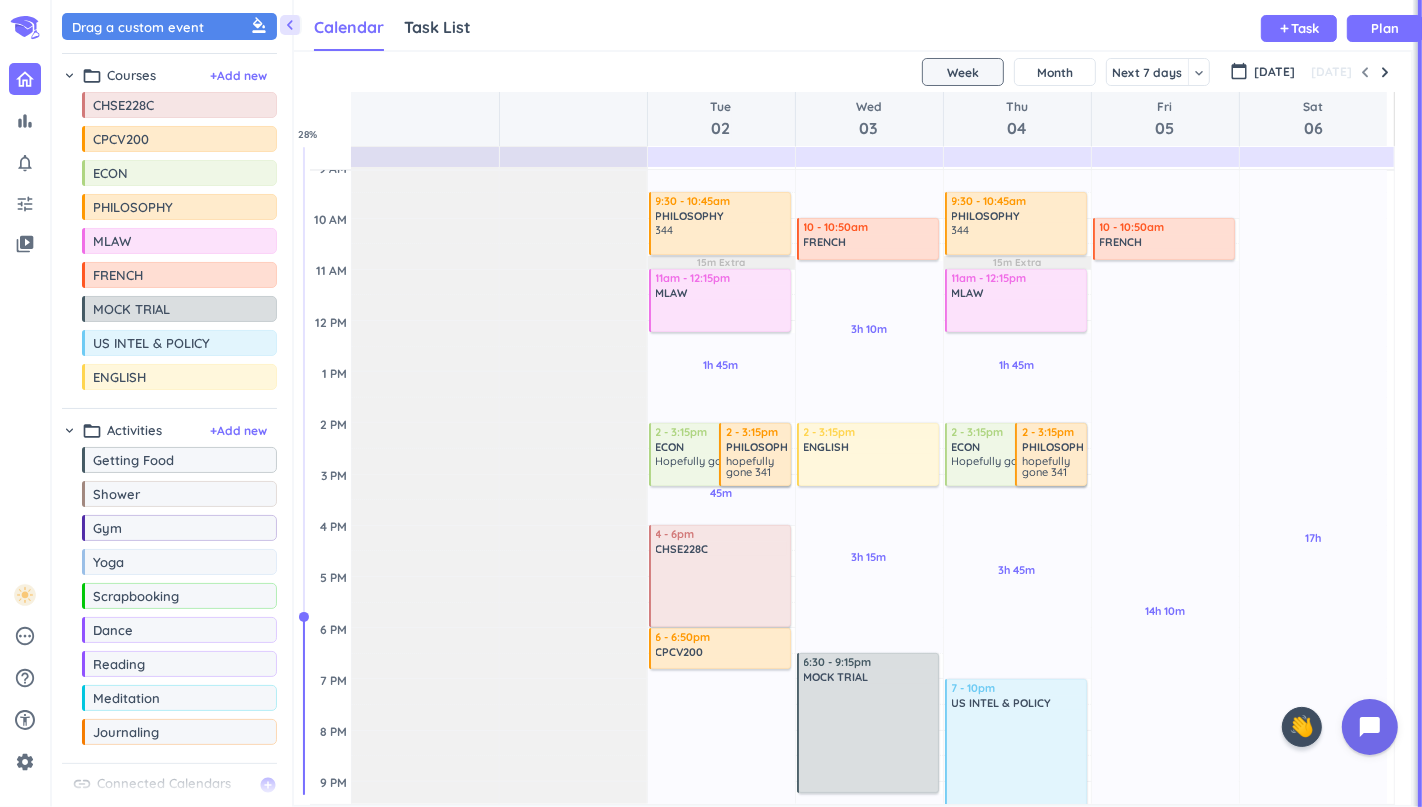scroll, scrollTop: 252, scrollLeft: 0, axis: vertical 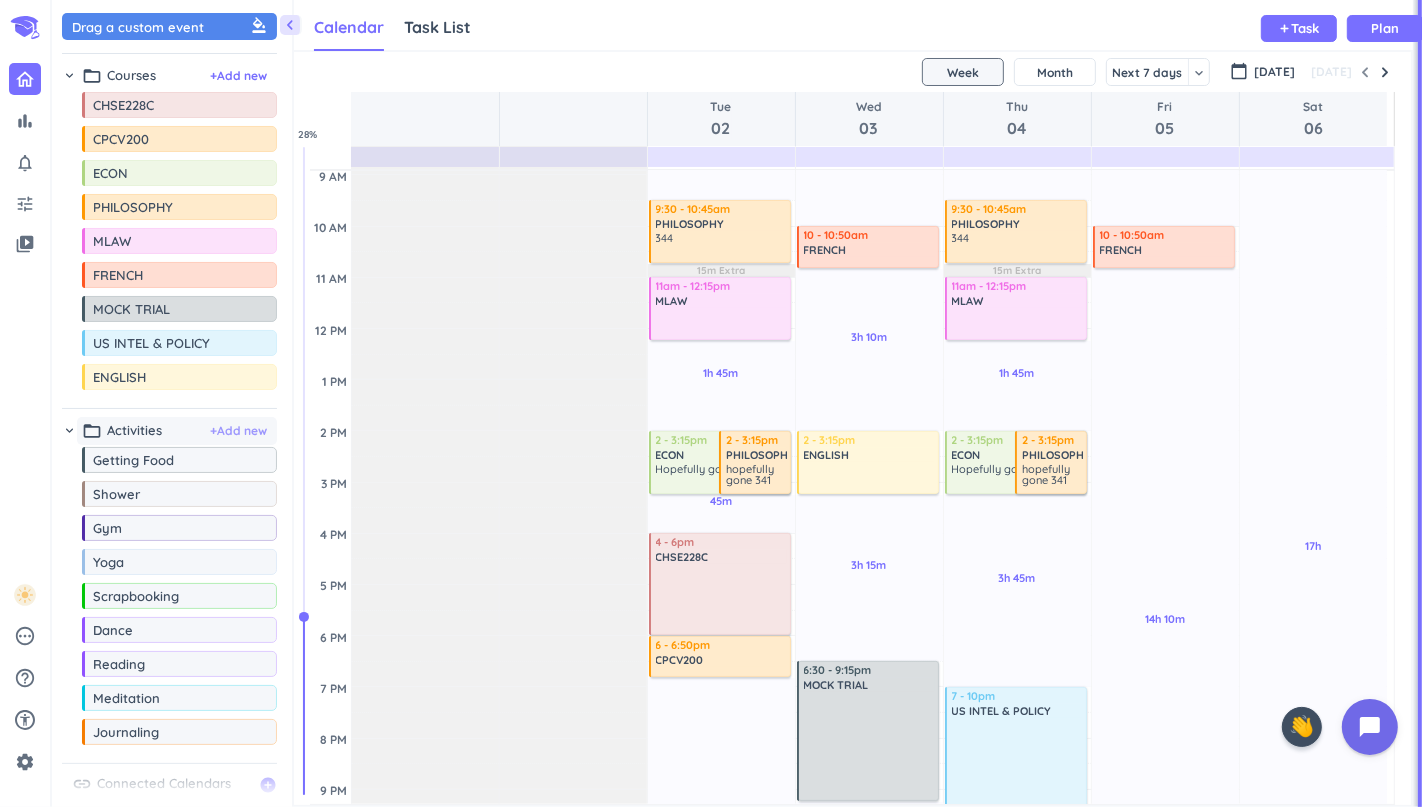 click on "+  Add new" at bounding box center [238, 431] 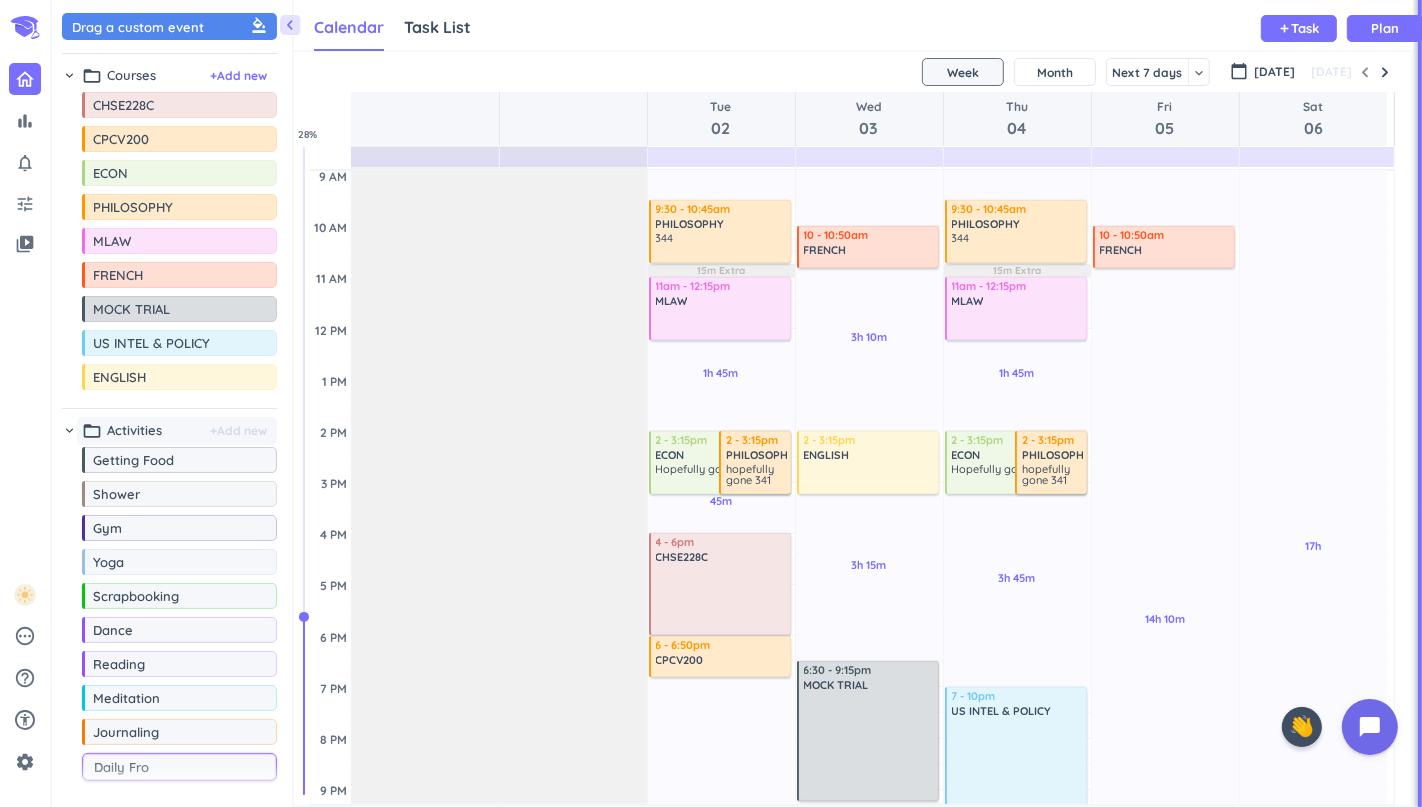 type on "Daily From" 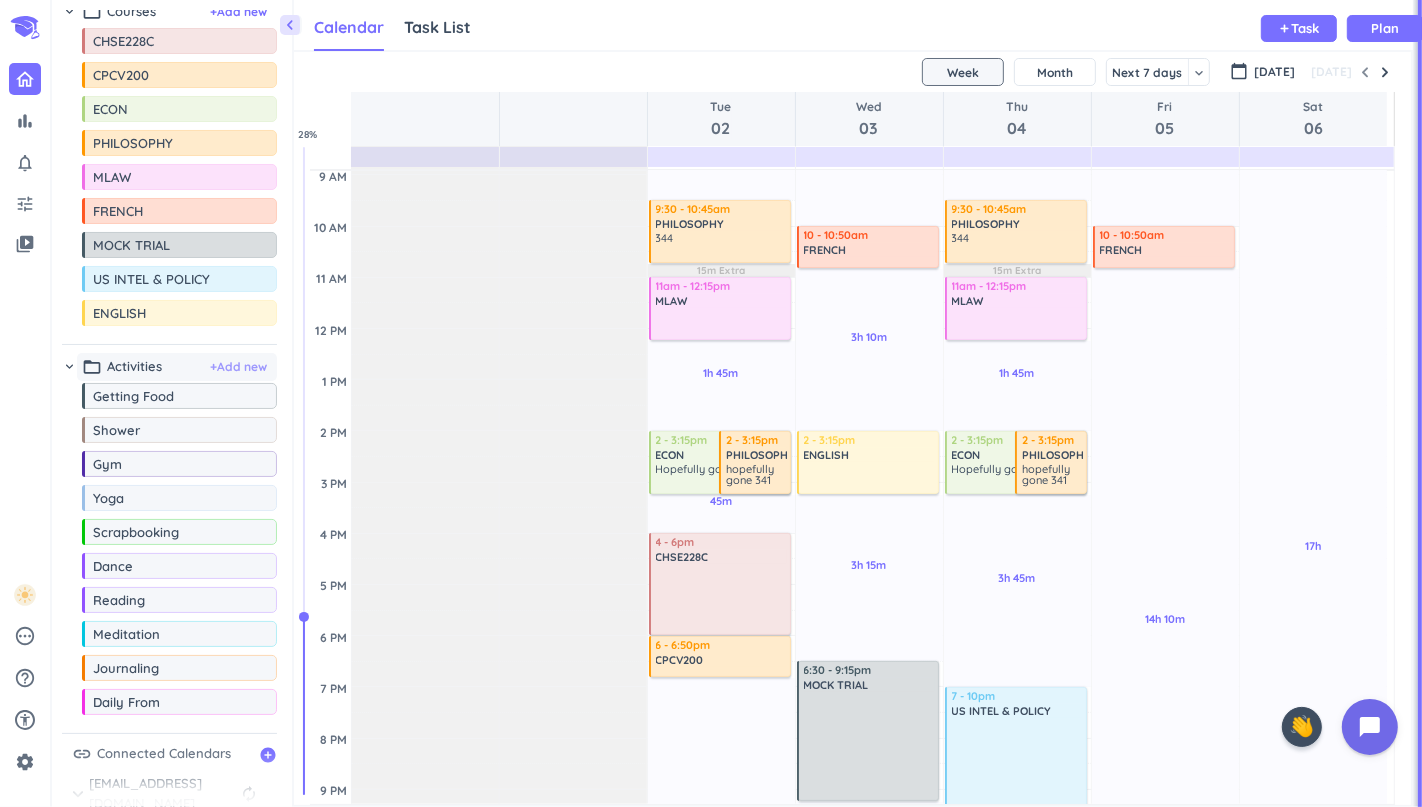 scroll, scrollTop: 68, scrollLeft: 0, axis: vertical 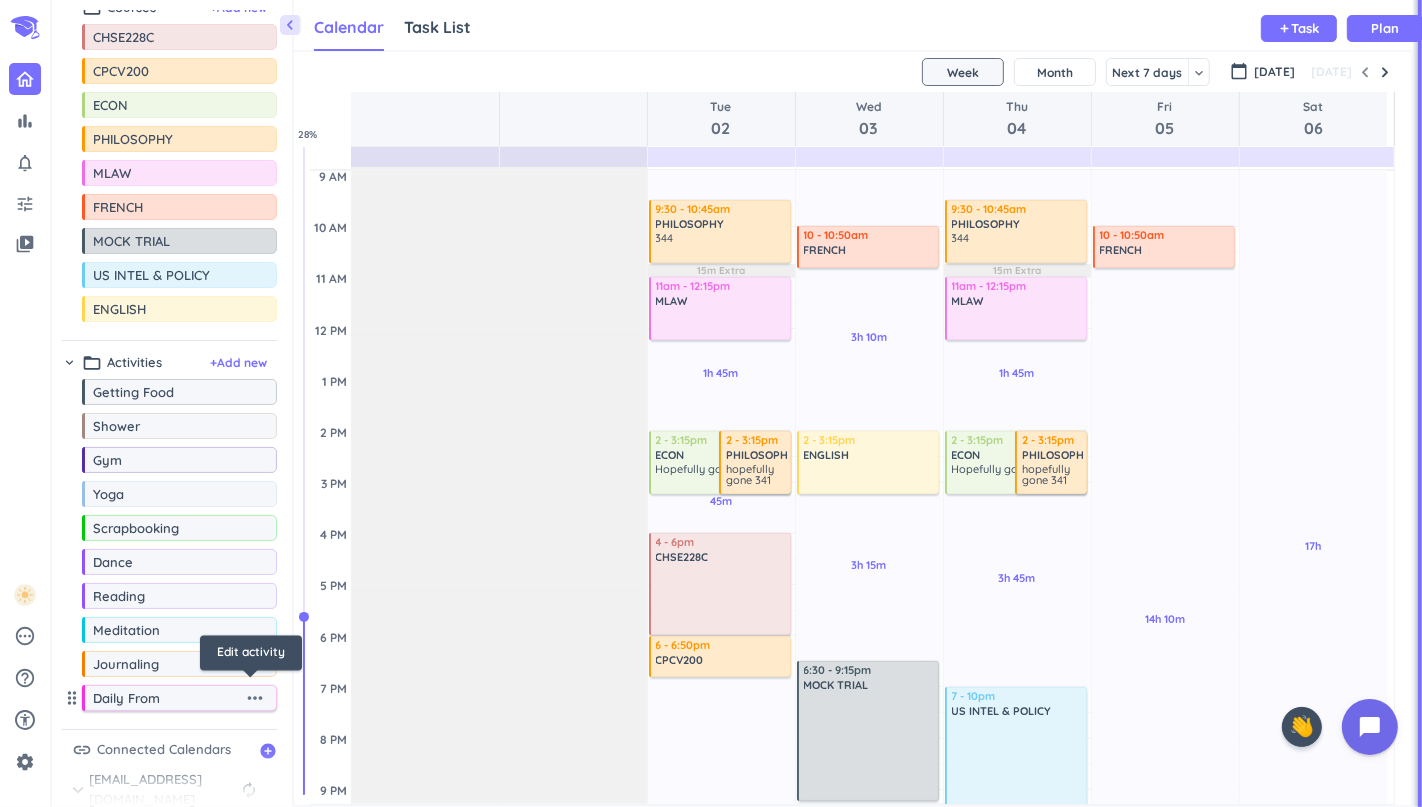 click on "more_horiz" at bounding box center (255, 698) 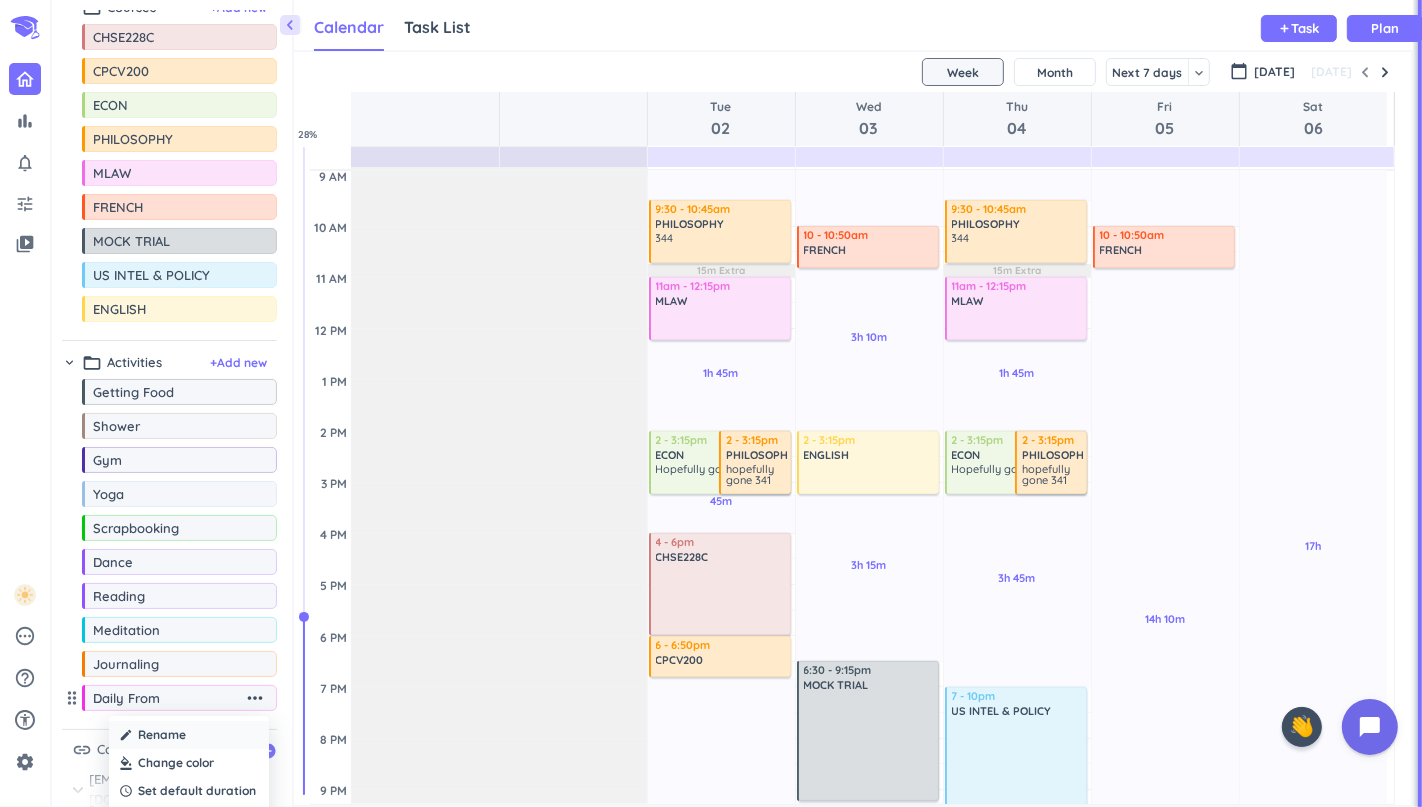 click on "Rename" at bounding box center (162, 735) 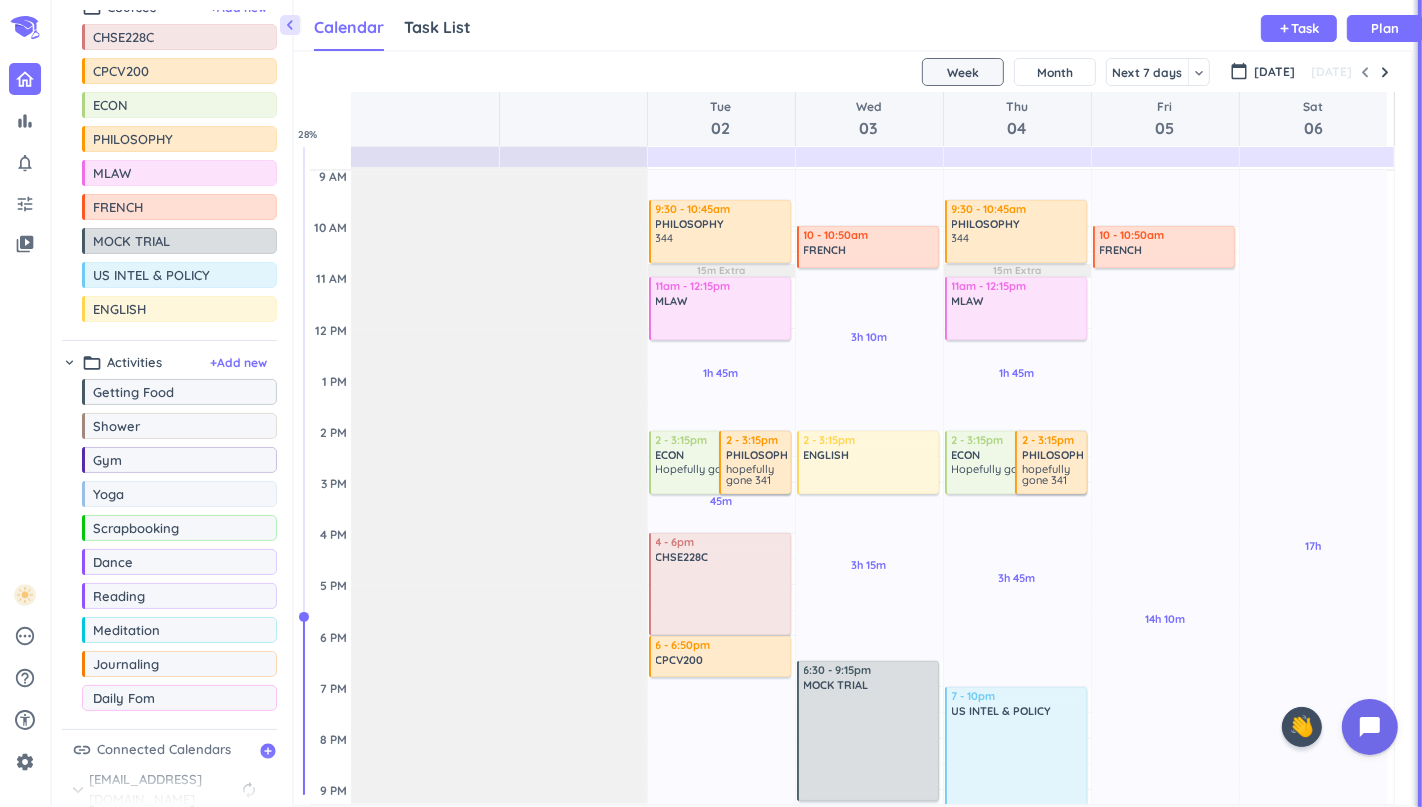 type on "Daily Form" 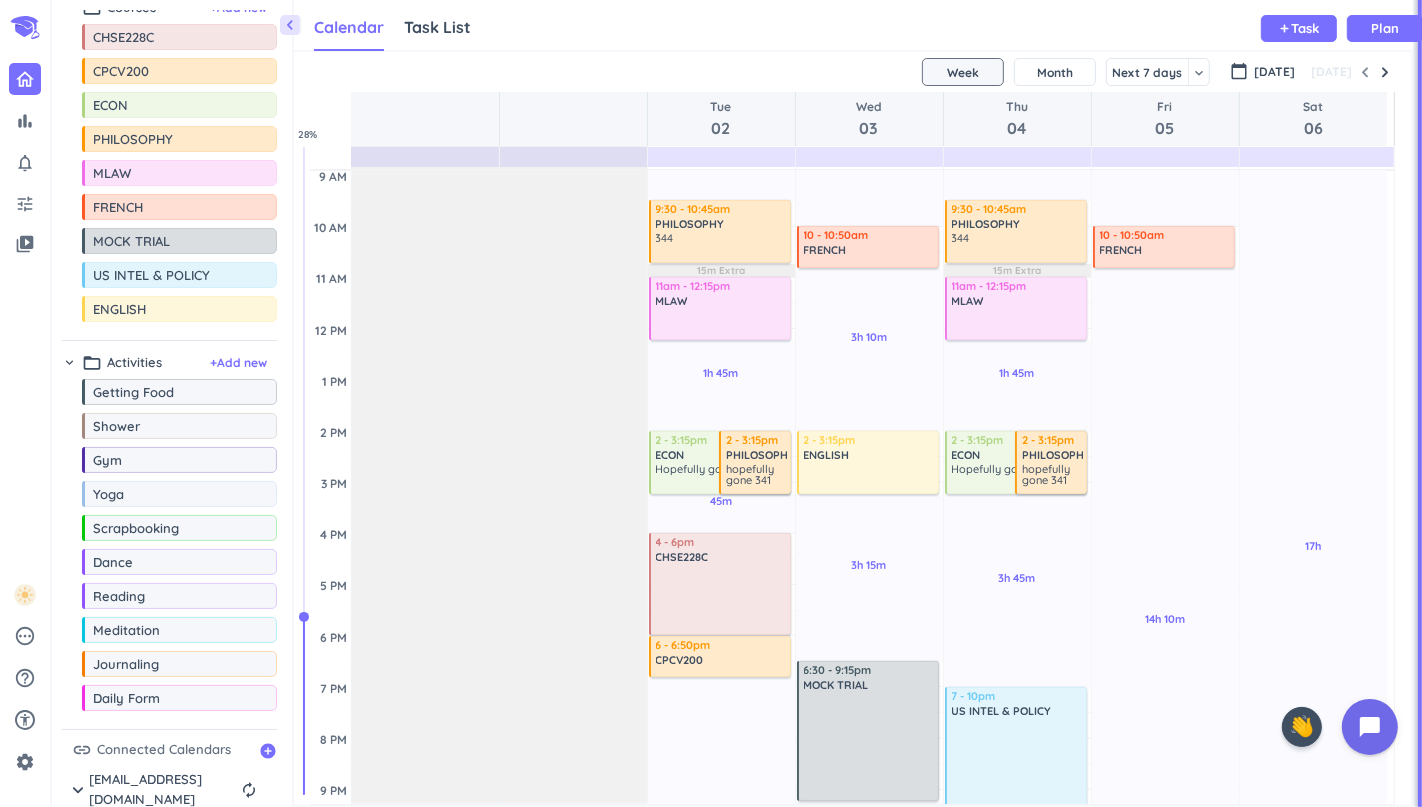 scroll, scrollTop: 177, scrollLeft: 0, axis: vertical 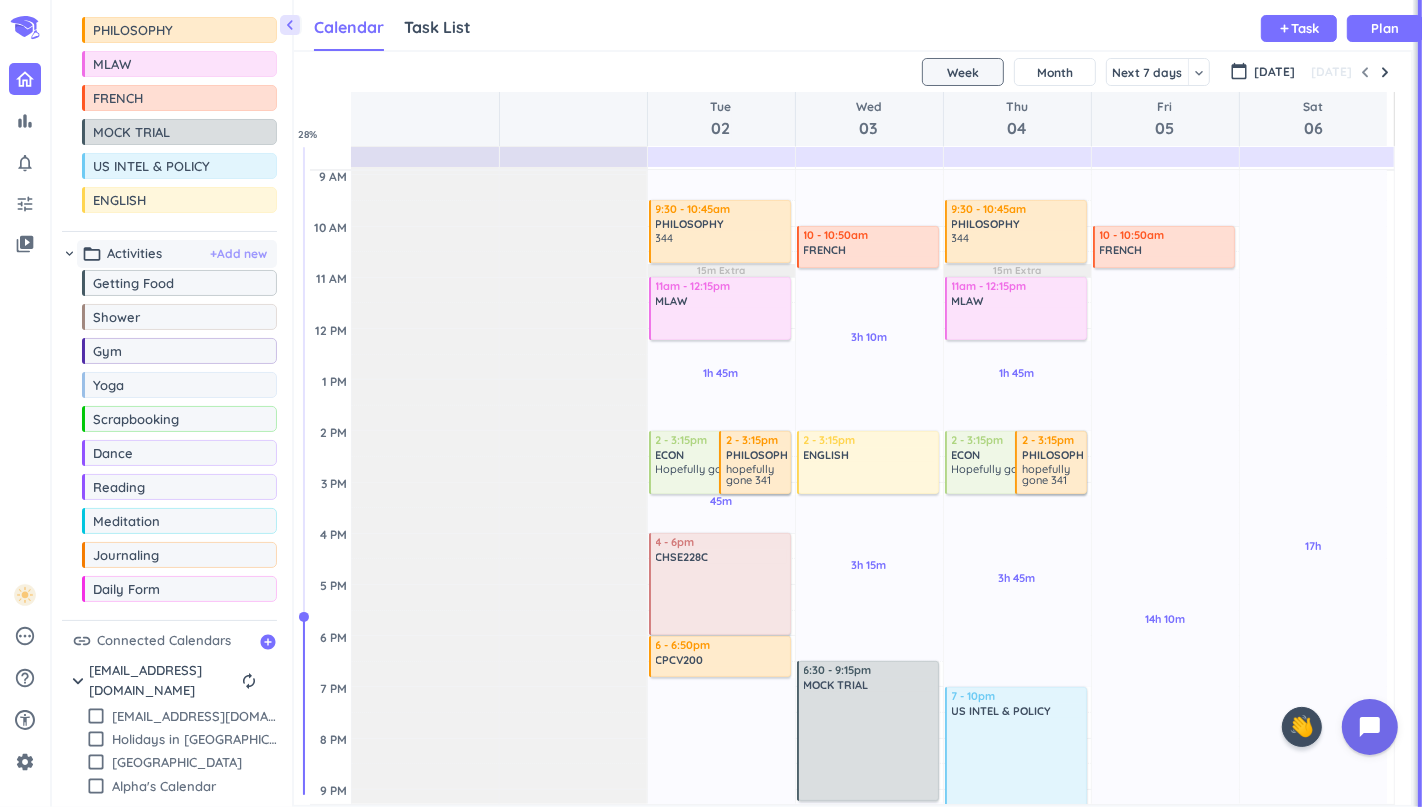 click on "+  Add new" at bounding box center (238, 254) 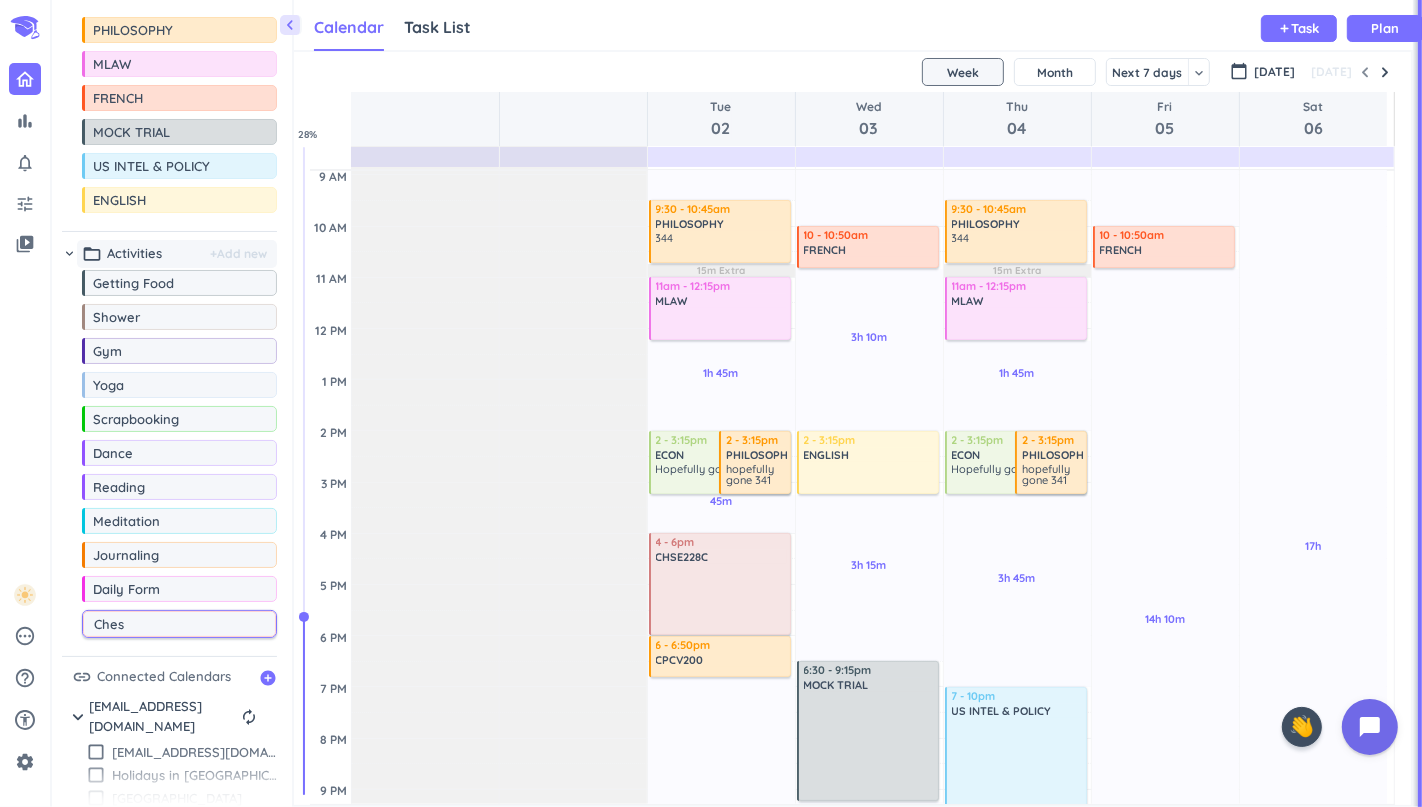 type on "Chess" 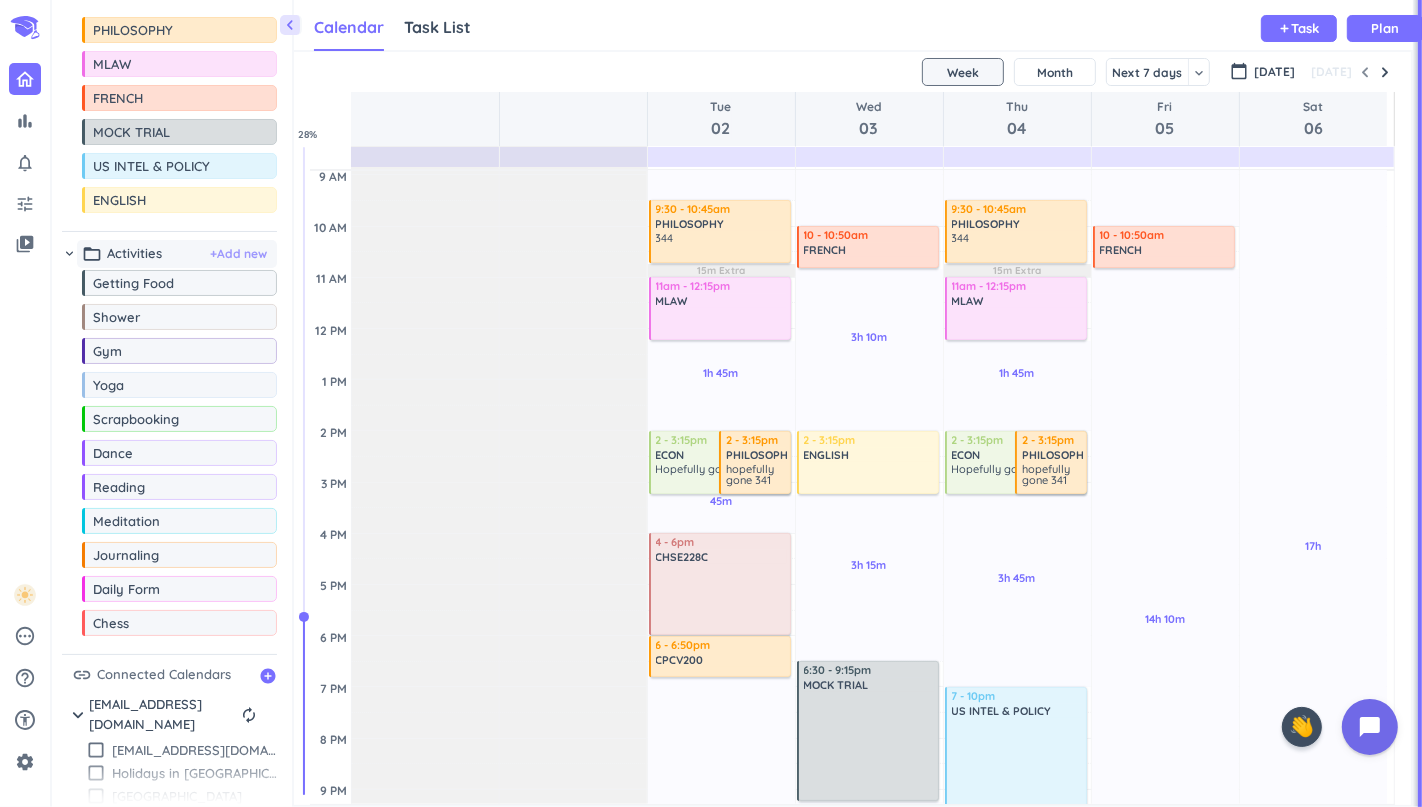 click on "+  Add new" at bounding box center [238, 254] 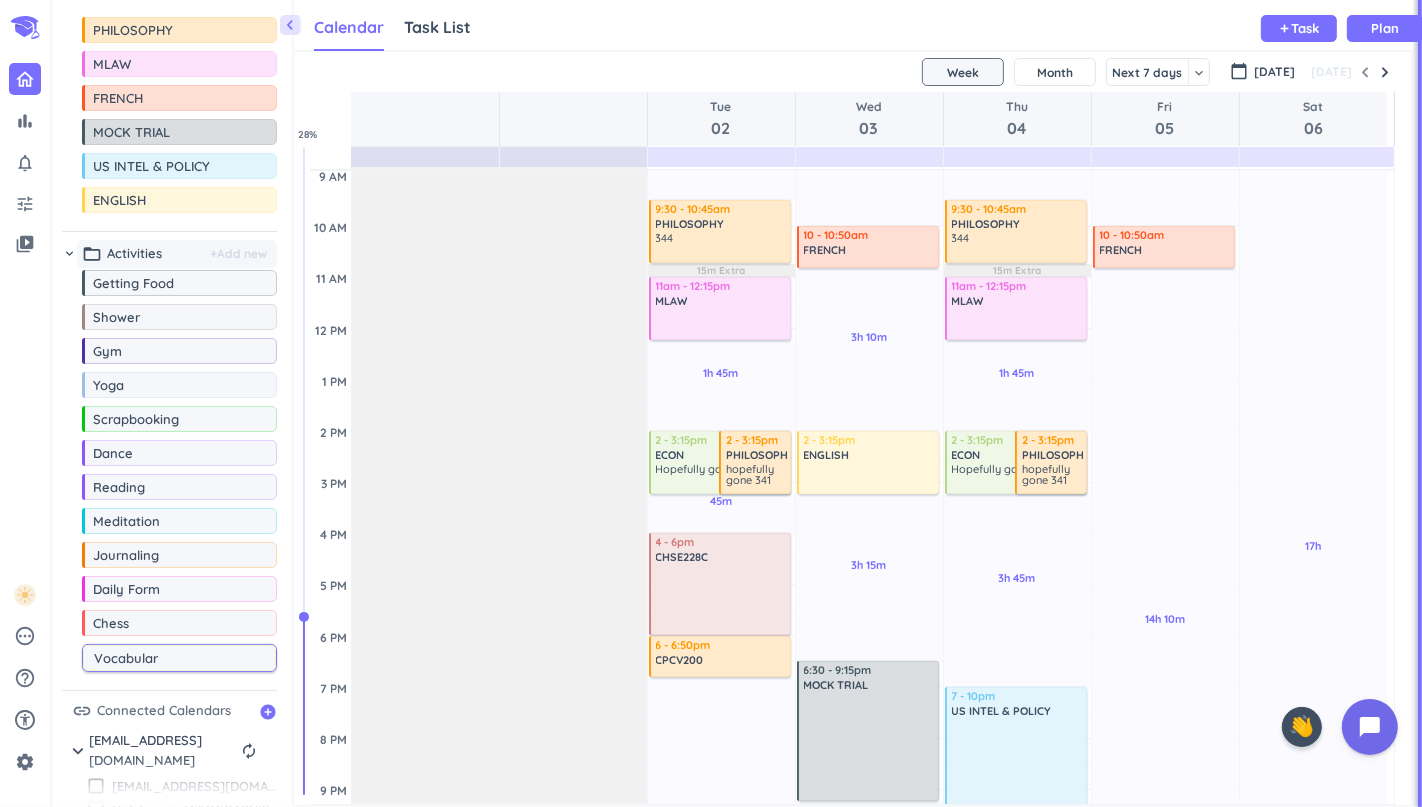 type on "Vocabulary" 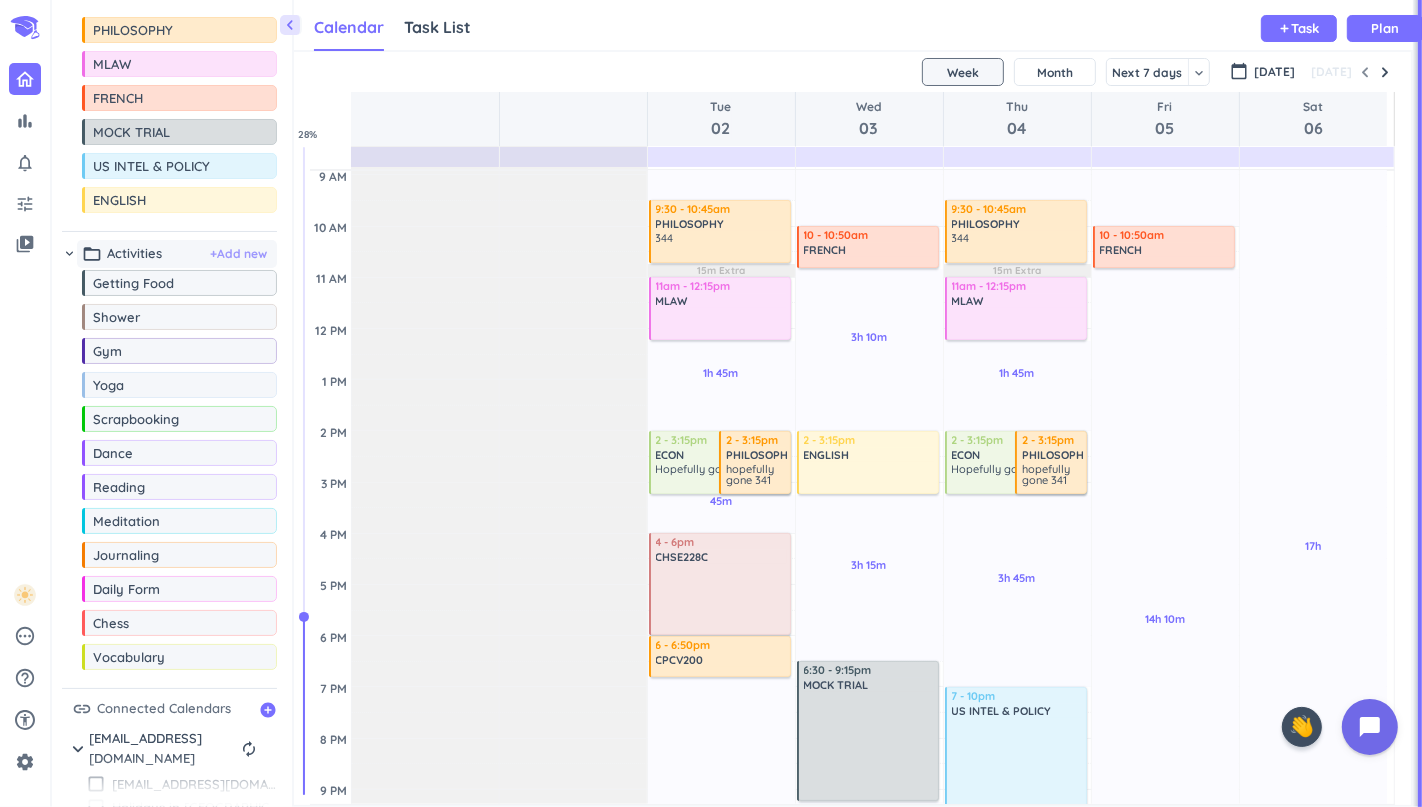 click on "+  Add new" at bounding box center (238, 254) 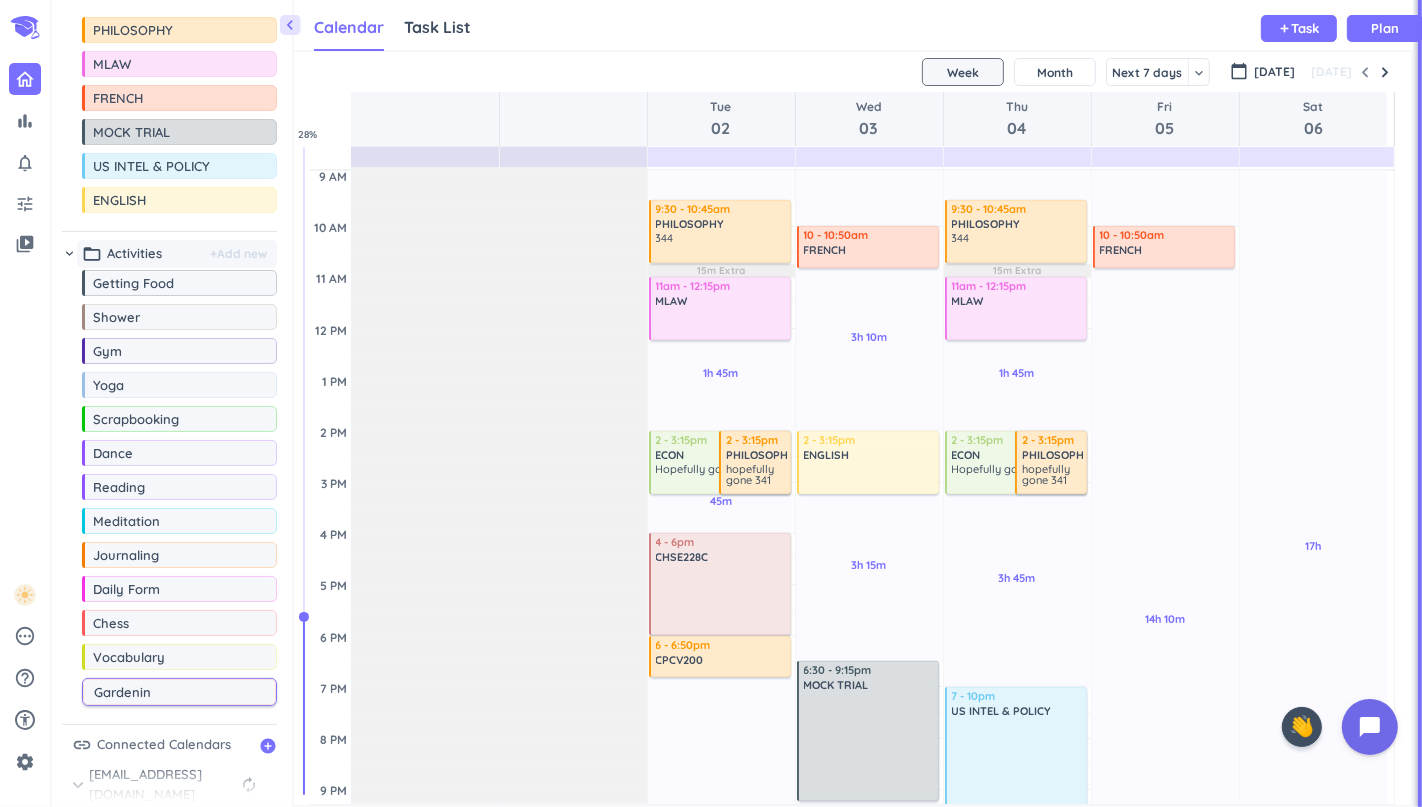 type on "Gardening" 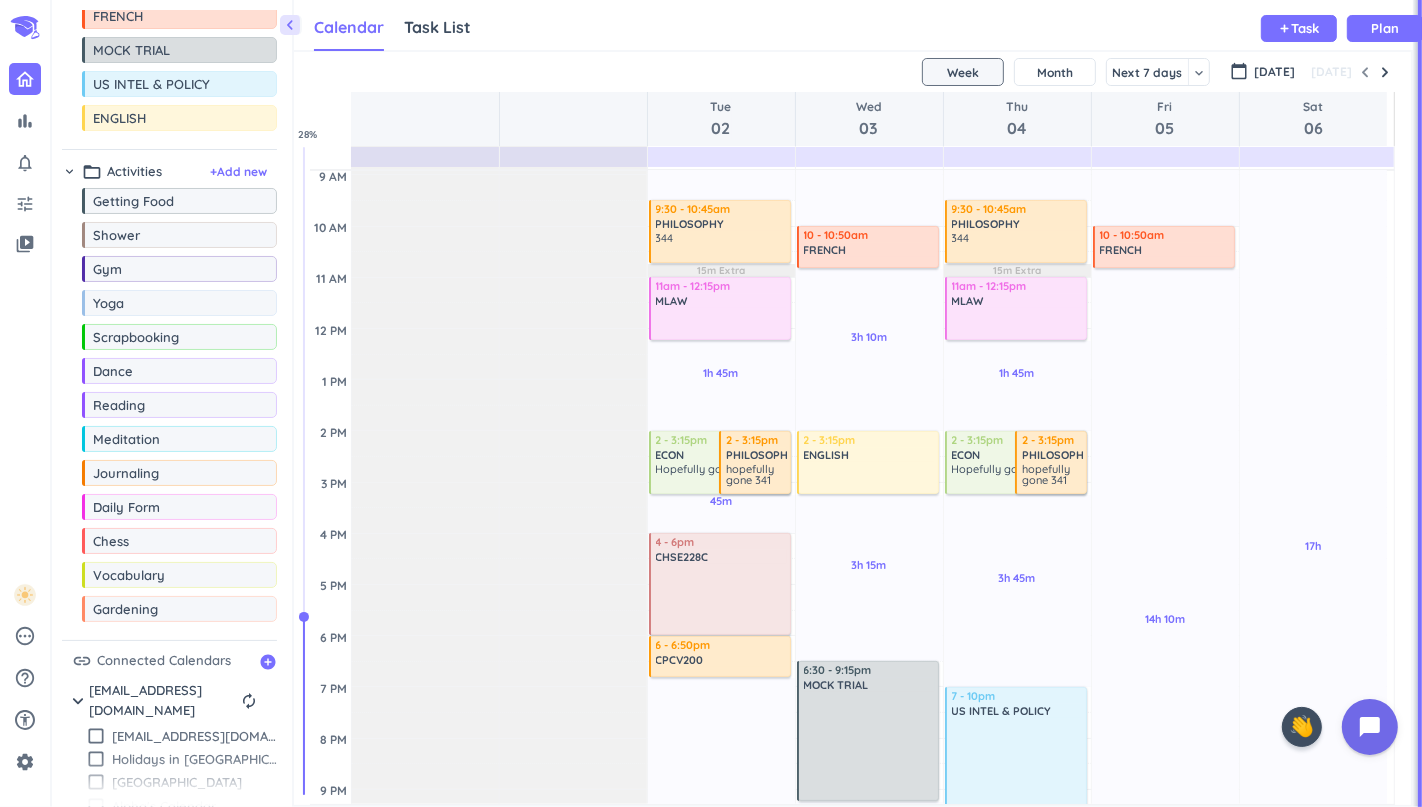 scroll, scrollTop: 260, scrollLeft: 0, axis: vertical 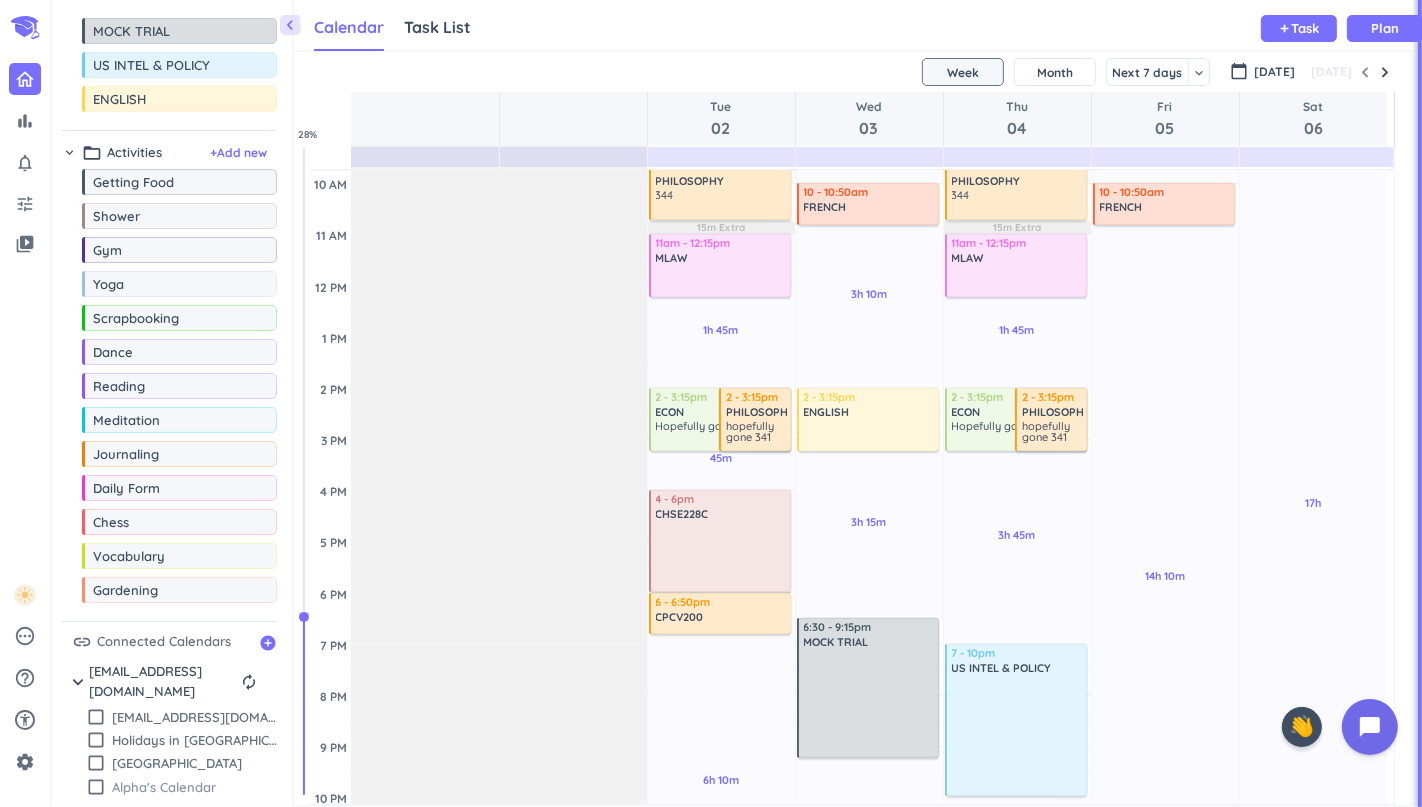 click on "check_box_outline_blank" at bounding box center (96, 787) 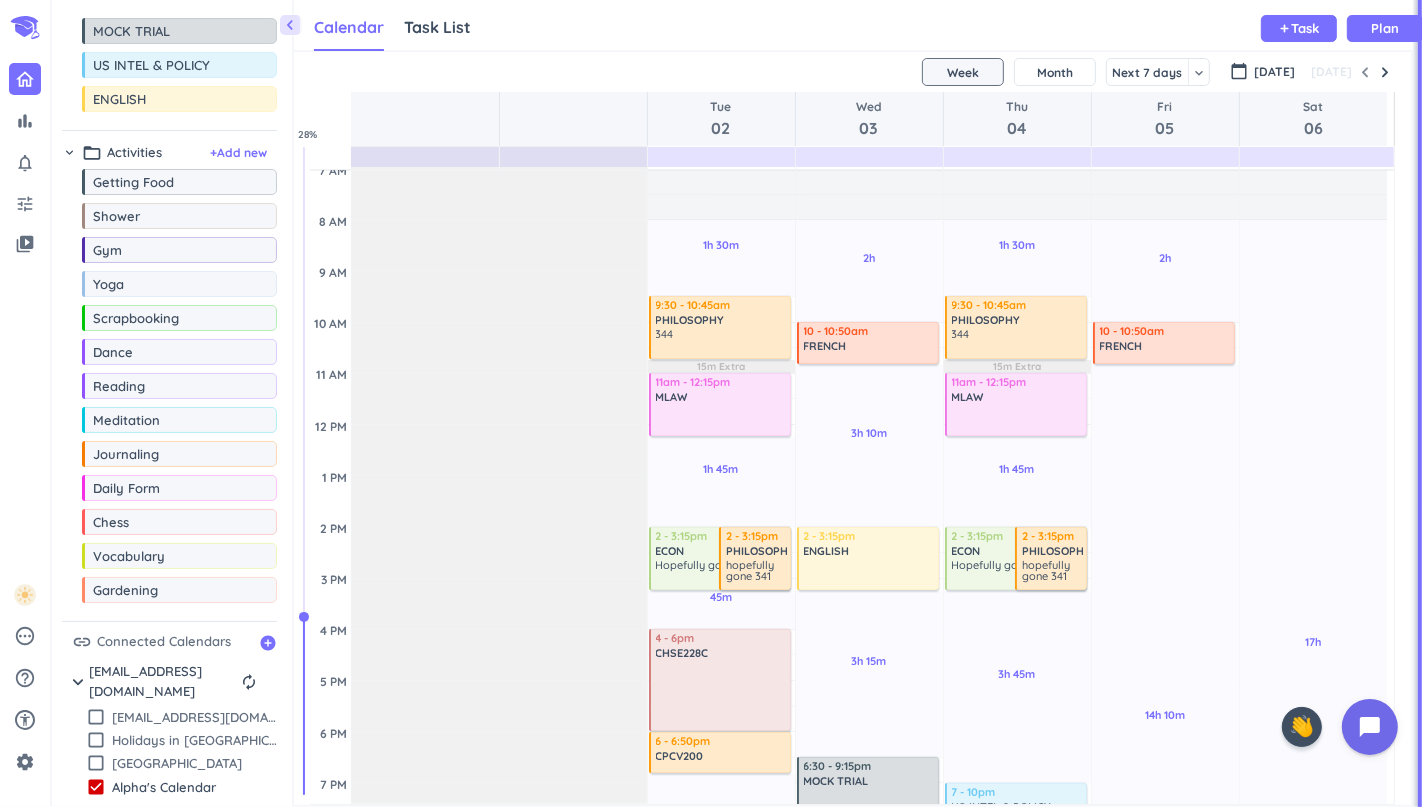 scroll, scrollTop: 212, scrollLeft: 0, axis: vertical 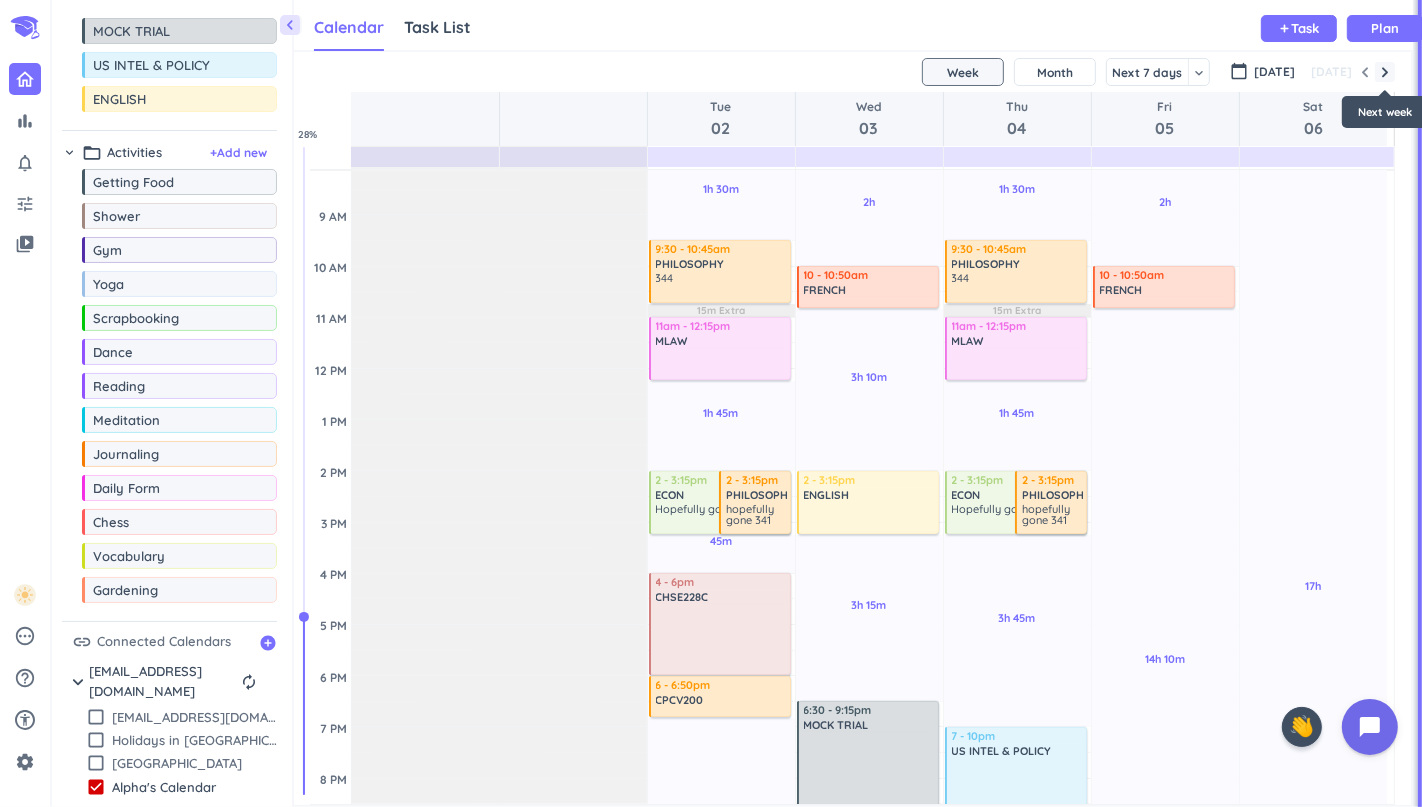 click at bounding box center [1385, 72] 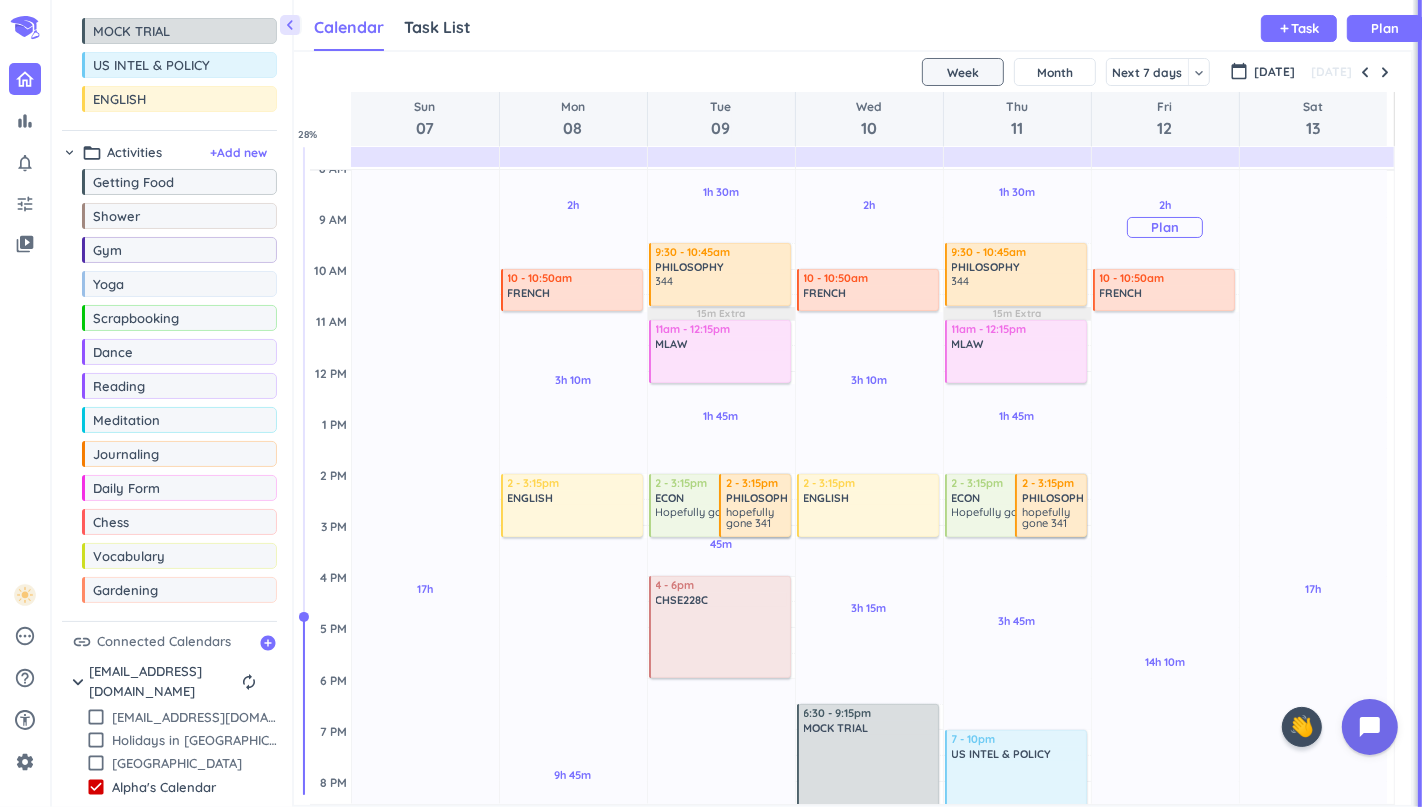 scroll, scrollTop: 210, scrollLeft: 0, axis: vertical 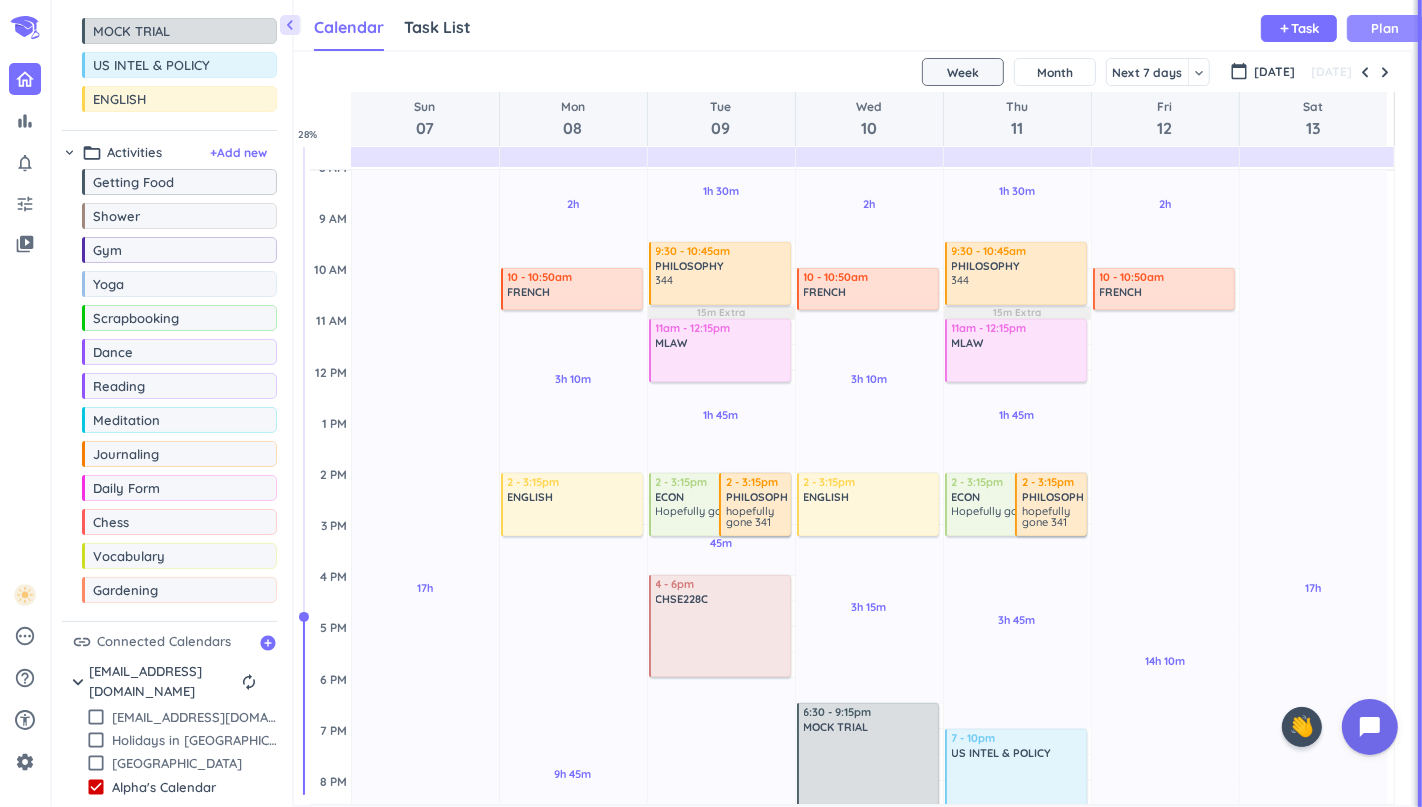 click on "Plan" at bounding box center (1385, 28) 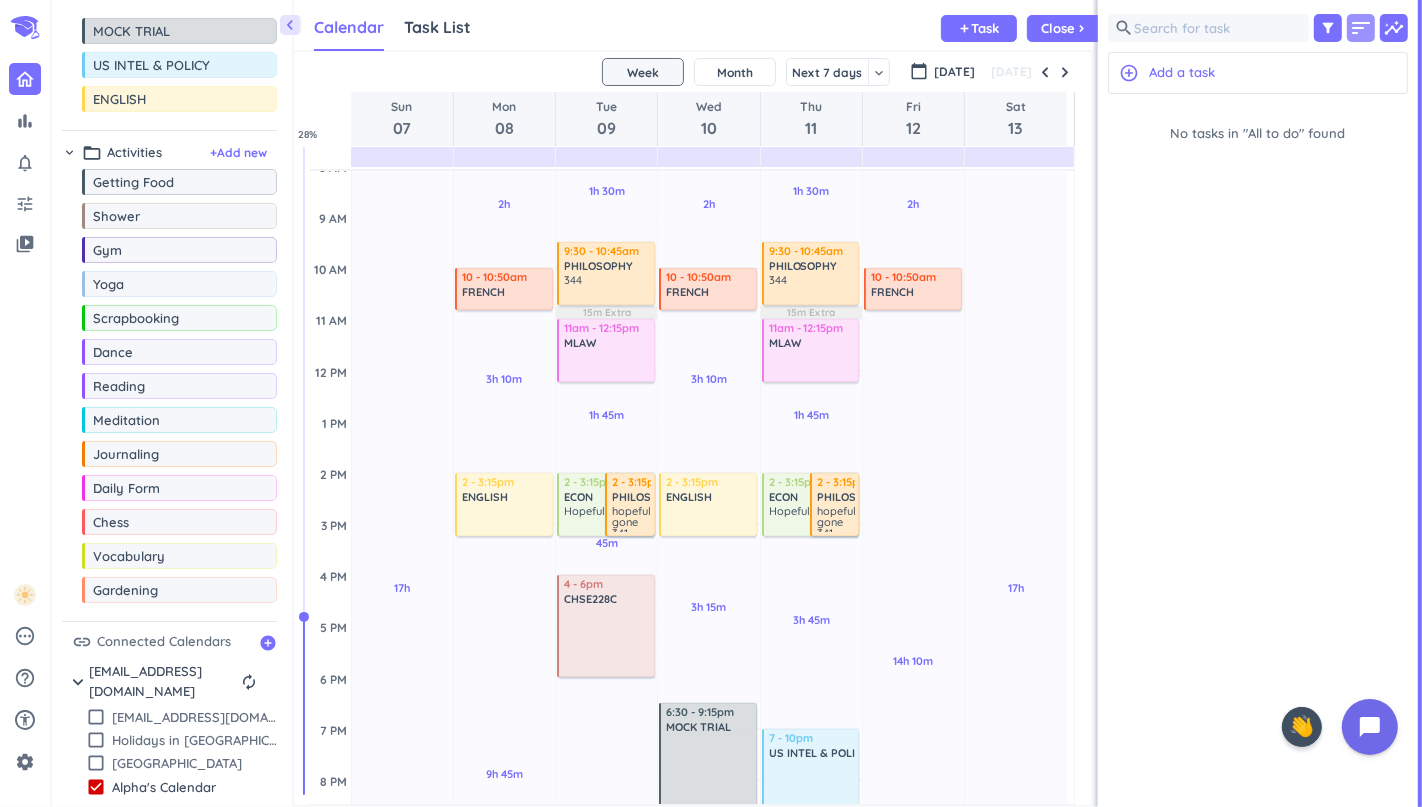 scroll, scrollTop: 42, scrollLeft: 791, axis: both 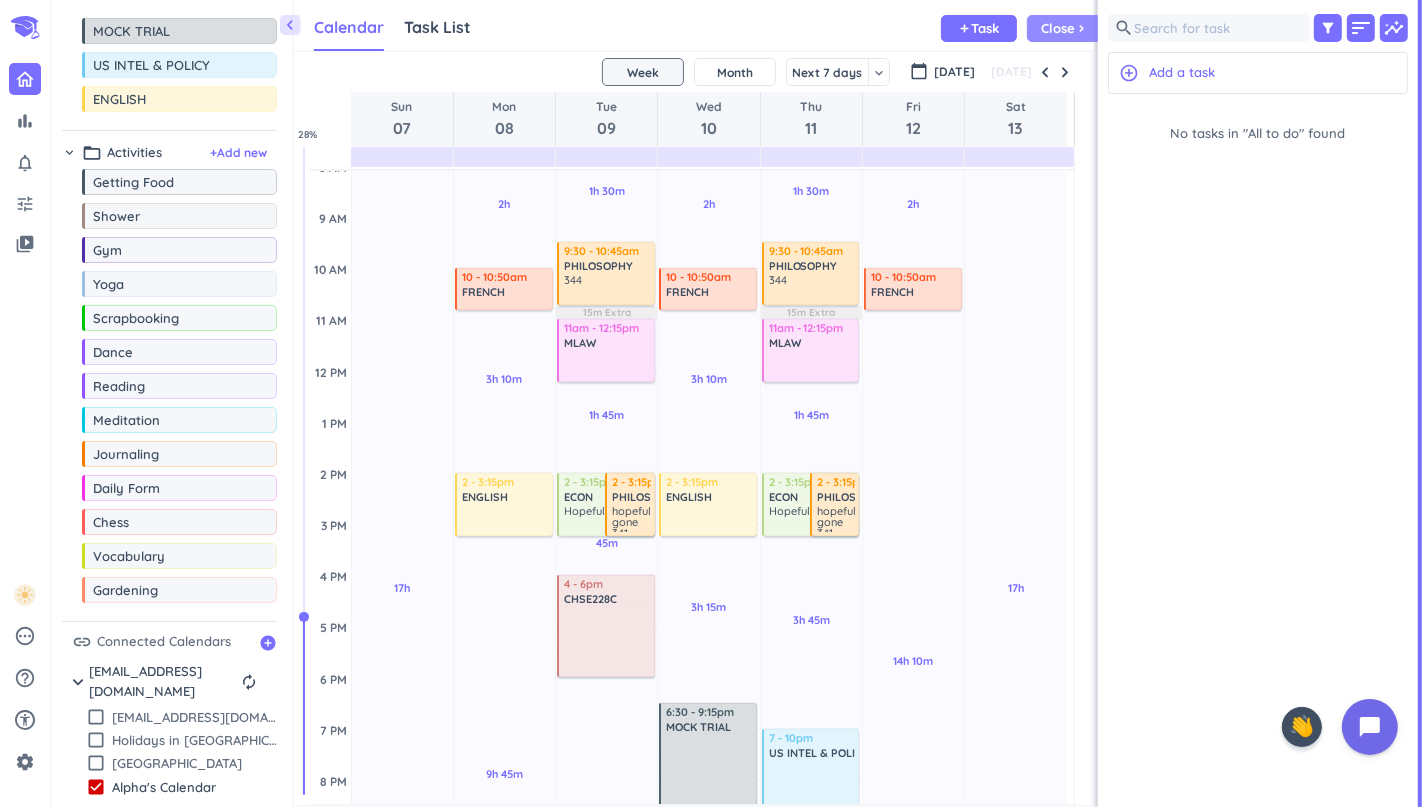 click on "Close" at bounding box center [1059, 28] 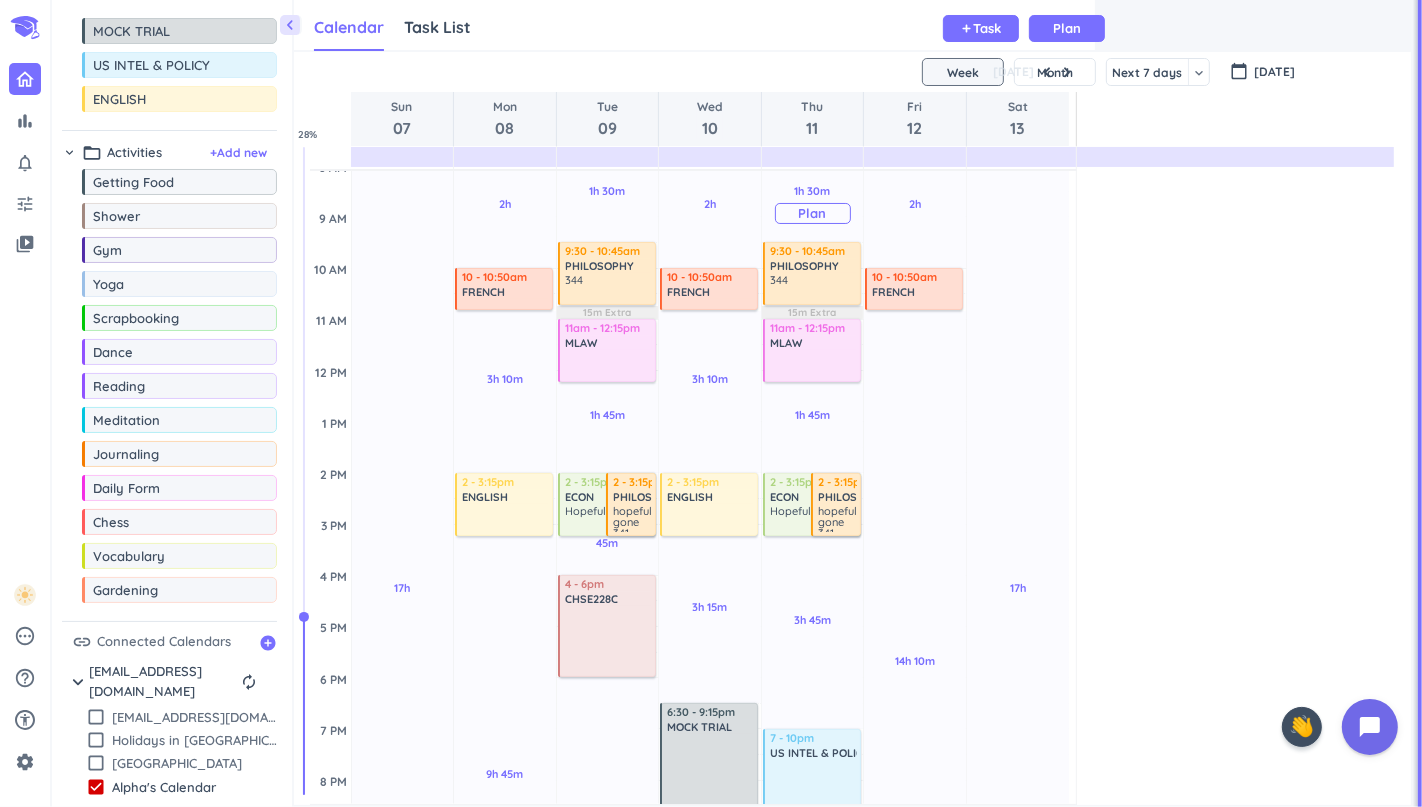 scroll, scrollTop: 8, scrollLeft: 7, axis: both 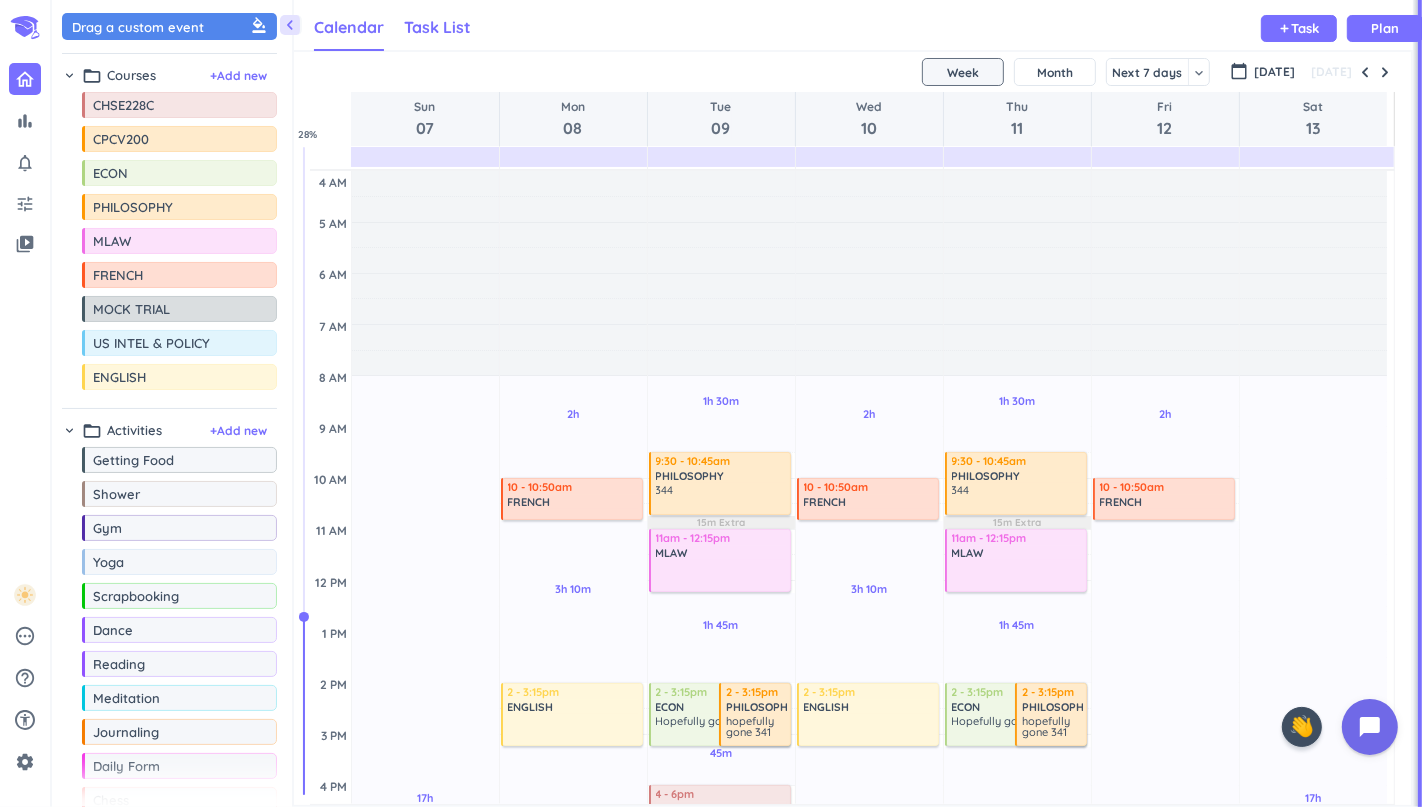 click on "Task List" at bounding box center [437, 27] 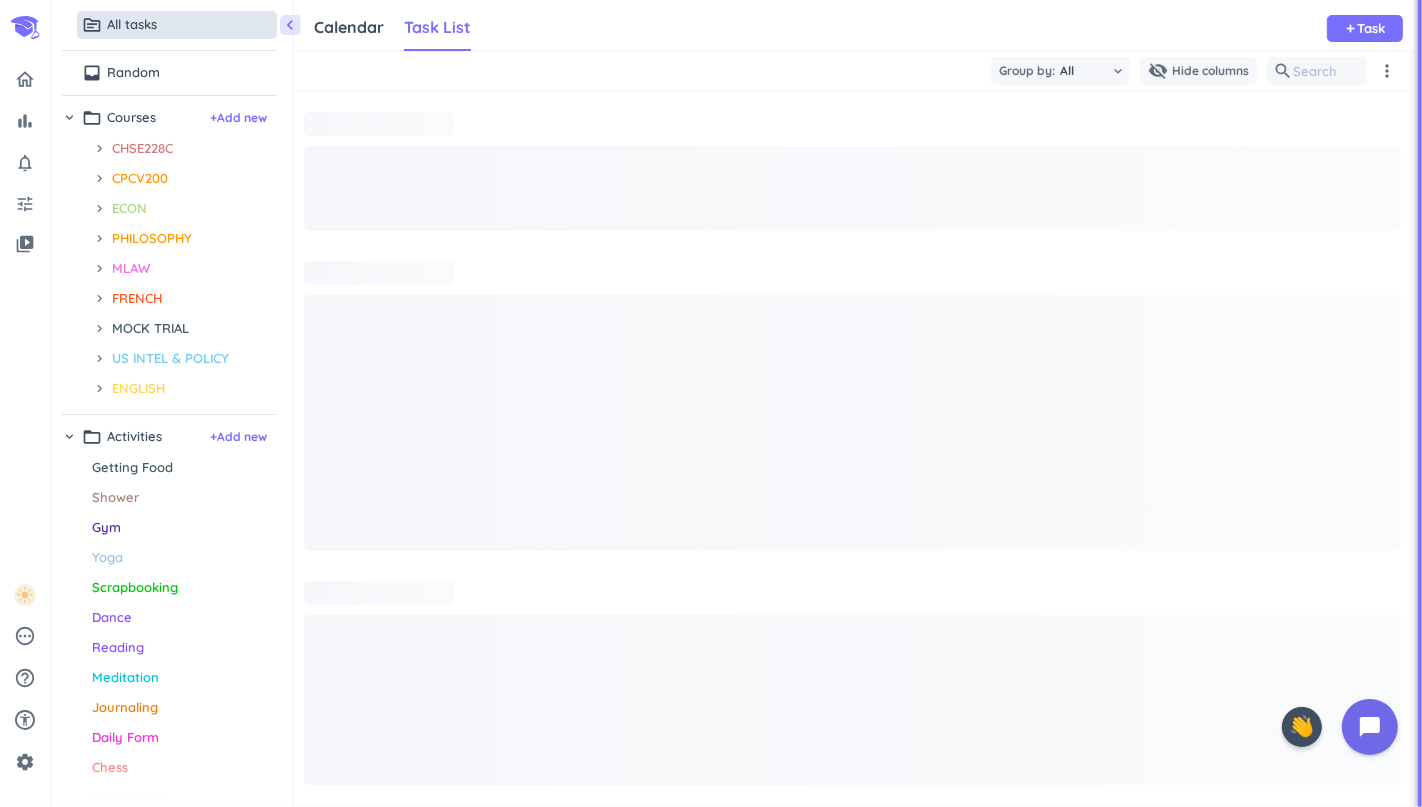 scroll, scrollTop: 8, scrollLeft: 8, axis: both 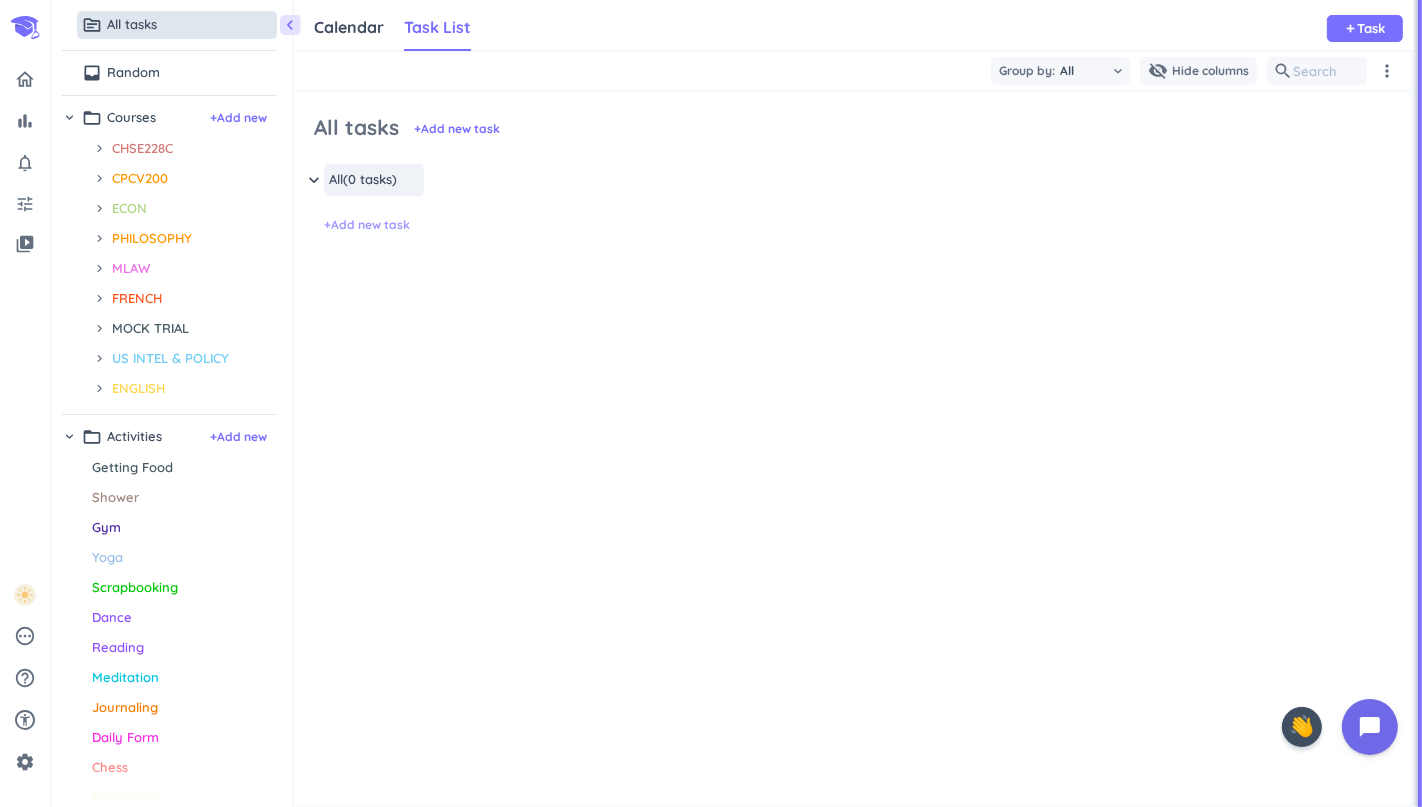 click on "+  Add new task" at bounding box center [367, 225] 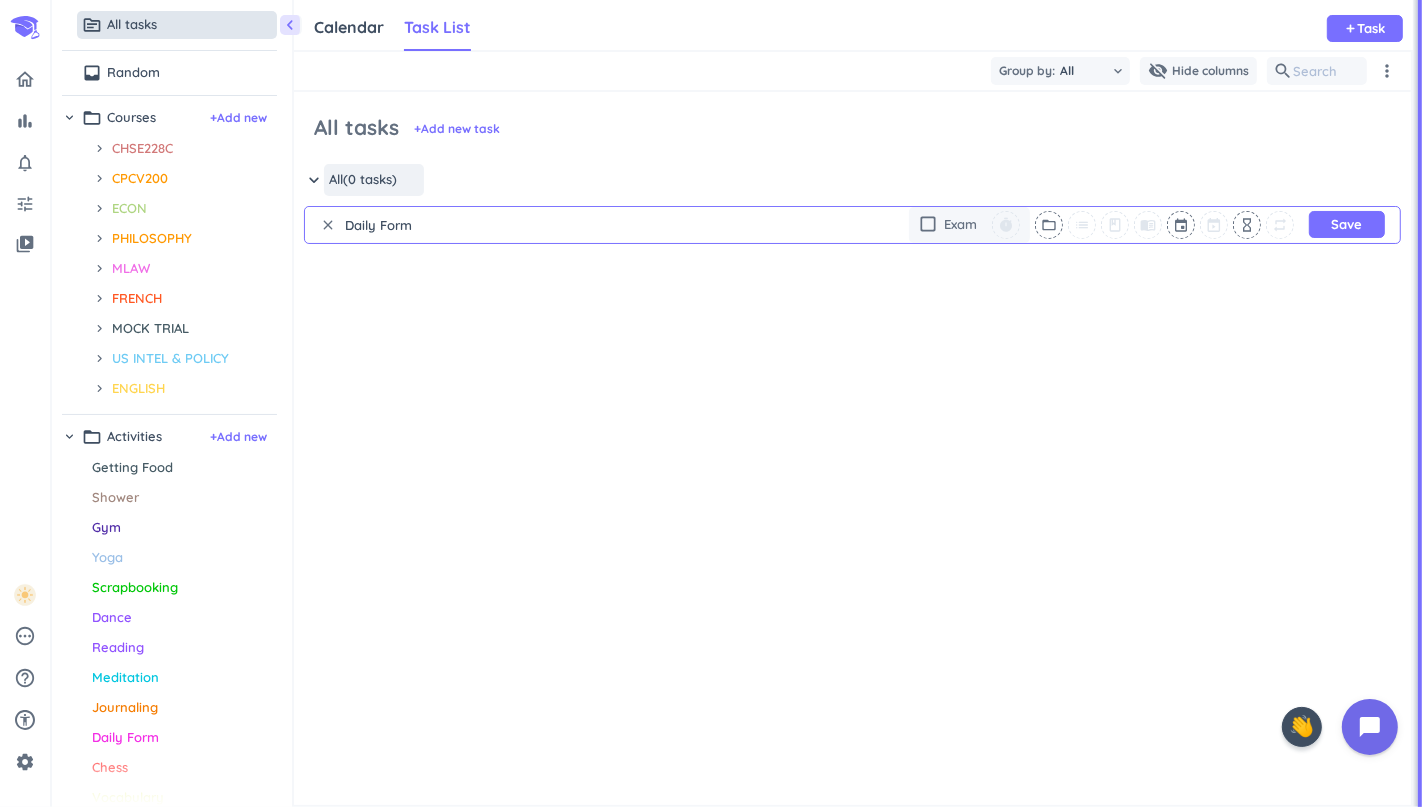 type on "Daily Form" 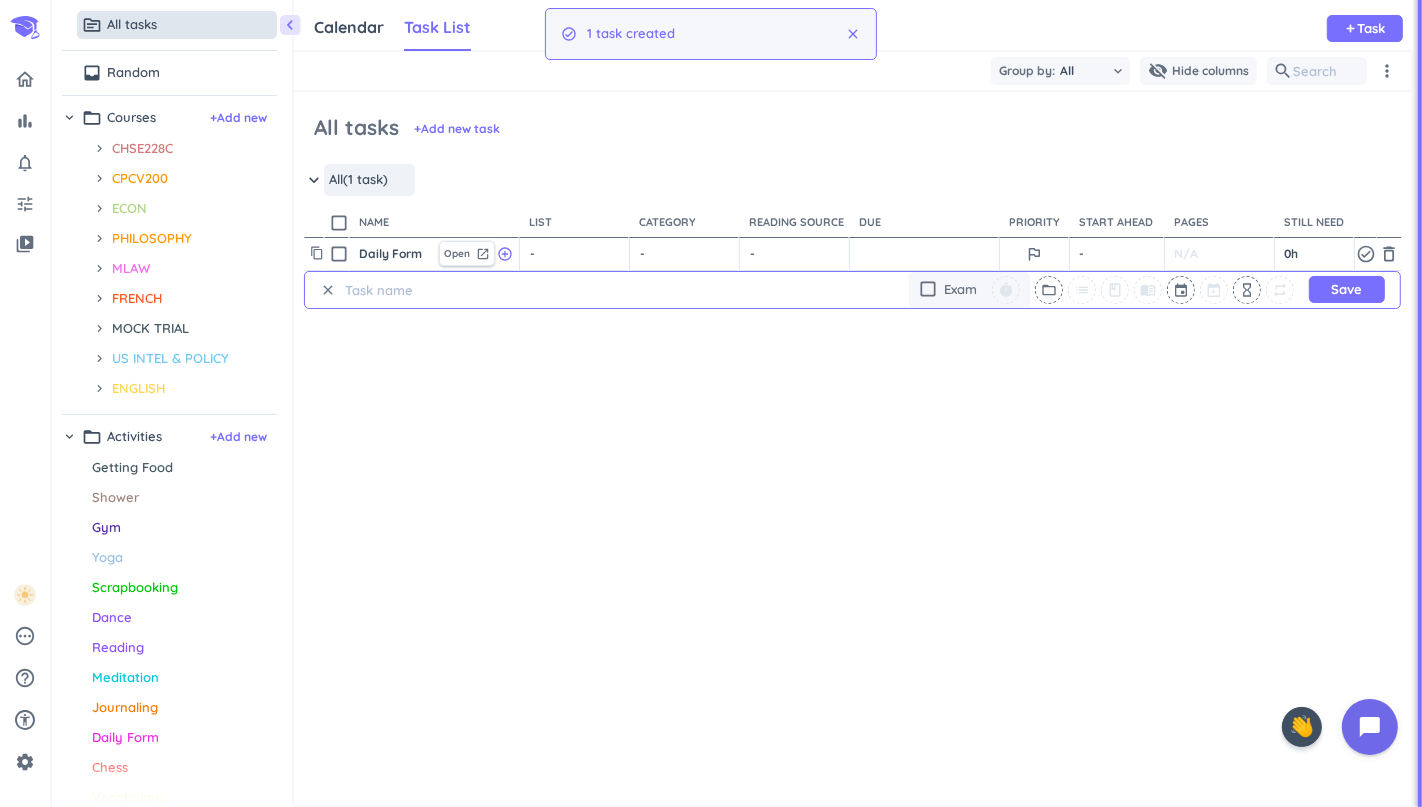 click on "- cancel" at bounding box center [576, 254] 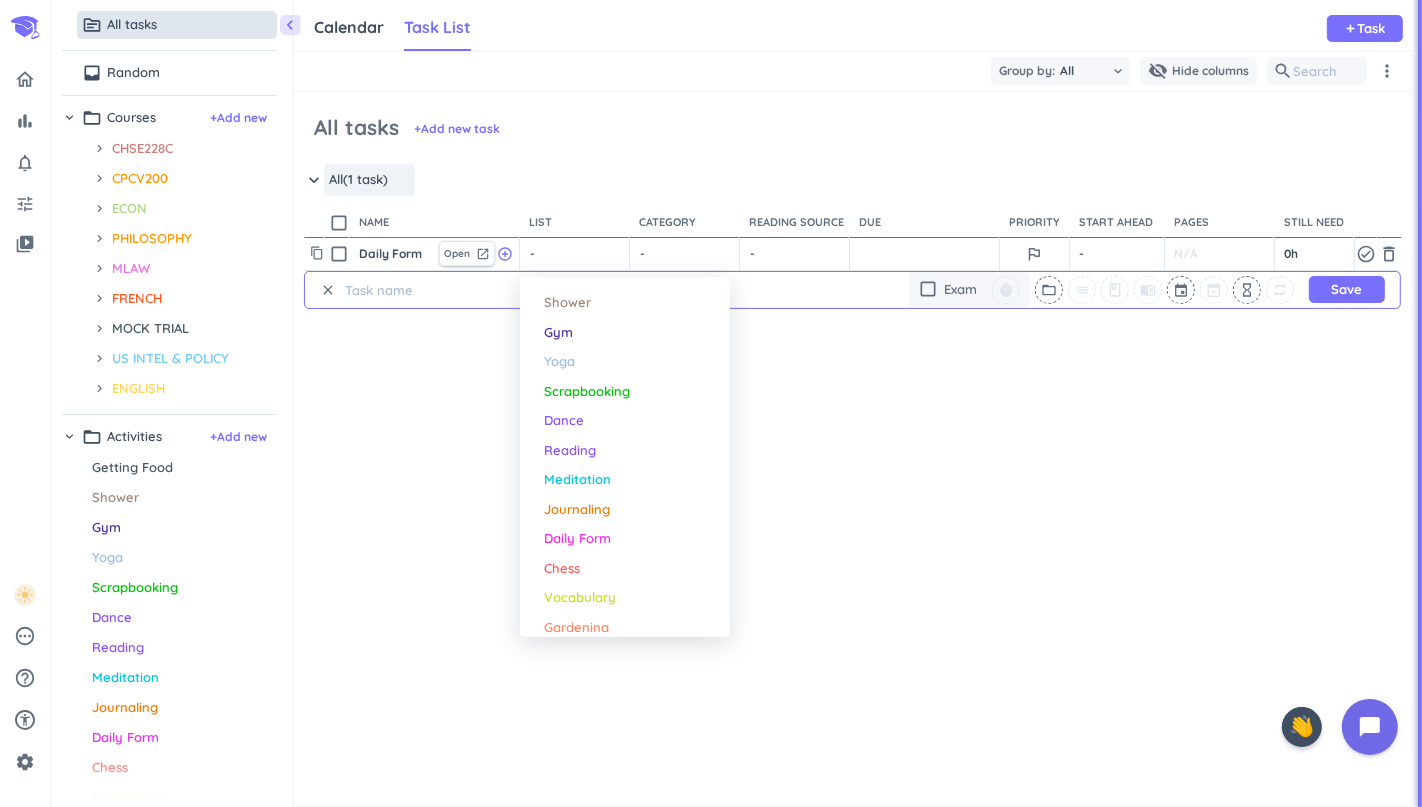 scroll, scrollTop: 344, scrollLeft: 0, axis: vertical 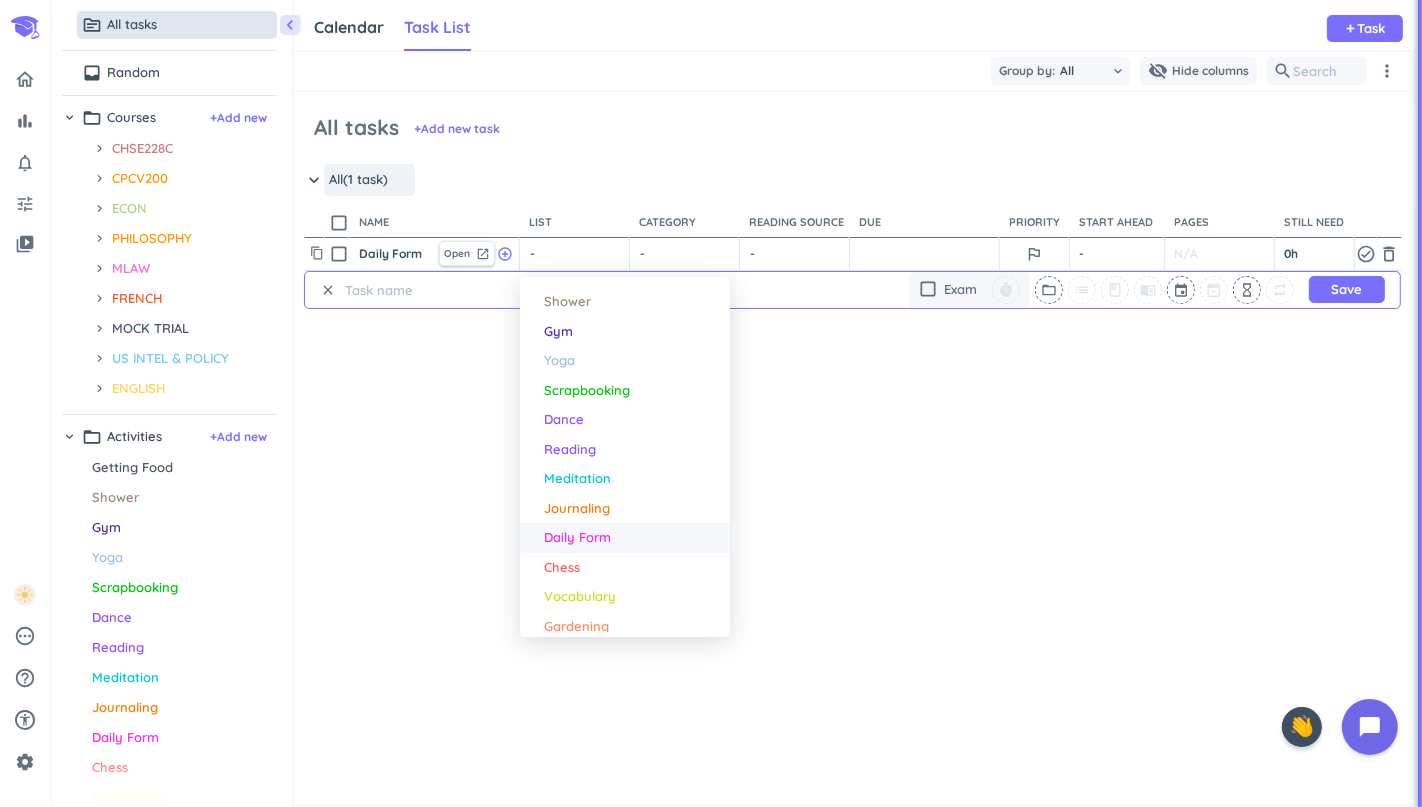 click on "Daily Form" at bounding box center [577, 538] 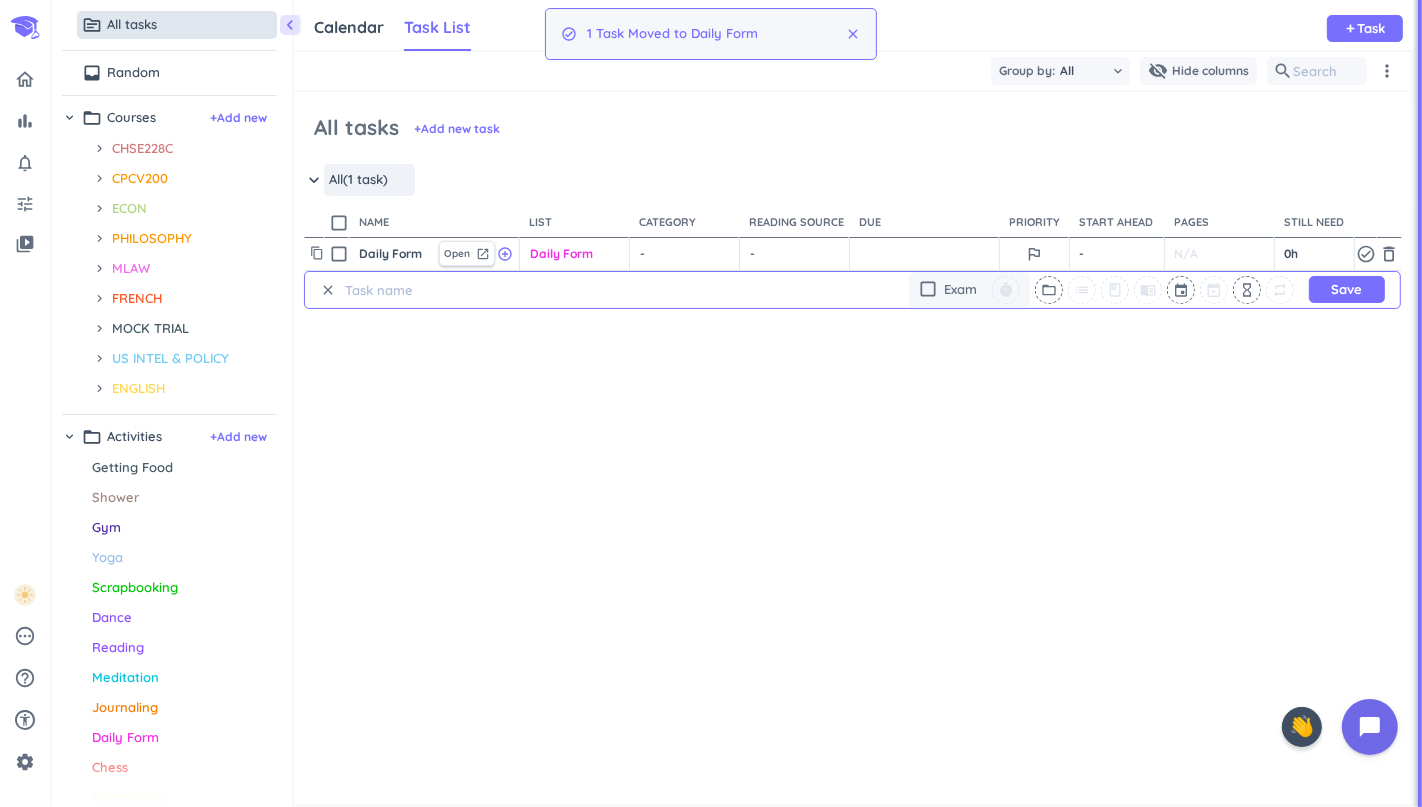 click on "- cancel" at bounding box center (686, 254) 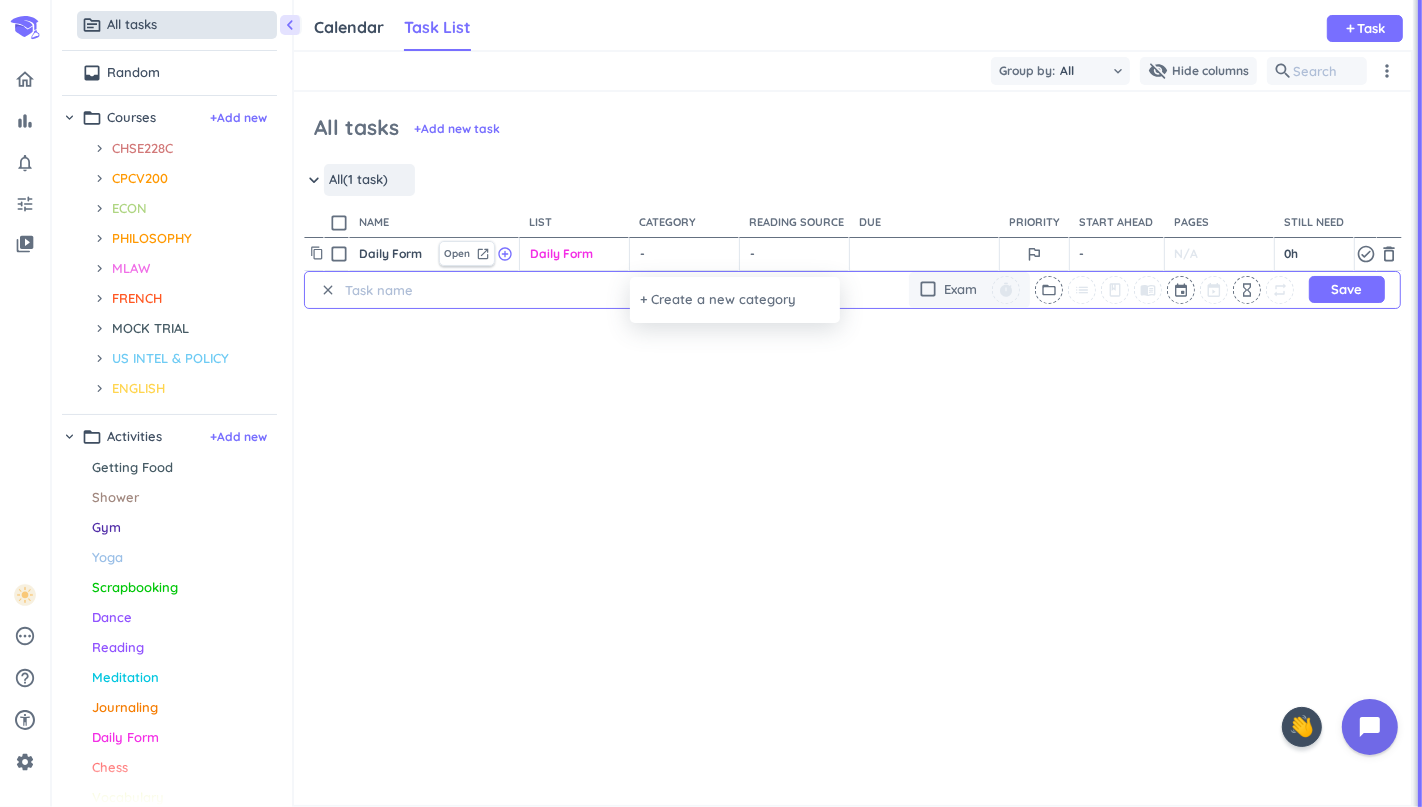 click at bounding box center (711, 403) 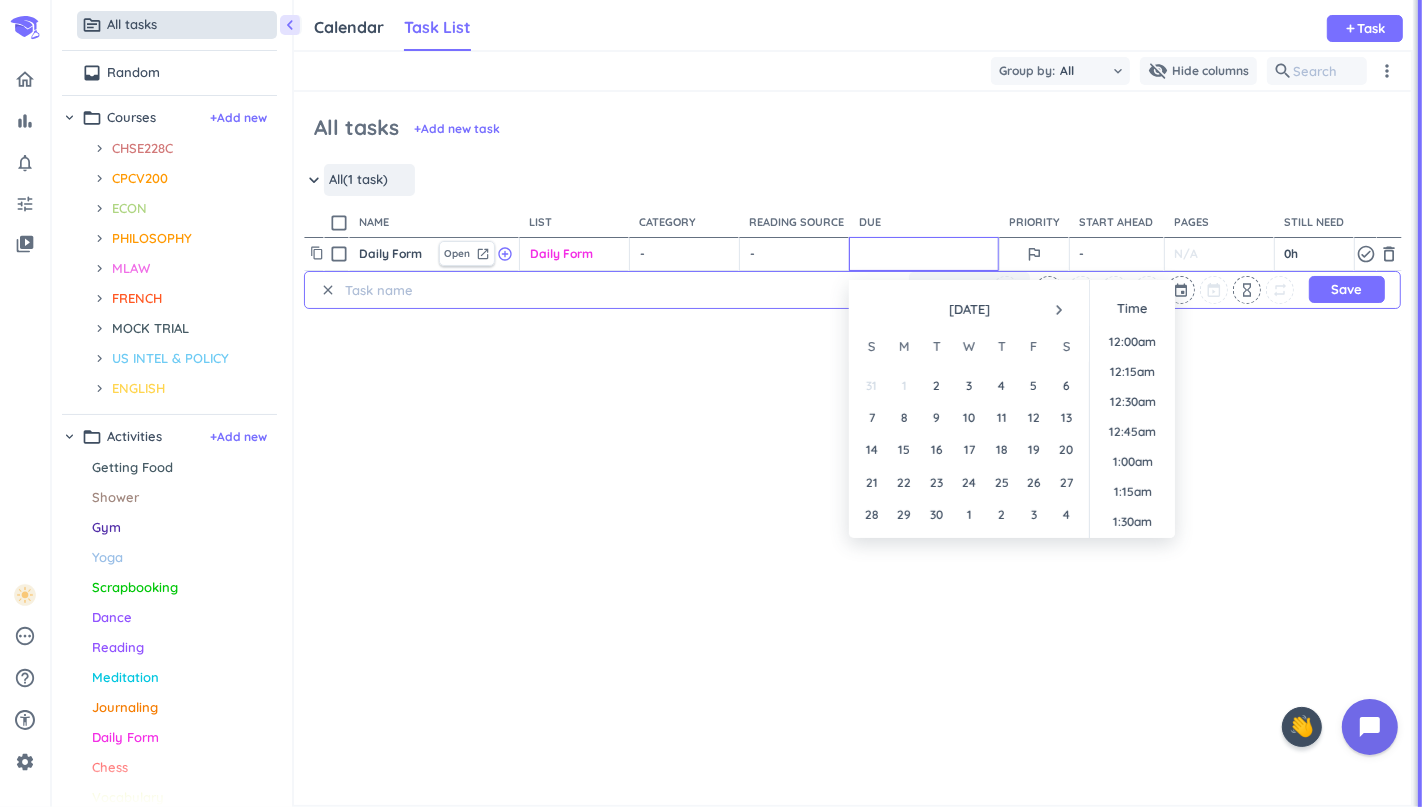 click at bounding box center (924, 254) 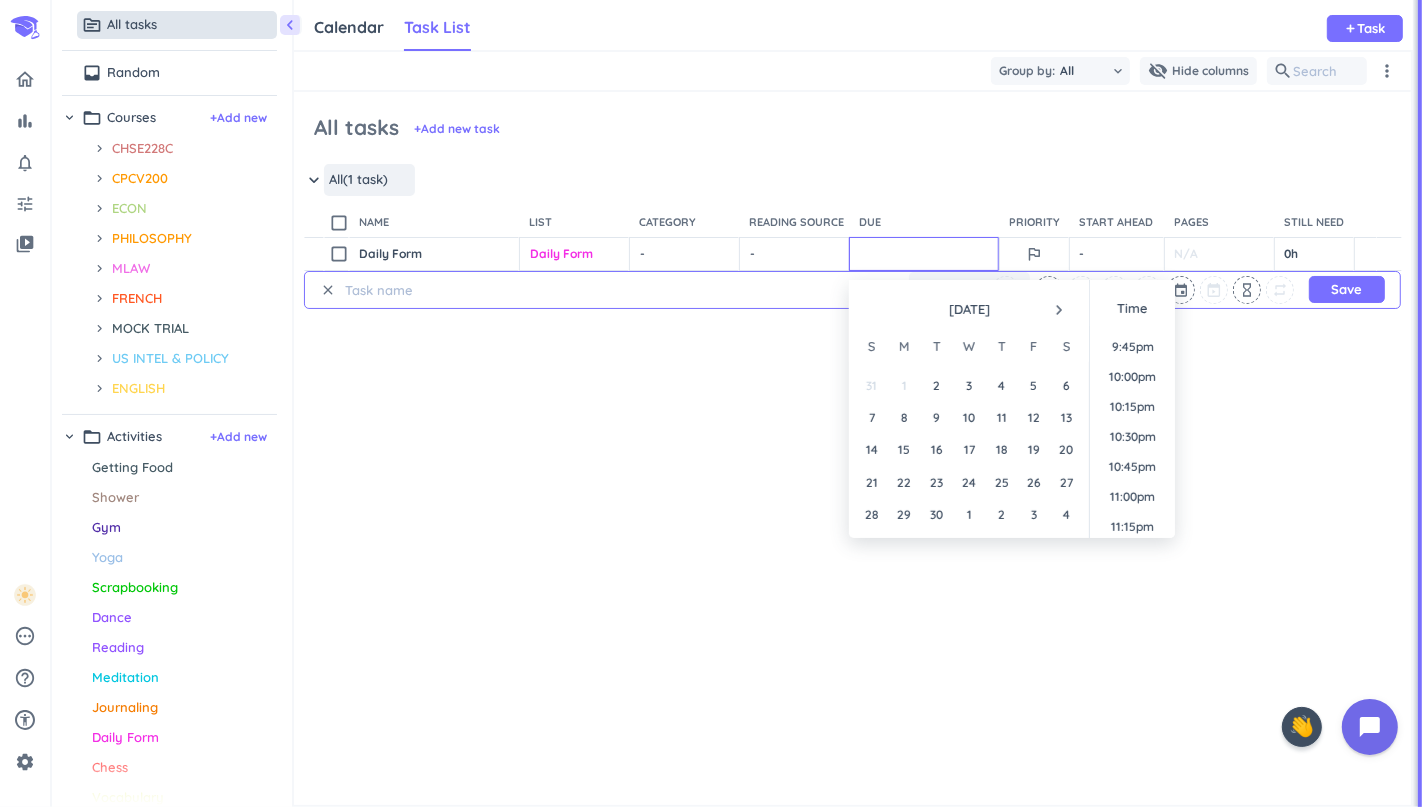 scroll, scrollTop: 2694, scrollLeft: 0, axis: vertical 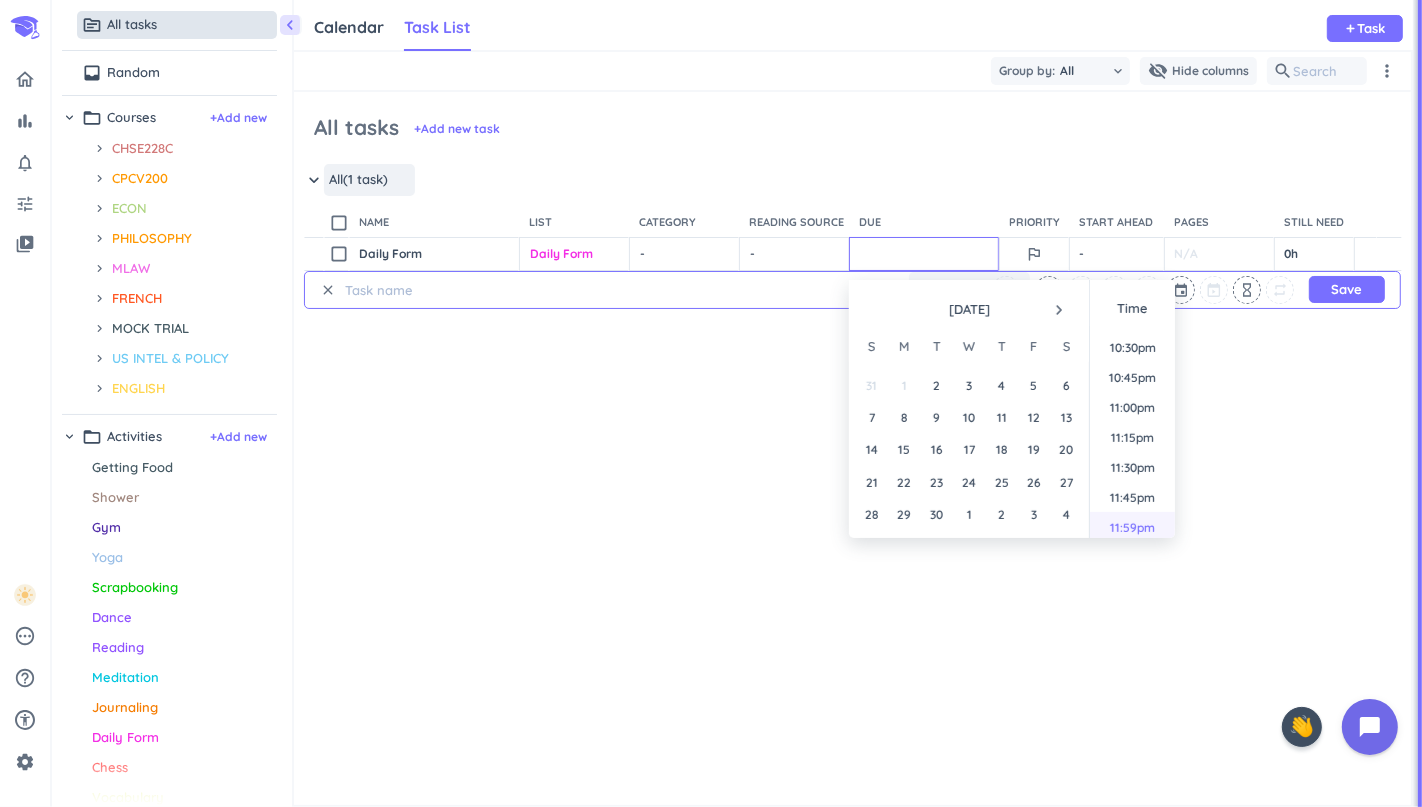 click on "11:59pm" at bounding box center [1132, 527] 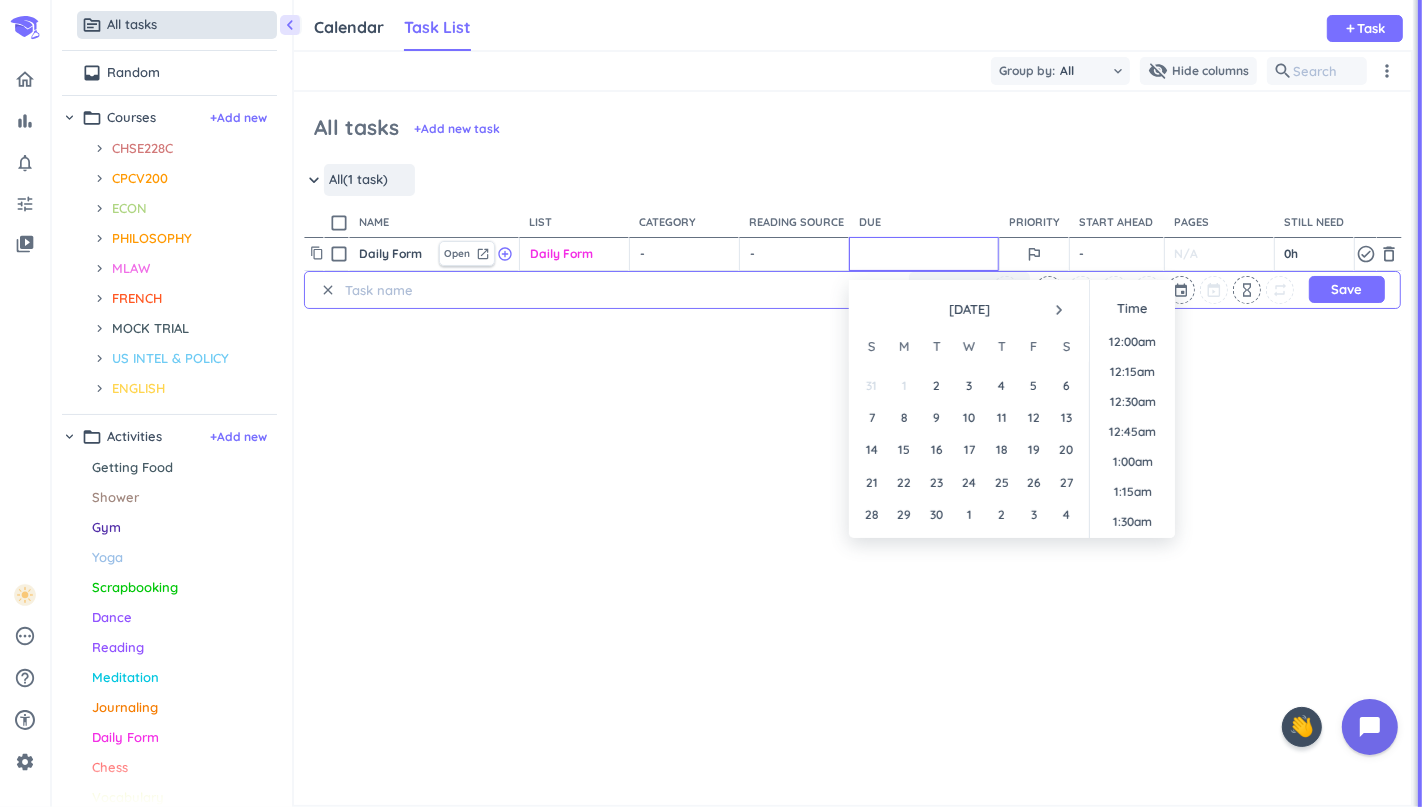 click at bounding box center (924, 254) 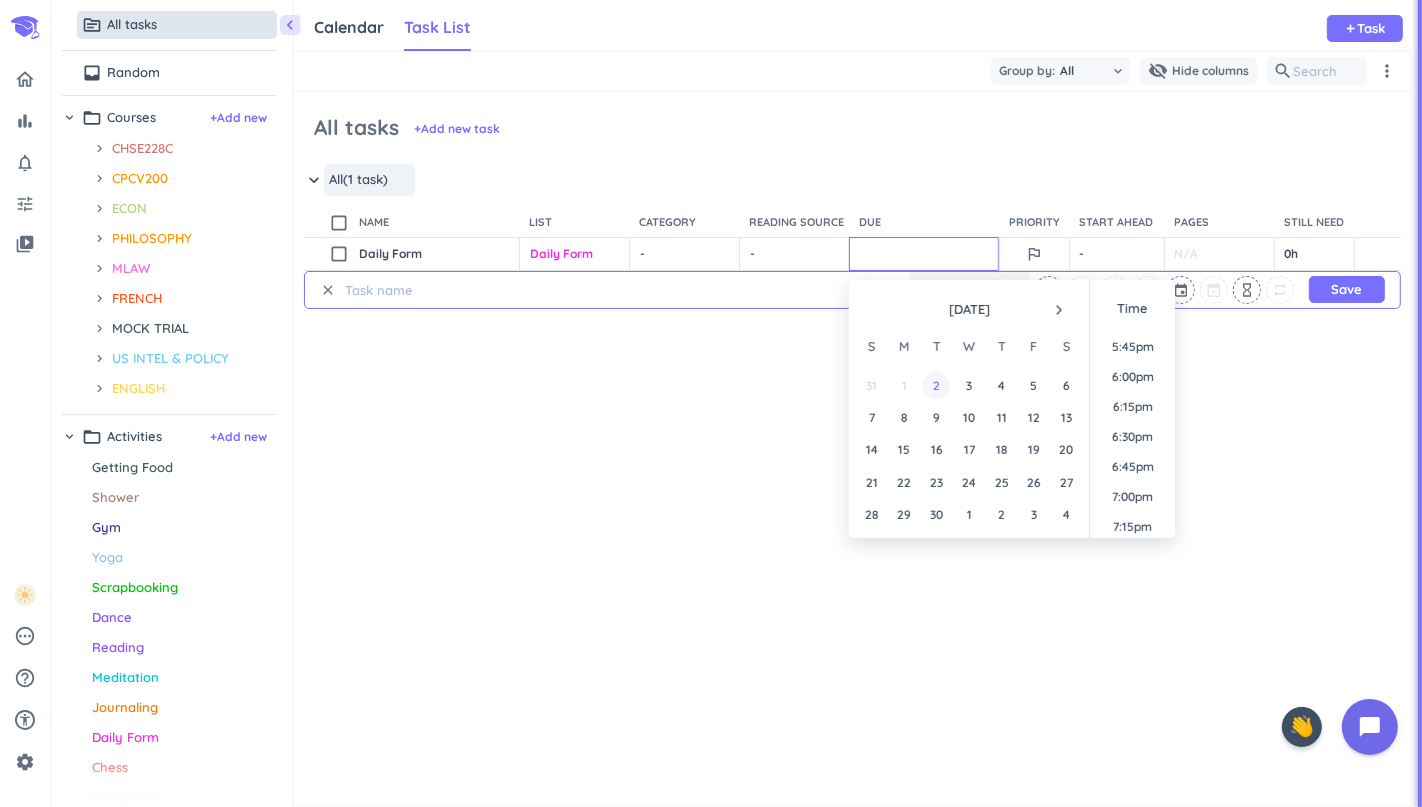 click on "2" at bounding box center (936, 385) 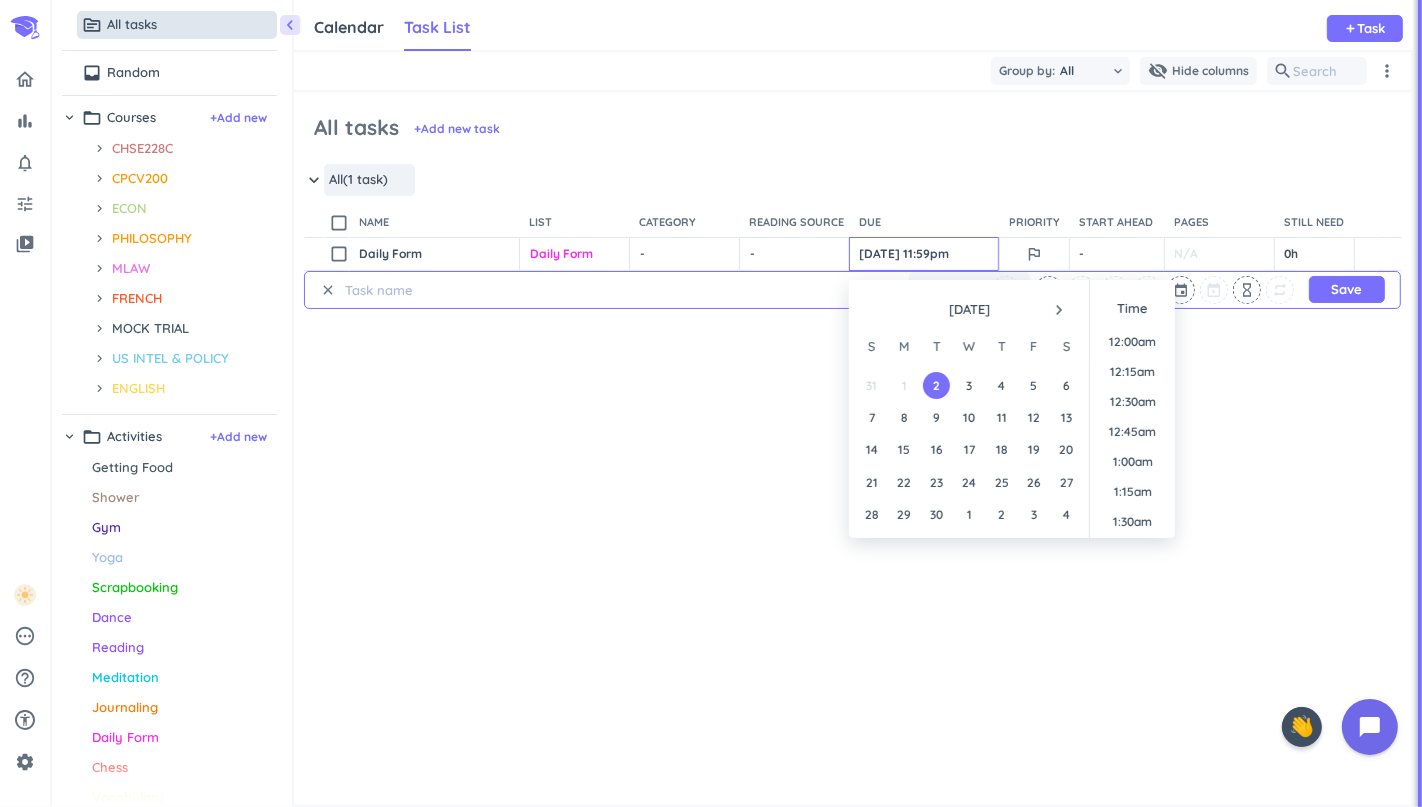 scroll, scrollTop: 2694, scrollLeft: 0, axis: vertical 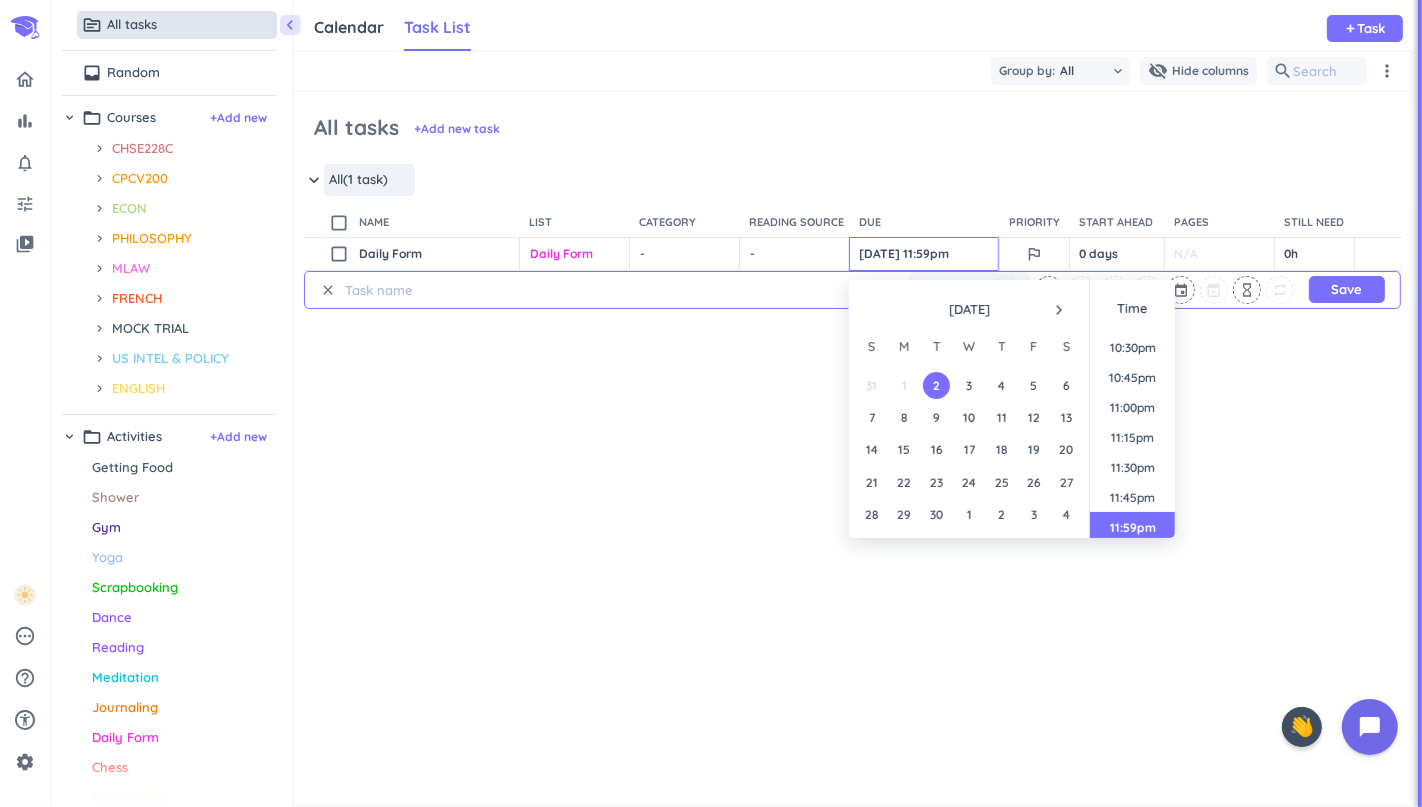 click on "11:59pm" at bounding box center (1132, 527) 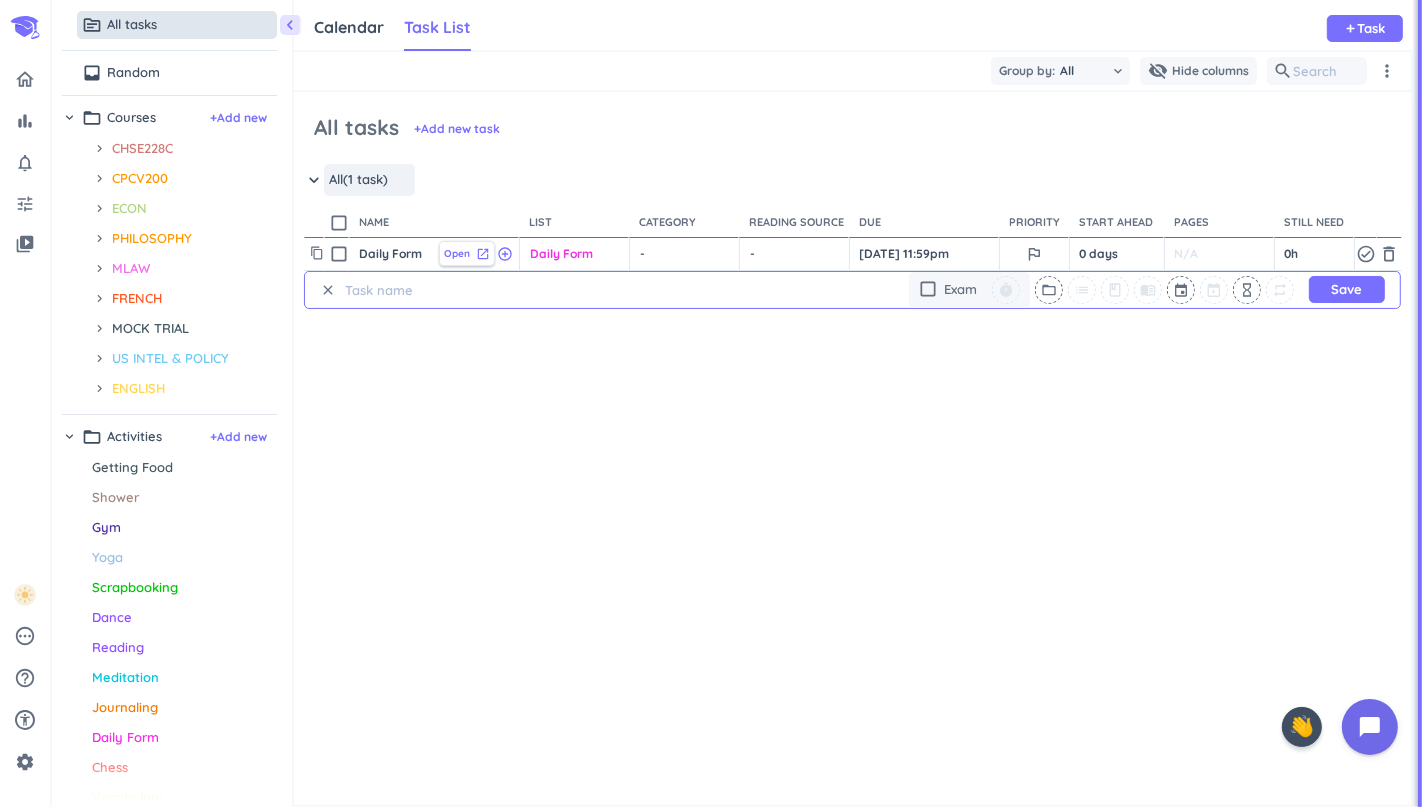 click on "Open" at bounding box center (457, 253) 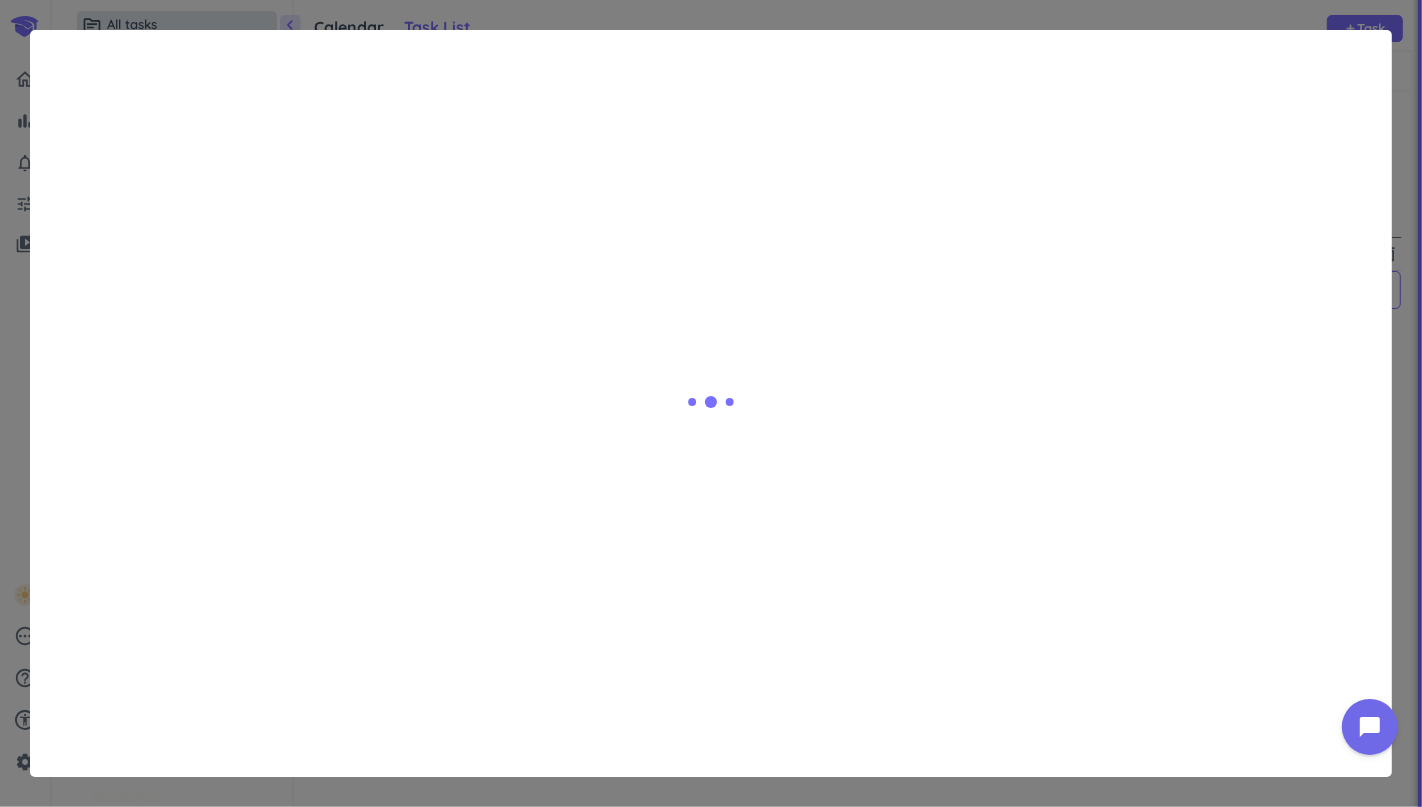 type on "x" 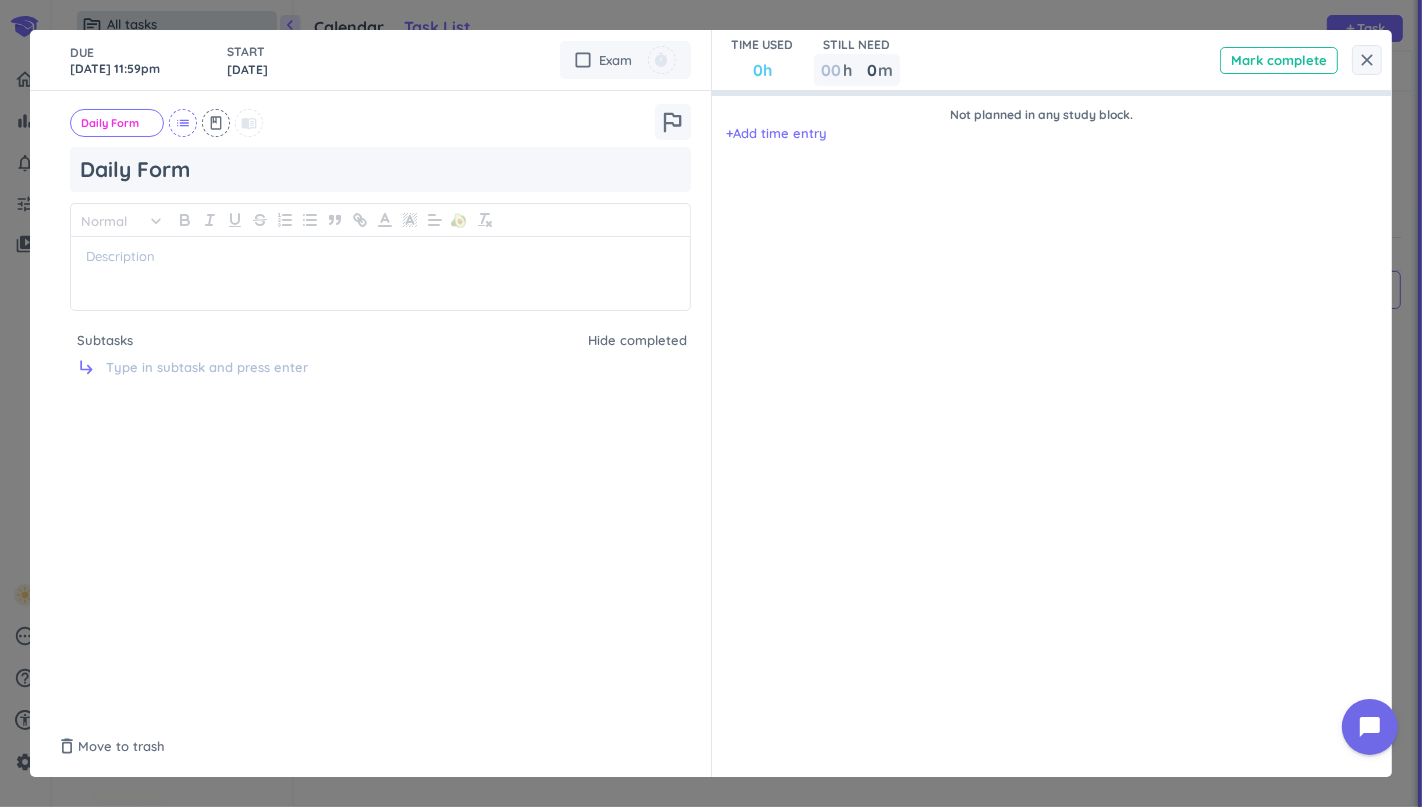 click on "list" at bounding box center [183, 123] 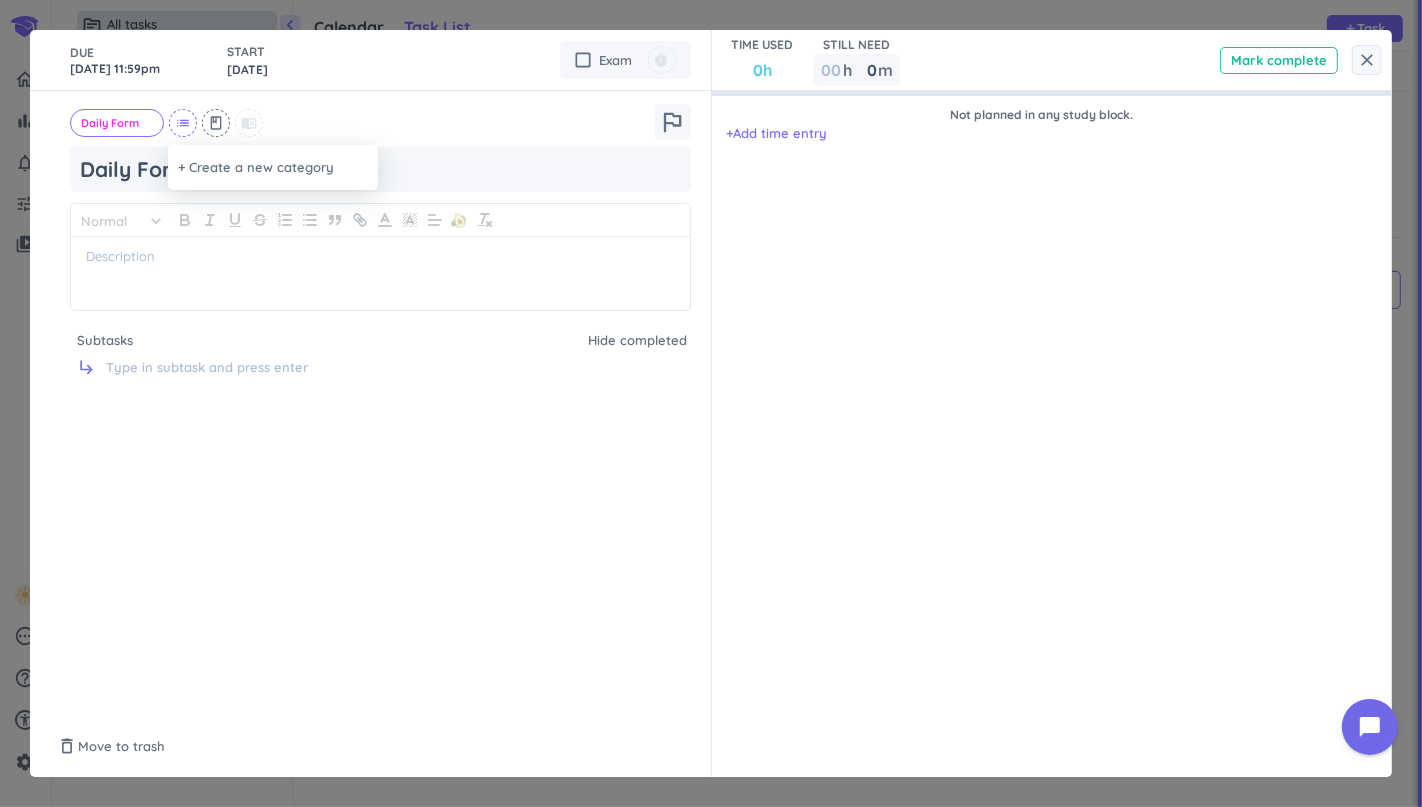 click at bounding box center [711, 403] 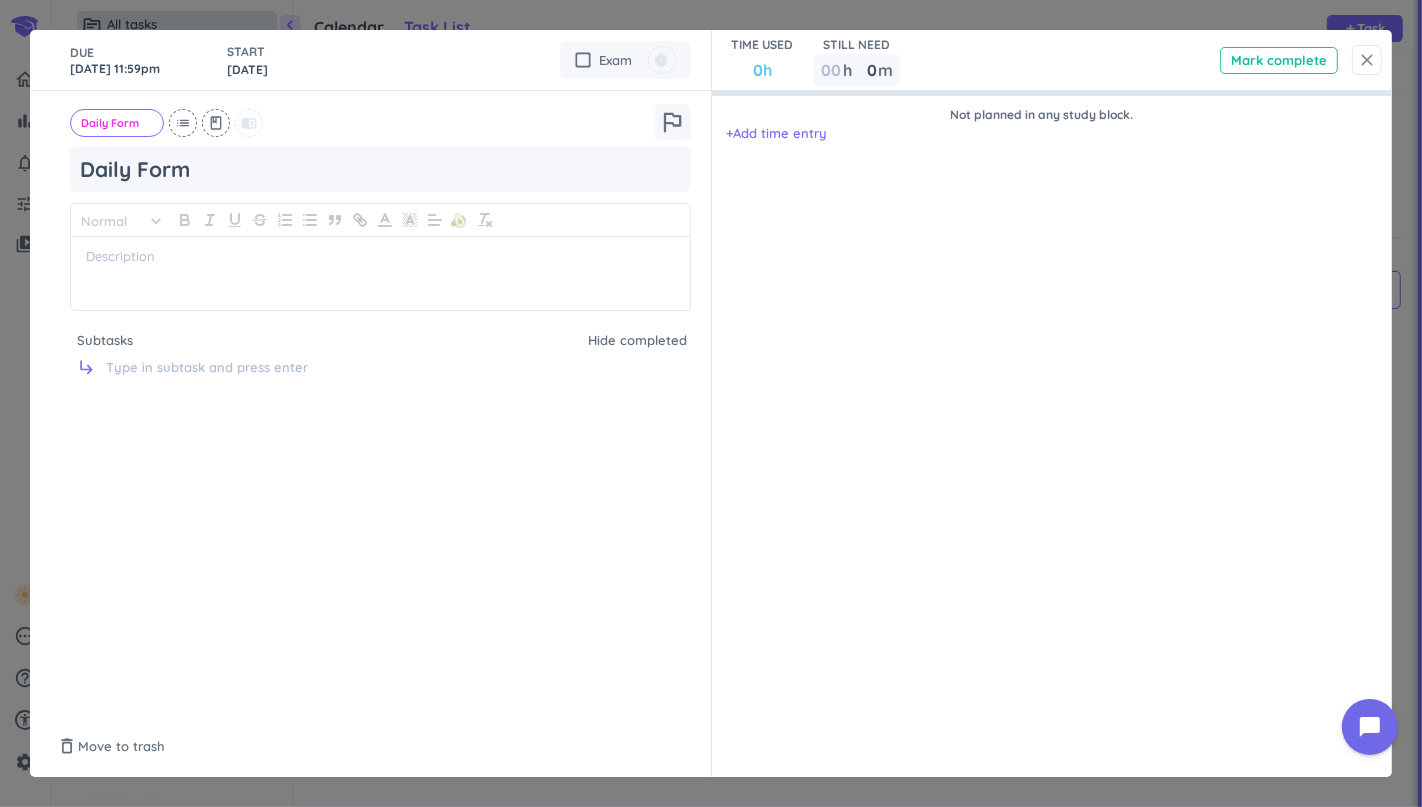 click on "close" at bounding box center [1367, 60] 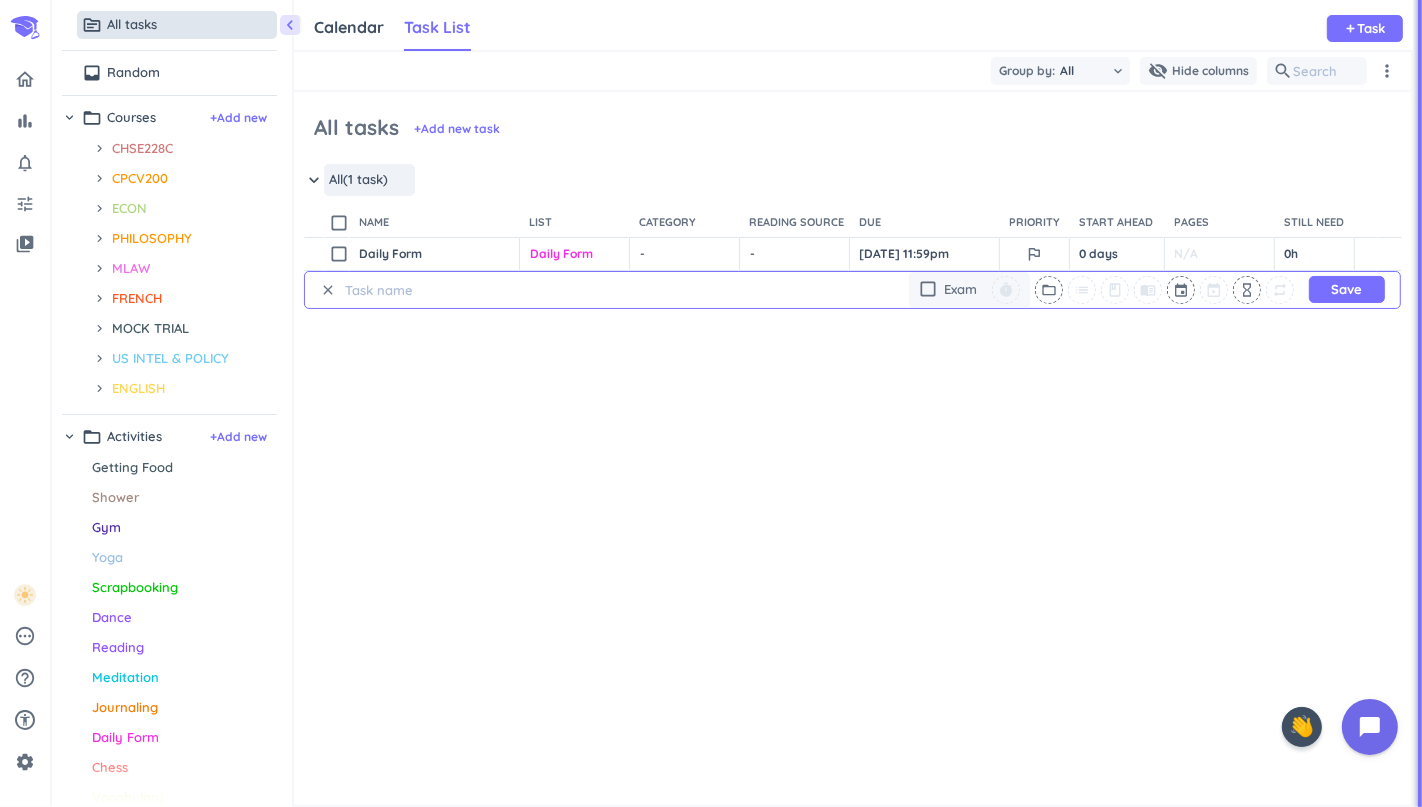click at bounding box center [436, 290] 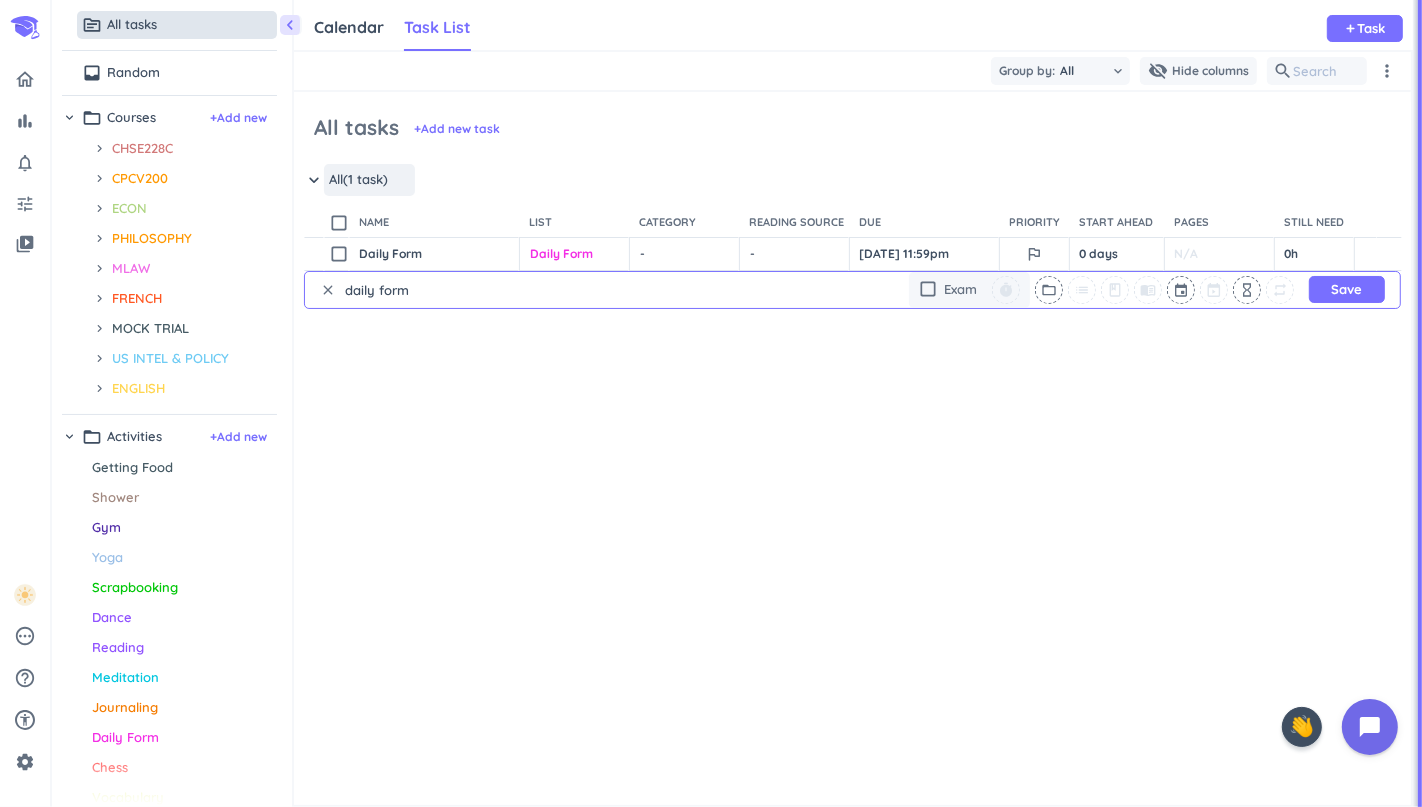 type on "daily form" 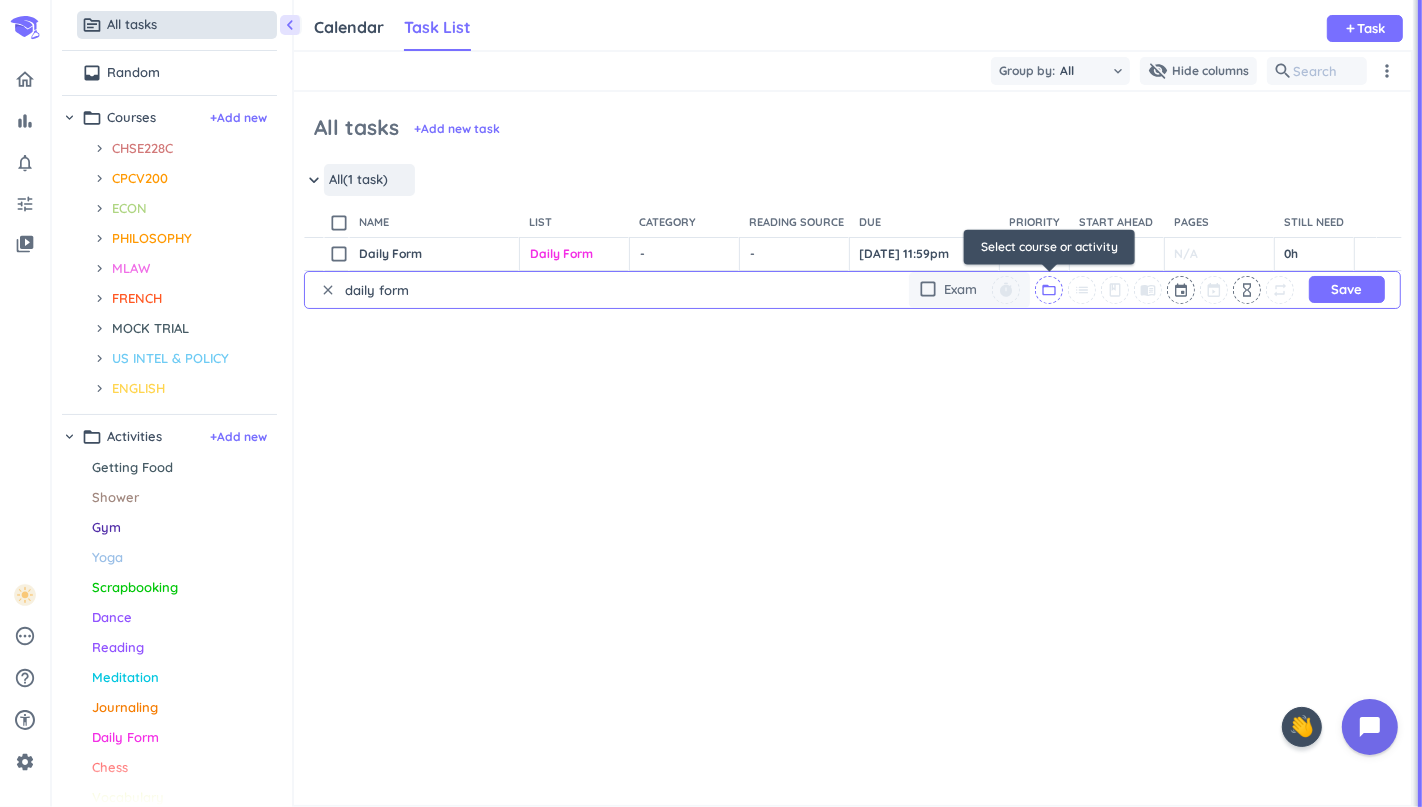 click on "folder_open" at bounding box center (1049, 290) 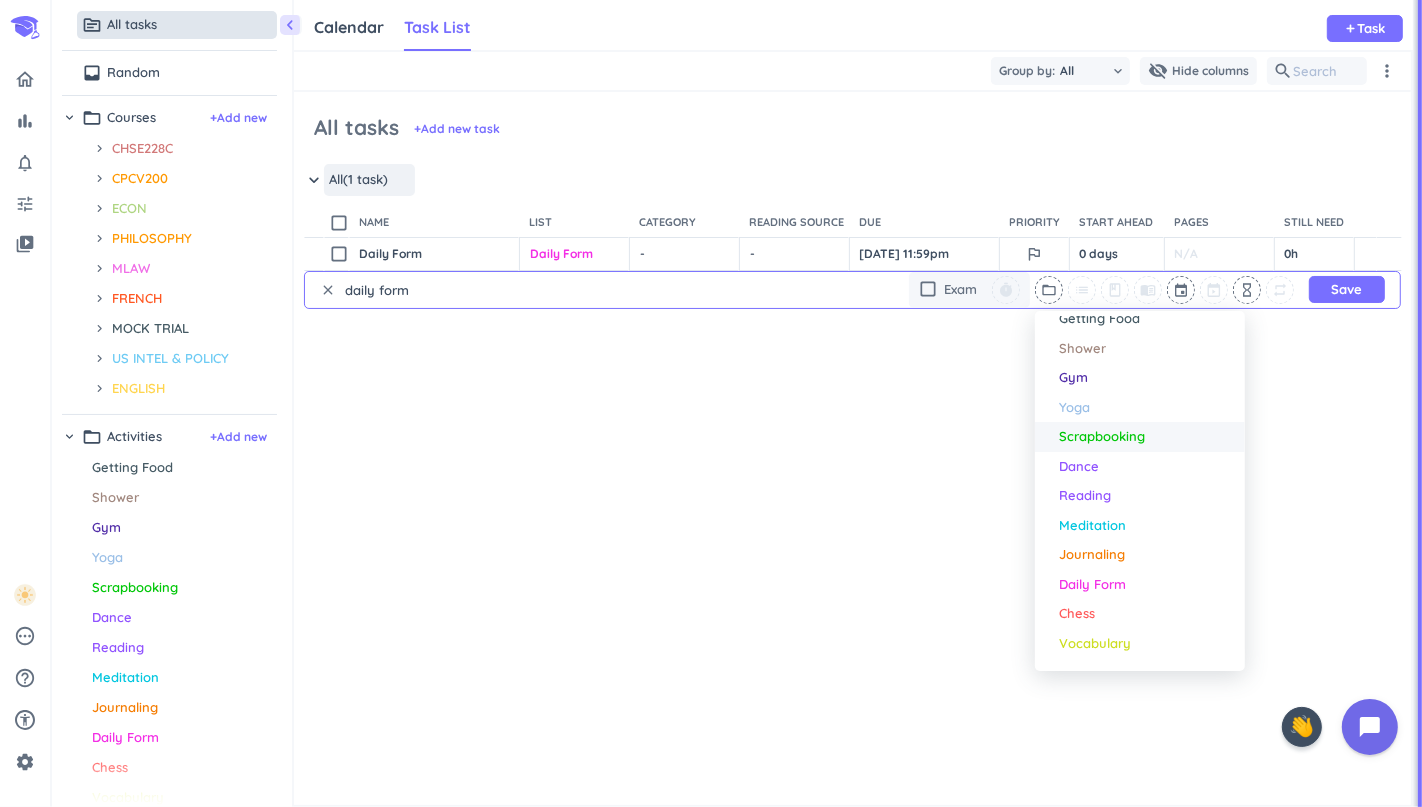 scroll, scrollTop: 332, scrollLeft: 0, axis: vertical 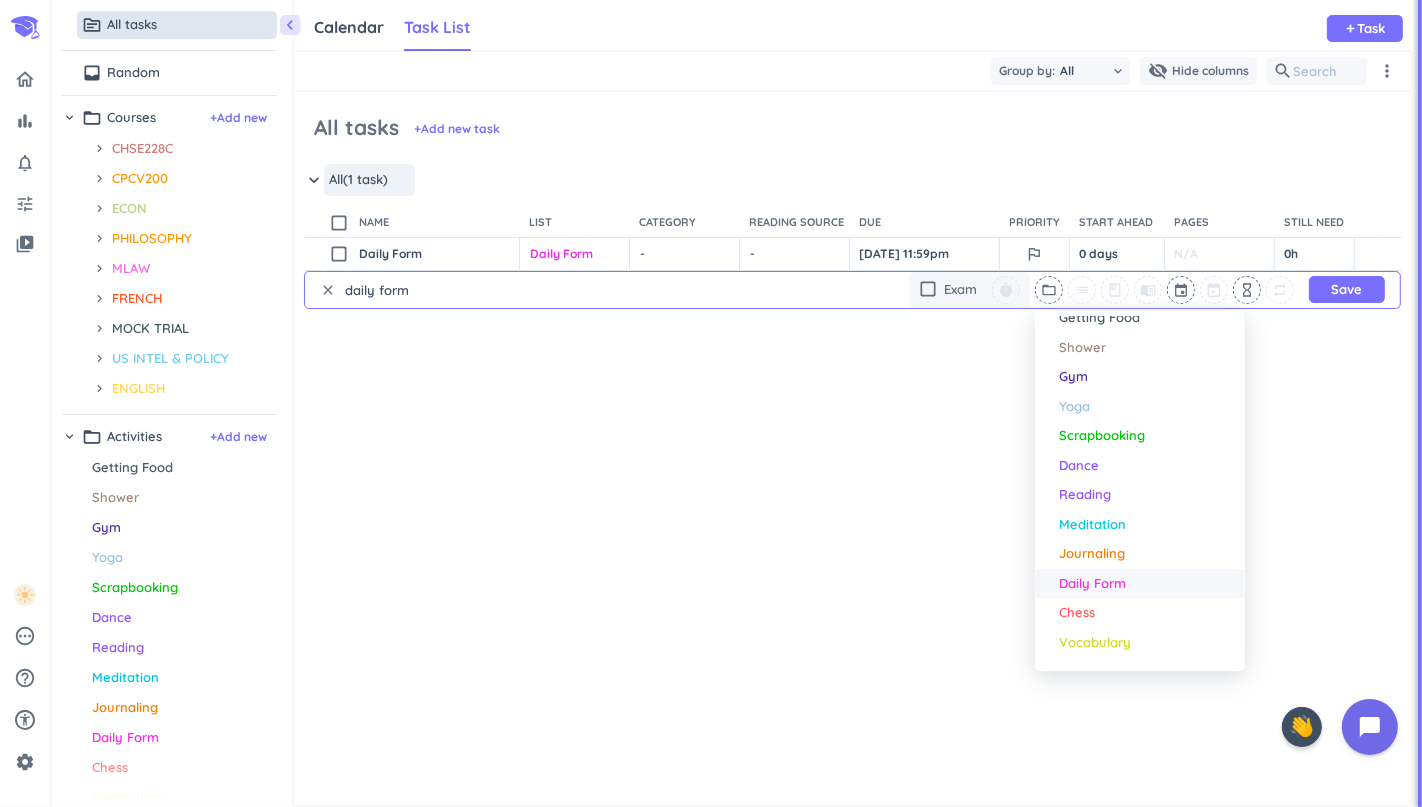 click on "Daily Form" at bounding box center [1147, 584] 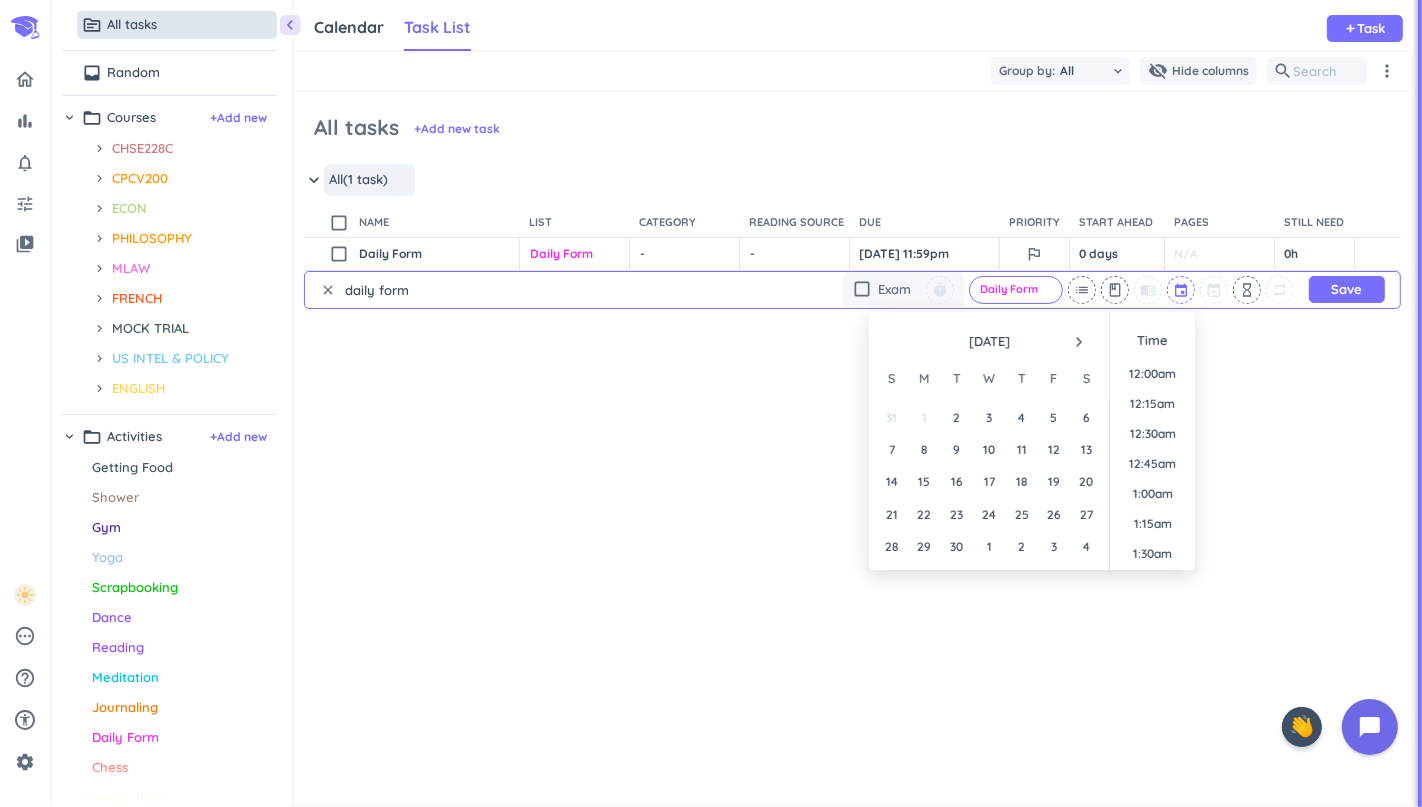 click at bounding box center [1182, 290] 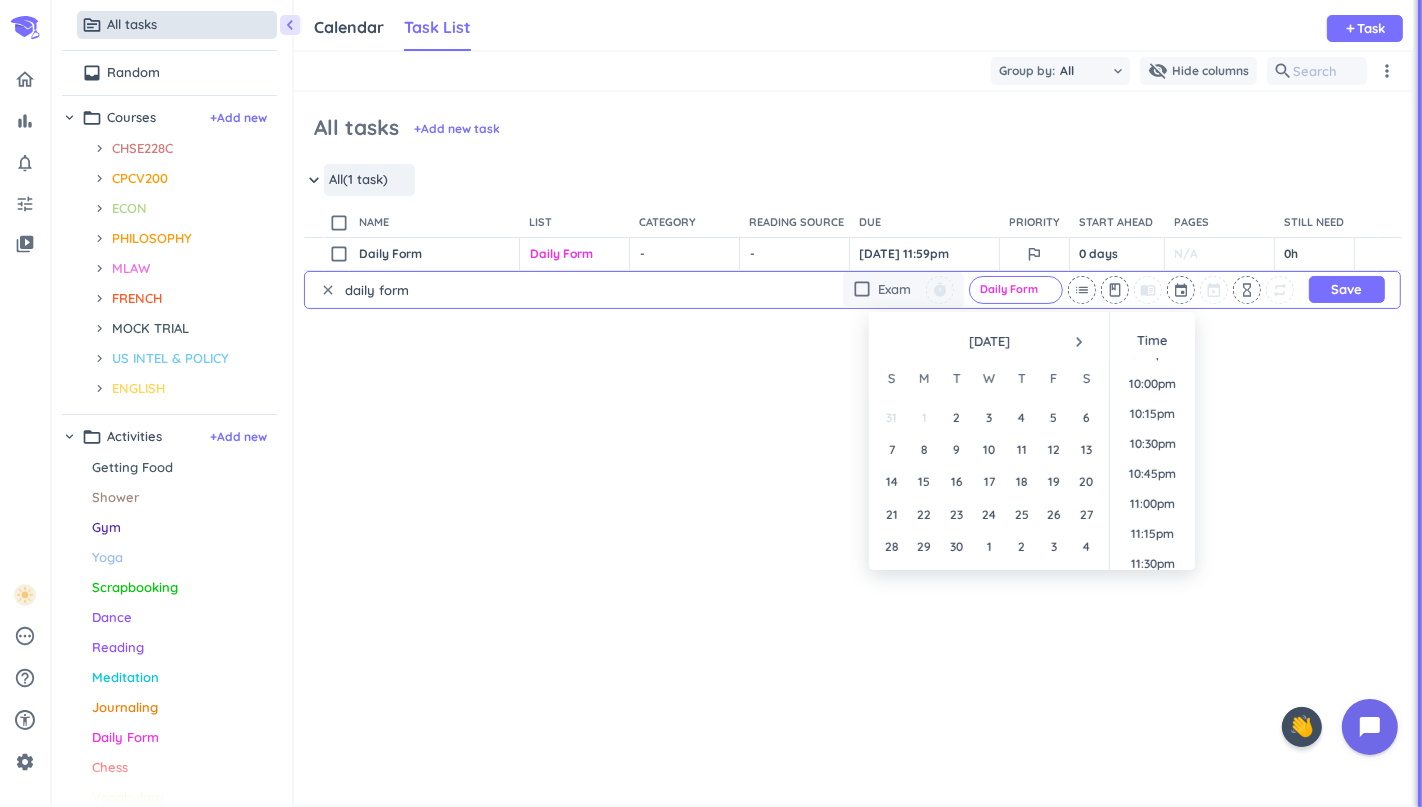 scroll, scrollTop: 2694, scrollLeft: 0, axis: vertical 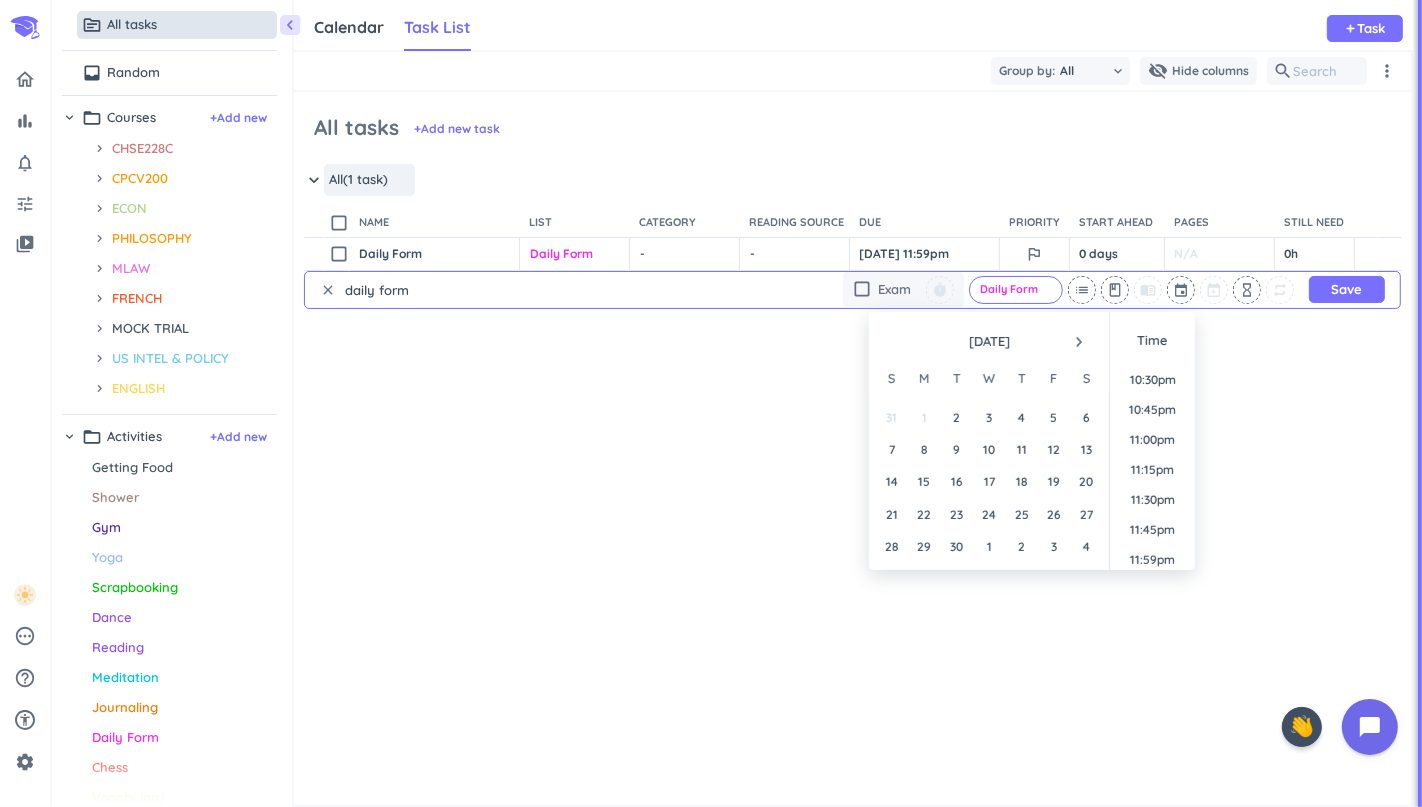 click on "content_copy check_box_outline_blank Daily Form Open launch add_circle_outline Daily Form cancel keyboard_arrow_down - cancel keyboard_arrow_down - cancel keyboard_arrow_down [DATE] 11:59pm outlined_flag 0   days N/A 0h check_circle_outline delete_outline clear daily form check_box_outline_blank Exam timer Daily Form cancel list class menu_book event hourglass_empty repeat Save" at bounding box center [852, 374] 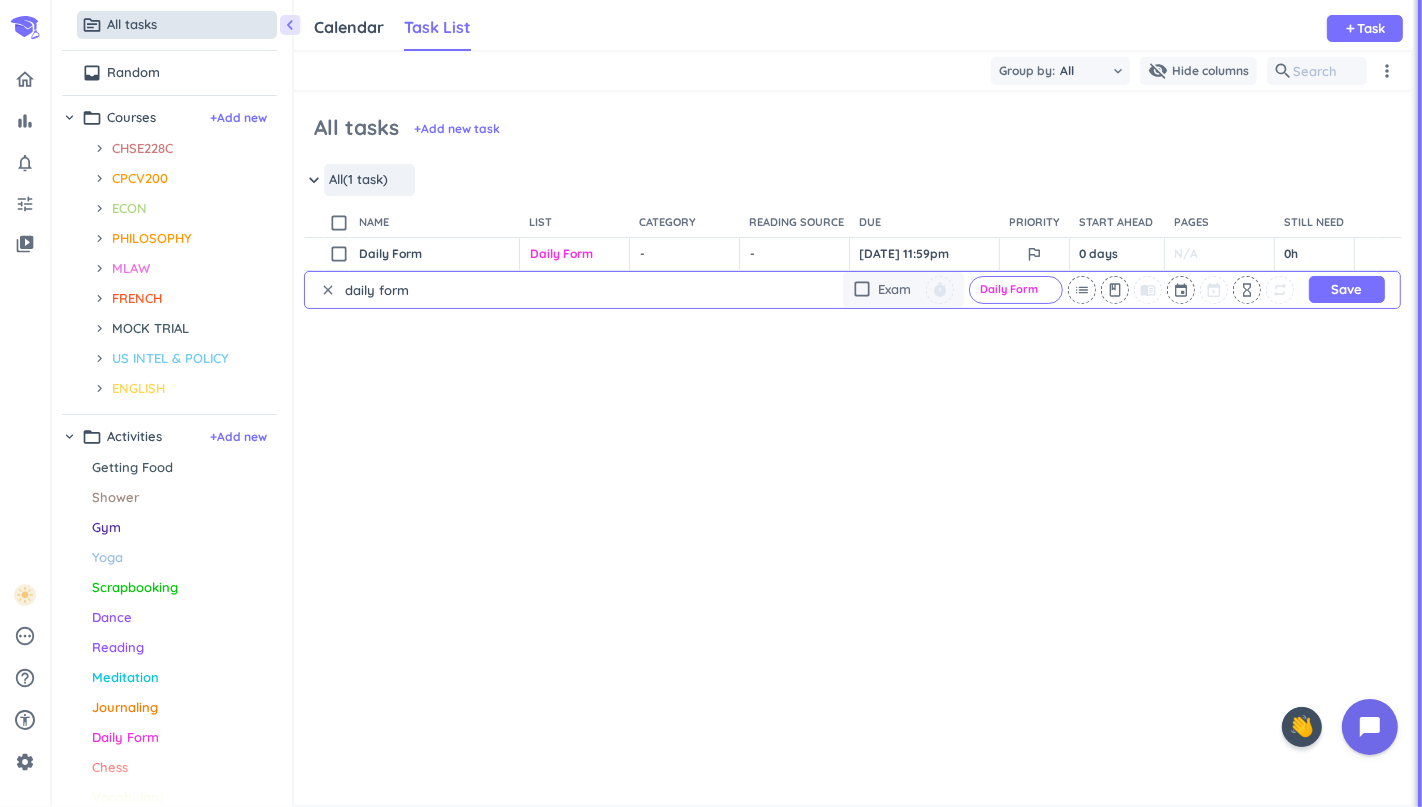 click on "clear" at bounding box center [328, 290] 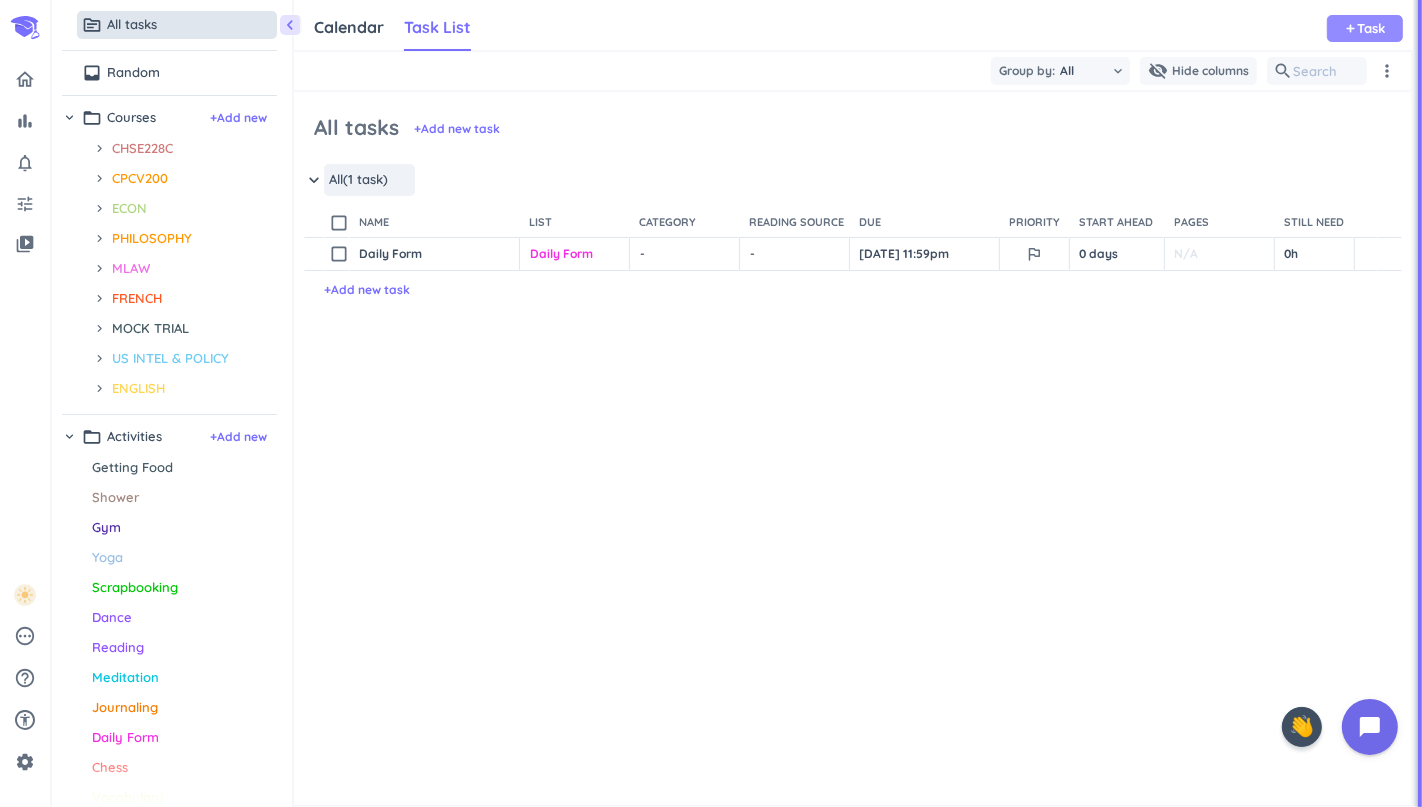 click on "add" at bounding box center [1351, 28] 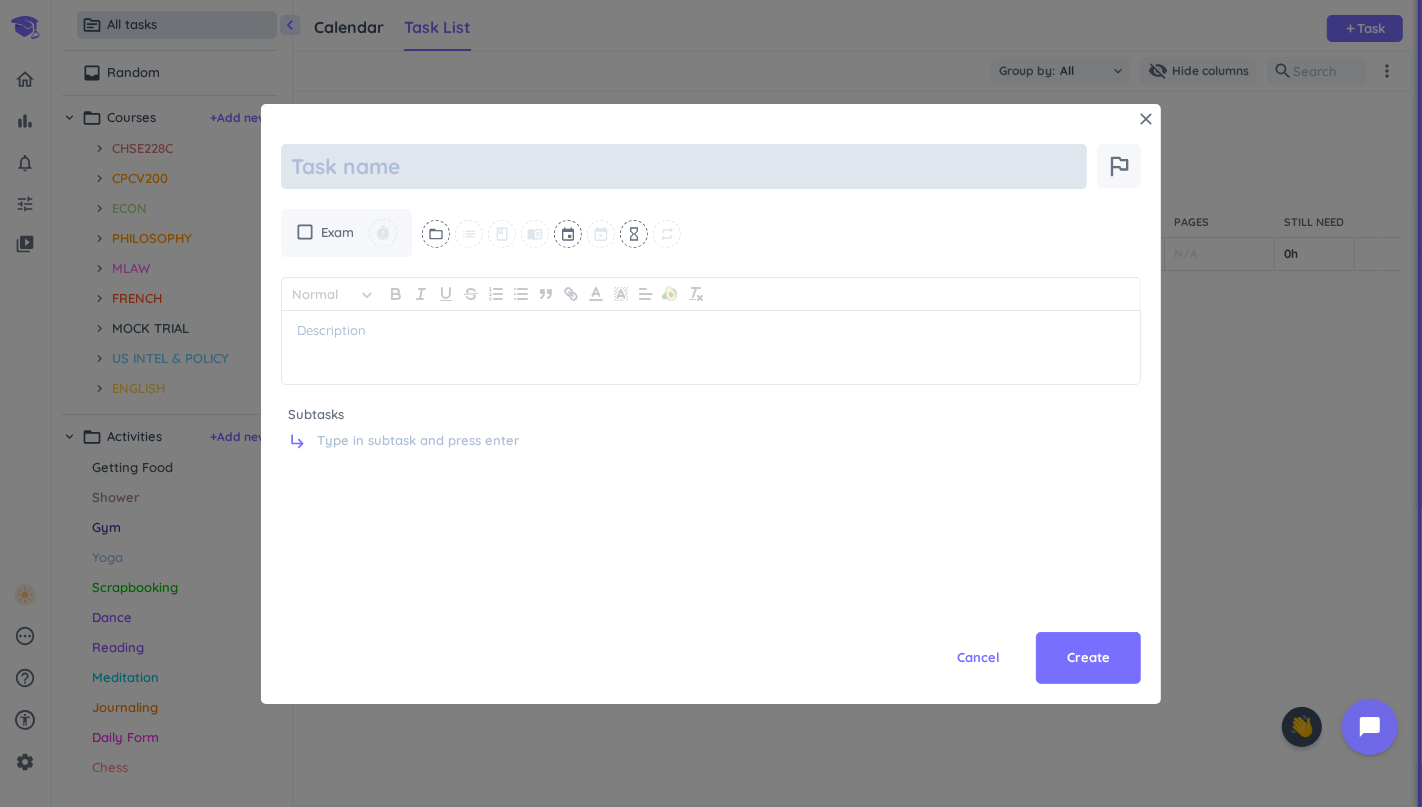 click at bounding box center [684, 166] 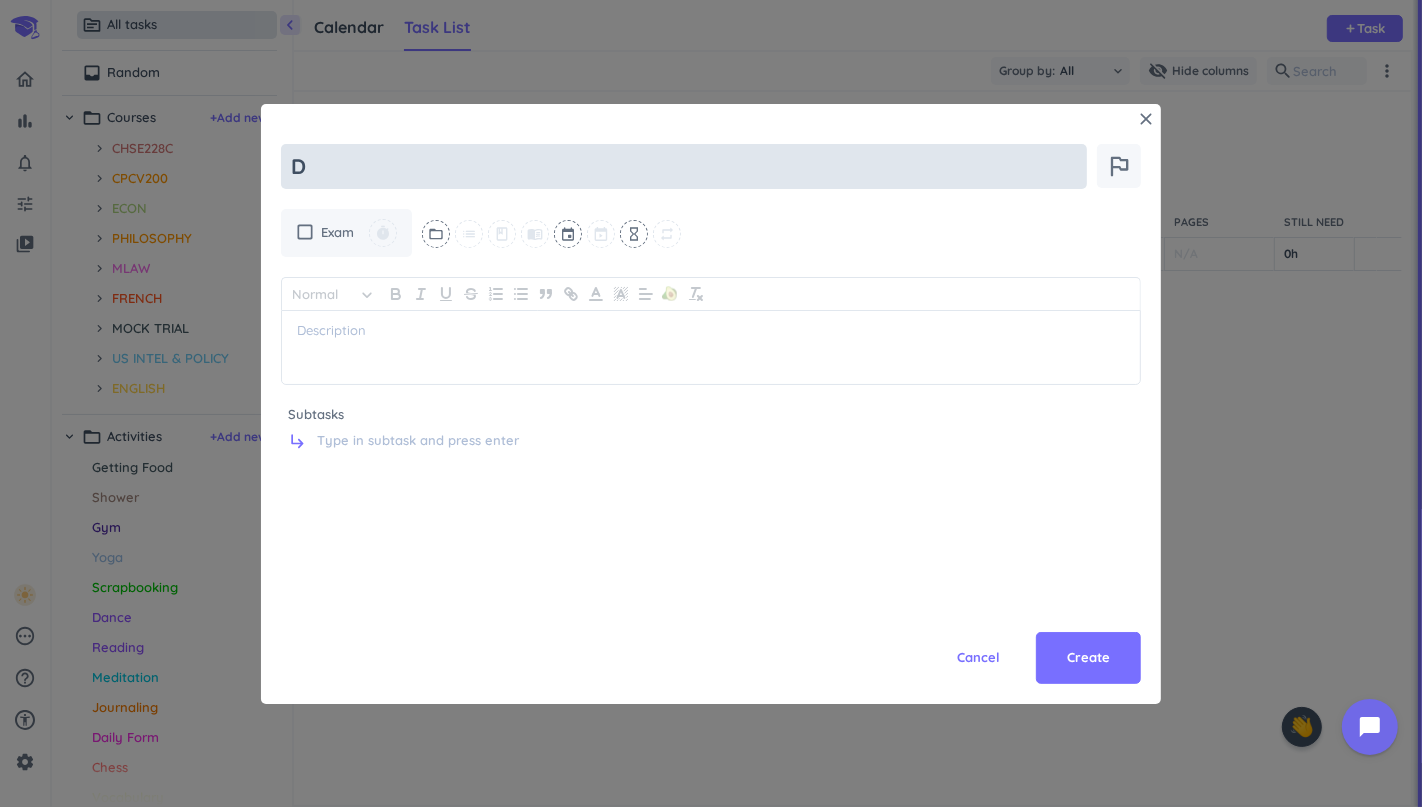 type on "x" 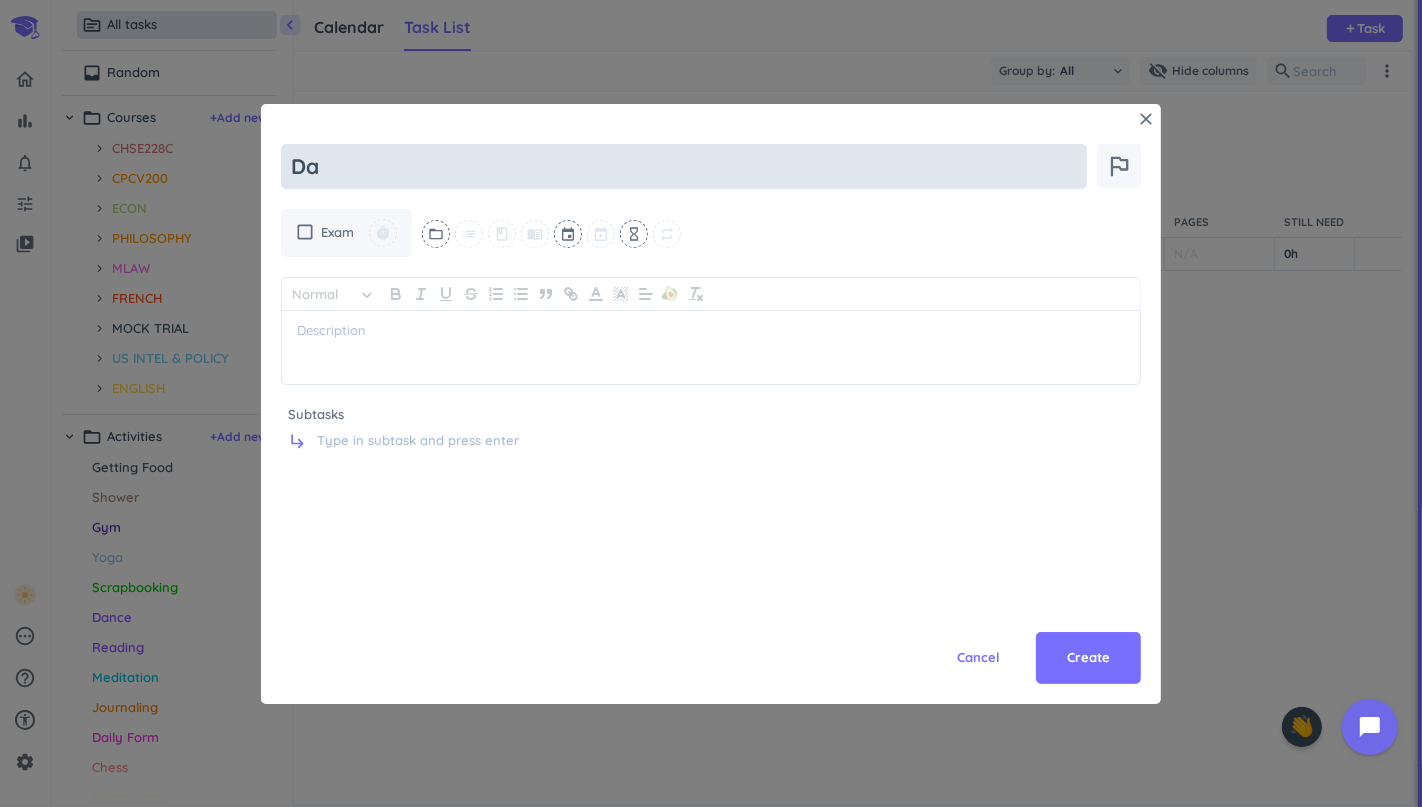 type on "x" 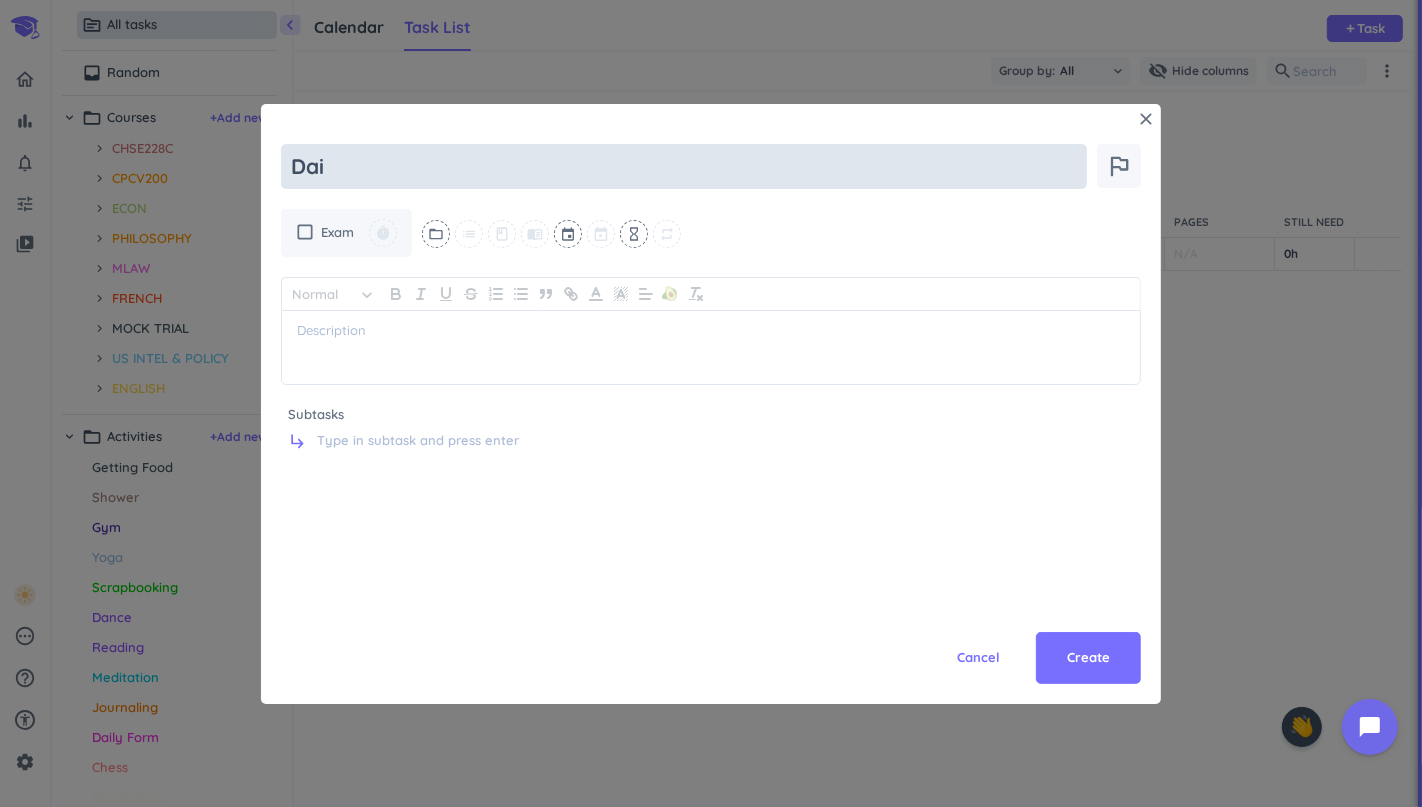 type on "x" 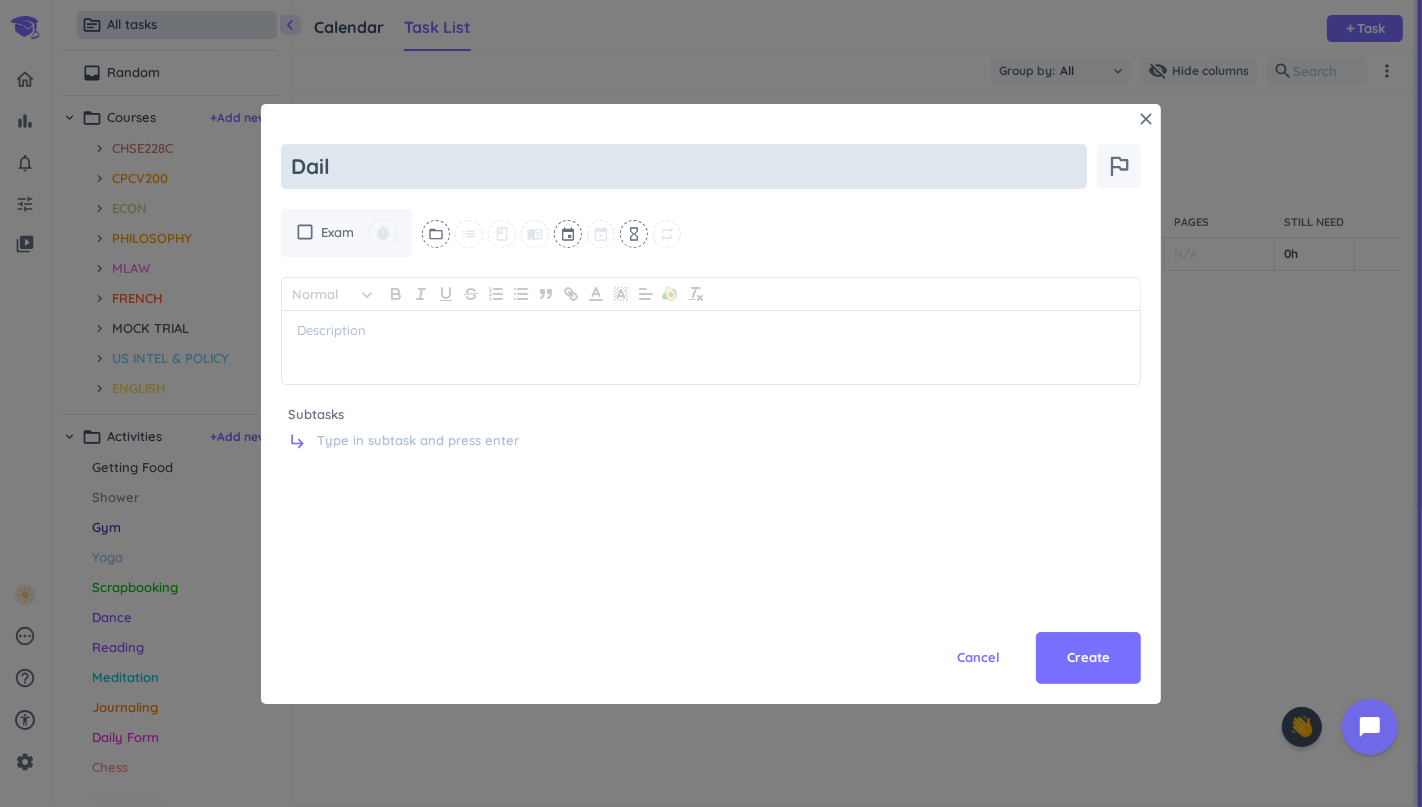 type on "x" 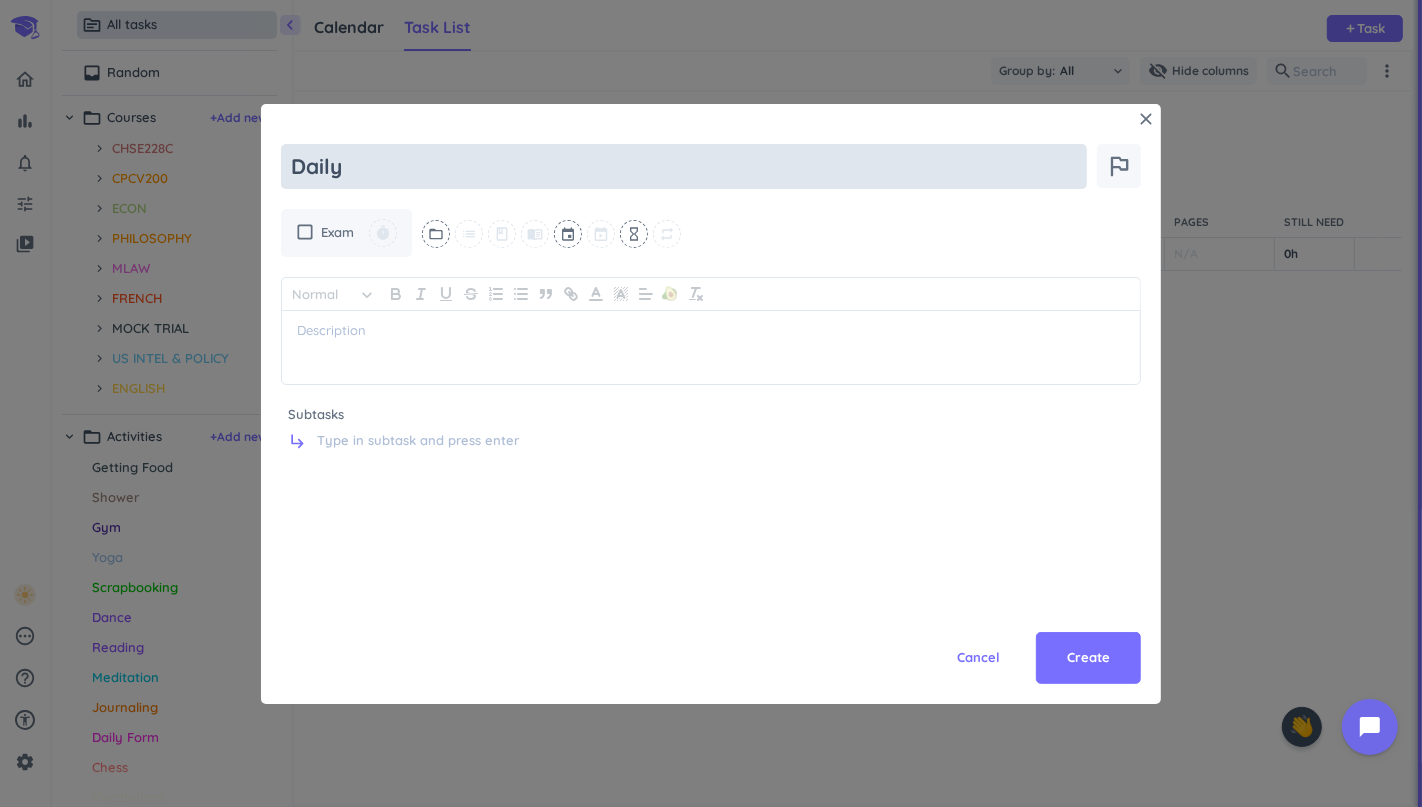 type on "x" 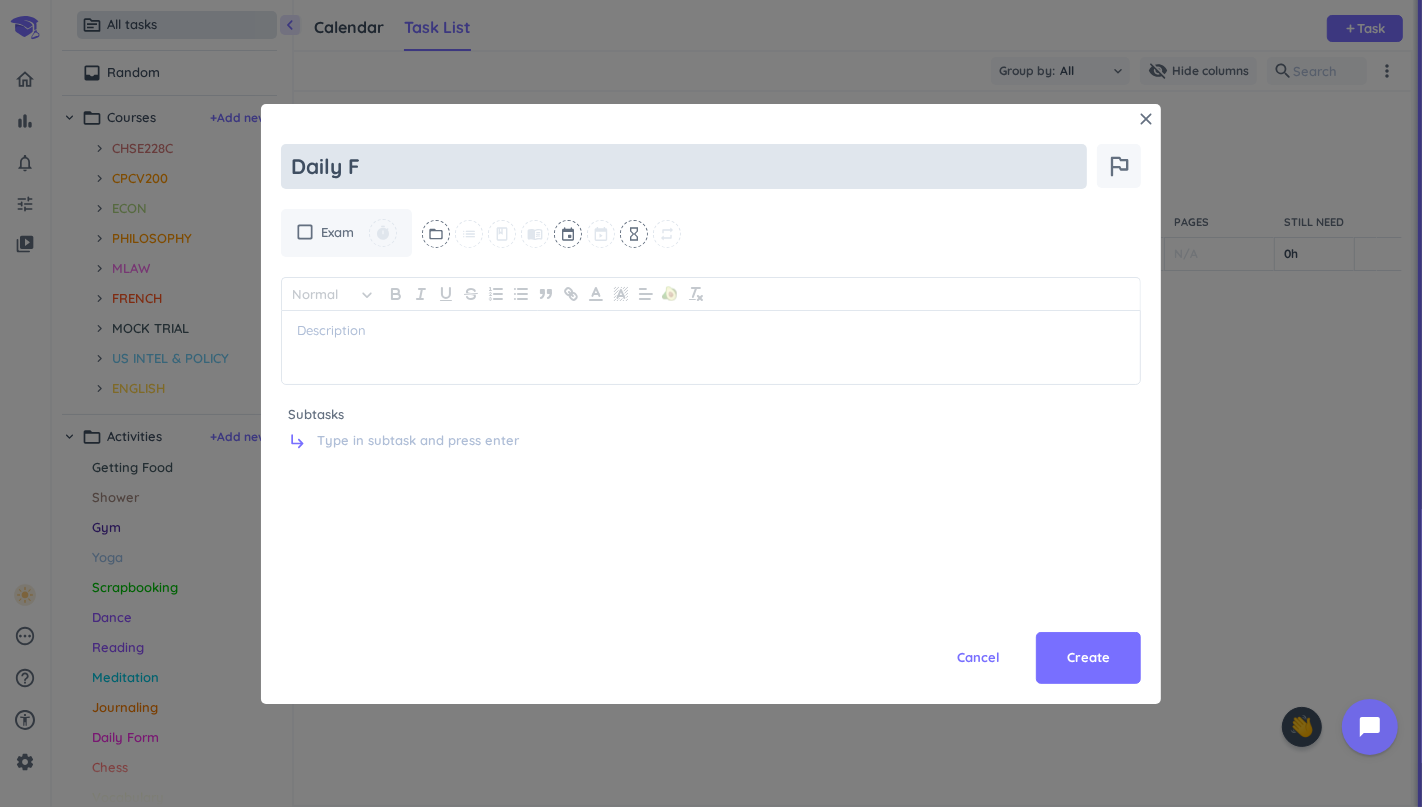 type on "x" 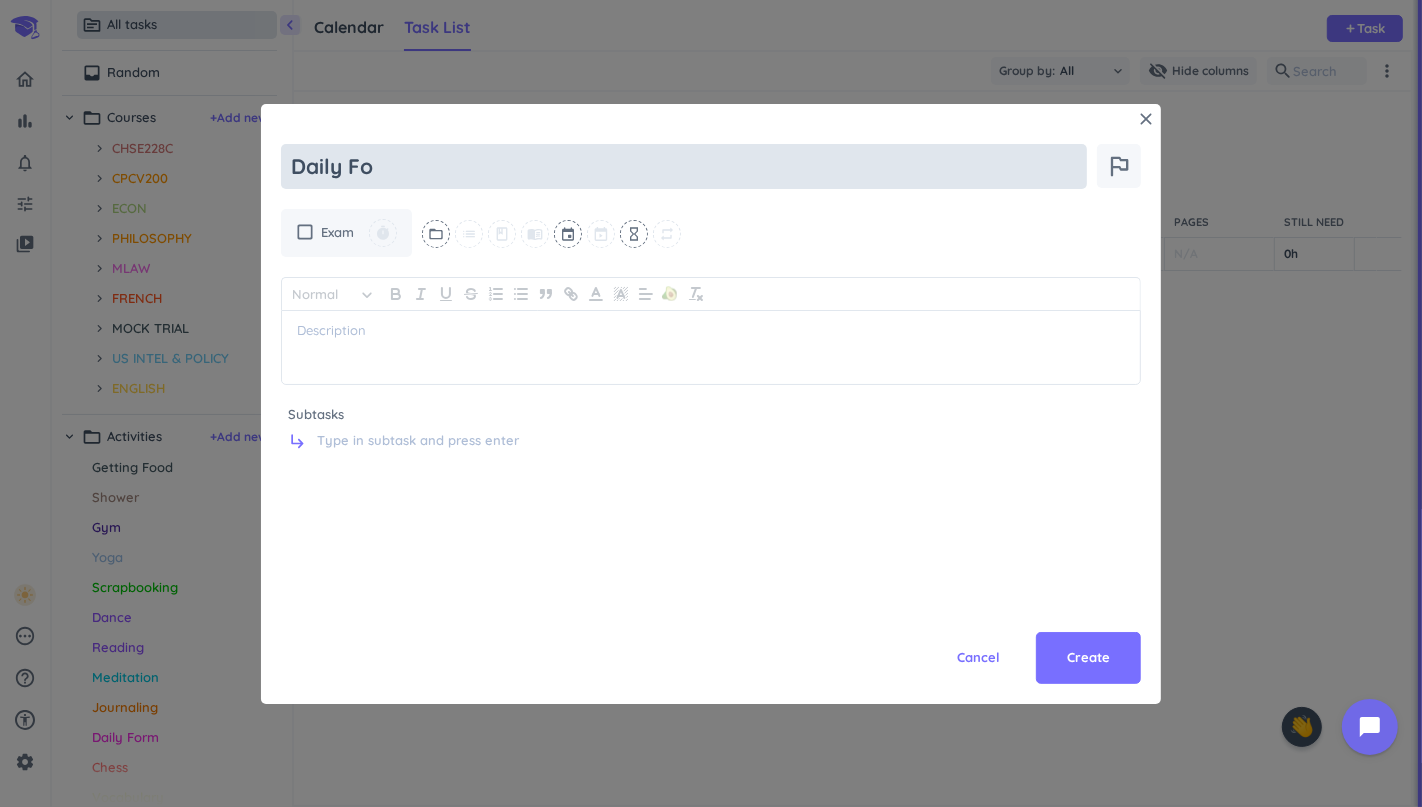 type on "x" 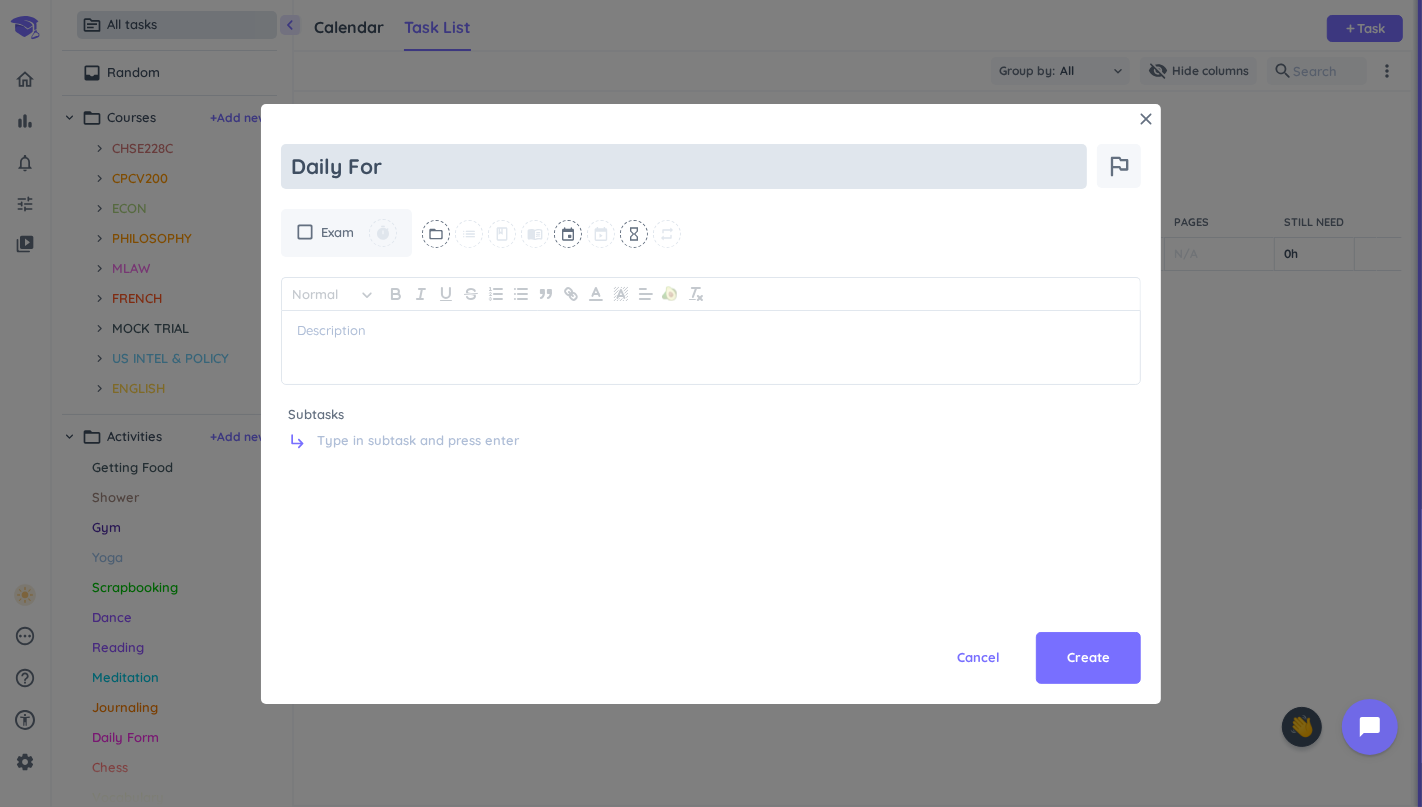type on "x" 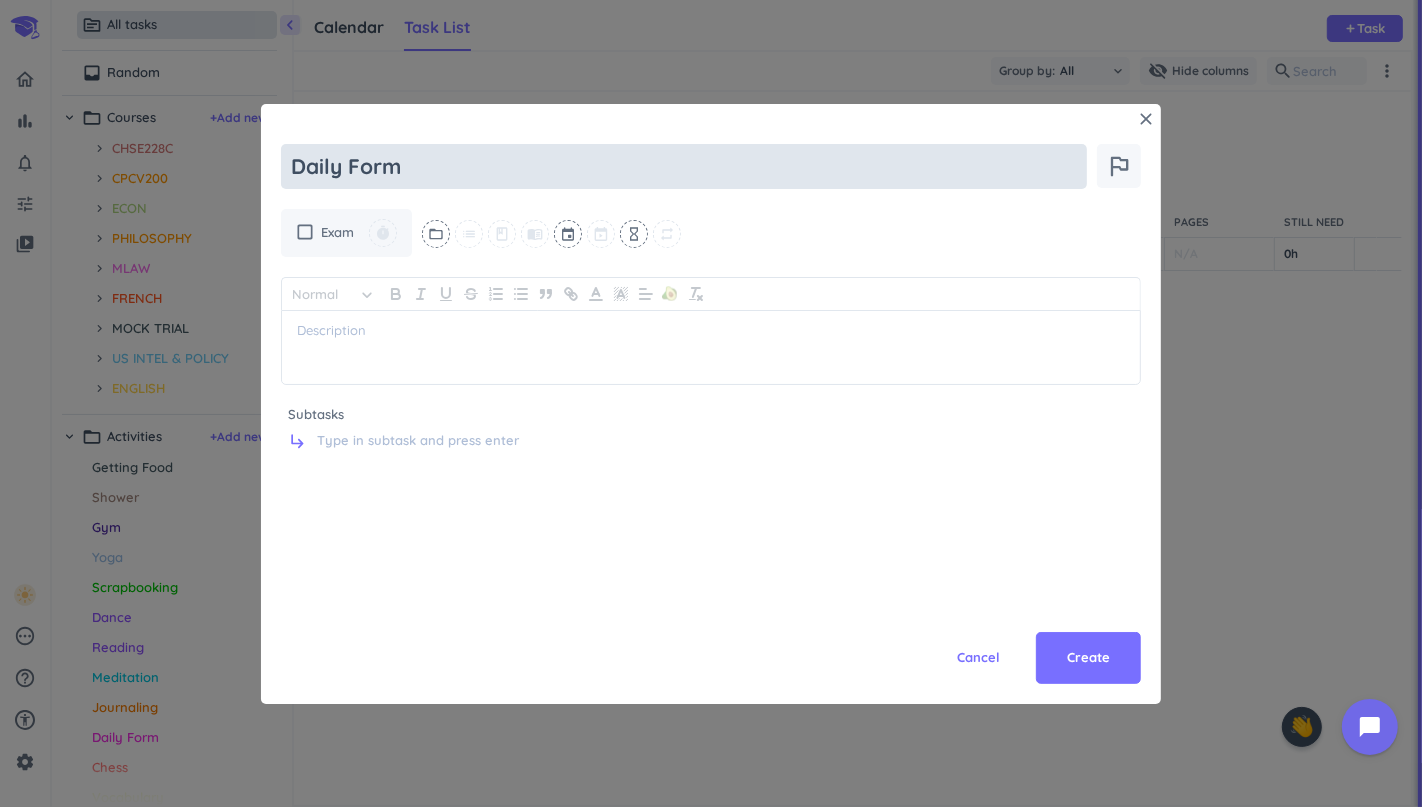 type on "x" 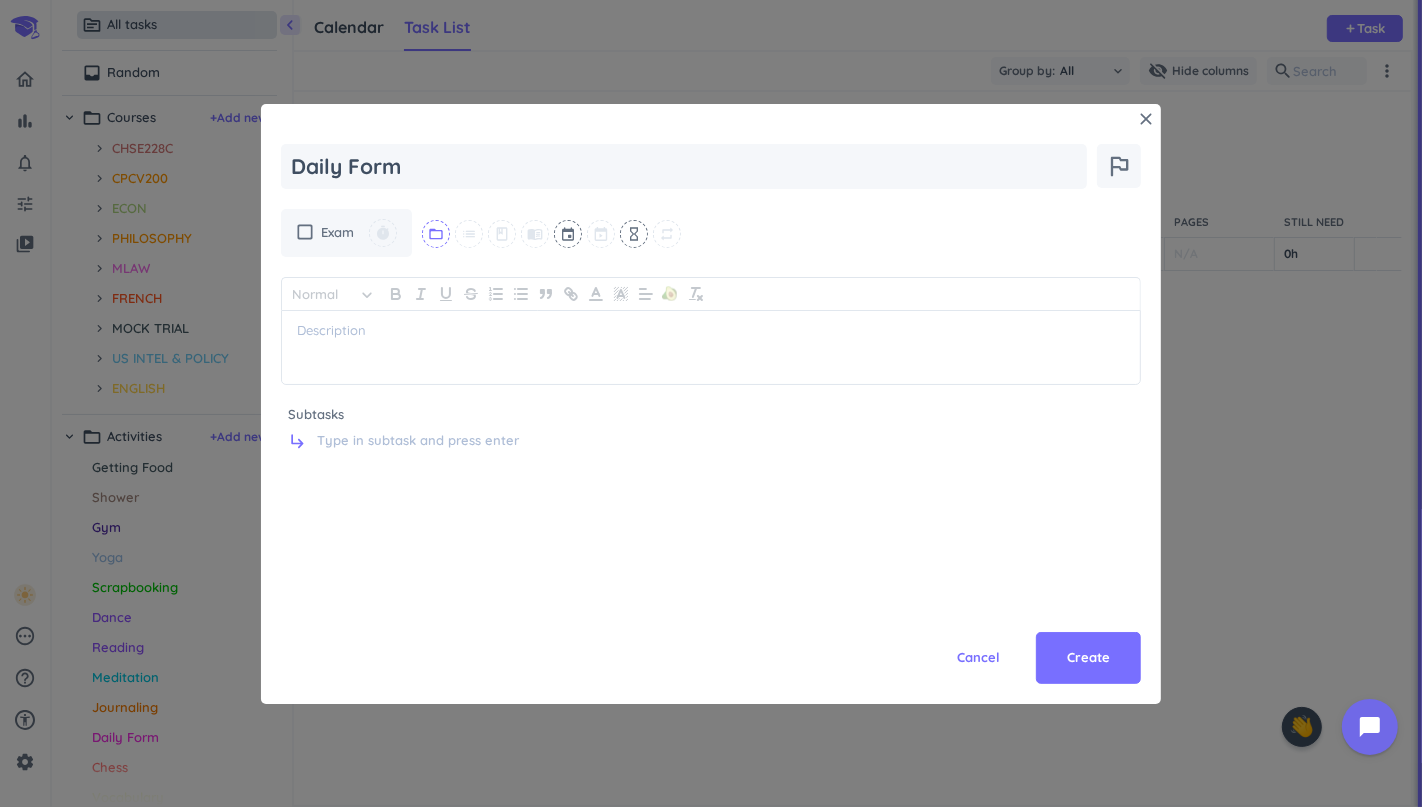type on "Daily Form" 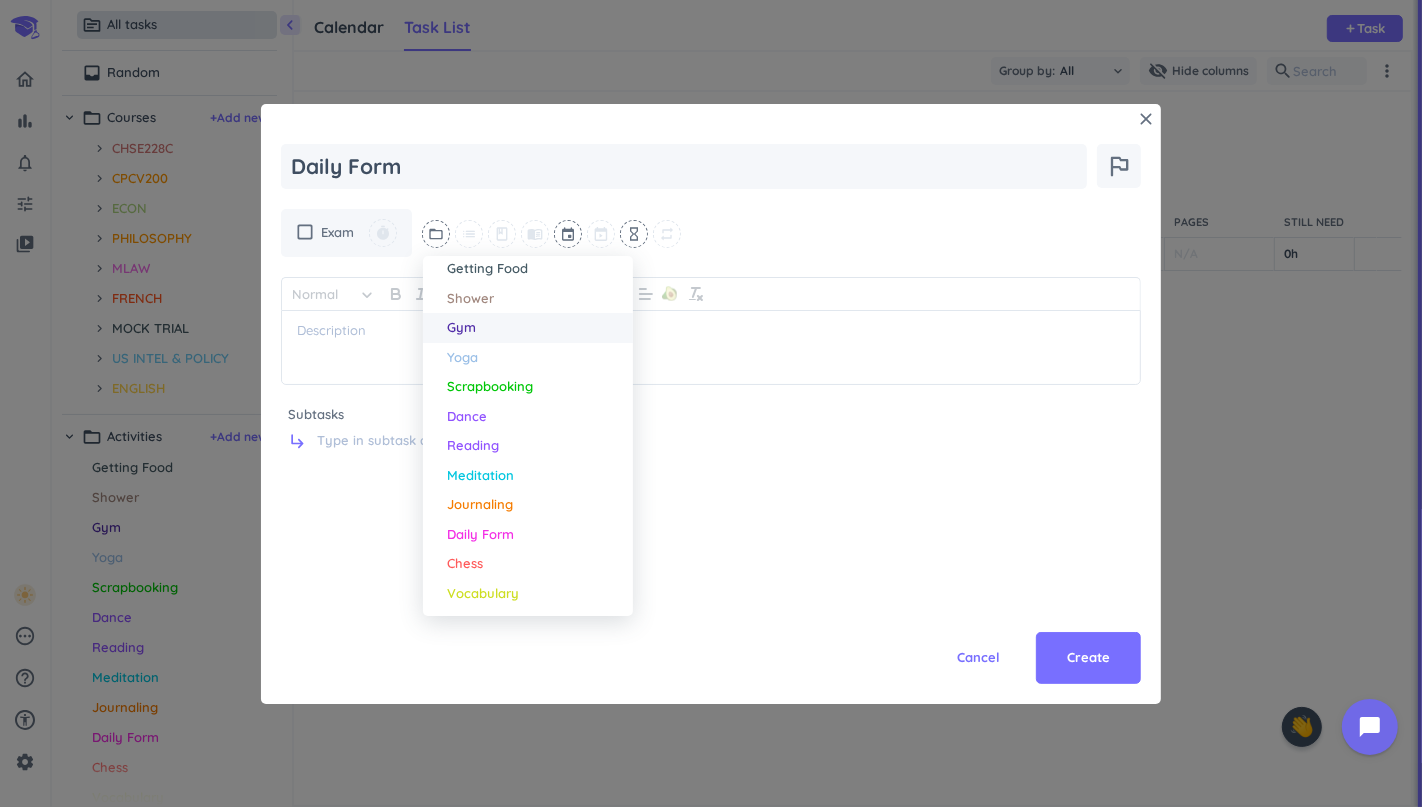 scroll, scrollTop: 352, scrollLeft: 0, axis: vertical 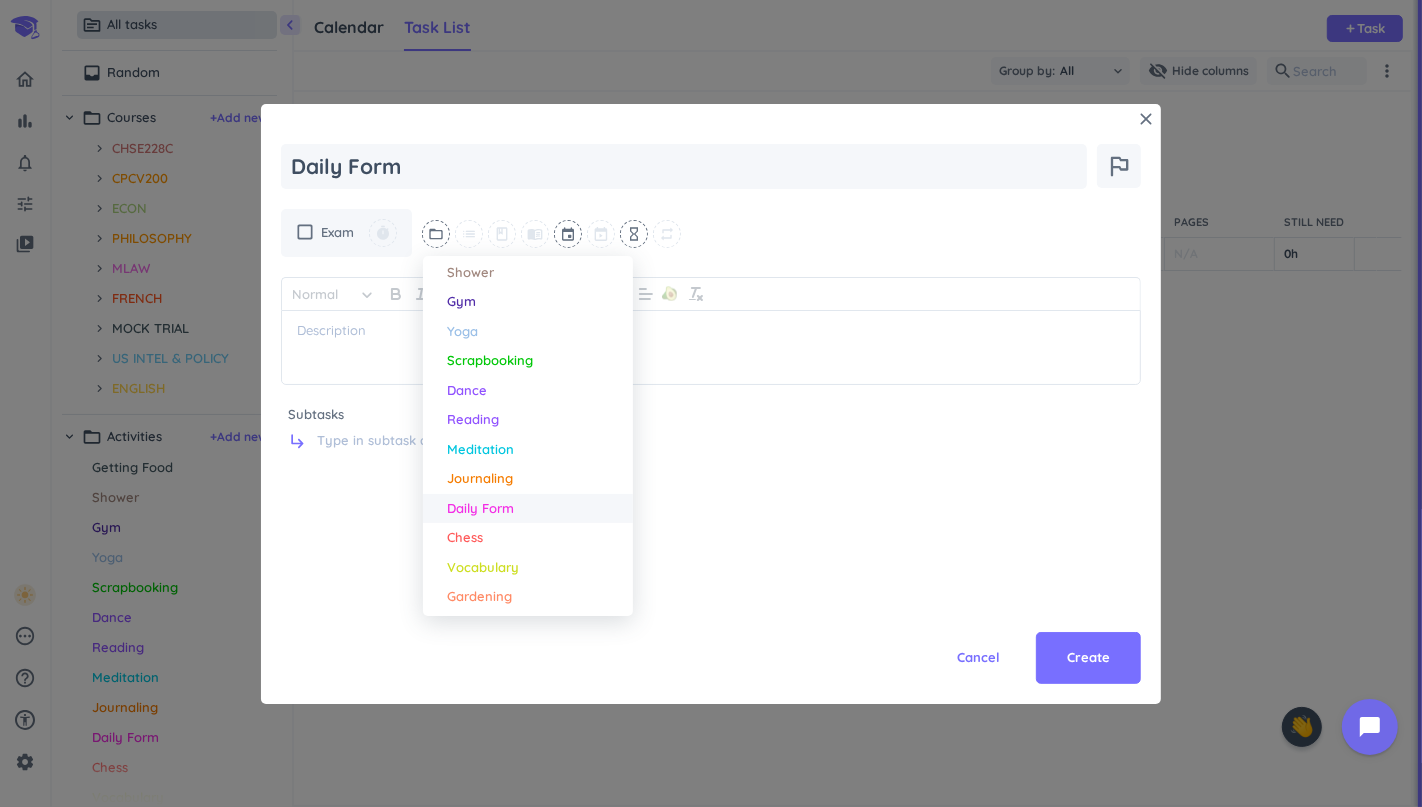 click on "Daily Form" at bounding box center (480, 509) 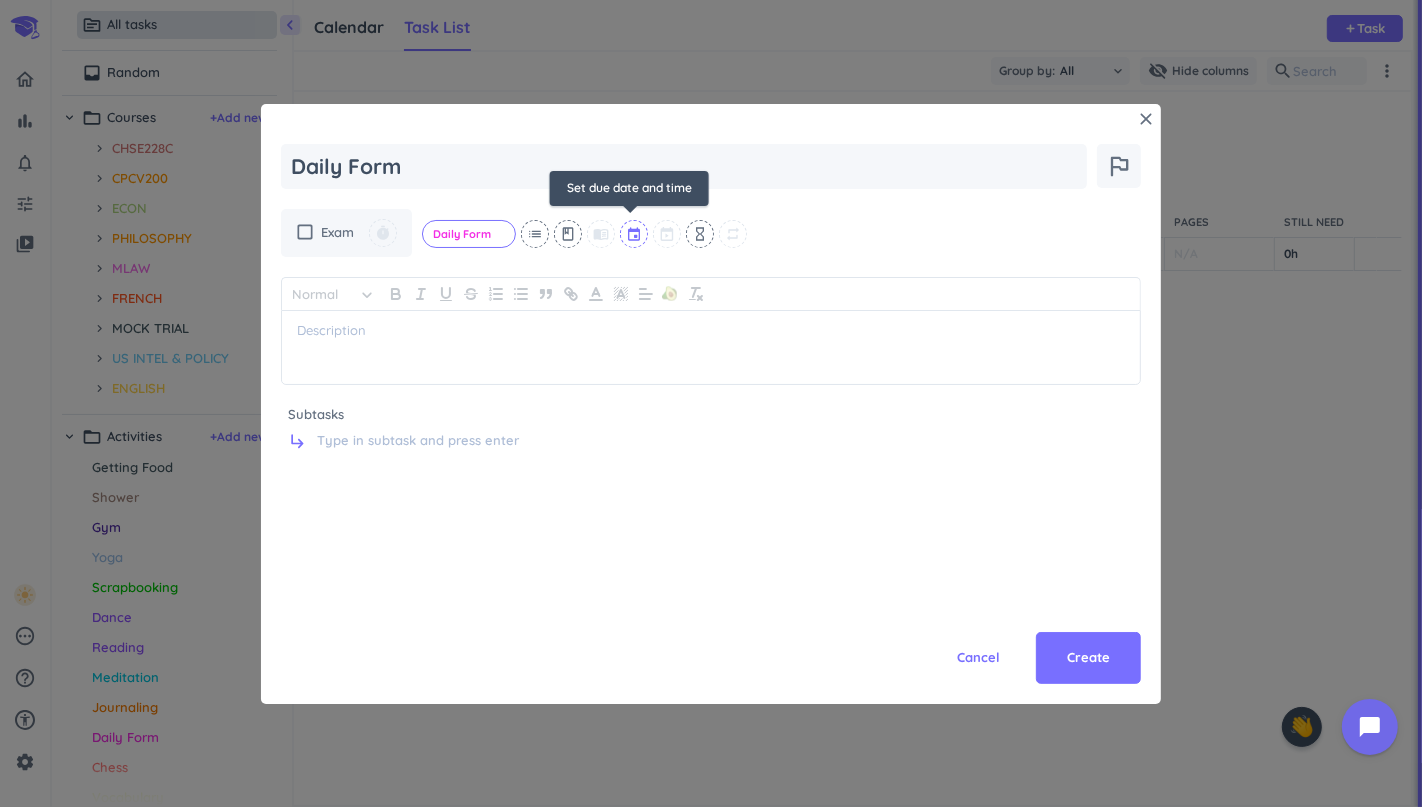 click at bounding box center (635, 234) 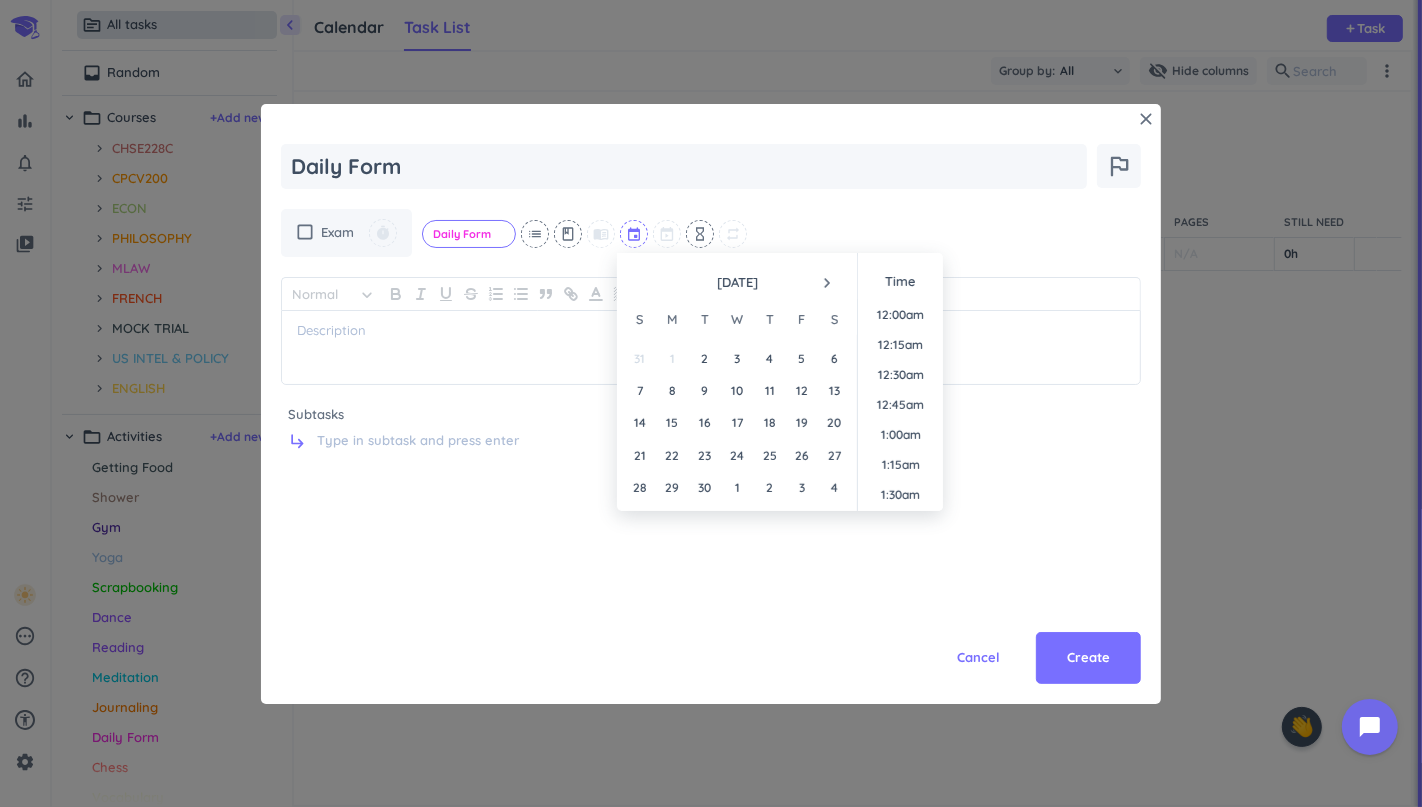 scroll, scrollTop: 2125, scrollLeft: 0, axis: vertical 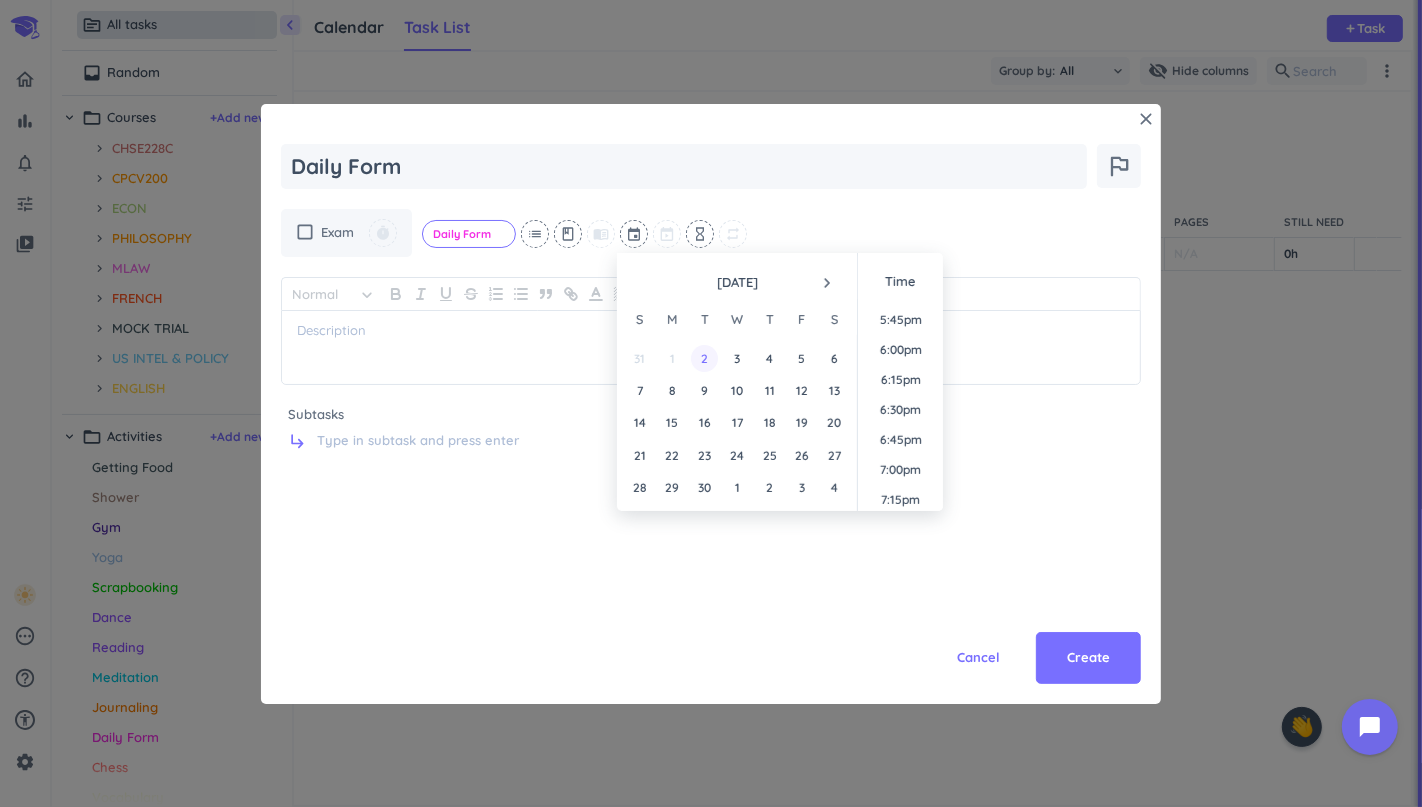click on "2" at bounding box center (704, 358) 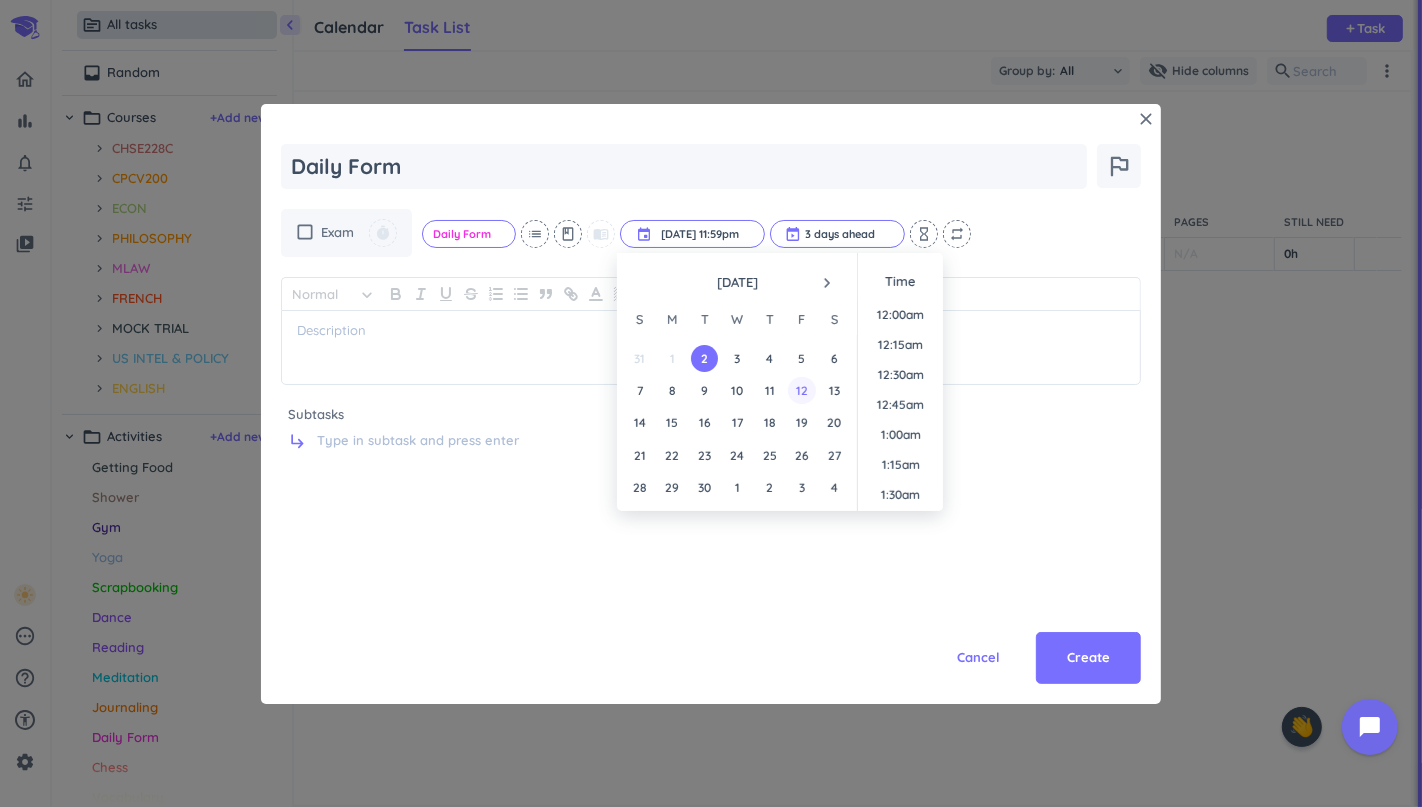 scroll, scrollTop: 2694, scrollLeft: 0, axis: vertical 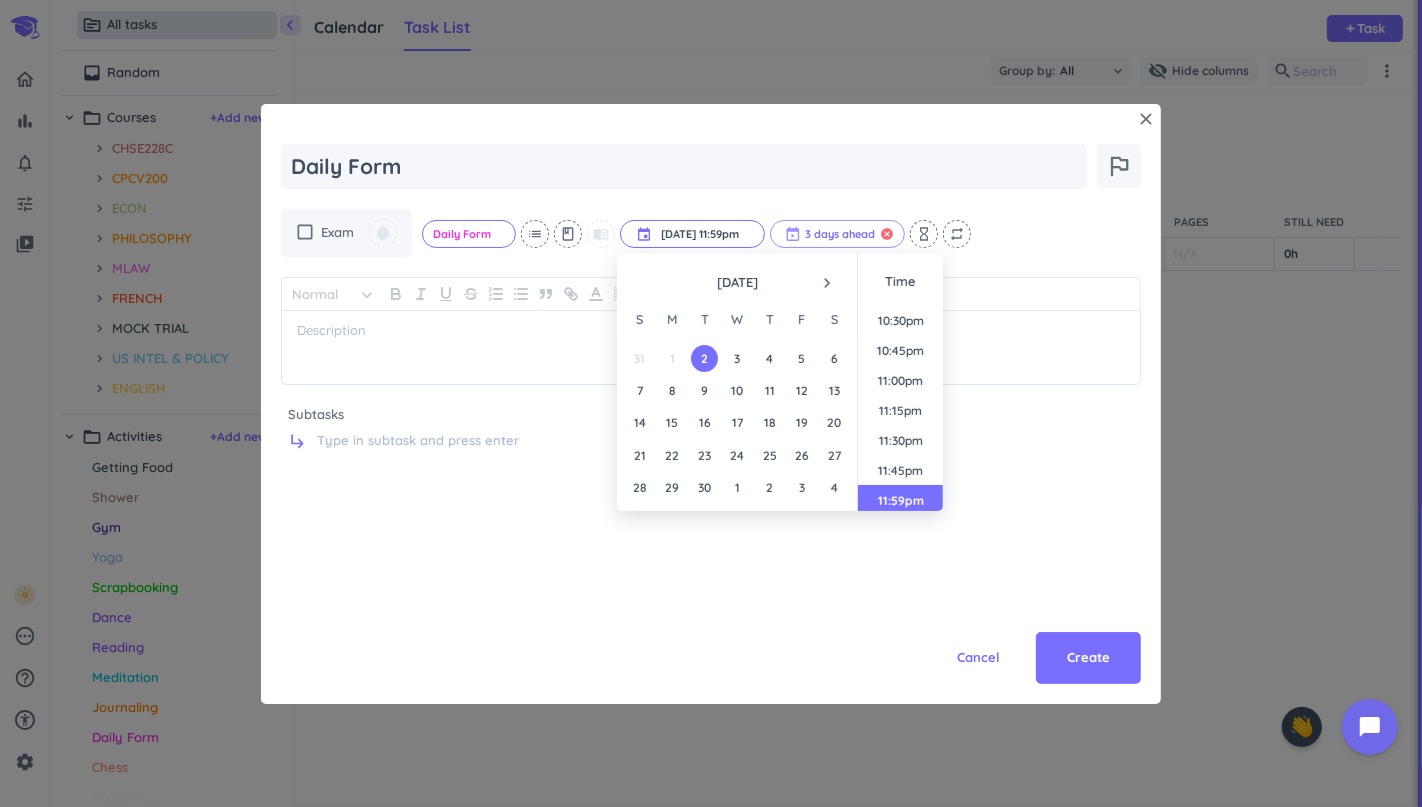 click on "cancel" at bounding box center [887, 234] 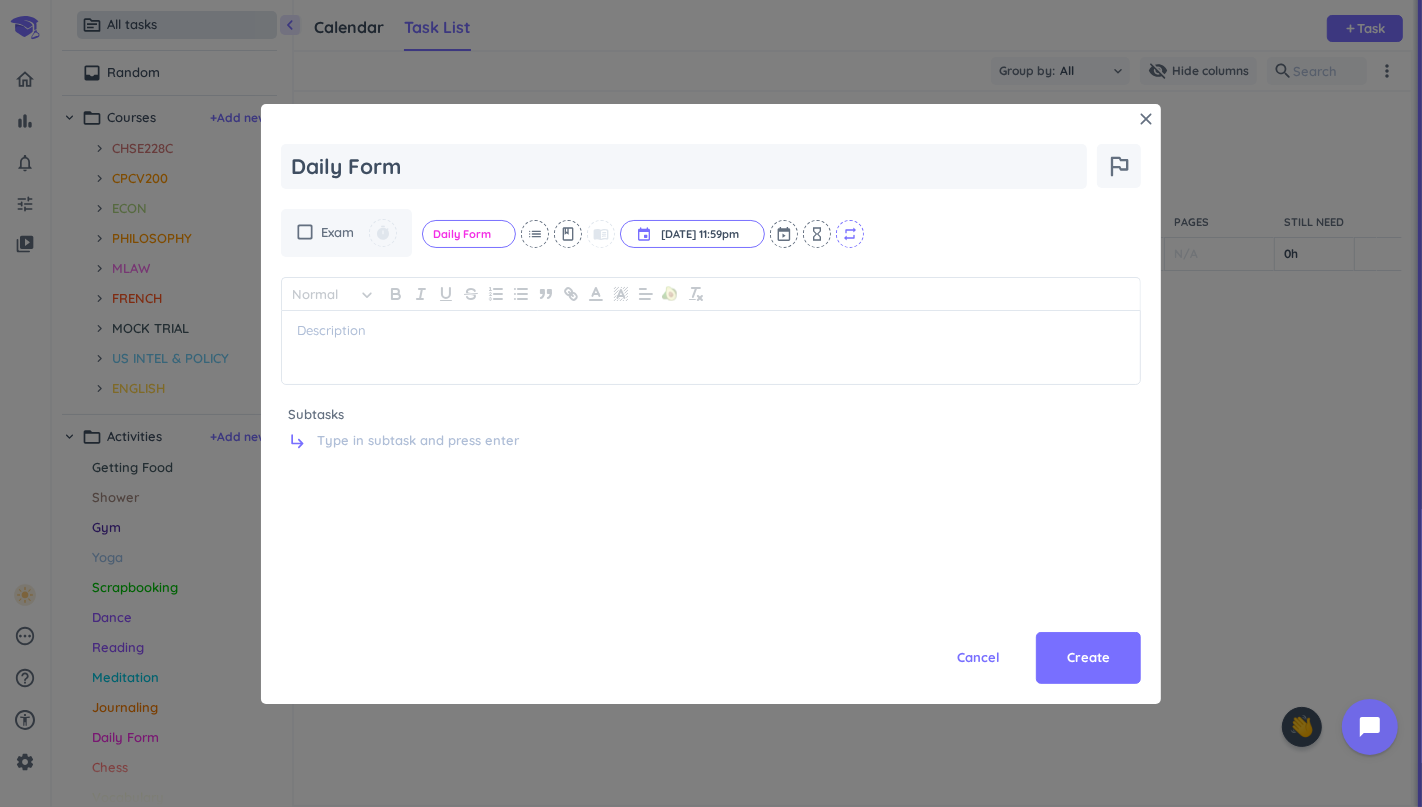 click on "repeat" at bounding box center [850, 234] 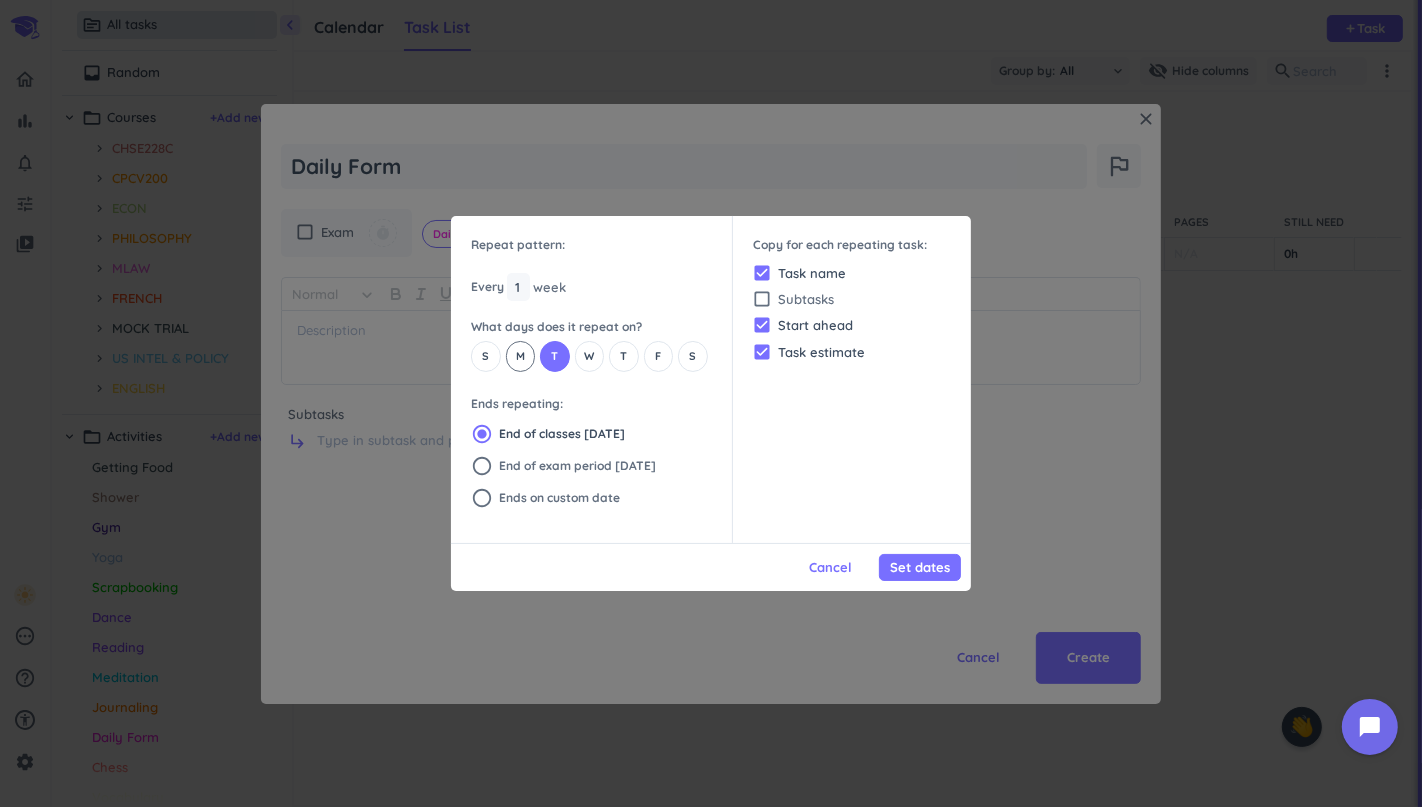 click on "M" at bounding box center [520, 356] 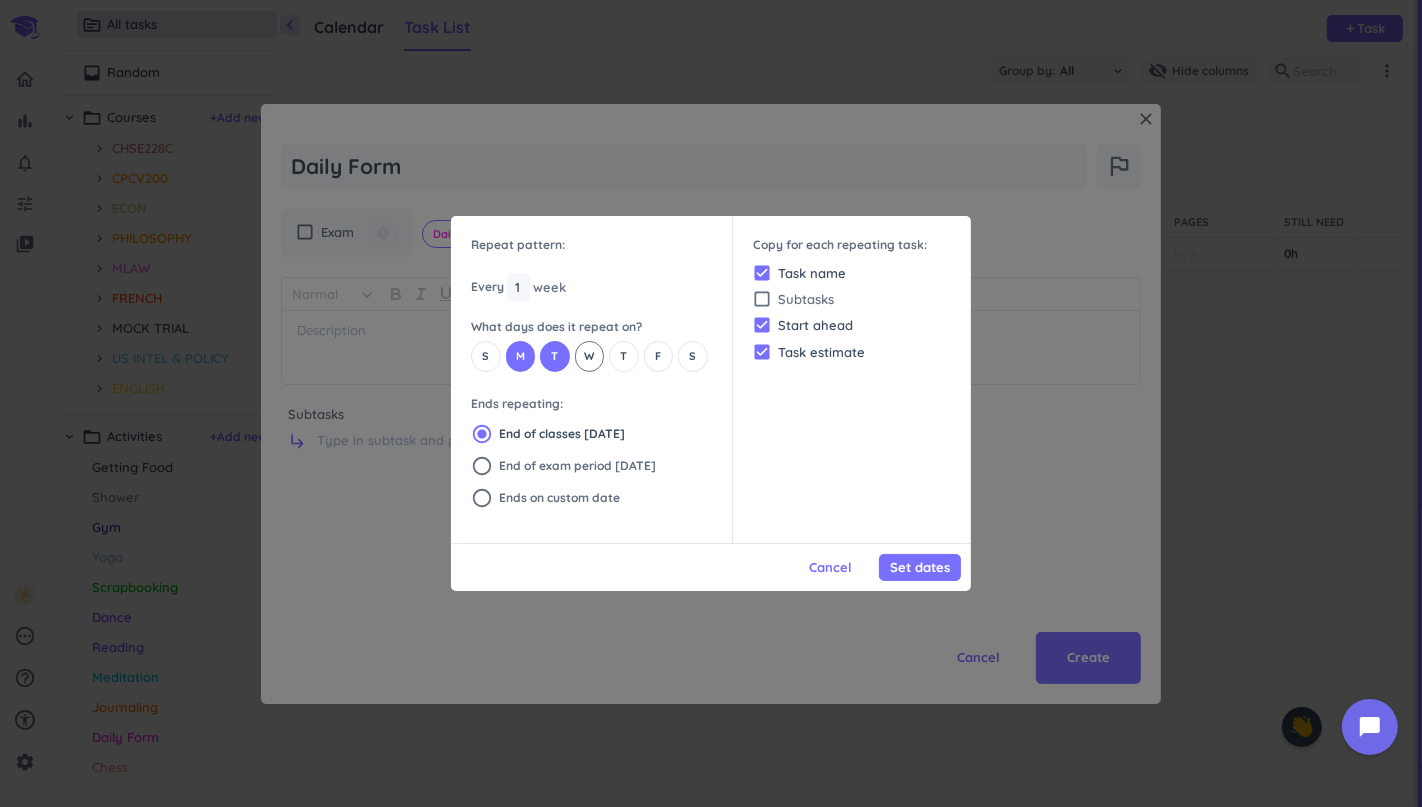 click on "W" at bounding box center (590, 356) 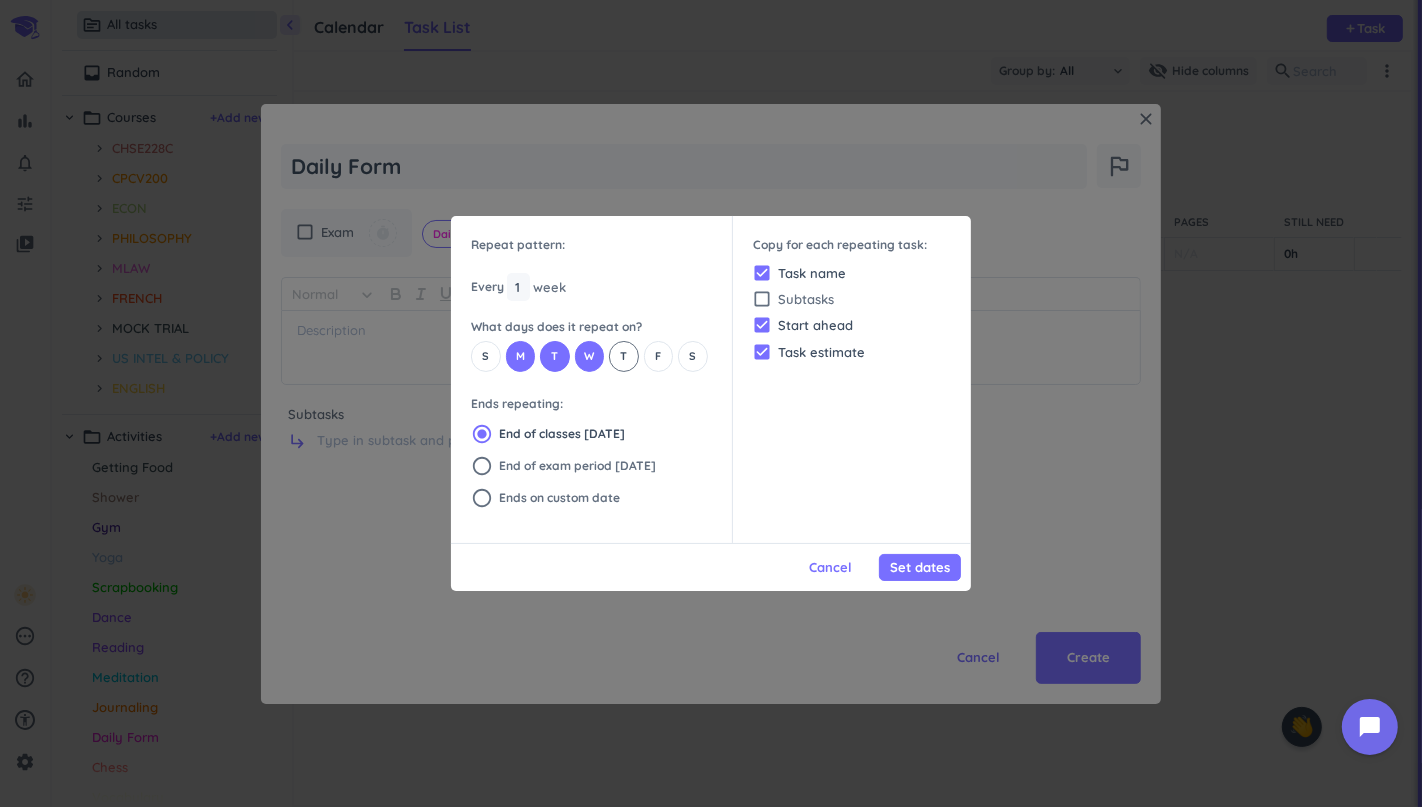 click on "T" at bounding box center [624, 356] 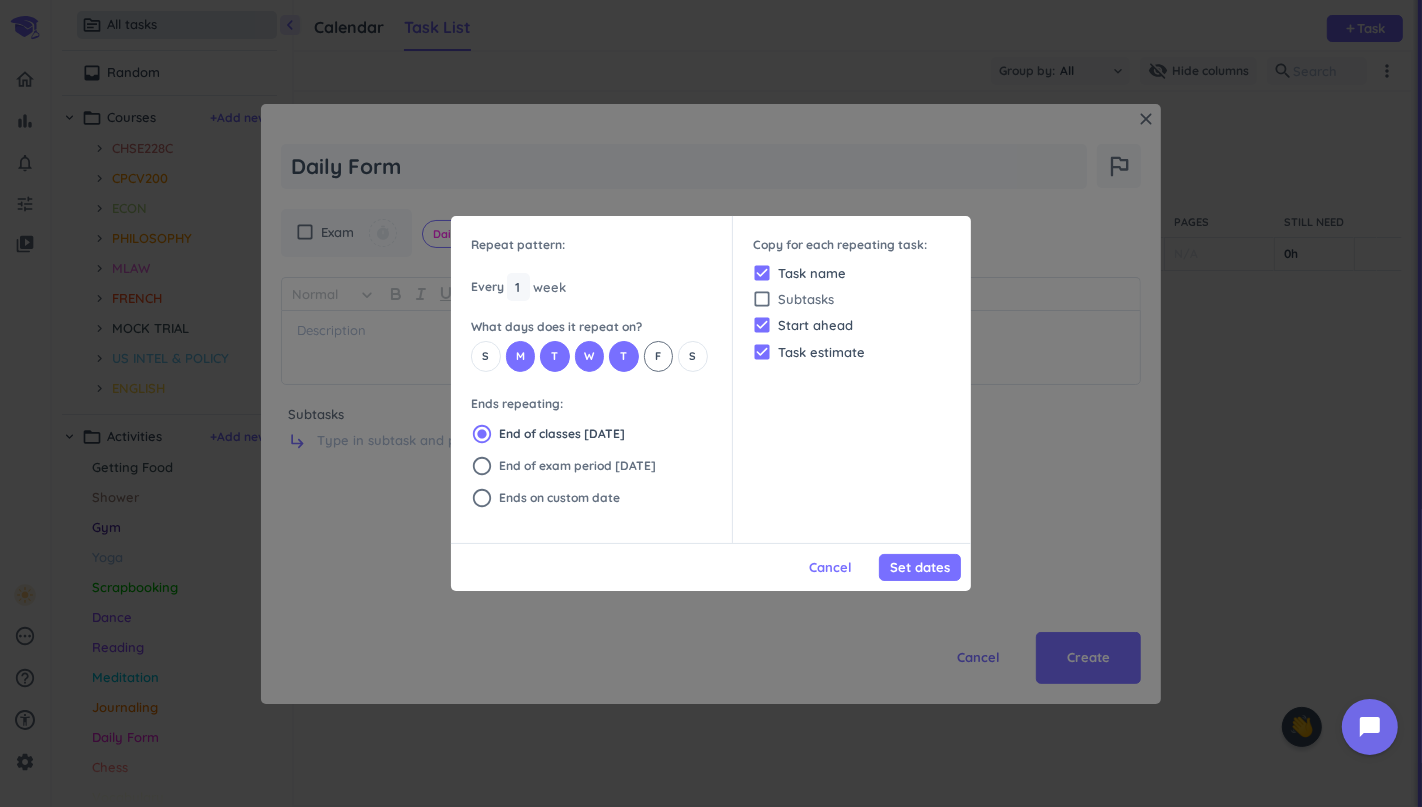 click on "F" at bounding box center (659, 356) 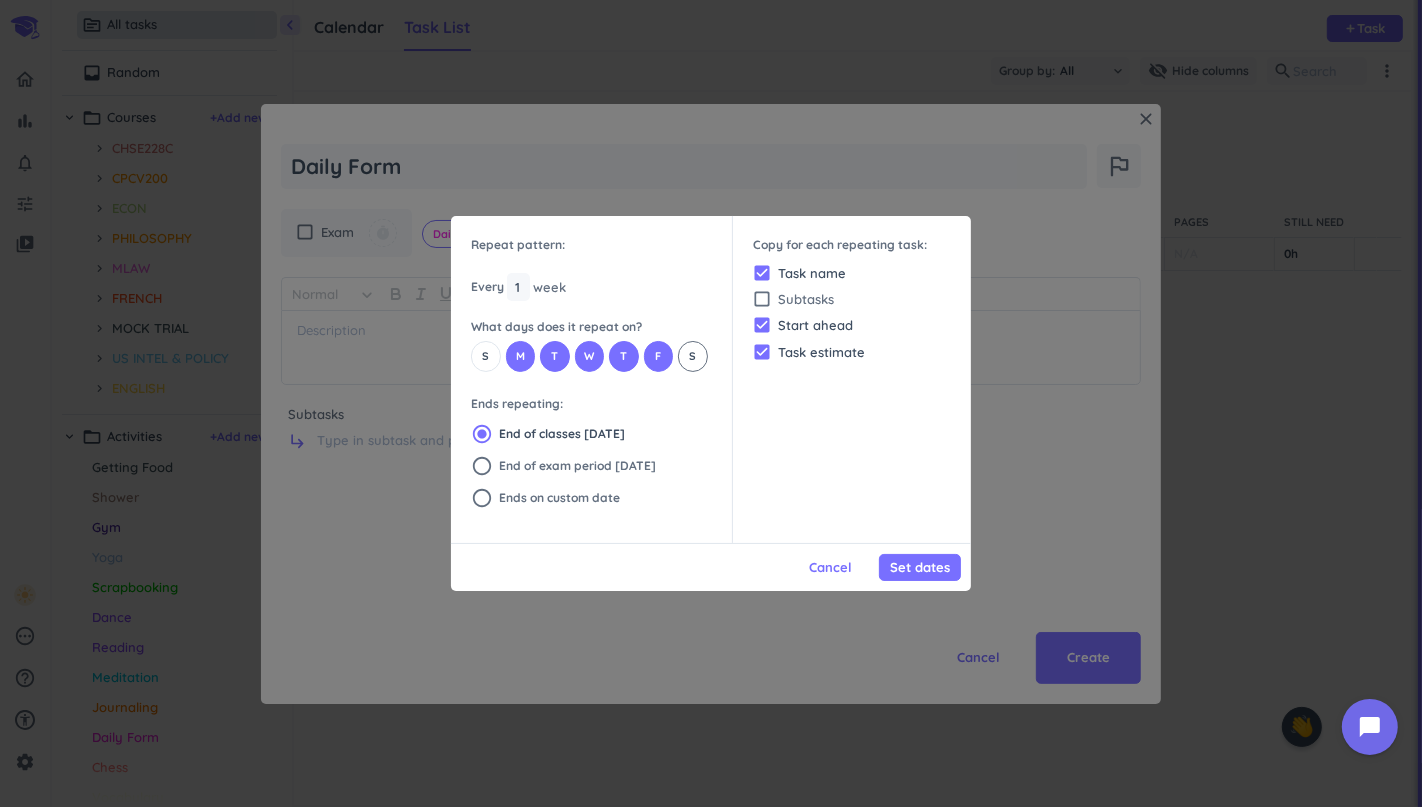 click on "S" at bounding box center (693, 356) 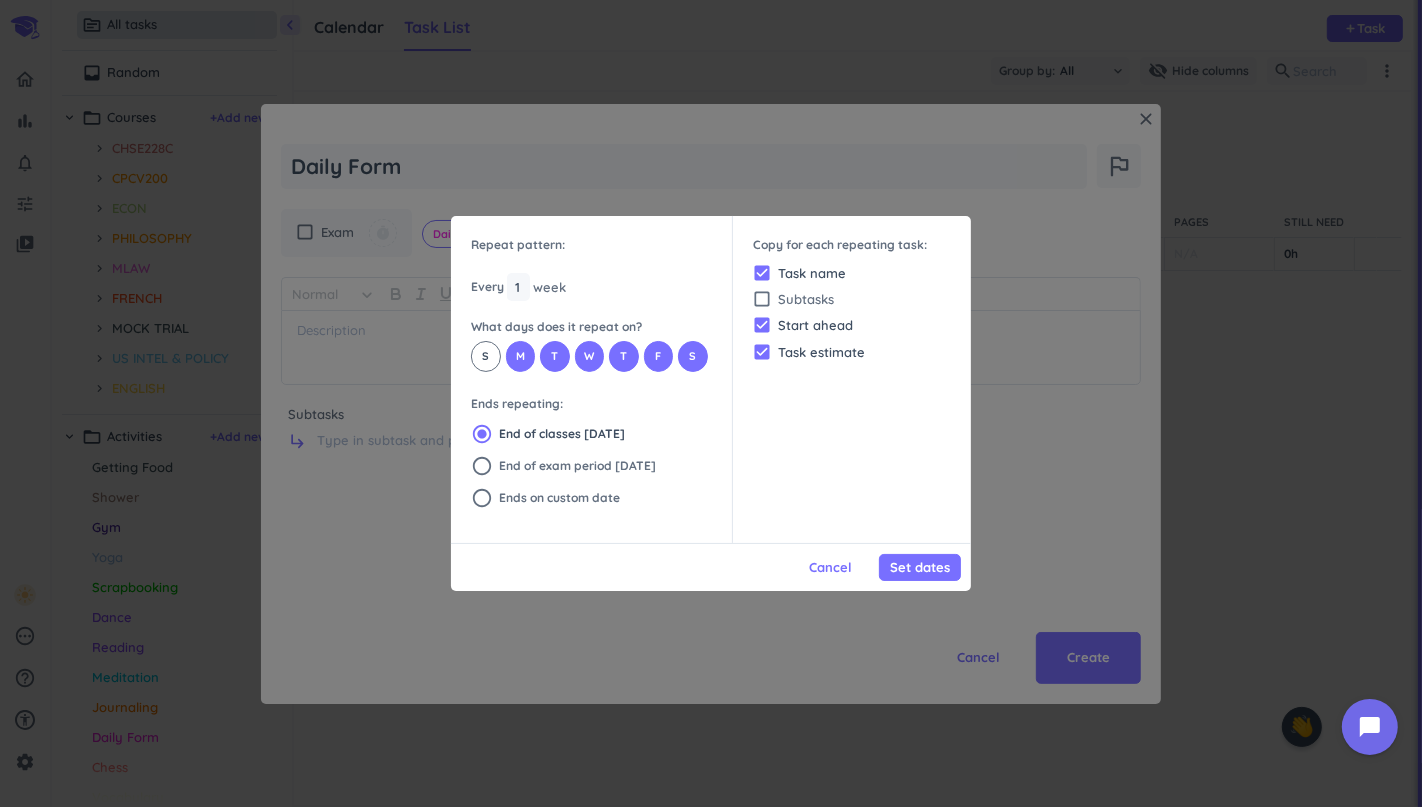 click on "S" at bounding box center (486, 356) 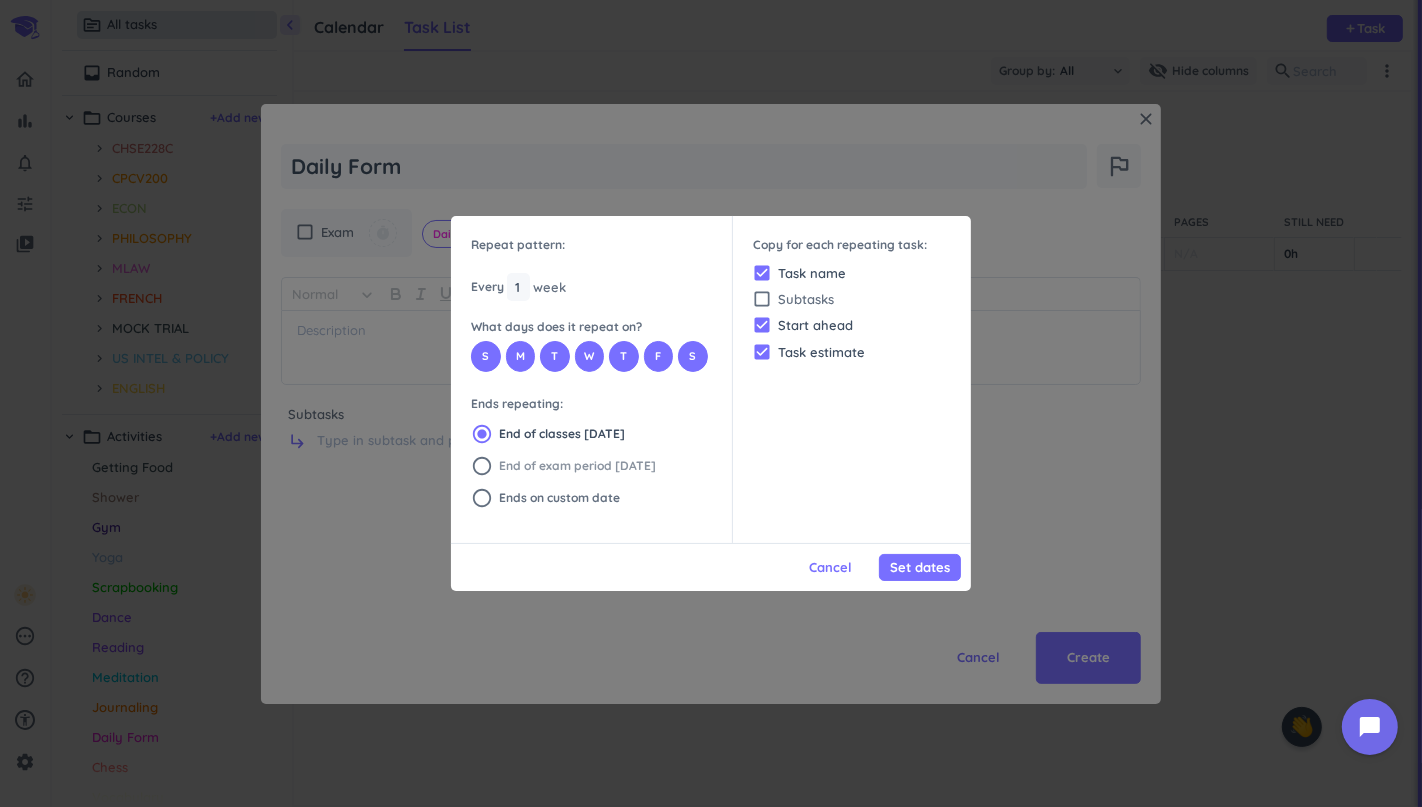 click on "radio_button_unchecked" at bounding box center [482, 466] 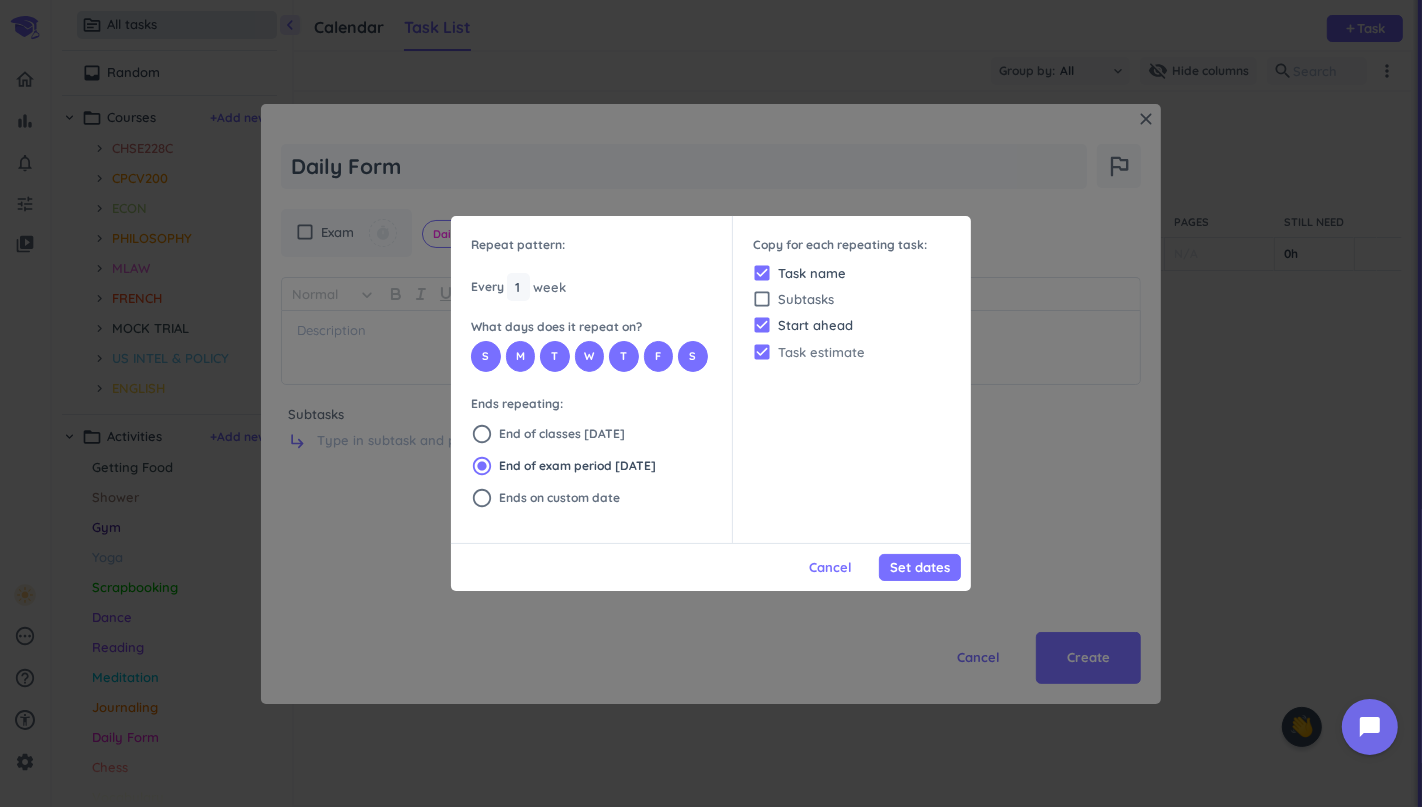 click on "check_box" at bounding box center [762, 352] 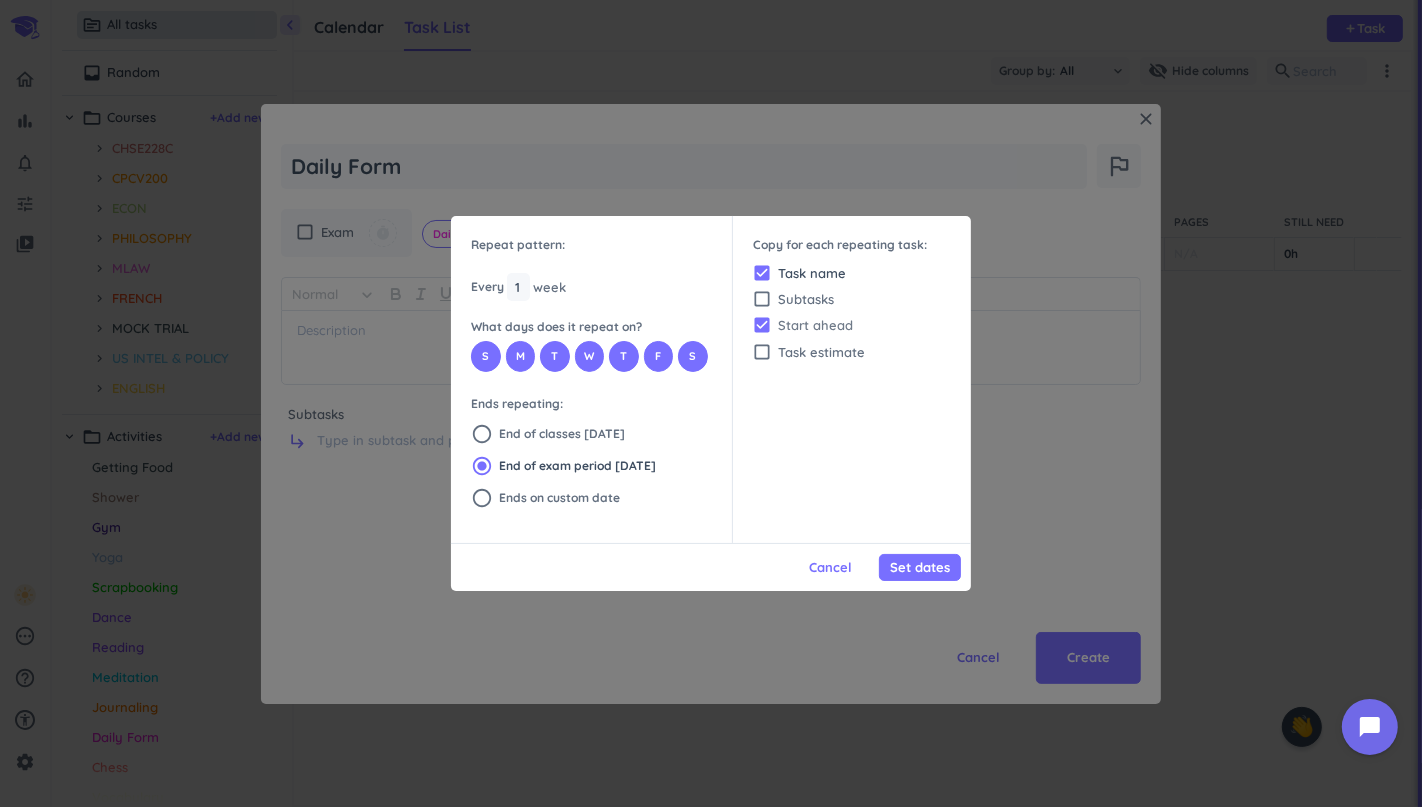 click on "check_box" at bounding box center (762, 325) 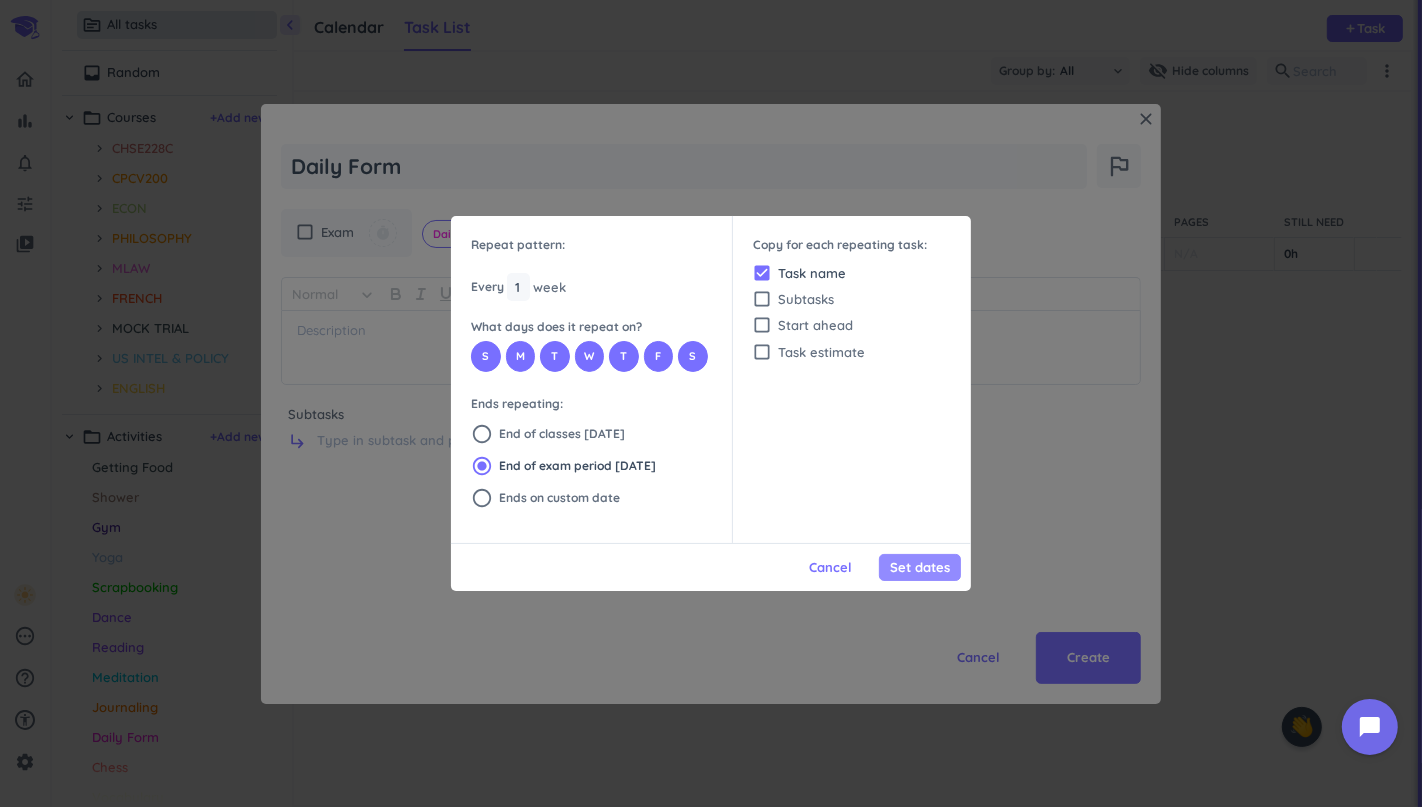 click on "Set dates" at bounding box center [920, 567] 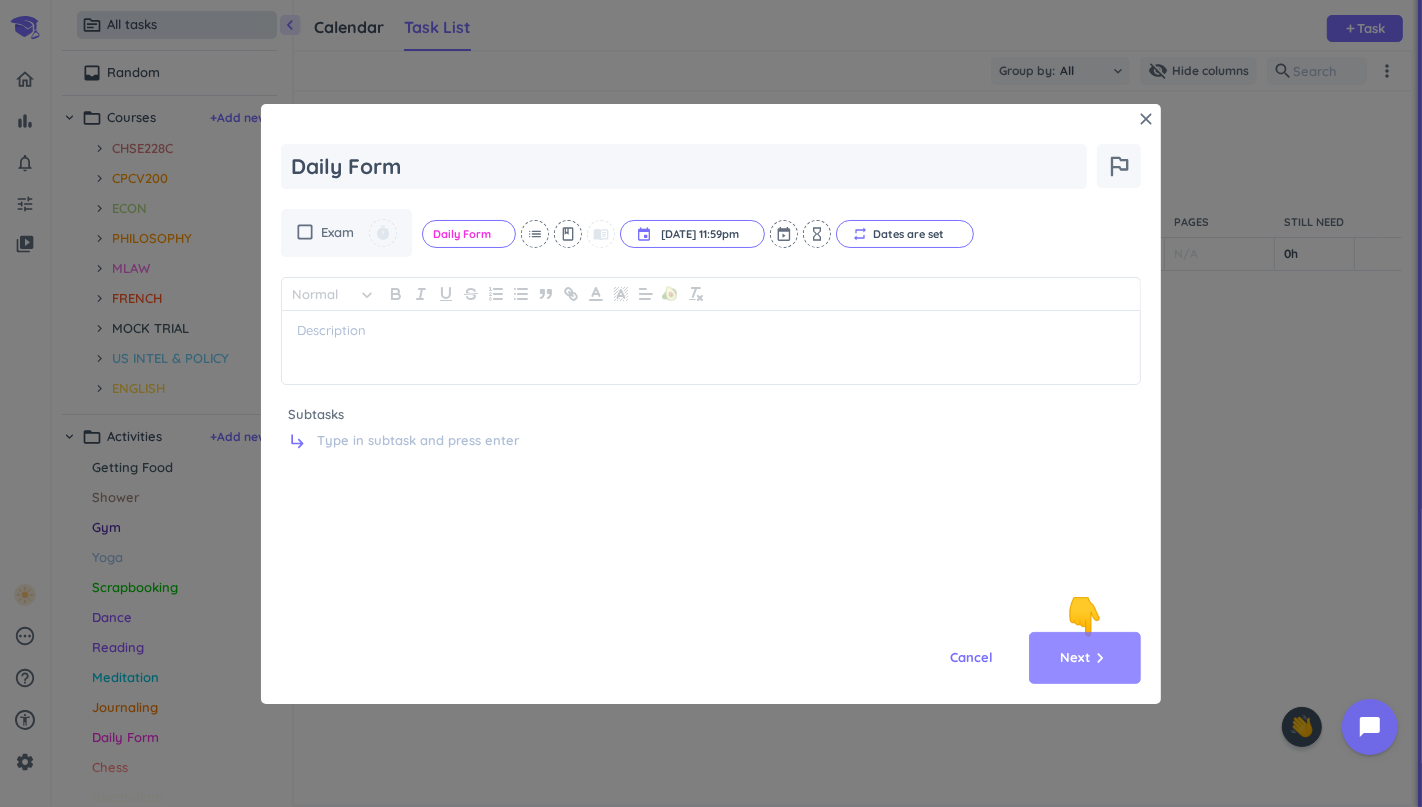 click on "Next" at bounding box center [1075, 658] 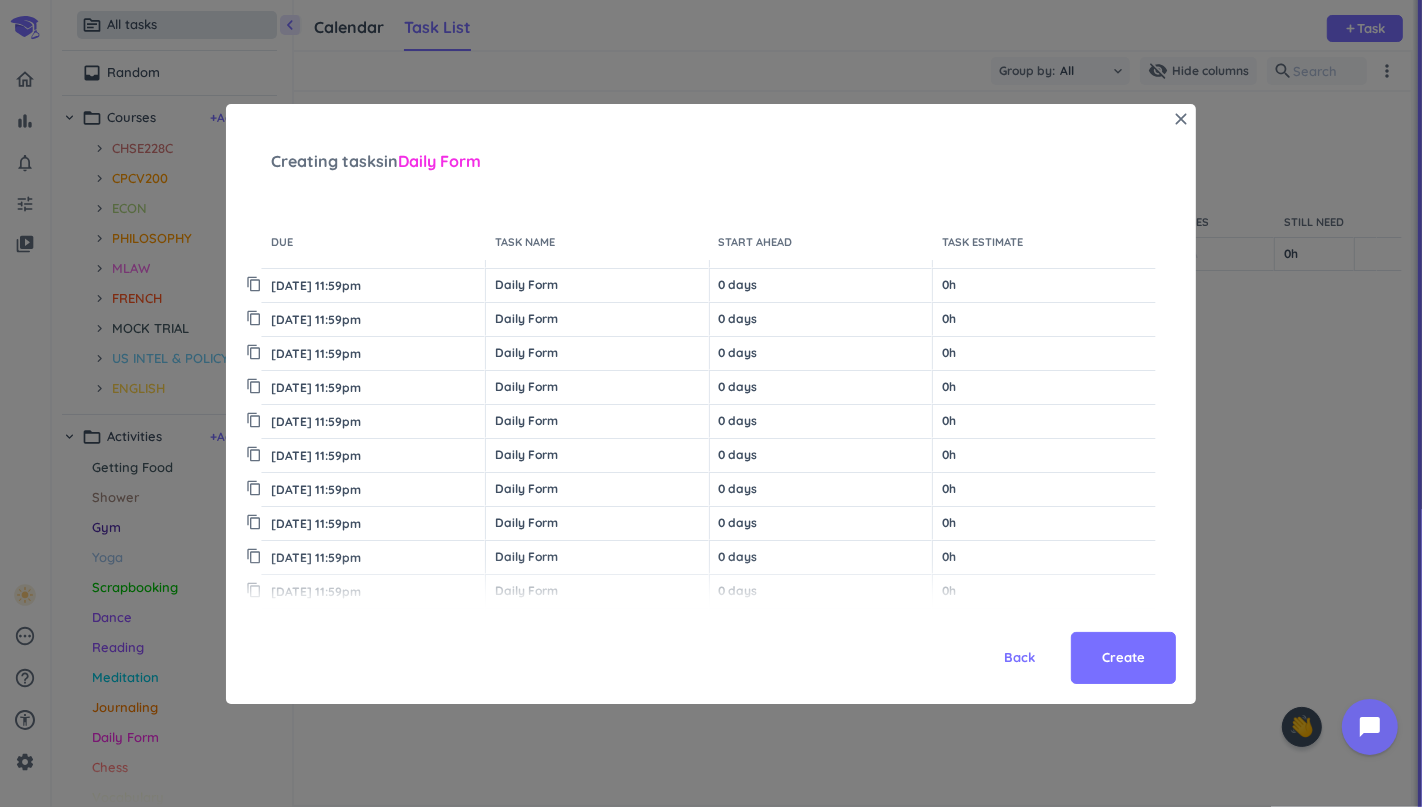 scroll, scrollTop: 3502, scrollLeft: 0, axis: vertical 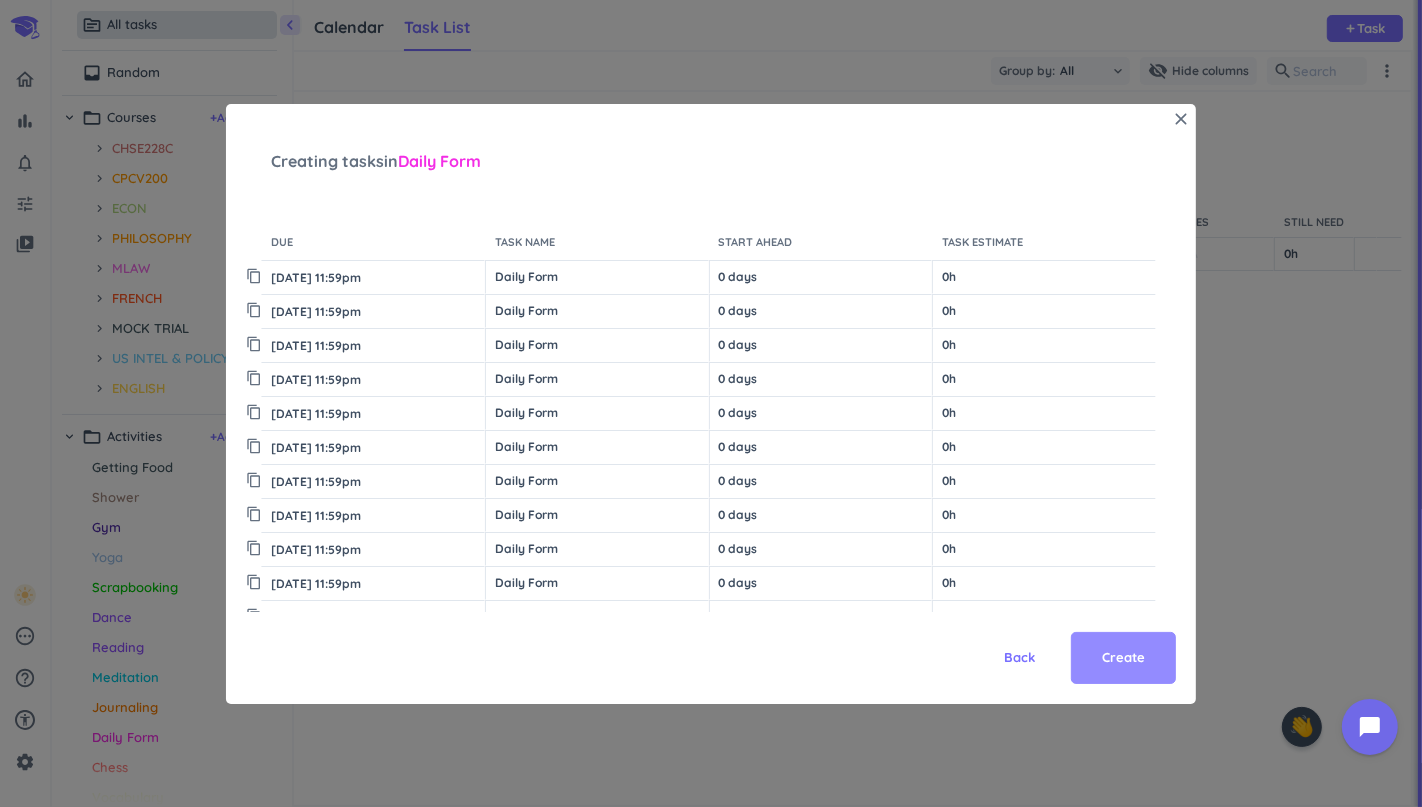 click on "Create" at bounding box center [1123, 658] 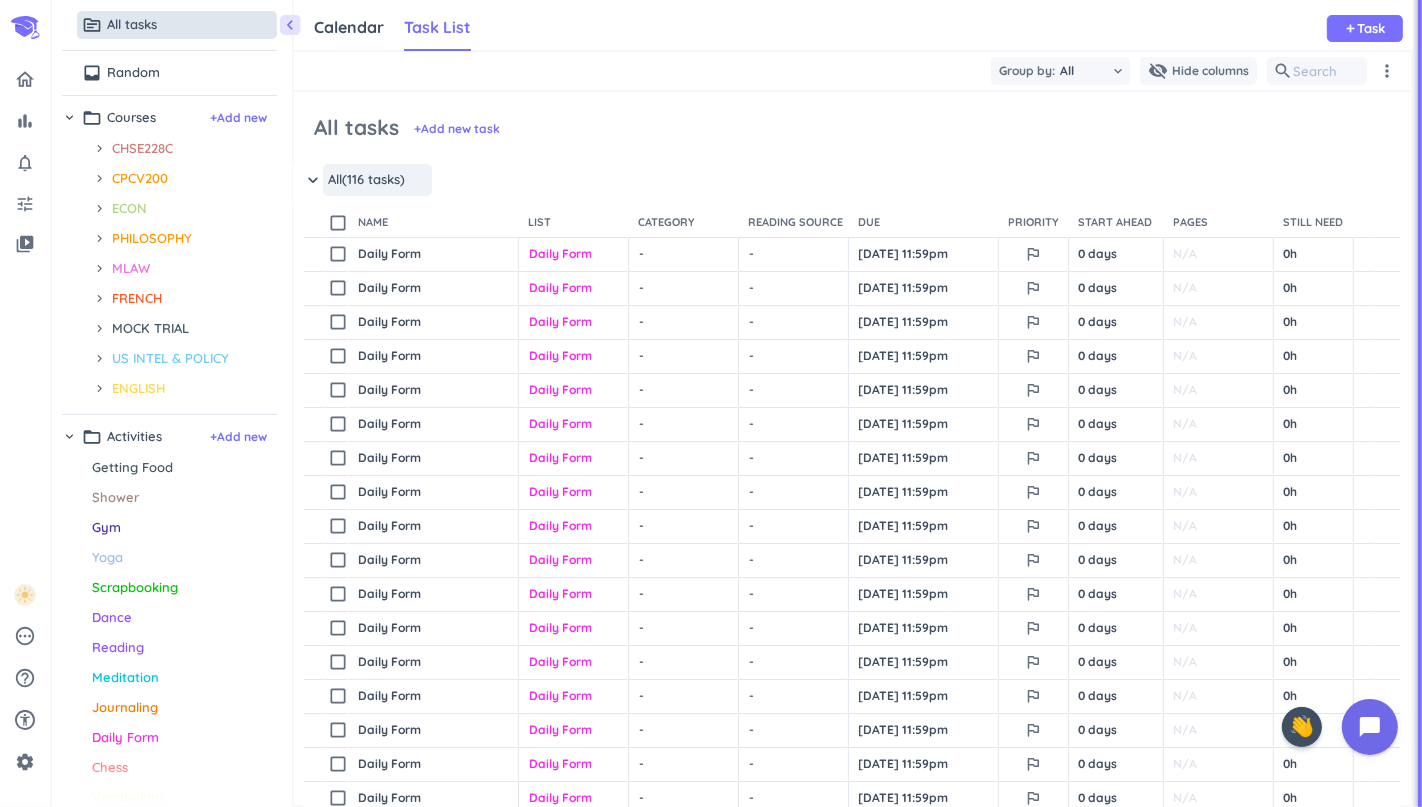 scroll, scrollTop: 0, scrollLeft: 0, axis: both 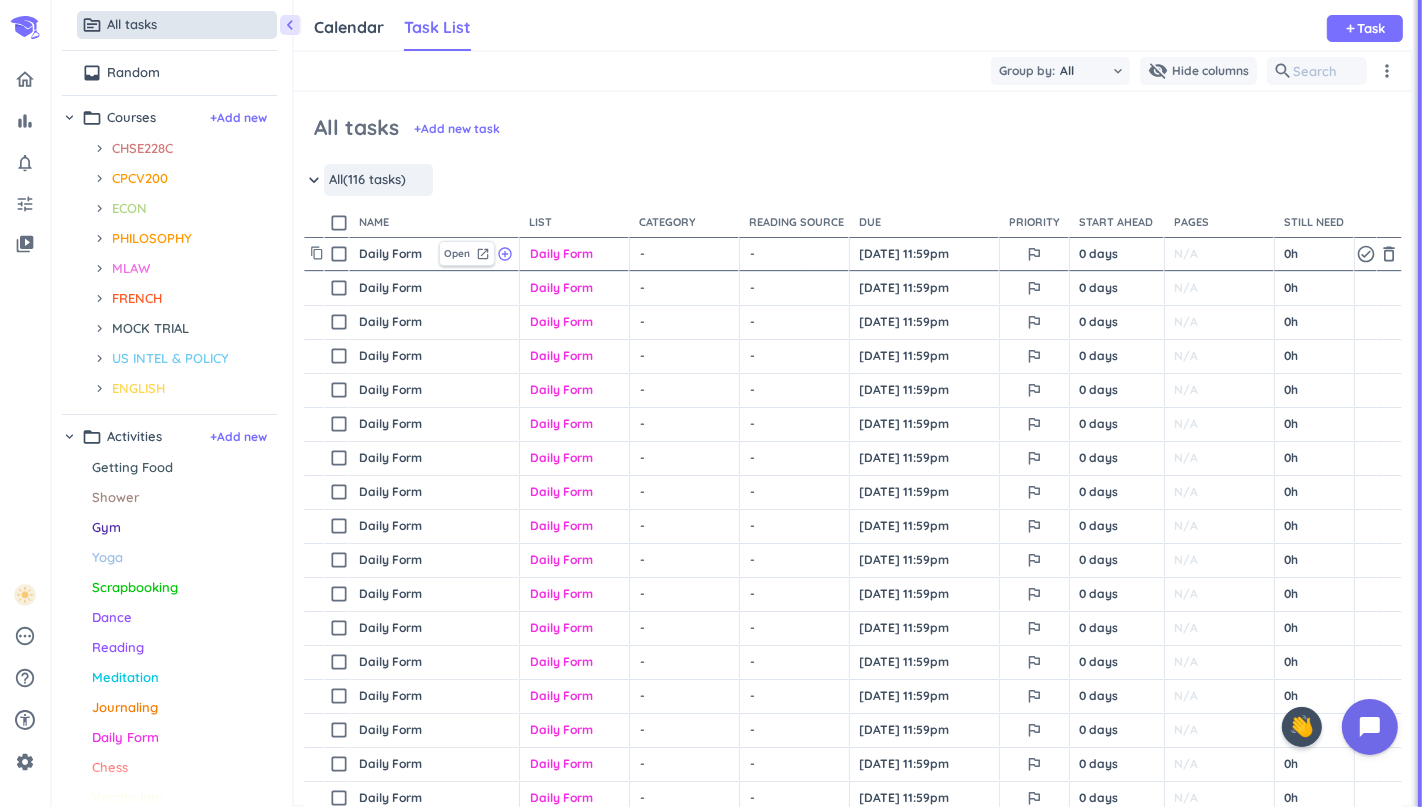 click on "- cancel keyboard_arrow_down" at bounding box center (684, 254) 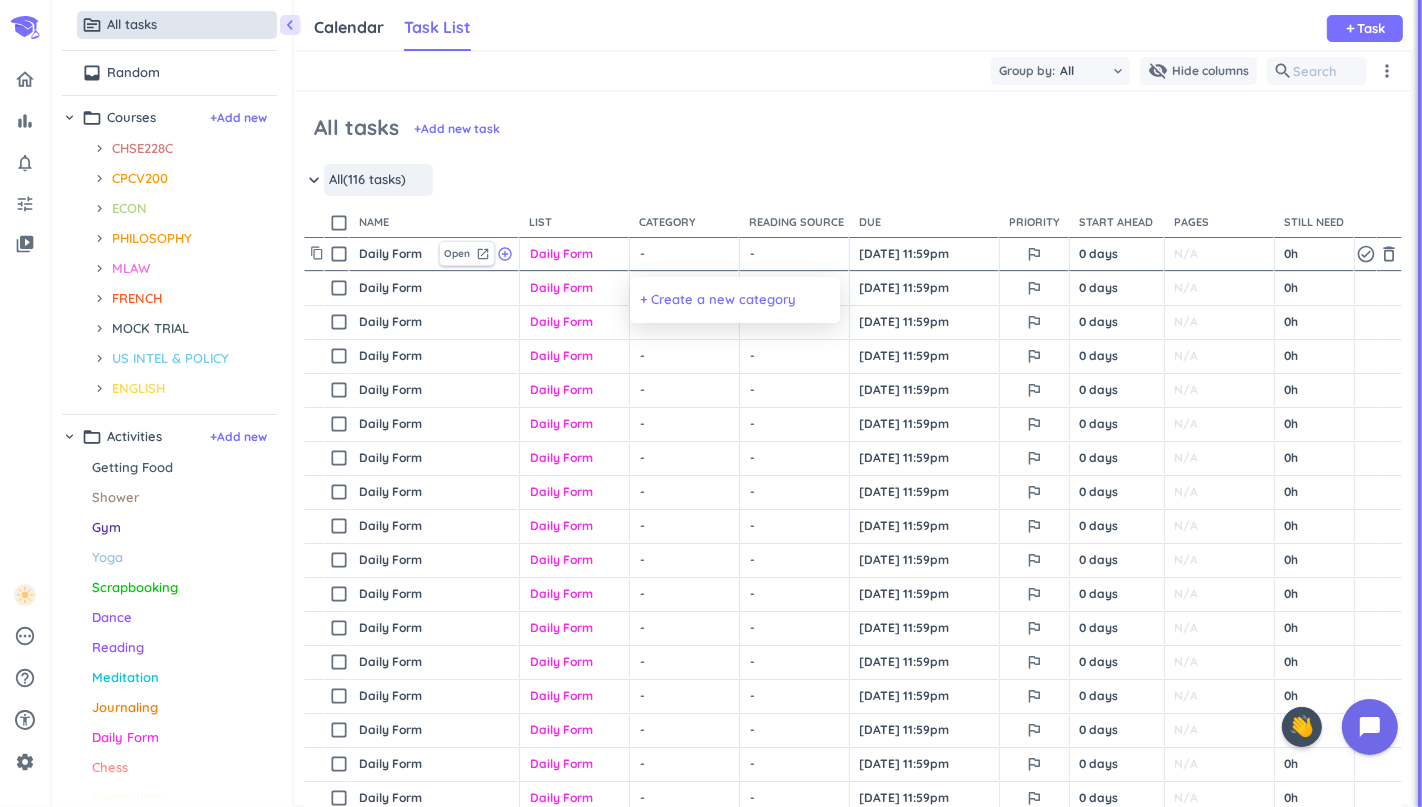 click on "+ Create a new category" at bounding box center [718, 300] 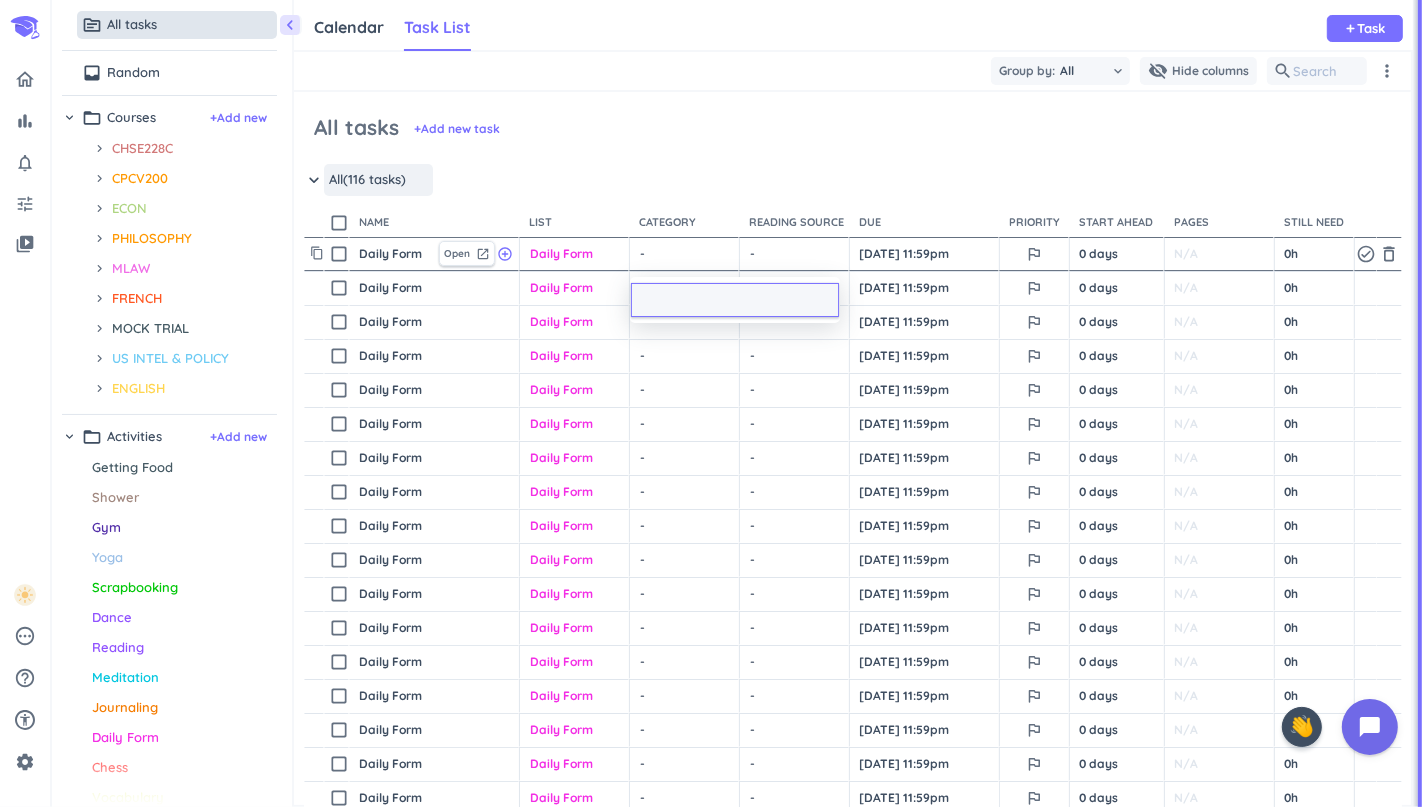 click at bounding box center [711, 403] 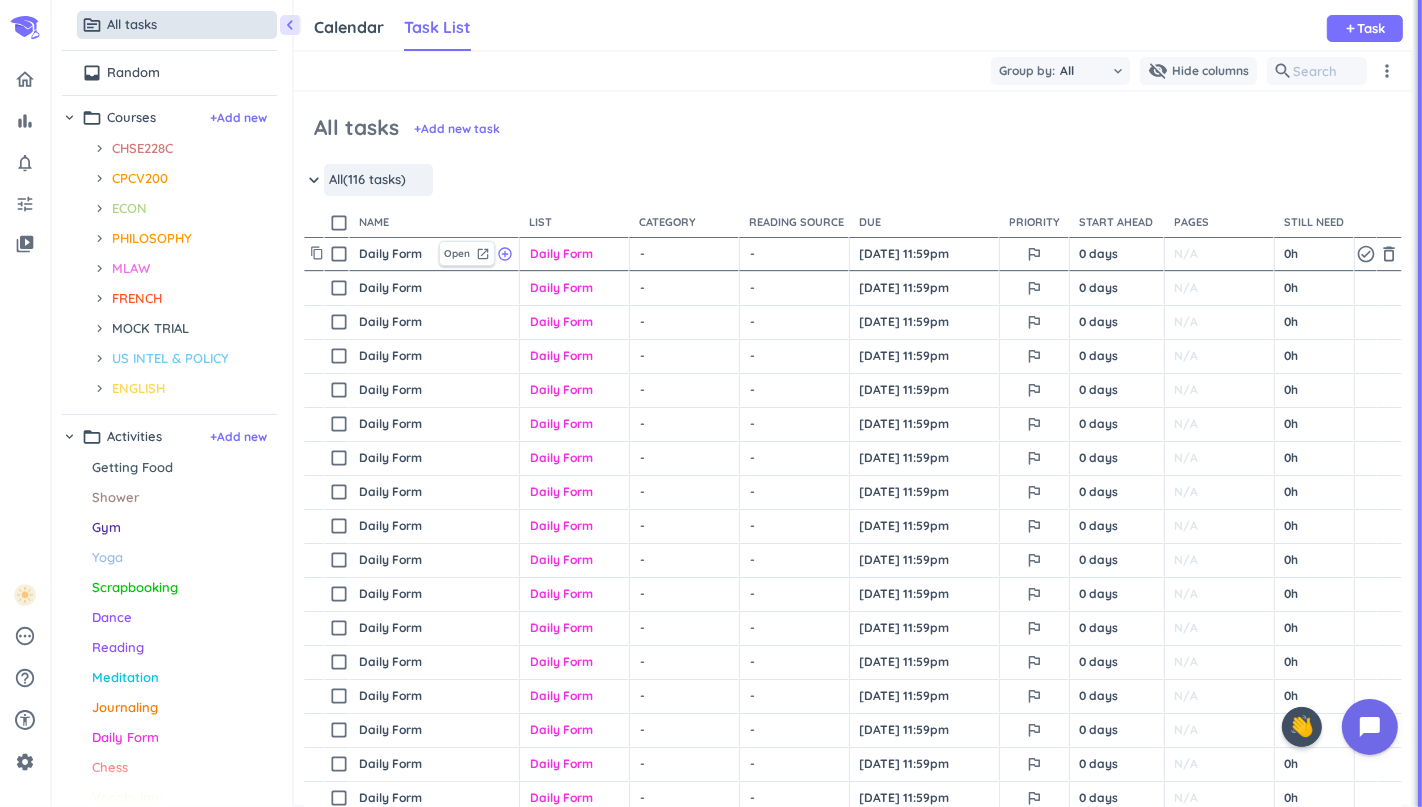 click on "keyboard_arrow_down" at bounding box center [314, 180] 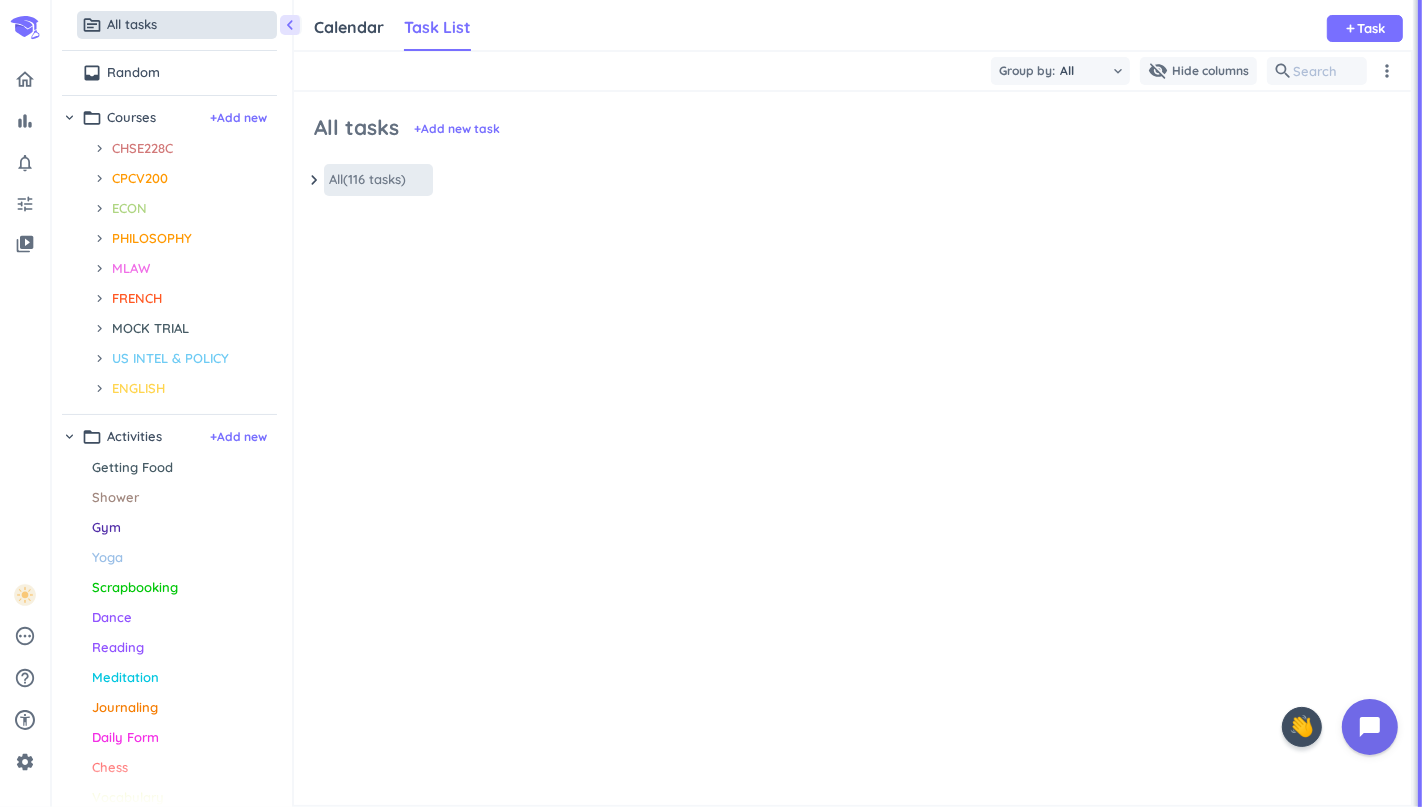 drag, startPoint x: 342, startPoint y: 195, endPoint x: 340, endPoint y: 179, distance: 16.124516 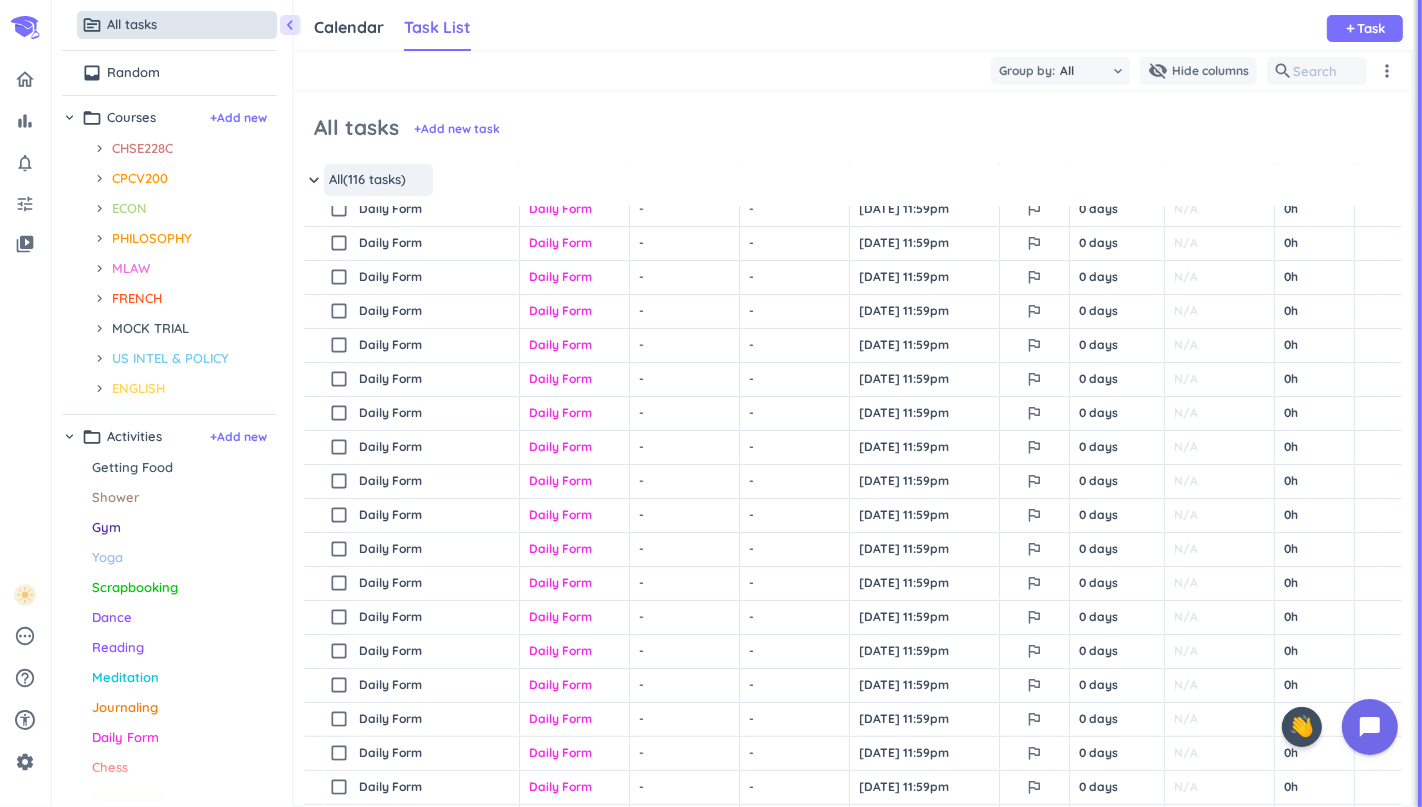 scroll, scrollTop: 0, scrollLeft: 0, axis: both 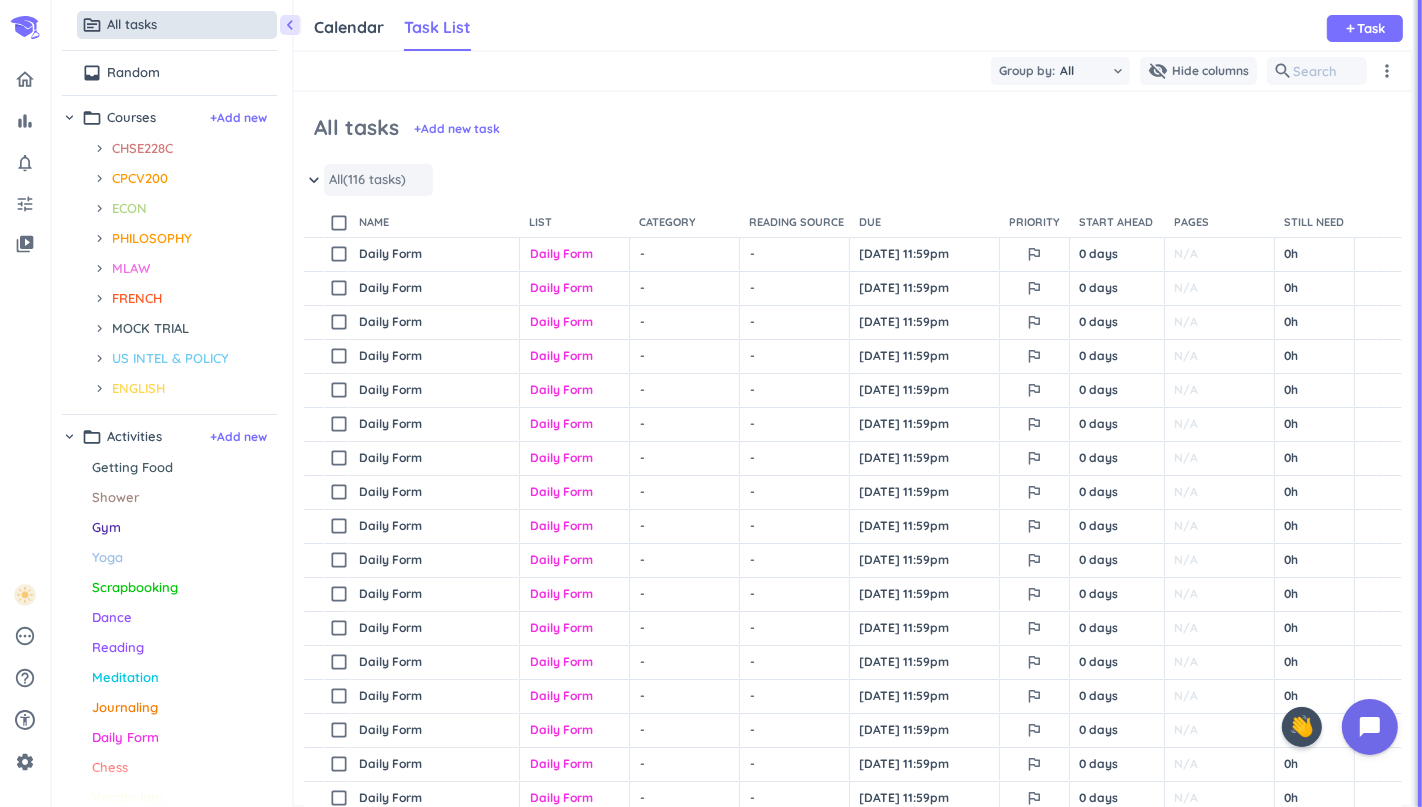 click on "(116 tasks)" at bounding box center (374, 180) 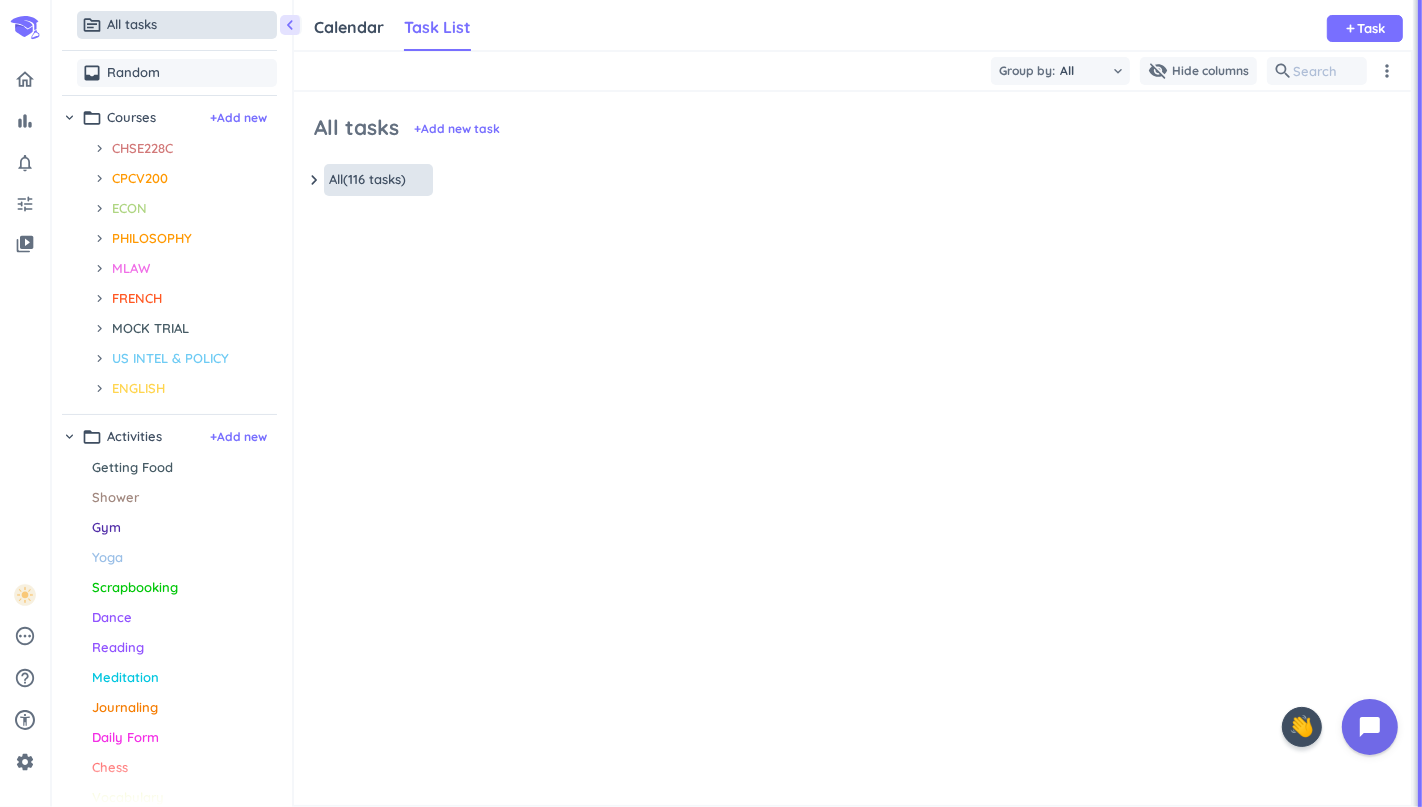 click on "Random" at bounding box center (133, 73) 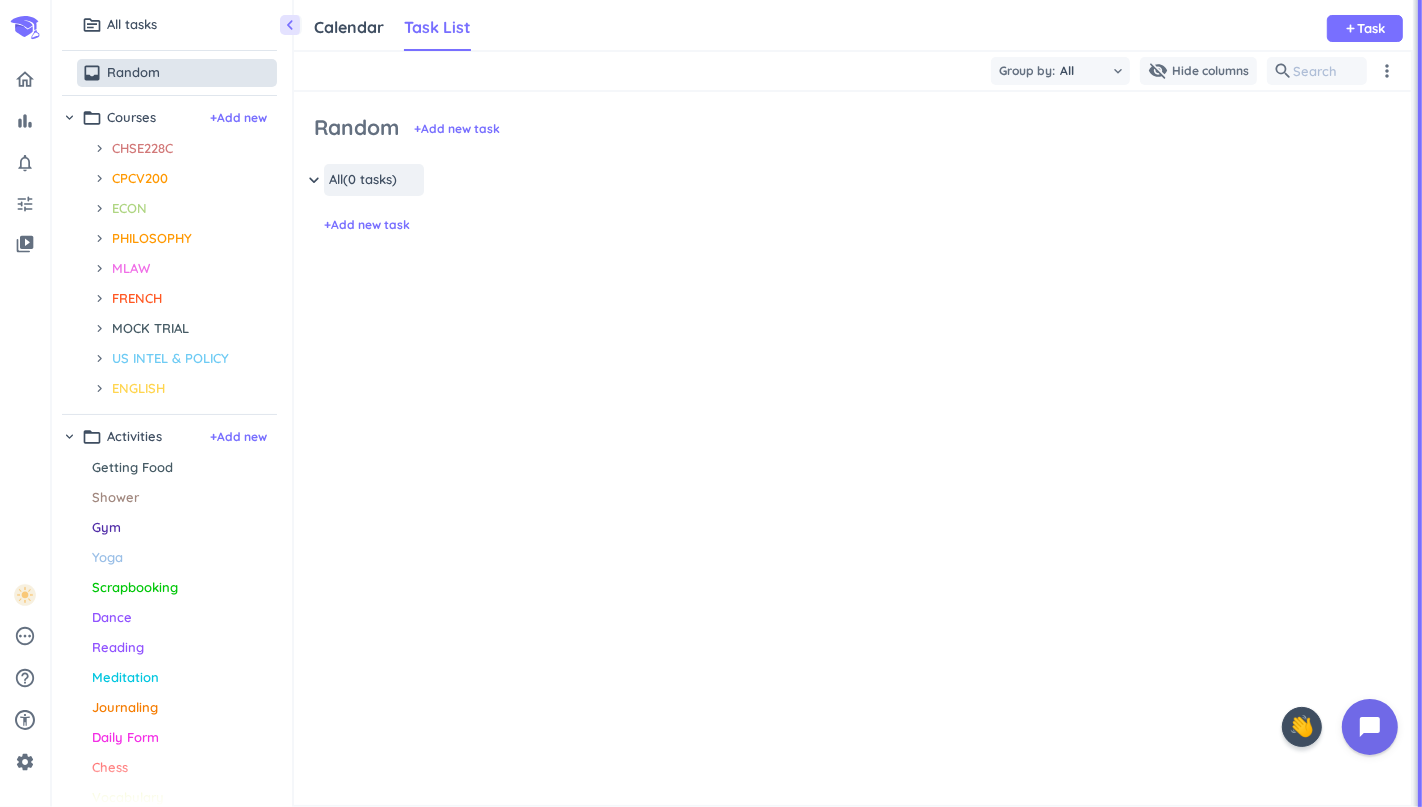 scroll, scrollTop: 8, scrollLeft: 8, axis: both 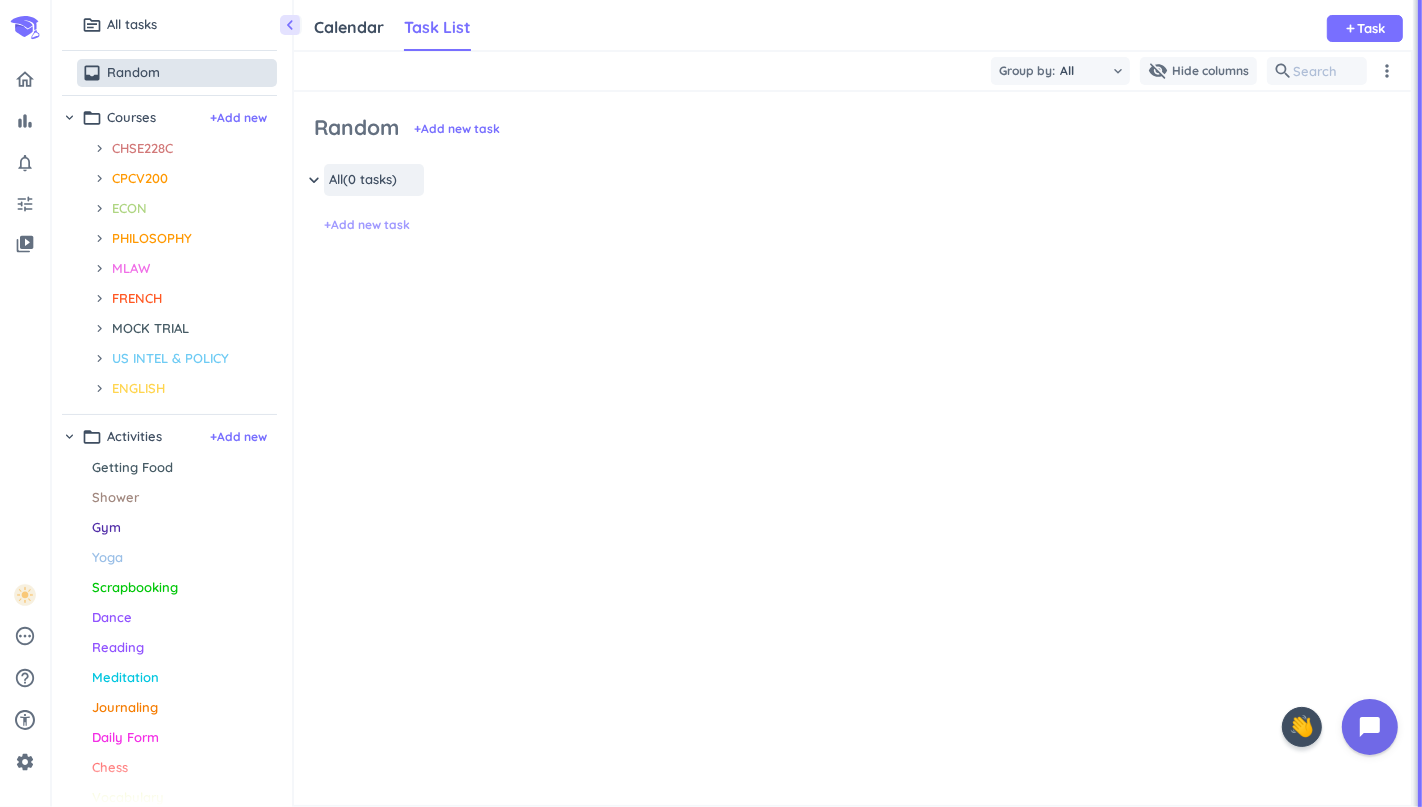 click on "+  Add new task" at bounding box center [367, 225] 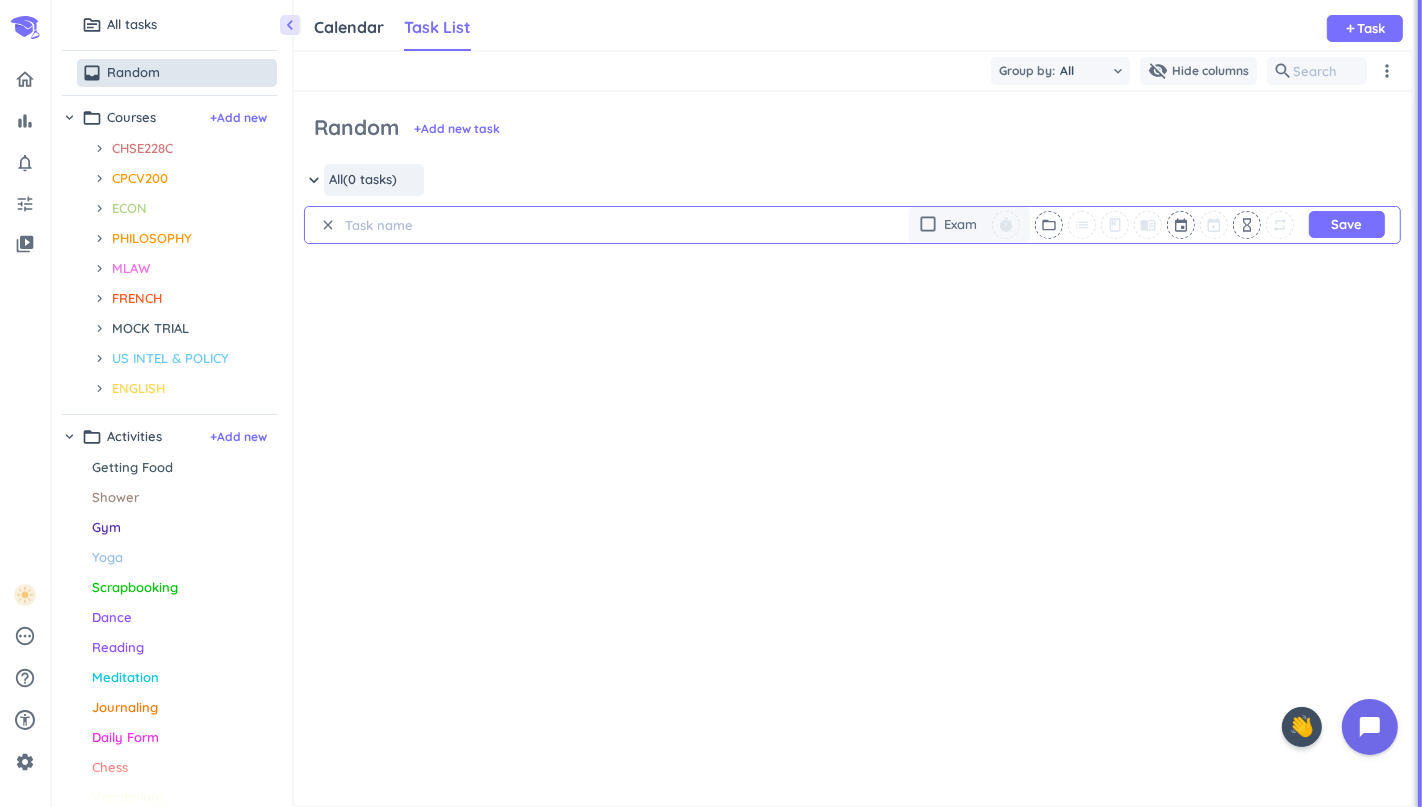 click on "clear" at bounding box center [328, 225] 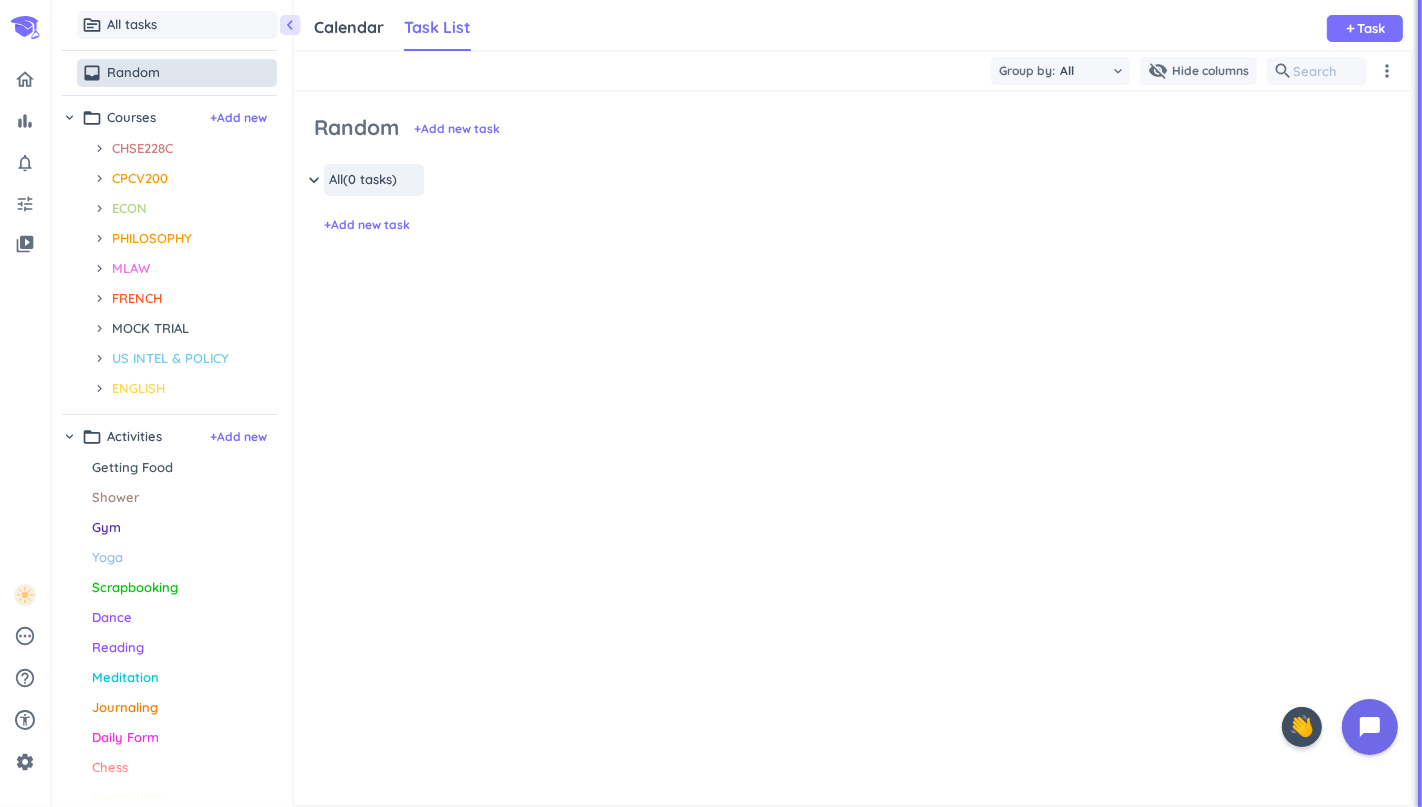 click on "topic All tasks" at bounding box center [177, 25] 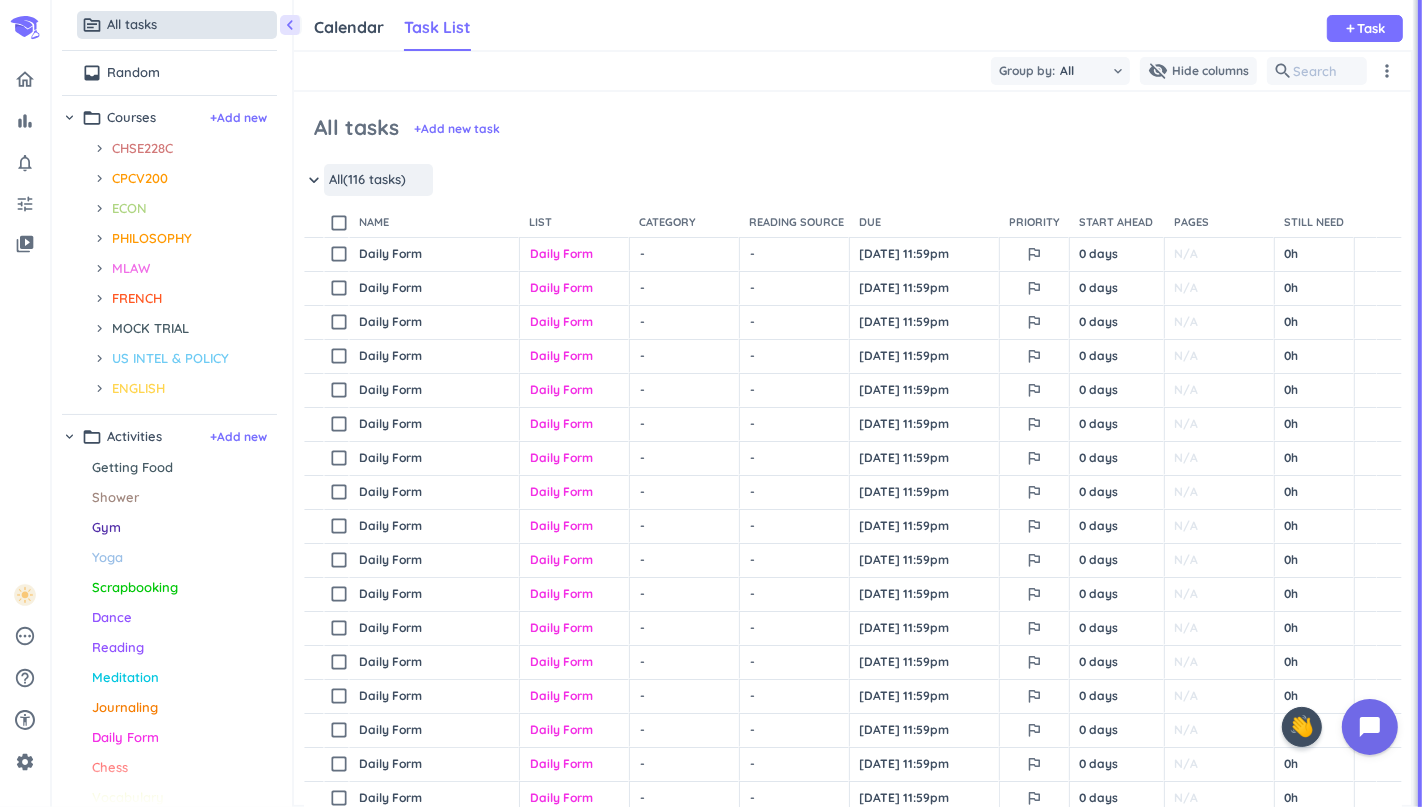 scroll, scrollTop: 8, scrollLeft: 8, axis: both 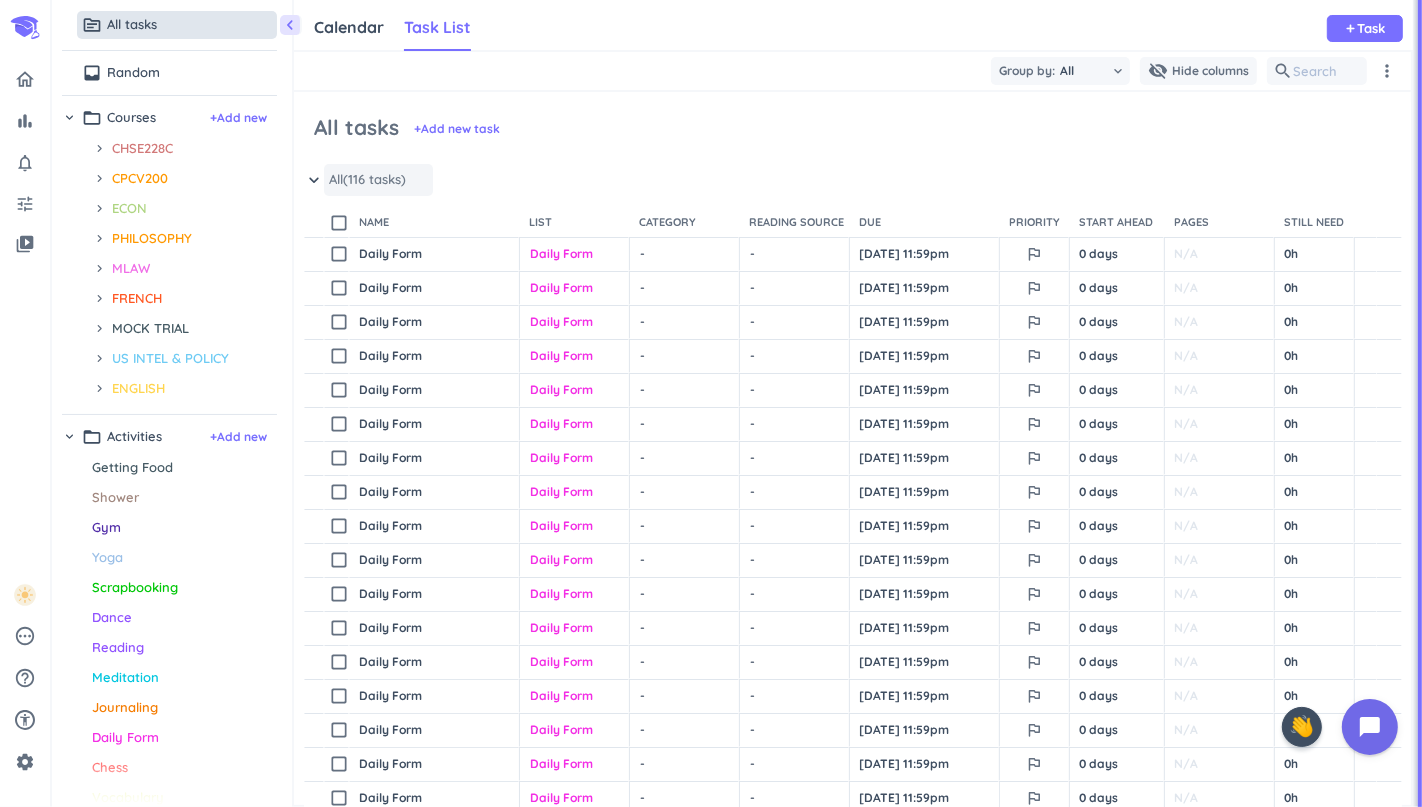 drag, startPoint x: 360, startPoint y: 168, endPoint x: 351, endPoint y: 185, distance: 19.235384 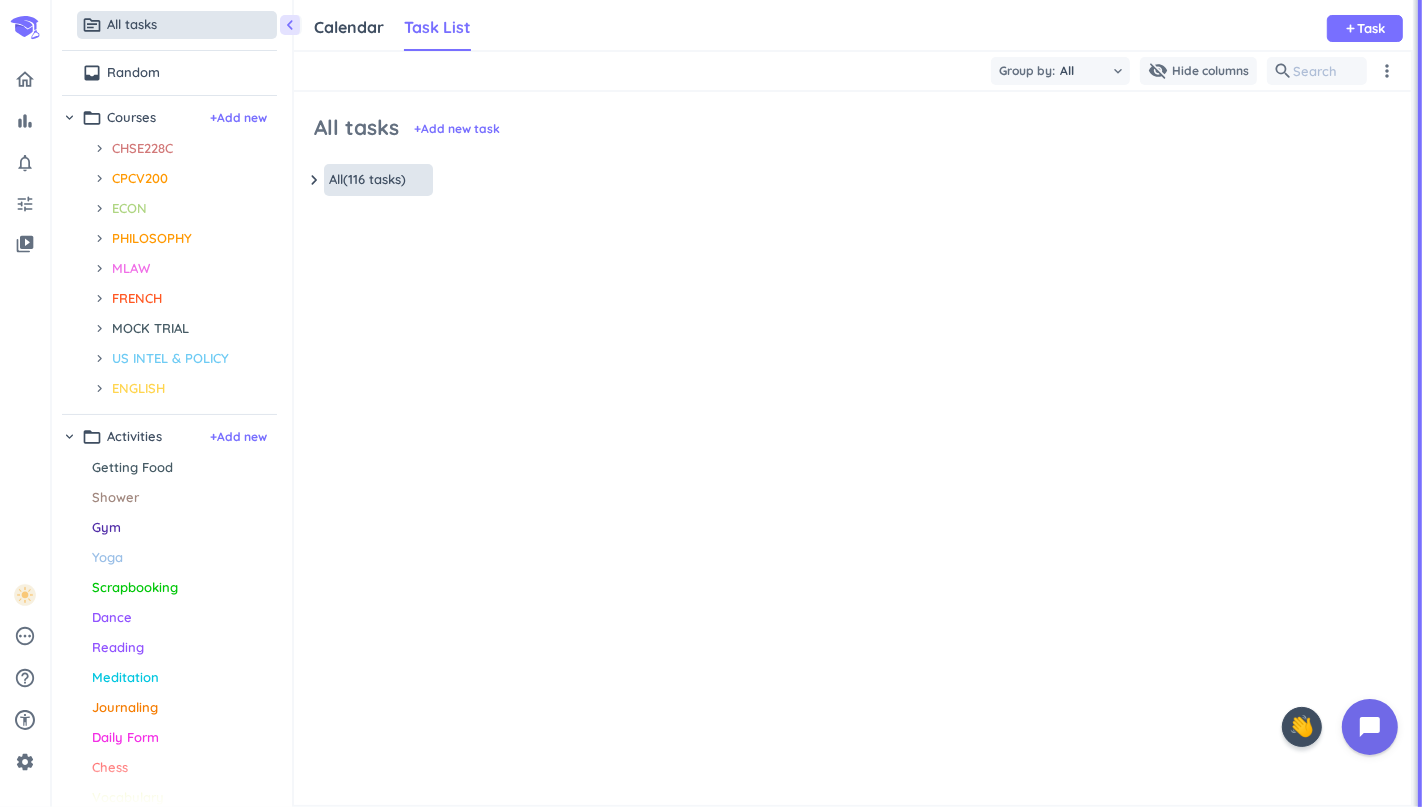 click on "(116 tasks)" at bounding box center (374, 180) 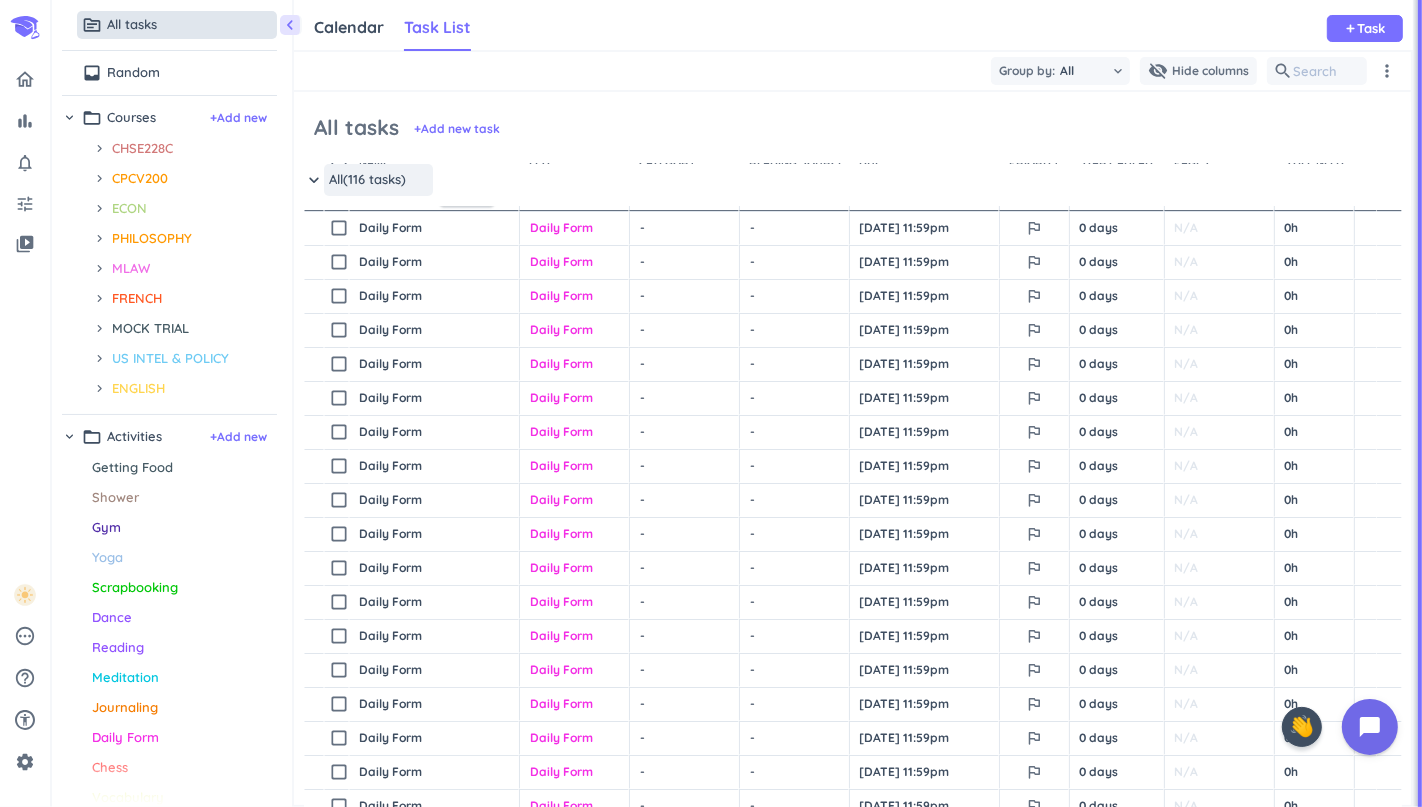 scroll, scrollTop: 0, scrollLeft: 0, axis: both 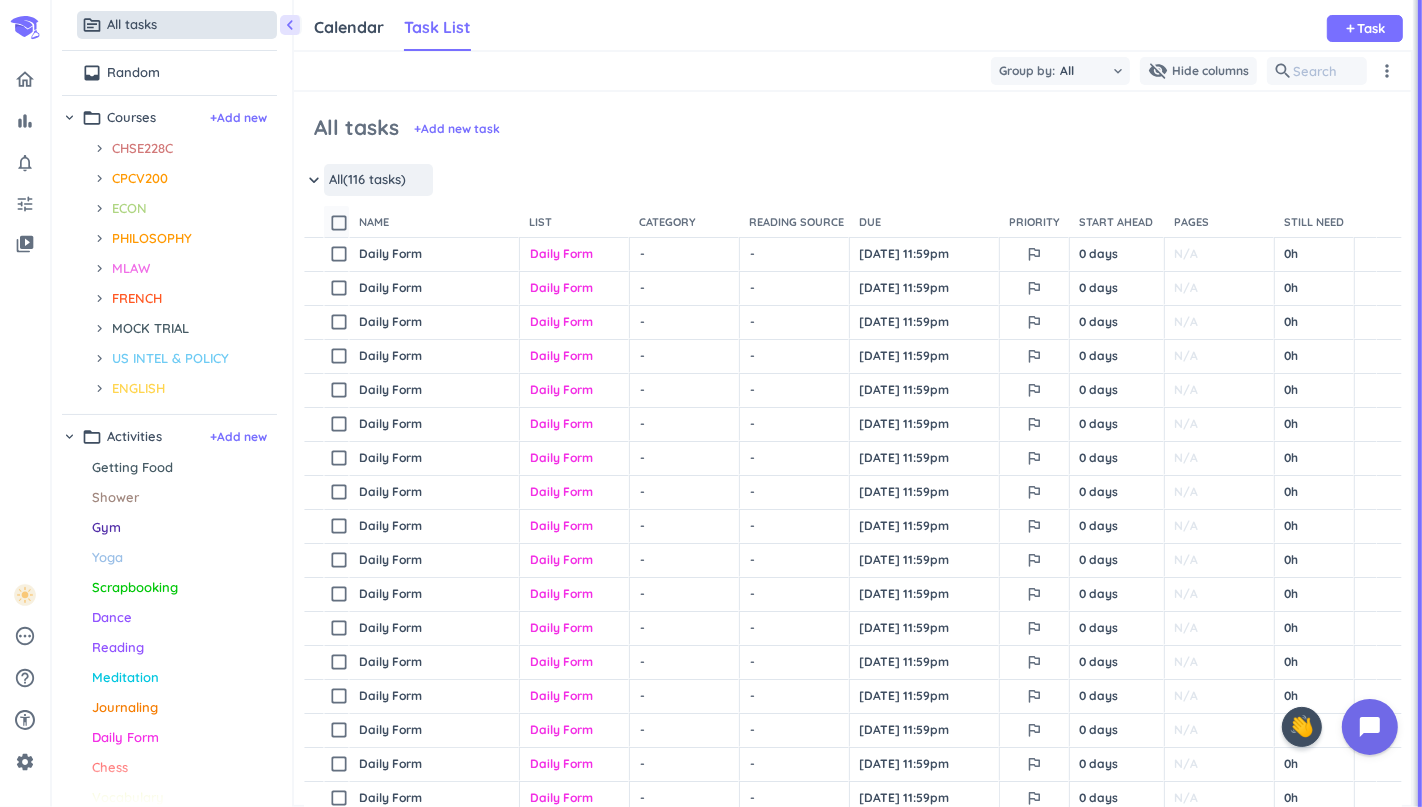 click on "check_box_outline_blank" at bounding box center (339, 223) 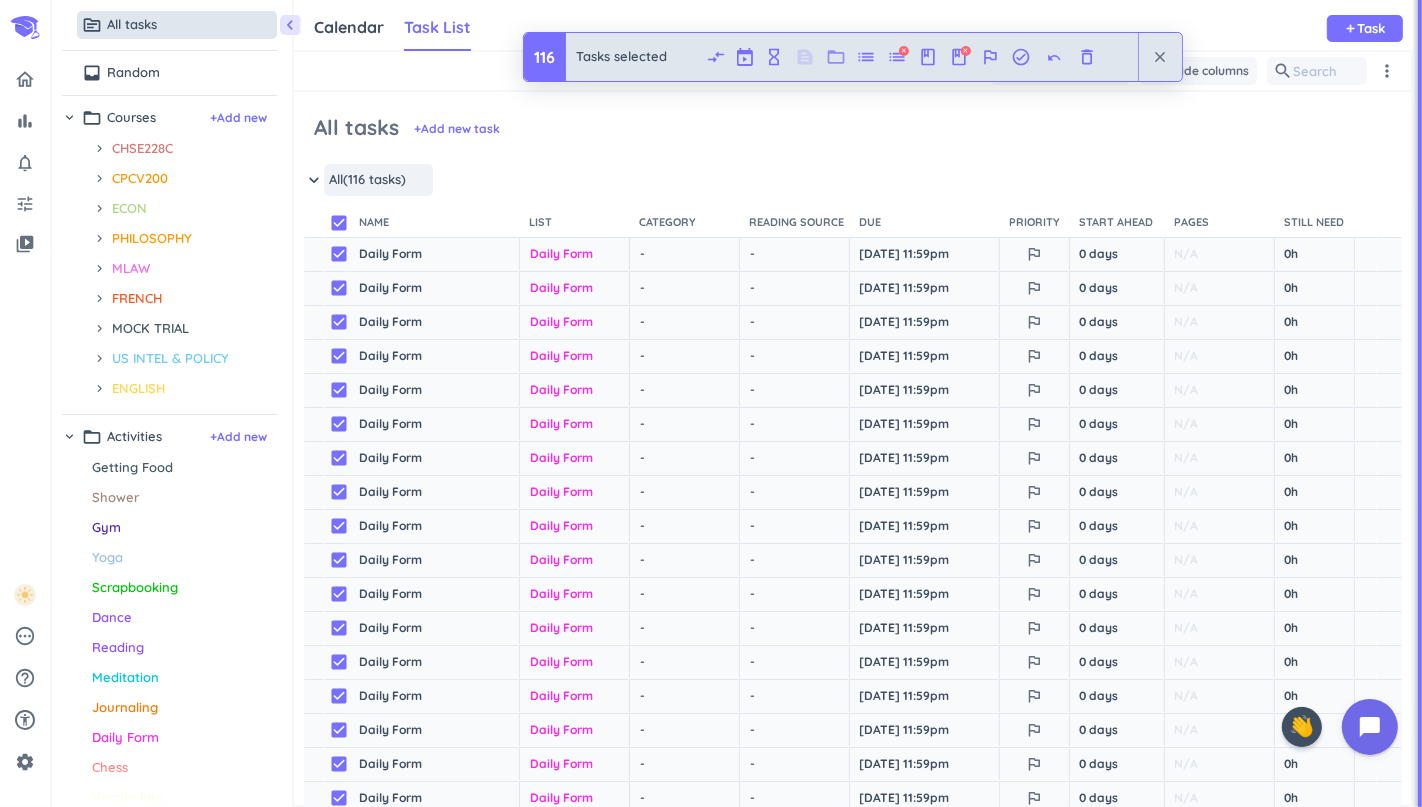 click on "folder_open" at bounding box center [836, 57] 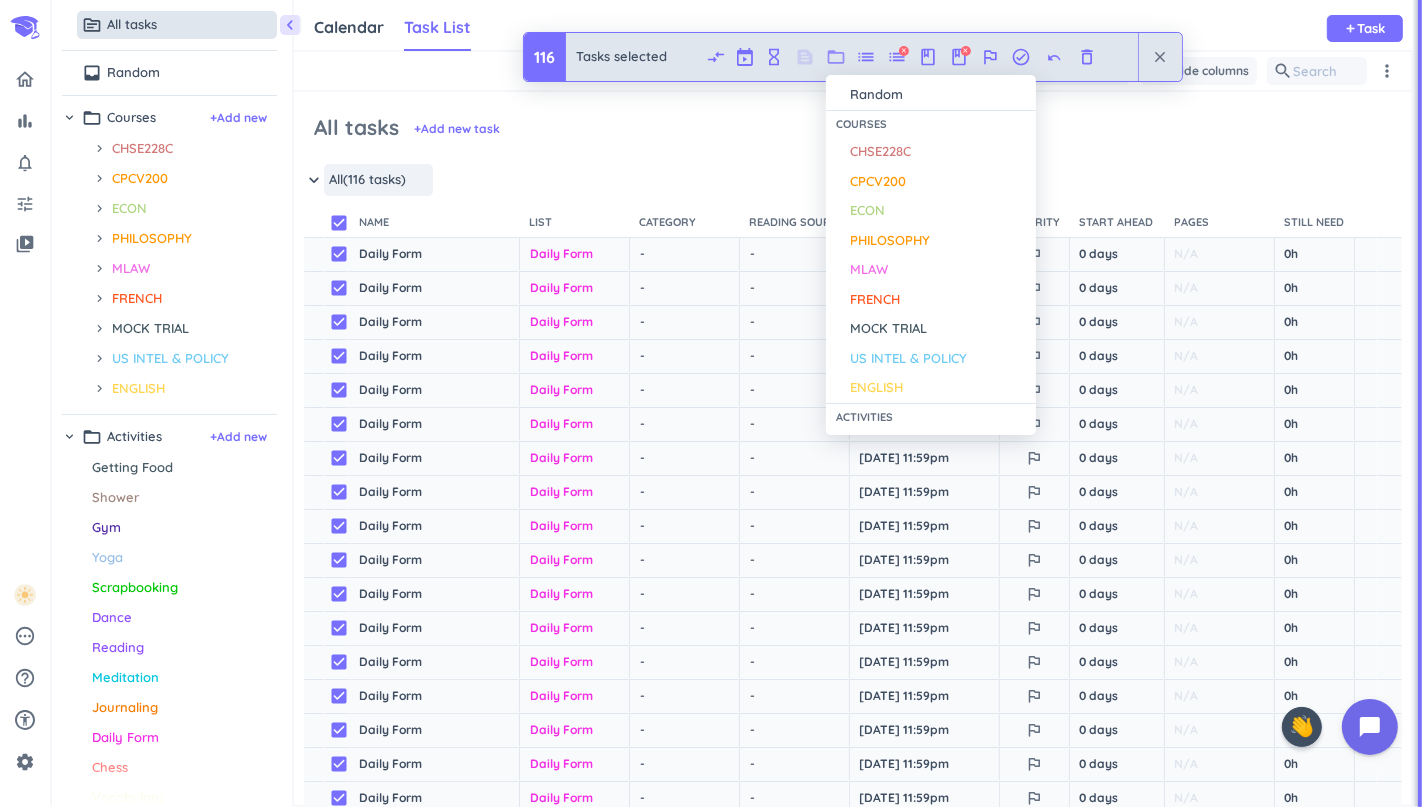click at bounding box center (711, 403) 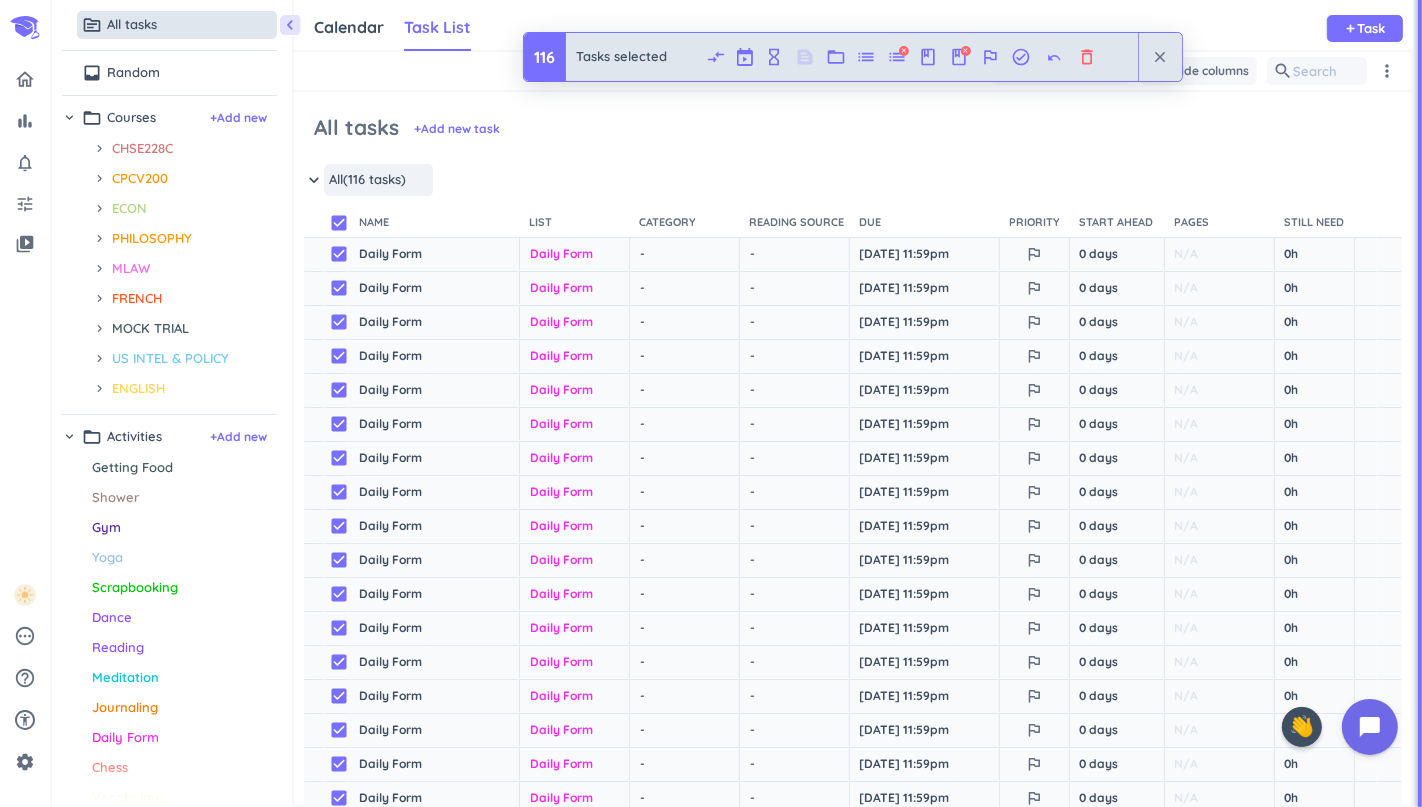 click on "delete_outline" at bounding box center [1088, 57] 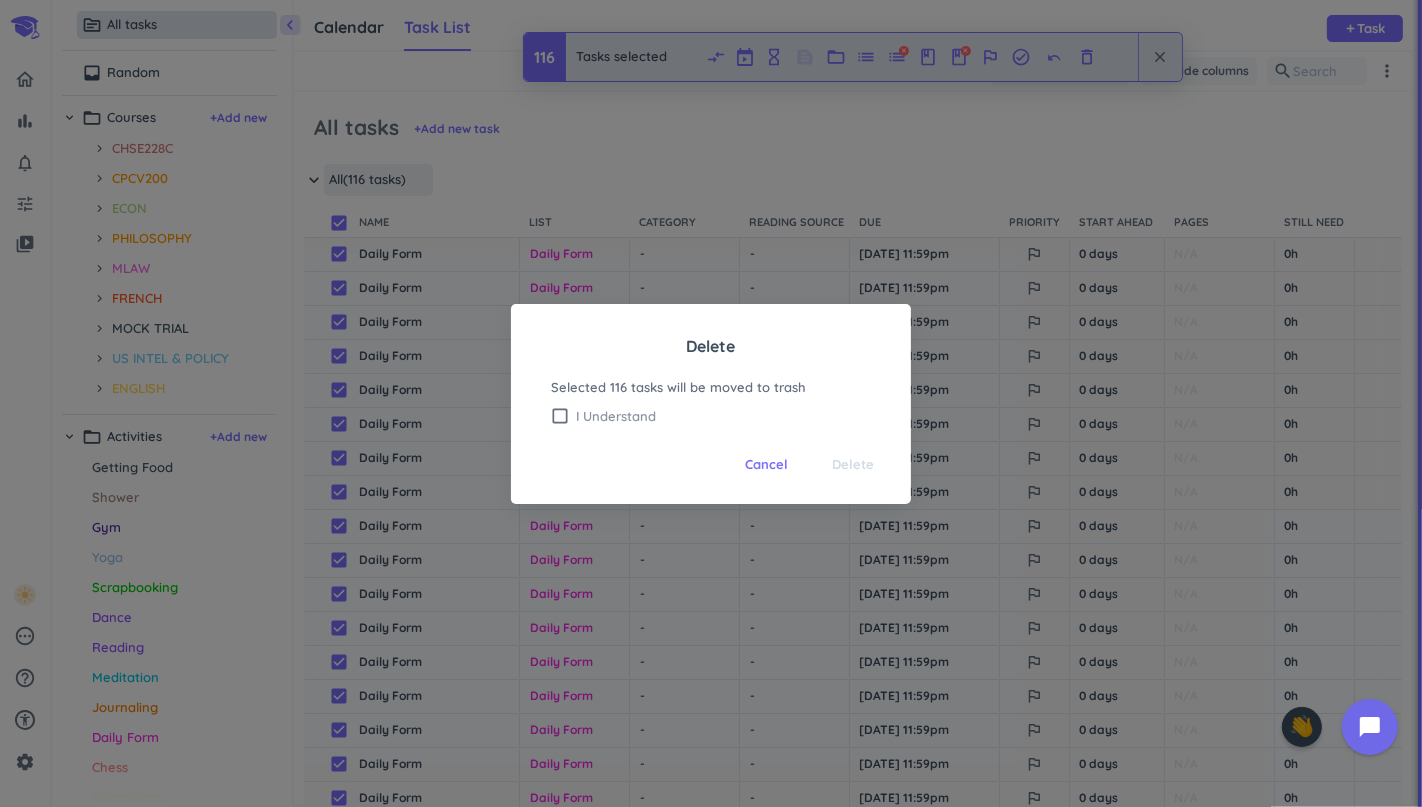 click on "I Understand" at bounding box center (723, 416) 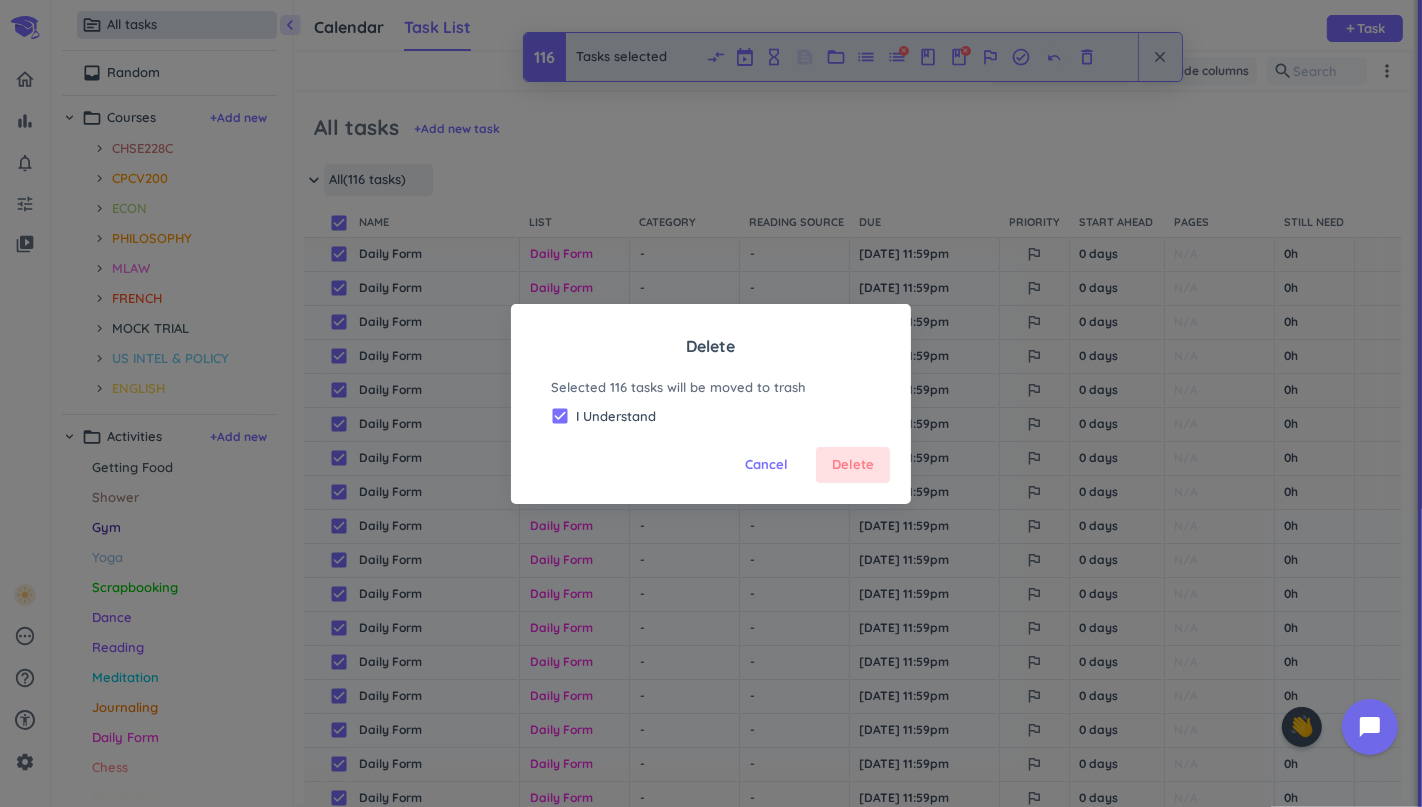click on "Delete" at bounding box center [853, 465] 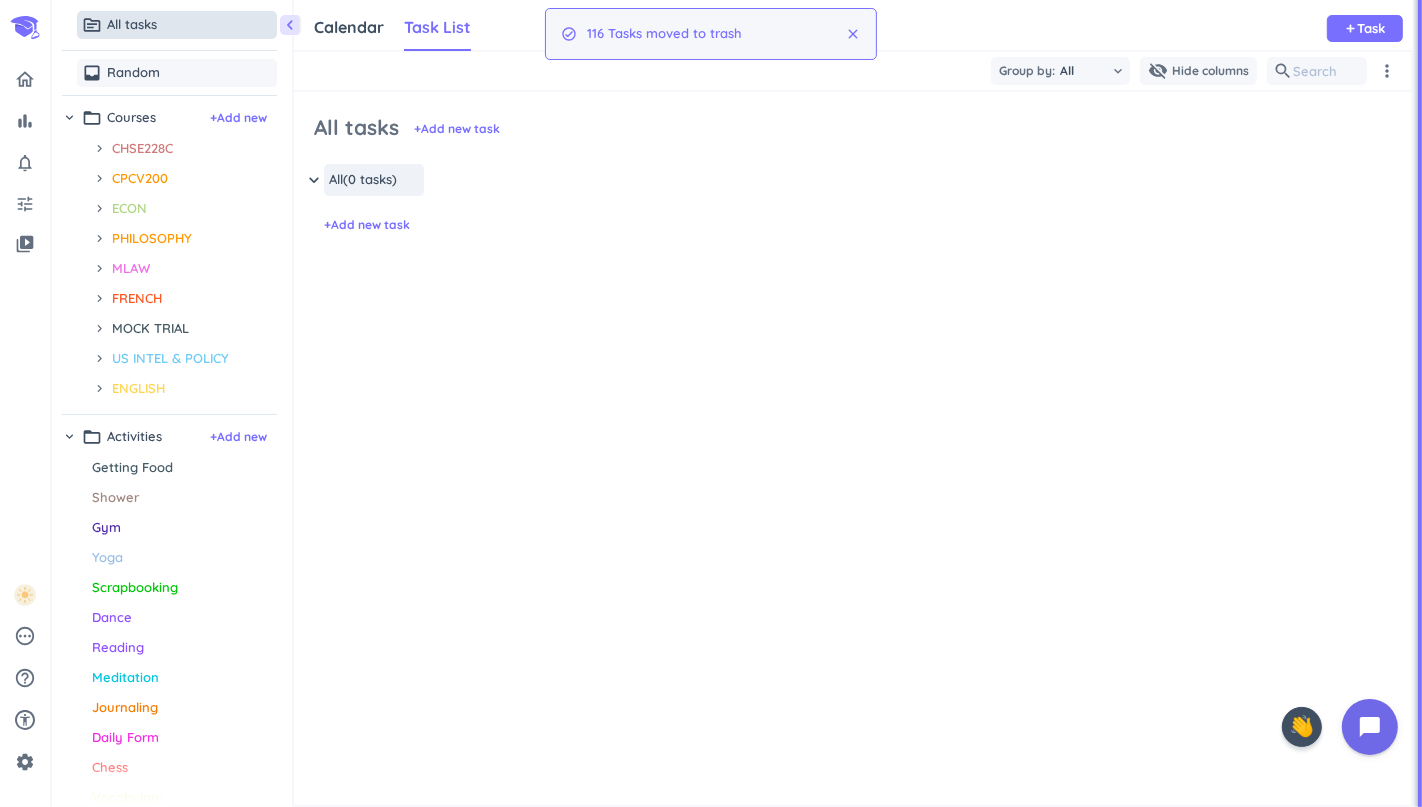 click on "Random" at bounding box center [133, 73] 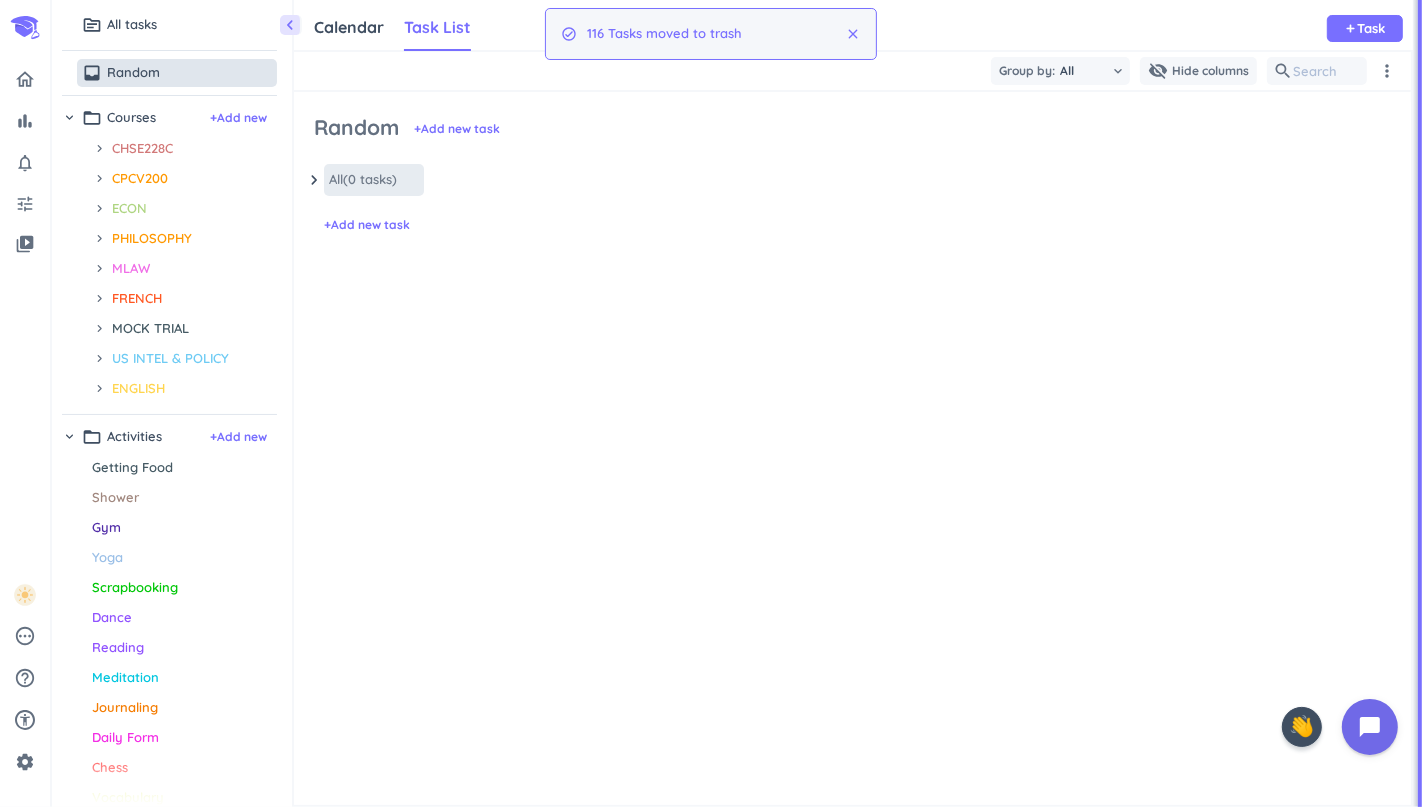 scroll, scrollTop: 8, scrollLeft: 8, axis: both 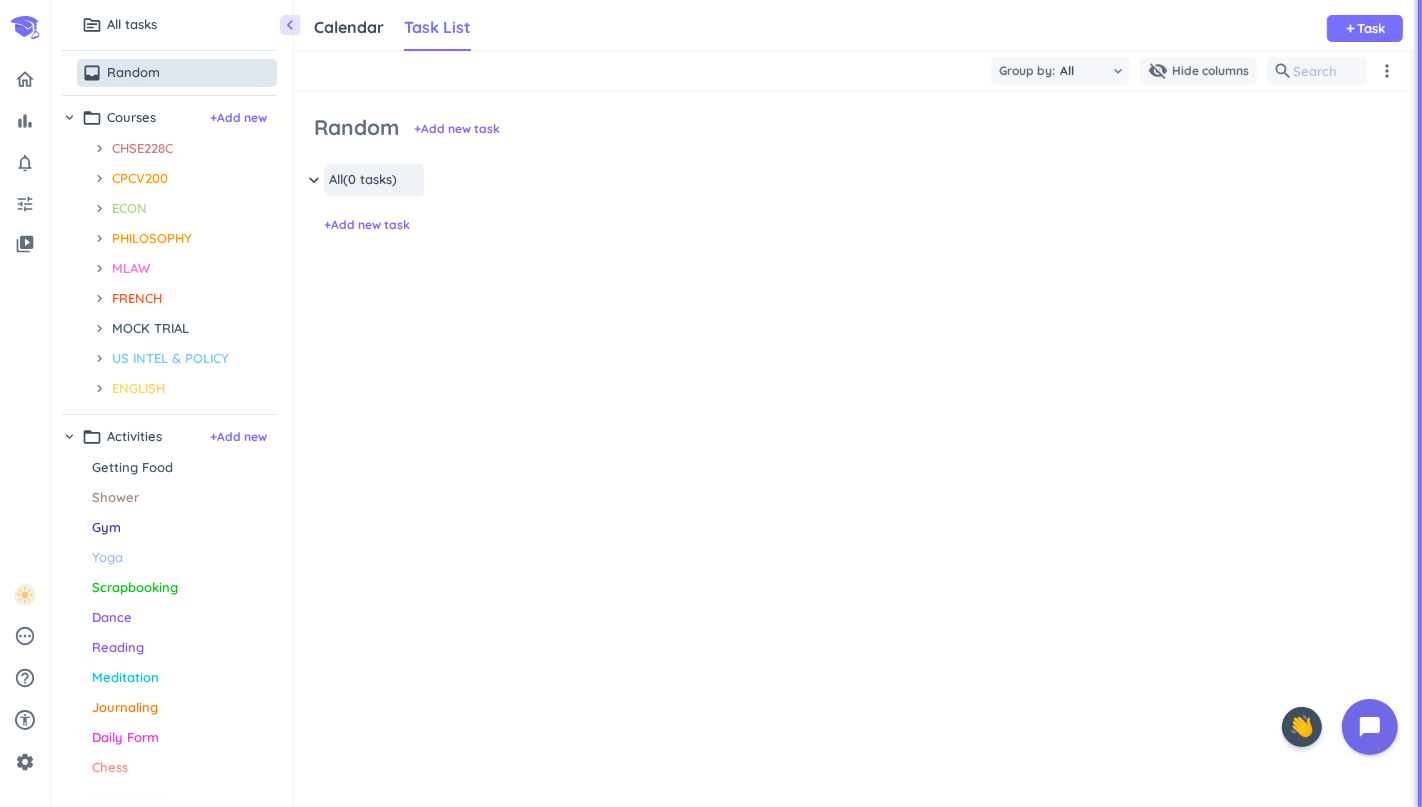 click on "Calendar Task List Task List keyboard_arrow_down add Task" at bounding box center [853, 25] 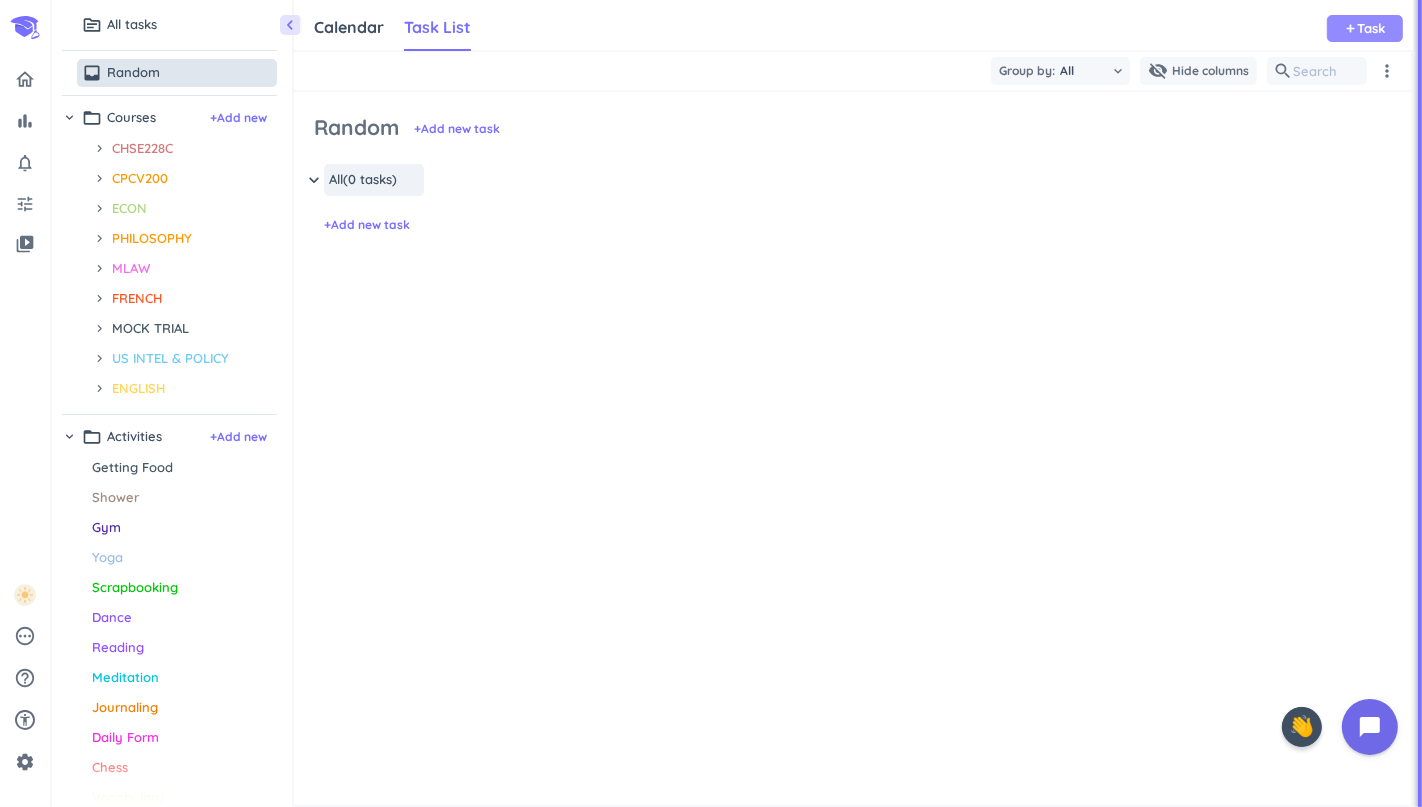 click on "Task" at bounding box center [1372, 28] 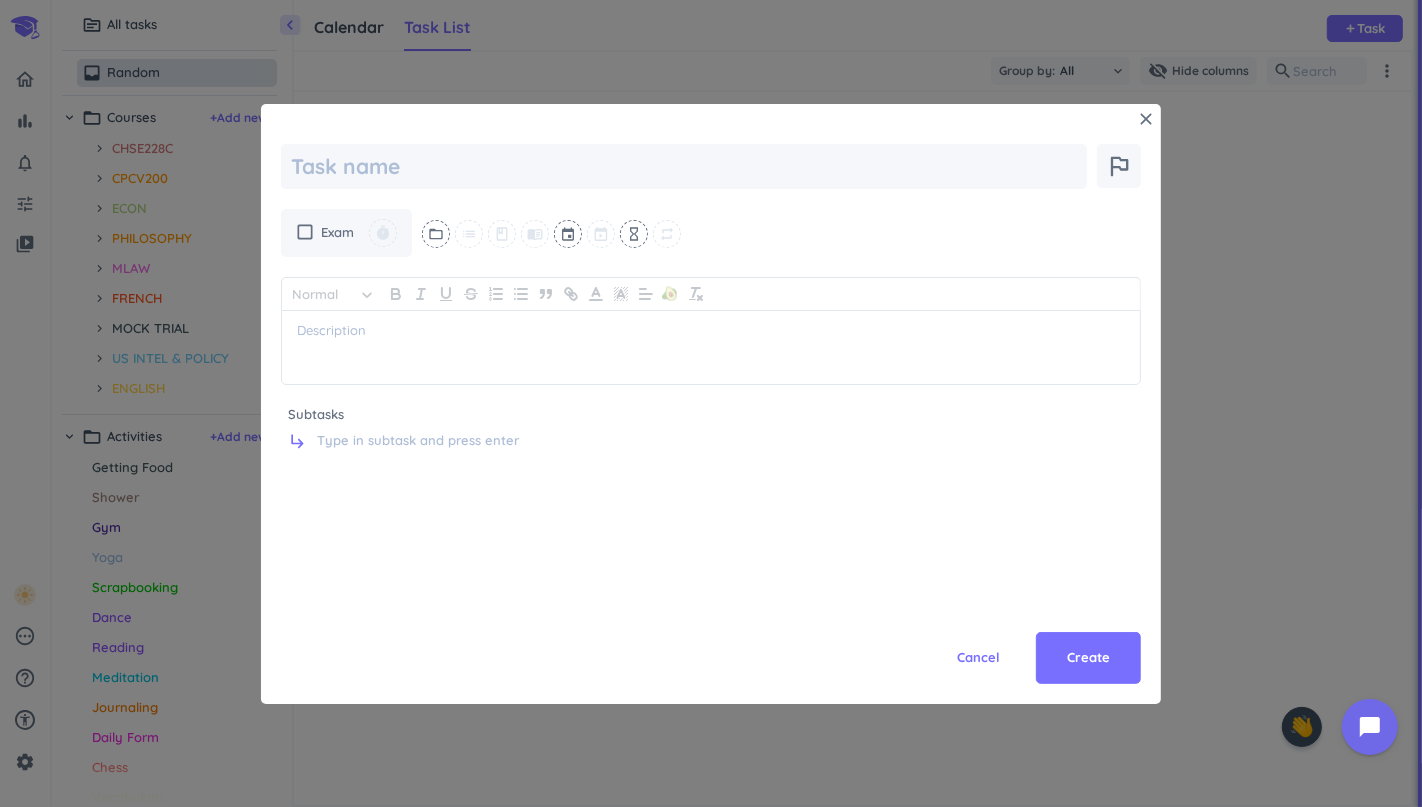 type on "x" 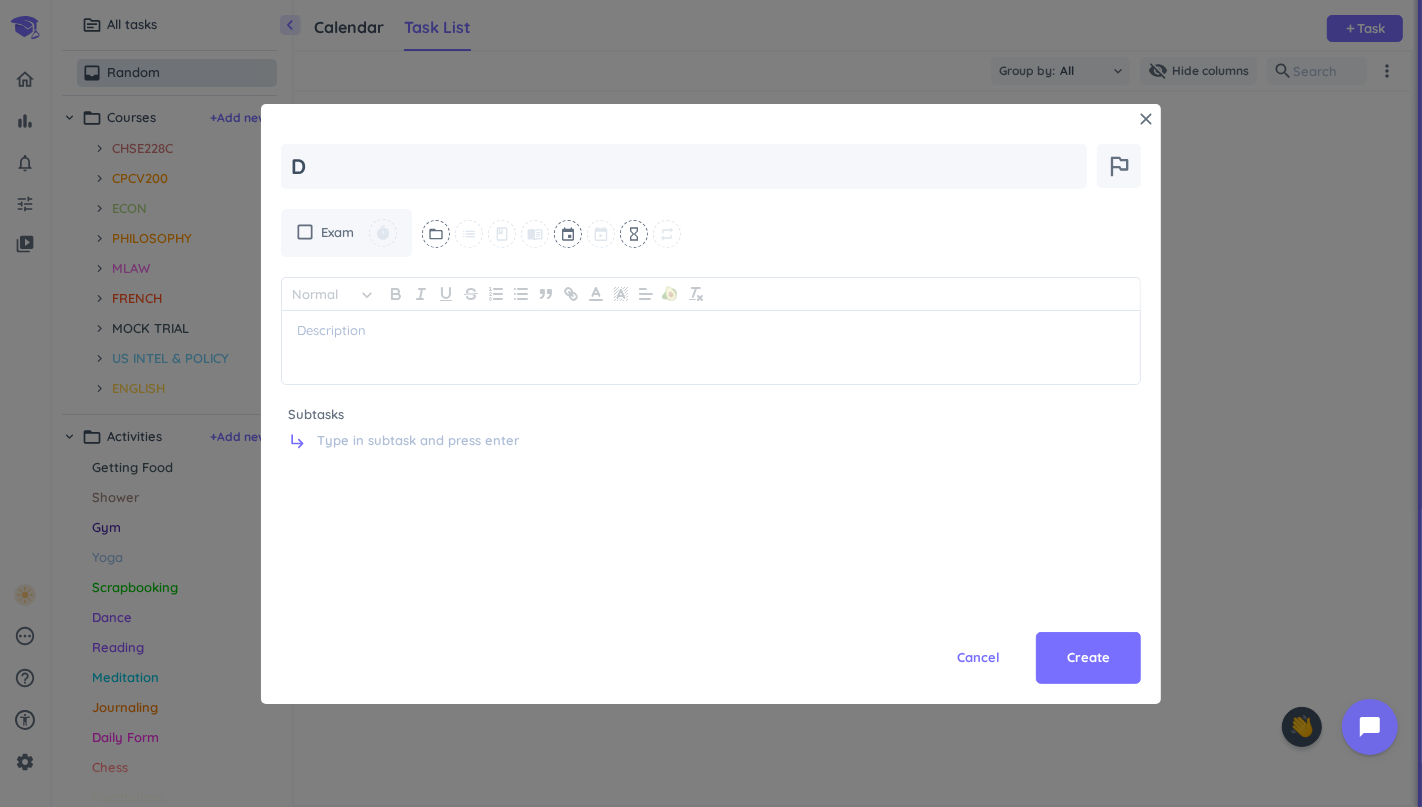 type on "x" 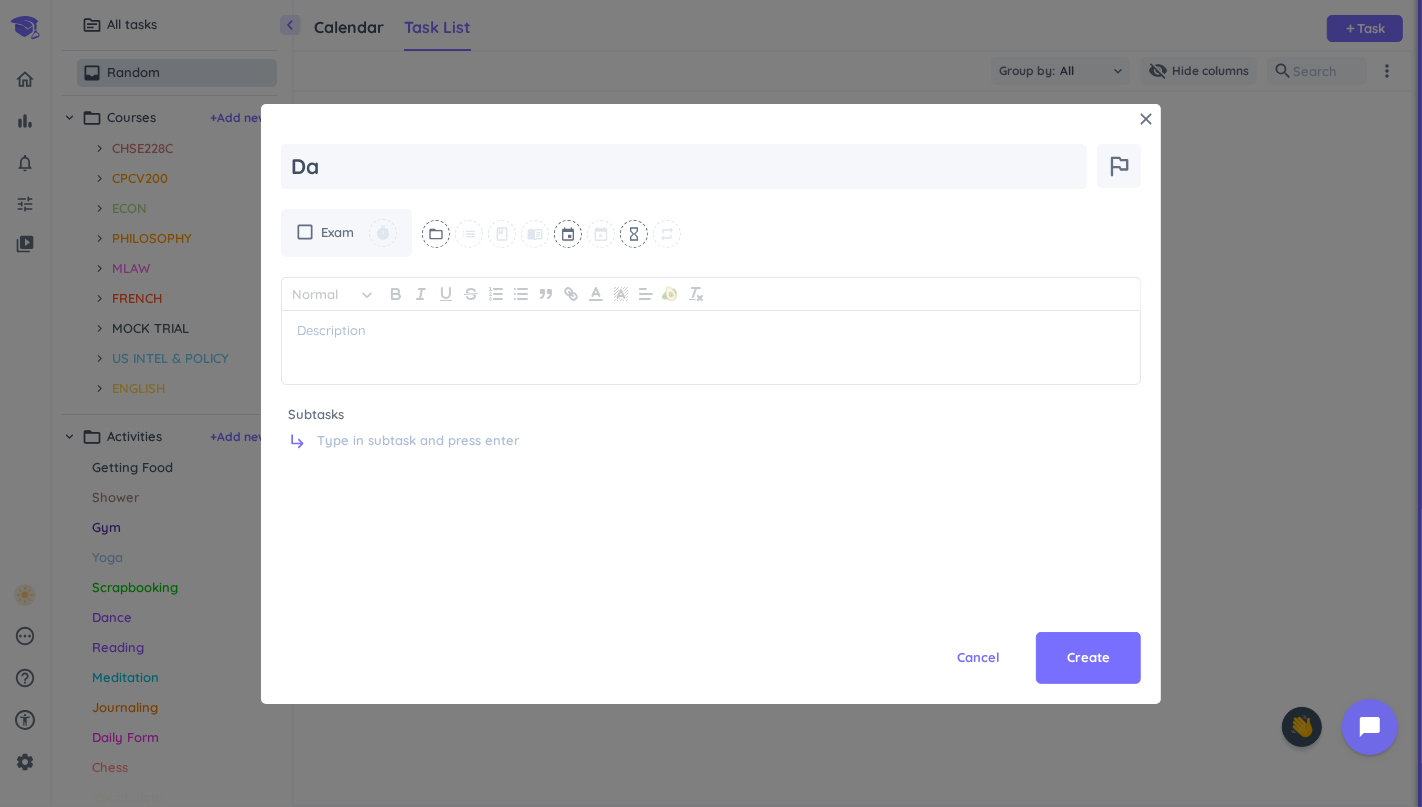 type on "x" 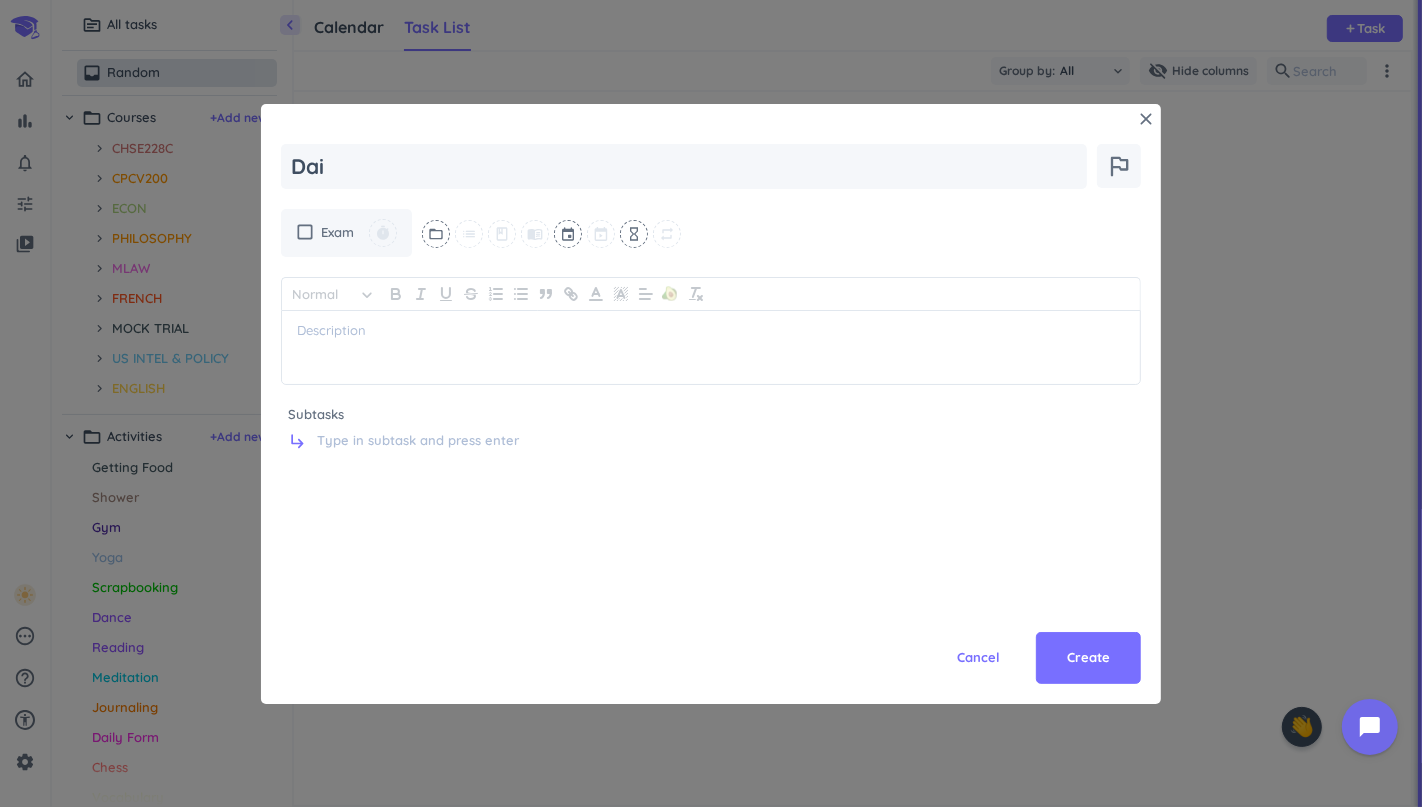 type on "x" 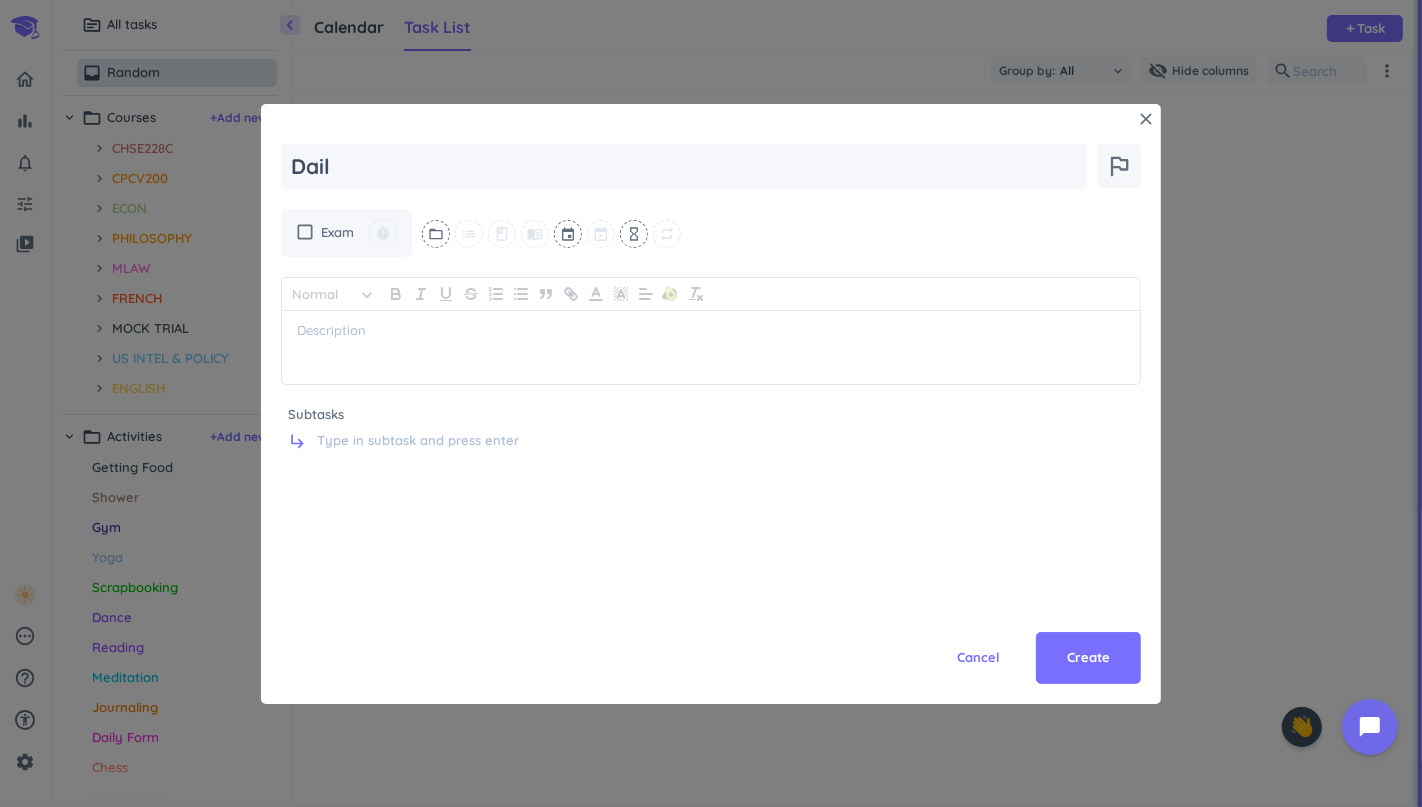 type on "x" 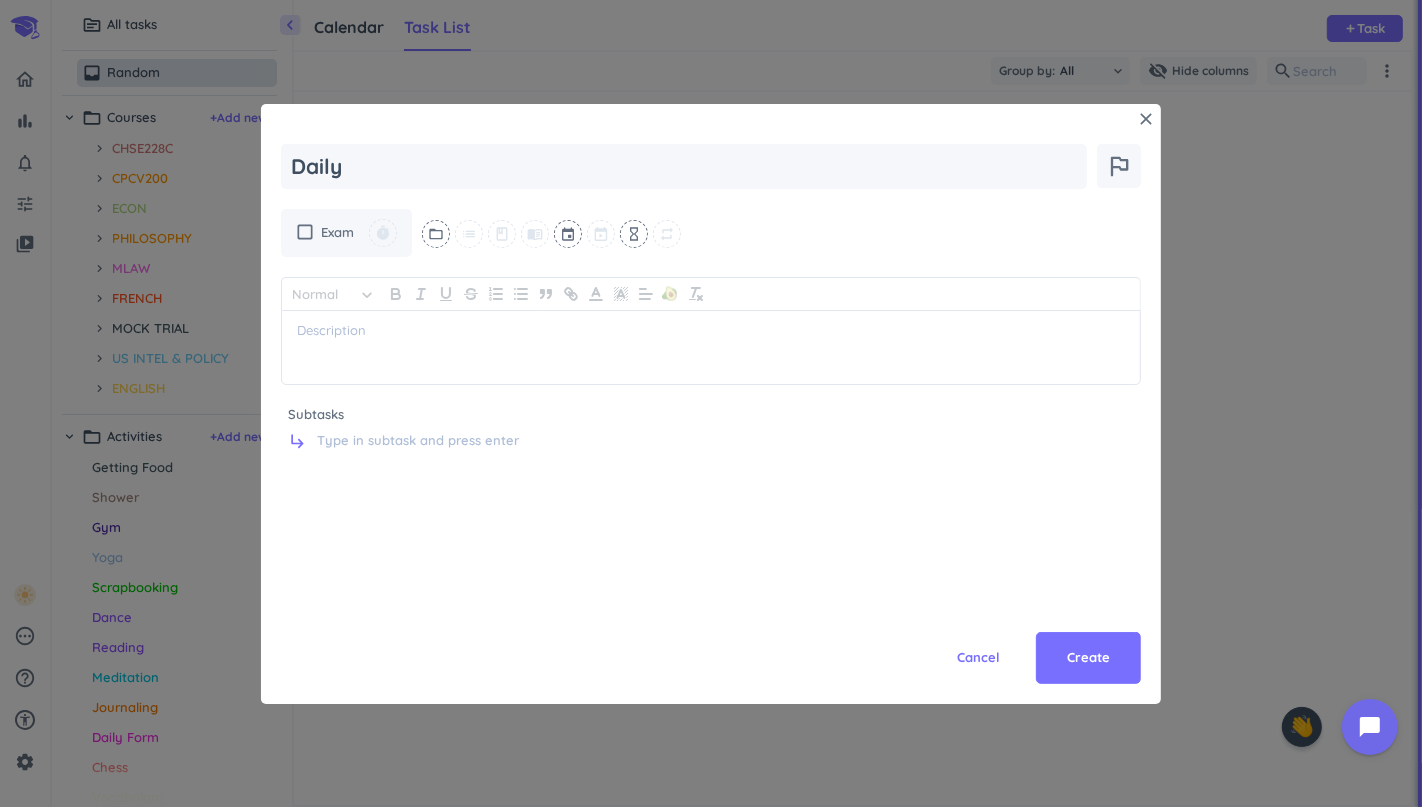 type on "x" 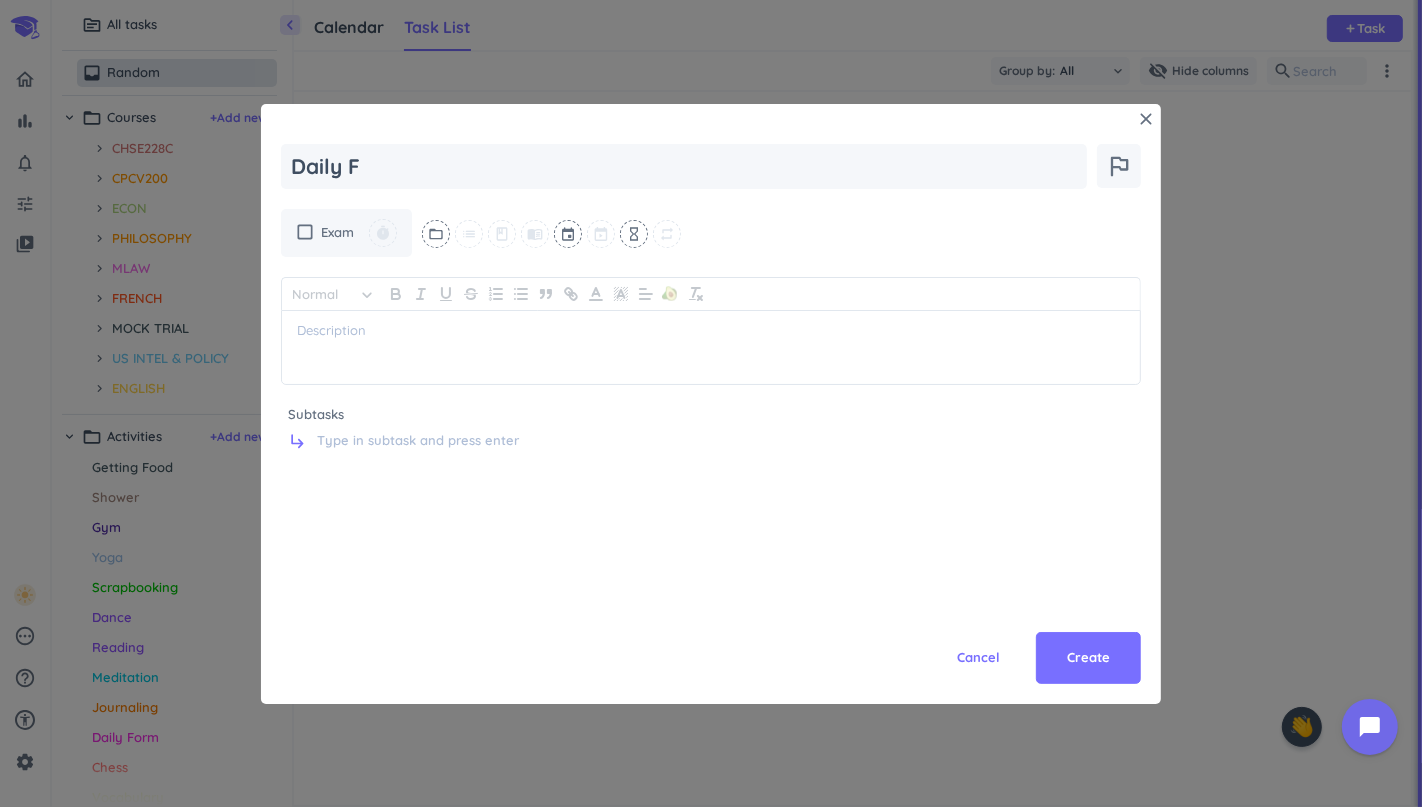 type on "x" 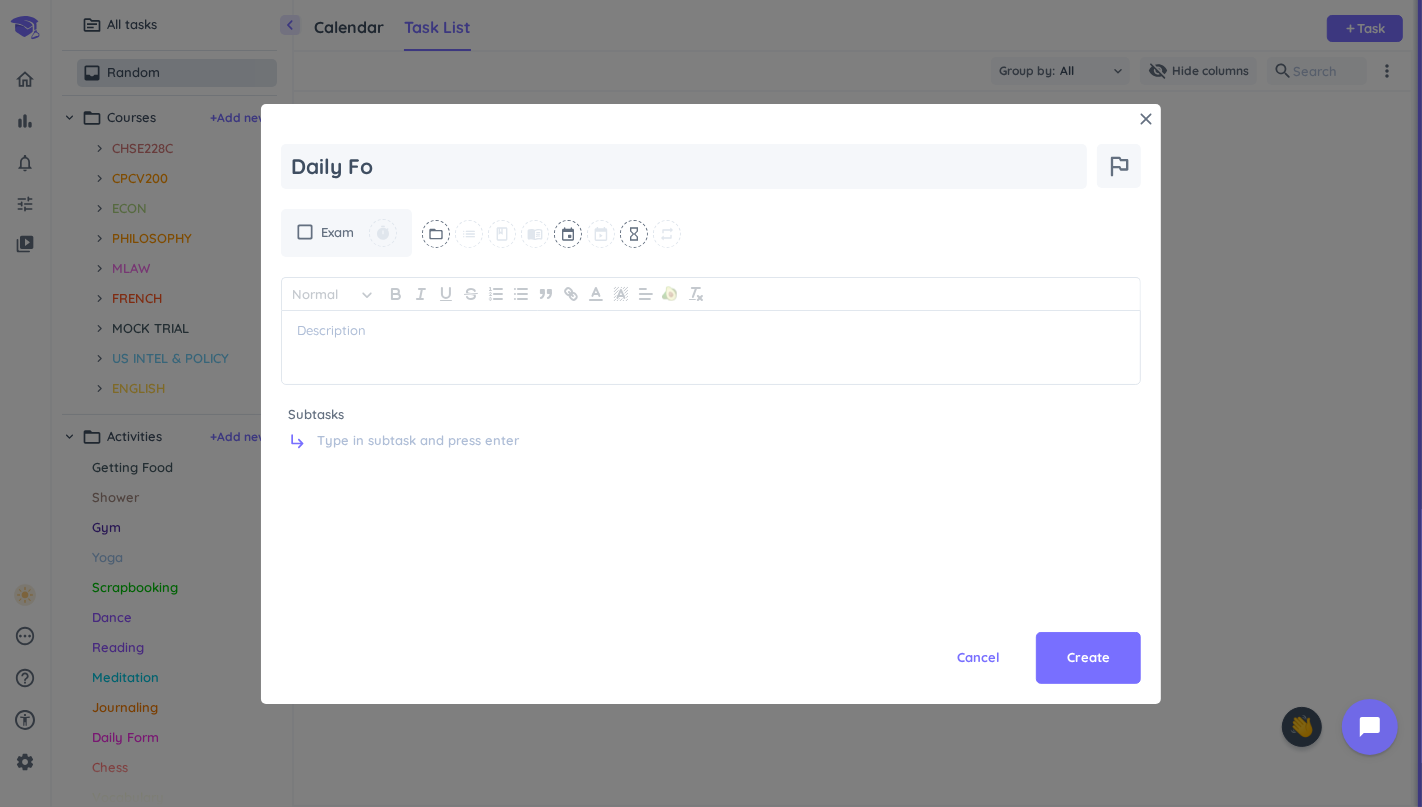 type on "x" 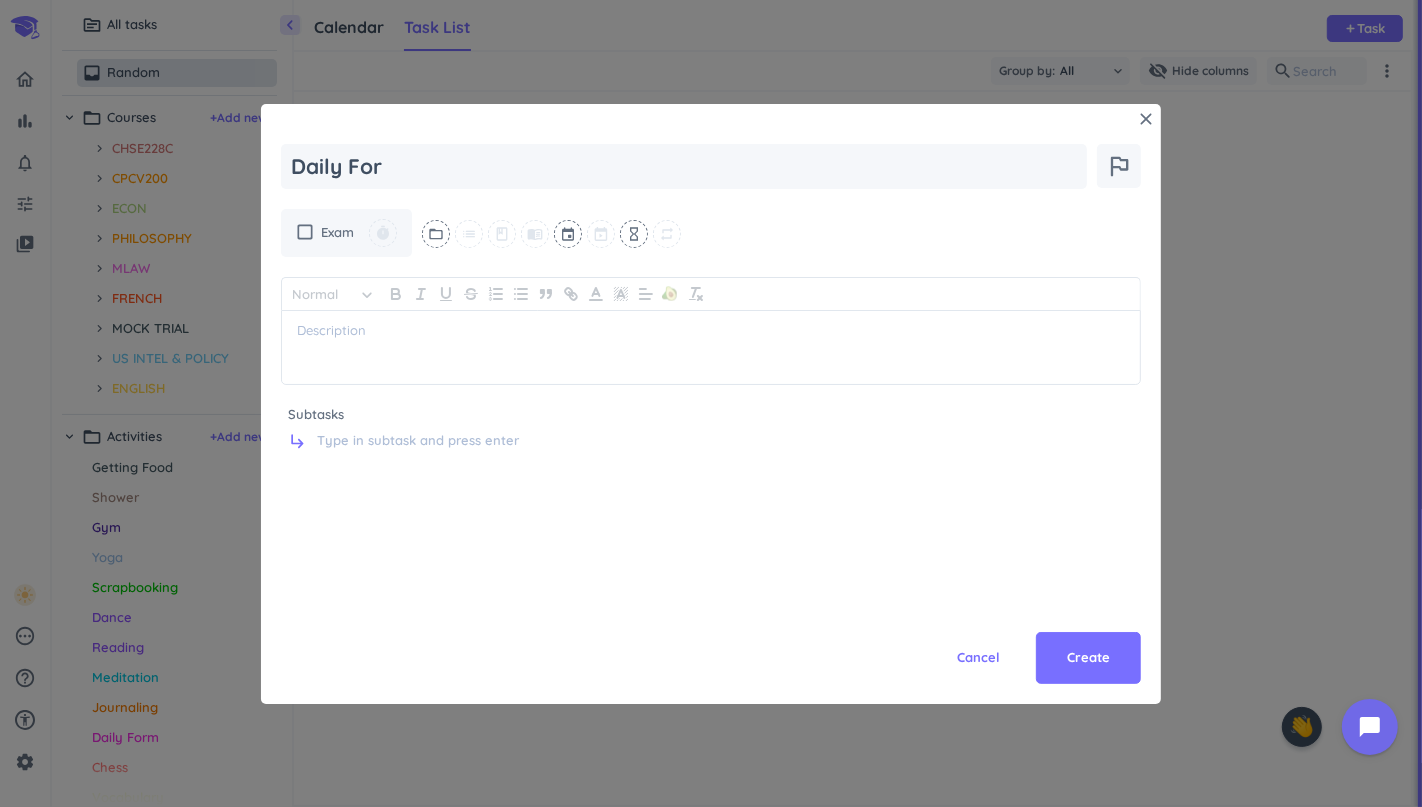 type on "x" 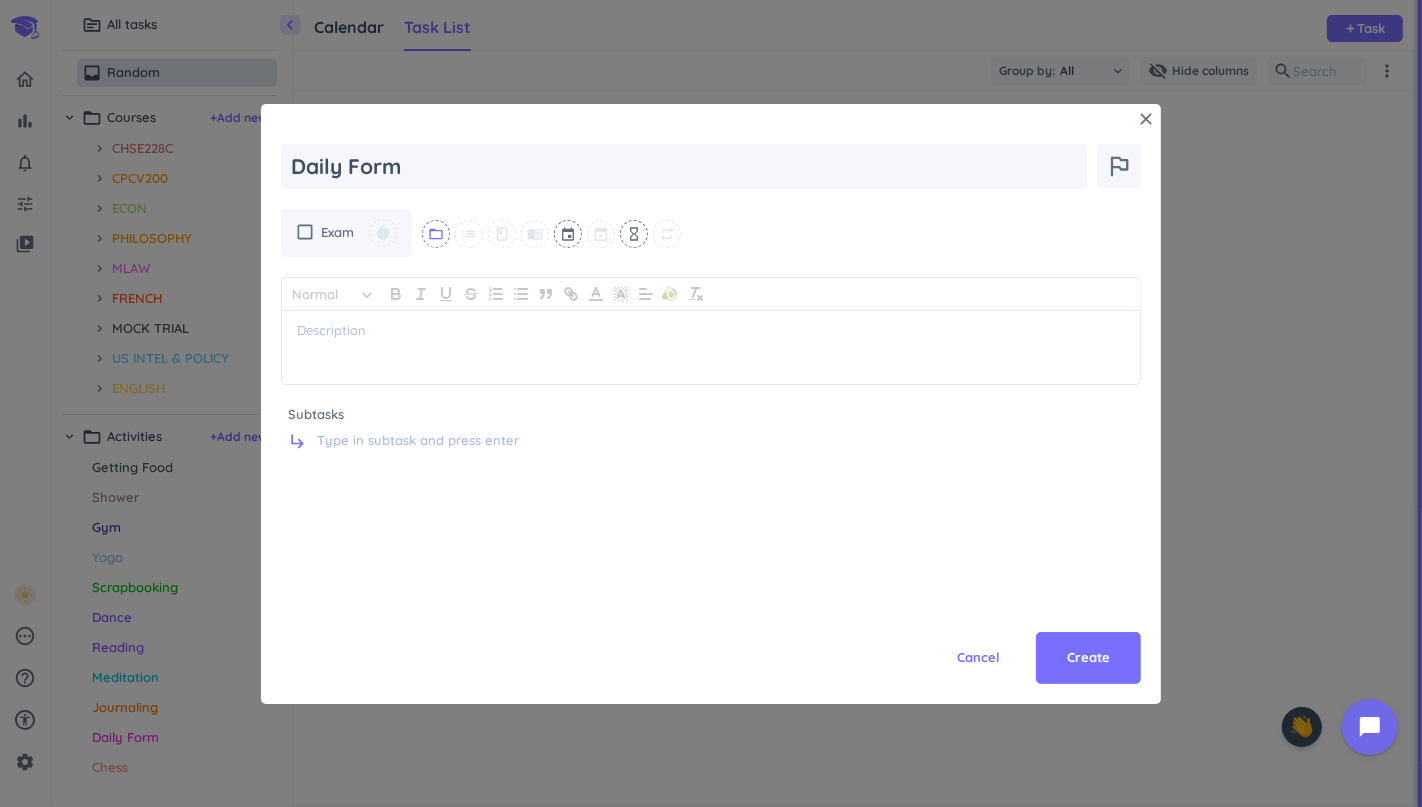 type on "Daily Form" 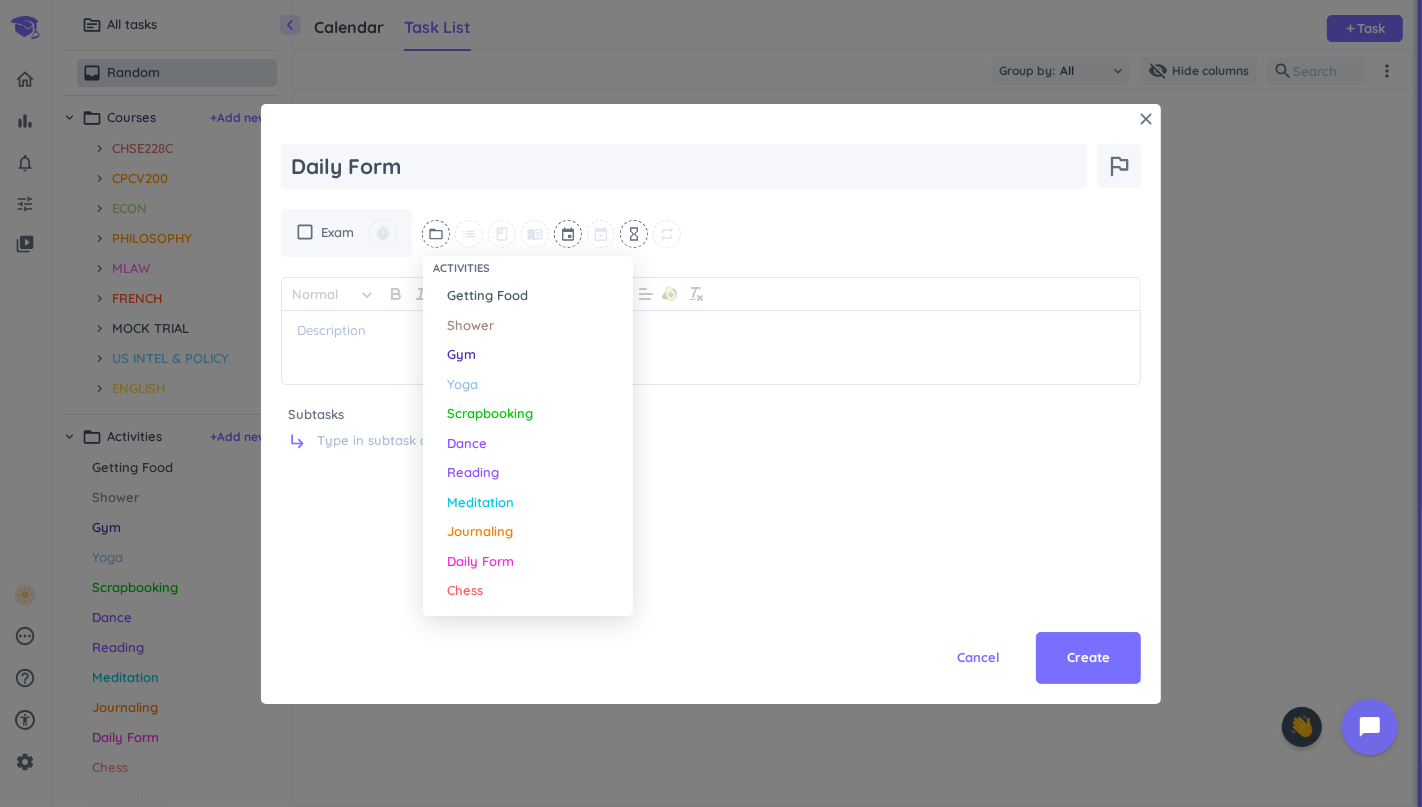 scroll, scrollTop: 301, scrollLeft: 0, axis: vertical 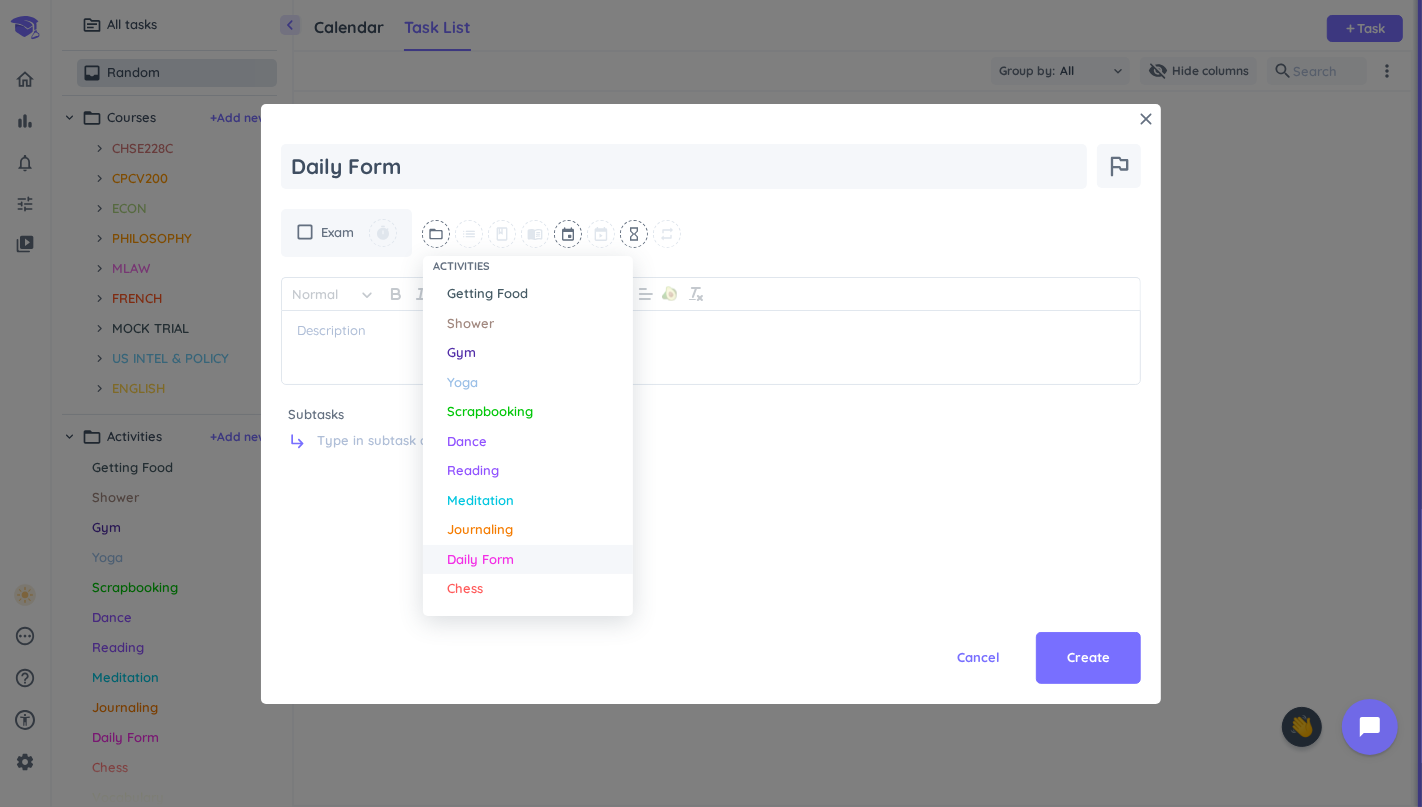 click on "Daily Form" at bounding box center [480, 560] 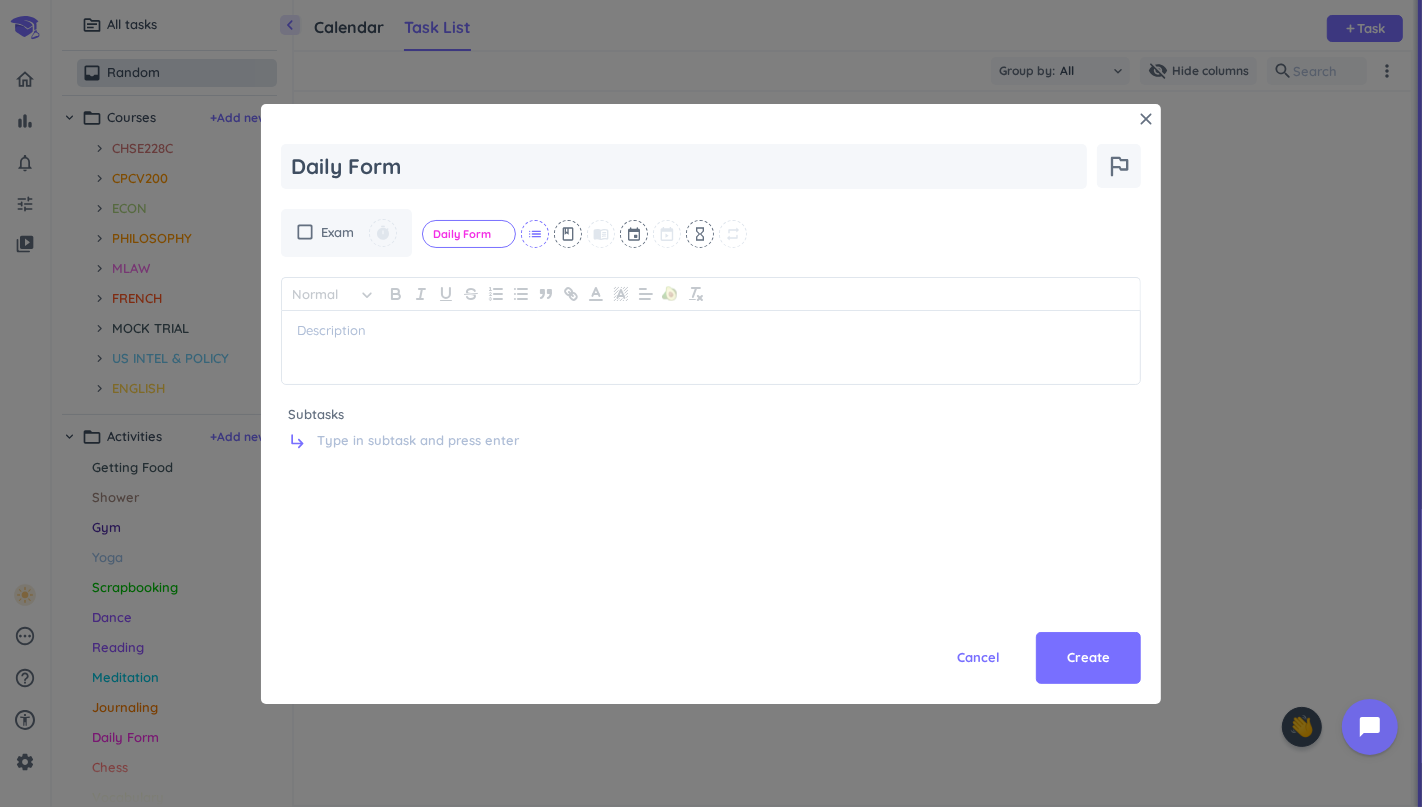 click on "list" at bounding box center [535, 234] 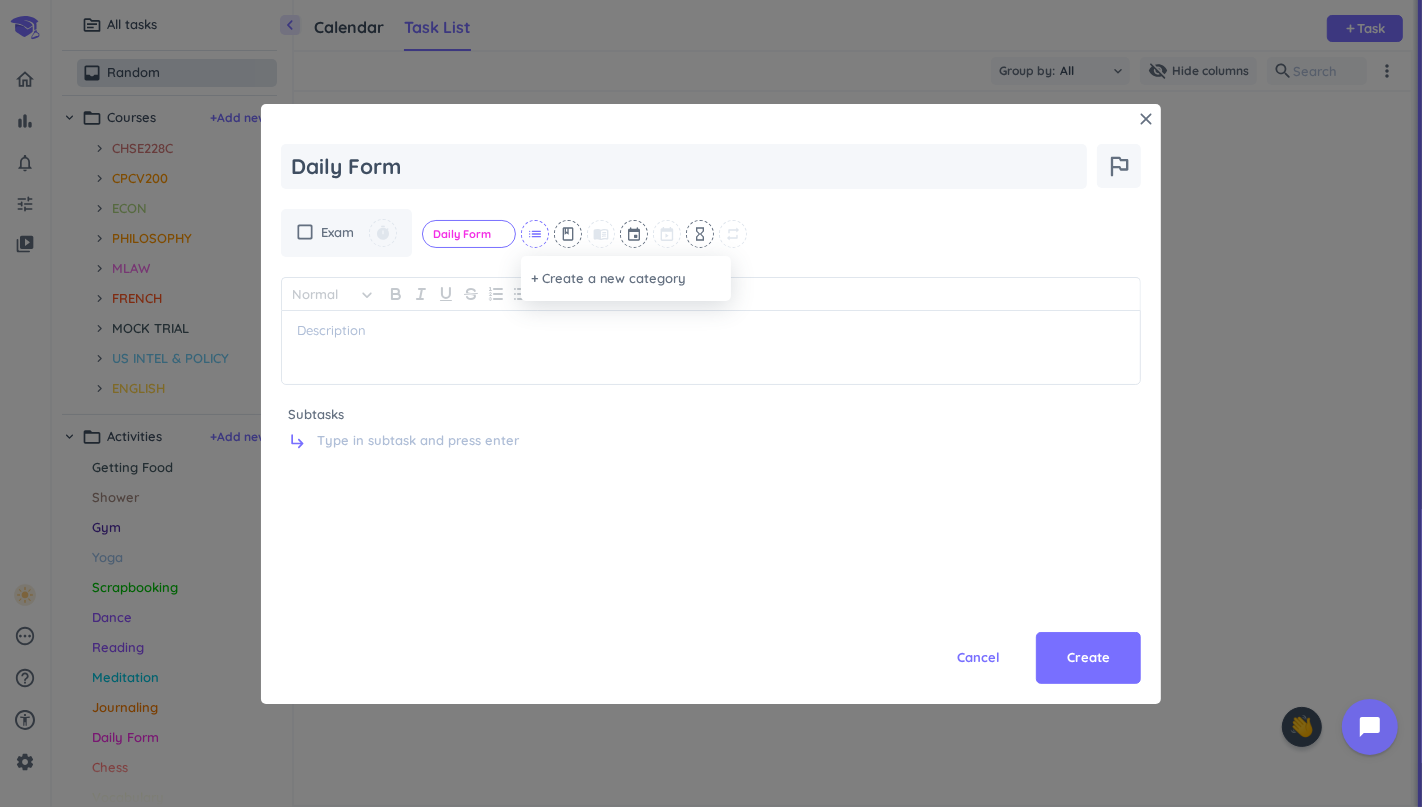 click at bounding box center (711, 403) 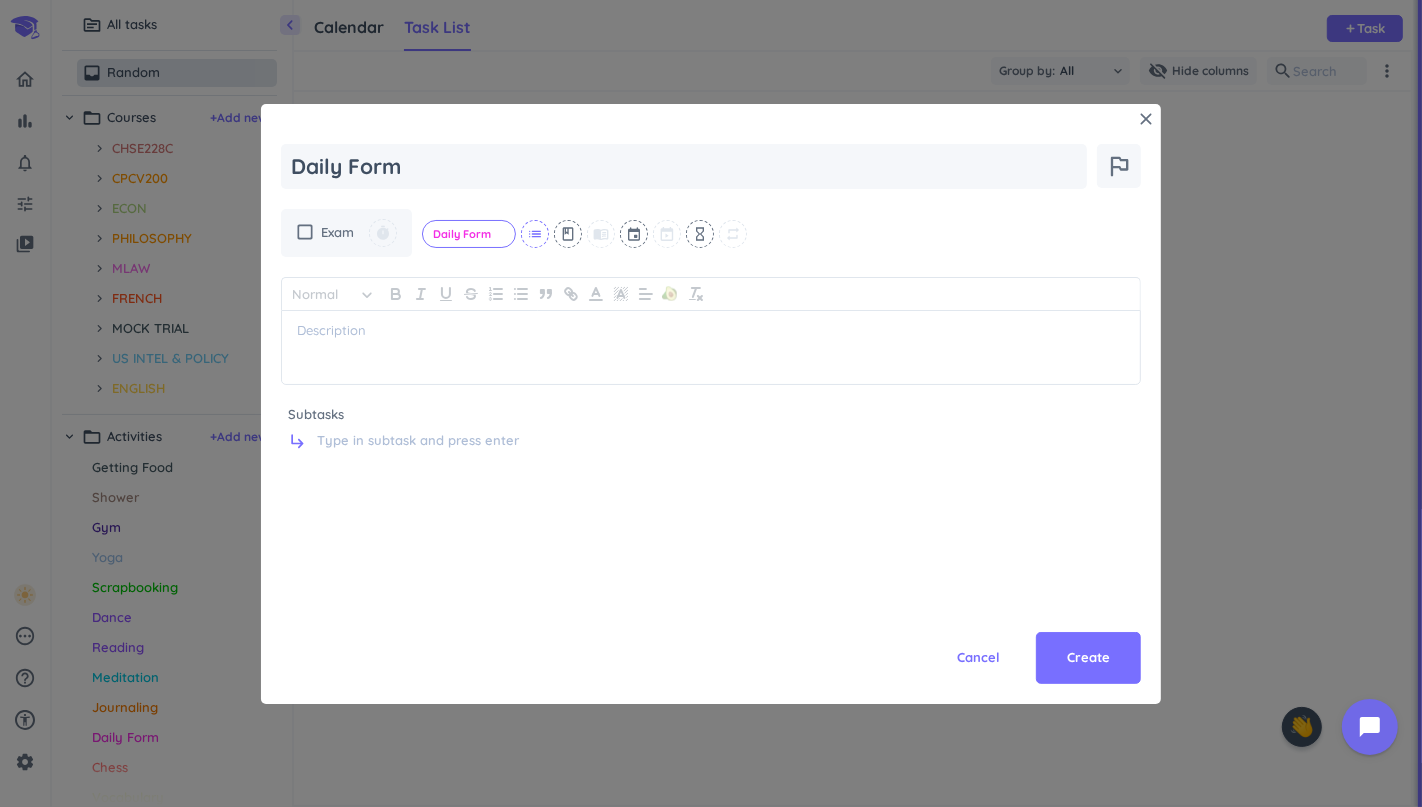 click on "list" at bounding box center [535, 234] 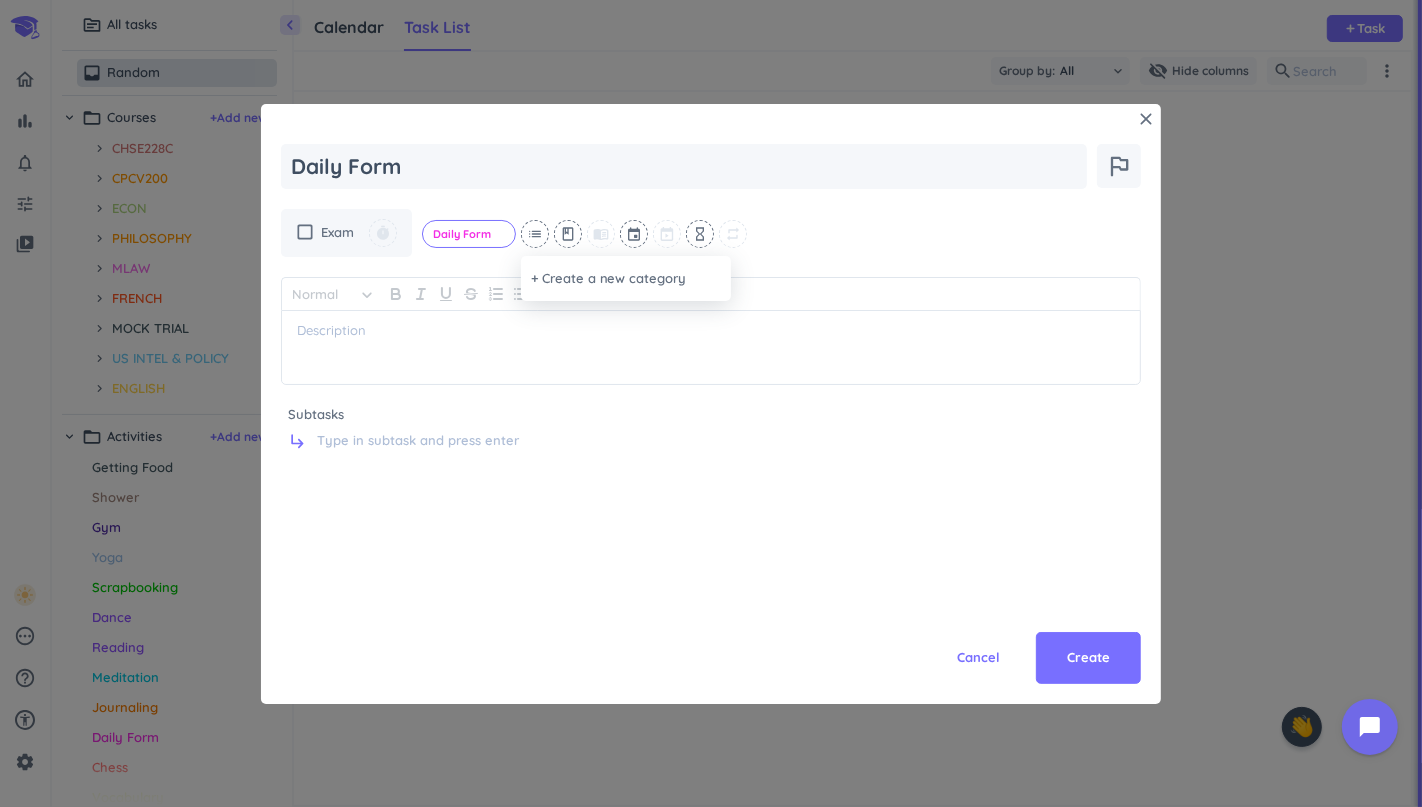 click at bounding box center (711, 403) 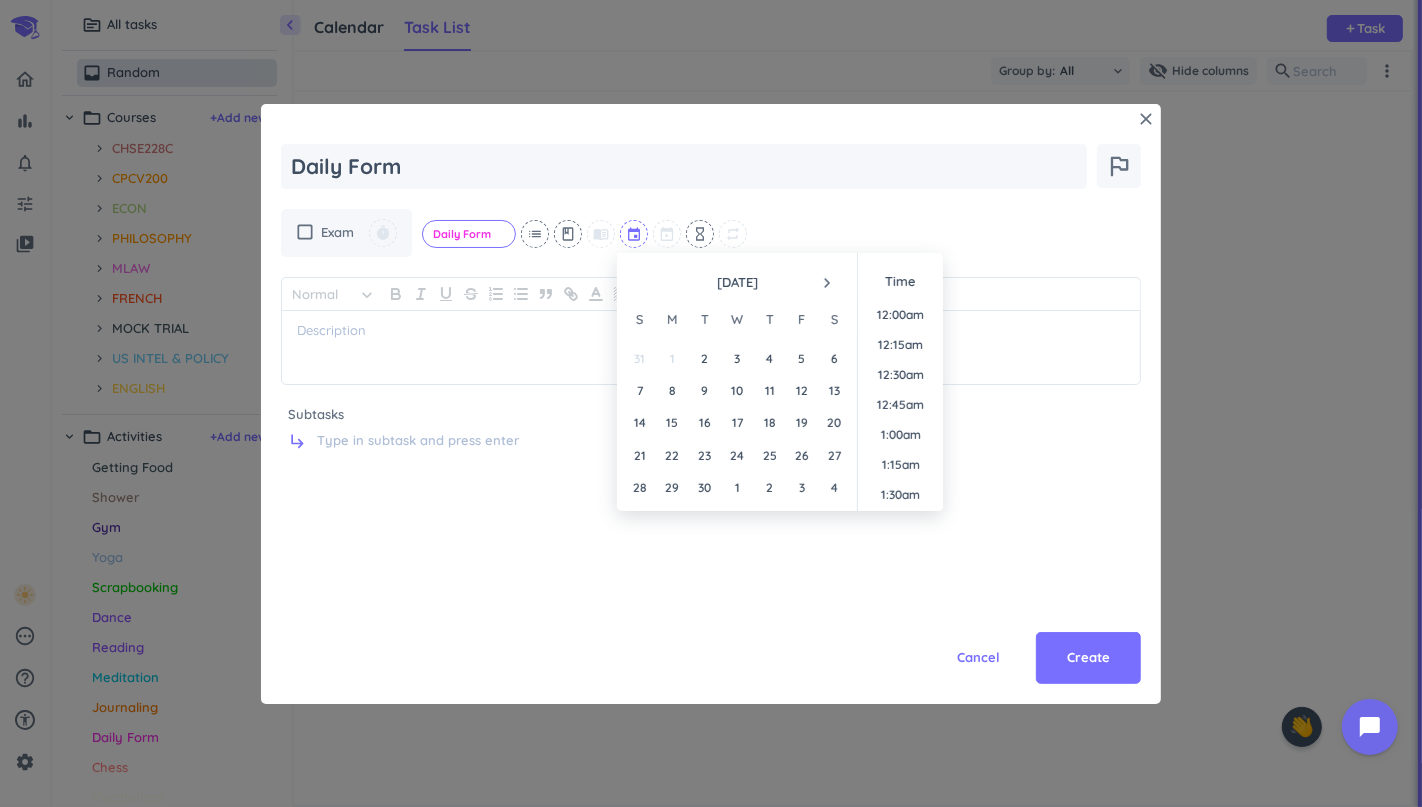 click at bounding box center [635, 234] 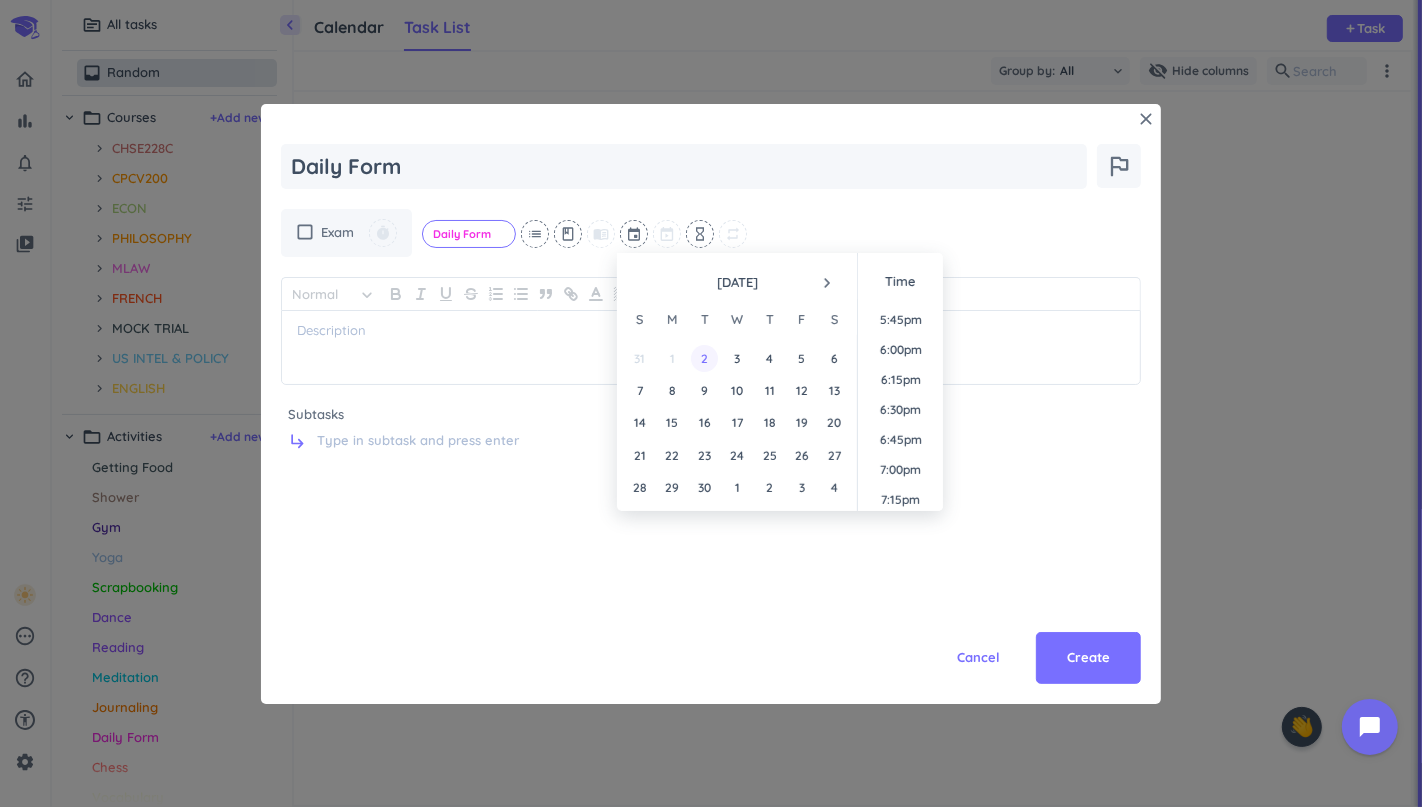 click on "2" at bounding box center (704, 358) 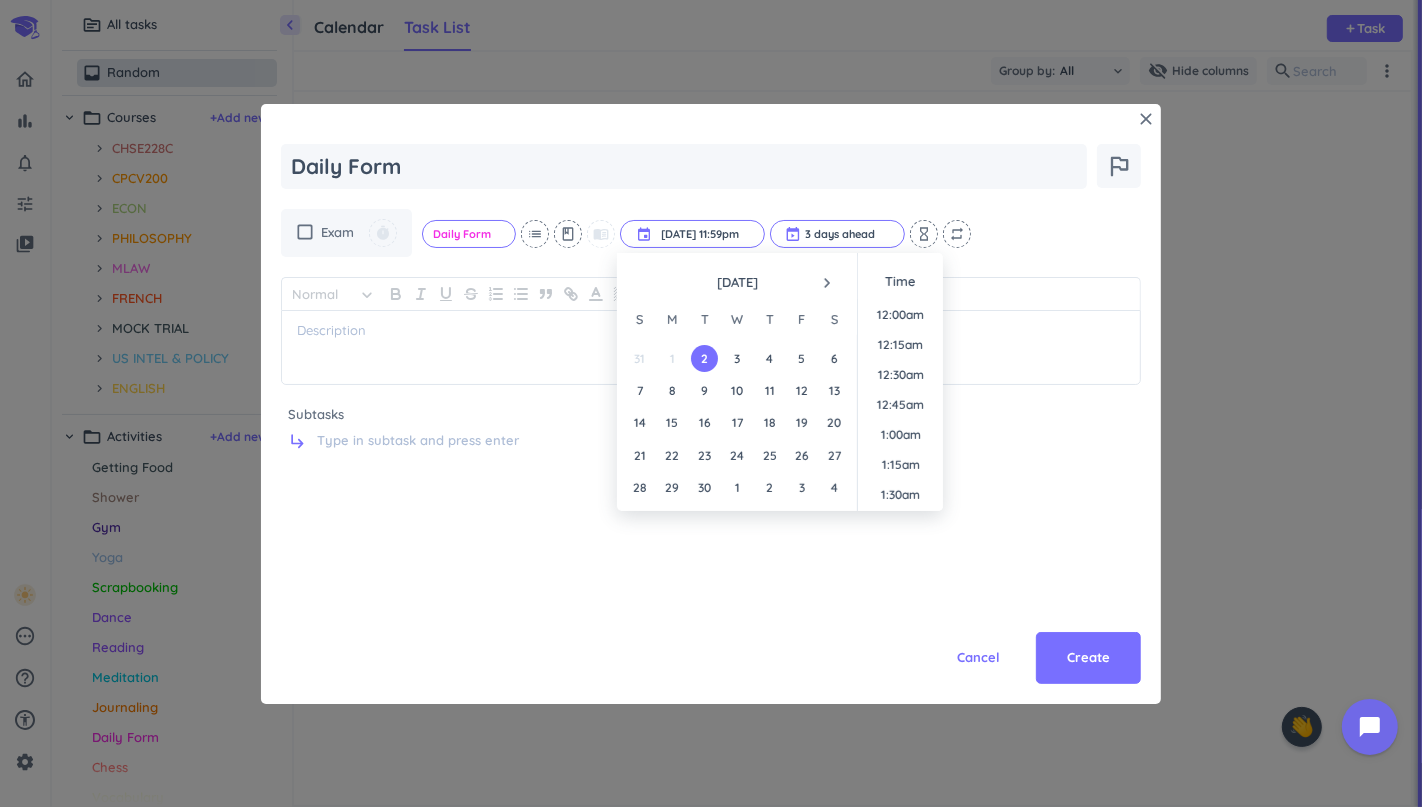scroll, scrollTop: 2694, scrollLeft: 0, axis: vertical 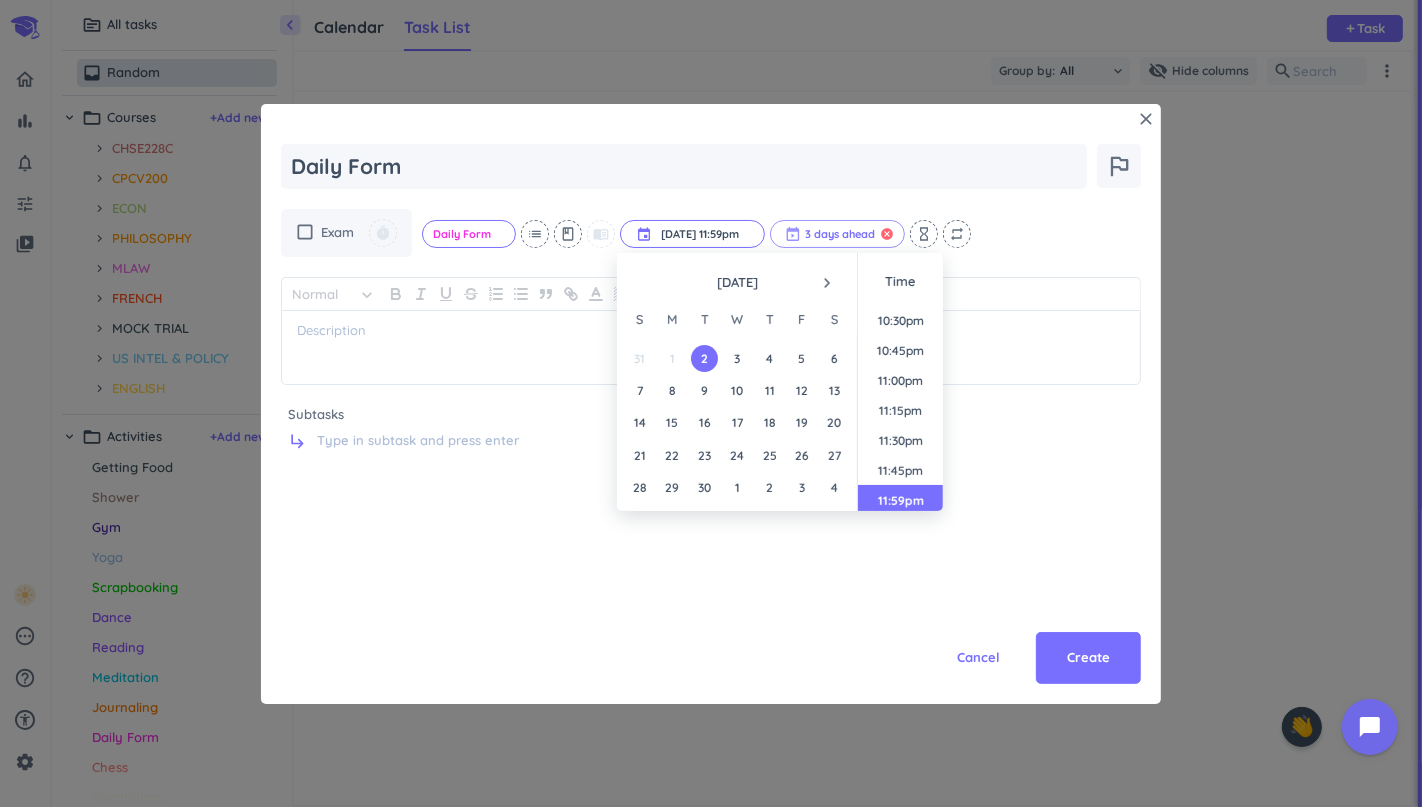 click on "cancel" at bounding box center [887, 234] 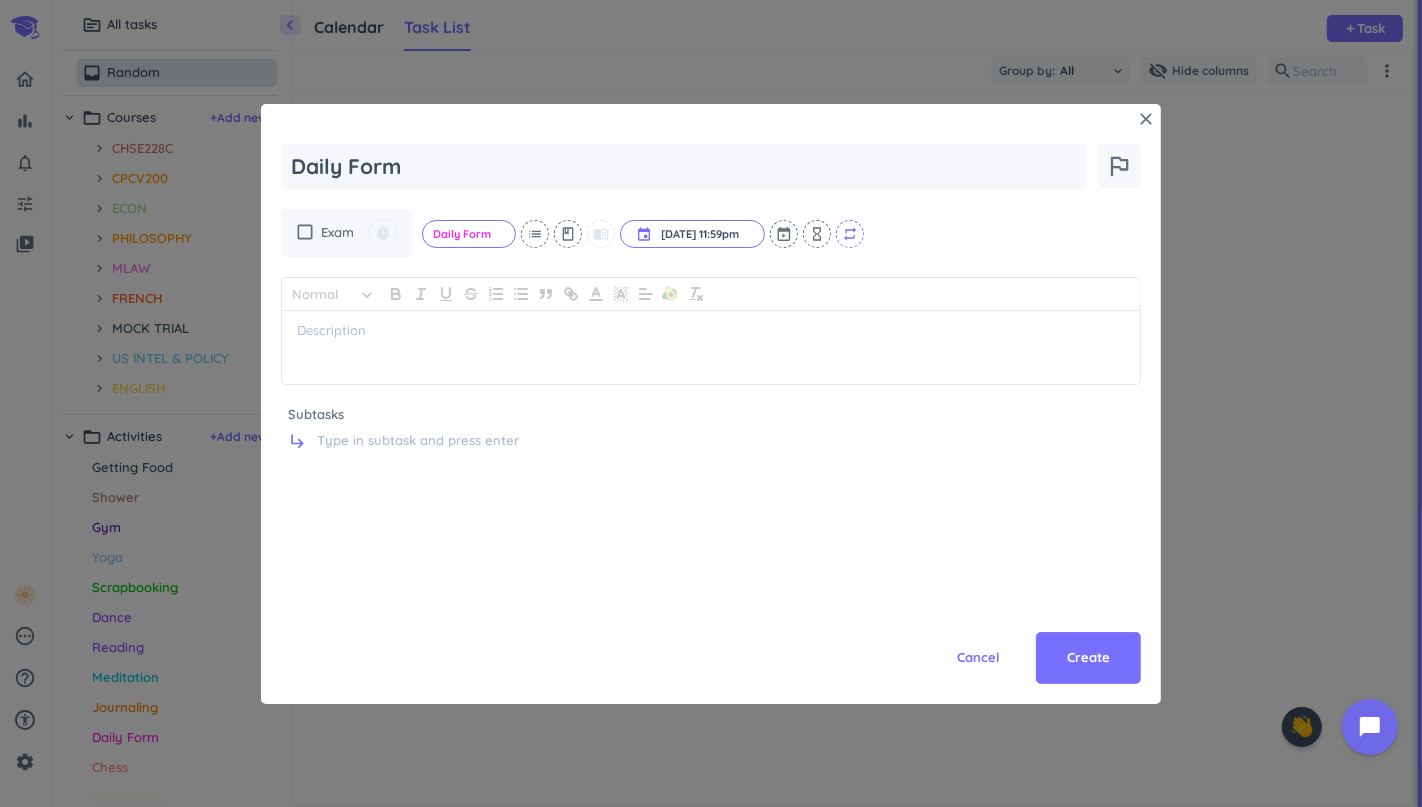 click on "repeat" at bounding box center [850, 234] 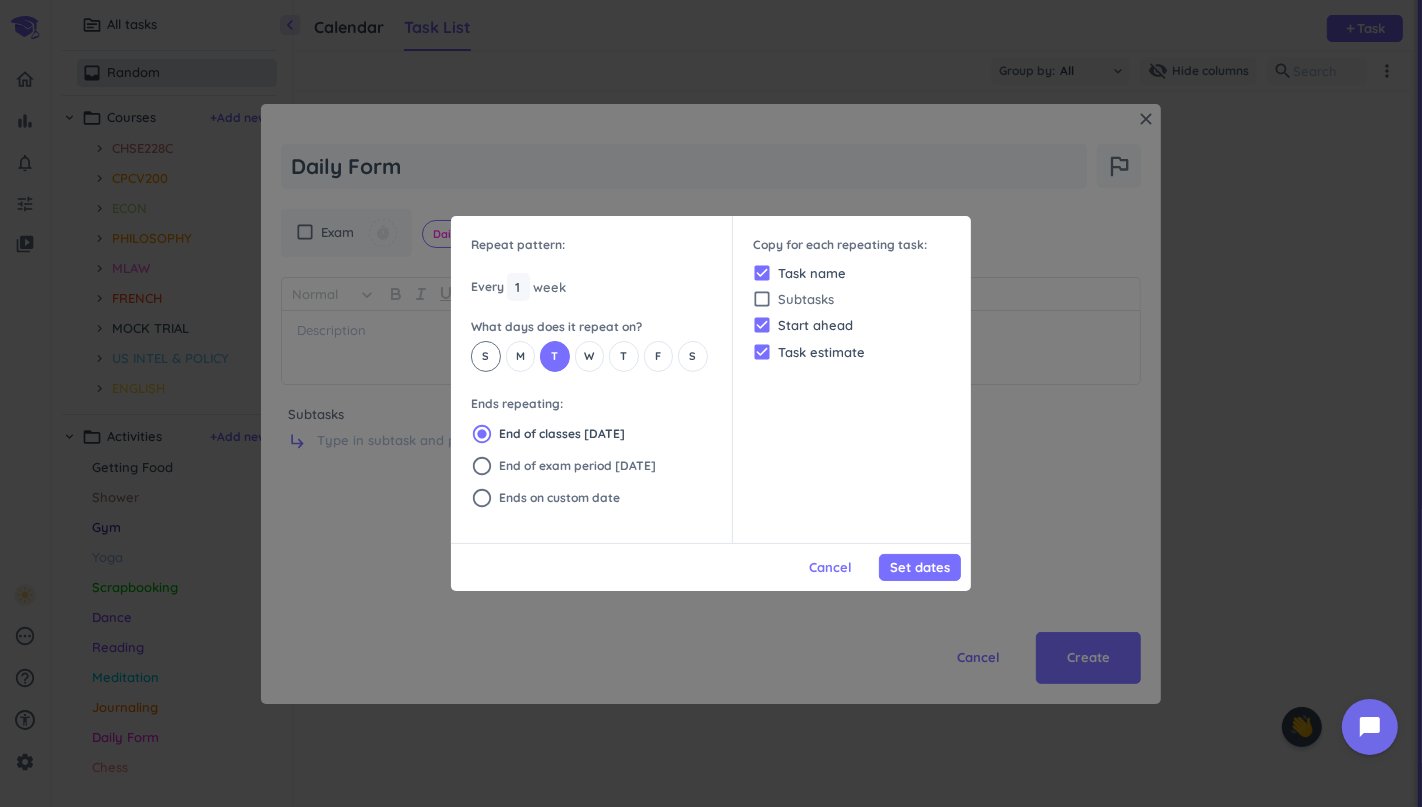 click on "S" at bounding box center (486, 356) 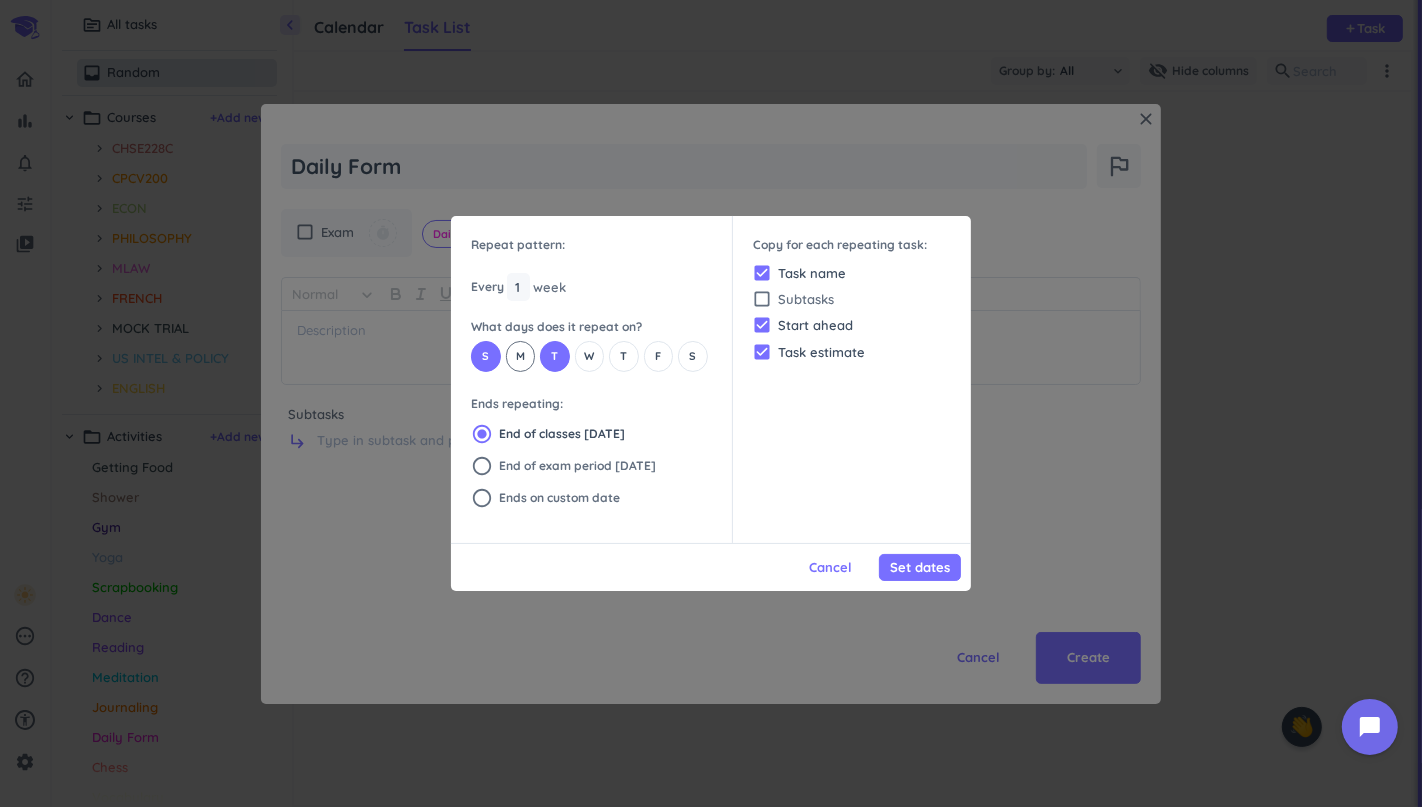 click on "M" at bounding box center [521, 356] 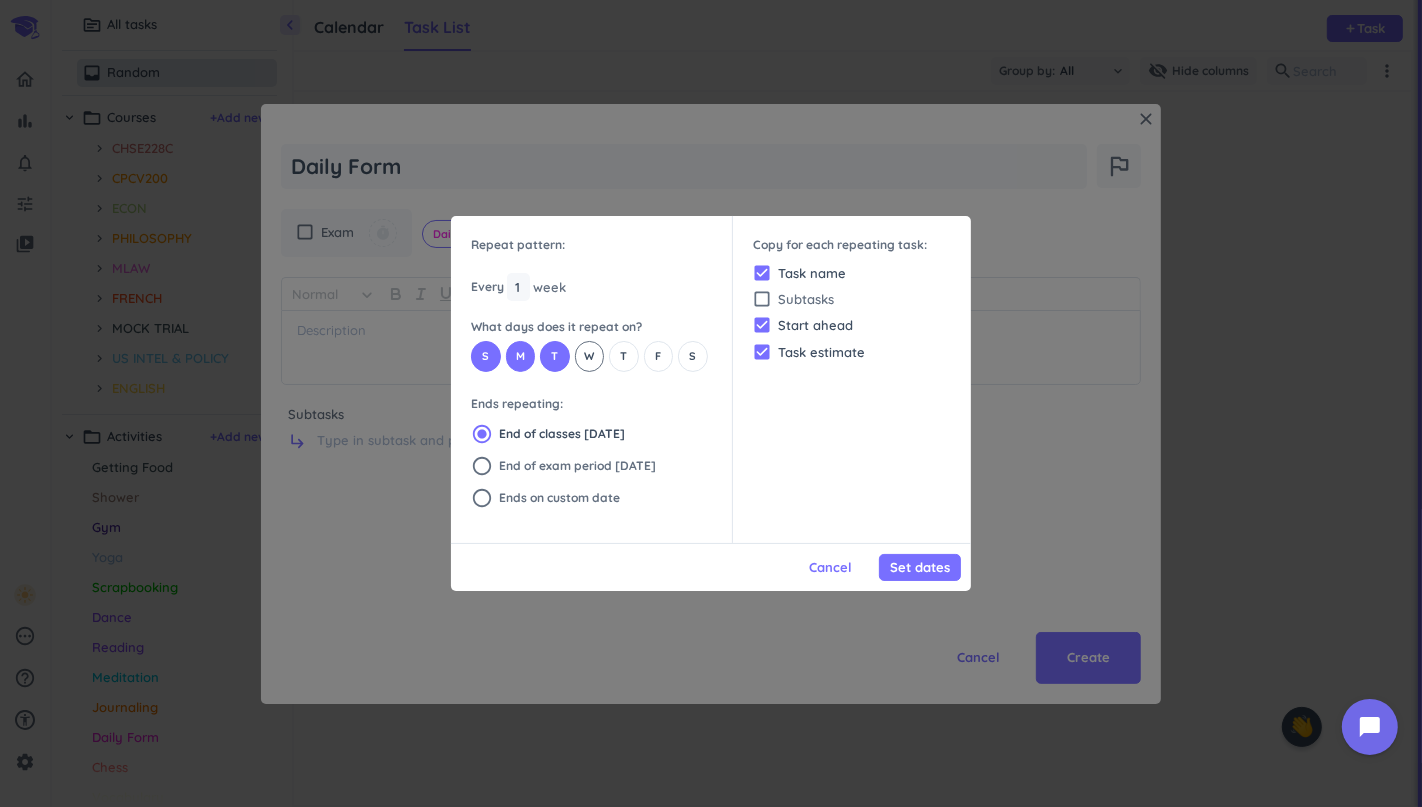 click on "W" at bounding box center (590, 356) 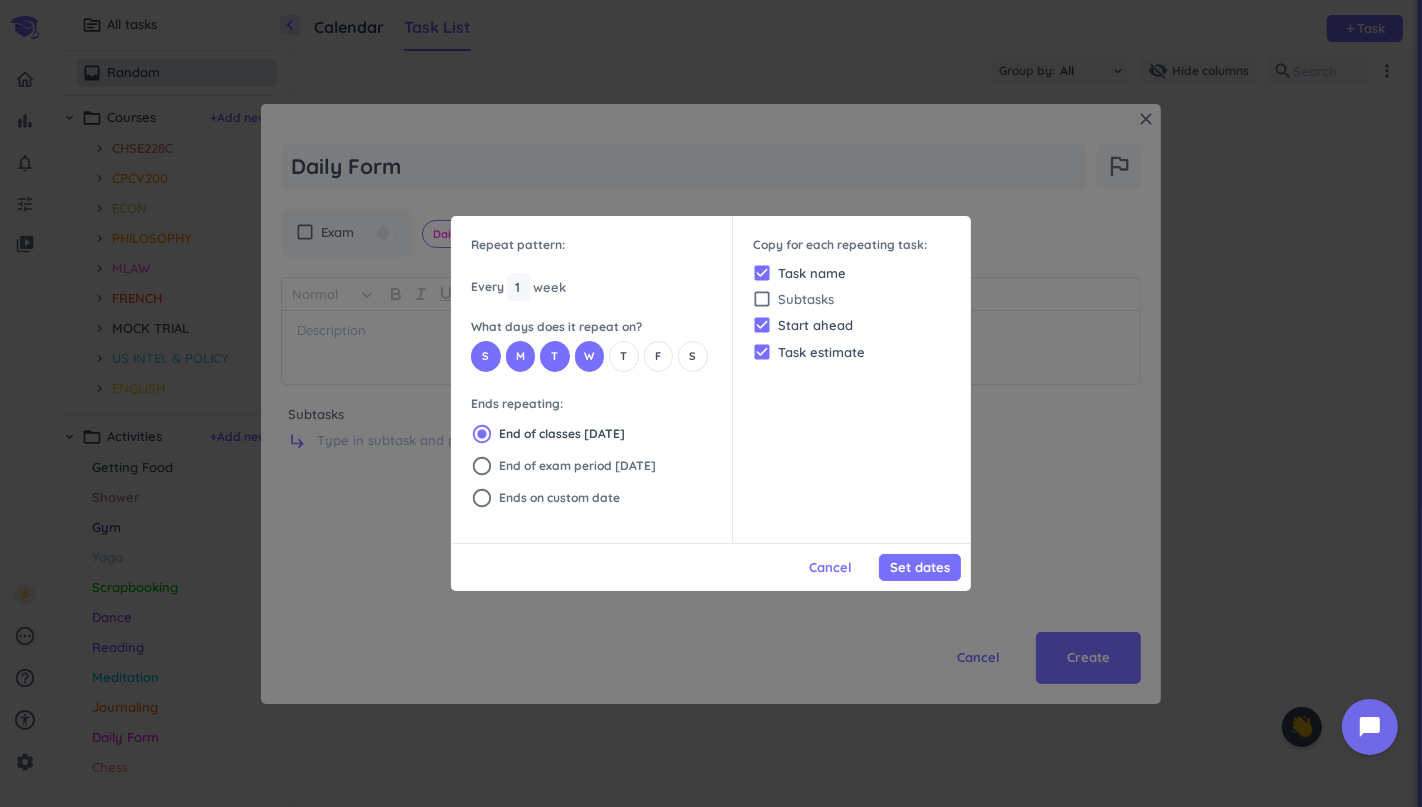 click on "S M T W T F S" at bounding box center [591, 356] 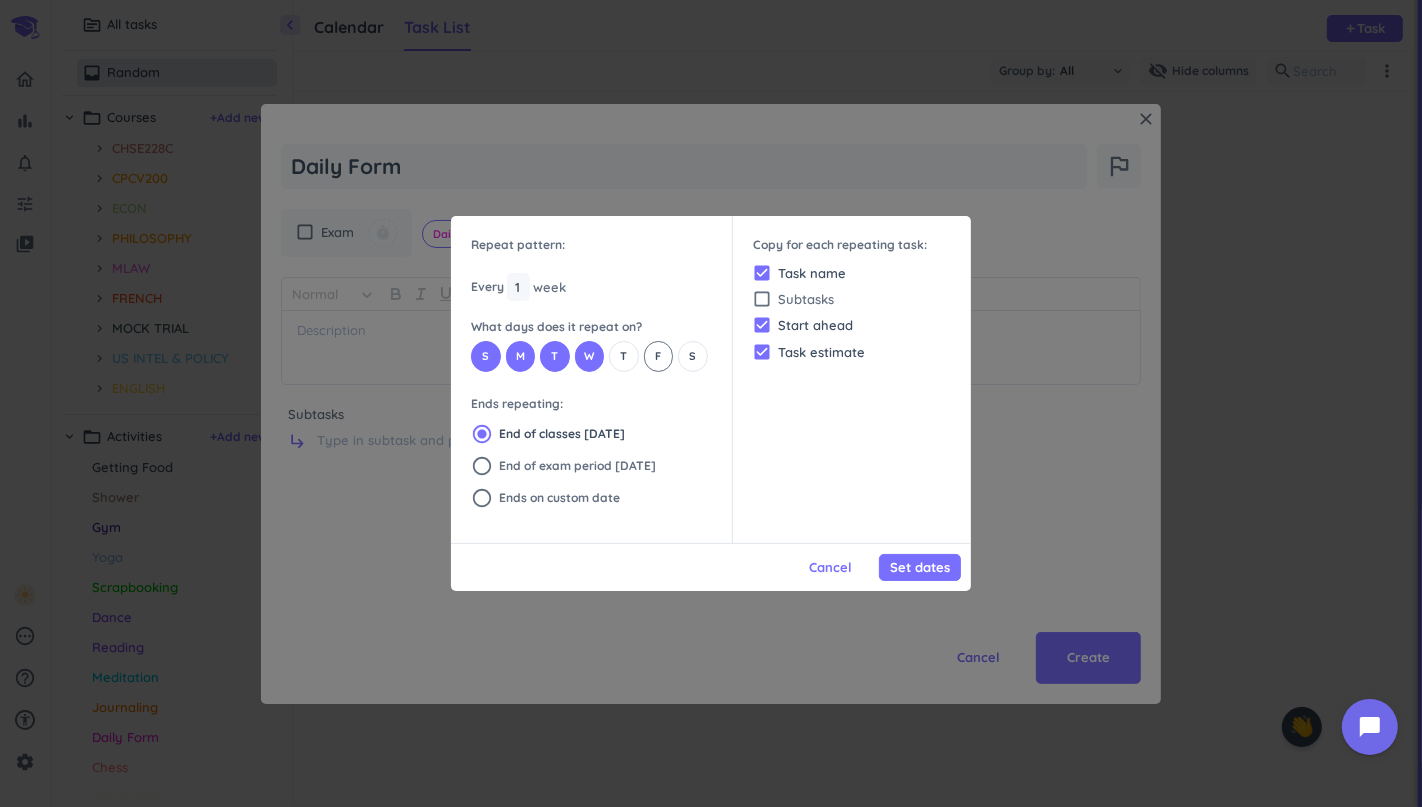 click on "F" at bounding box center (659, 356) 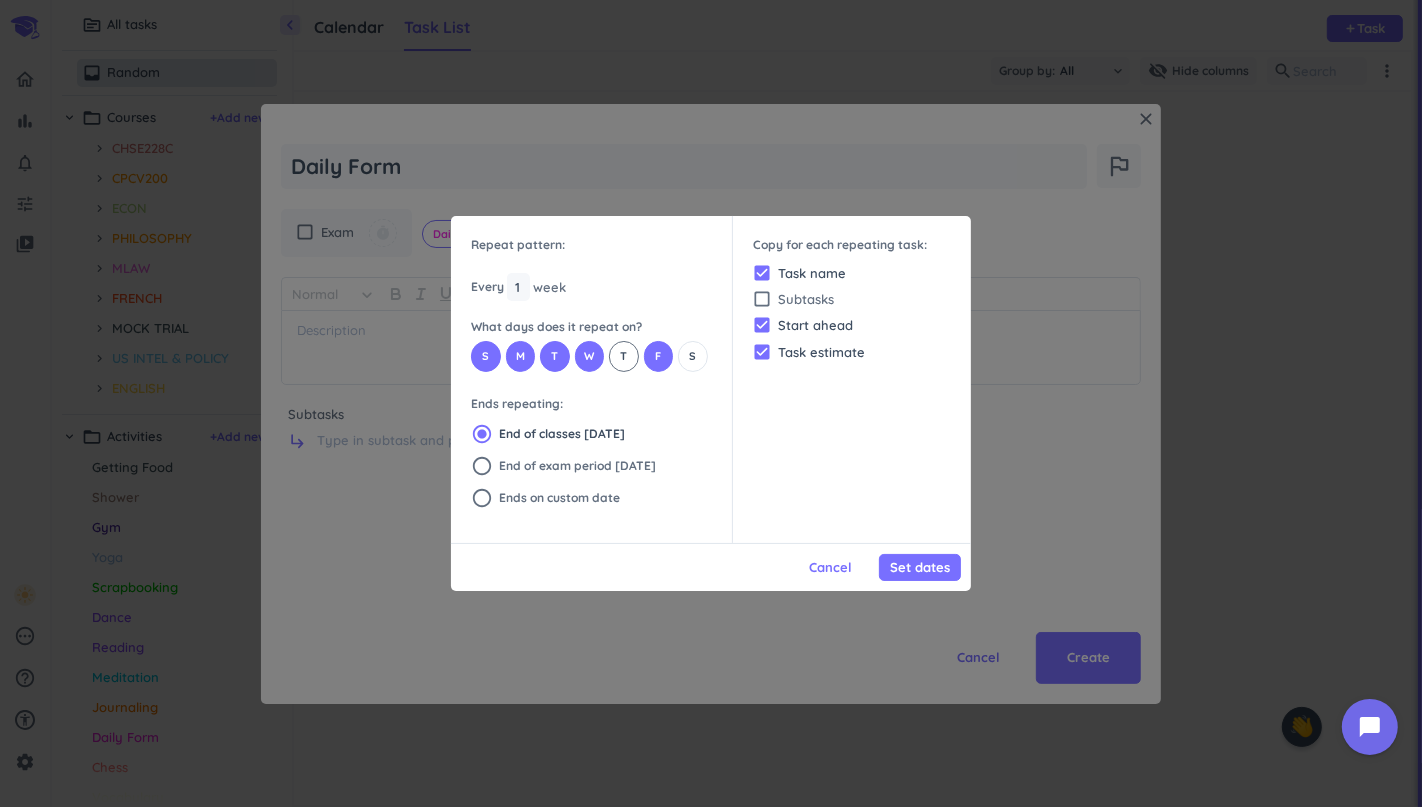click on "T" at bounding box center [624, 356] 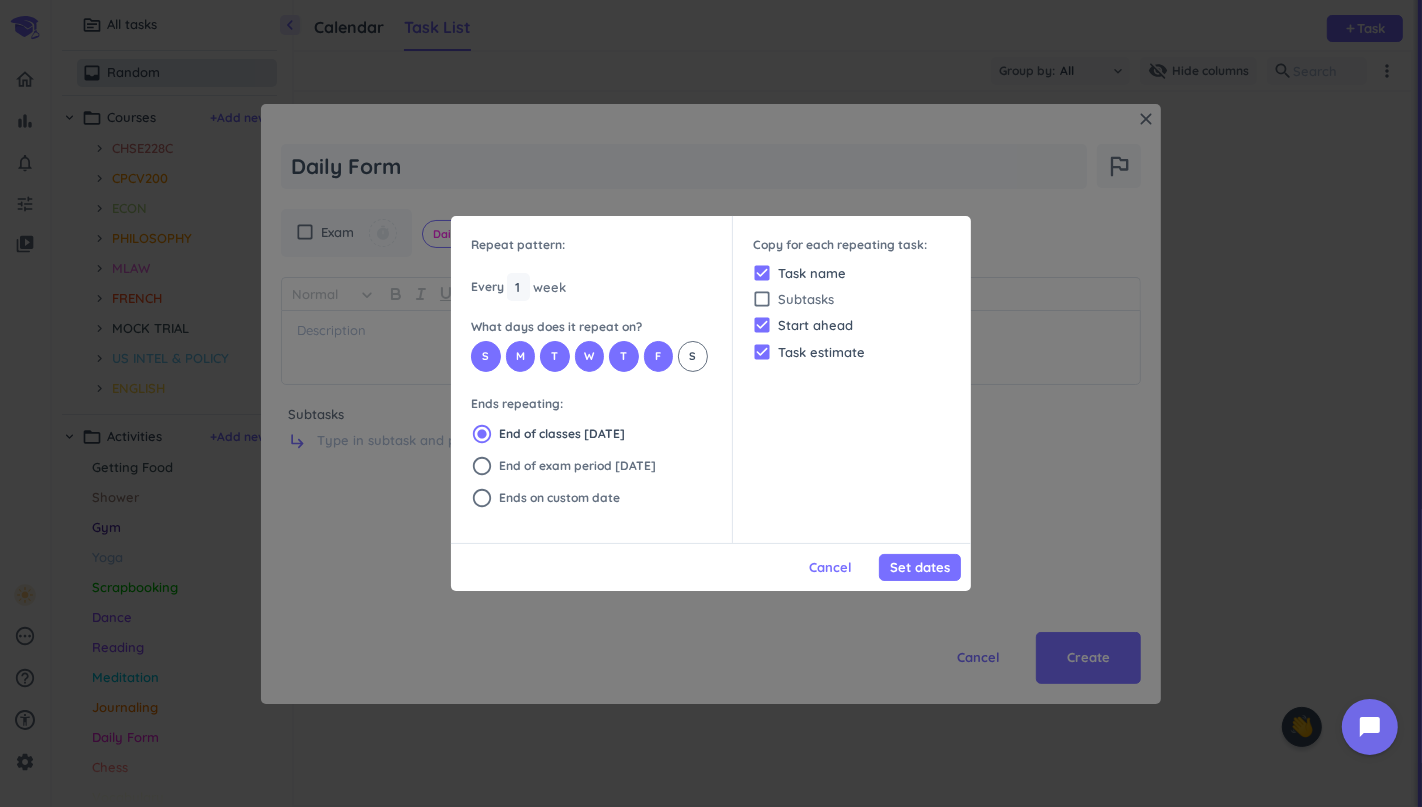 click on "S" at bounding box center [693, 356] 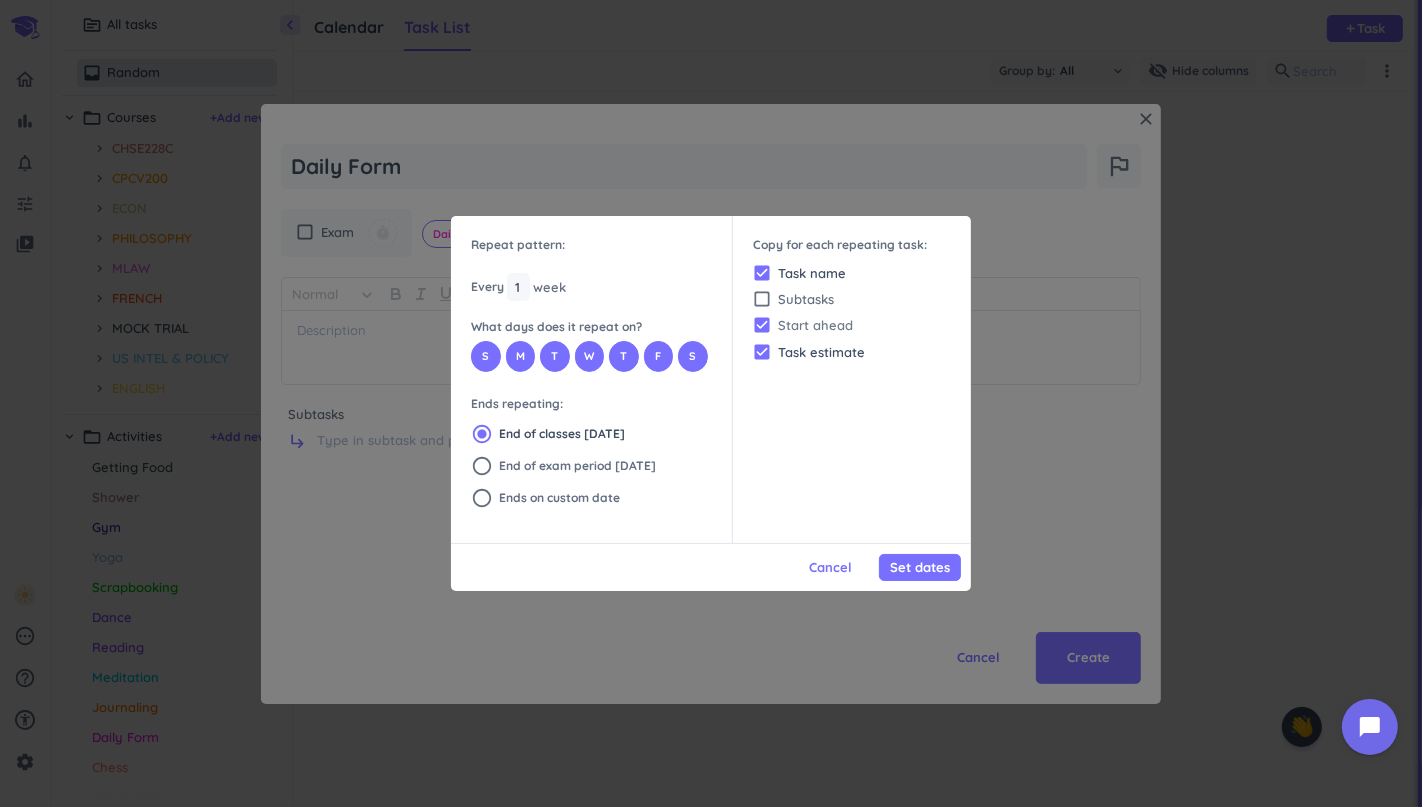 click on "check_box" at bounding box center (762, 325) 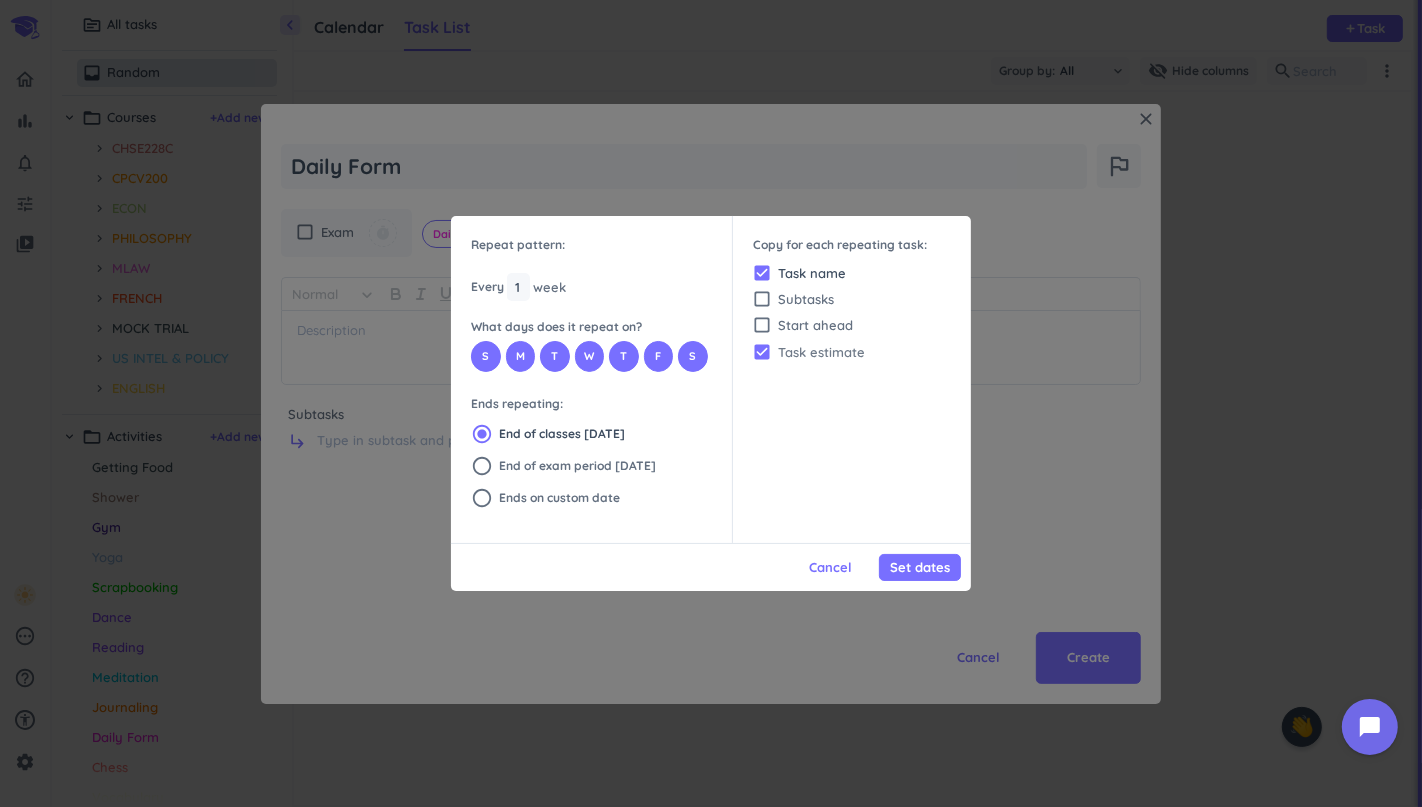 click on "check_box" at bounding box center [762, 352] 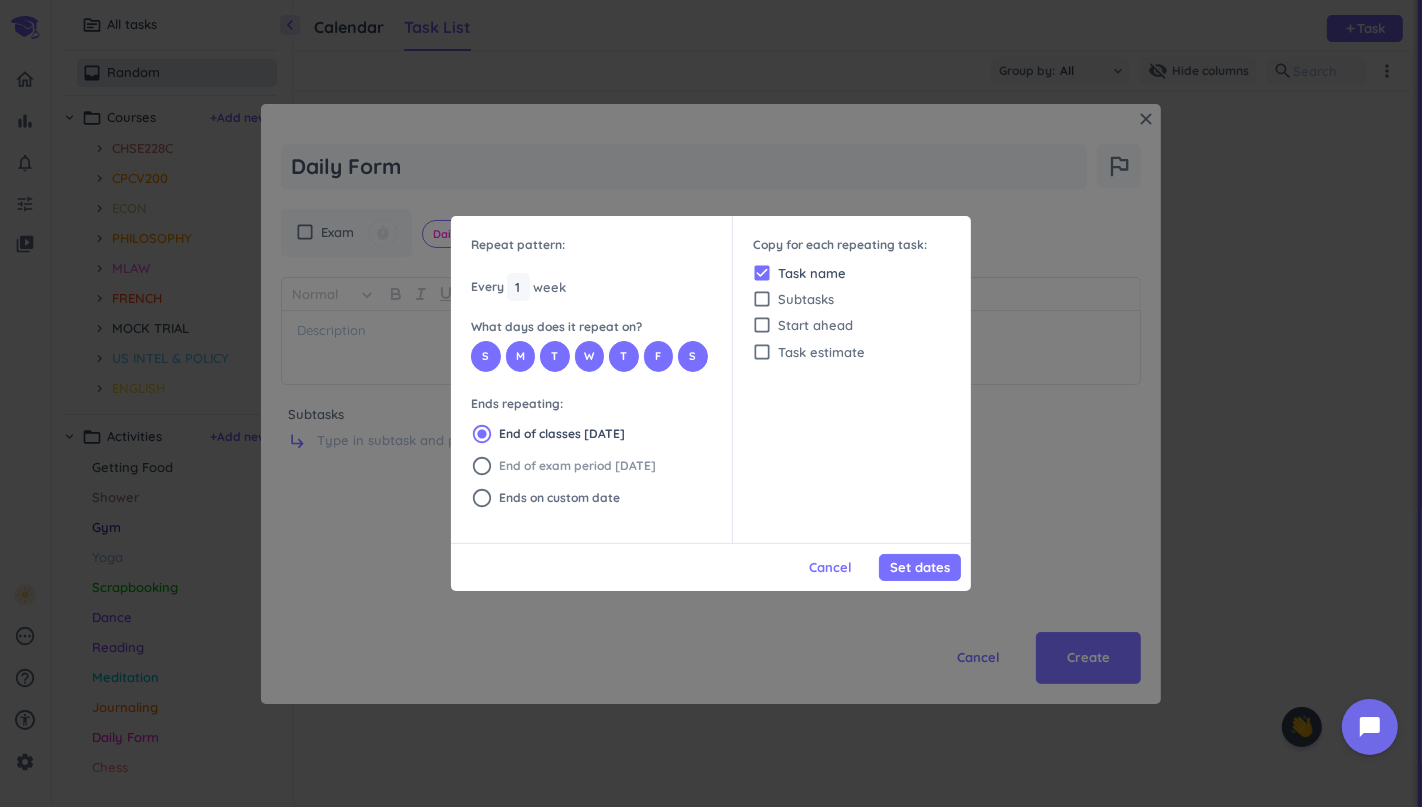 click on "End of exam period [DATE]" at bounding box center (577, 466) 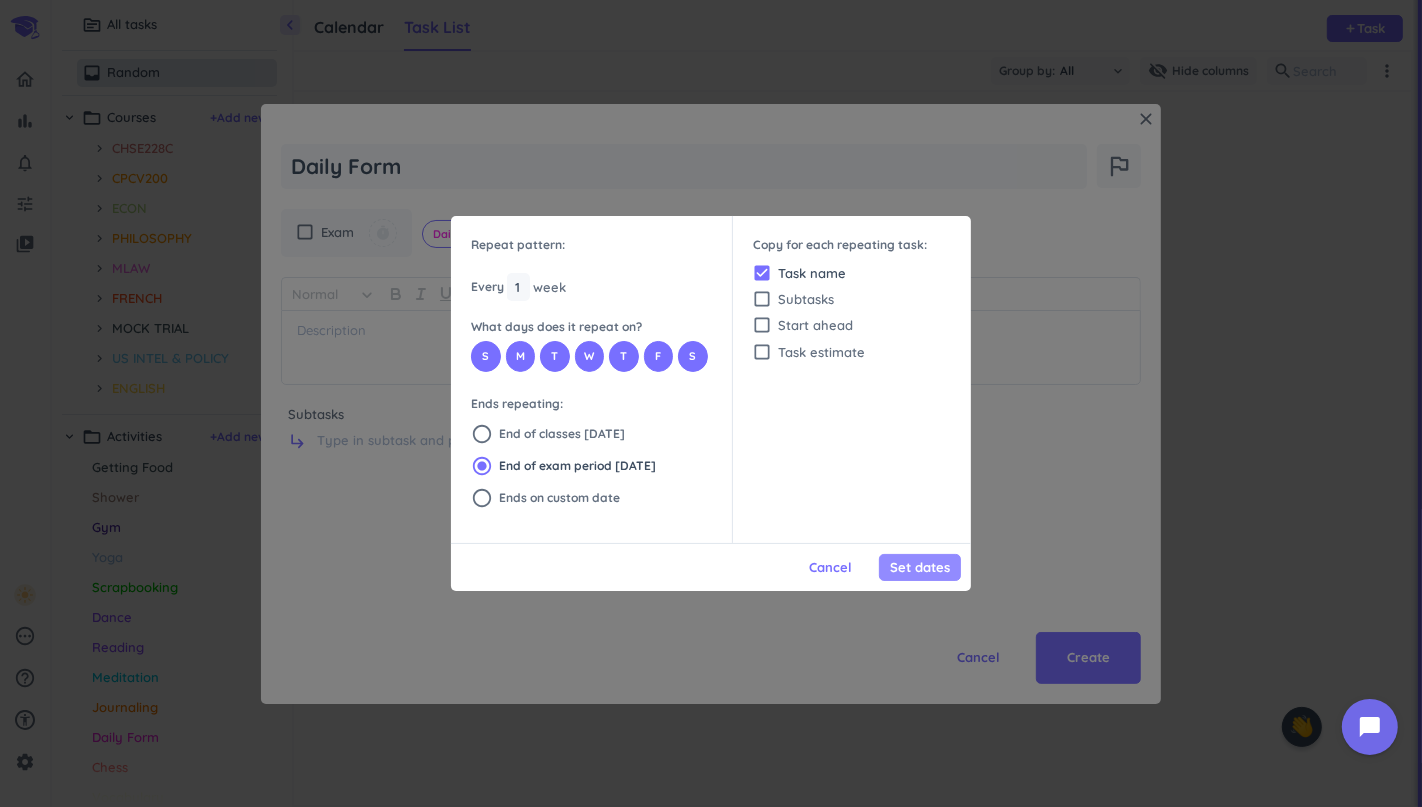 click on "Set dates" at bounding box center [920, 567] 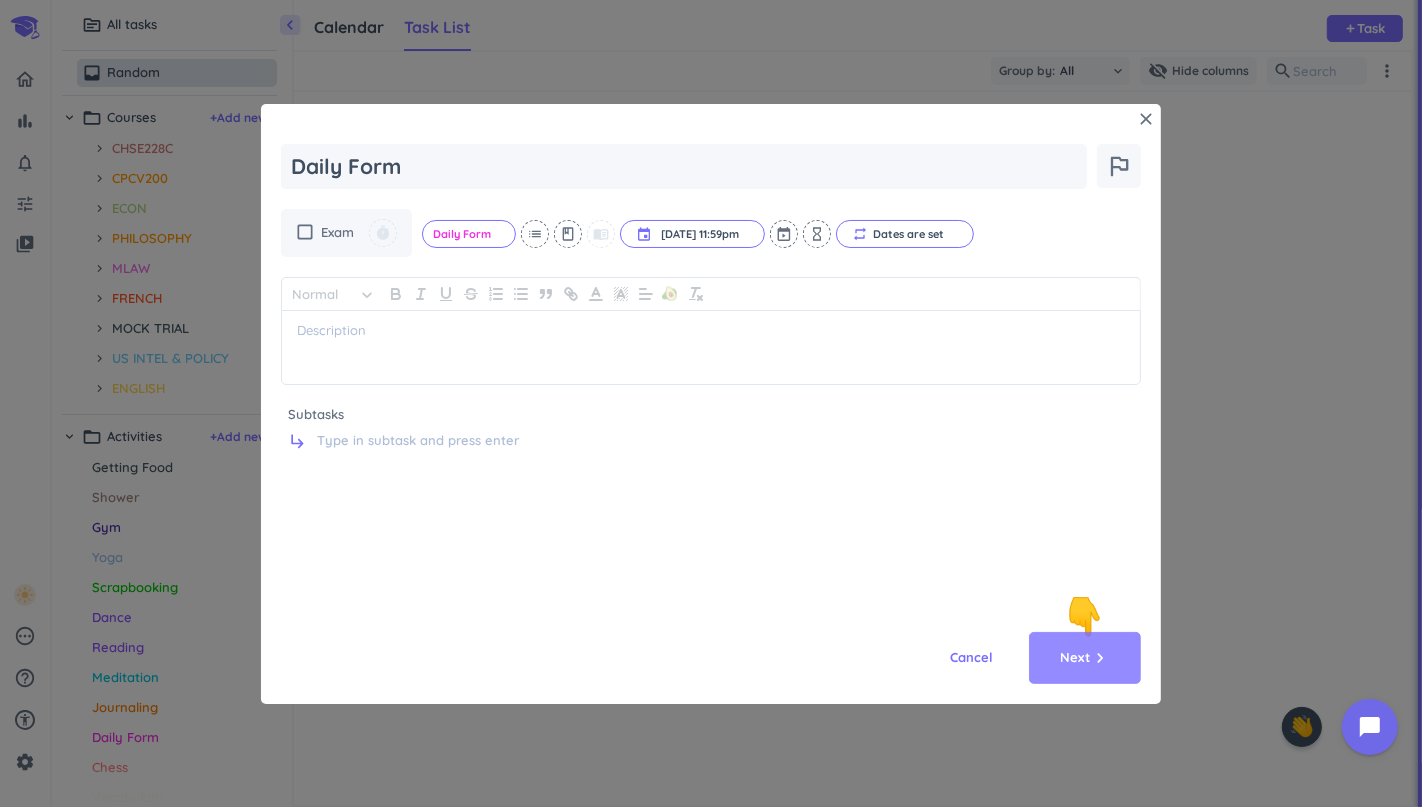 click on "Next" at bounding box center [1075, 658] 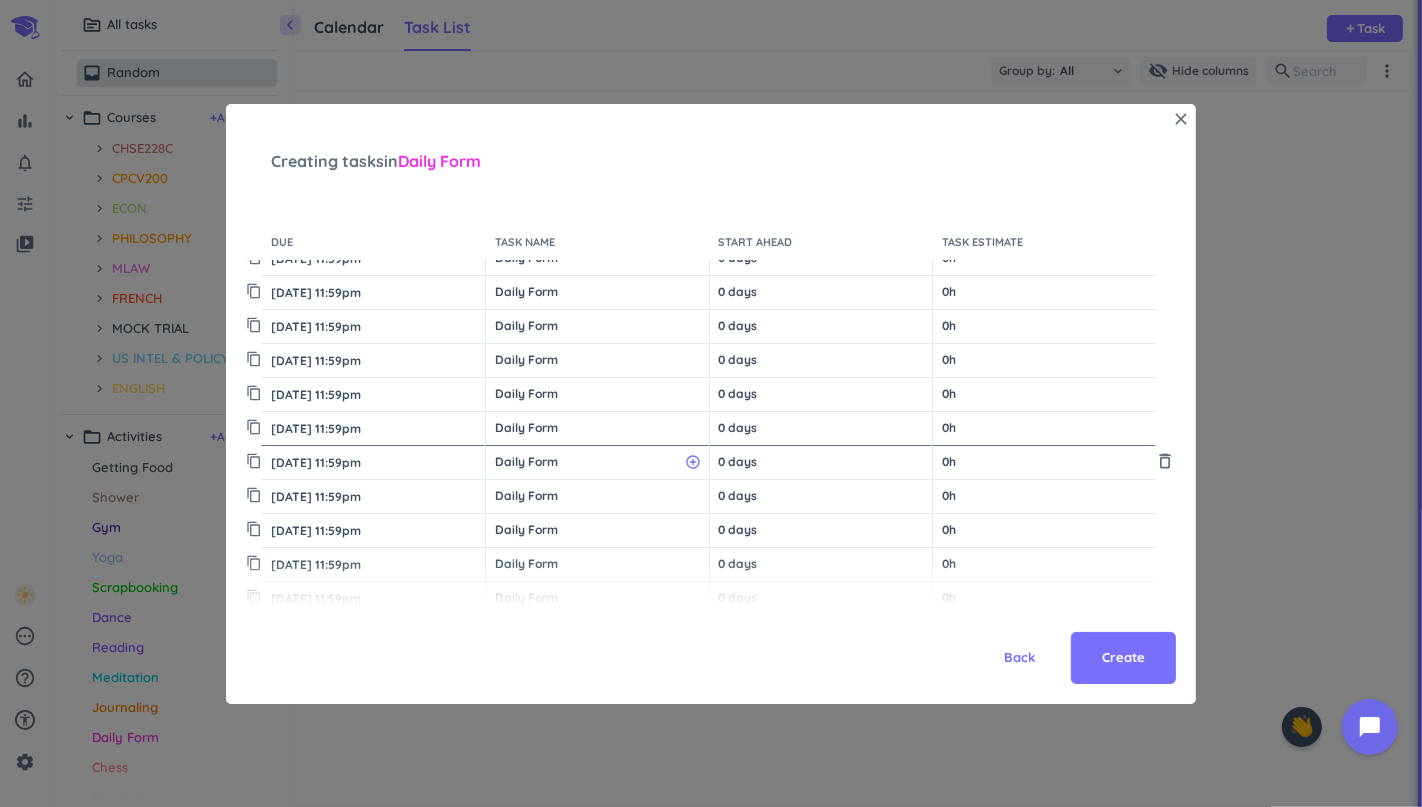 scroll, scrollTop: 0, scrollLeft: 0, axis: both 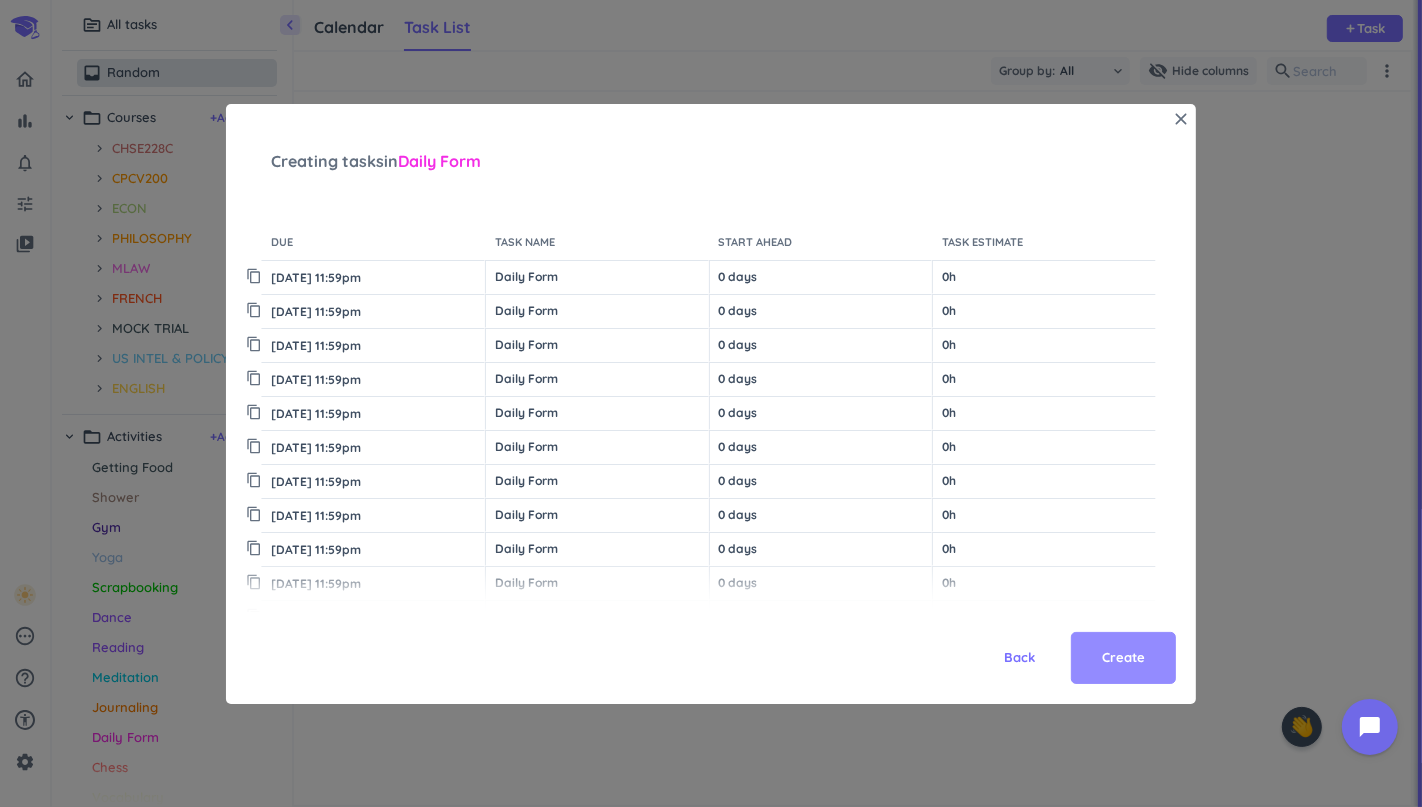 click on "Create" at bounding box center [1123, 658] 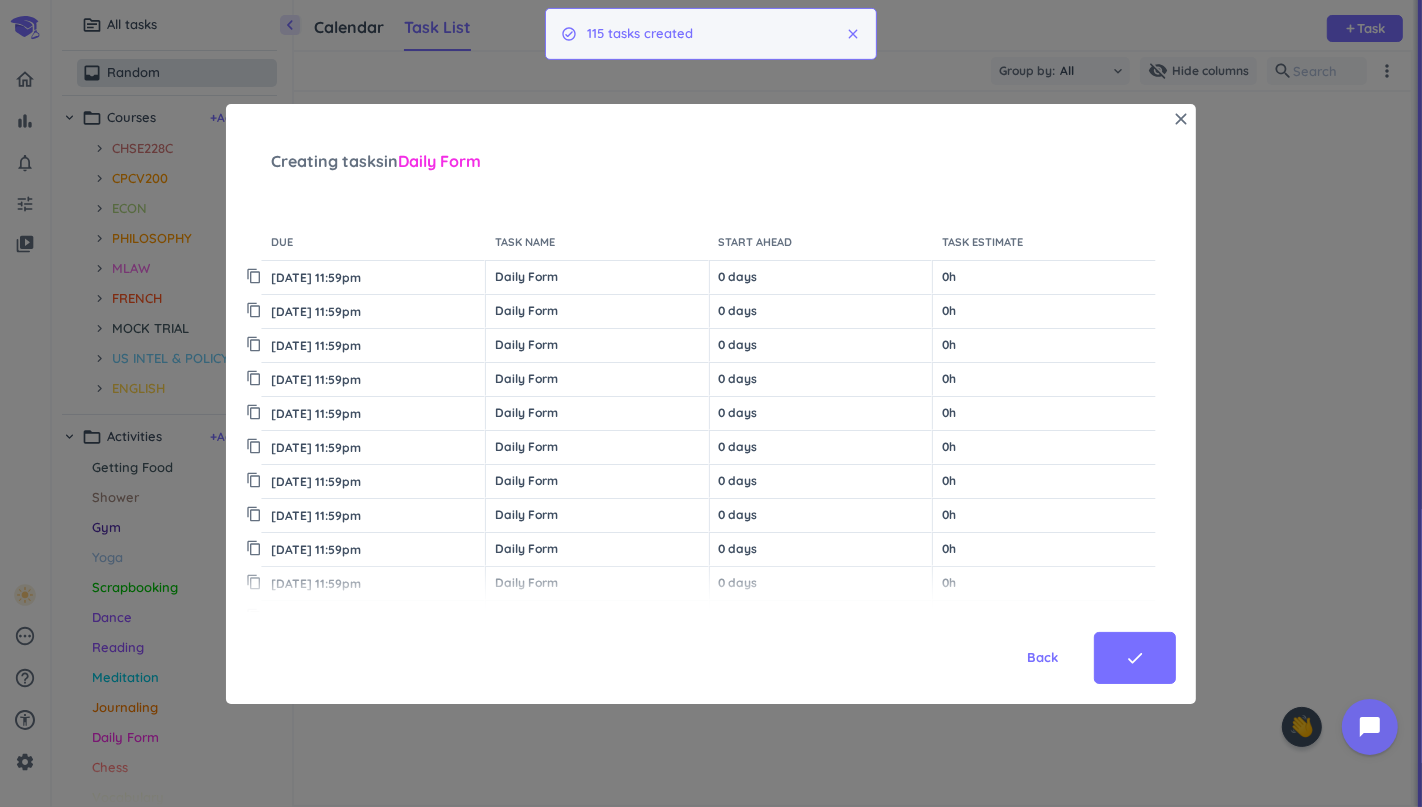 type on "x" 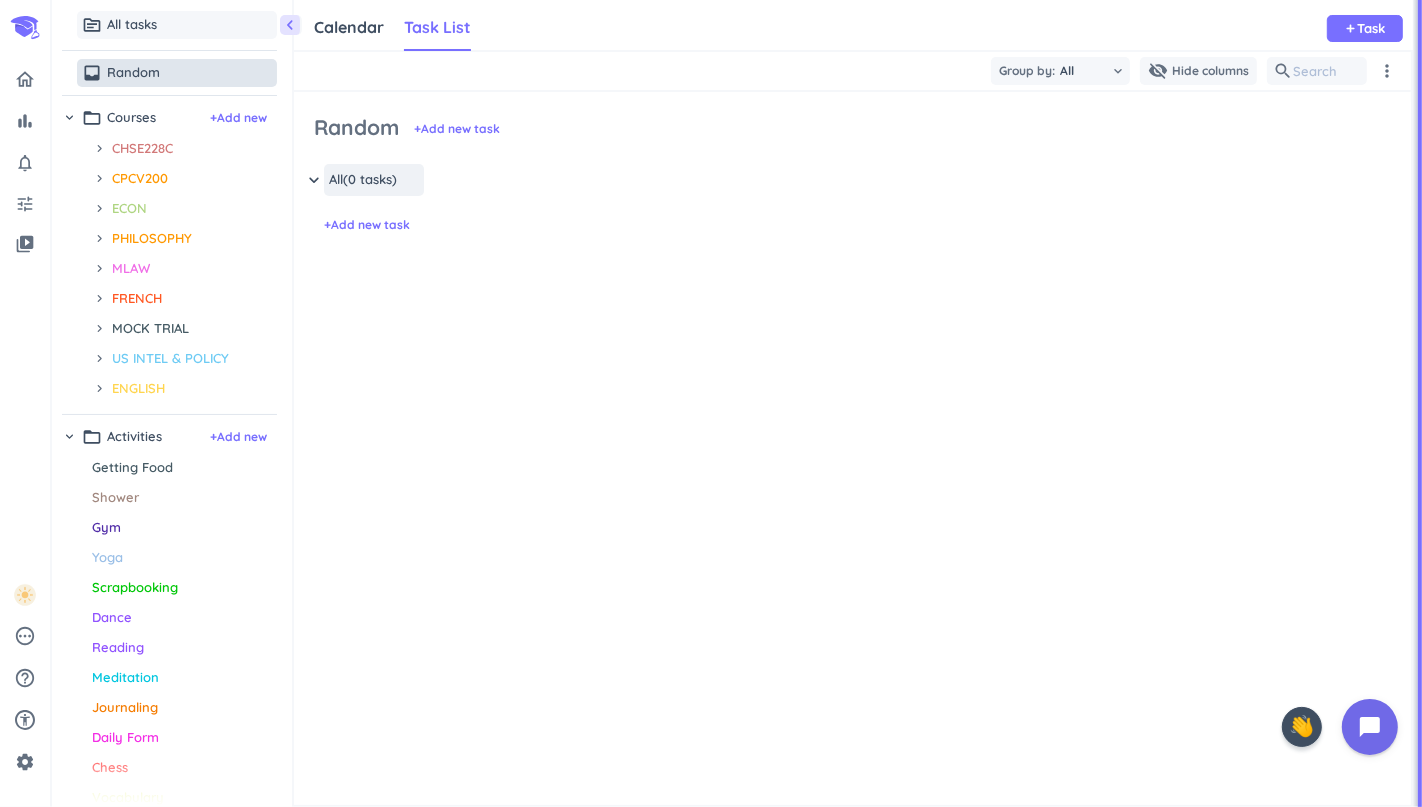 click on "topic All tasks" at bounding box center [177, 25] 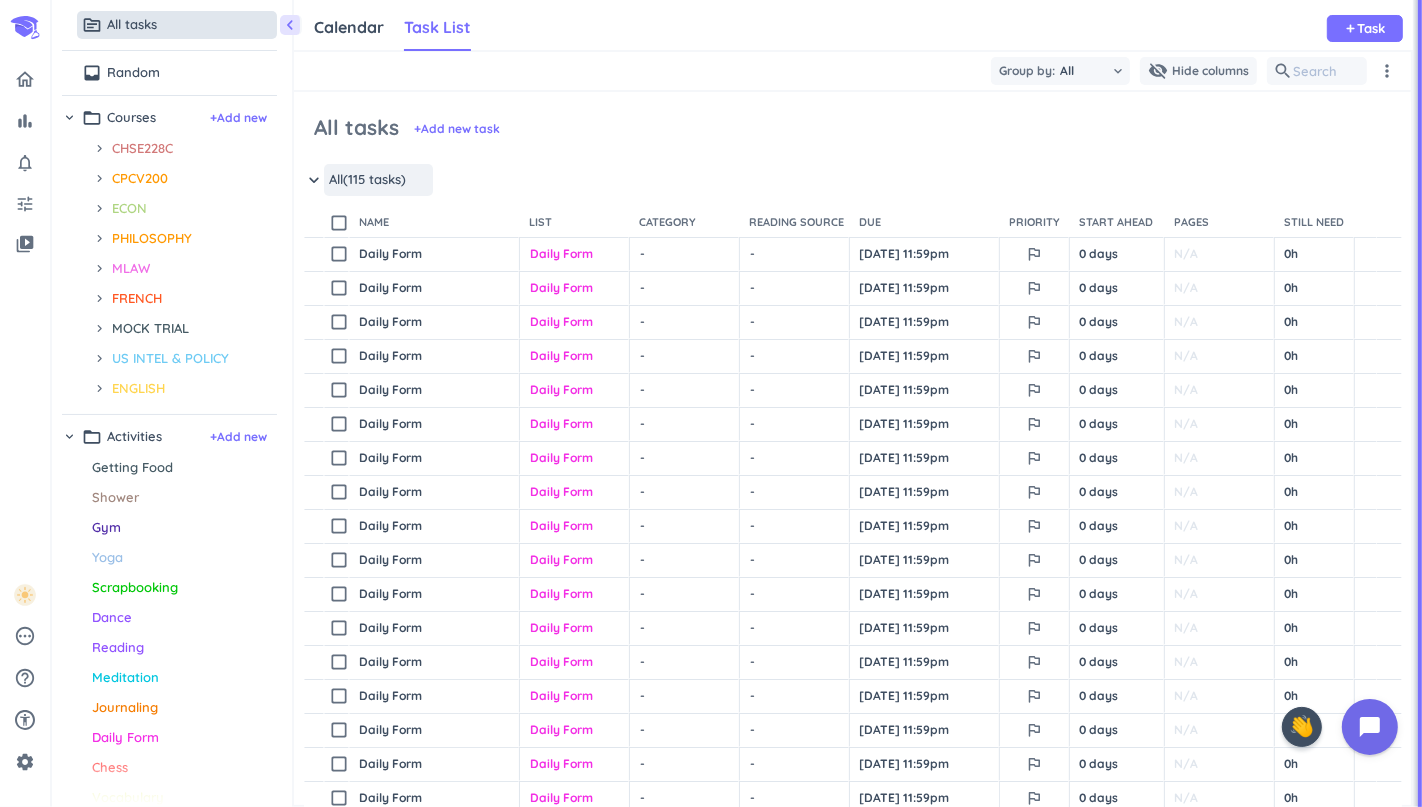 scroll, scrollTop: 8, scrollLeft: 8, axis: both 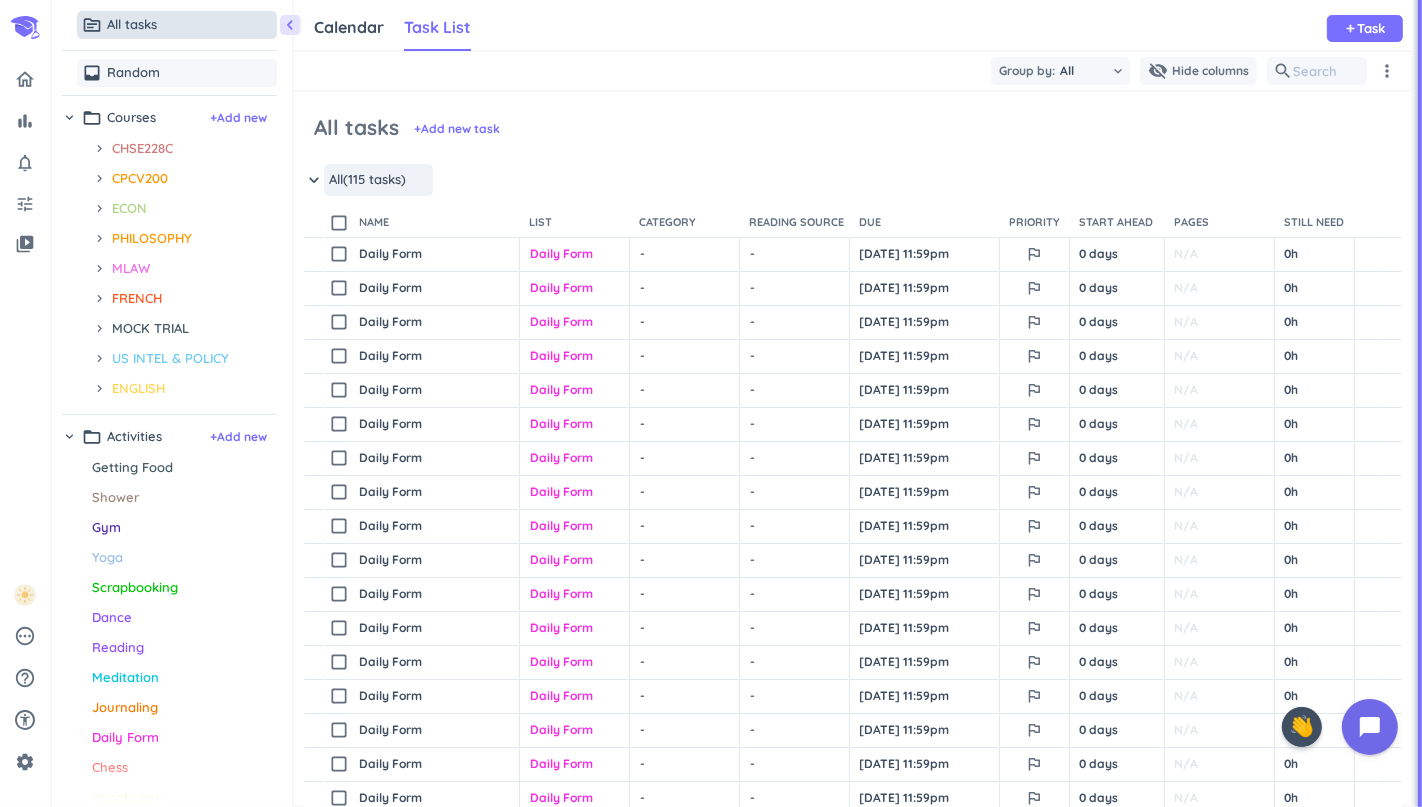 click on "inbox Random" at bounding box center [177, 73] 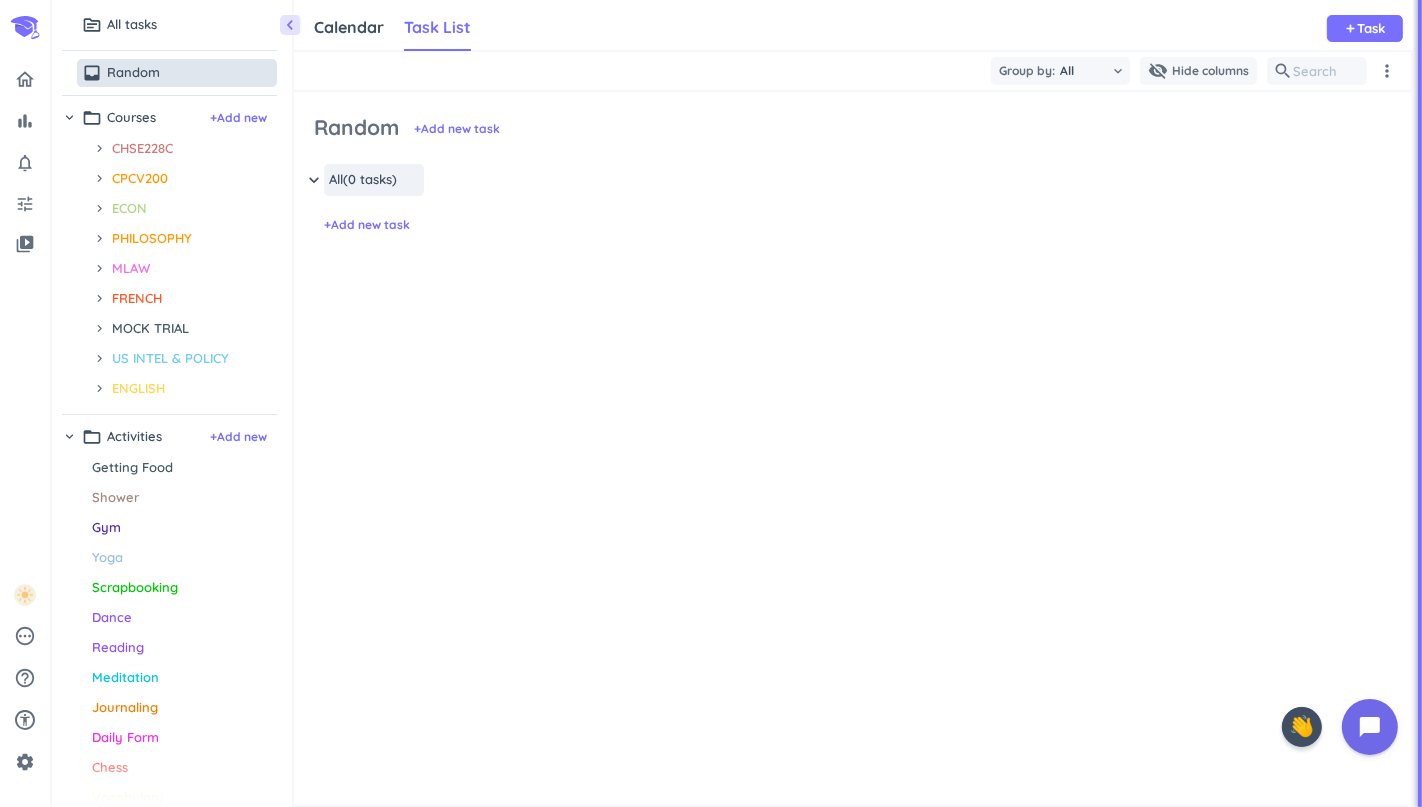scroll, scrollTop: 8, scrollLeft: 8, axis: both 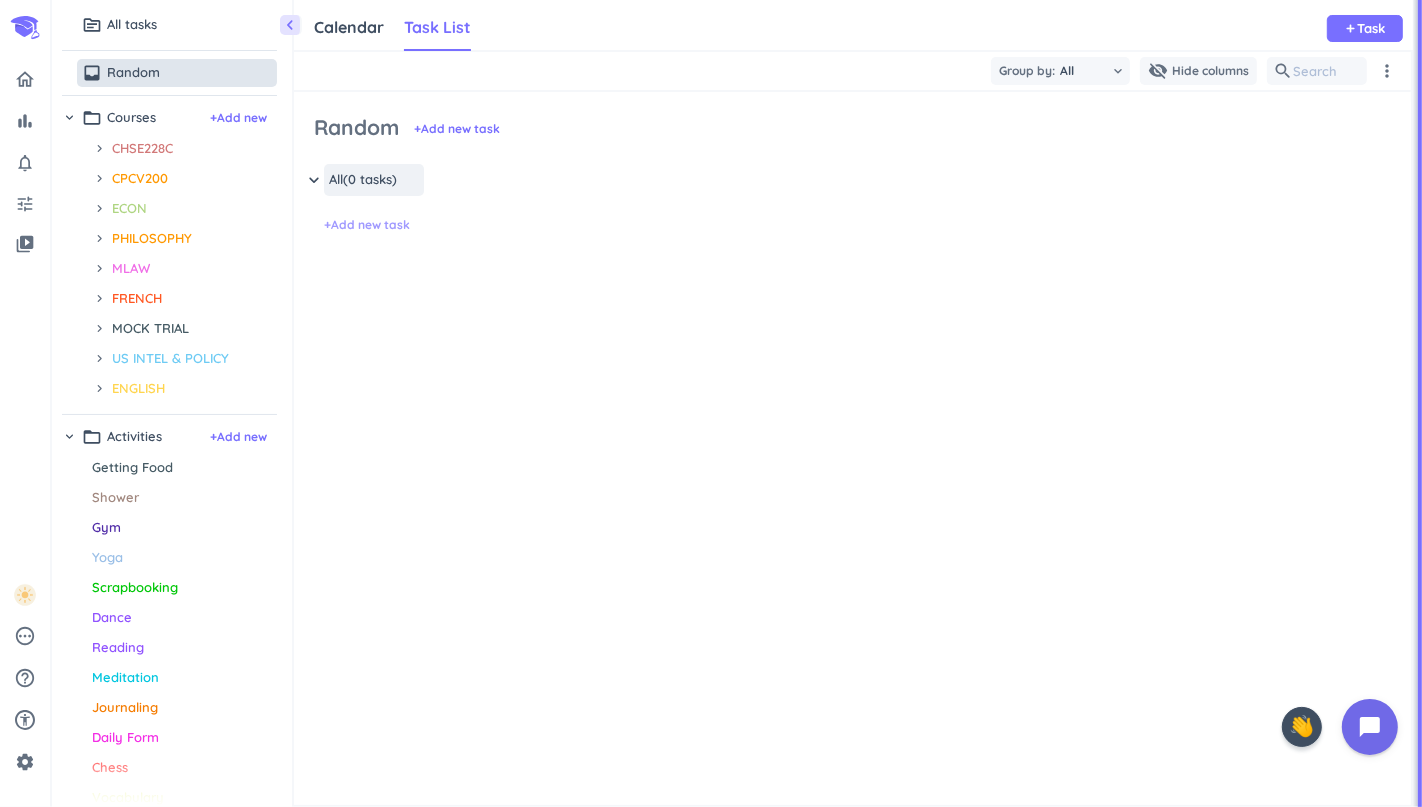 click on "+  Add new task" at bounding box center [367, 225] 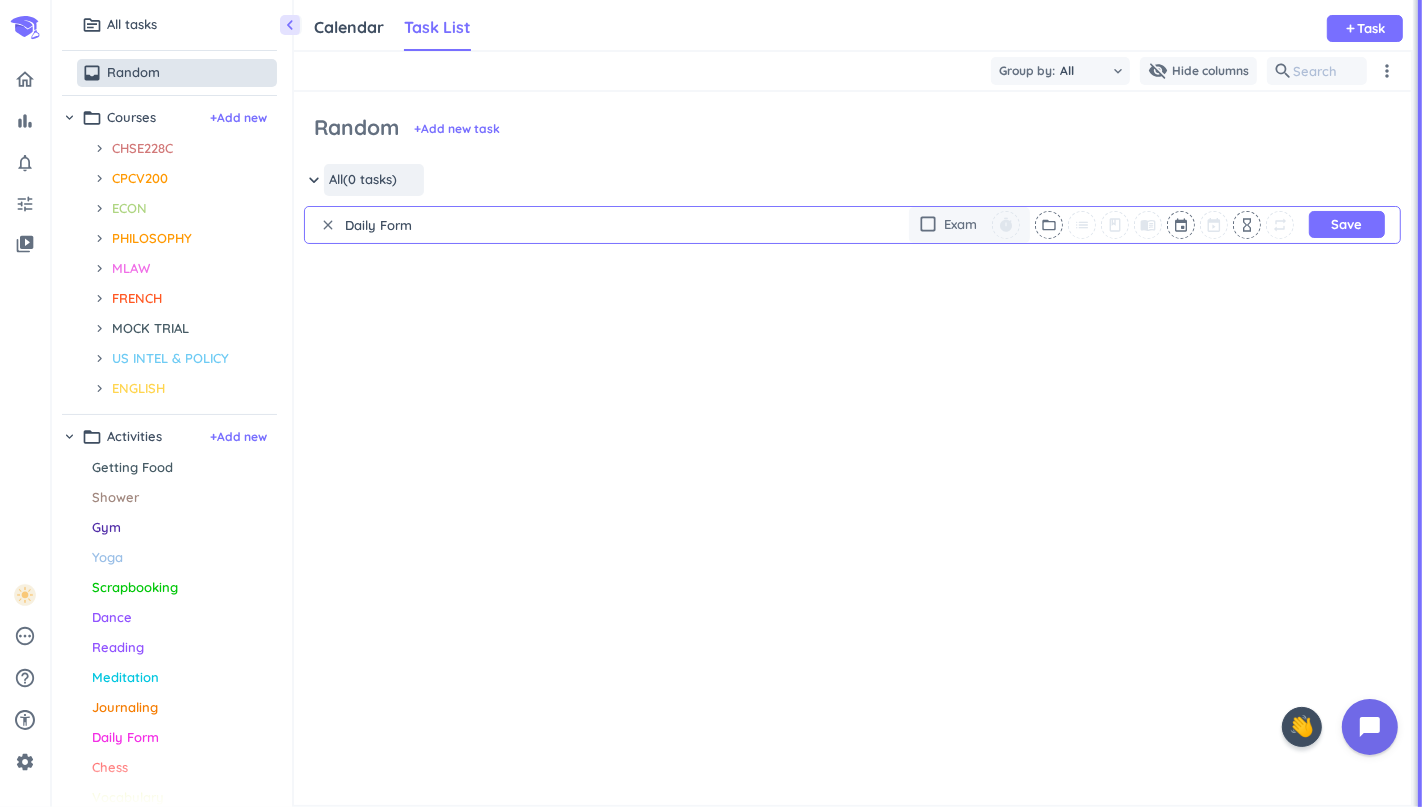 type on "Daily Form" 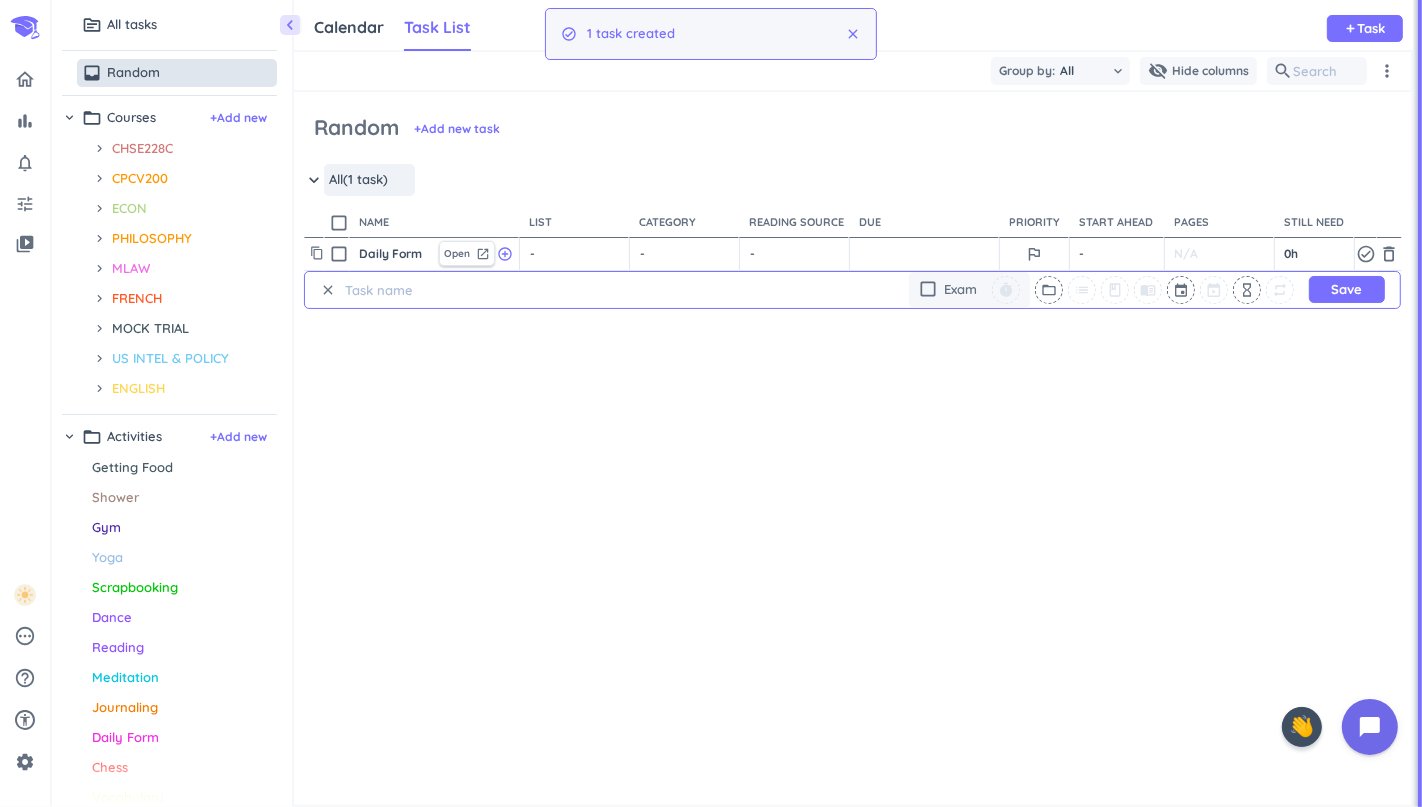 click on "- cancel" at bounding box center [576, 254] 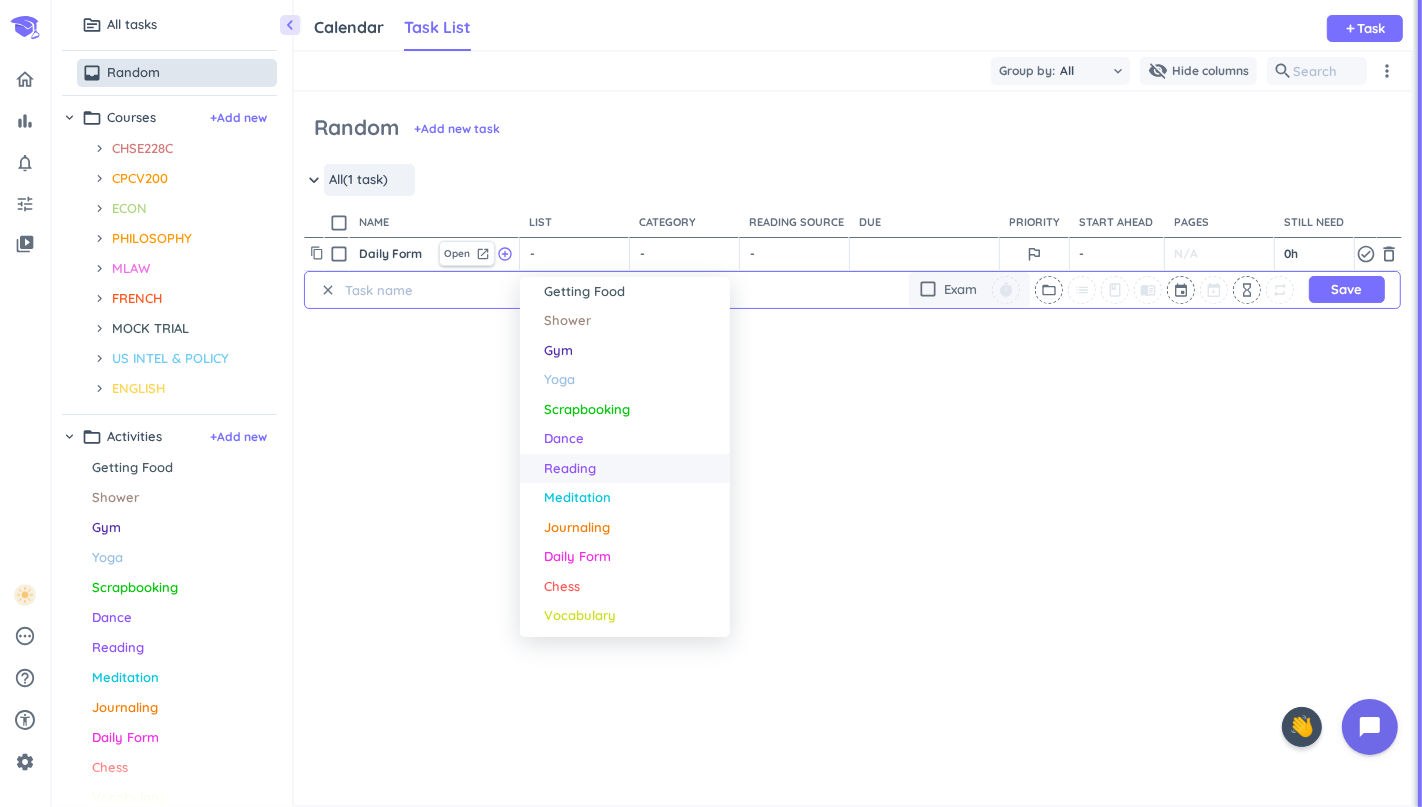 scroll, scrollTop: 352, scrollLeft: 0, axis: vertical 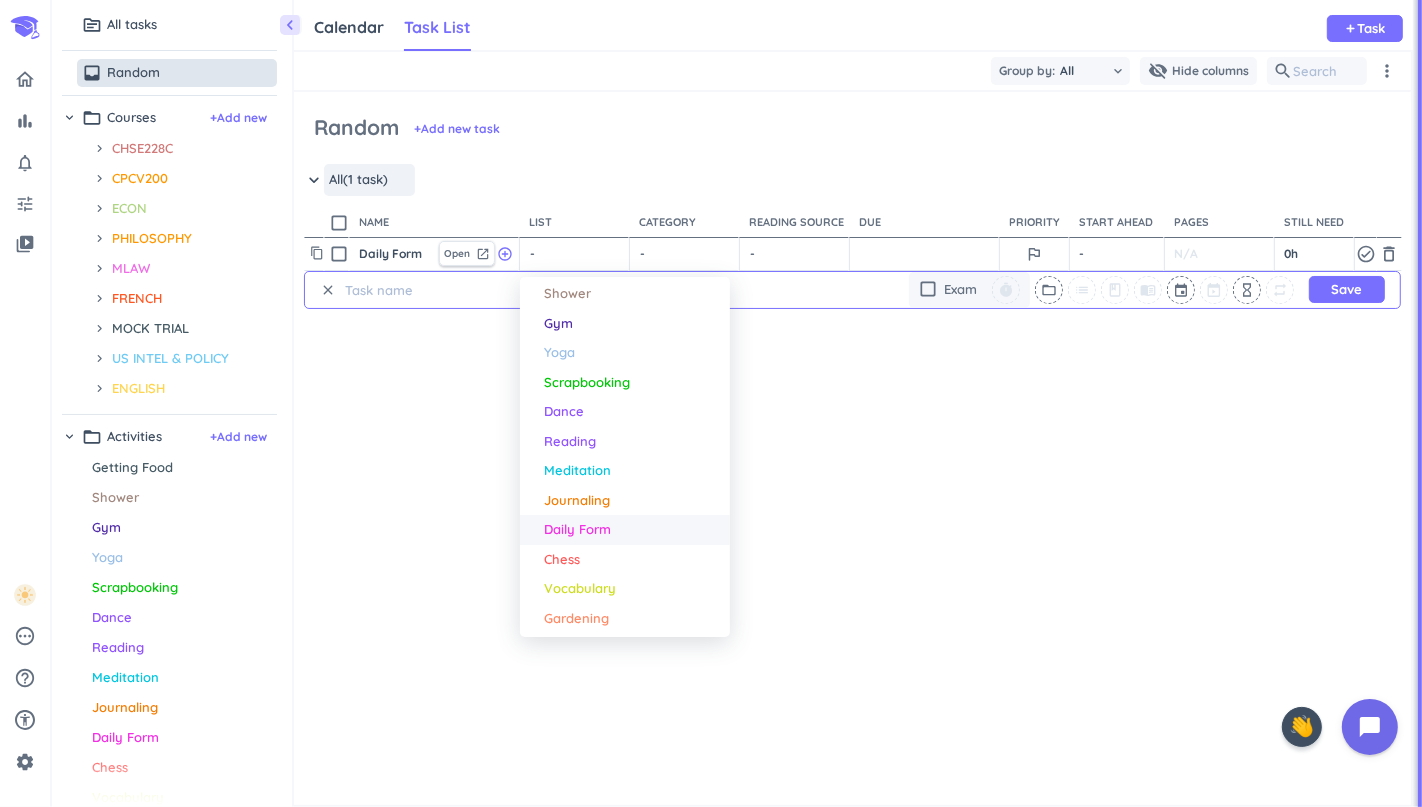 click on "Daily Form" at bounding box center (577, 530) 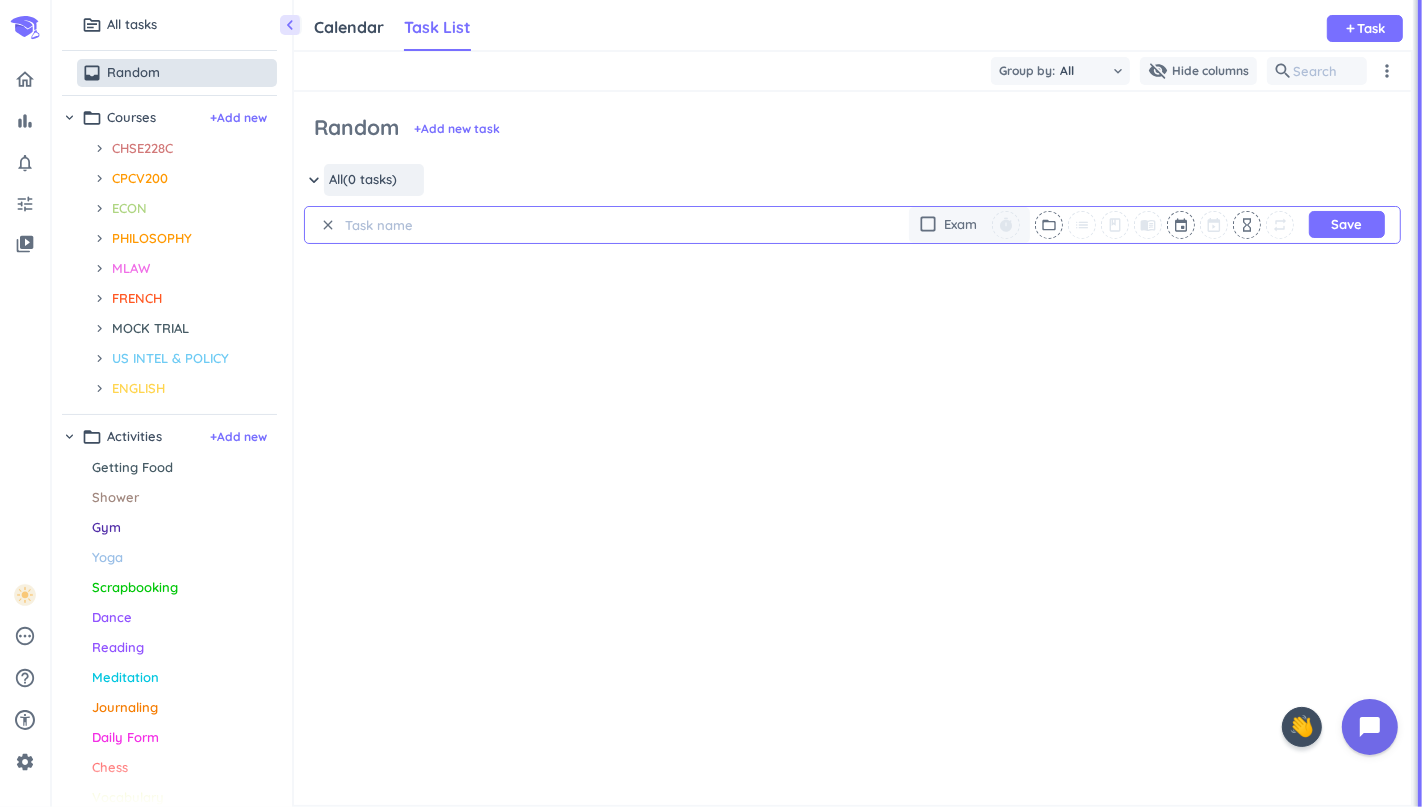 click on "clear" at bounding box center (328, 225) 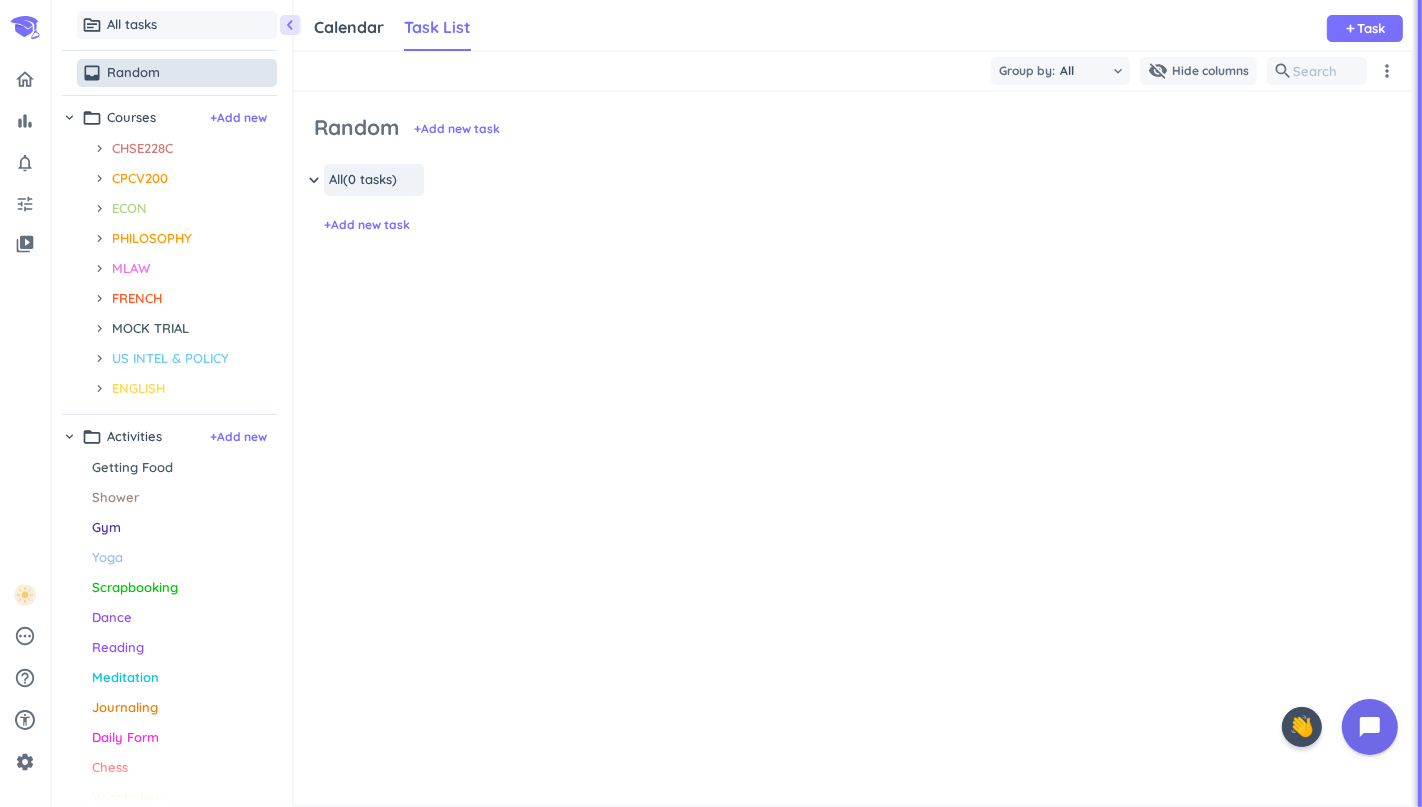 click on "topic All tasks" at bounding box center [177, 25] 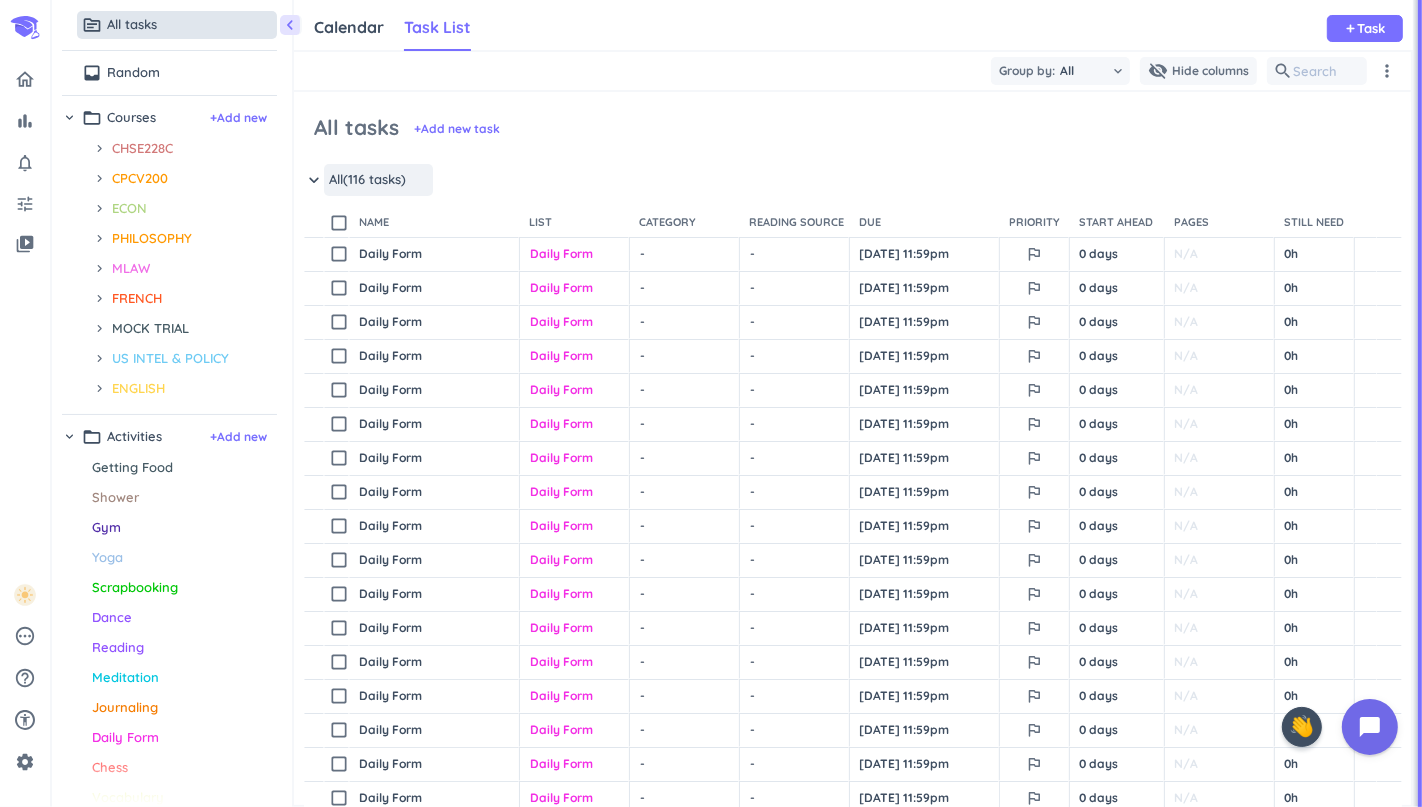 scroll, scrollTop: 8, scrollLeft: 8, axis: both 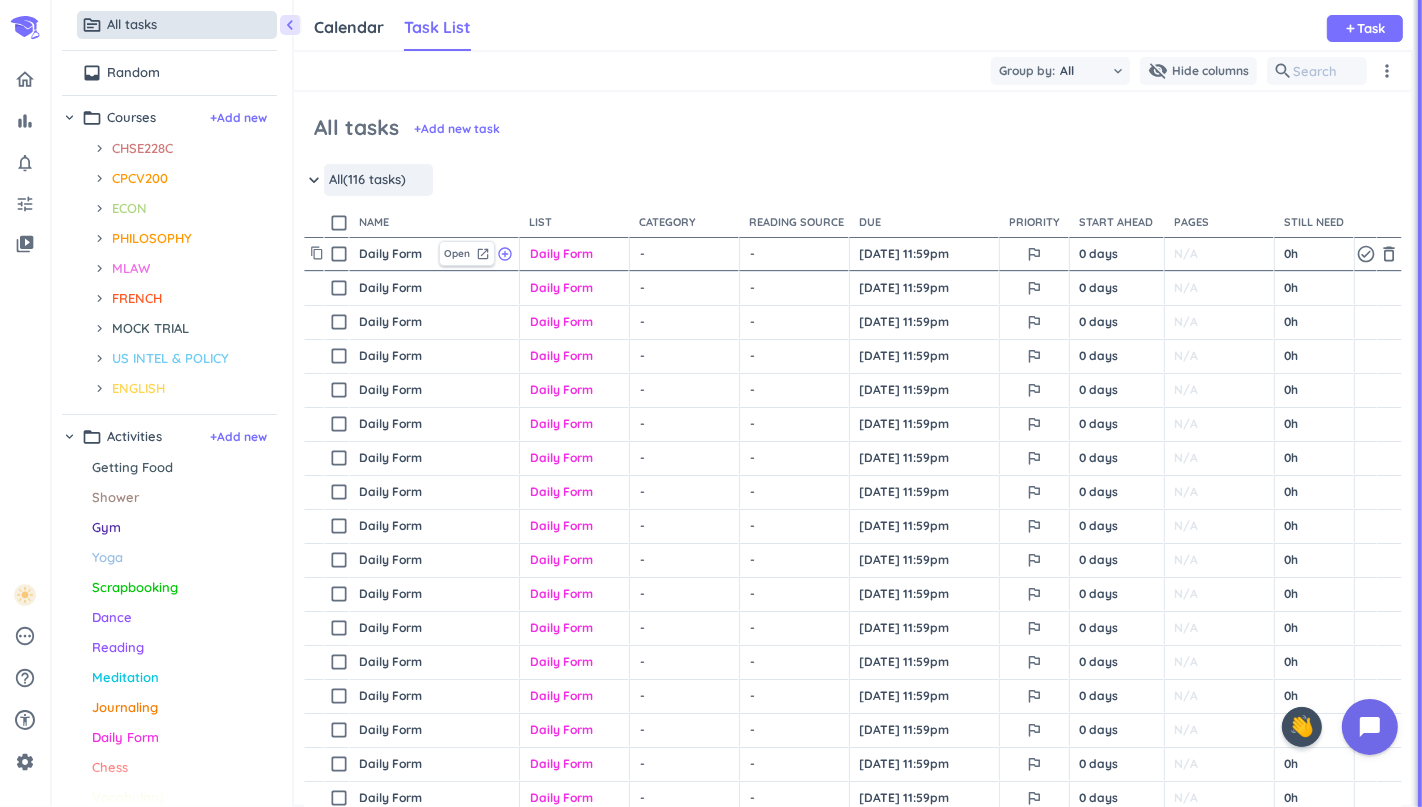 click on "- cancel" at bounding box center [686, 254] 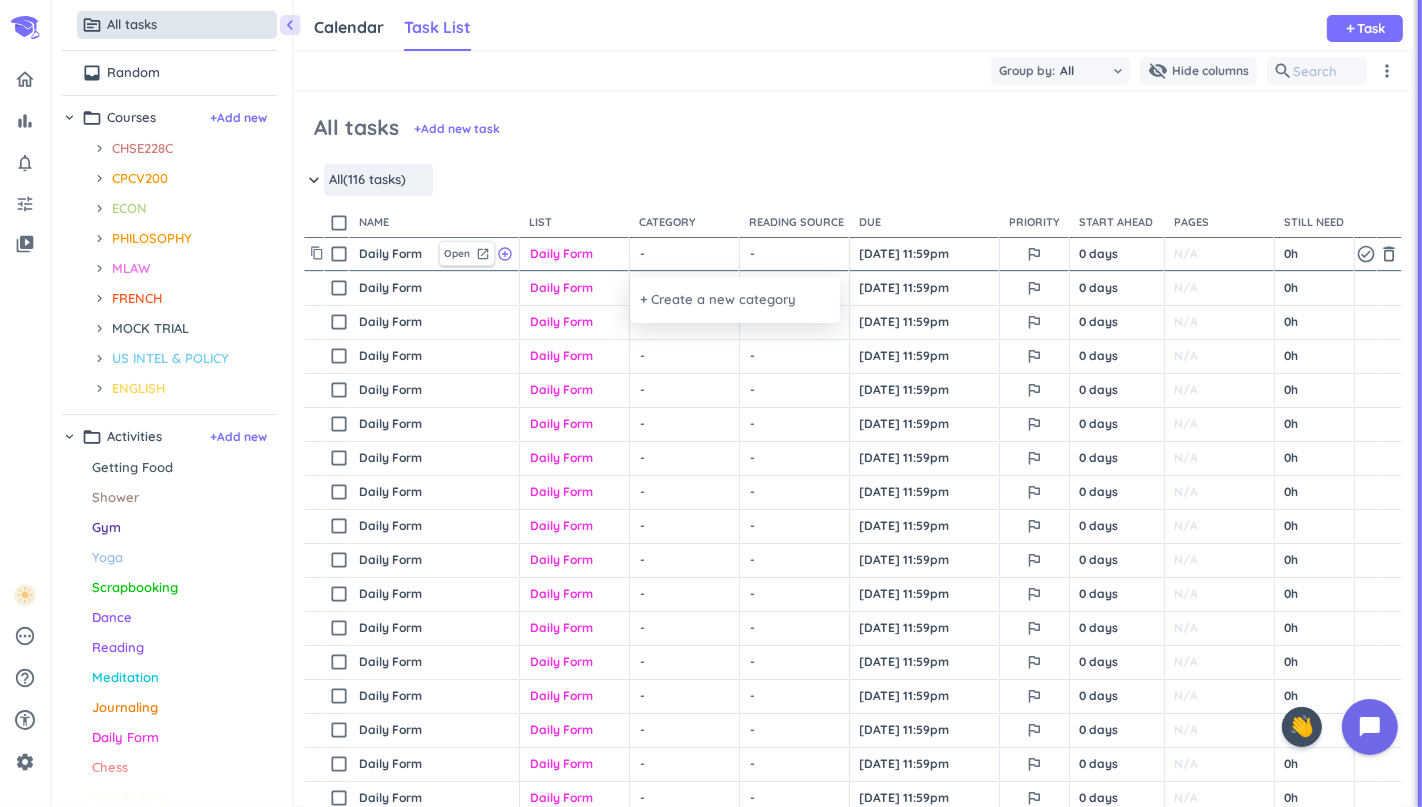 click at bounding box center [711, 403] 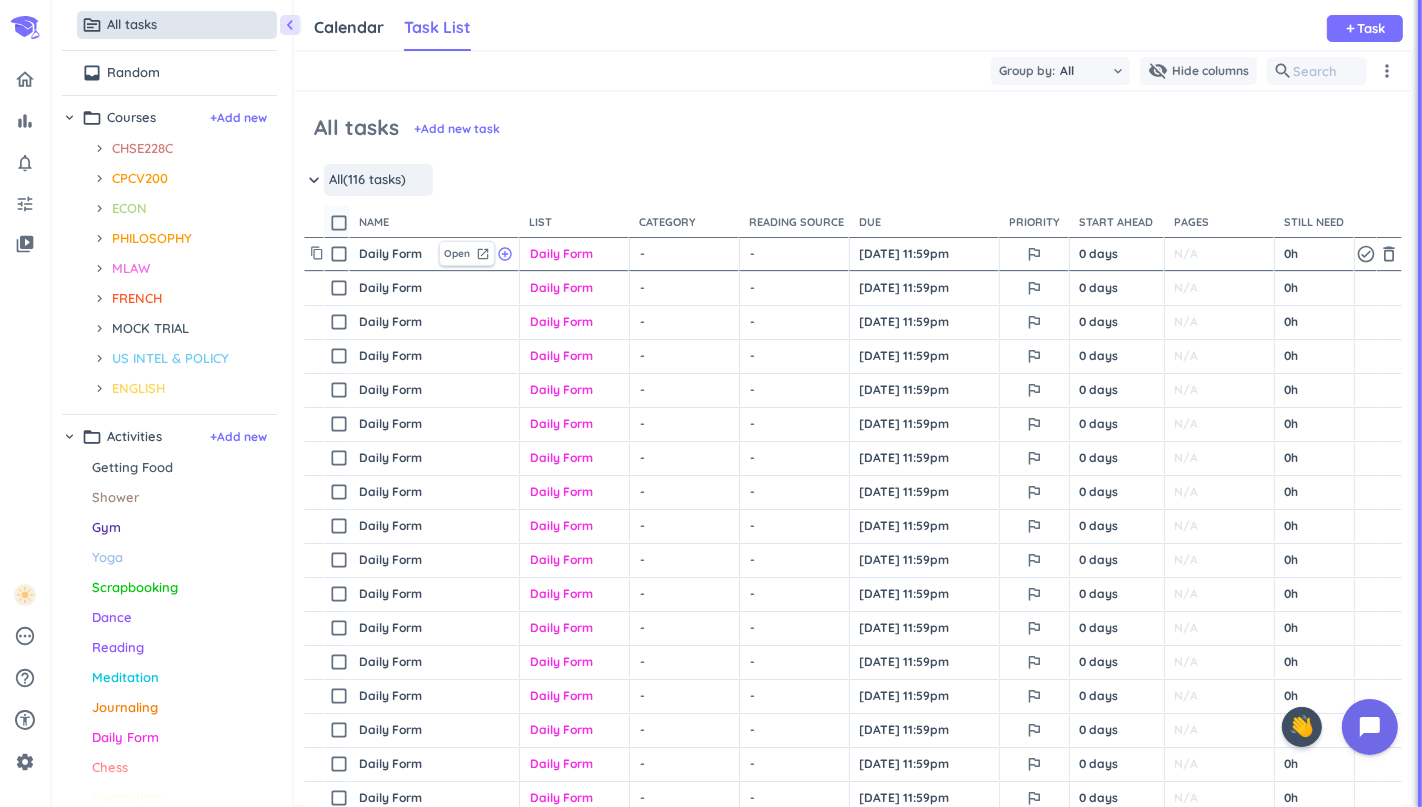 click on "check_box_outline_blank" at bounding box center [339, 223] 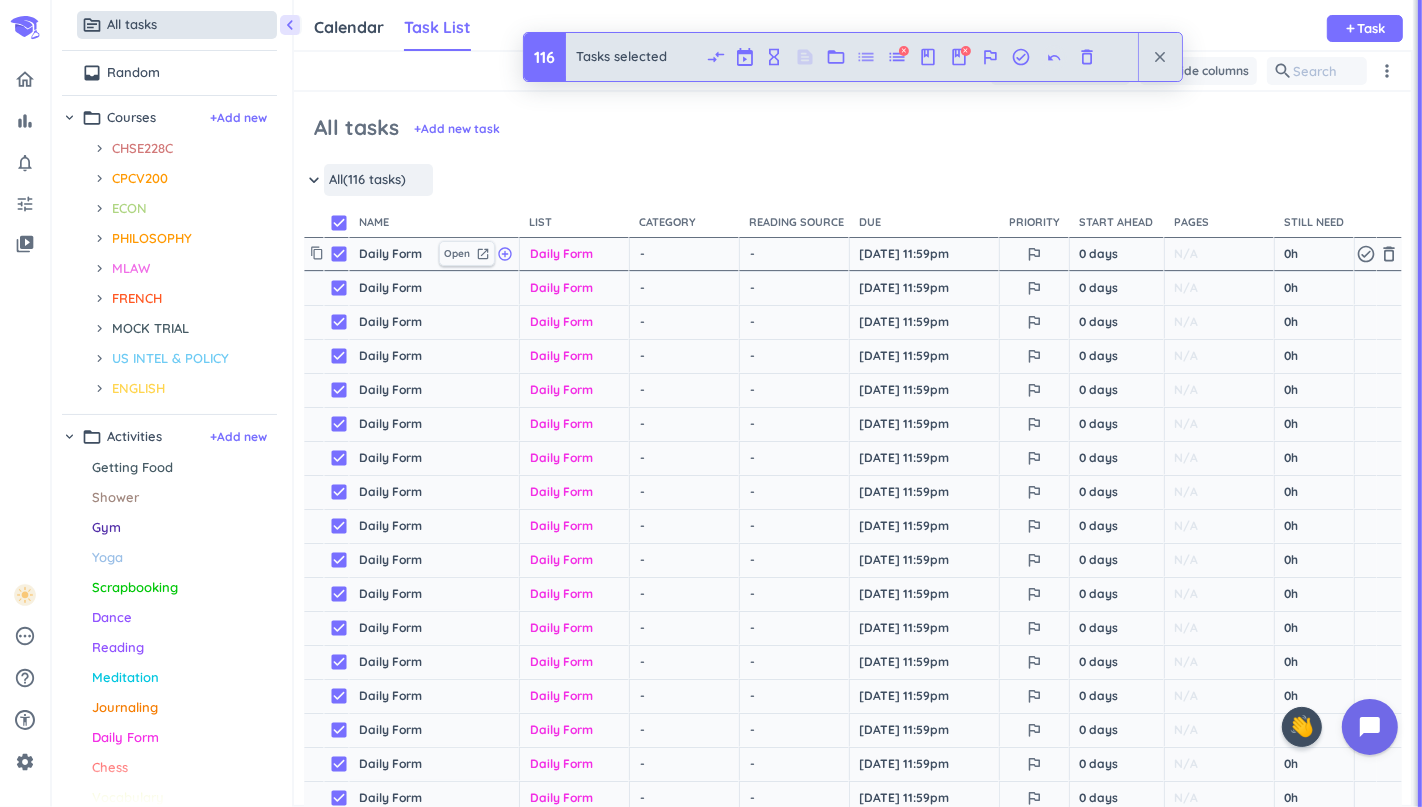 click on "list" at bounding box center [867, 57] 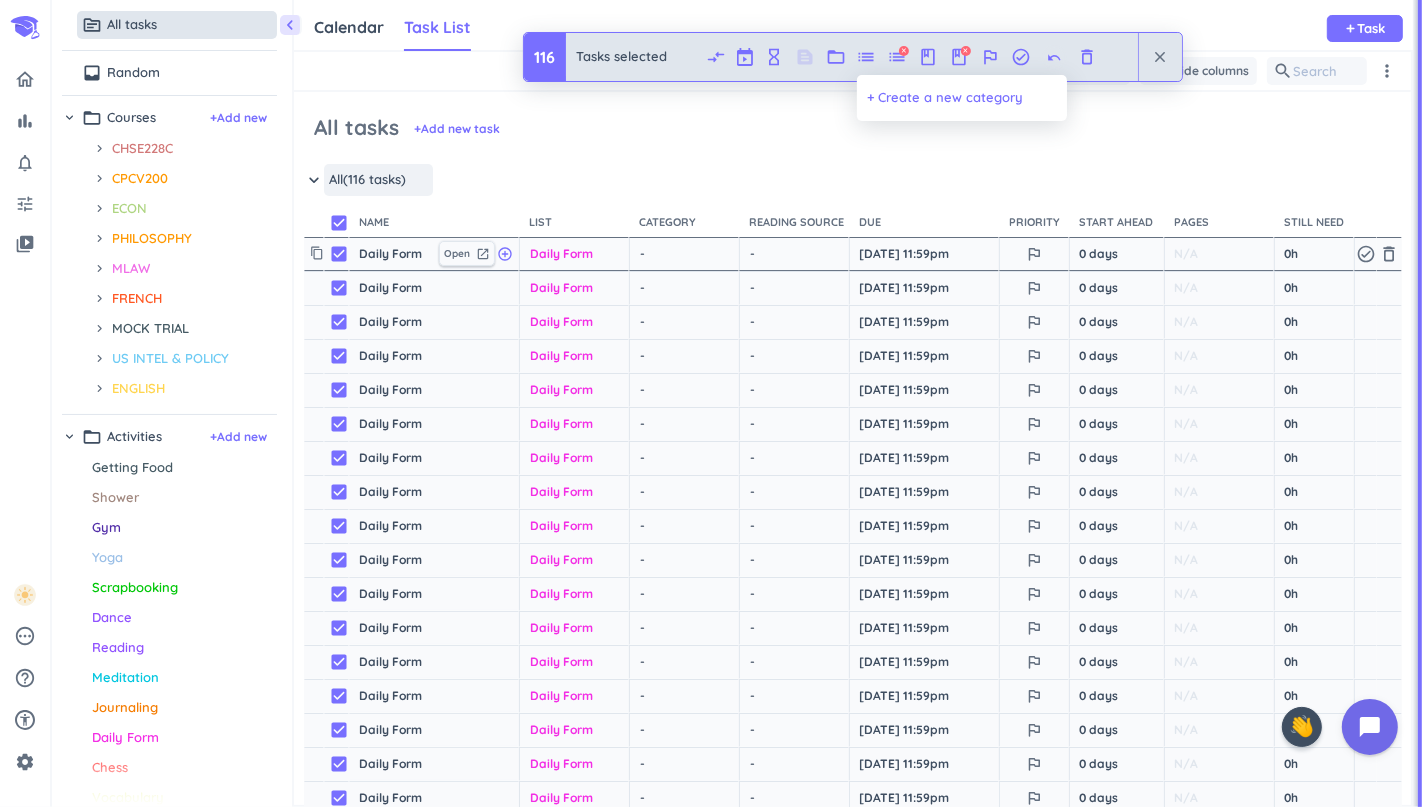 click on "+ Create a new category" at bounding box center [945, 98] 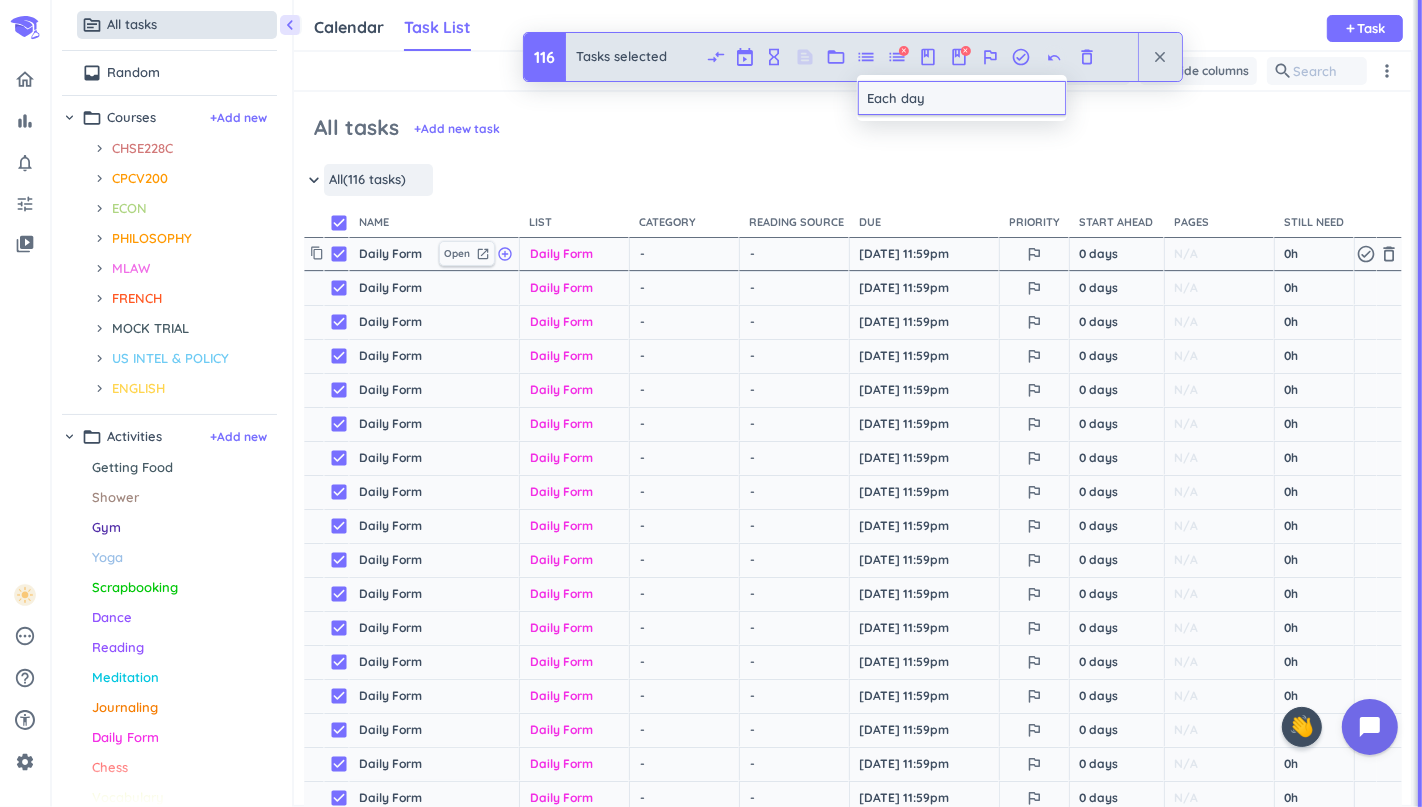 type on "Each day" 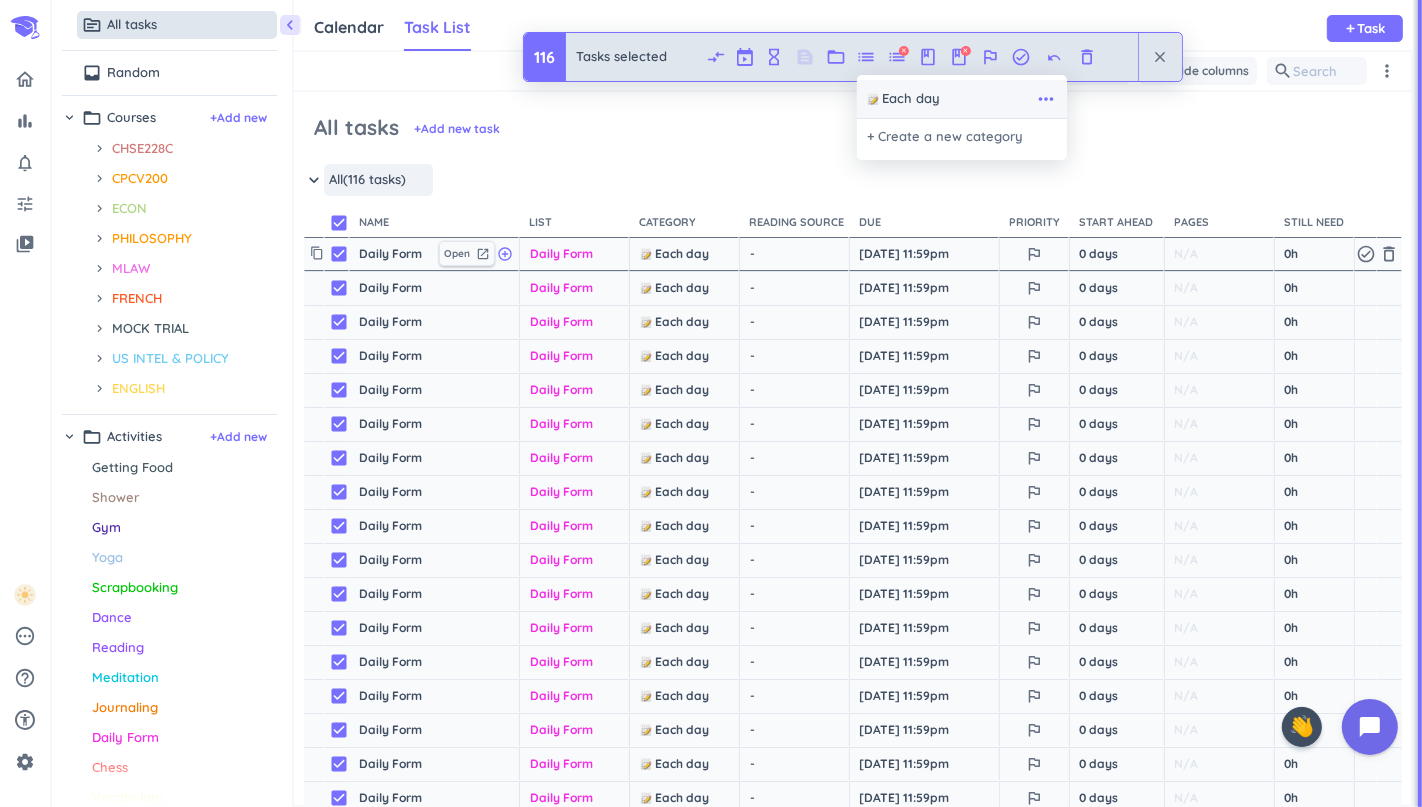 click on "more_horiz" at bounding box center (1046, 99) 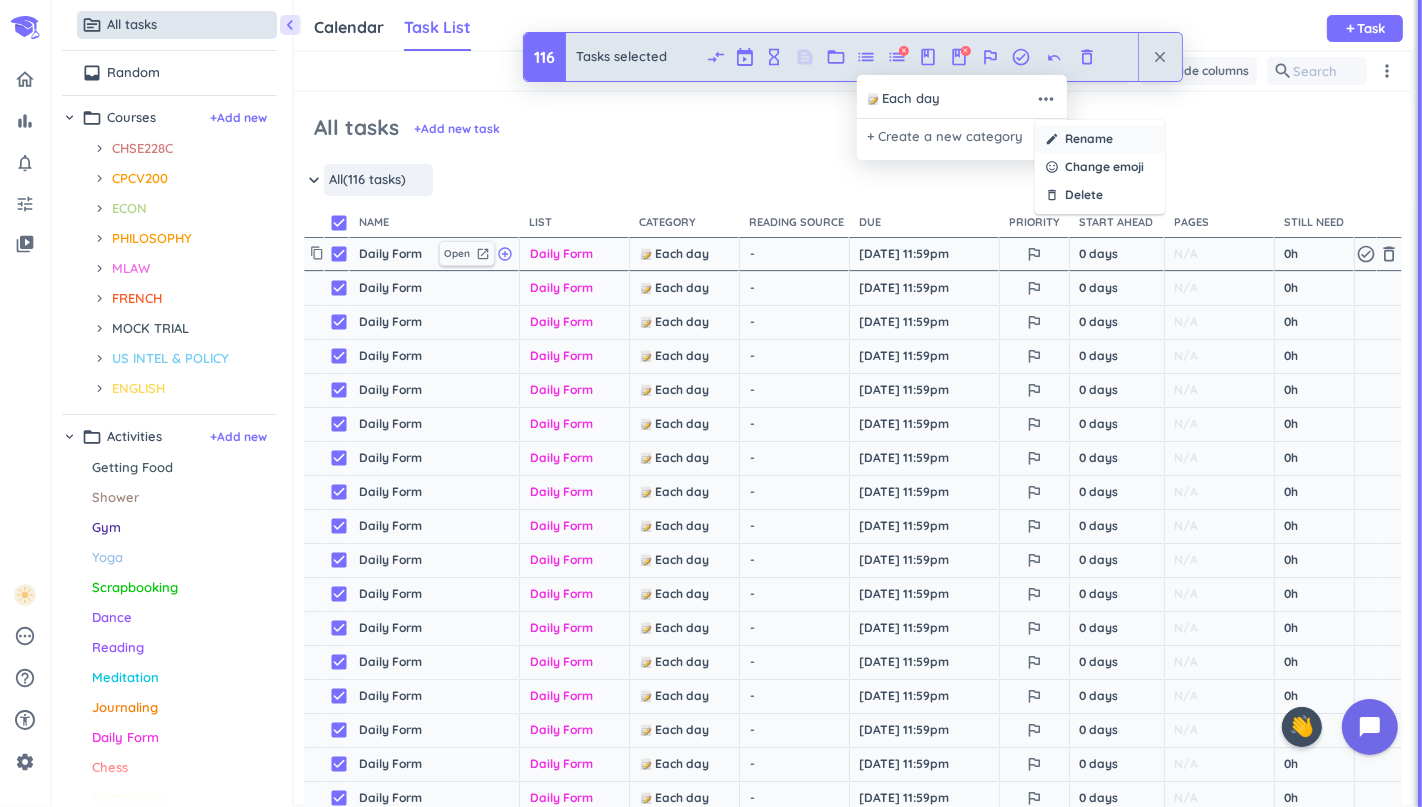 click on "Rename" at bounding box center [1089, 139] 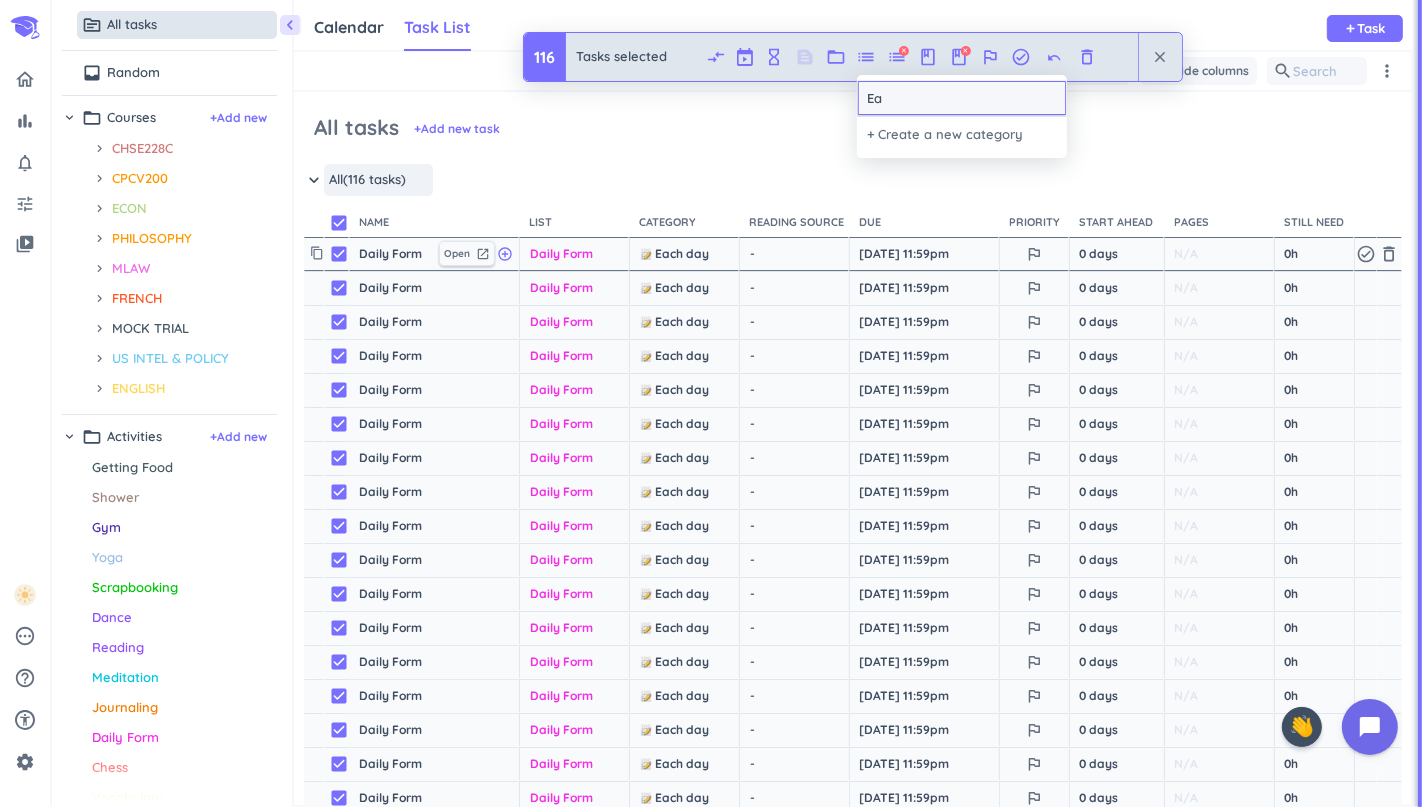 type on "E" 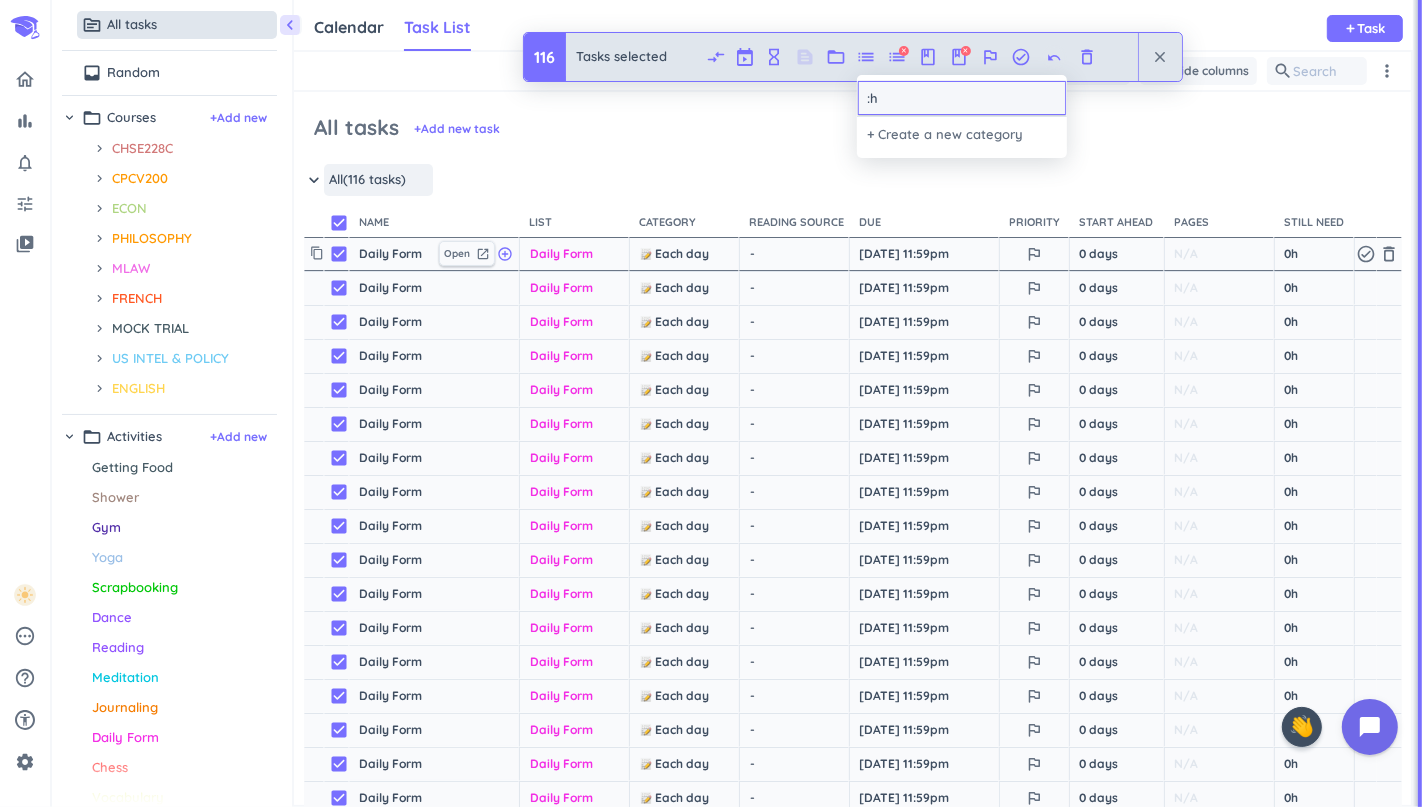 type on ":" 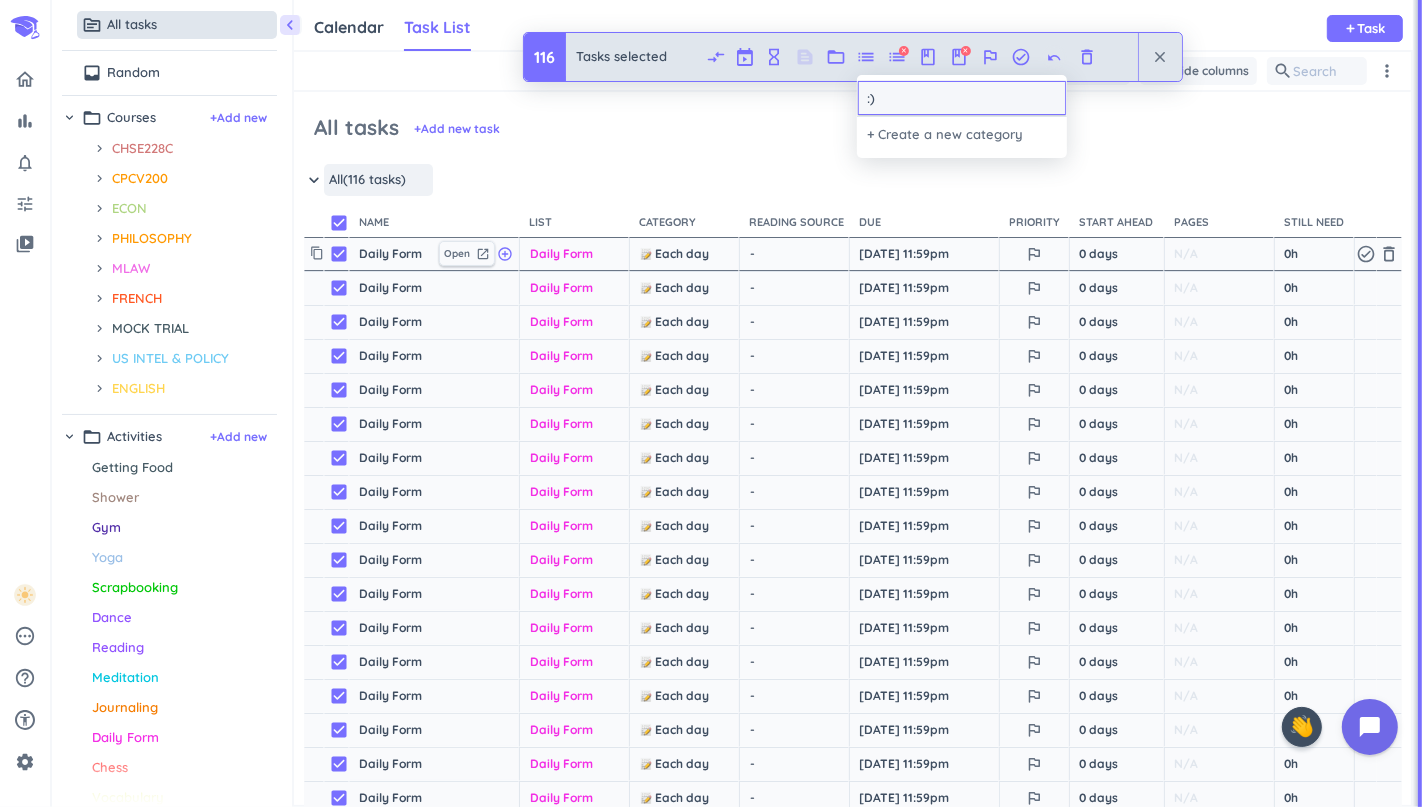 type on ":)" 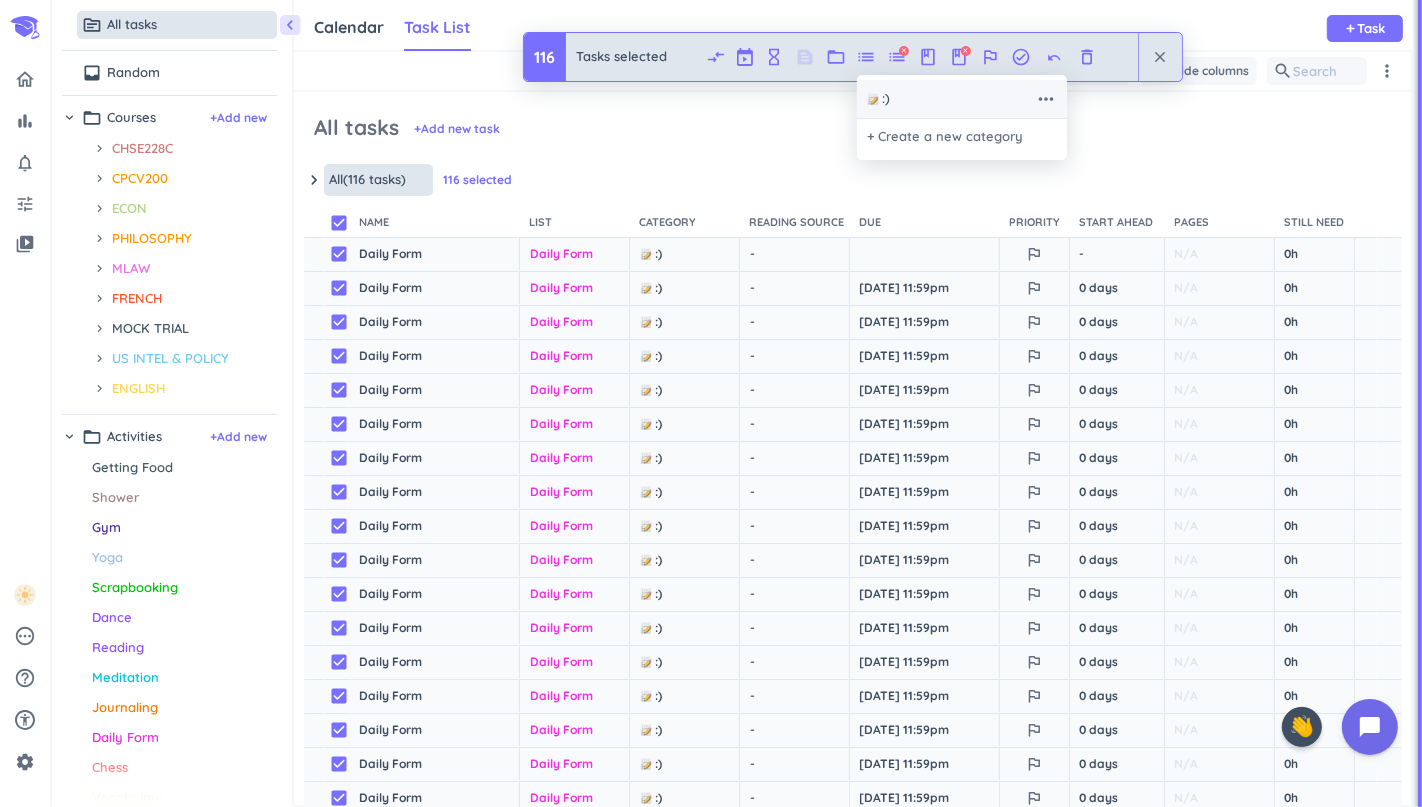 scroll, scrollTop: 8, scrollLeft: 8, axis: both 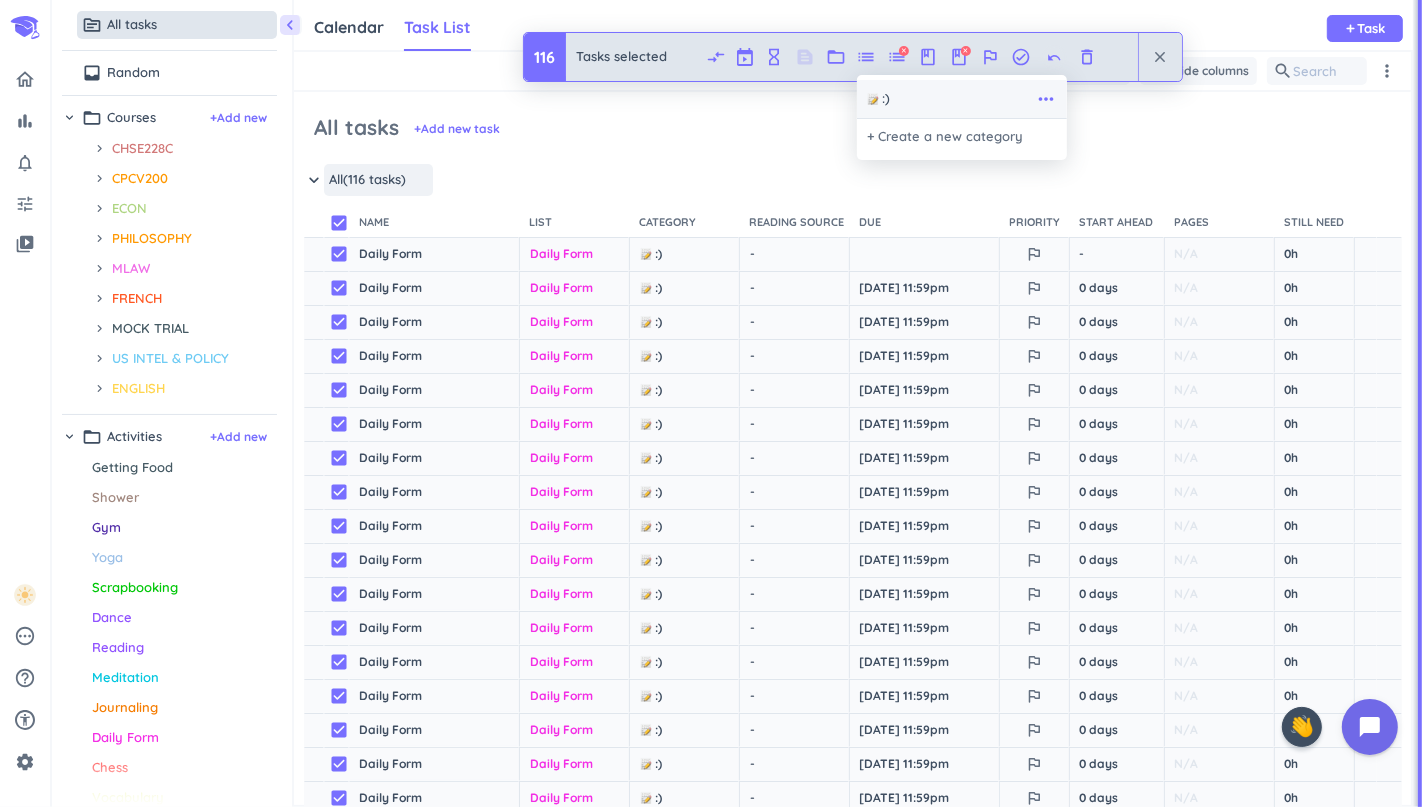 click on "more_horiz" at bounding box center [1046, 99] 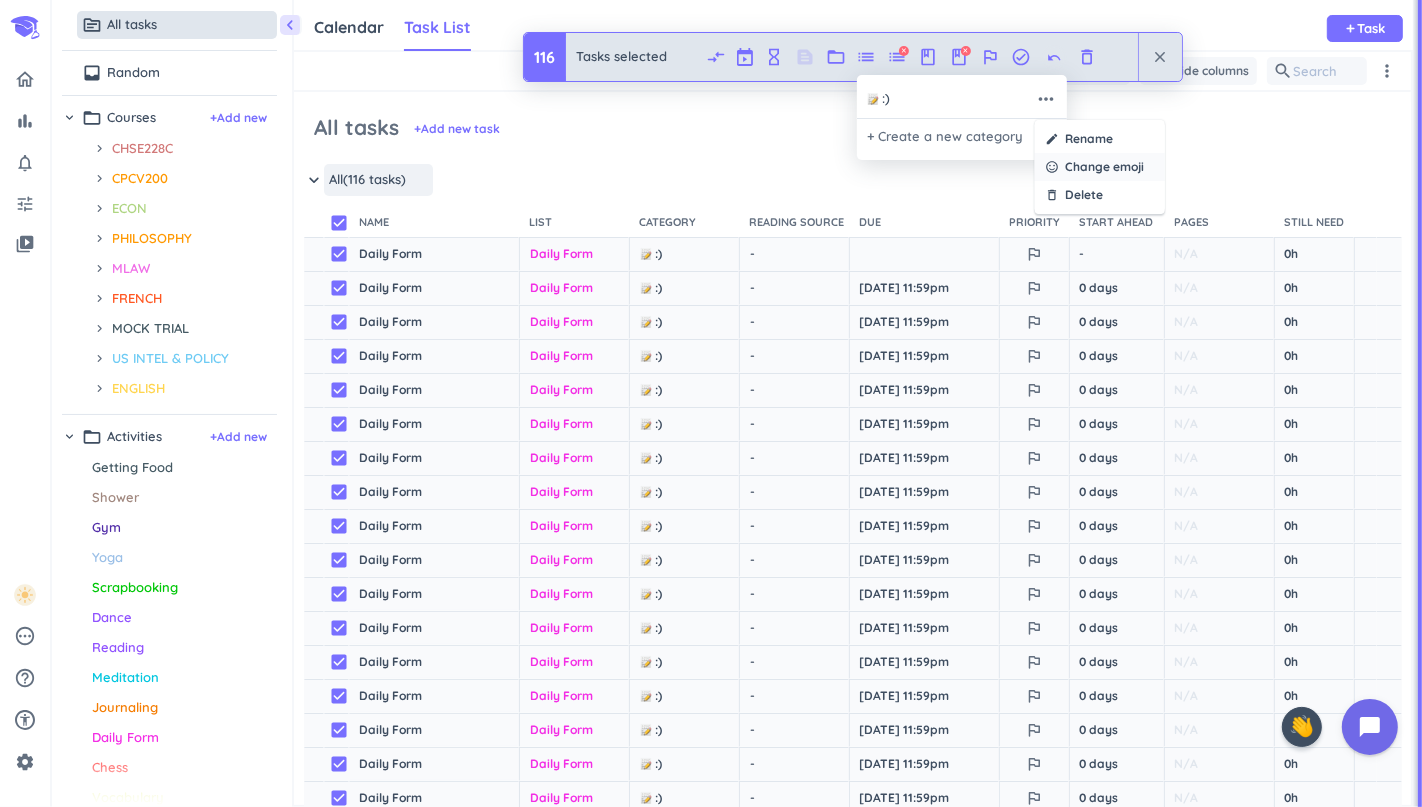 click on "sentiment_satisfied_alt Change emoji" at bounding box center (1100, 167) 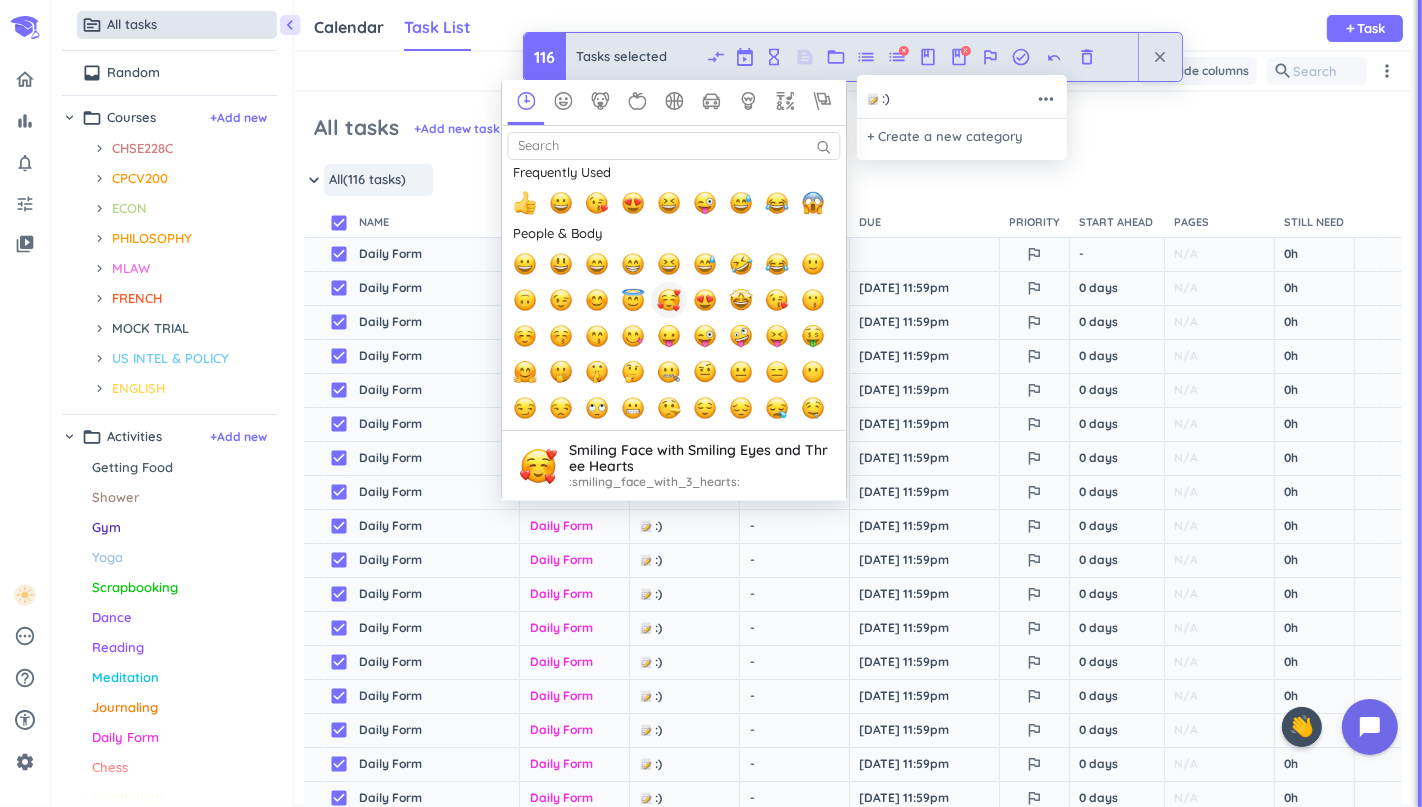 click at bounding box center (669, 300) 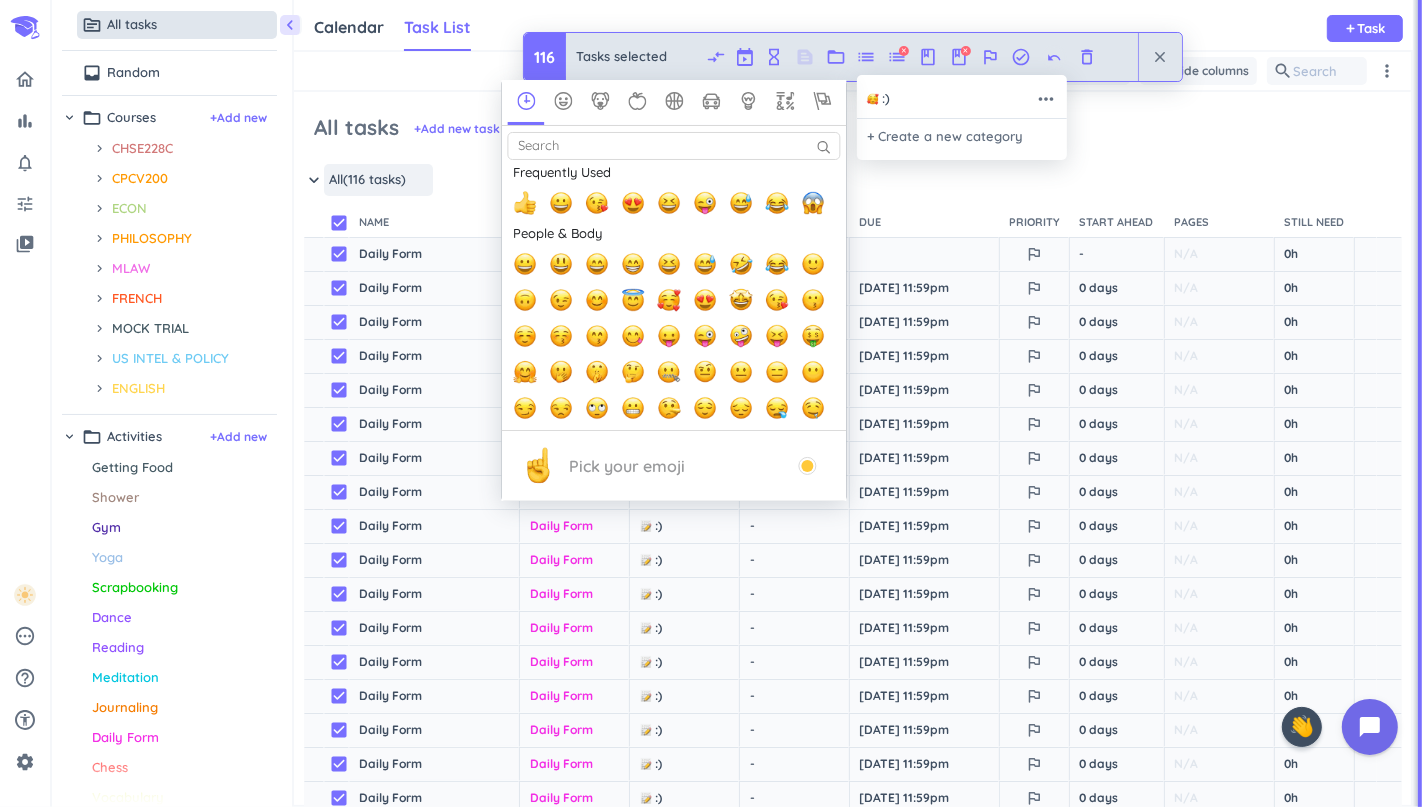 type 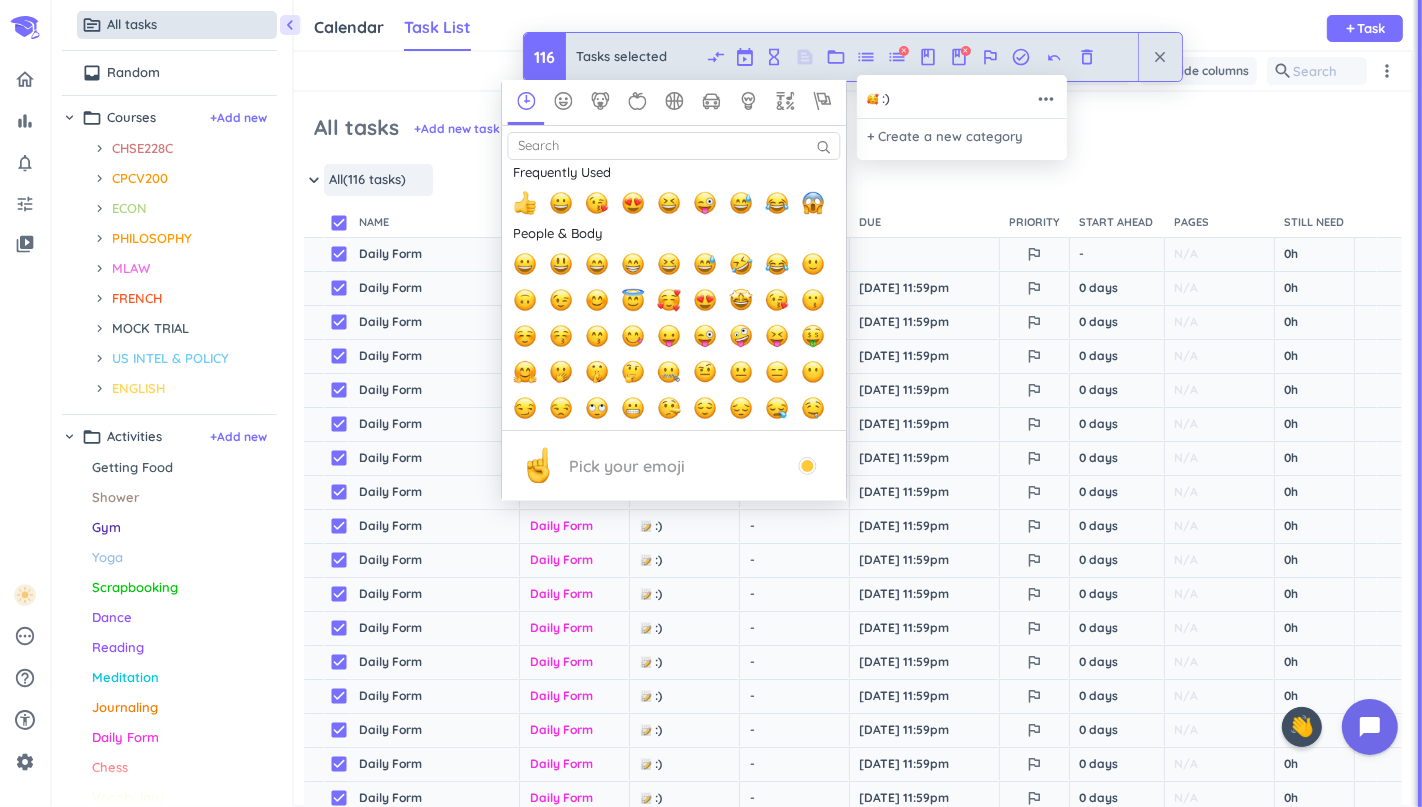 click at bounding box center (669, 300) 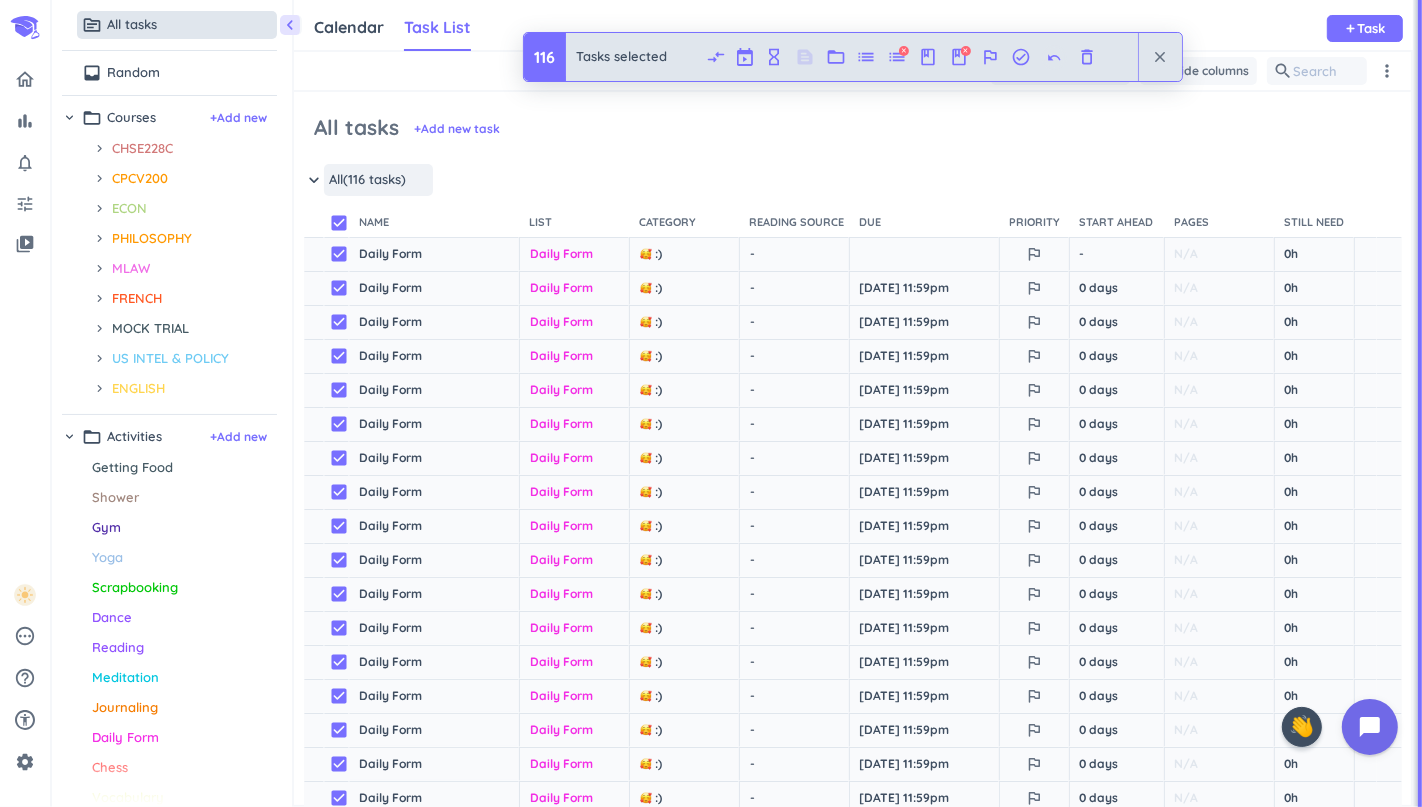 scroll, scrollTop: 8, scrollLeft: 8, axis: both 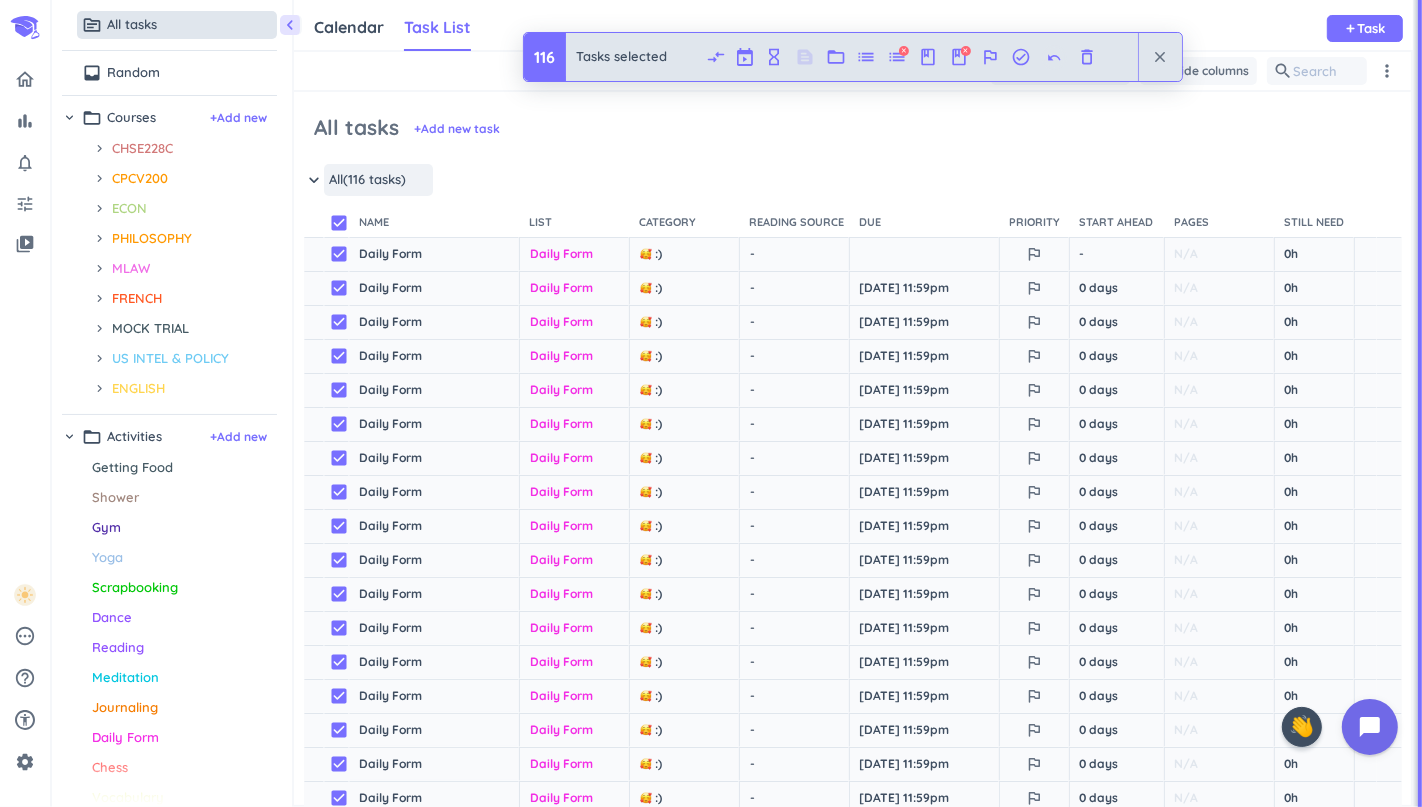 click on "close" at bounding box center (1160, 57) 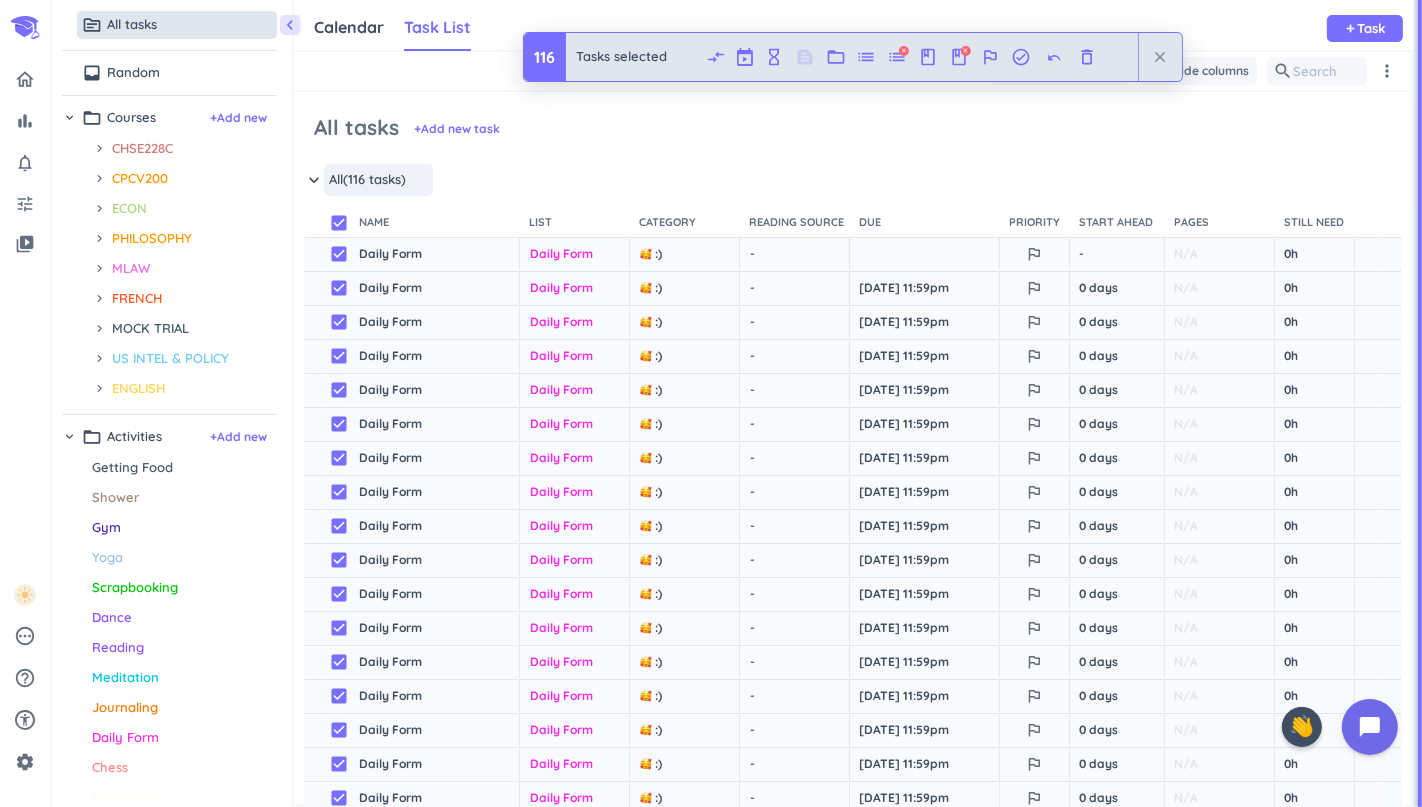 click on "close" at bounding box center (1160, 57) 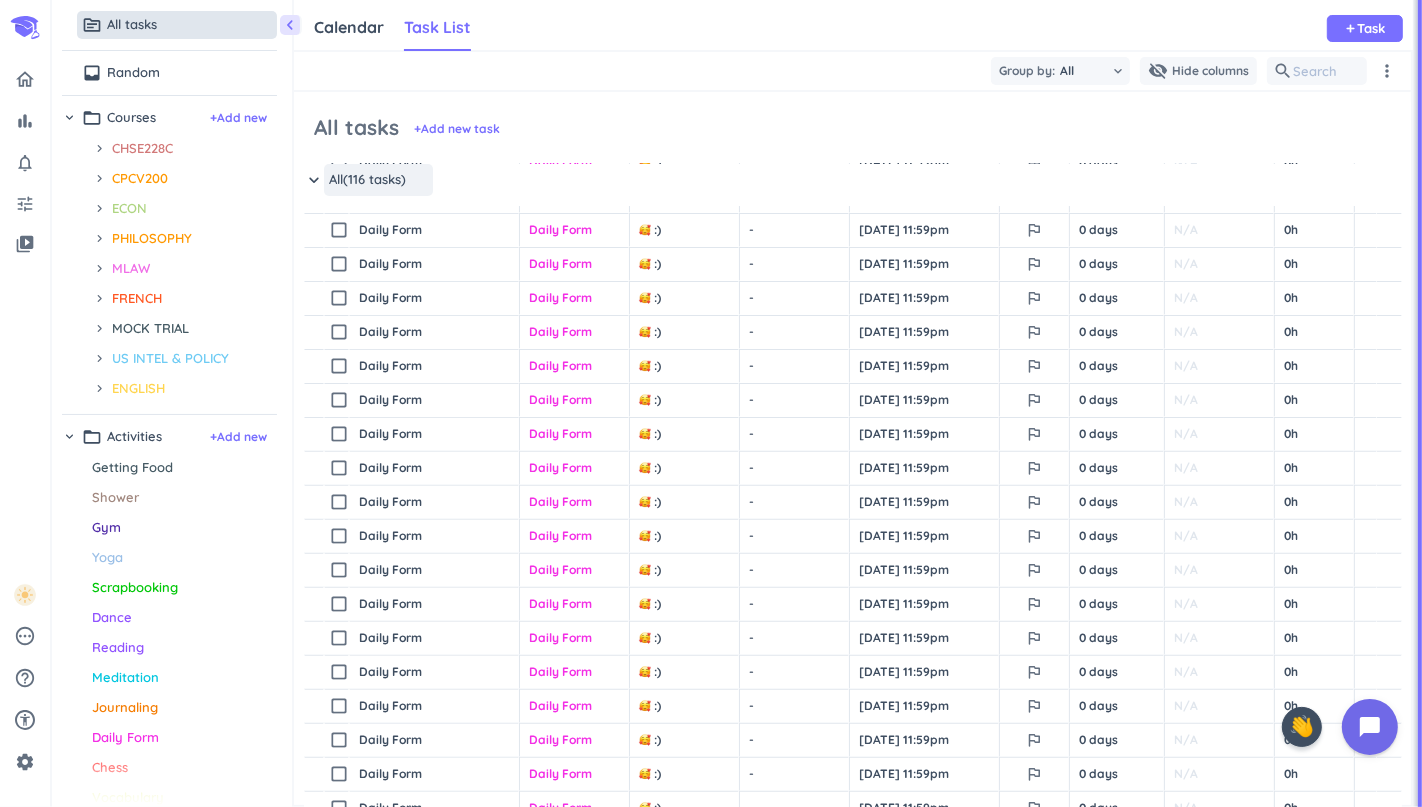 scroll, scrollTop: 0, scrollLeft: 0, axis: both 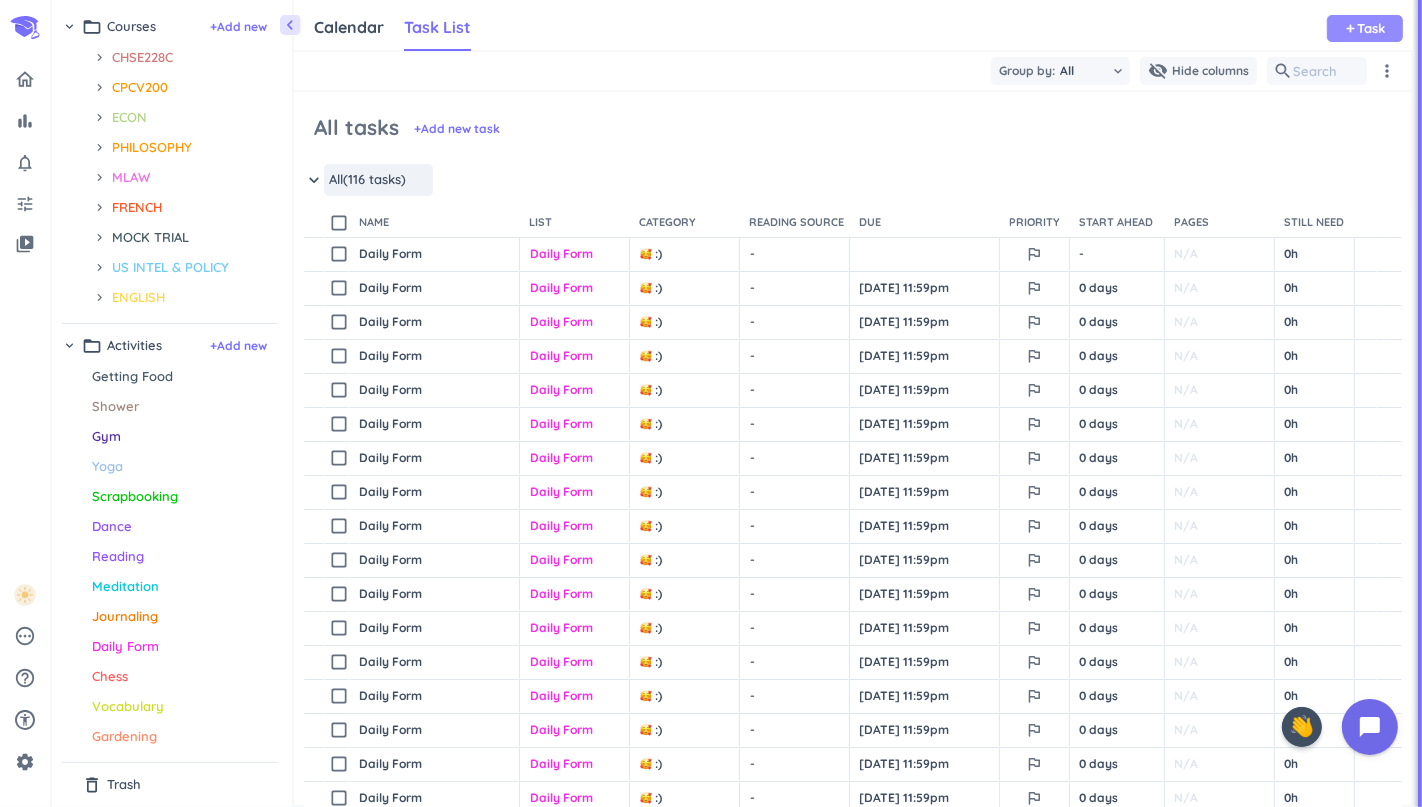 click on "Task" at bounding box center [1372, 28] 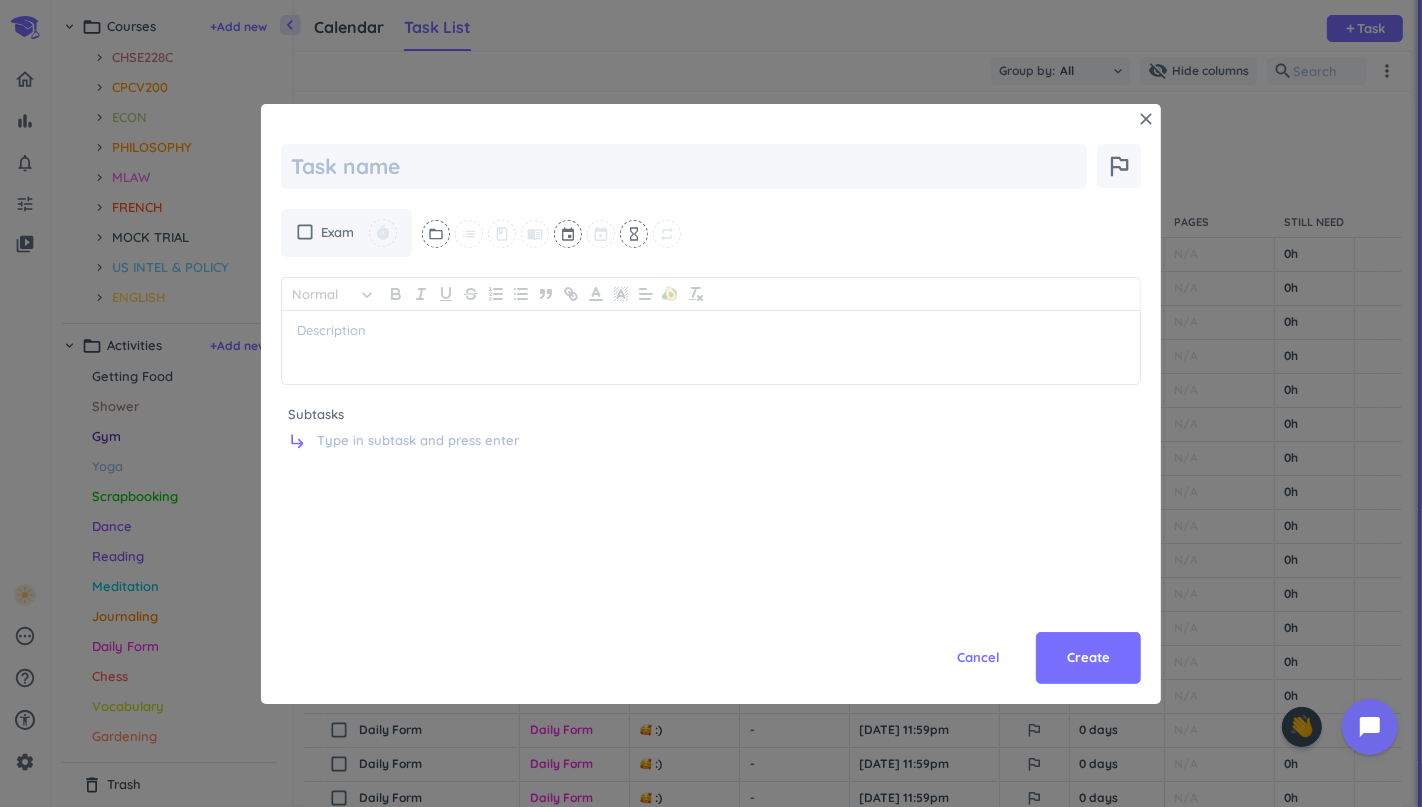 type on "x" 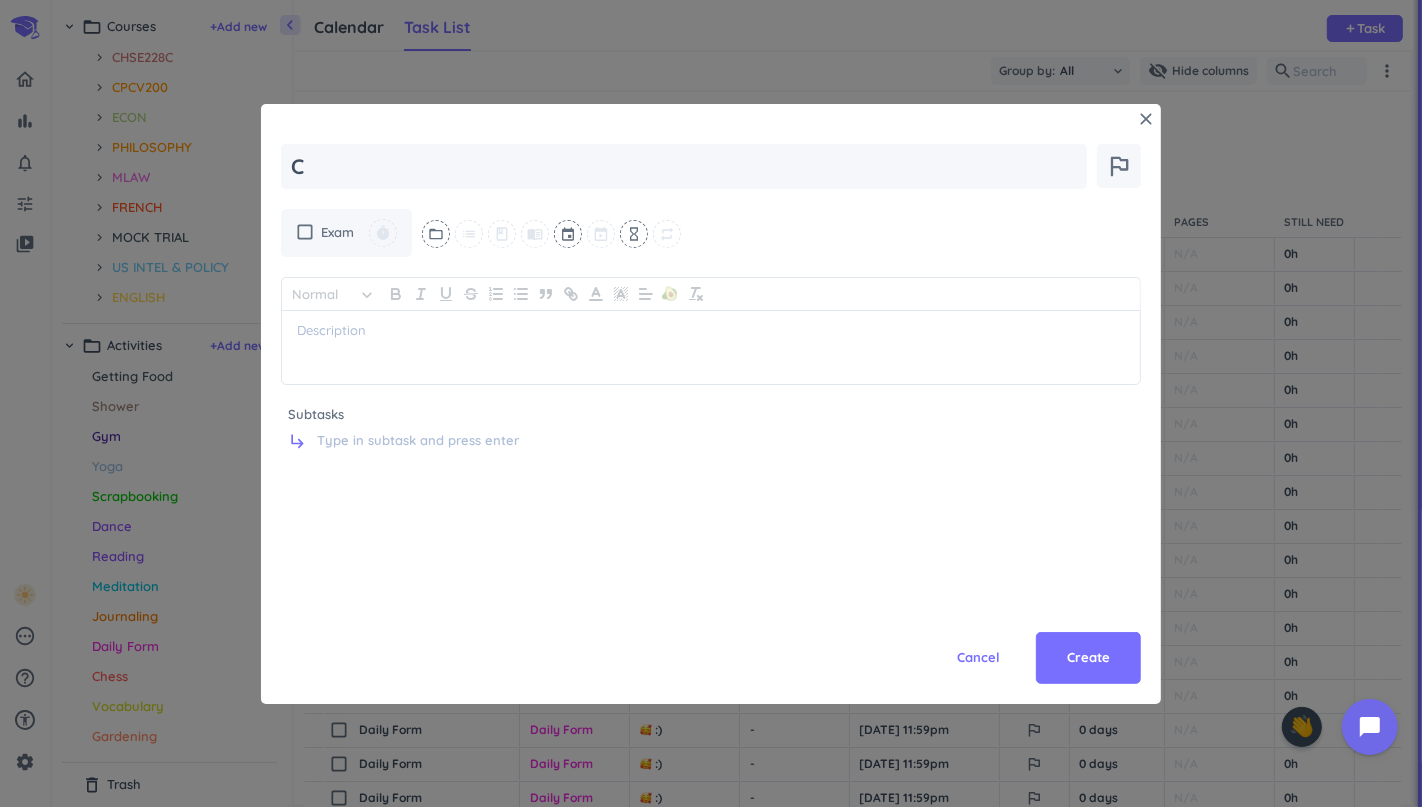 type on "Ch" 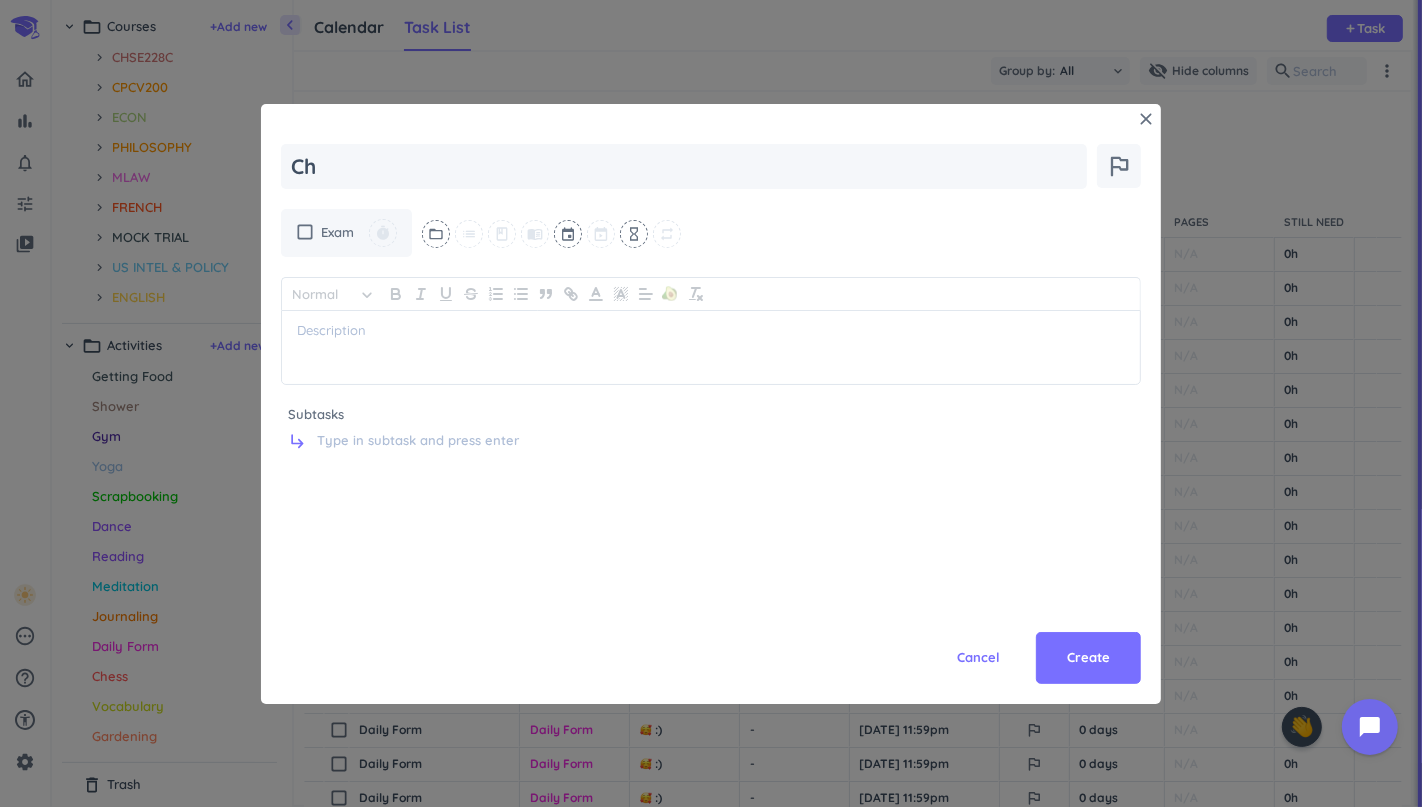 type on "x" 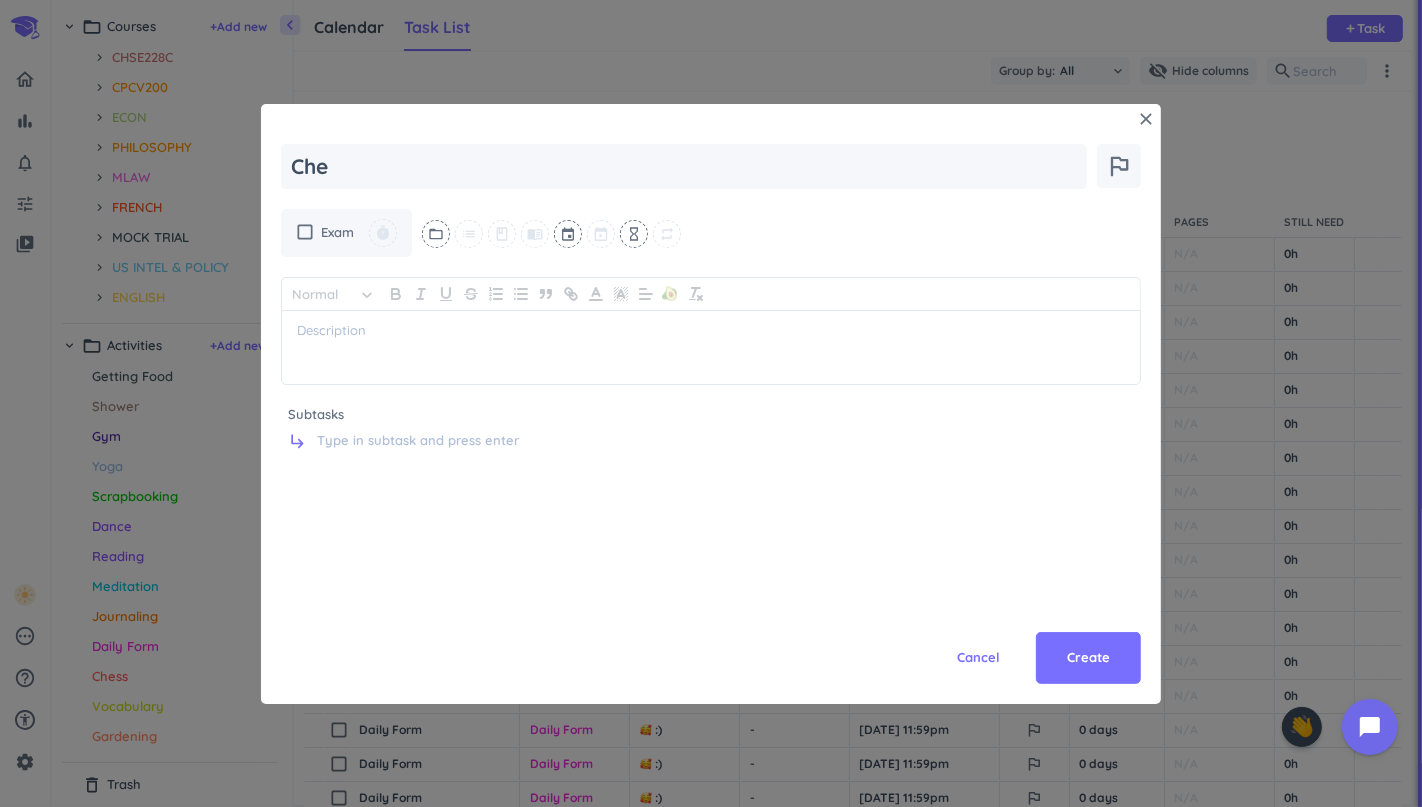 type on "x" 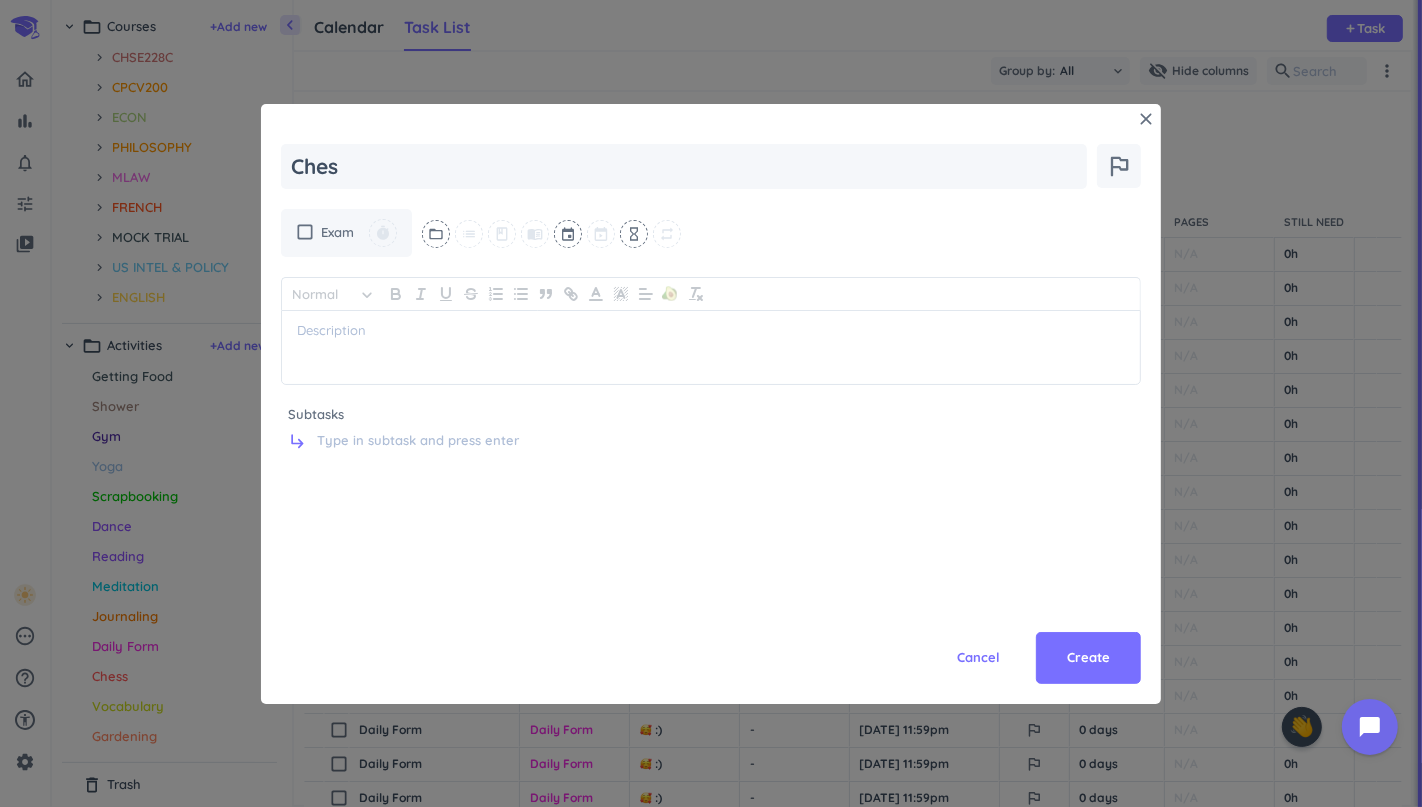 type on "x" 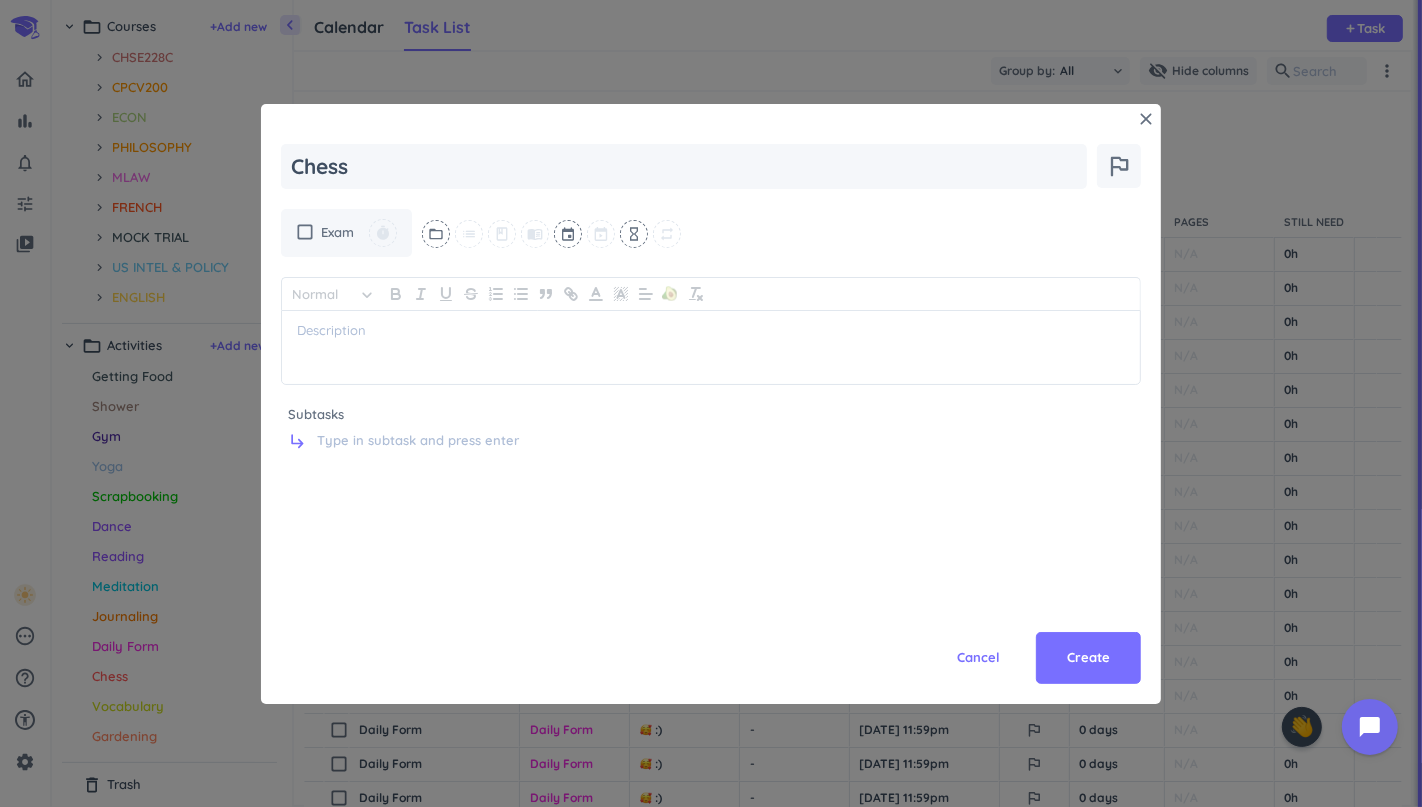 type on "x" 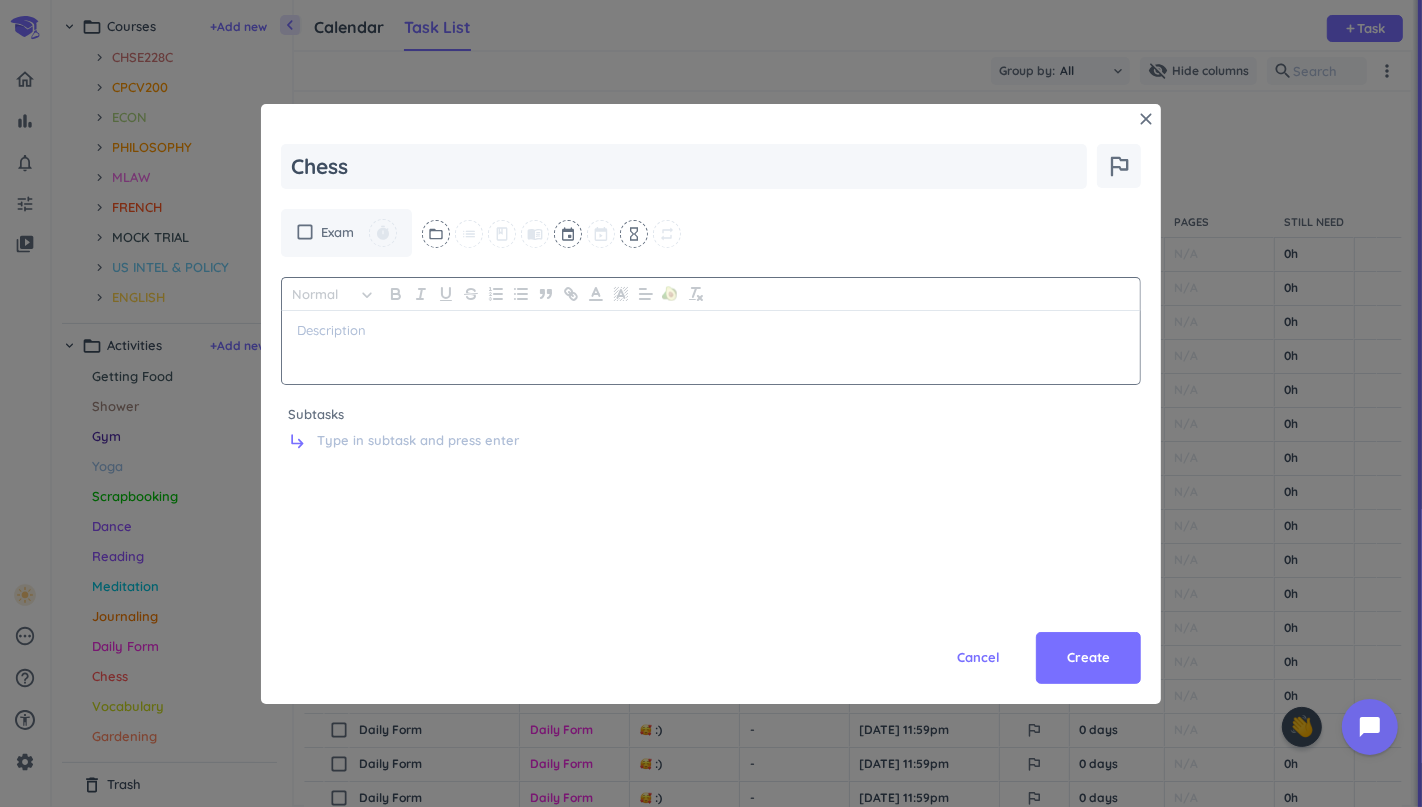 type on "Chess" 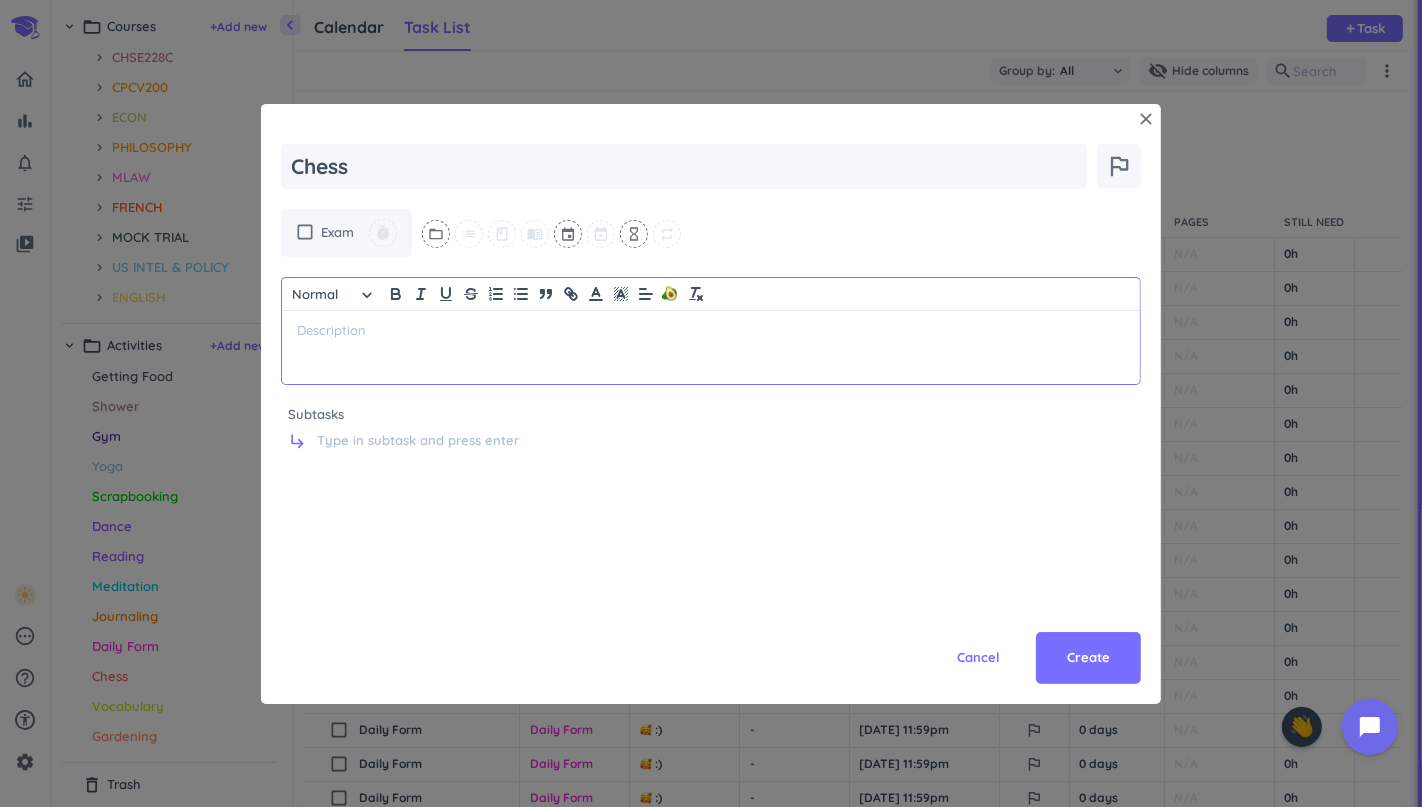 type on "x" 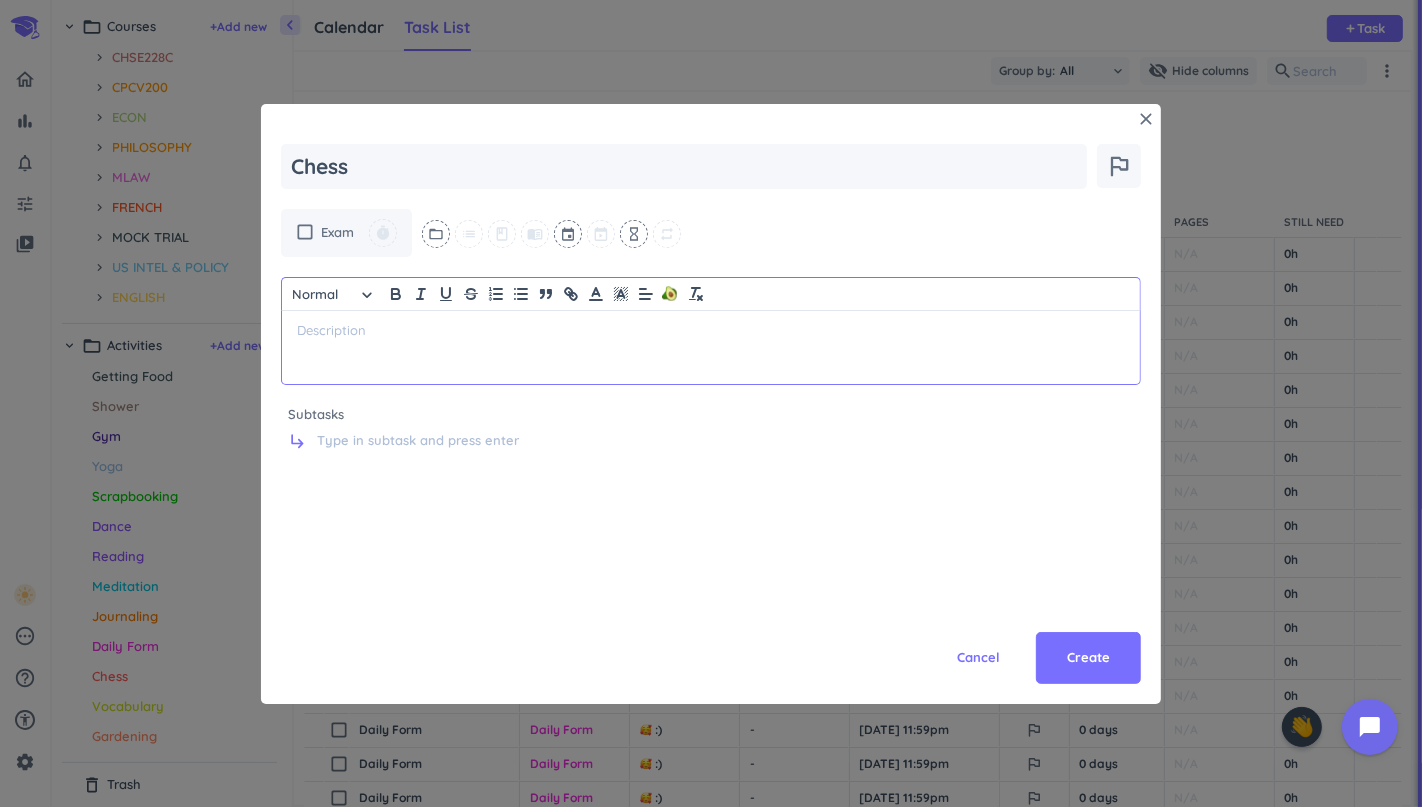 type 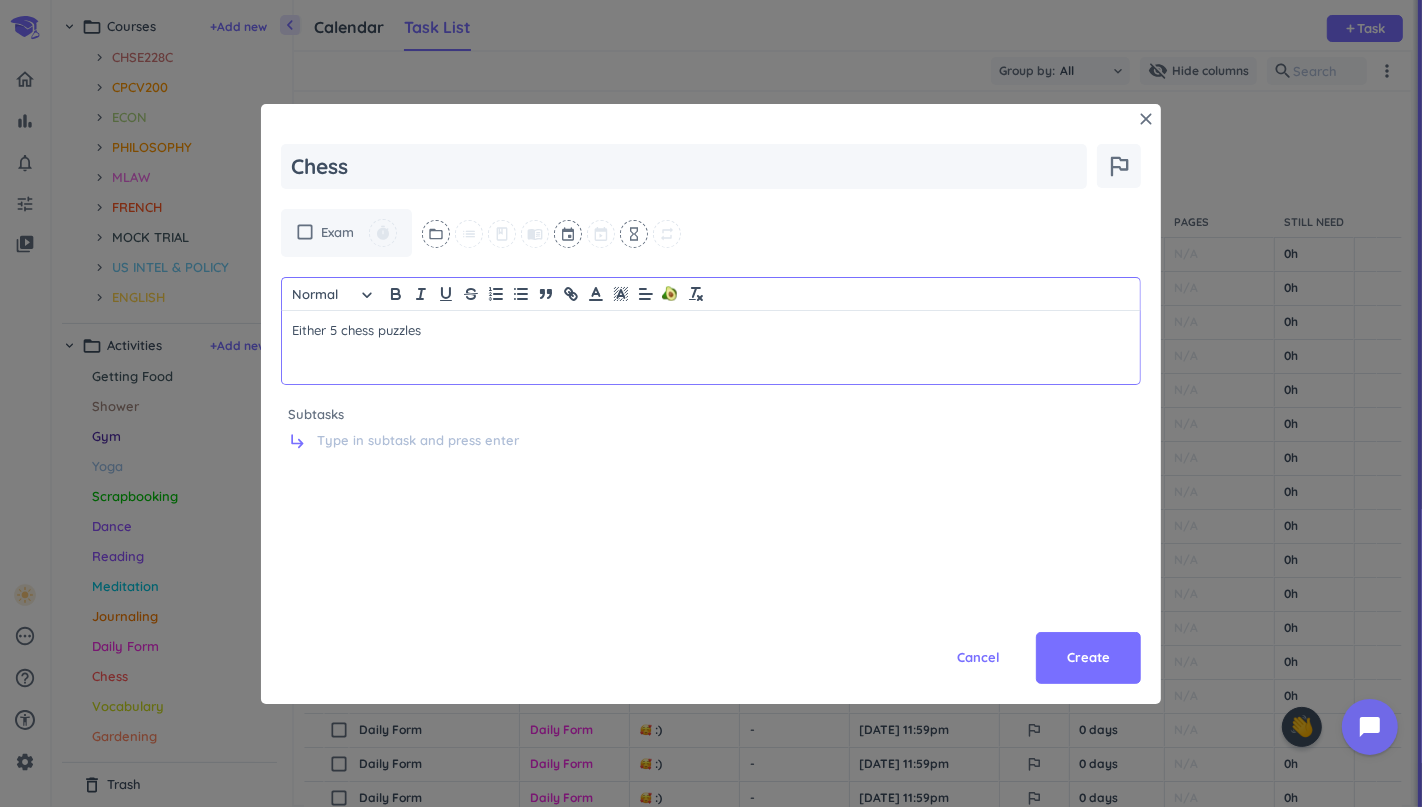 type on "x" 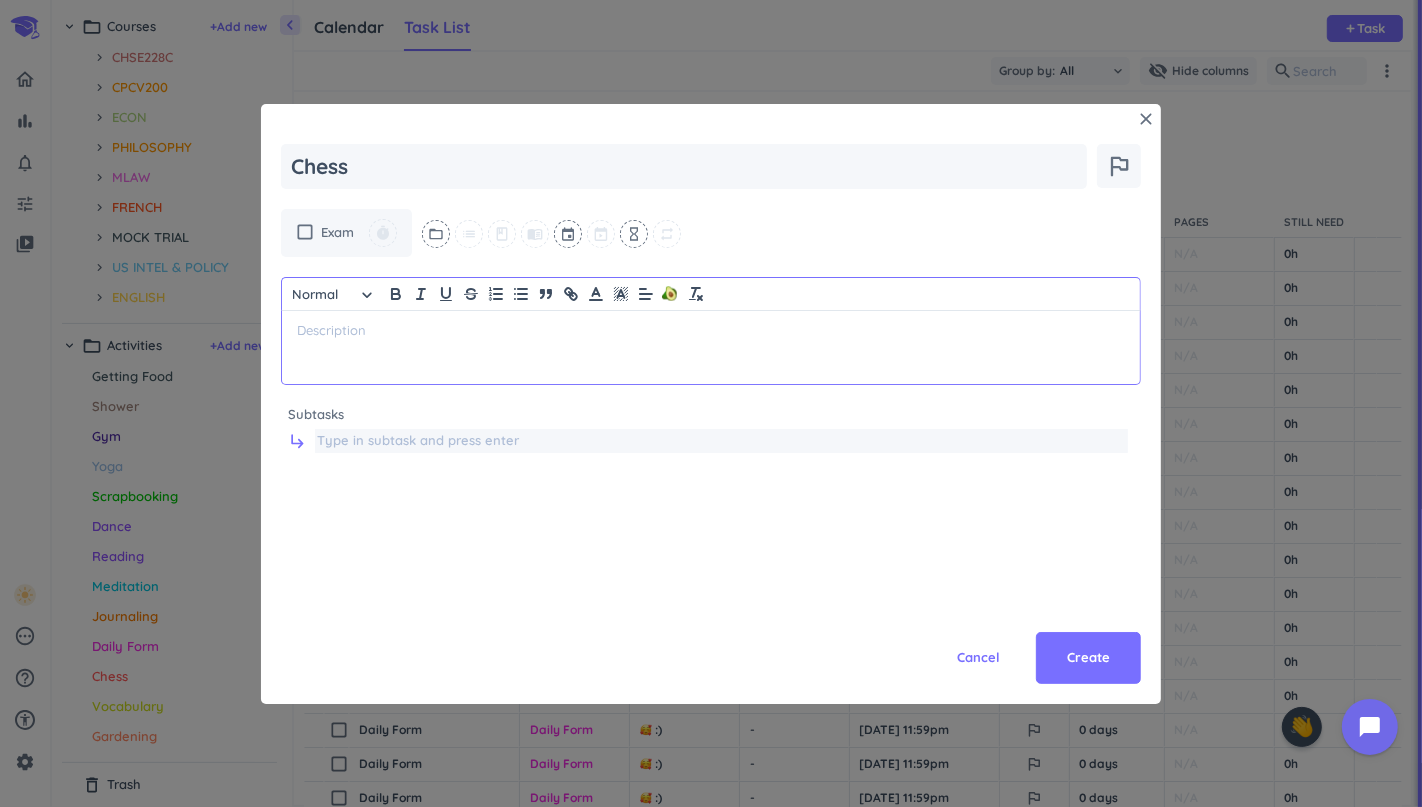click at bounding box center [721, 441] 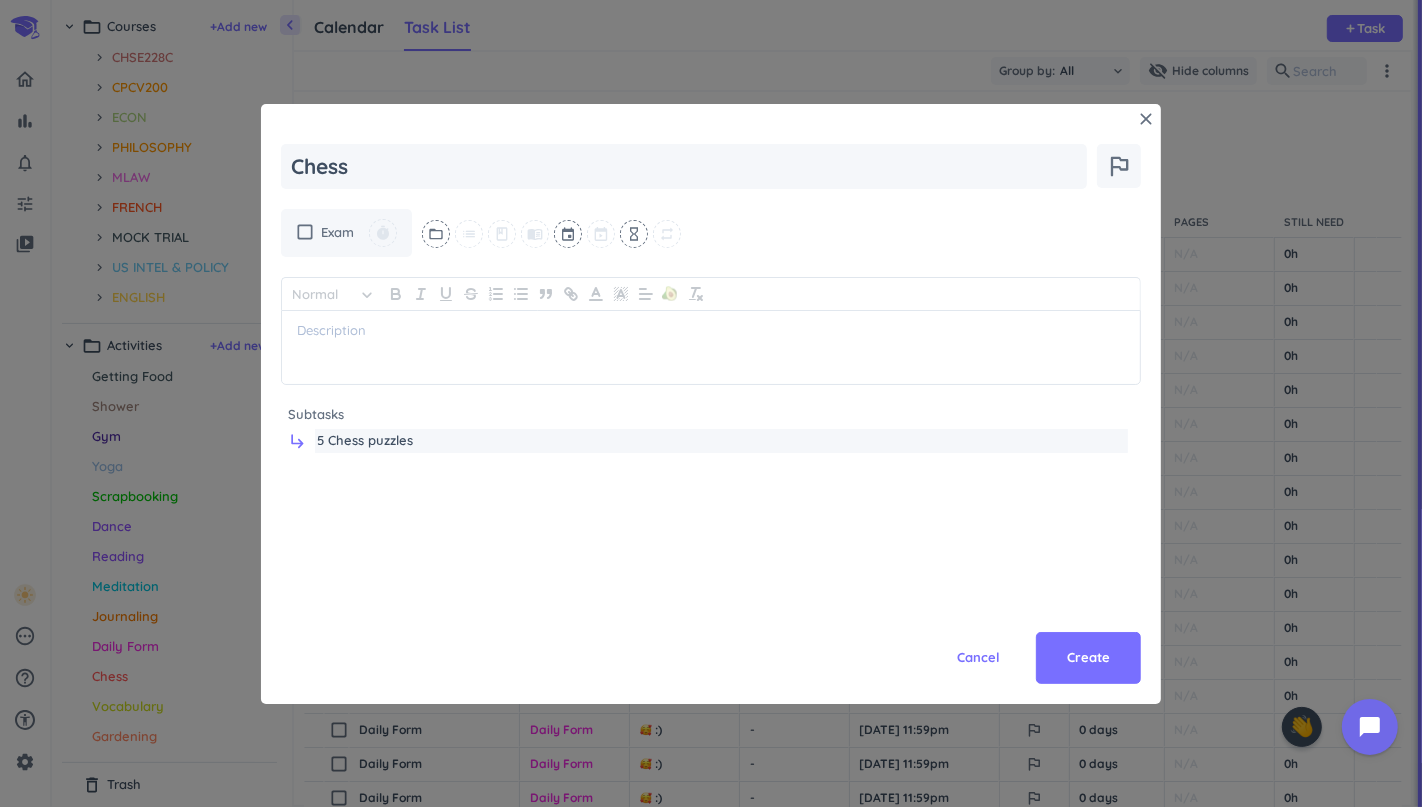type on "5 Chess puzzles" 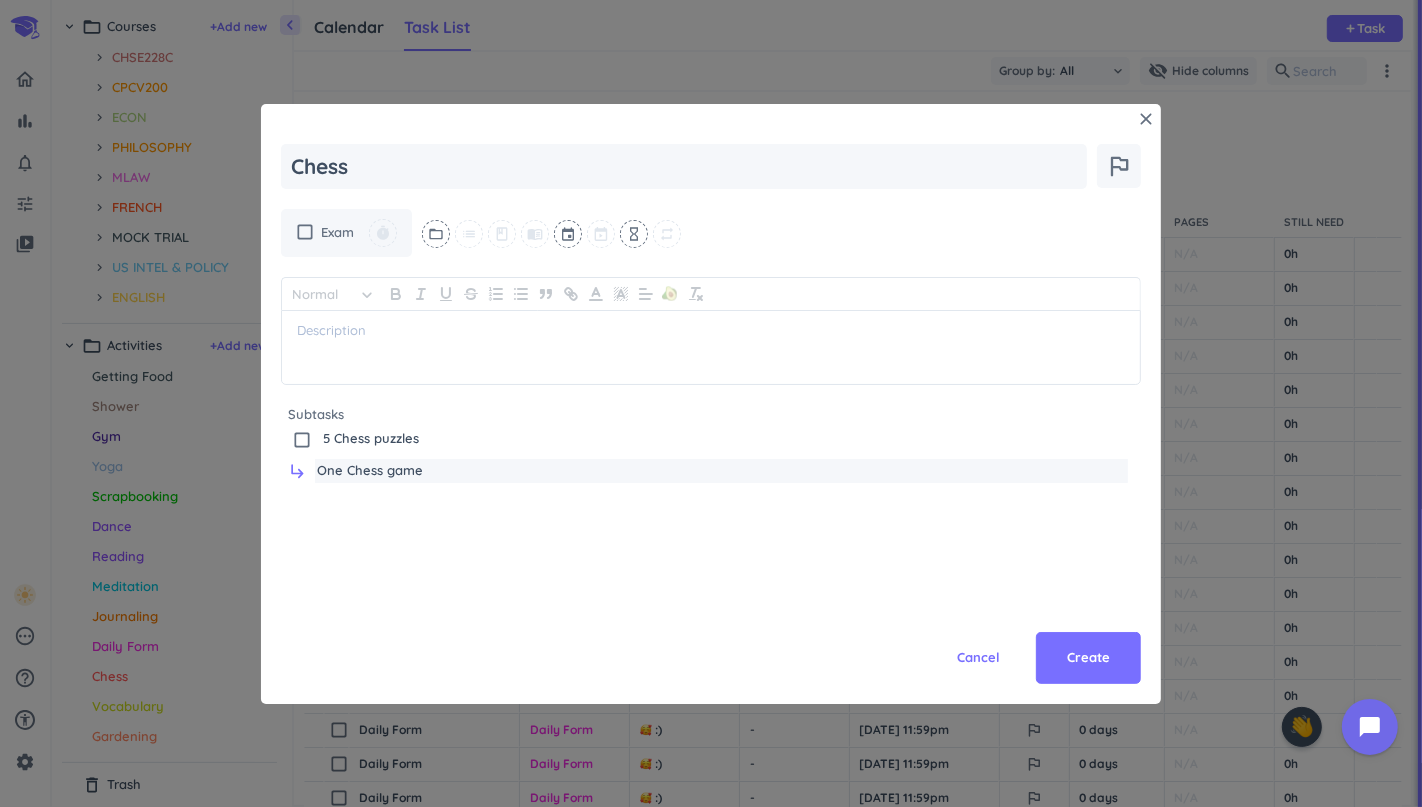 type on "One Chess game" 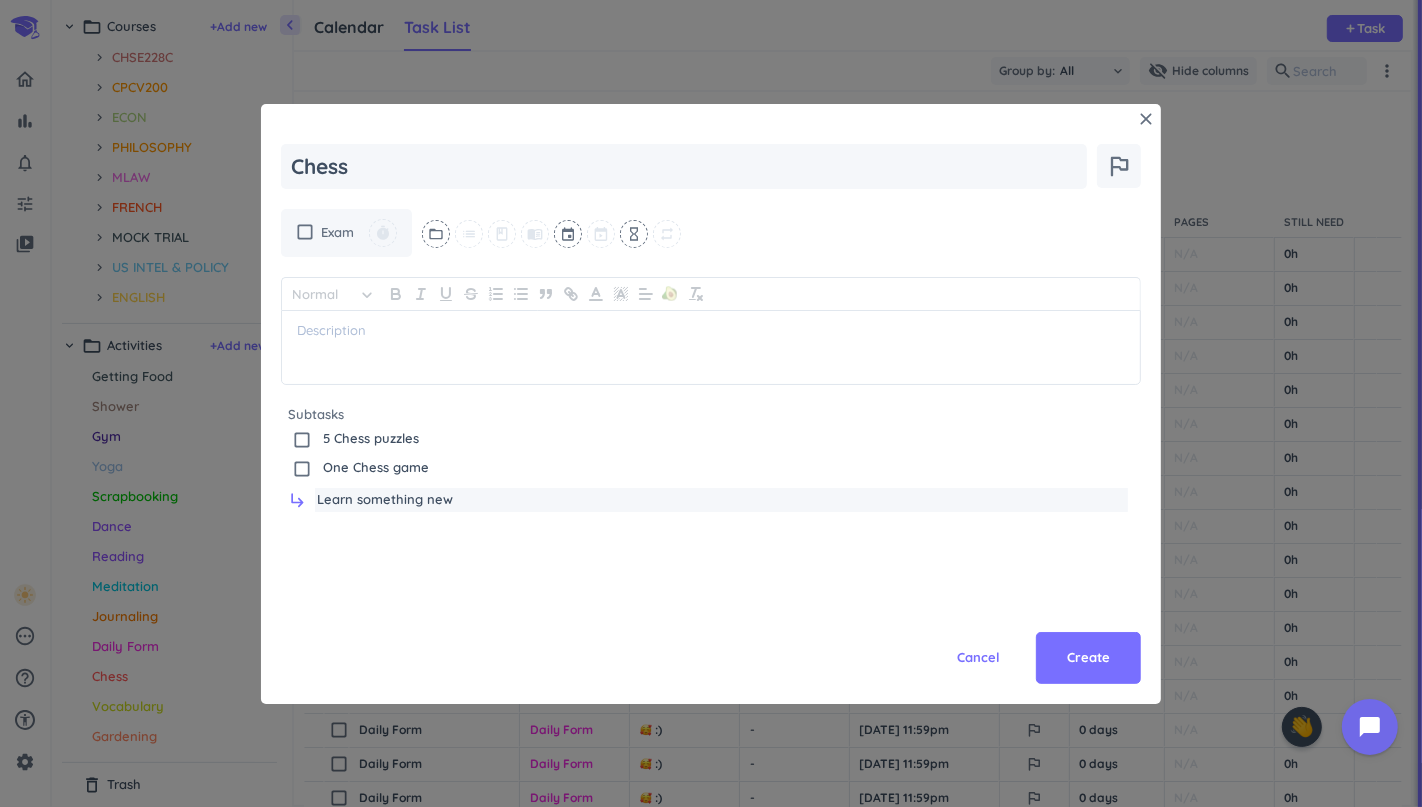 type on "Learn something new" 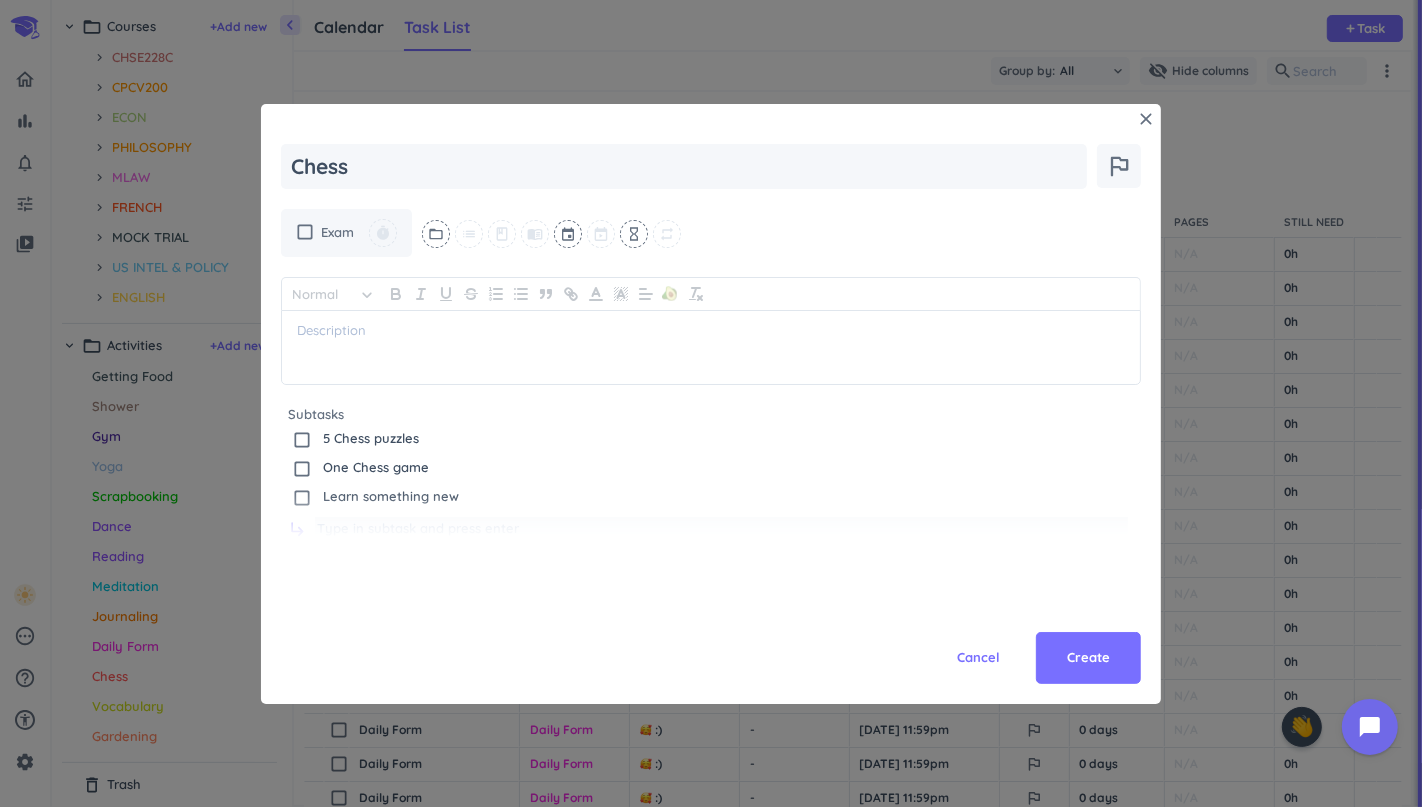 scroll, scrollTop: 11, scrollLeft: 0, axis: vertical 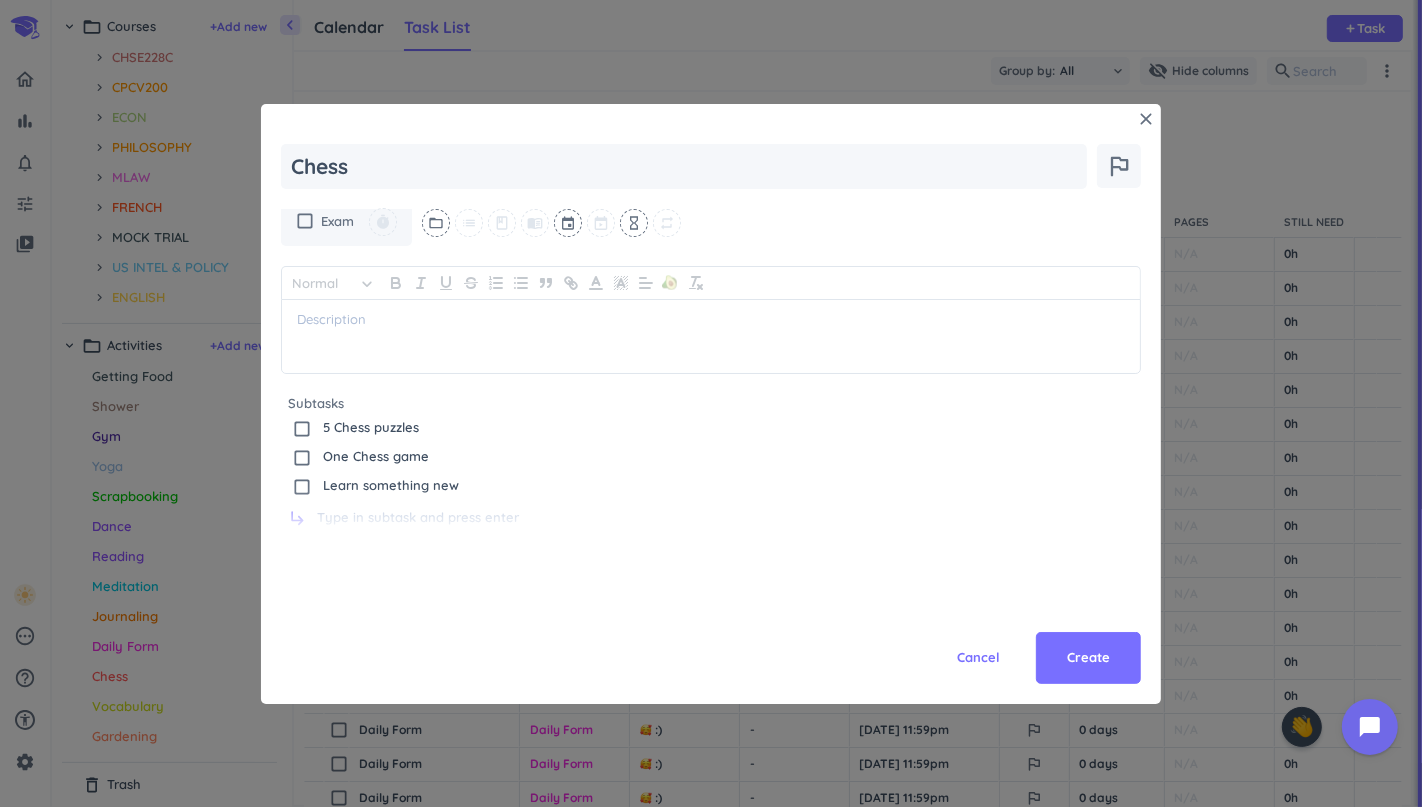 click on "Cancel Create" at bounding box center [711, 614] 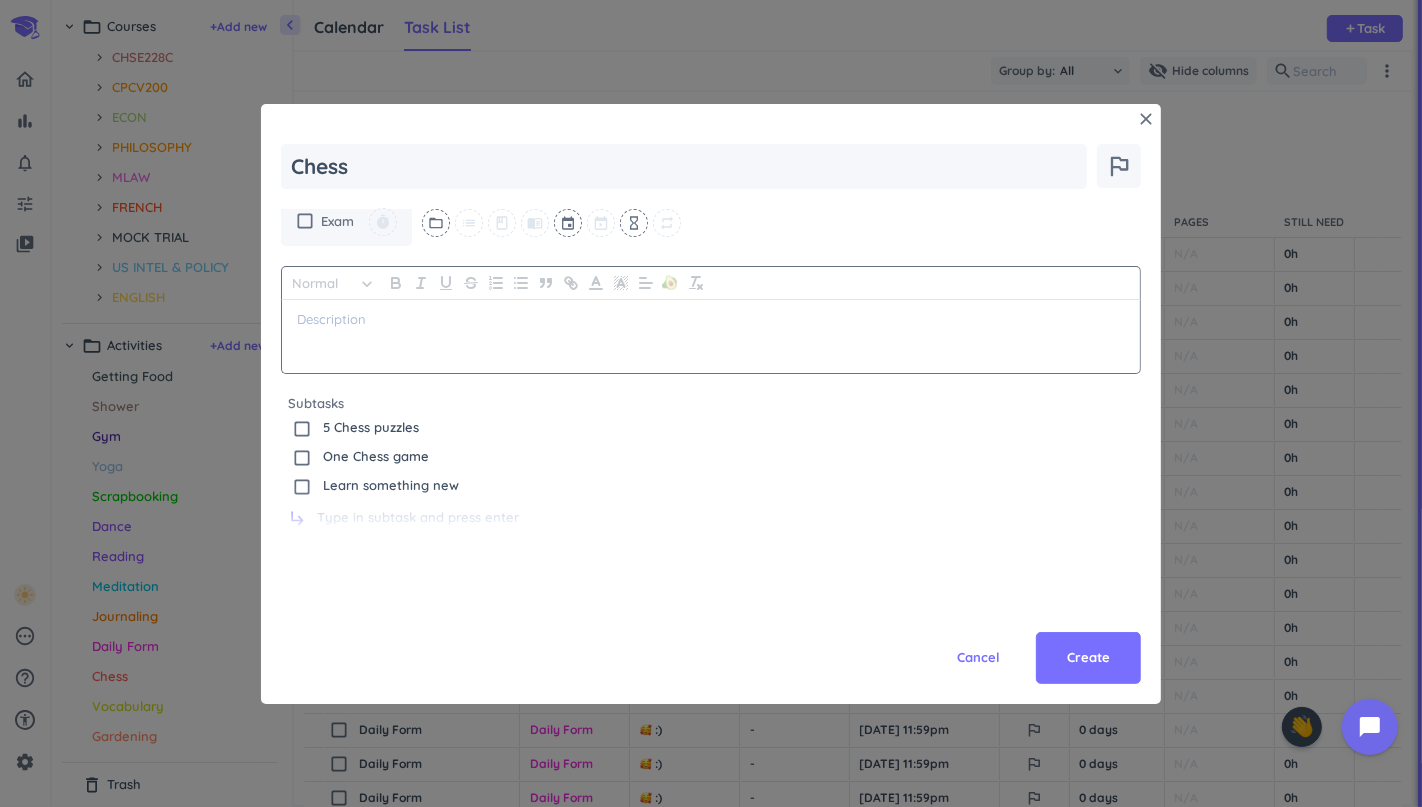 click at bounding box center [711, 319] 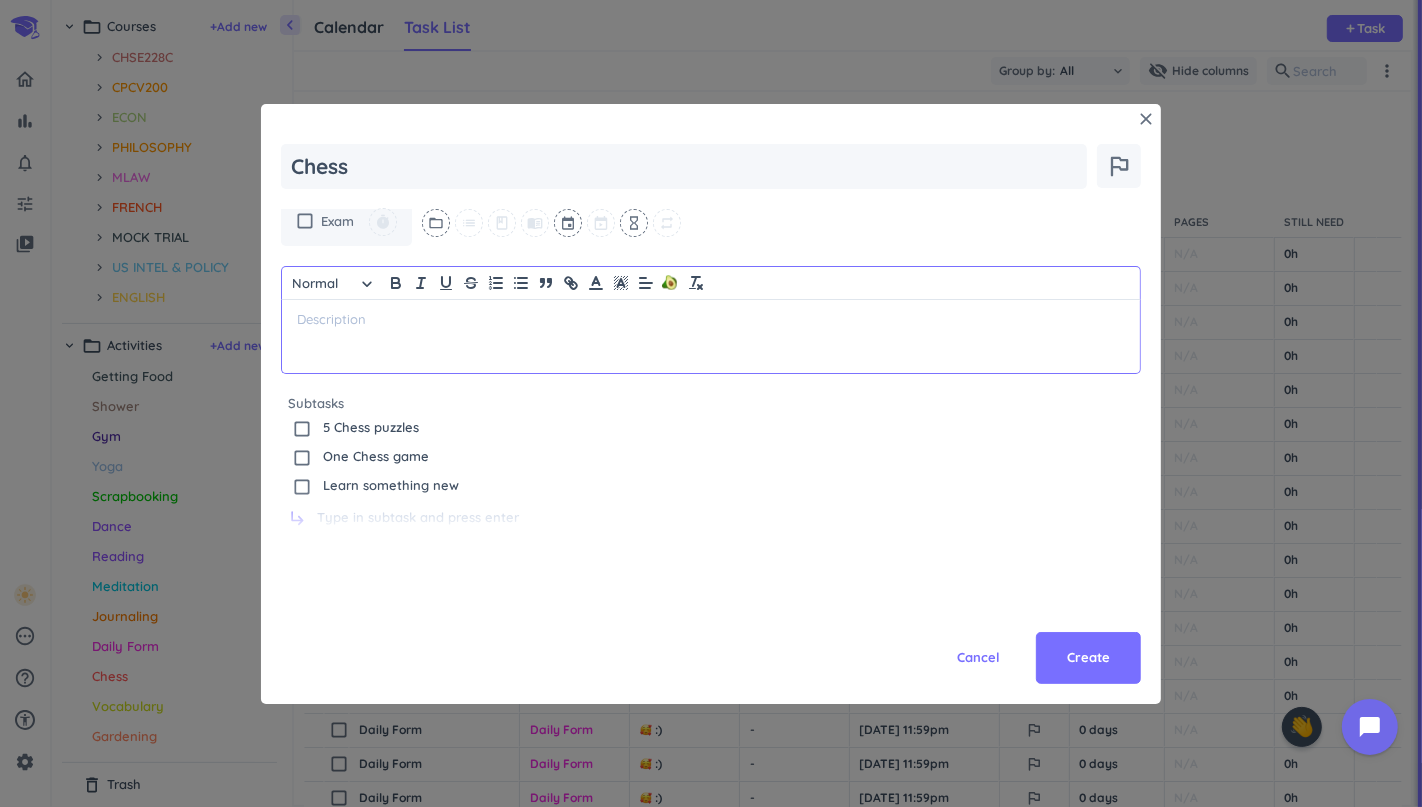 scroll, scrollTop: 0, scrollLeft: 0, axis: both 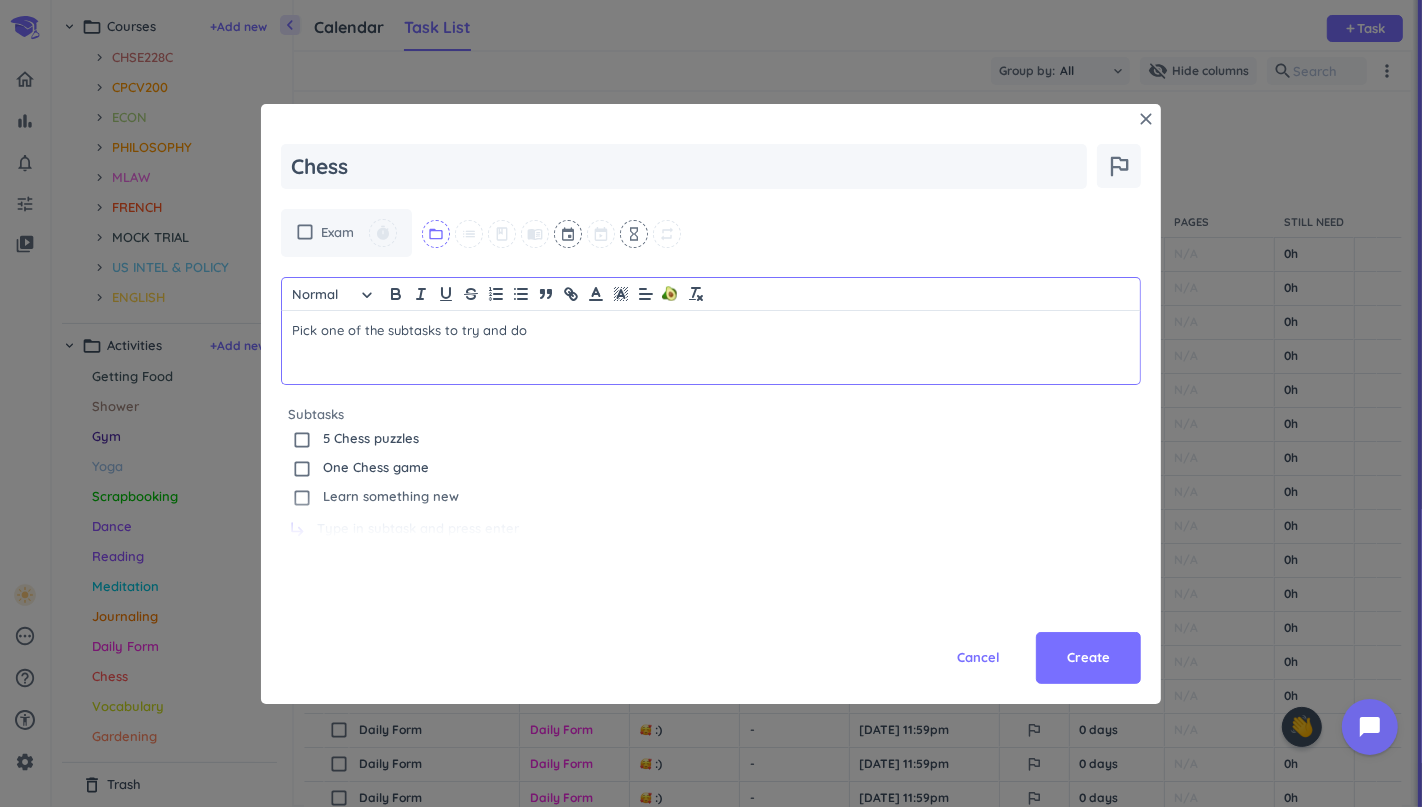 click on "folder_open" at bounding box center (436, 234) 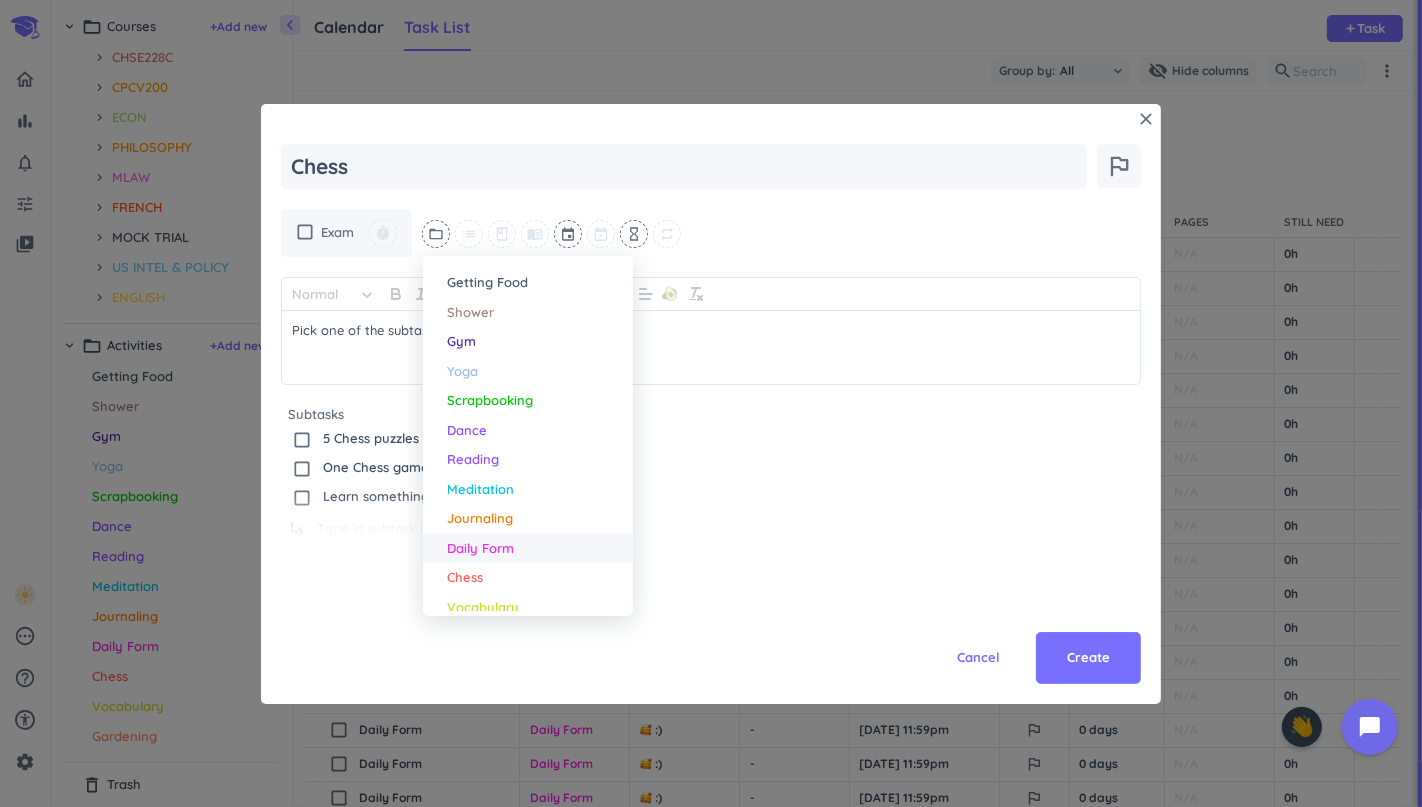 scroll, scrollTop: 337, scrollLeft: 0, axis: vertical 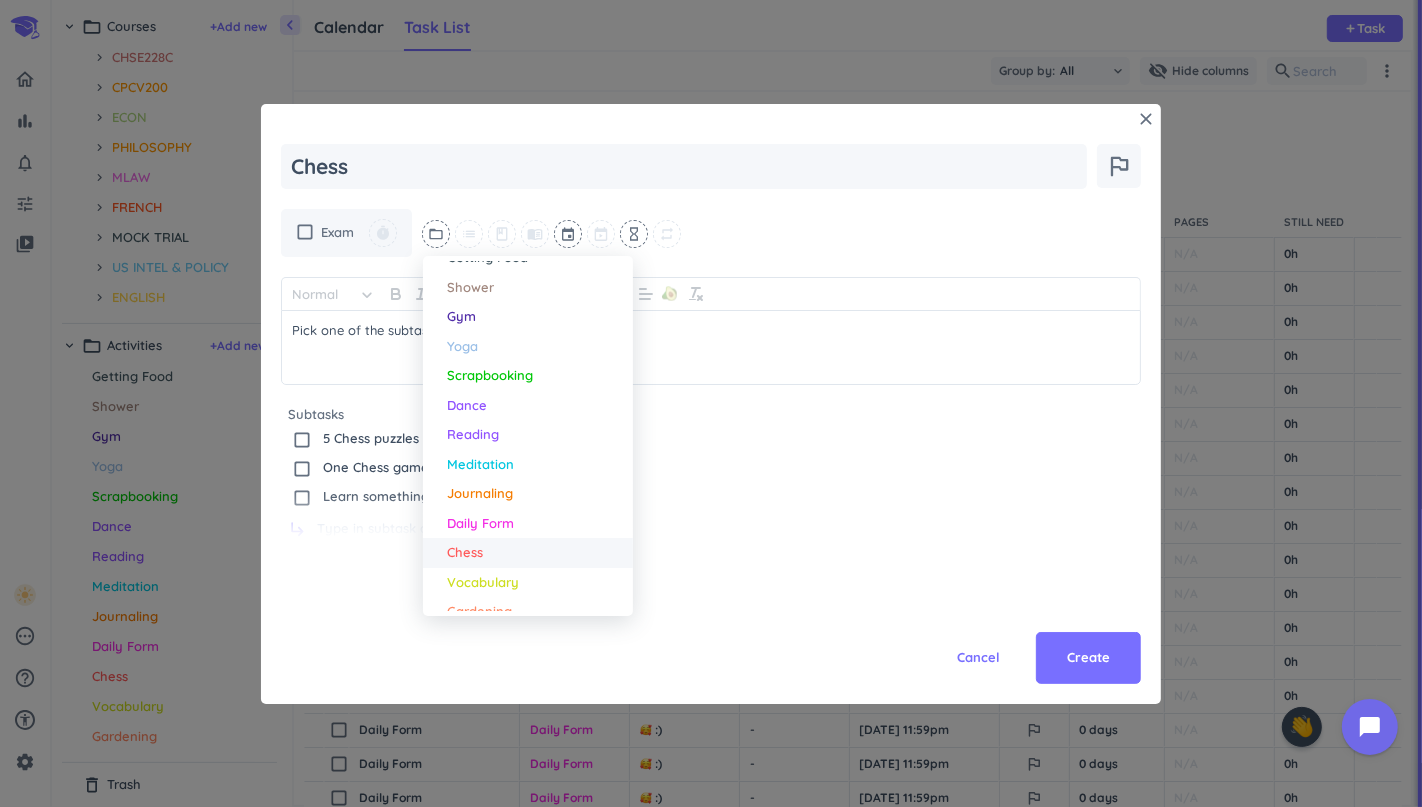 click on "Chess" at bounding box center (535, 553) 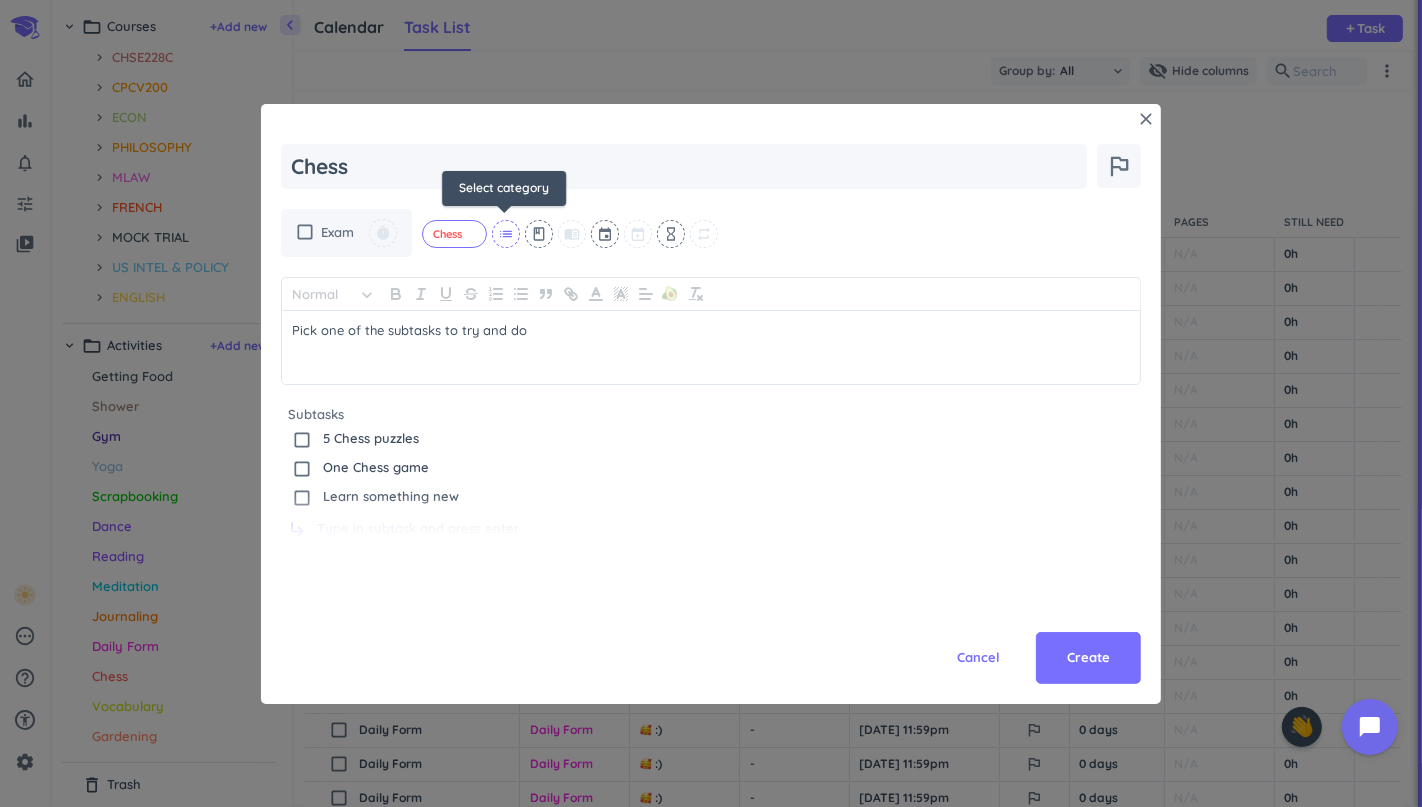 click on "list" at bounding box center (506, 234) 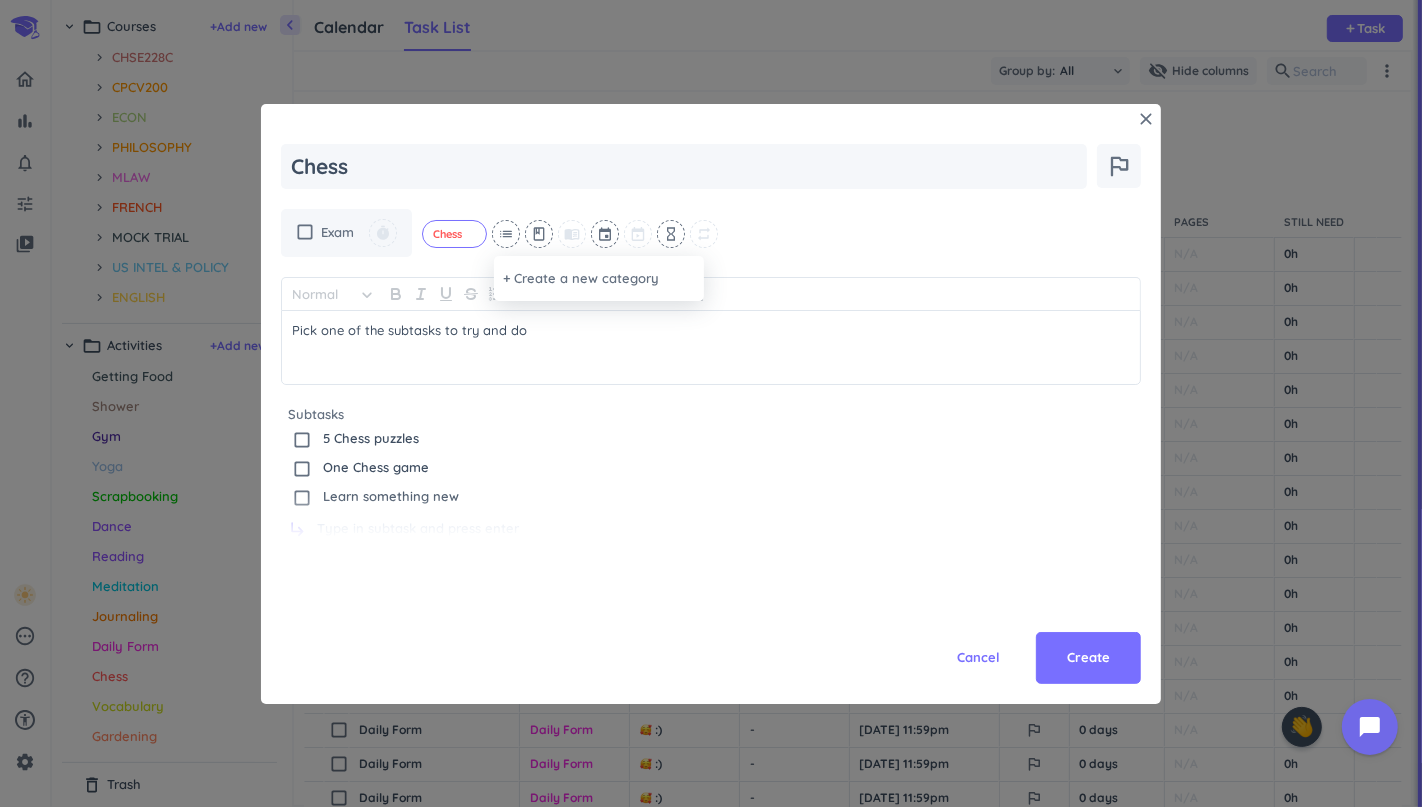 click at bounding box center (711, 403) 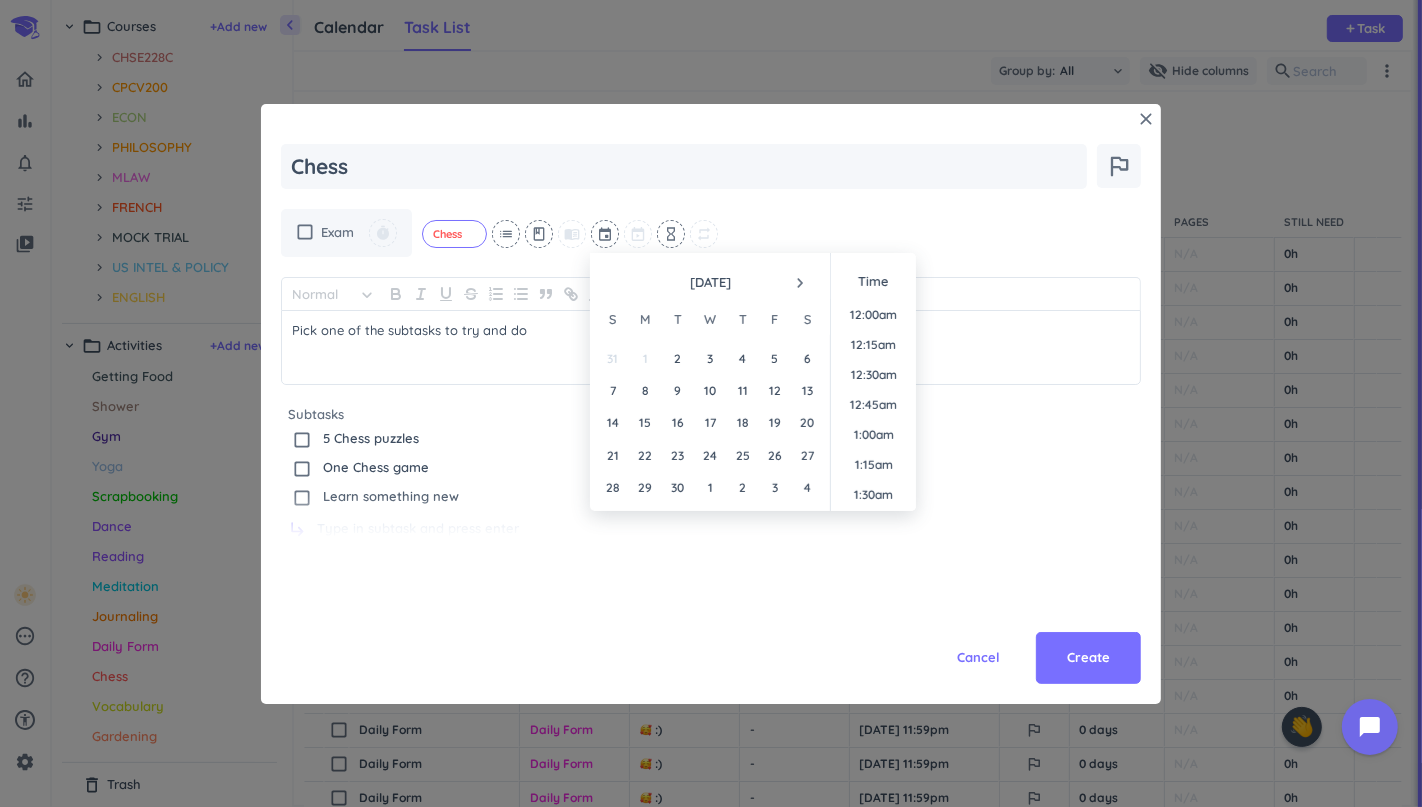 click at bounding box center (606, 234) 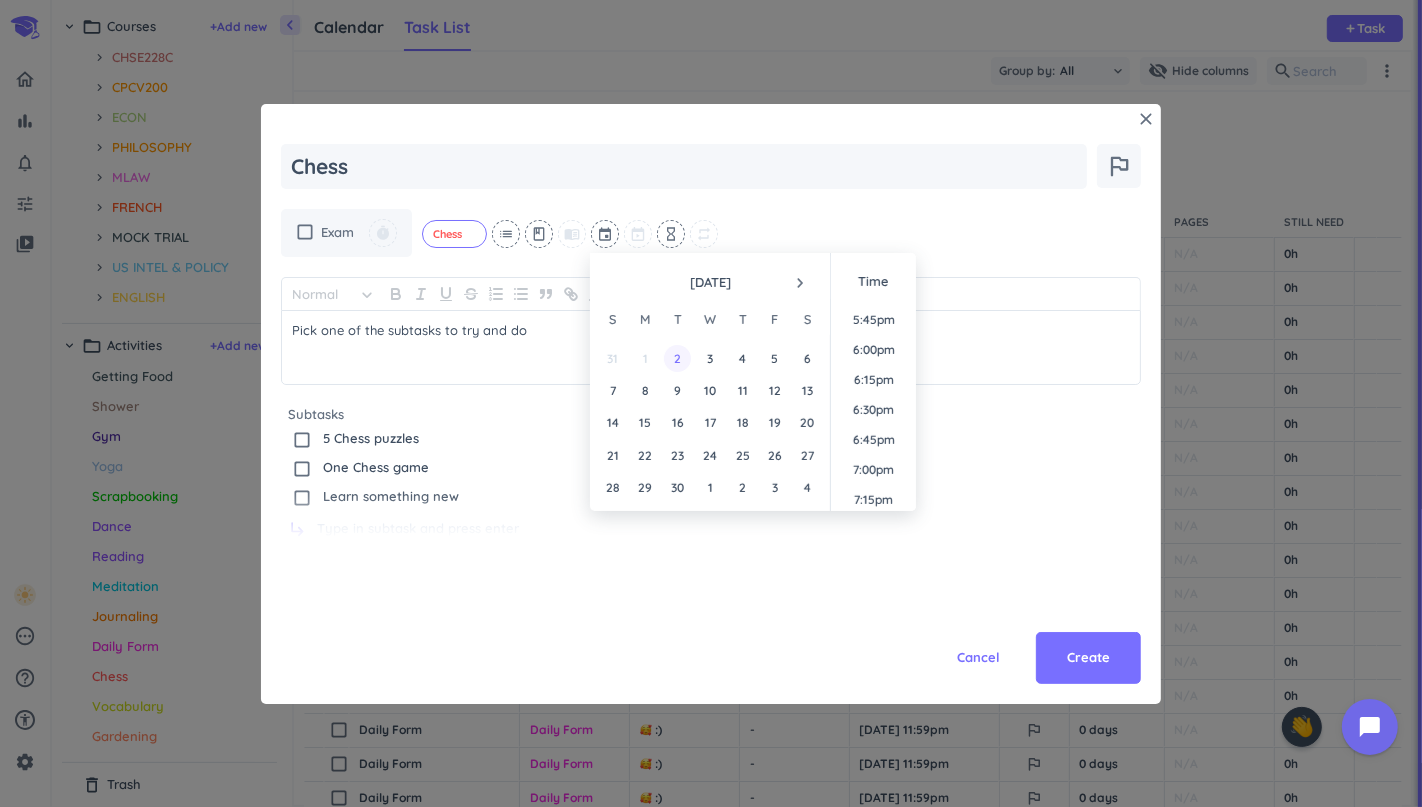 click on "2" at bounding box center [677, 358] 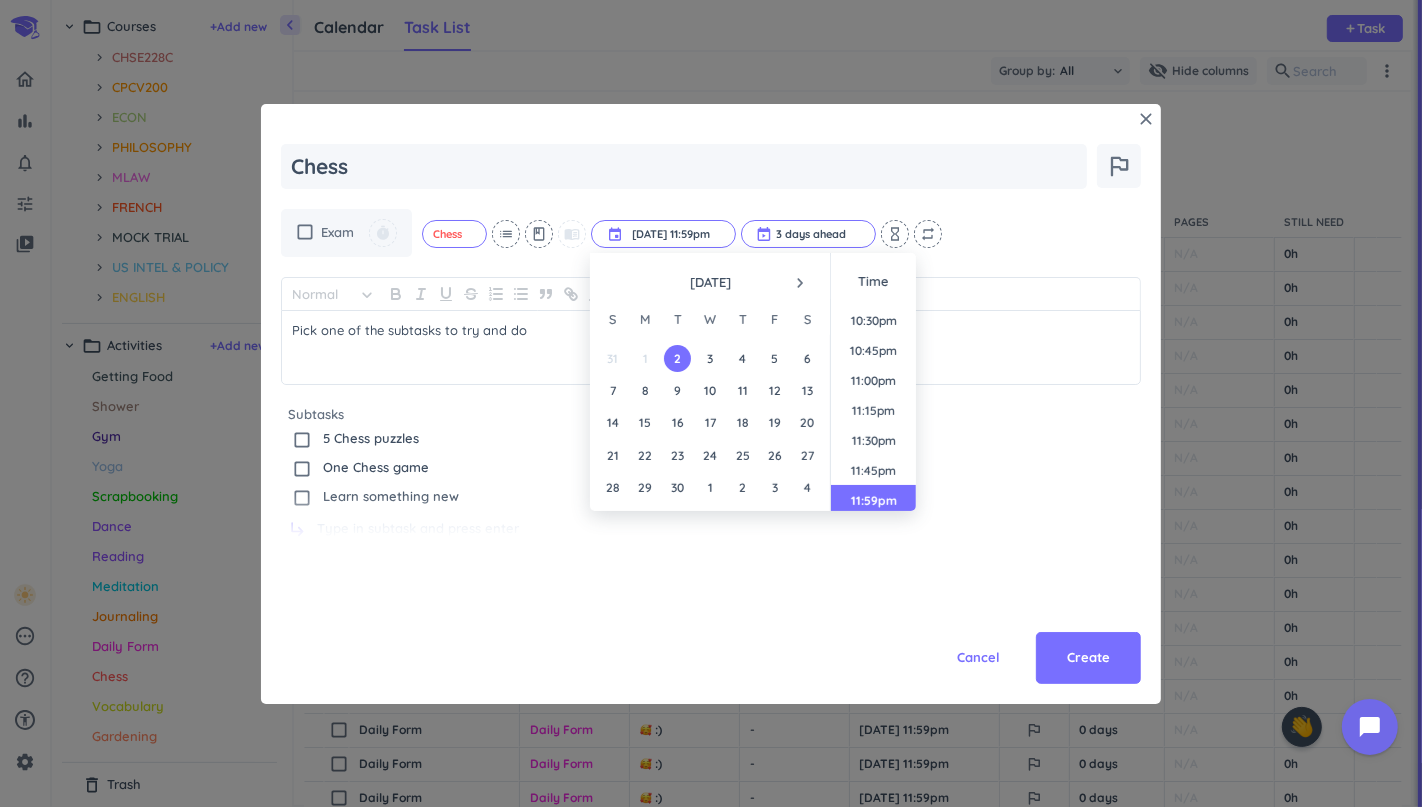 scroll, scrollTop: 2694, scrollLeft: 0, axis: vertical 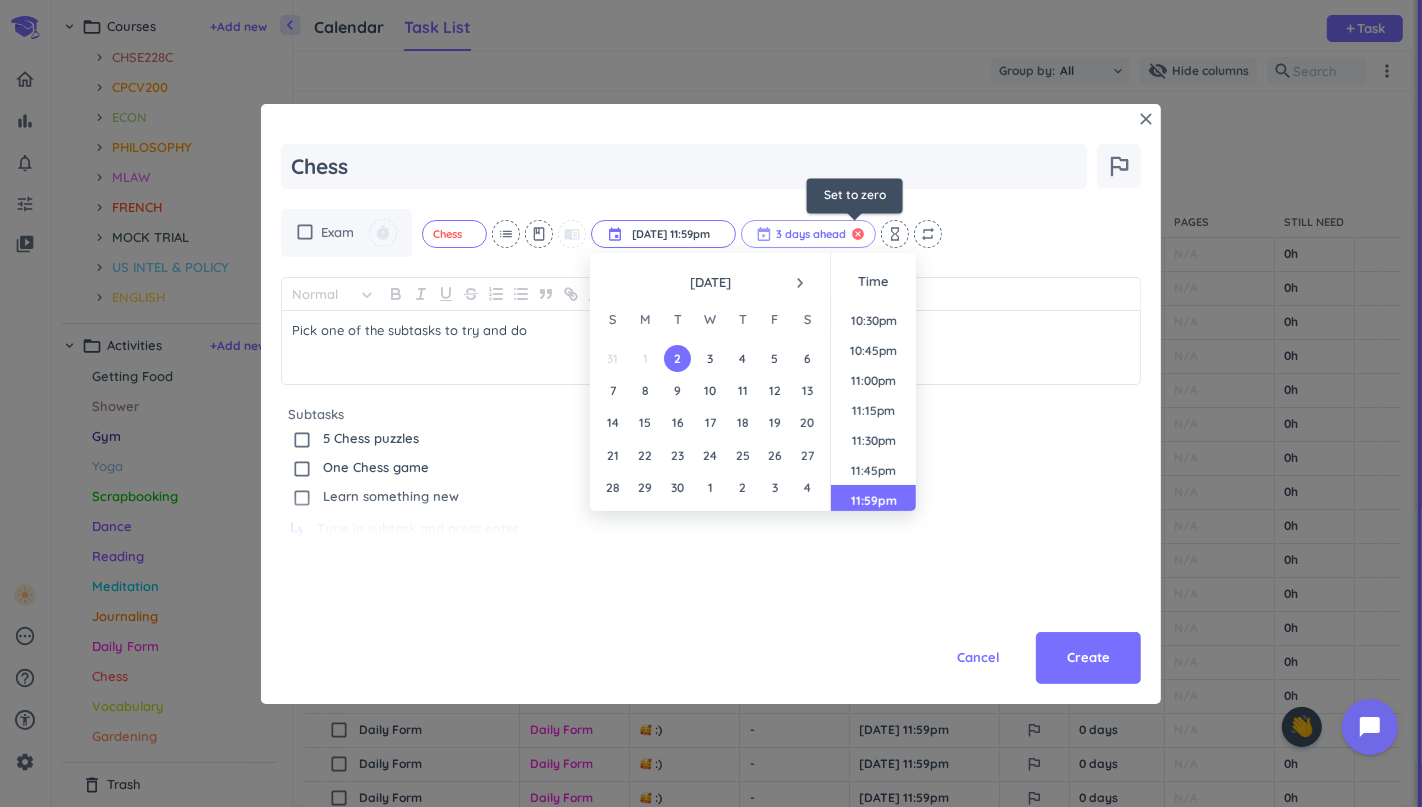 click on "cancel" at bounding box center (858, 234) 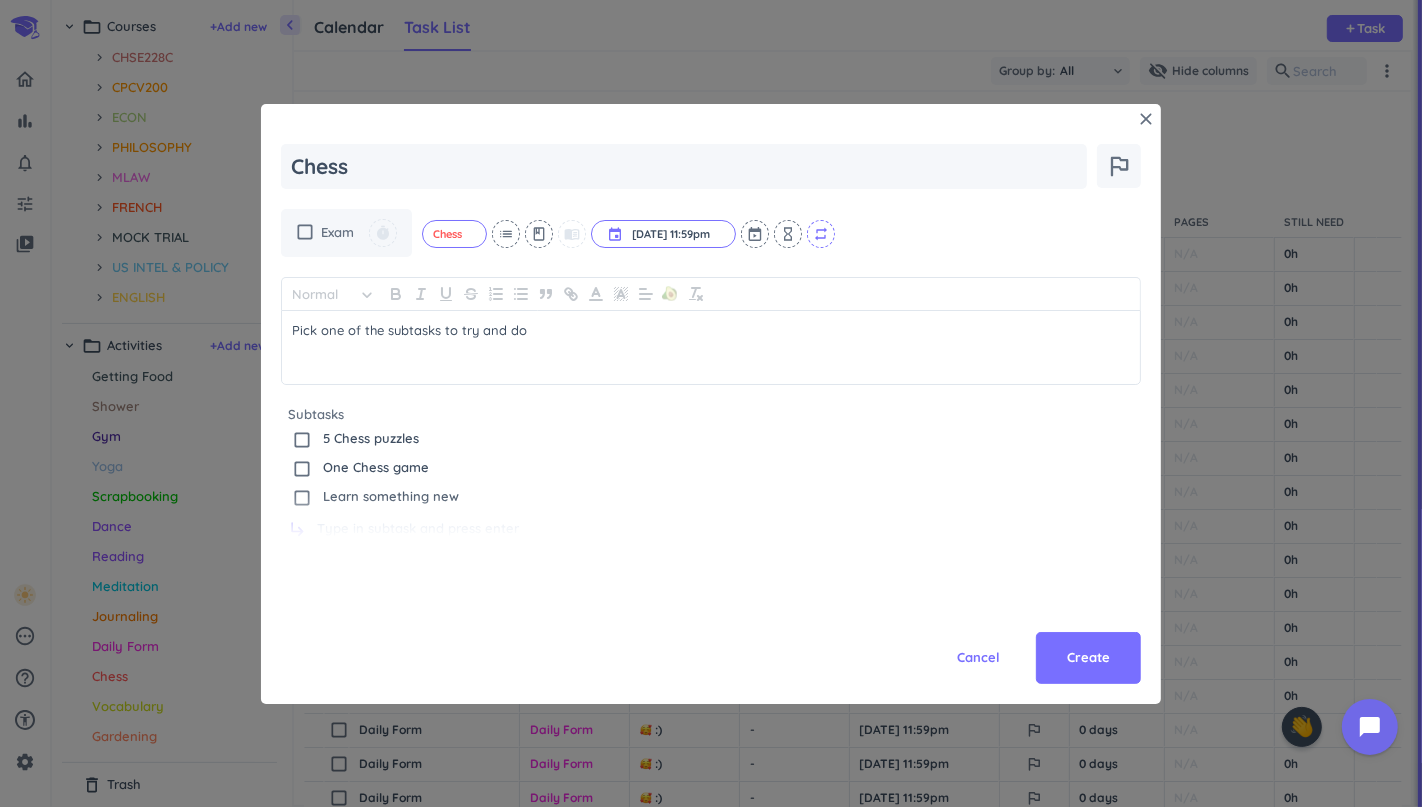 click on "repeat" at bounding box center (821, 234) 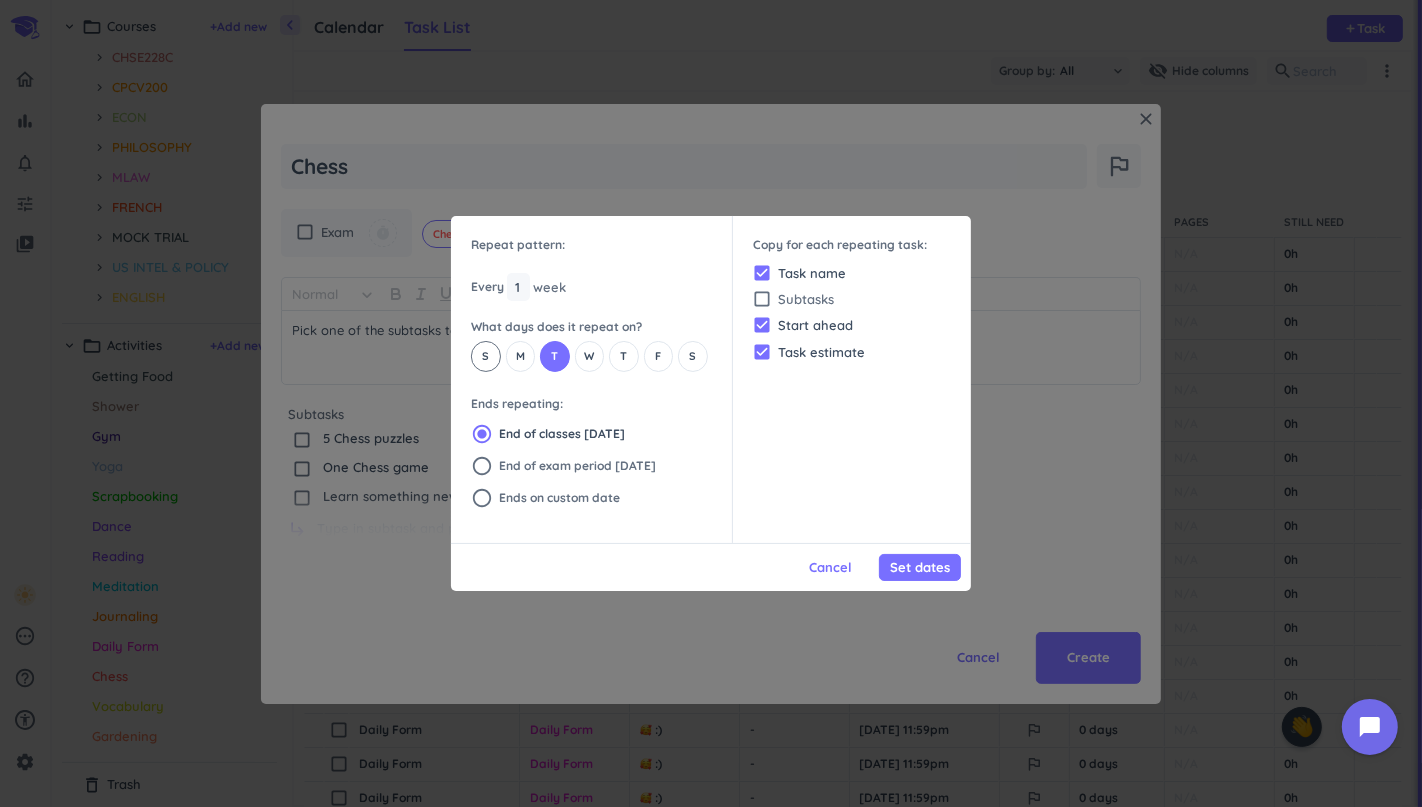 click on "S" at bounding box center (485, 356) 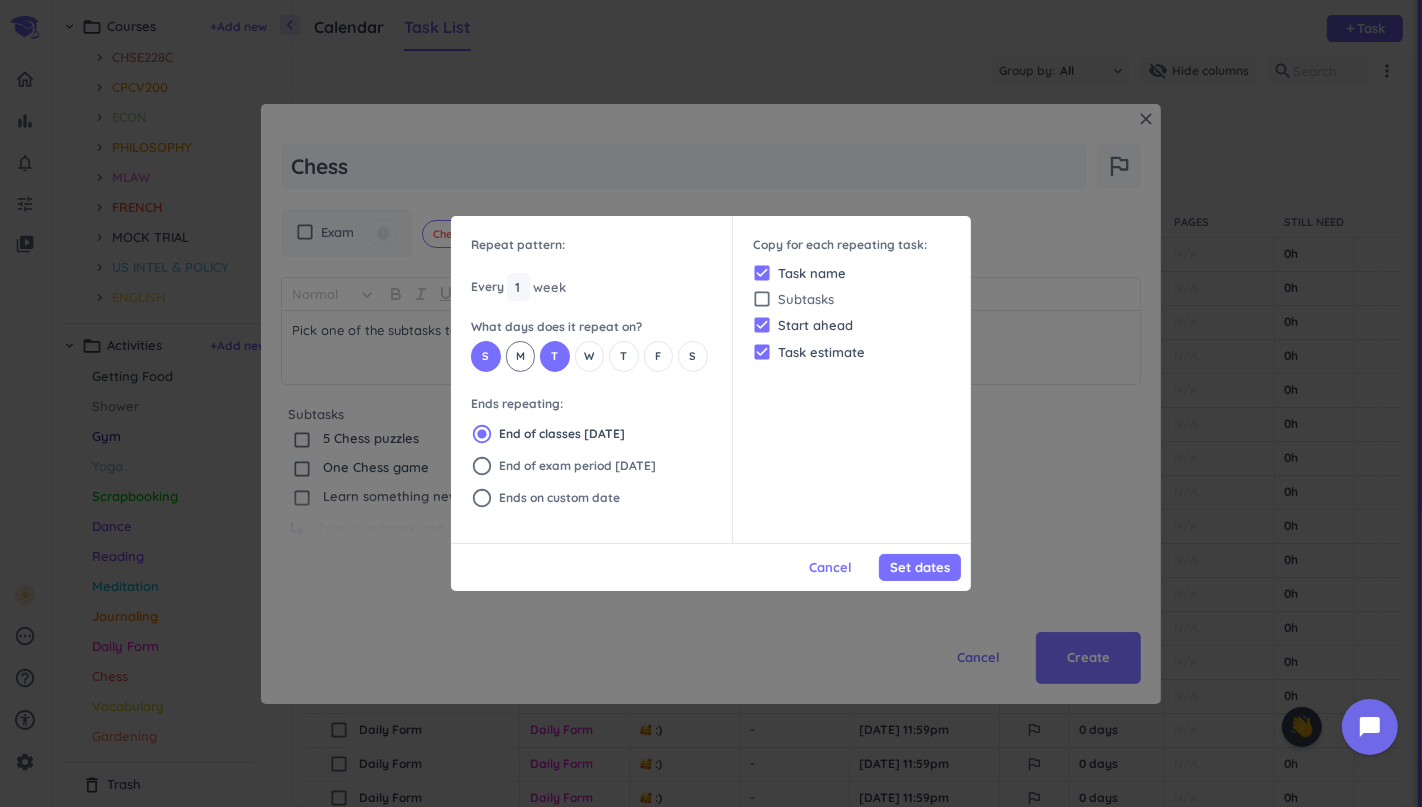 click on "M" at bounding box center (520, 356) 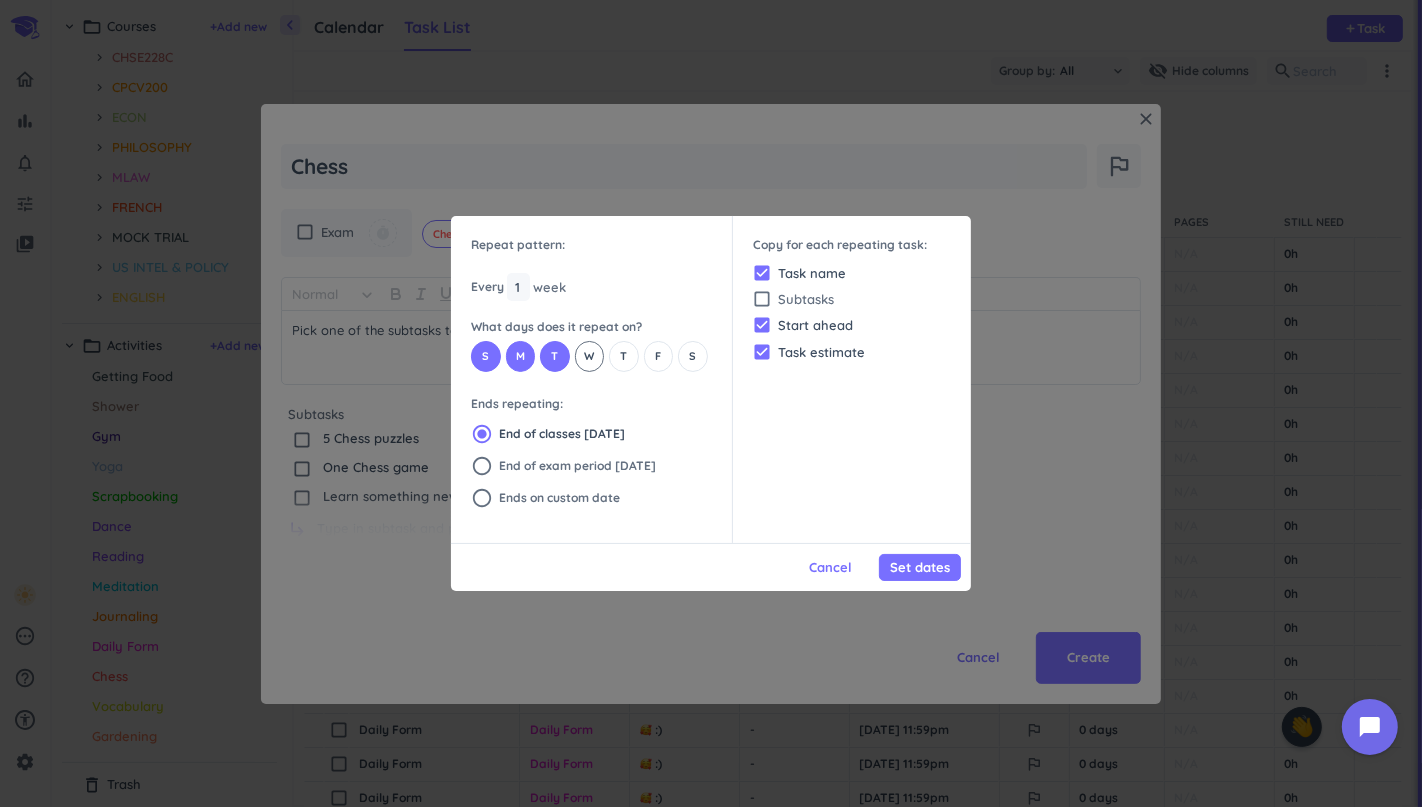 click on "W" at bounding box center [590, 356] 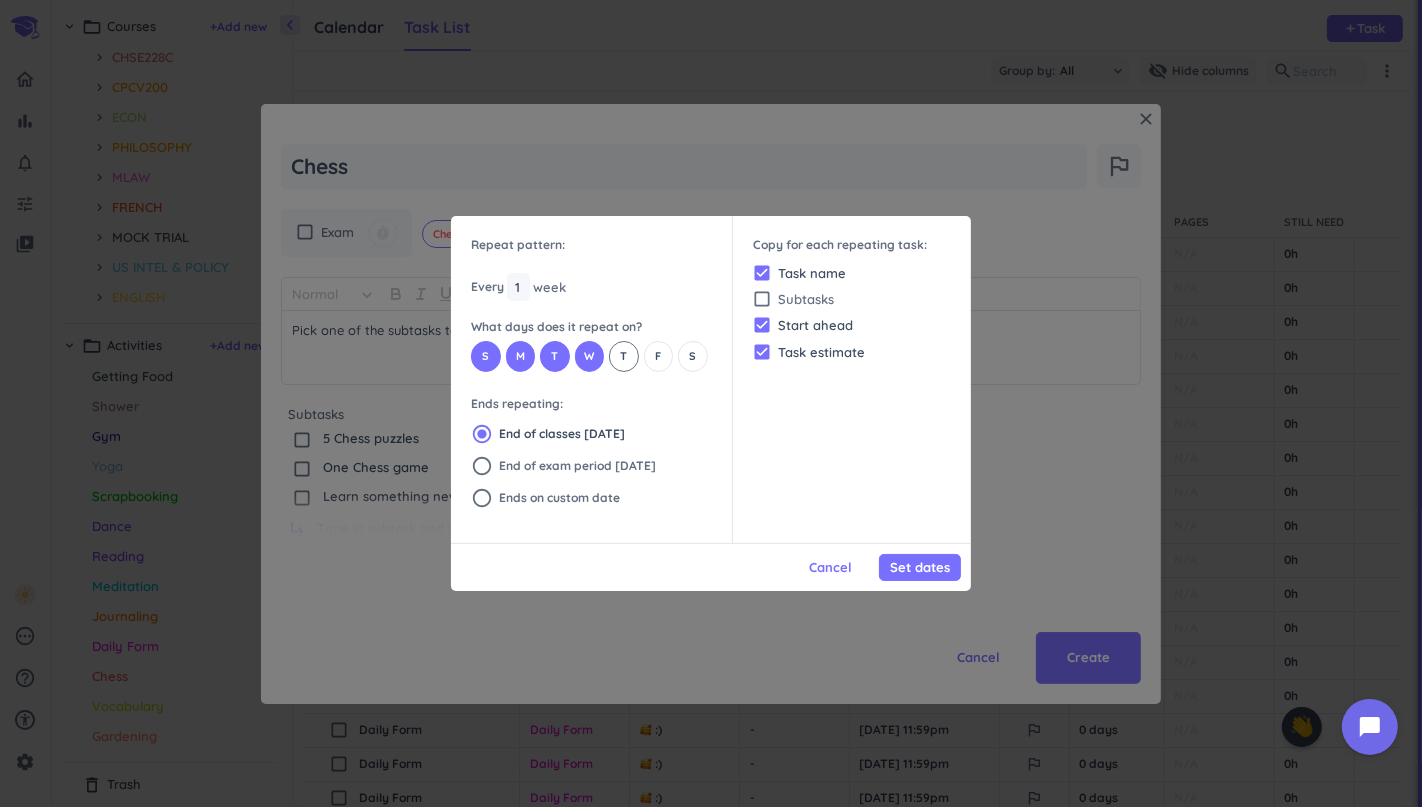 click on "T" at bounding box center [624, 356] 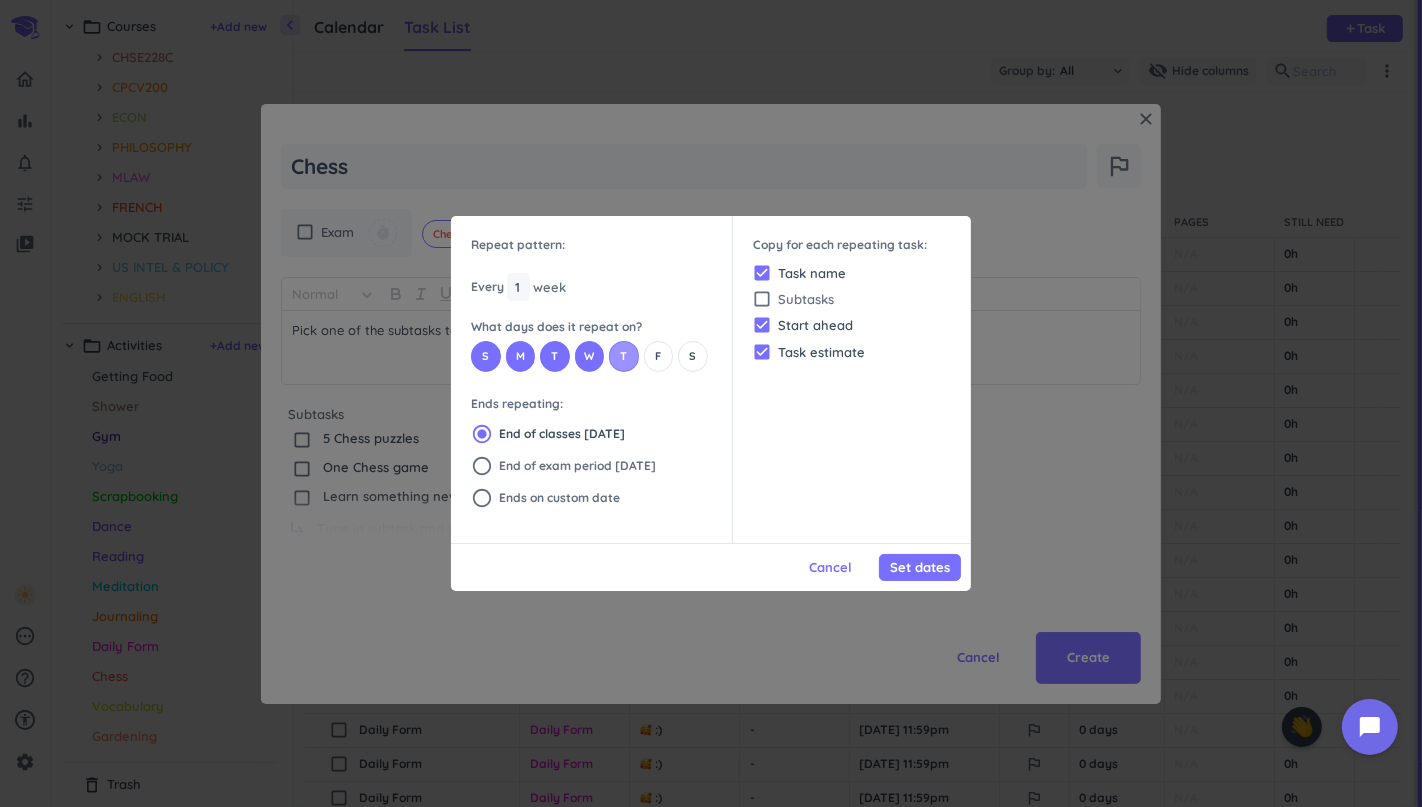 click on "T" at bounding box center [624, 356] 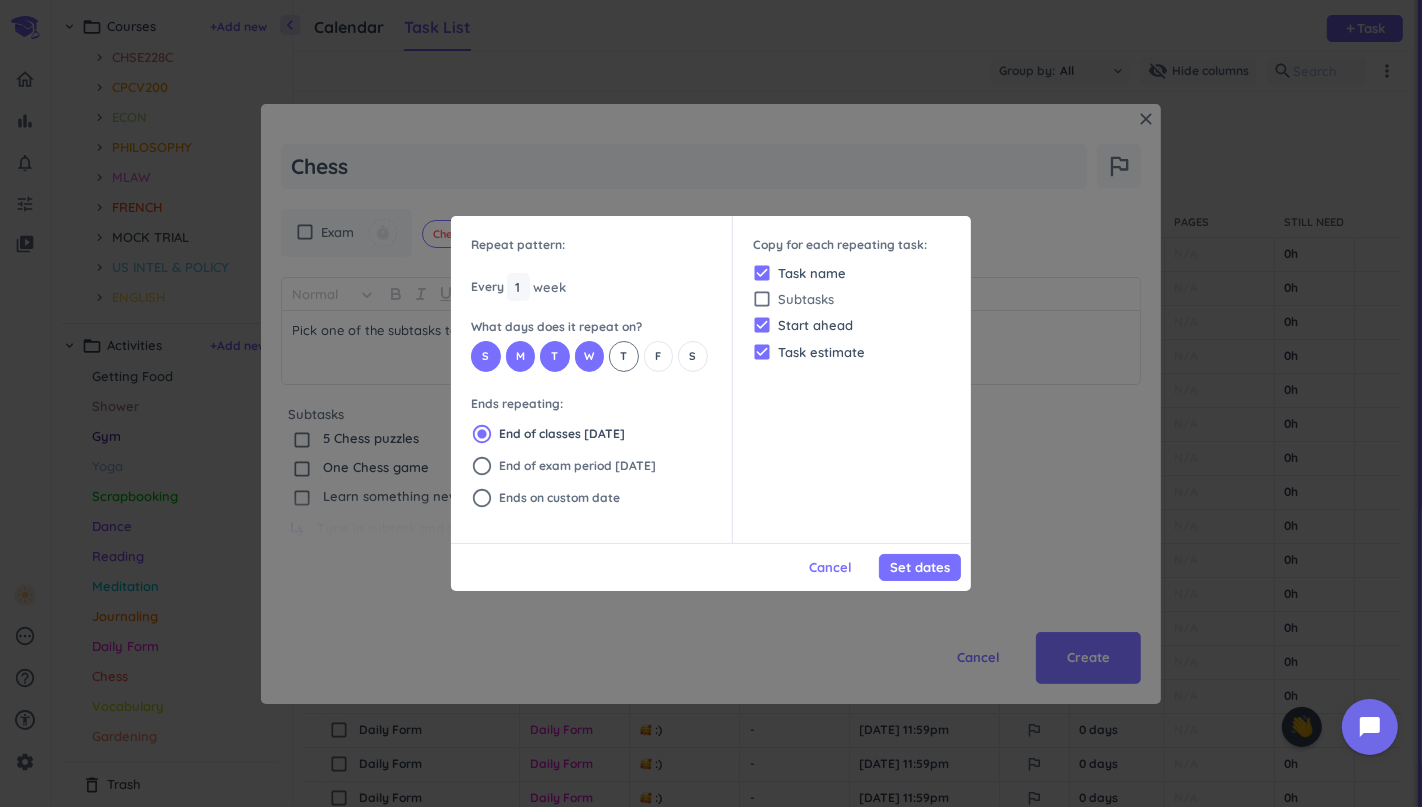 click on "T" at bounding box center [623, 356] 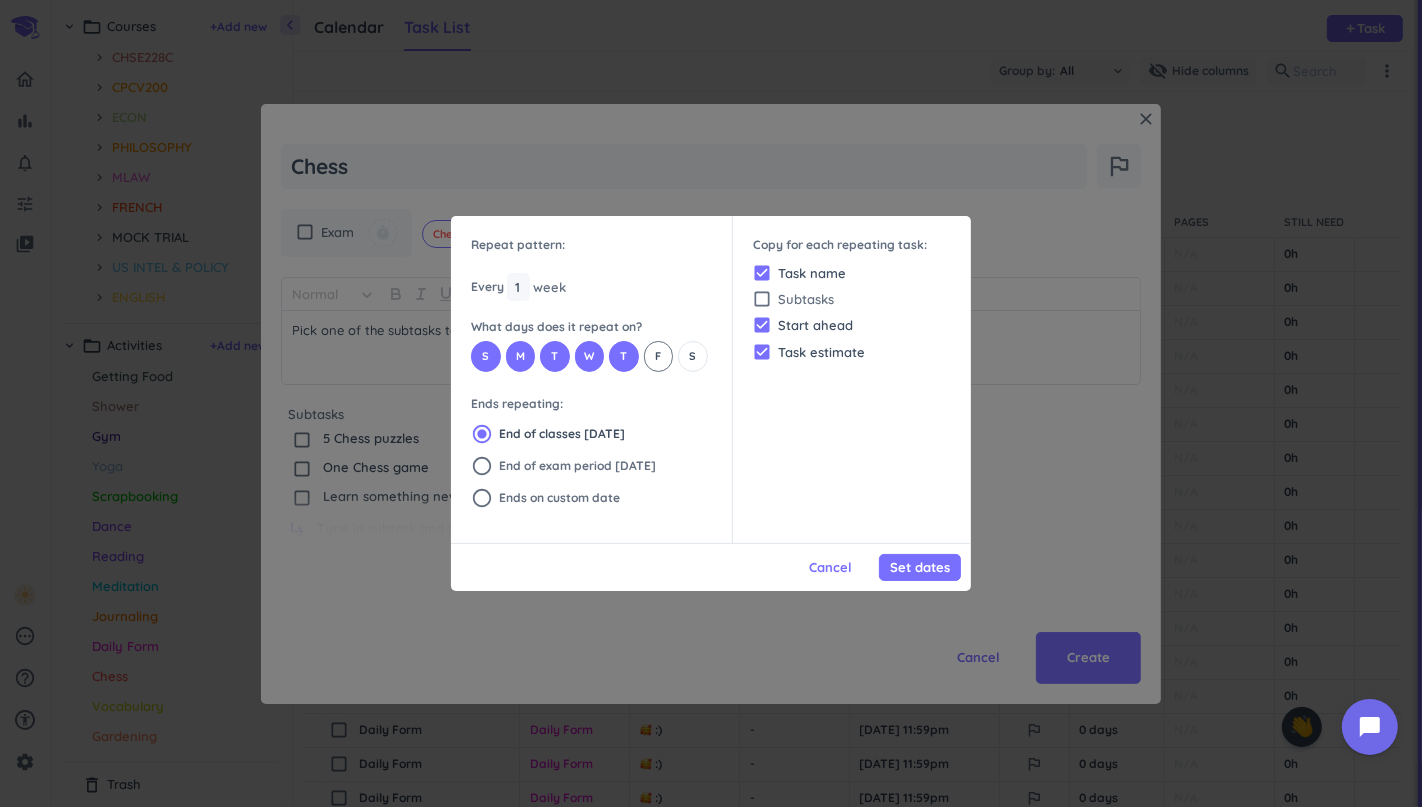 click on "F" at bounding box center [659, 356] 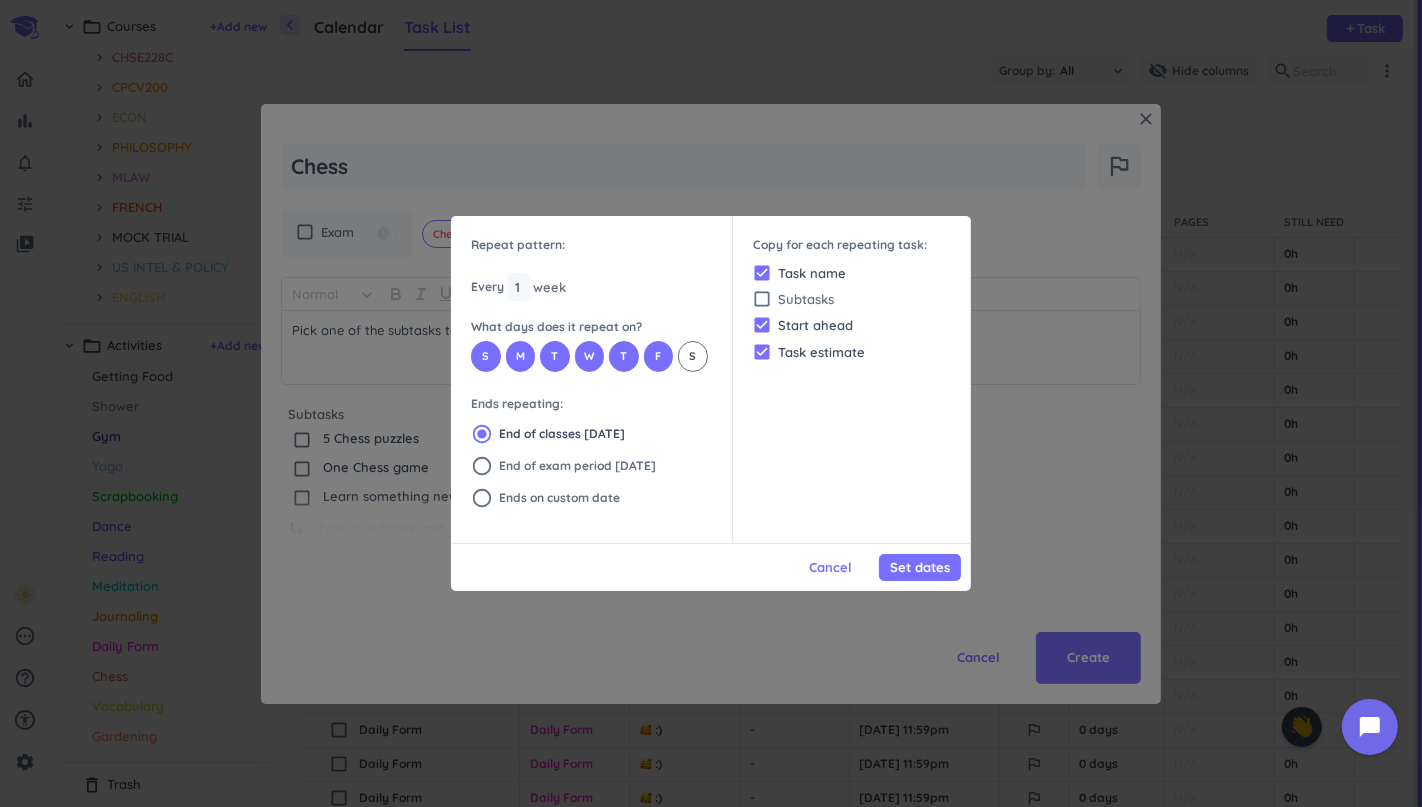 click on "S" at bounding box center [693, 356] 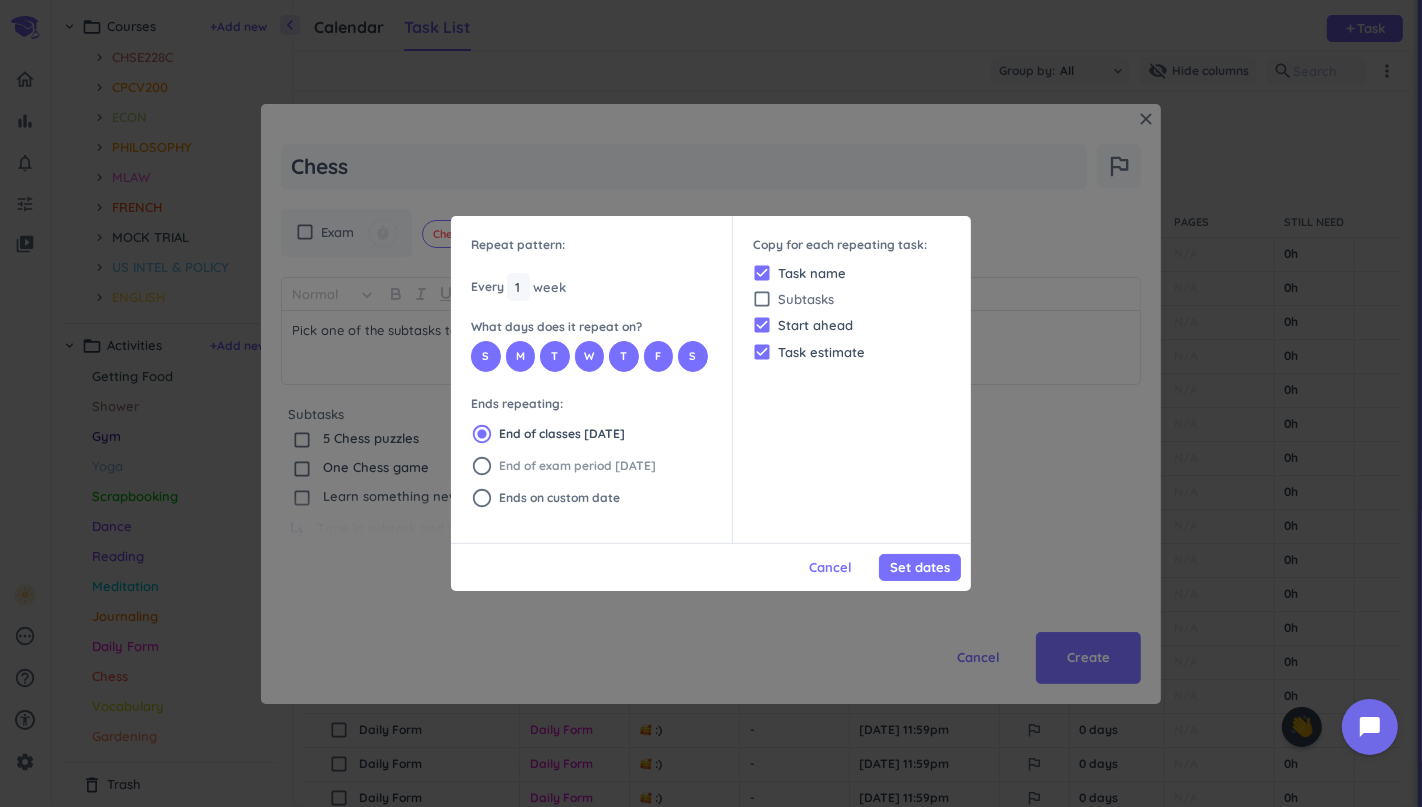 click on "End of exam period [DATE]" at bounding box center [577, 466] 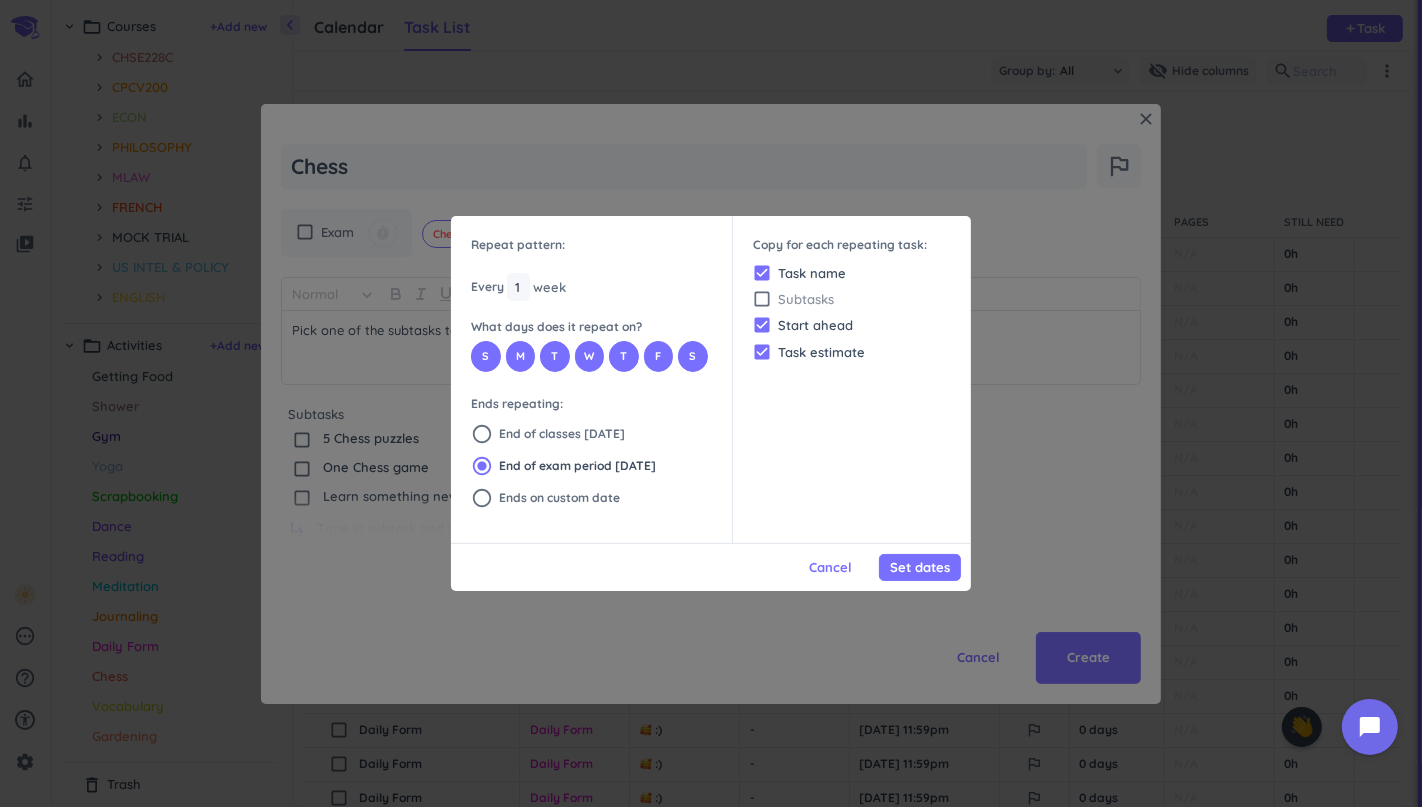 click on "check_box_outline_blank" at bounding box center (762, 299) 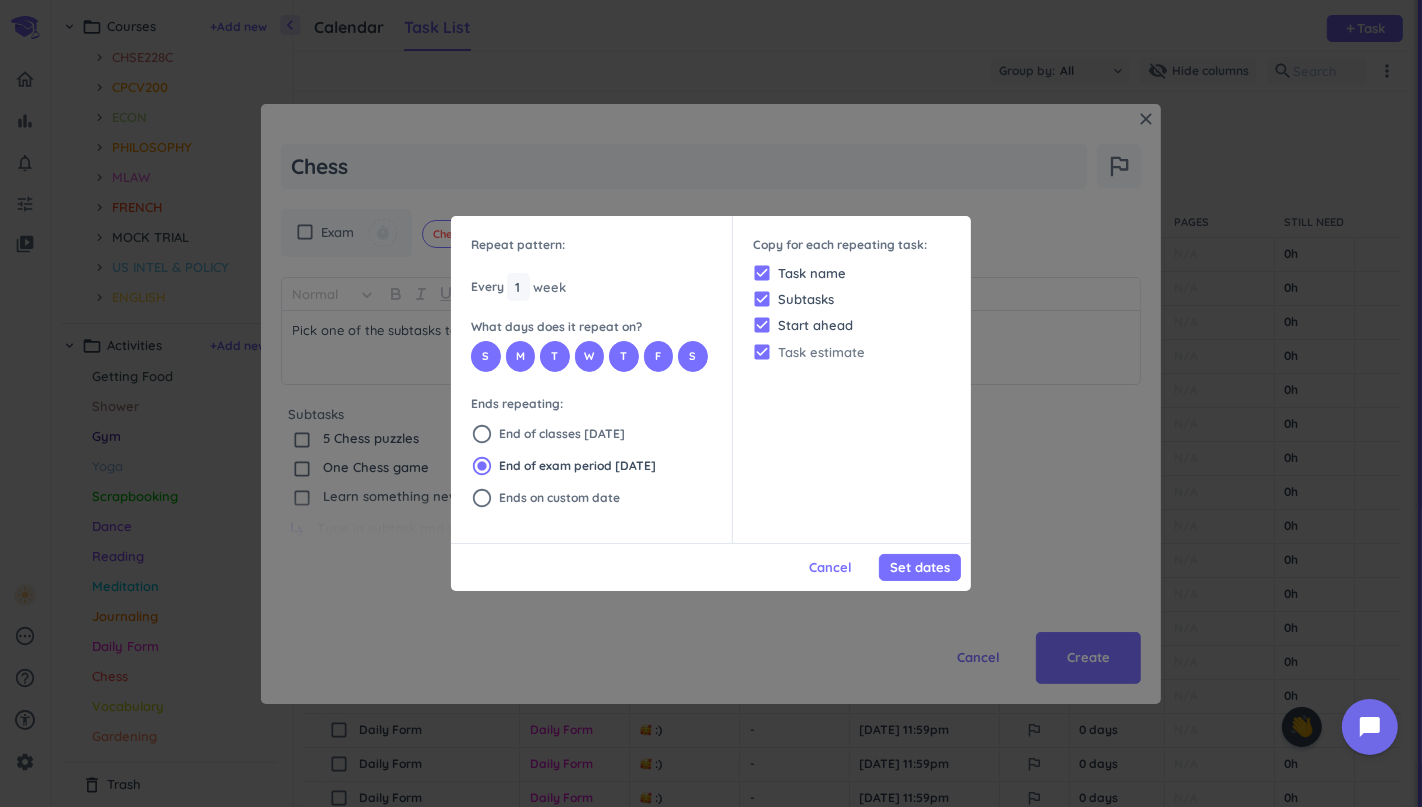 click on "check_box" at bounding box center [762, 352] 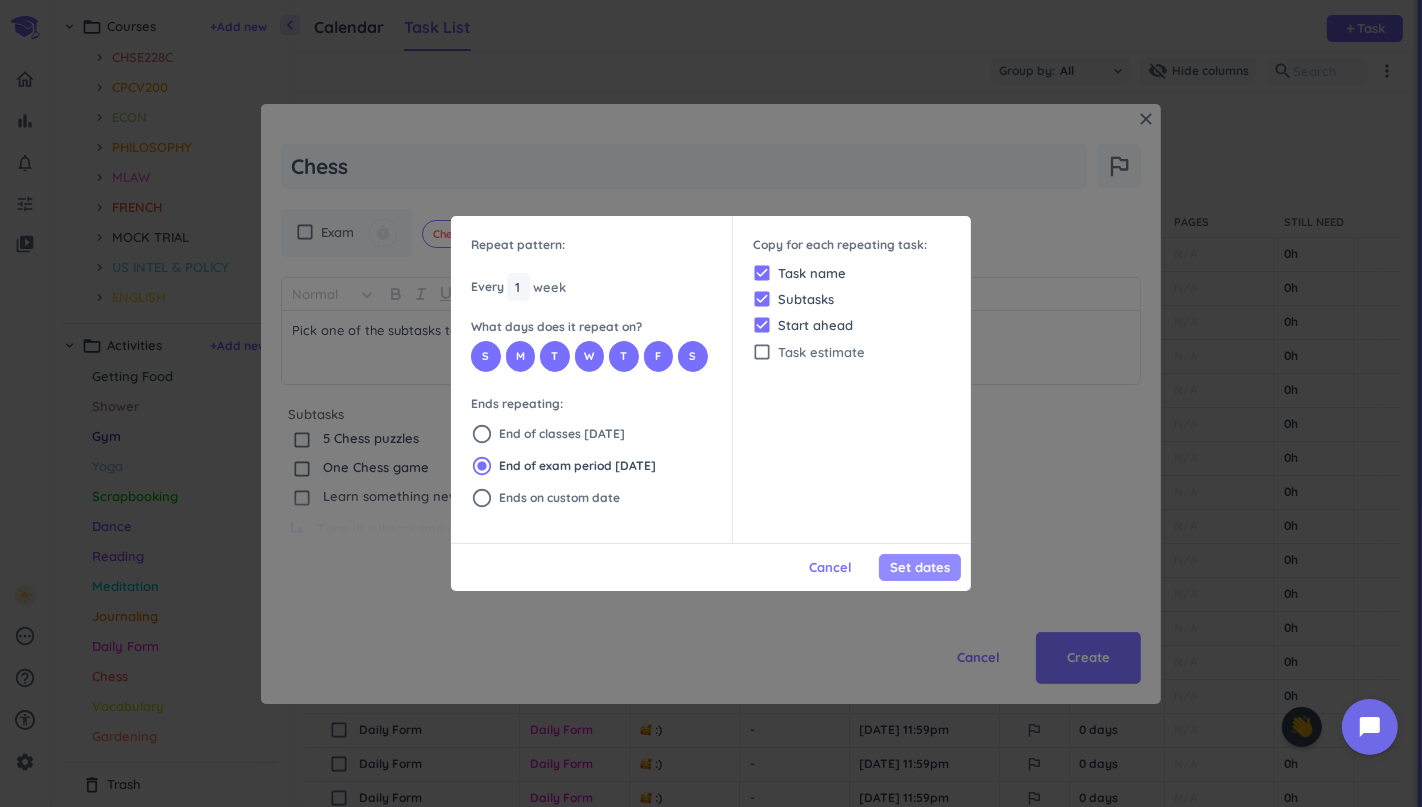 click on "Set dates" at bounding box center (920, 567) 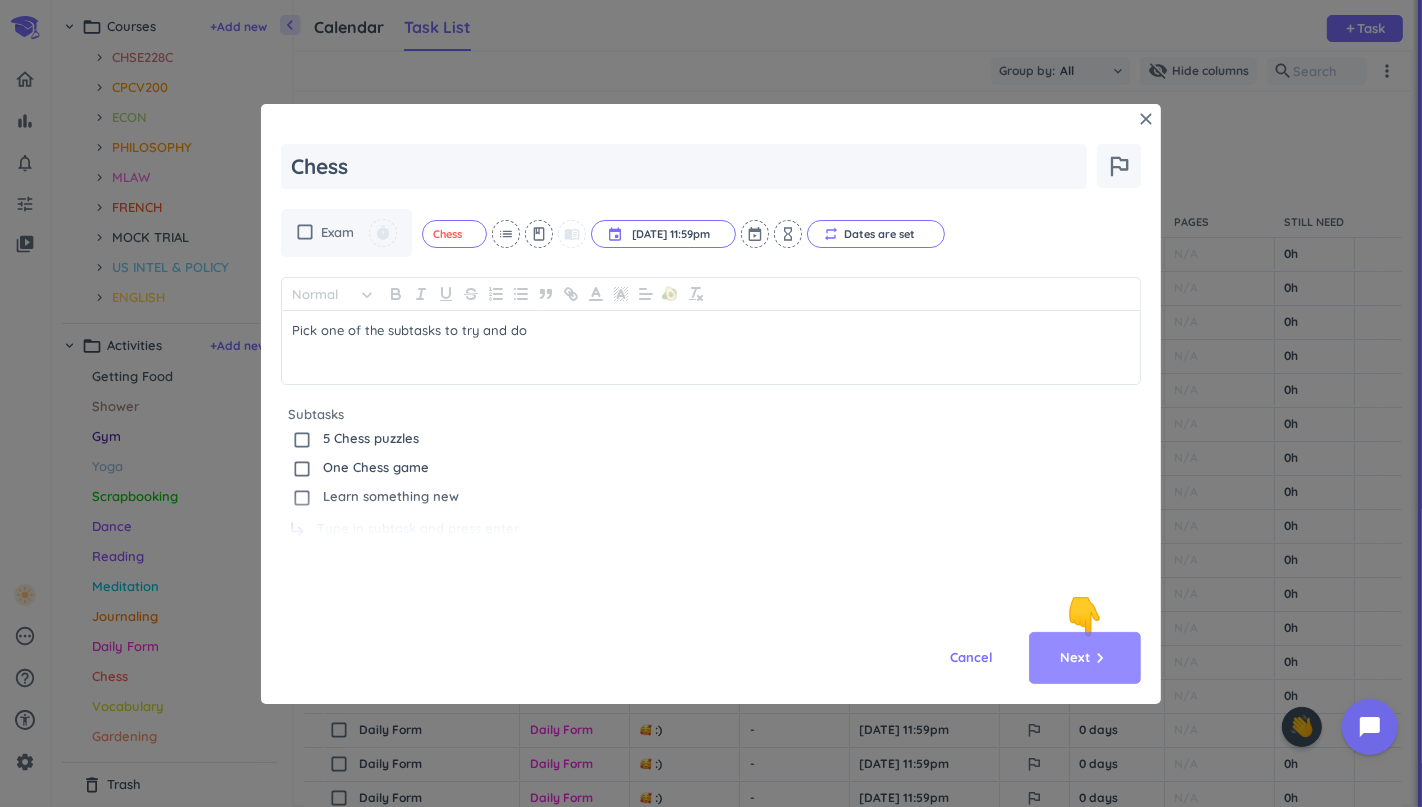 click on "Next" at bounding box center [1075, 658] 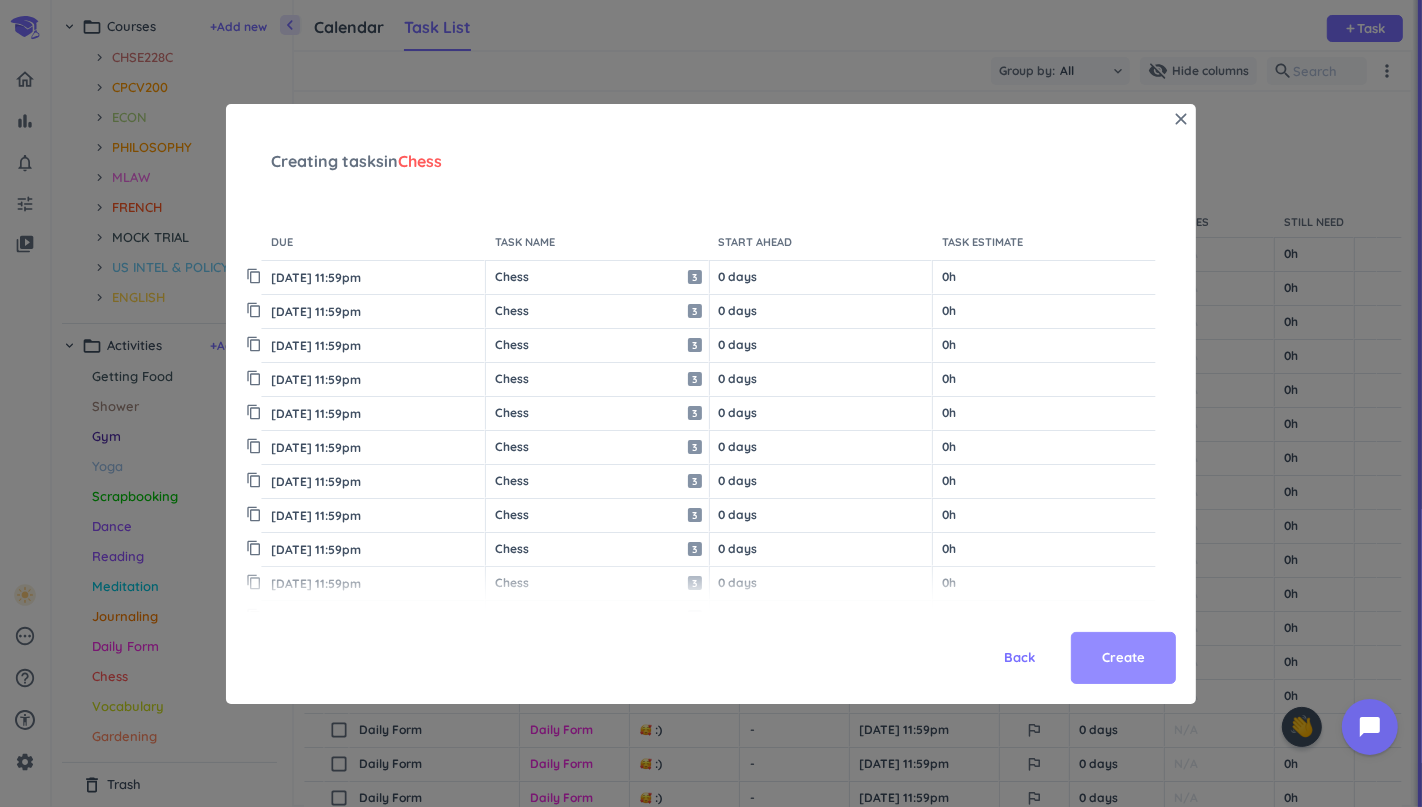 click on "Create" at bounding box center (1123, 658) 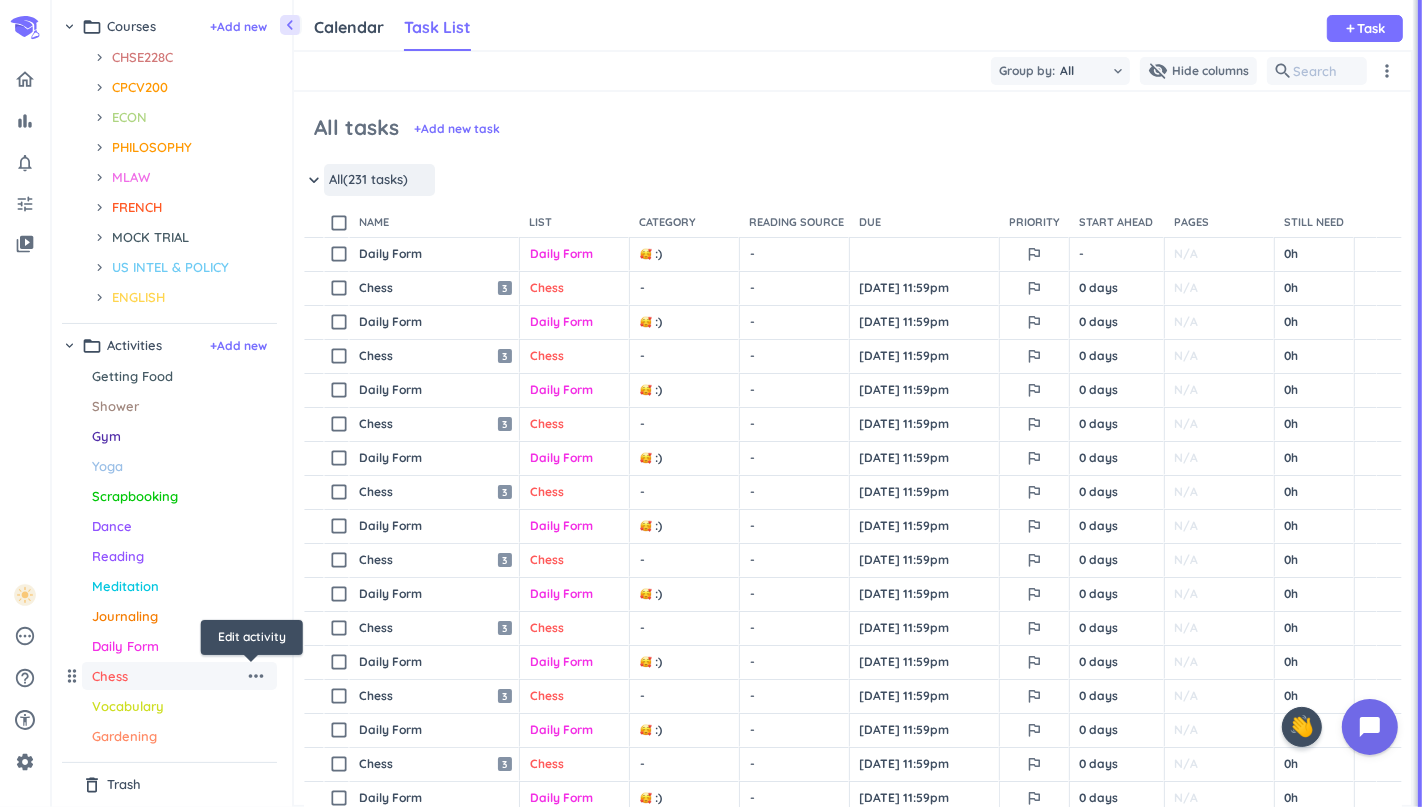 click on "more_horiz" at bounding box center (256, 676) 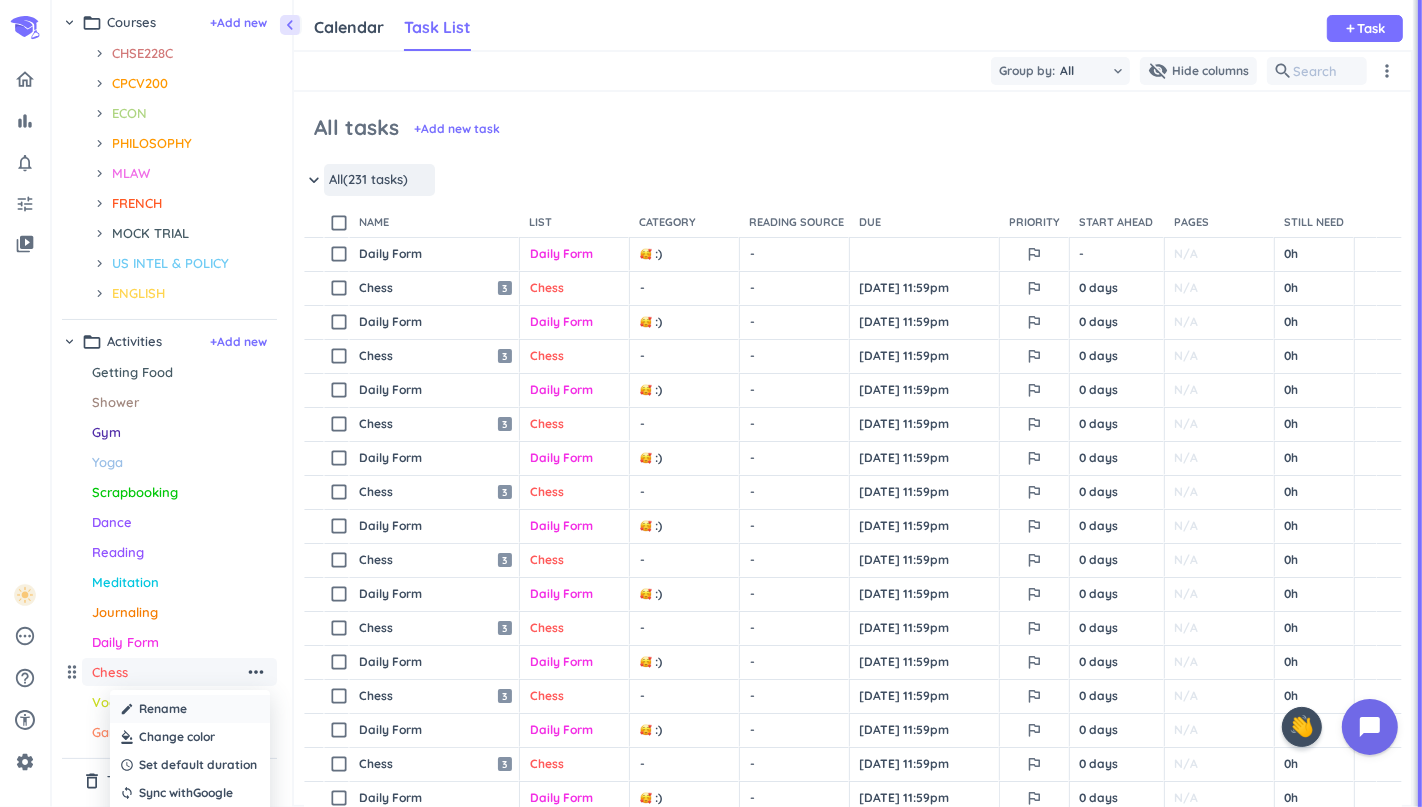 scroll, scrollTop: 160, scrollLeft: 0, axis: vertical 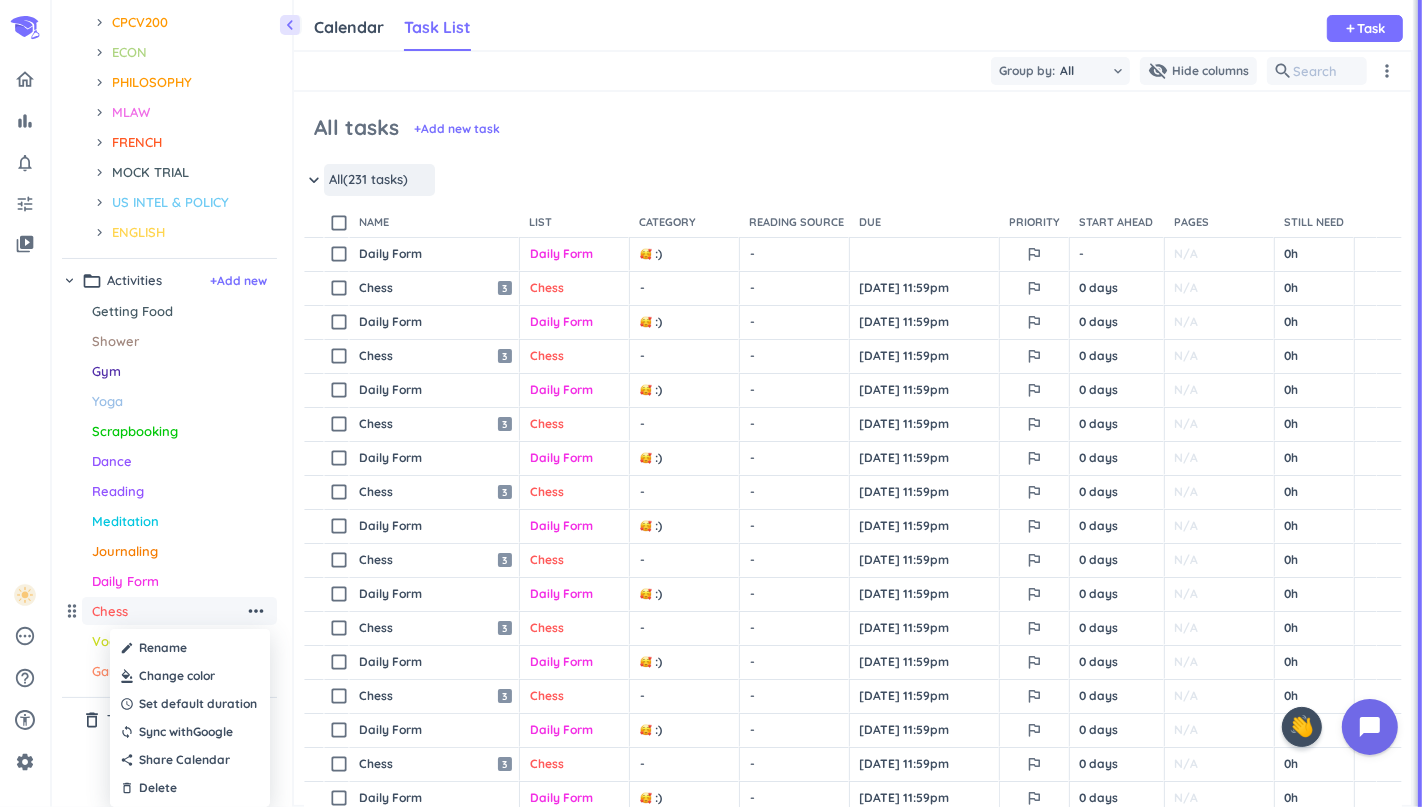 click at bounding box center [190, 676] 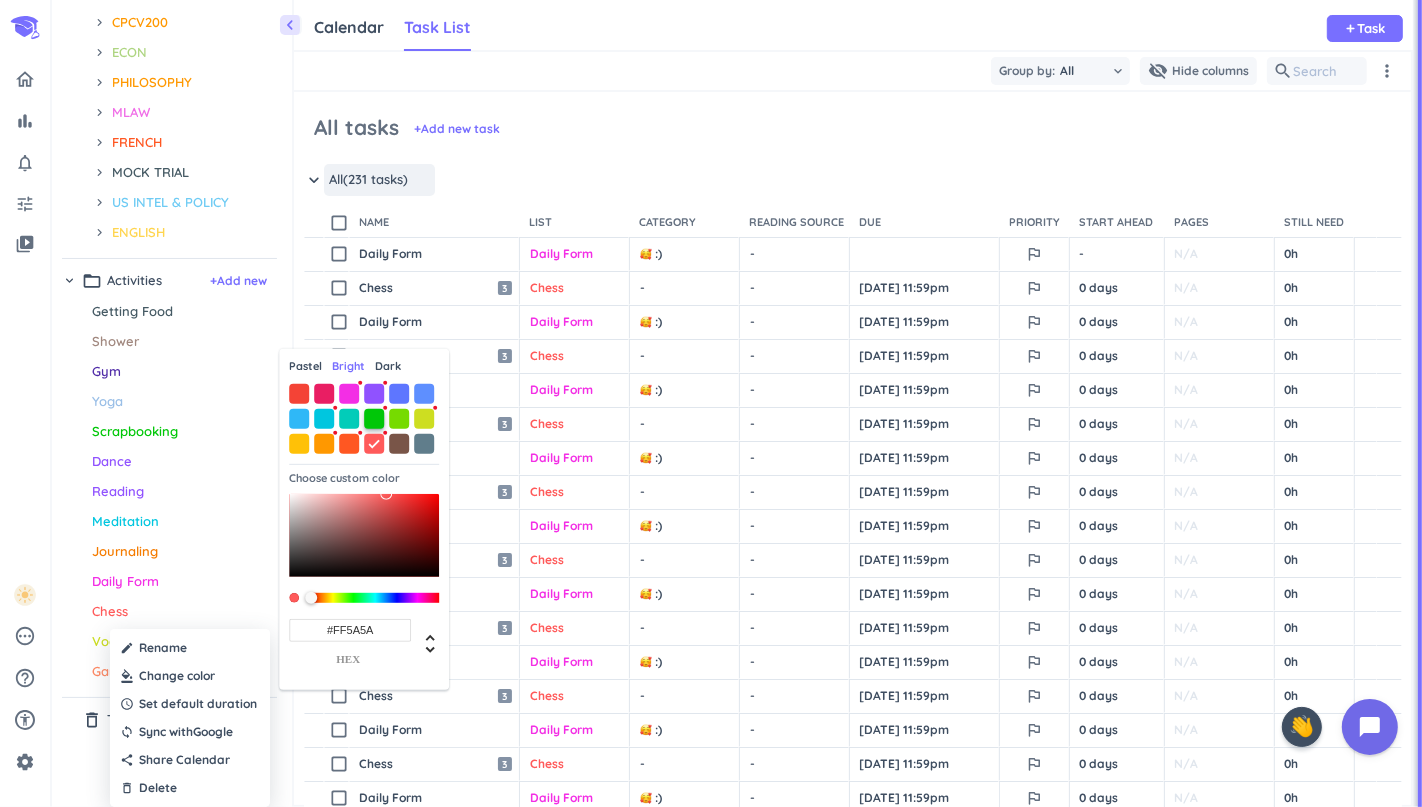 click at bounding box center (374, 418) 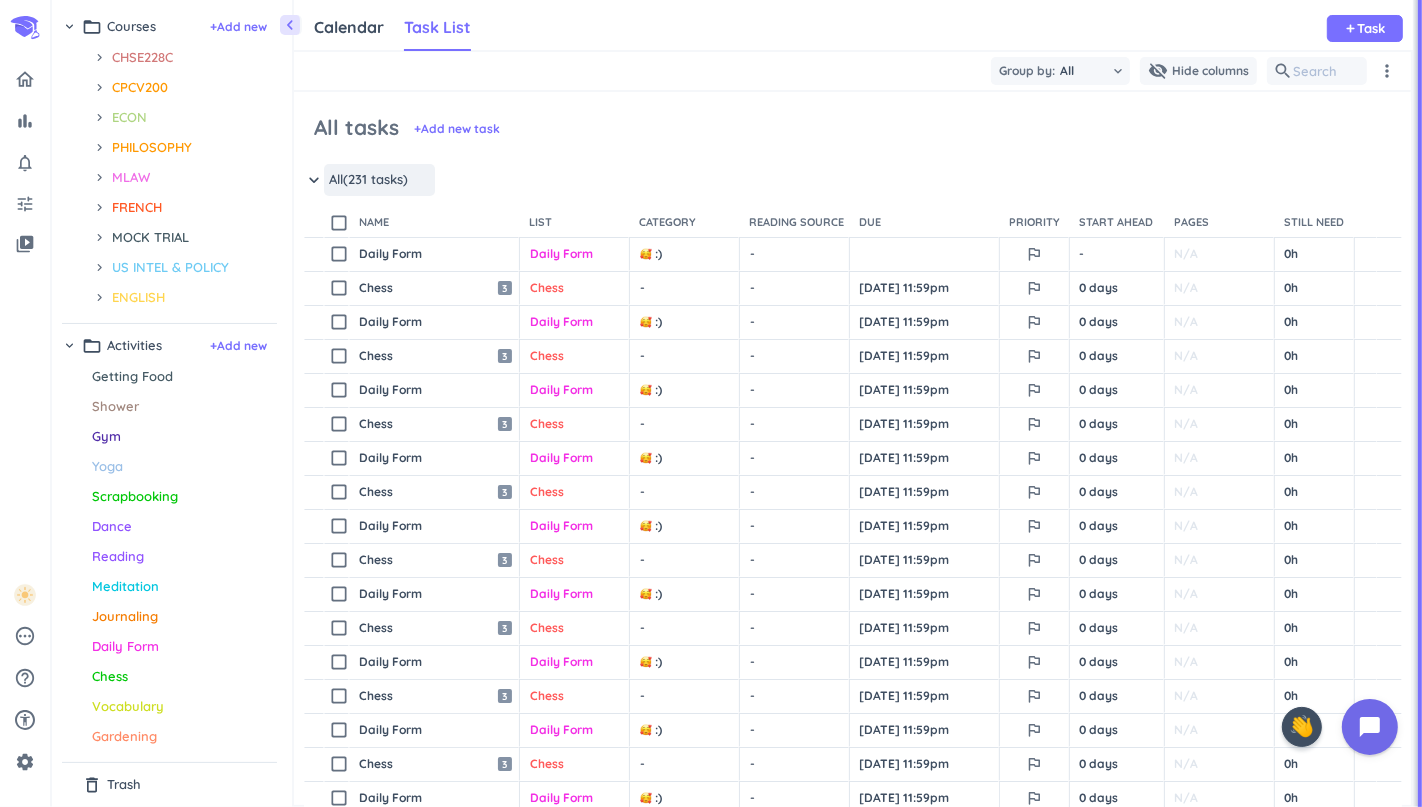 scroll, scrollTop: 95, scrollLeft: 0, axis: vertical 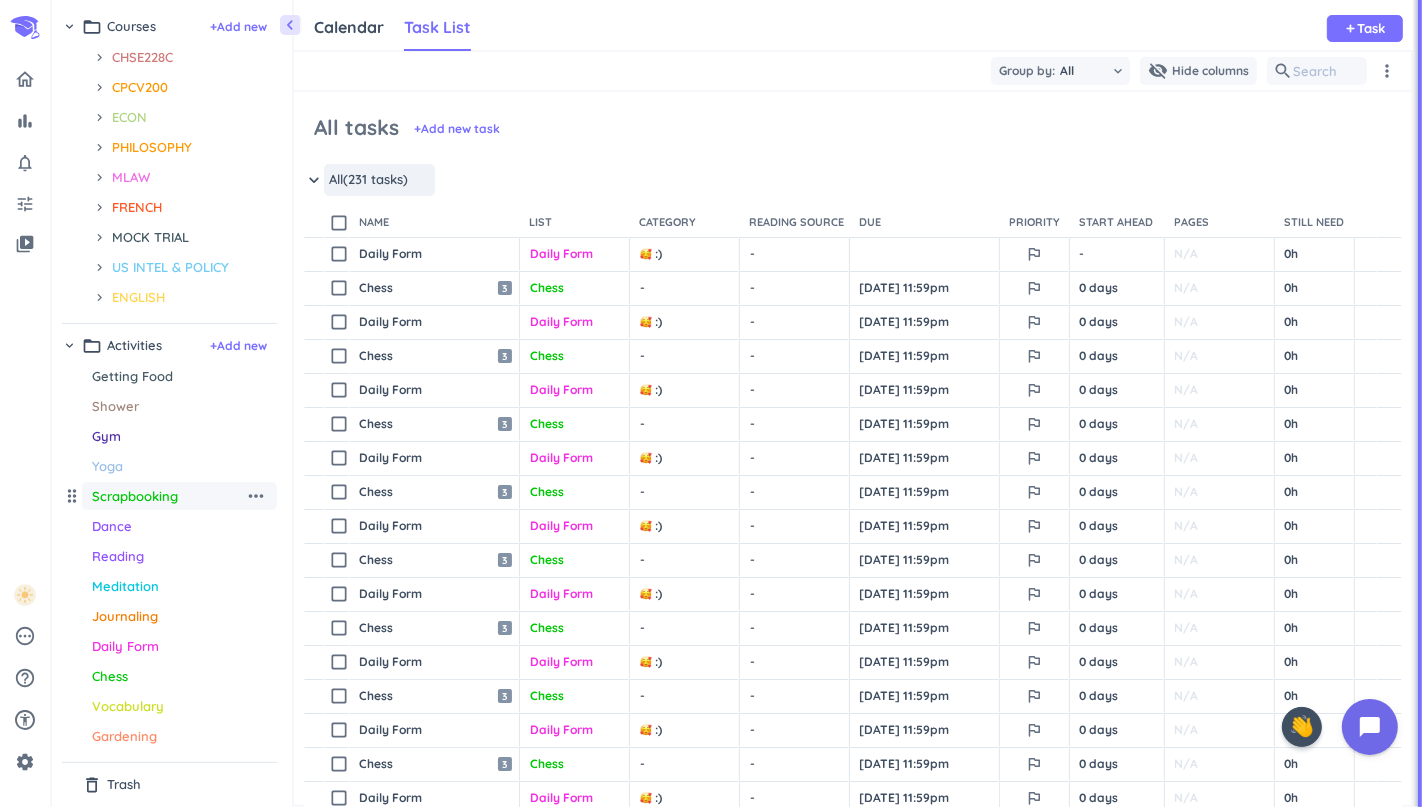 click on "more_horiz" at bounding box center (256, 496) 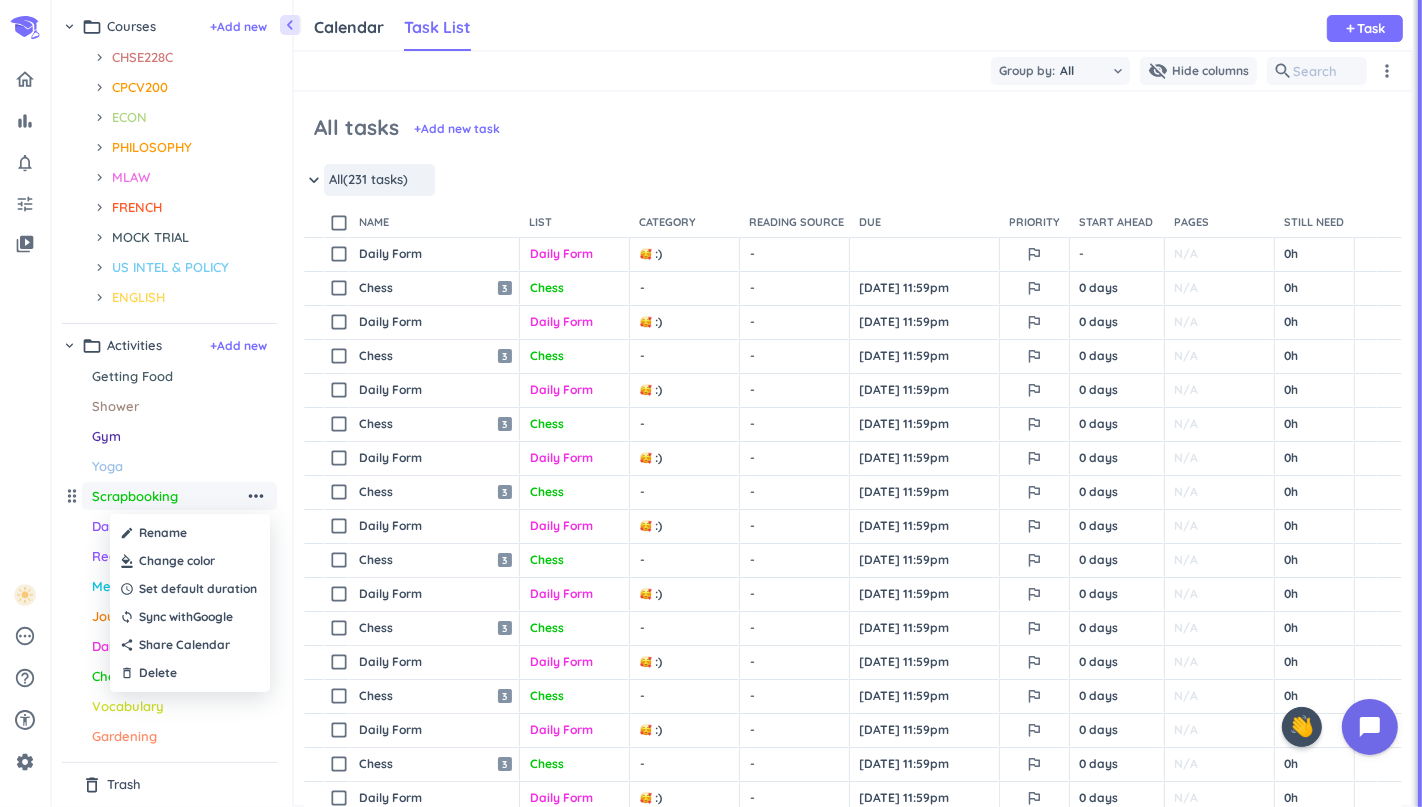 click at bounding box center [190, 561] 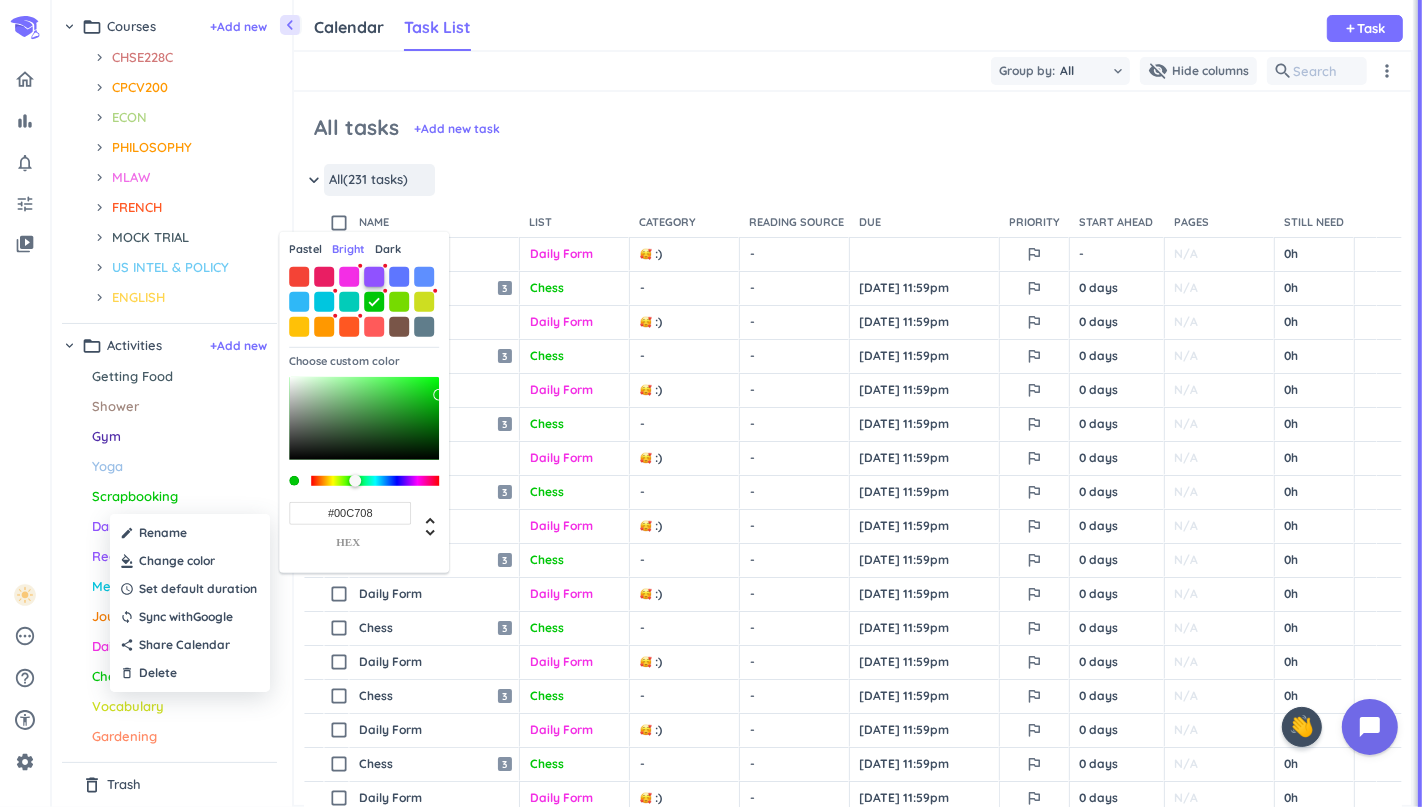 click at bounding box center (374, 276) 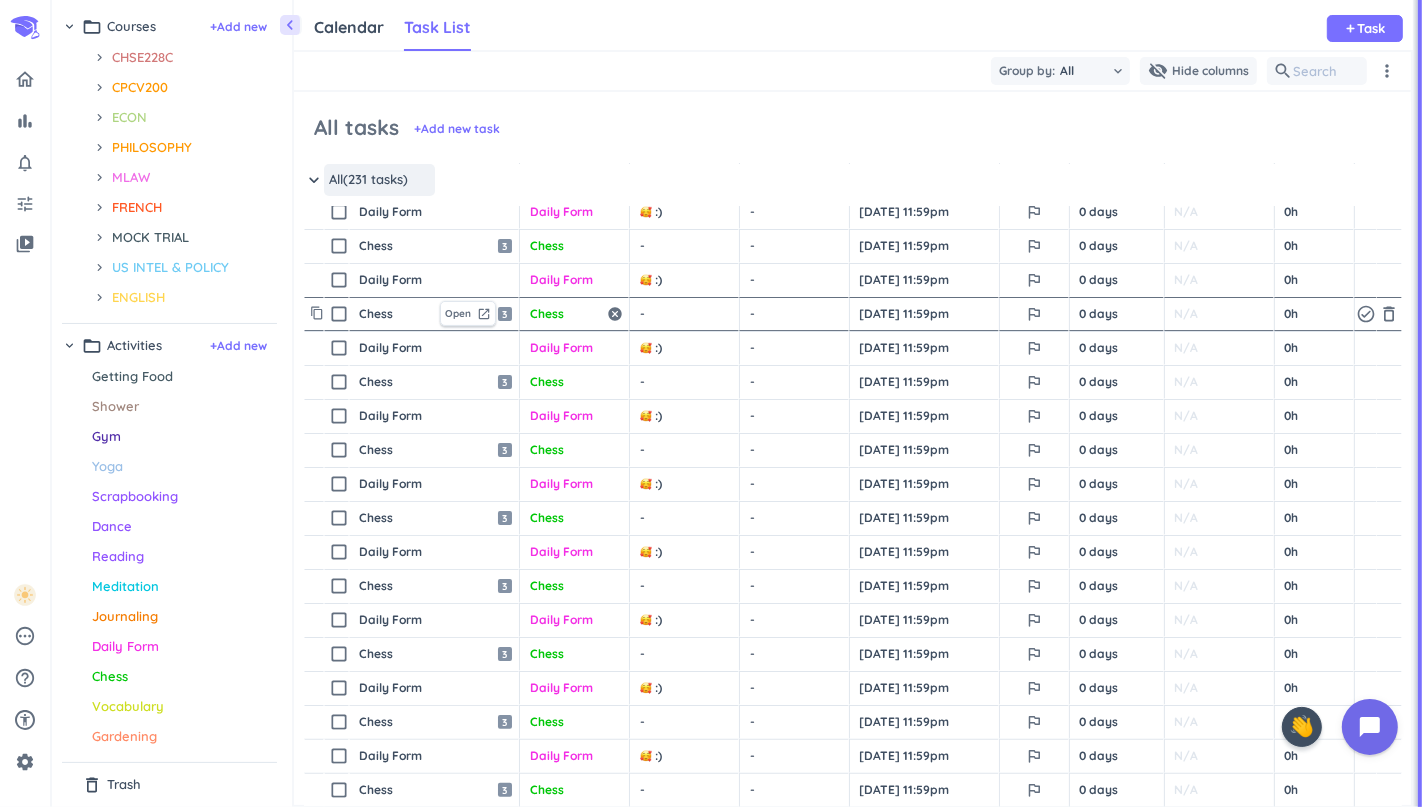 scroll, scrollTop: 0, scrollLeft: 0, axis: both 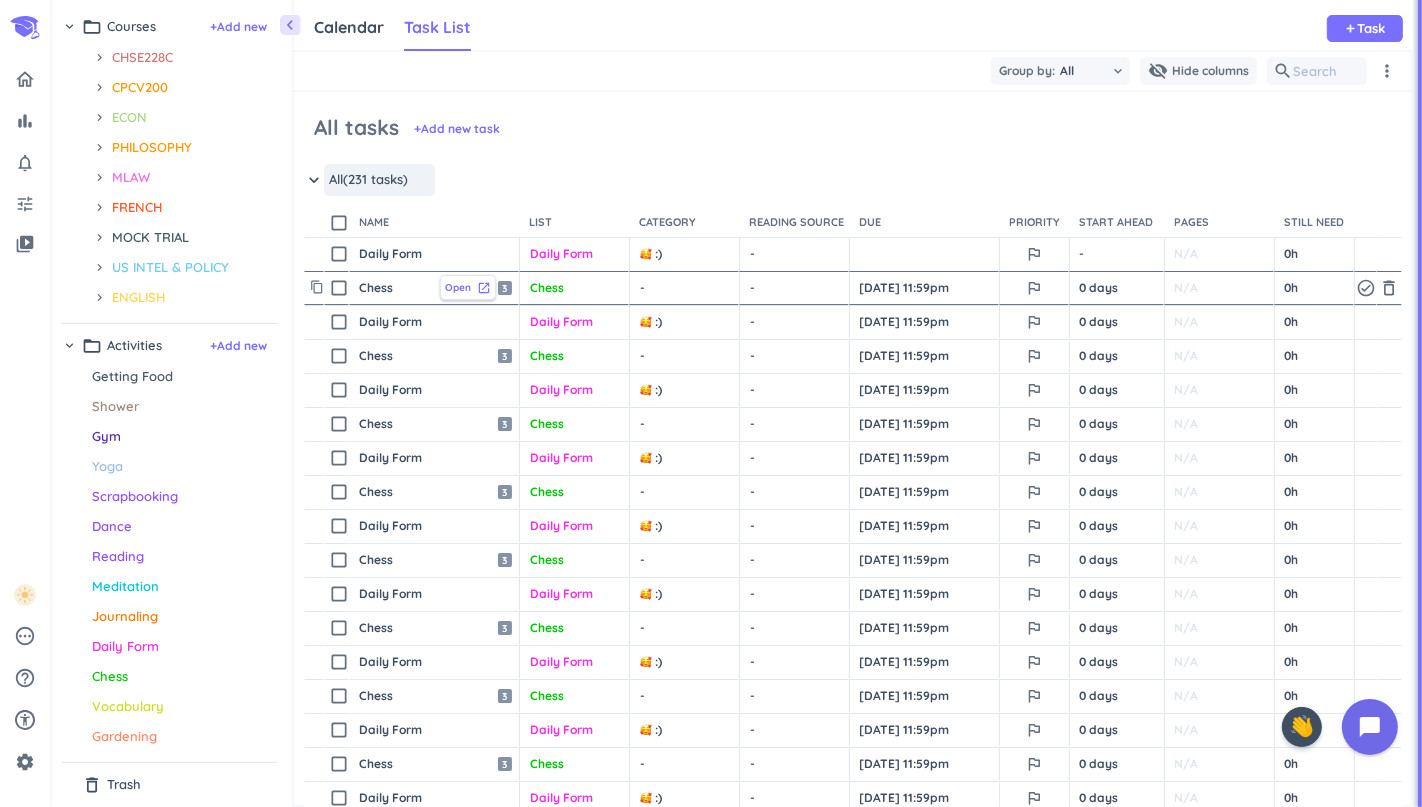 click on "Open" at bounding box center (458, 287) 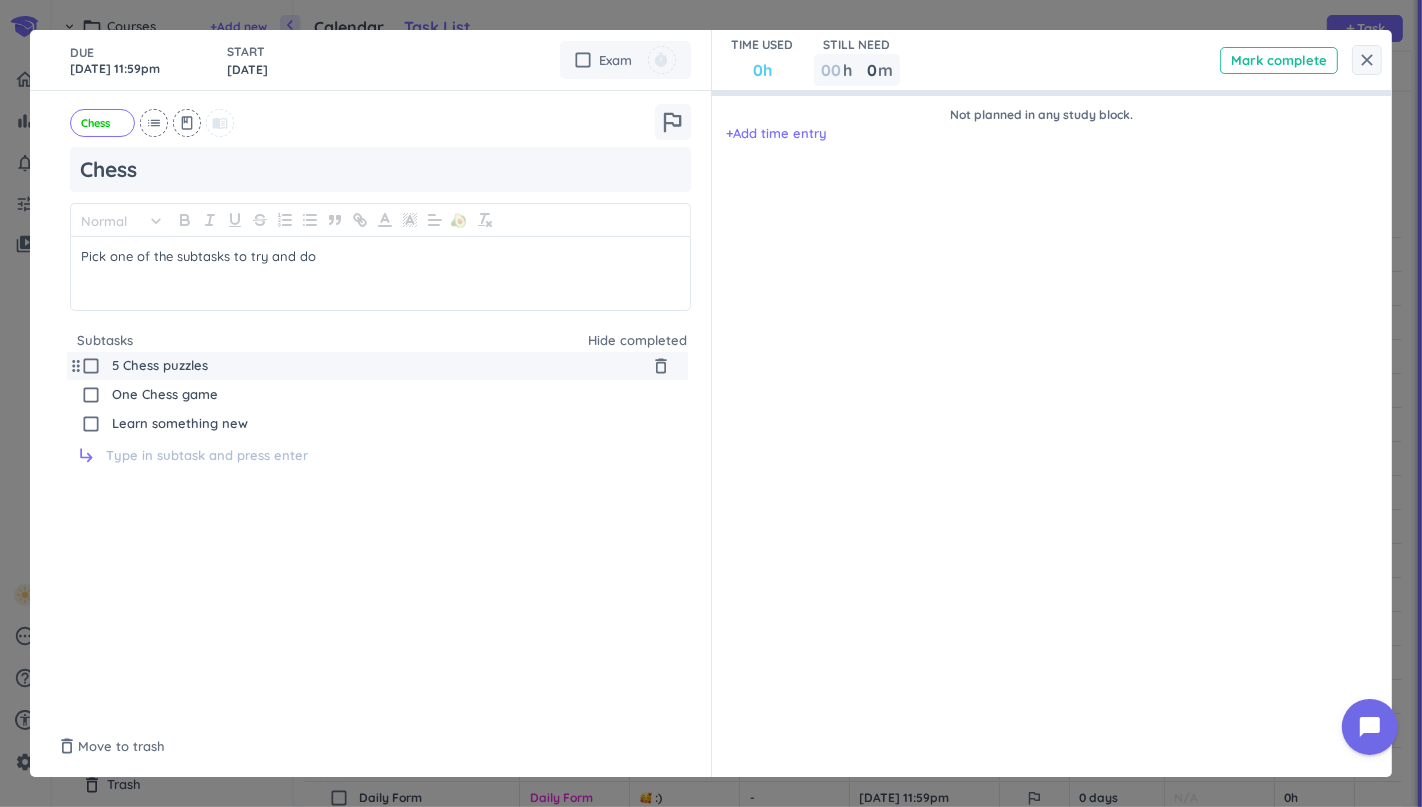 click on "check_box_outline_blank" at bounding box center (91, 366) 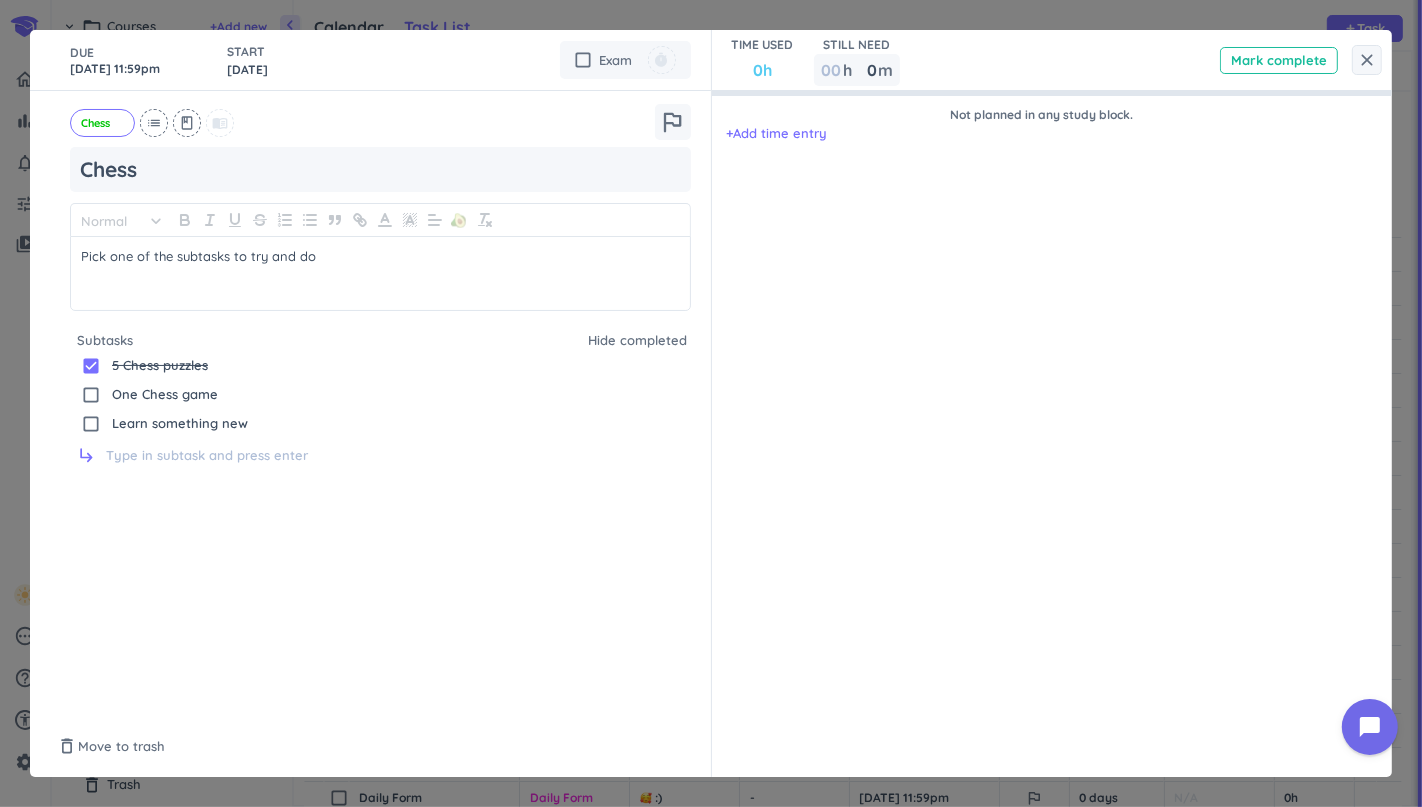 click on "DUE [DATE] 11:59pm START [DATE] cancel check_box_outline_blank Exam timer Chess cancel list class menu_book outlined_flag Chess  Normal keyboard_arrow_down                                                                             🥑             Pick one of the subtasks to try and do Subtasks Hide completed drag_indicator check_box 5 Chess puzzles delete_outline drag_indicator check_box_outline_blank One Chess game delete_outline drag_indicator check_box_outline_blank Learn something new delete_outline subdirectory_arrow_right" at bounding box center (371, 403) 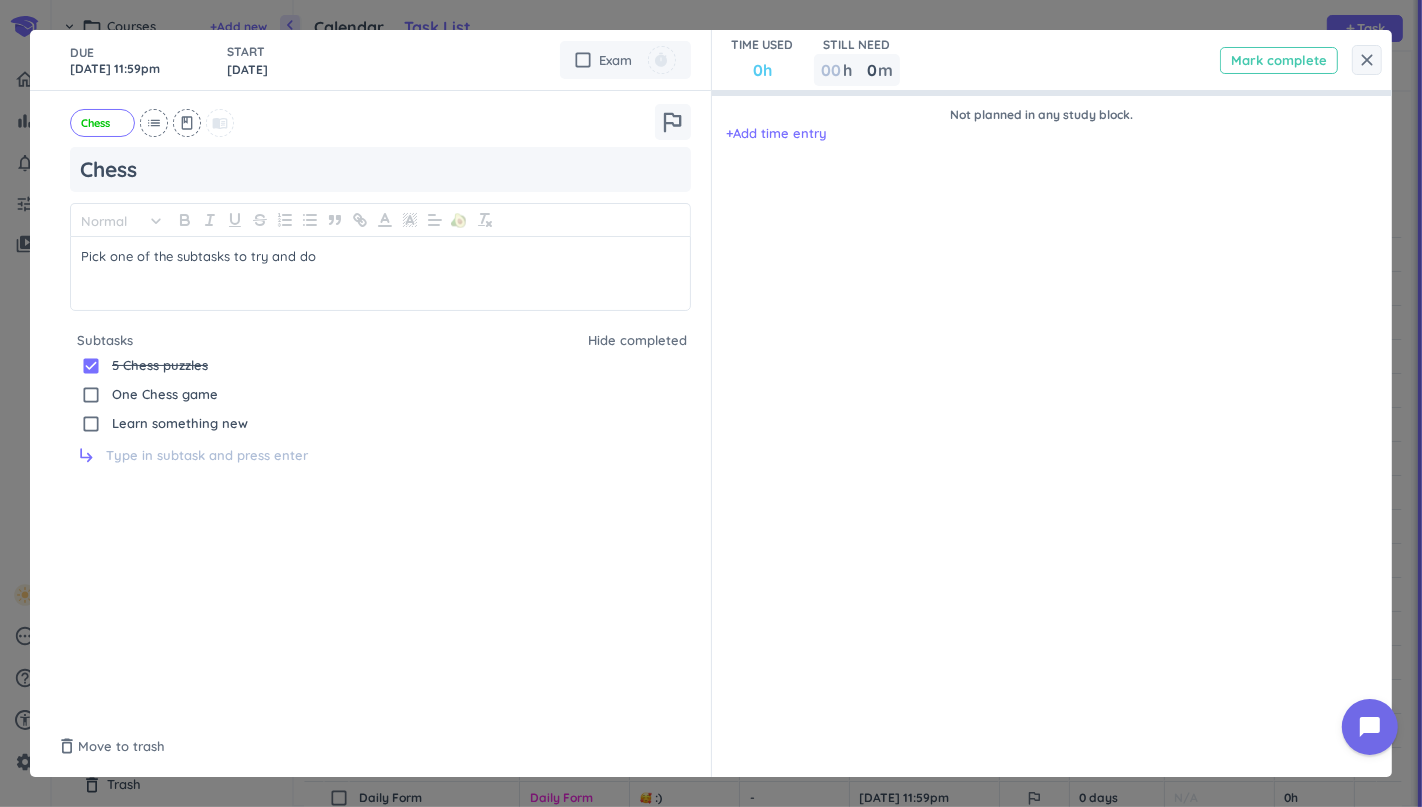 click on "Mark complete" at bounding box center [1279, 60] 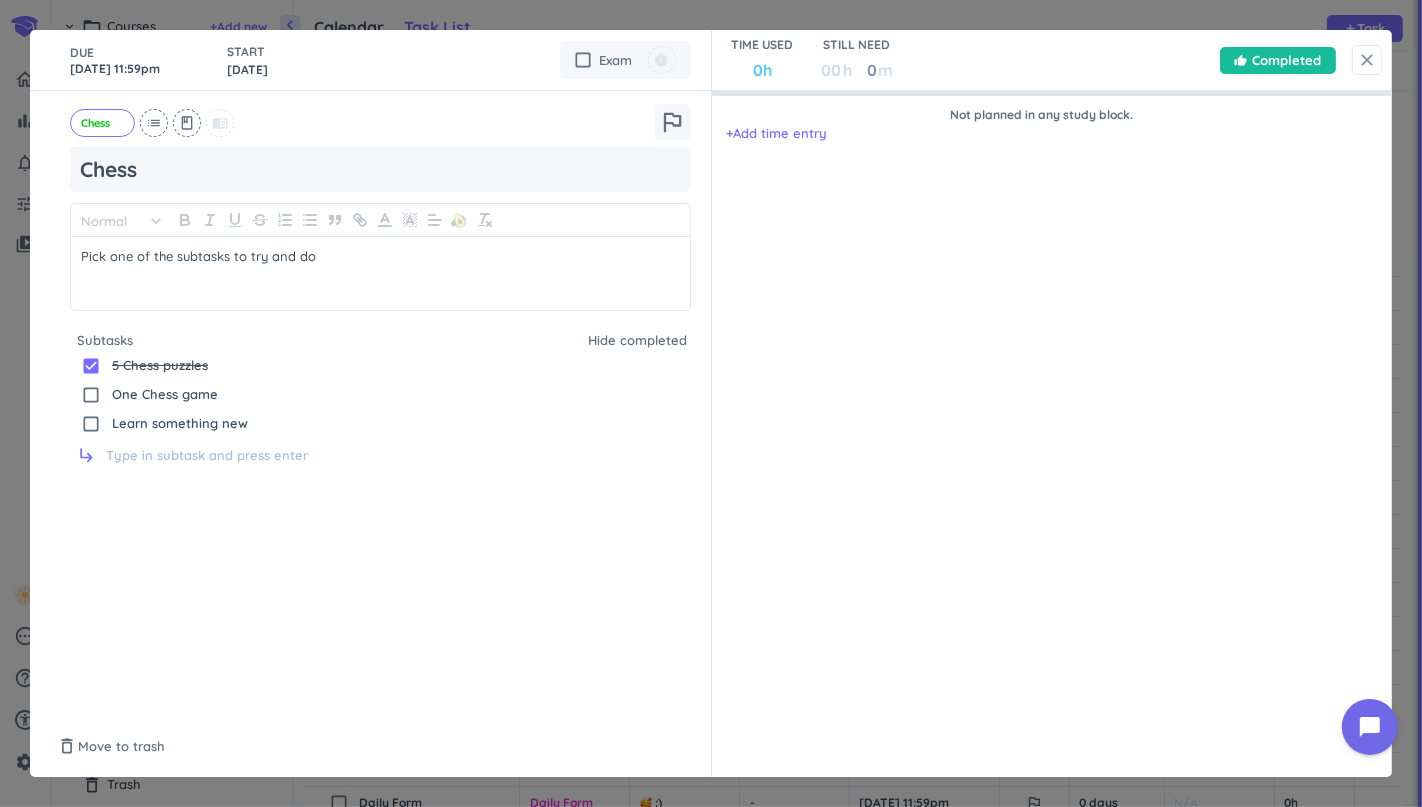 click on "close" at bounding box center (1367, 60) 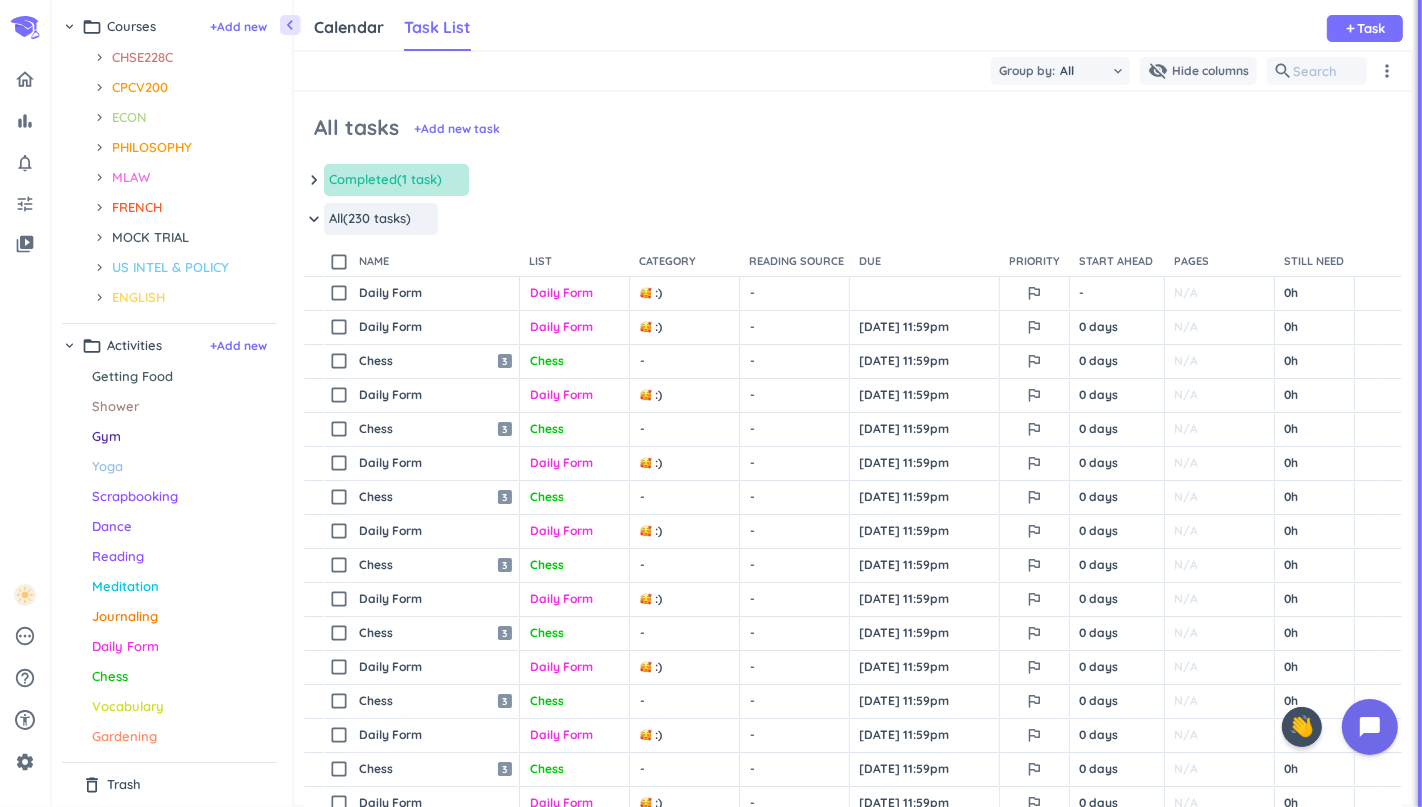 click on "keyboard_arrow_down" at bounding box center (314, 180) 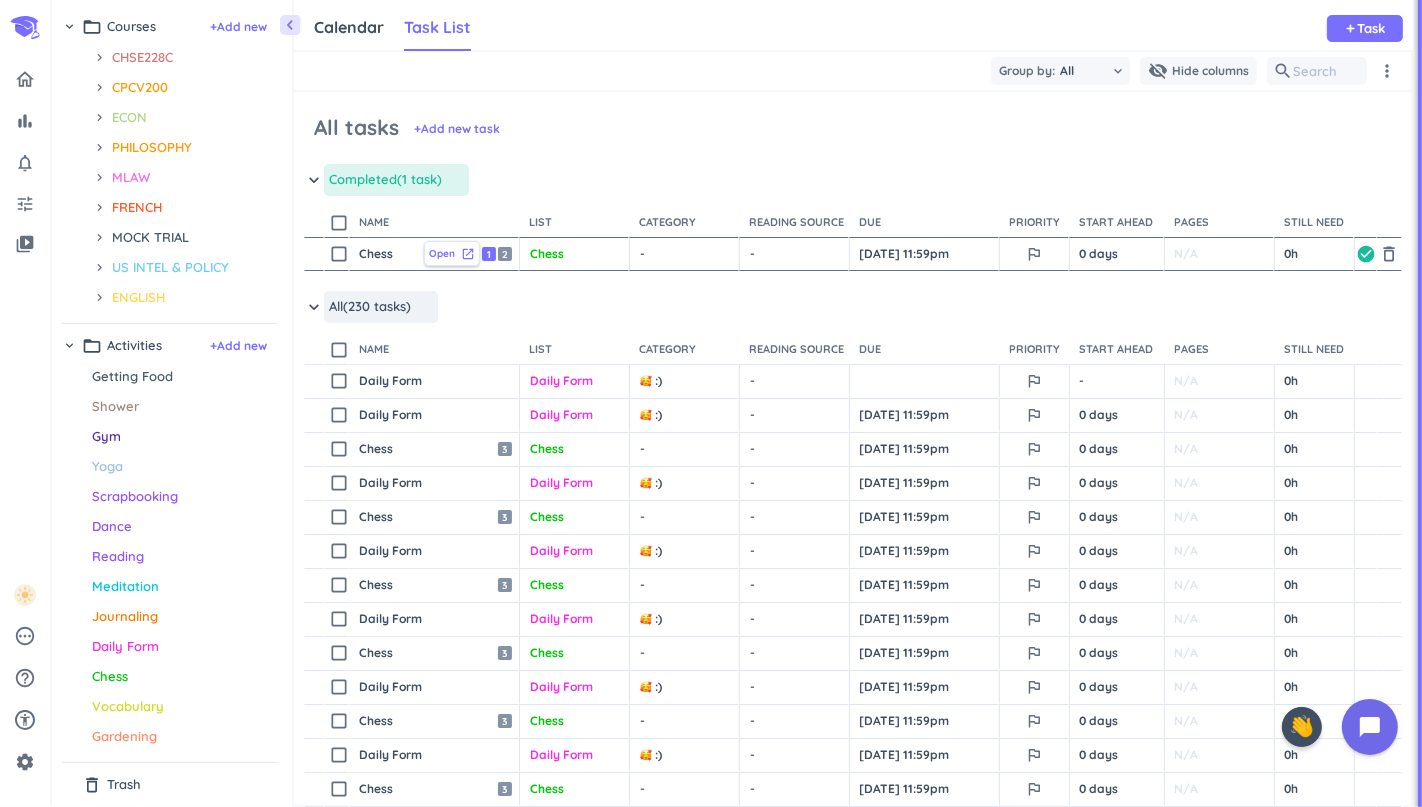 click on "launch" at bounding box center (468, 254) 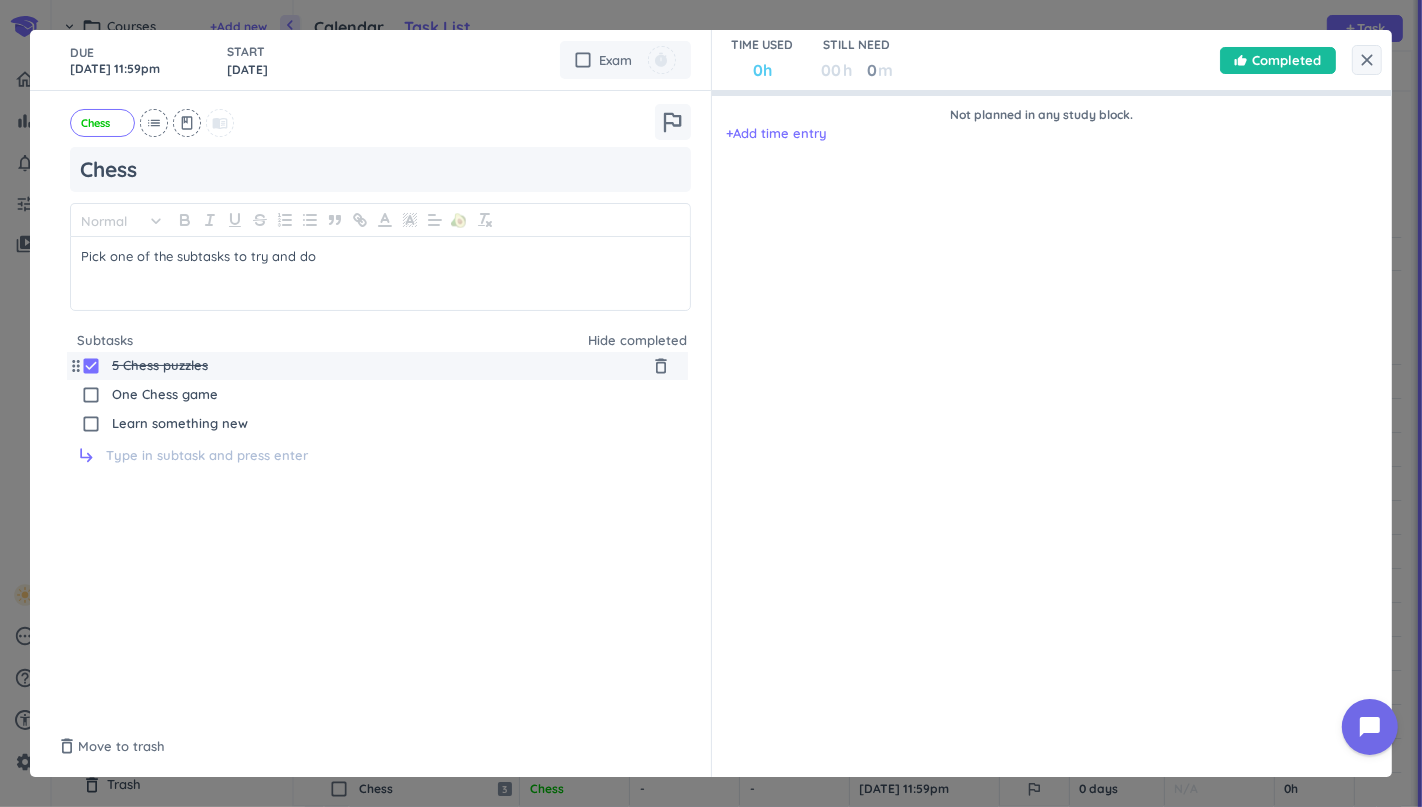 click on "check_box" at bounding box center (91, 366) 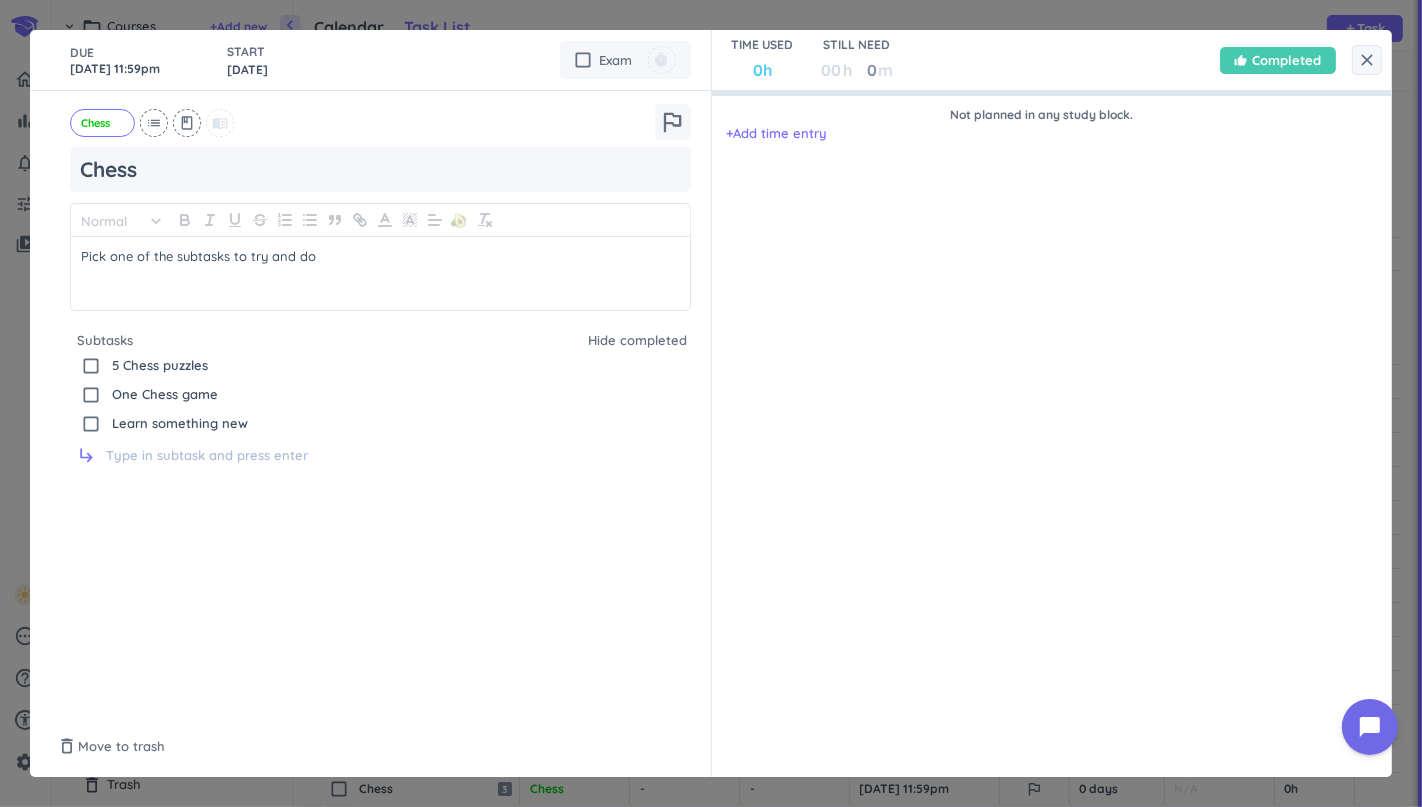 click on "Completed" at bounding box center [1287, 60] 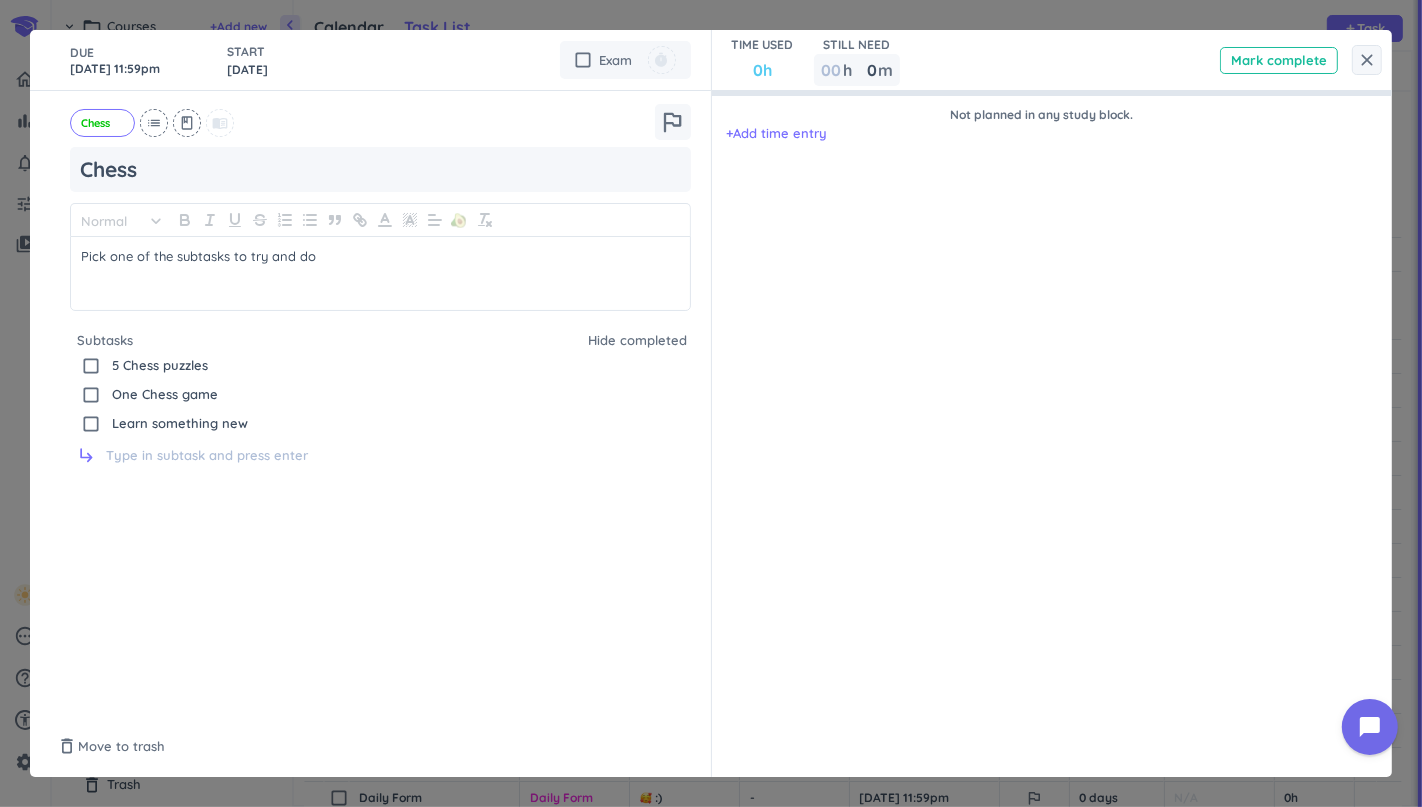 click on "Mark complete" at bounding box center [1279, 60] 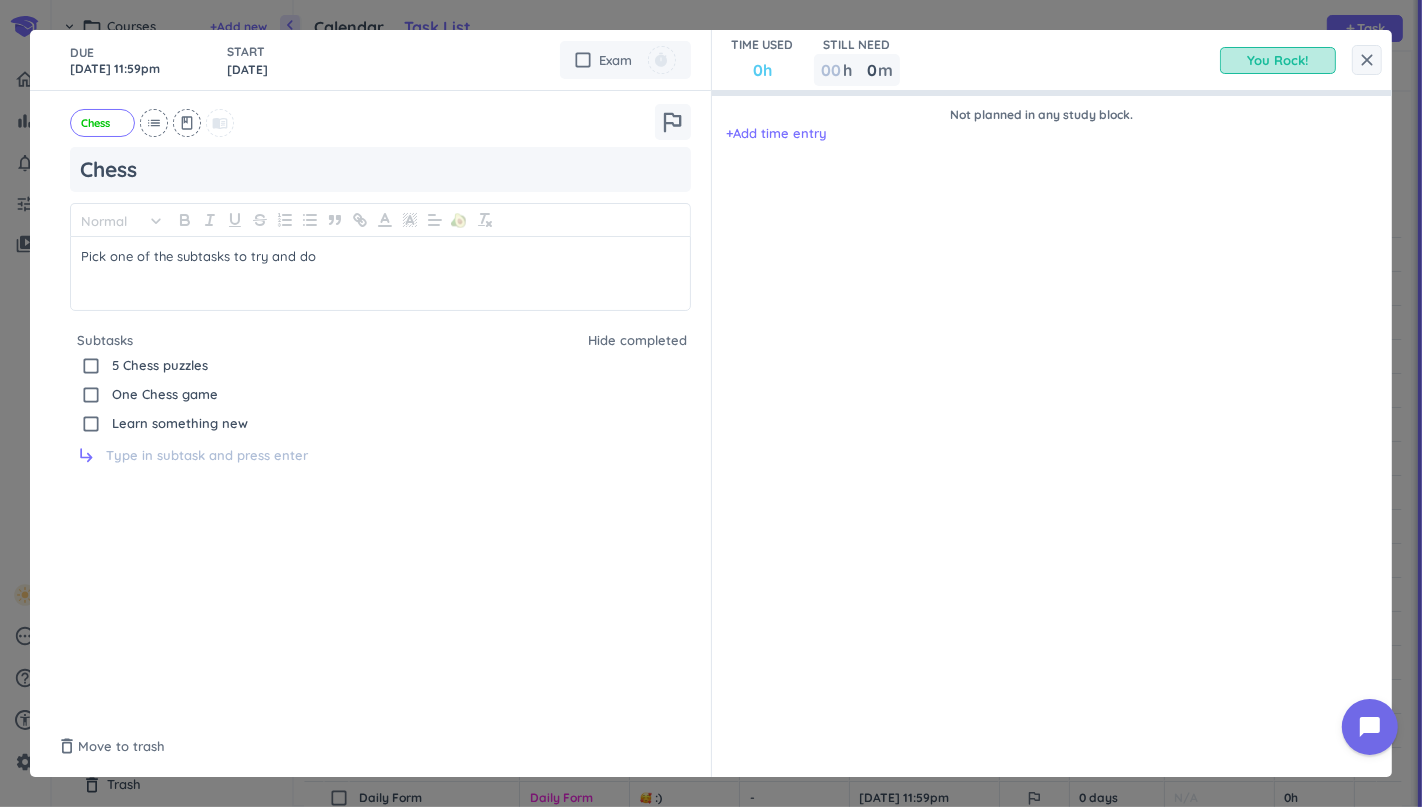 click on "TIME USED 0h STILL NEED 00 h 0 0 00 m You Rock!" at bounding box center [1052, 60] 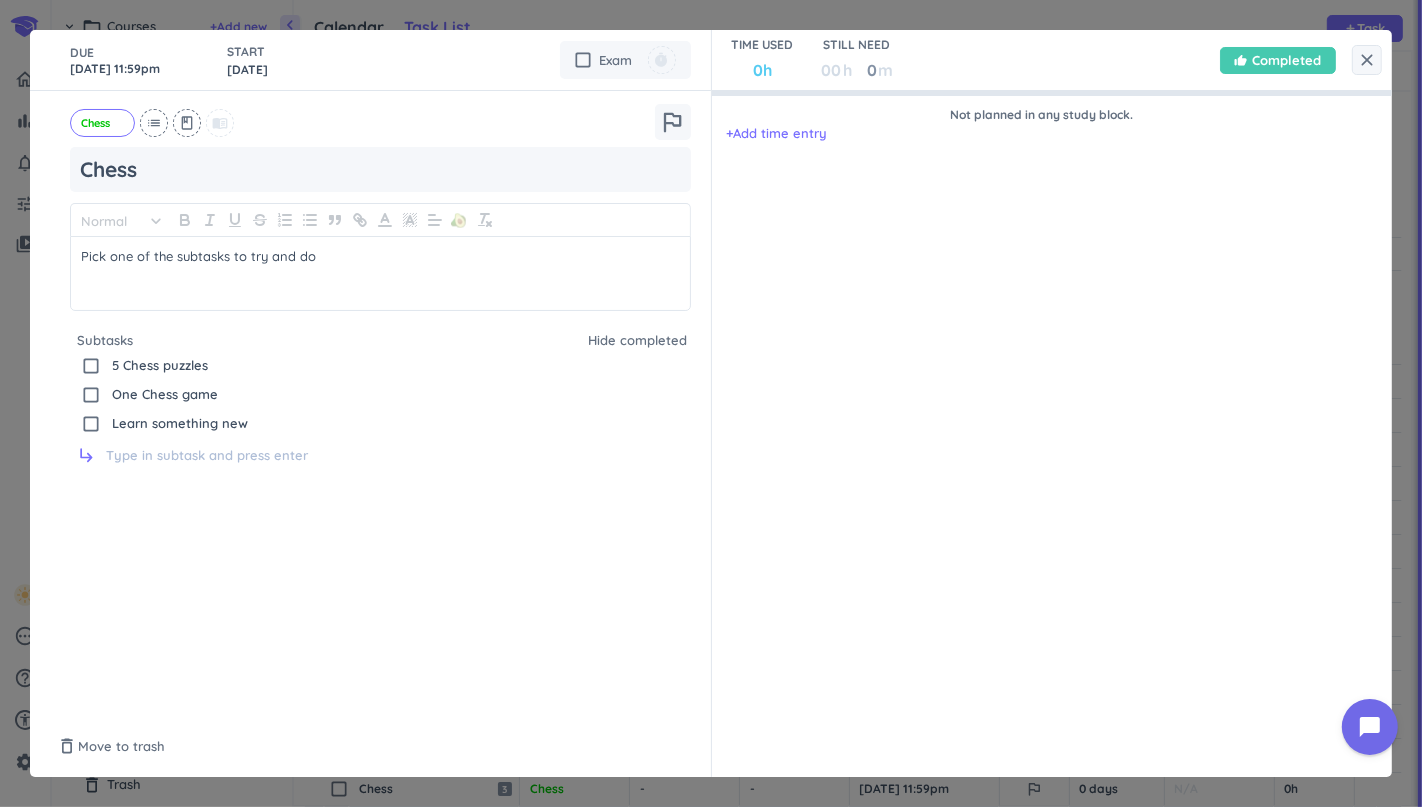 click on "thumb_up Completed" at bounding box center (1278, 60) 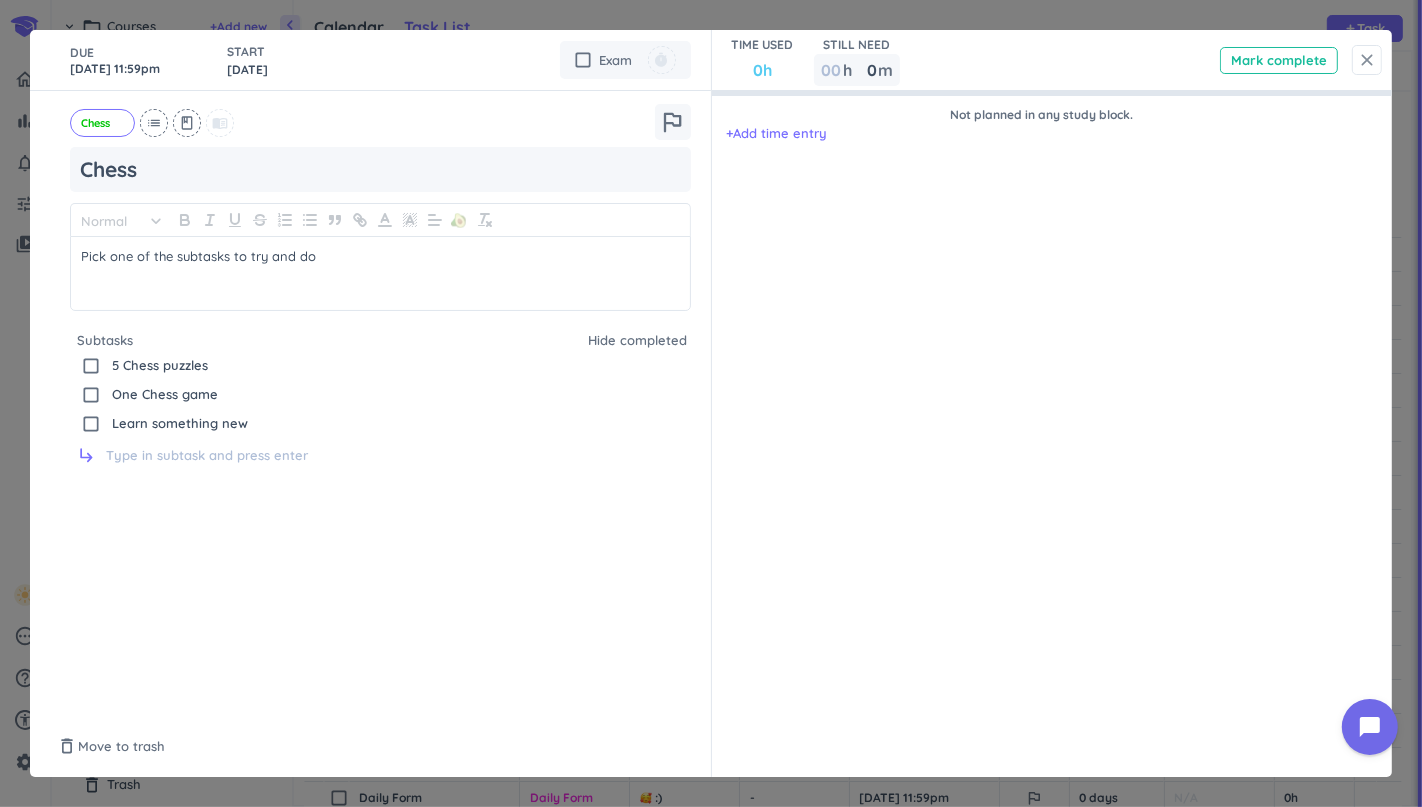 click on "close" at bounding box center (1367, 60) 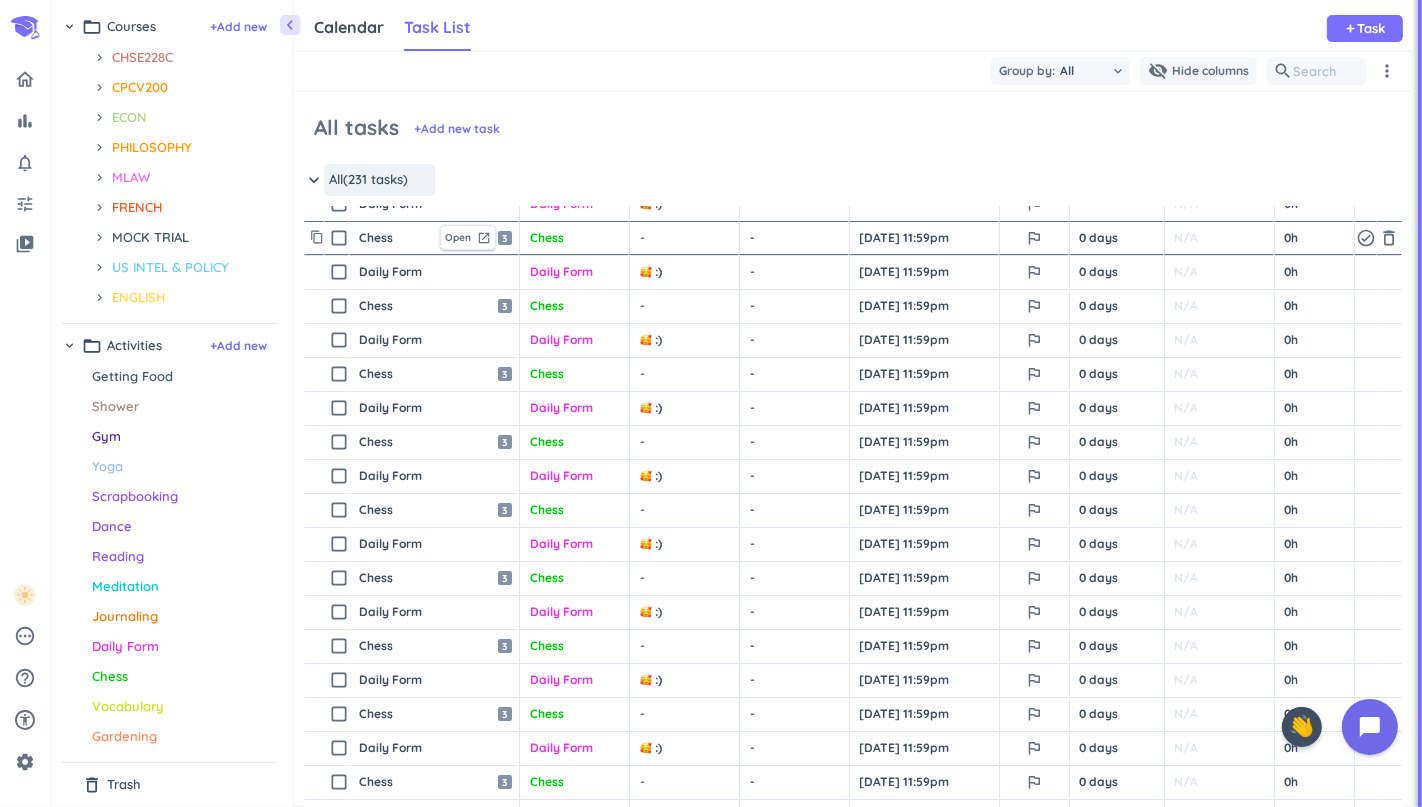 scroll, scrollTop: 0, scrollLeft: 0, axis: both 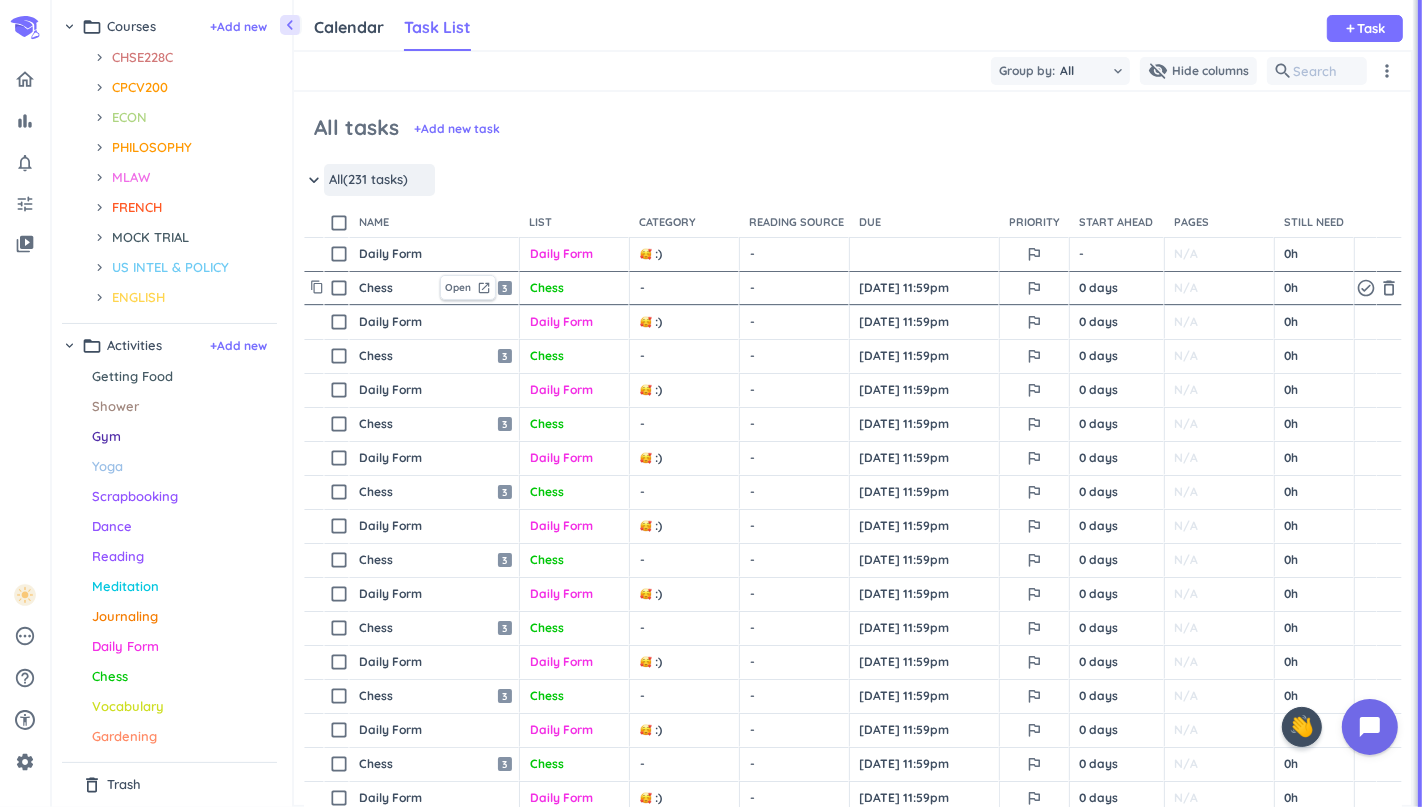 click on "- cancel" at bounding box center (686, 288) 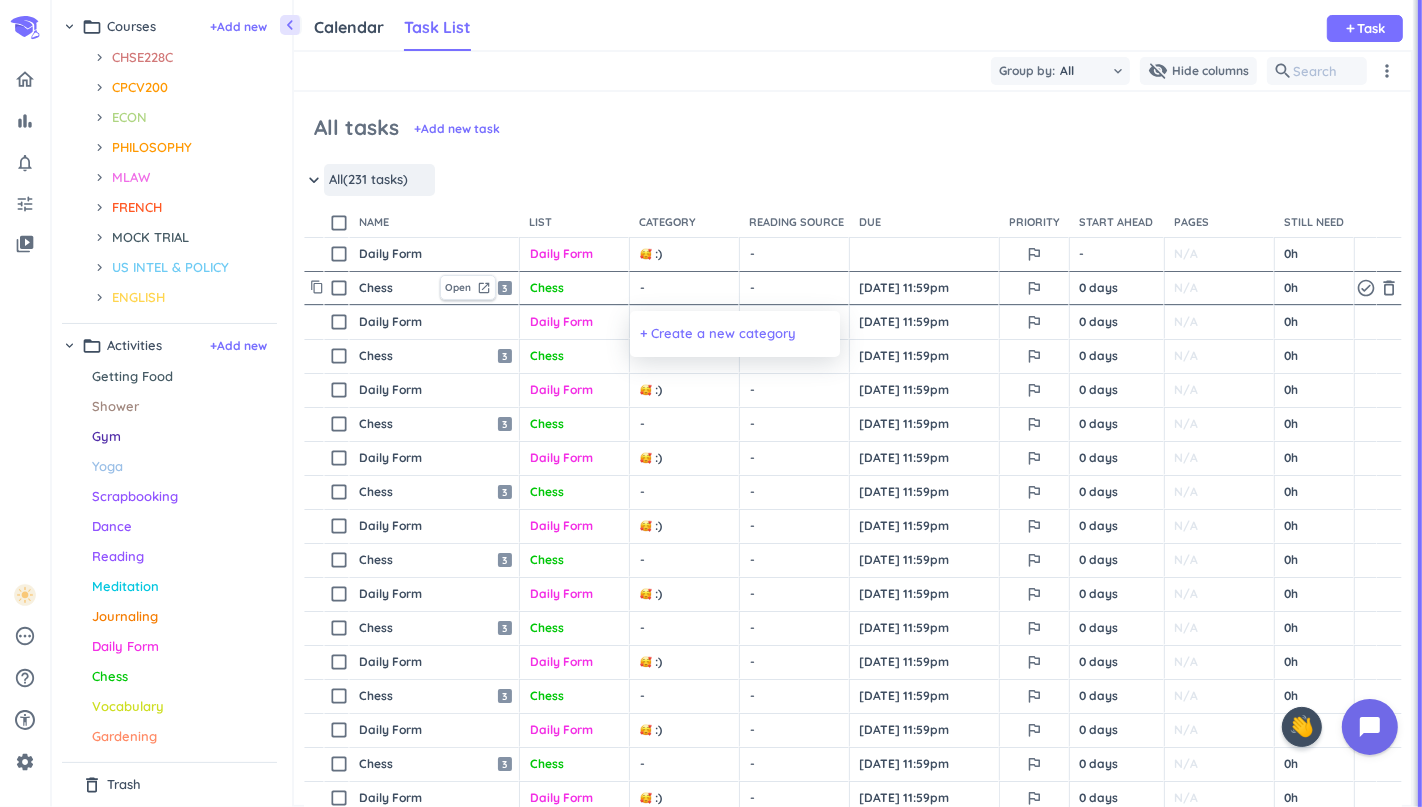 click on "+ Create a new category" at bounding box center (718, 334) 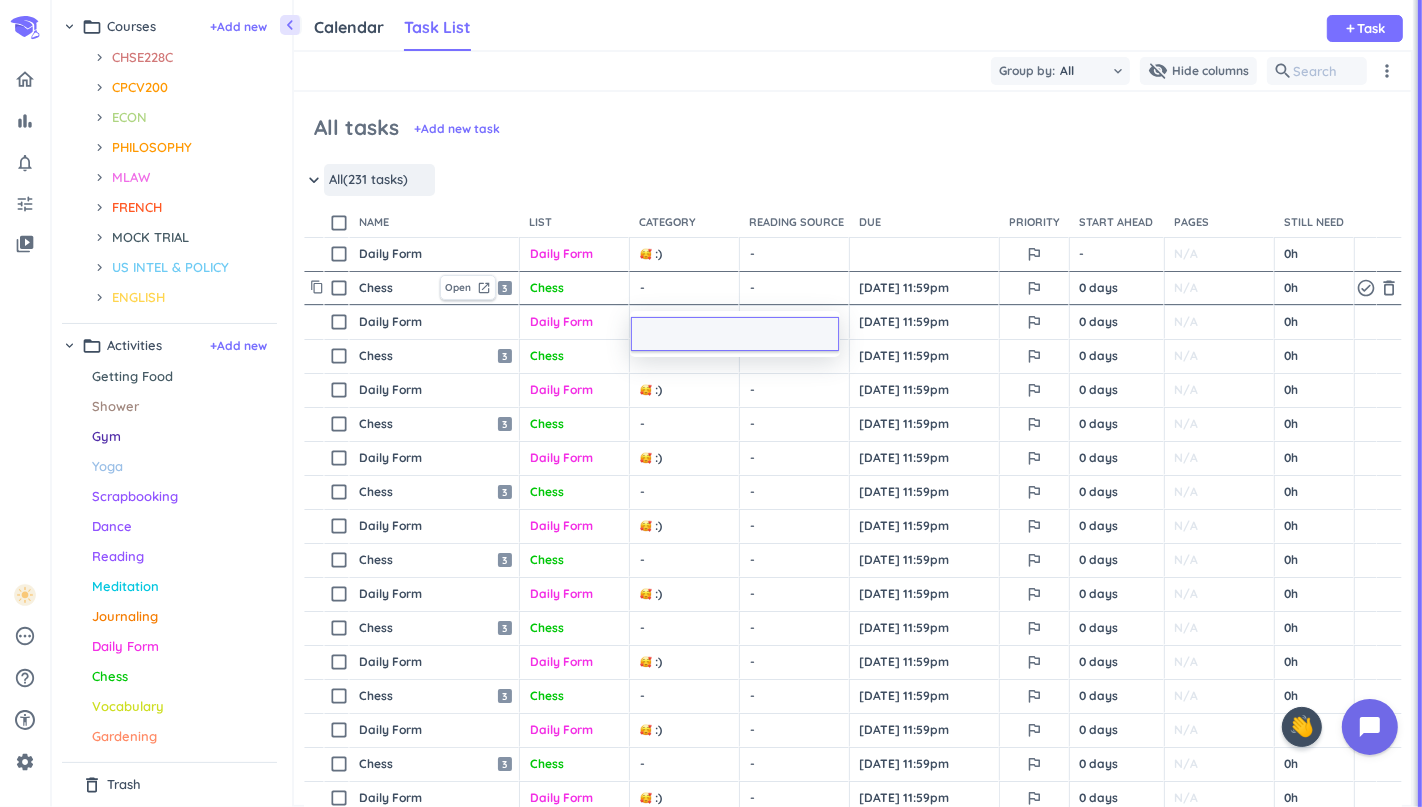 click at bounding box center [735, 334] 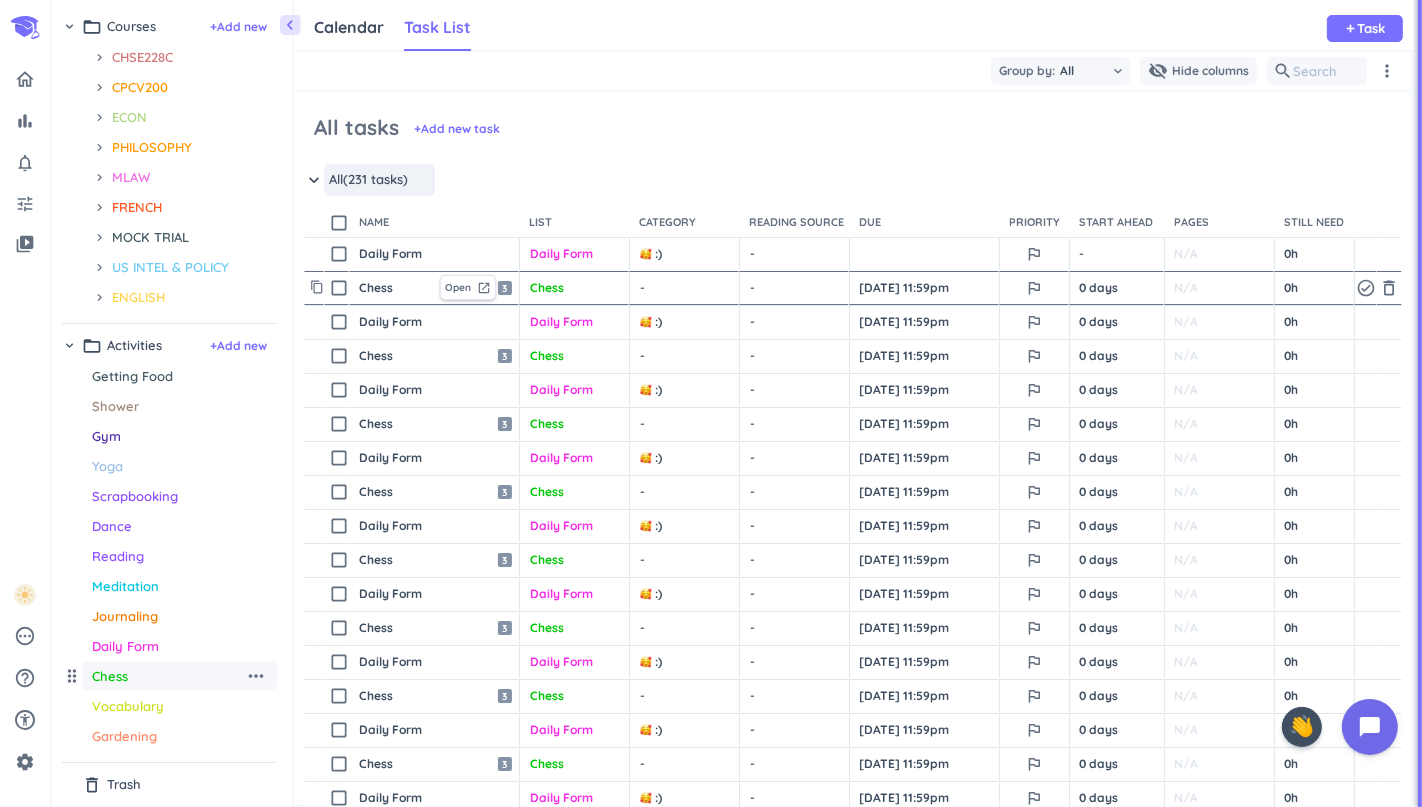 click on "more_horiz" at bounding box center (256, 676) 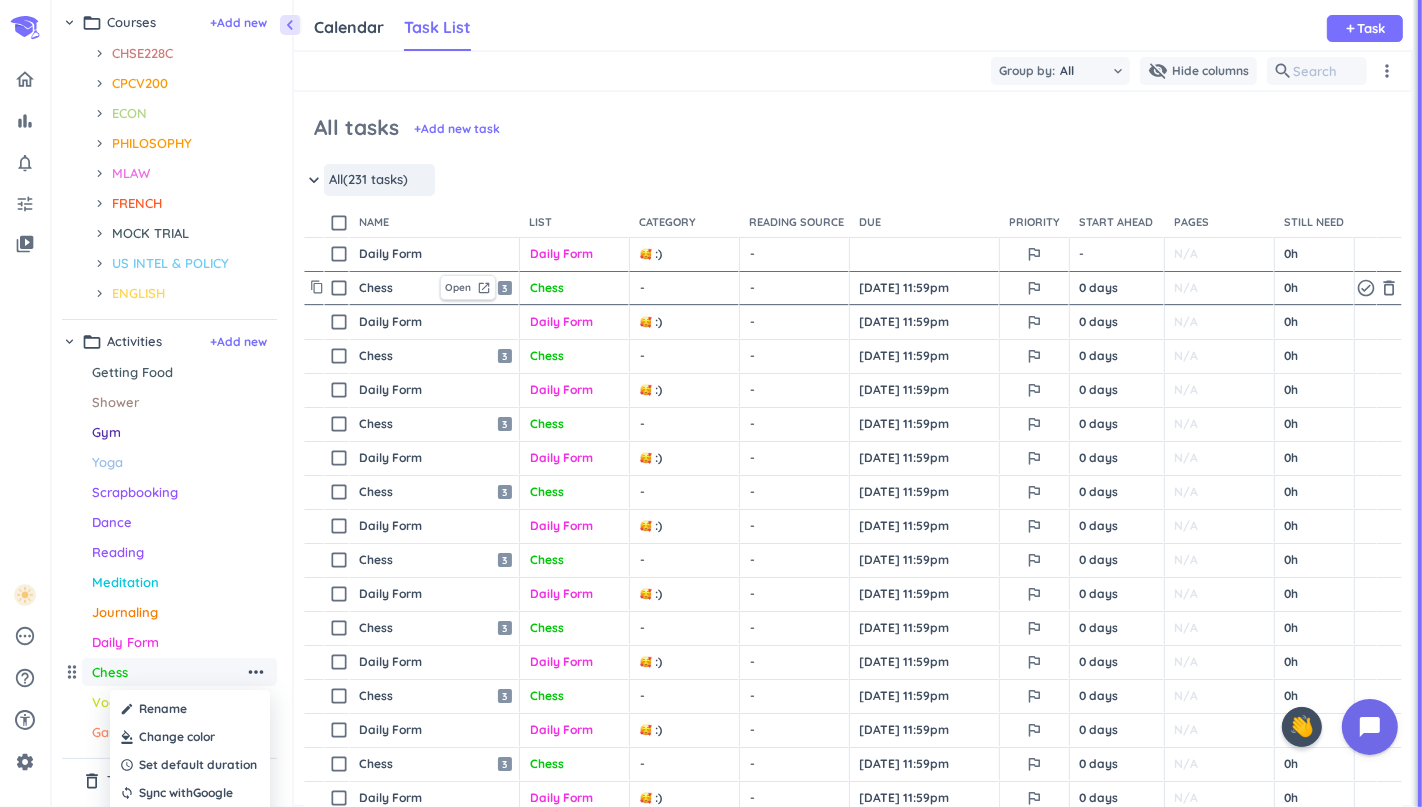 scroll, scrollTop: 160, scrollLeft: 0, axis: vertical 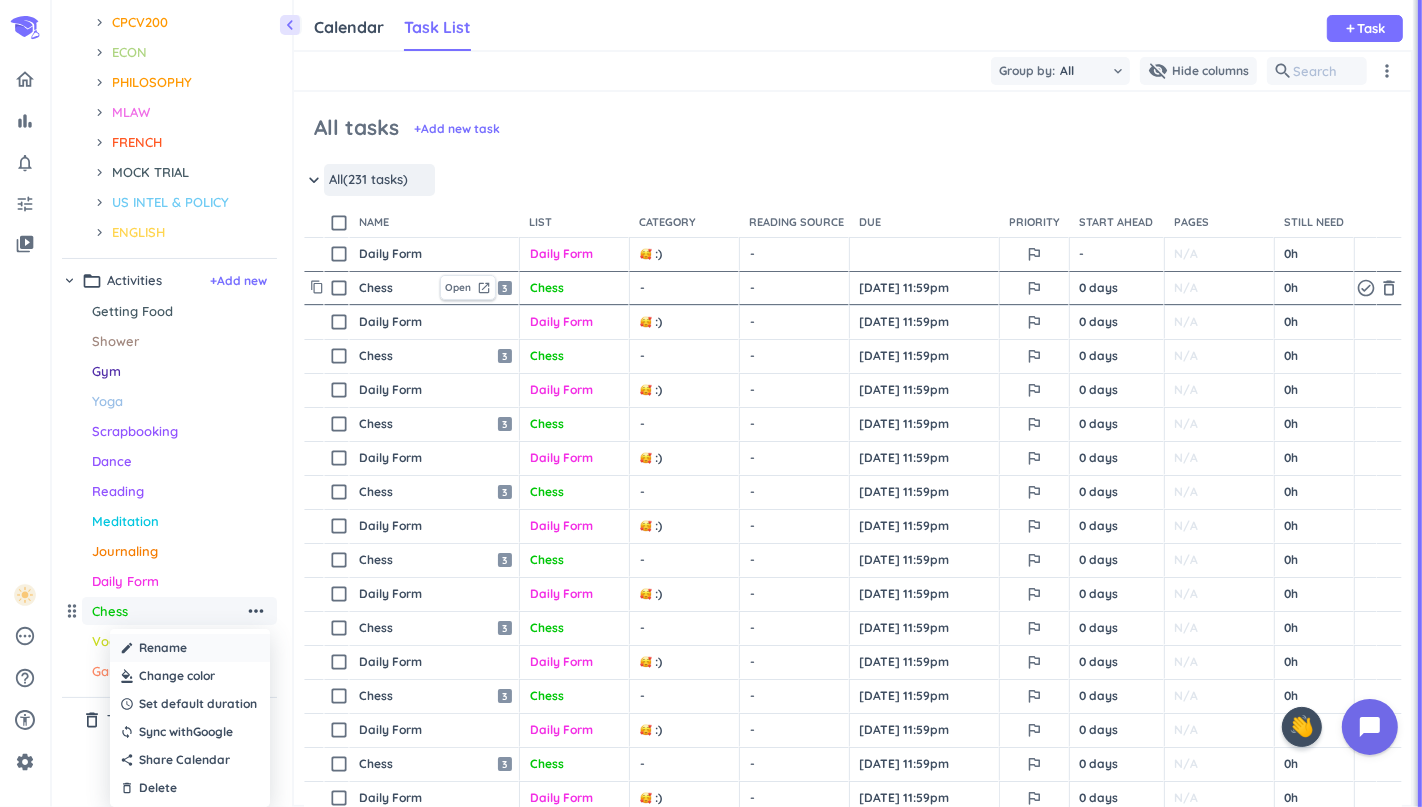 click on "Rename" at bounding box center [163, 648] 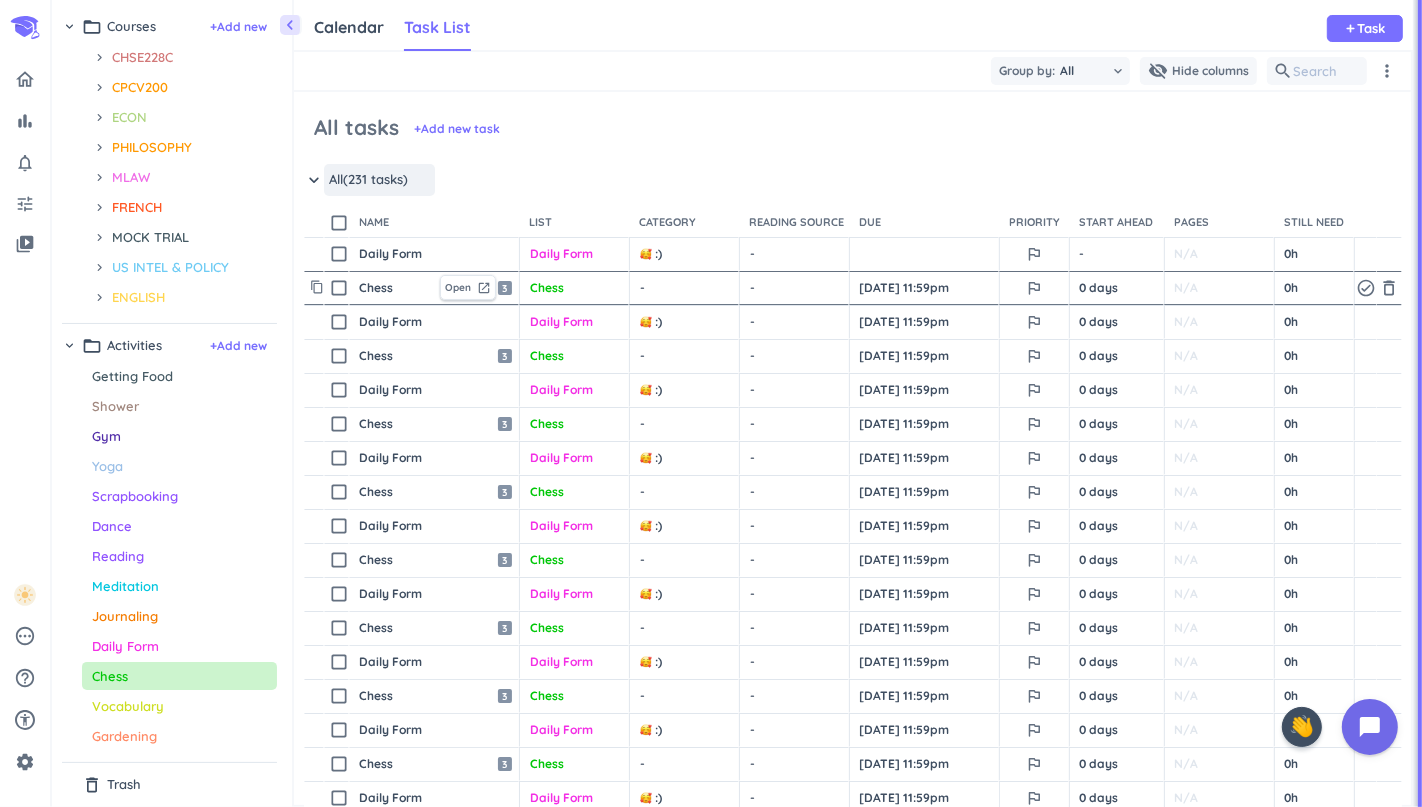 click on "Chess" at bounding box center (184, 676) 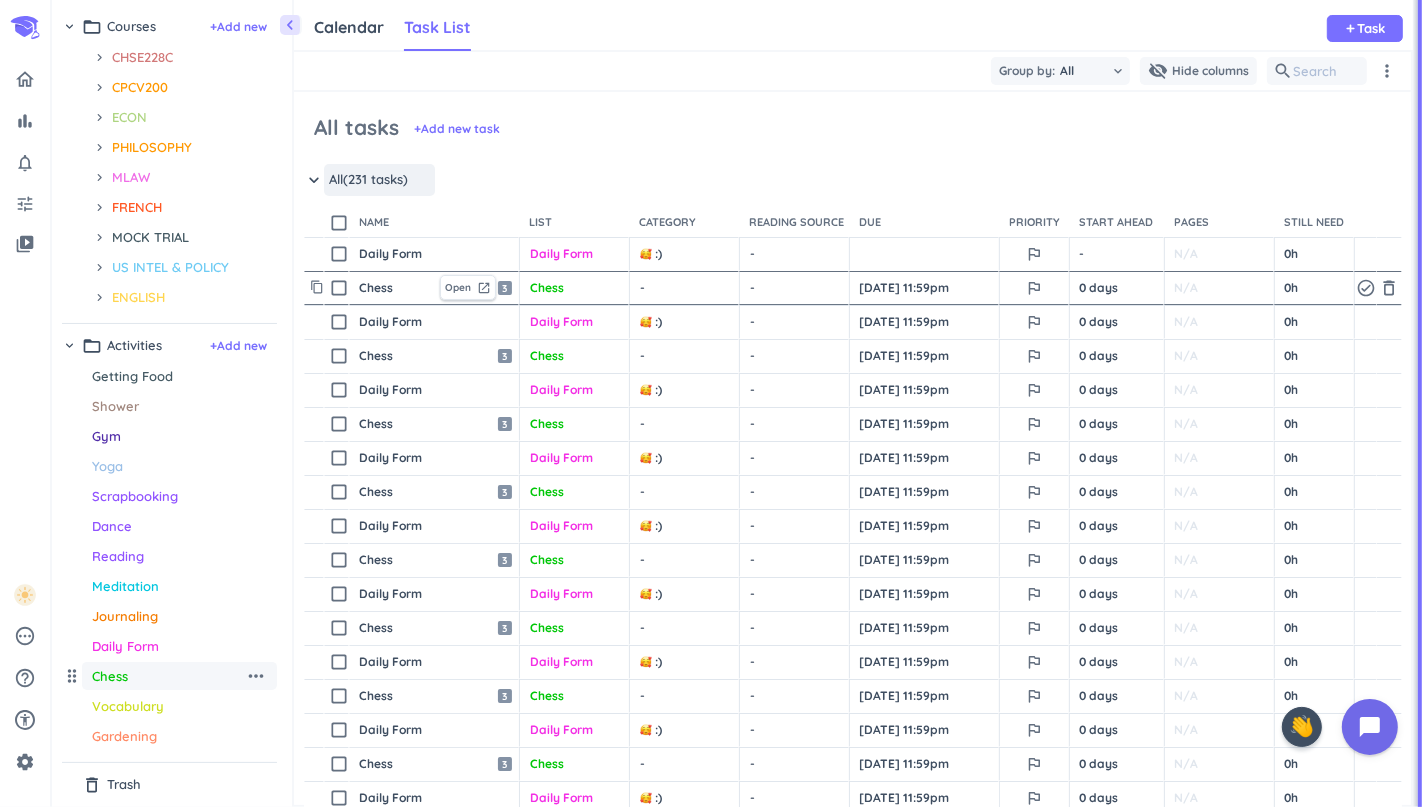 click on "more_horiz" at bounding box center [256, 676] 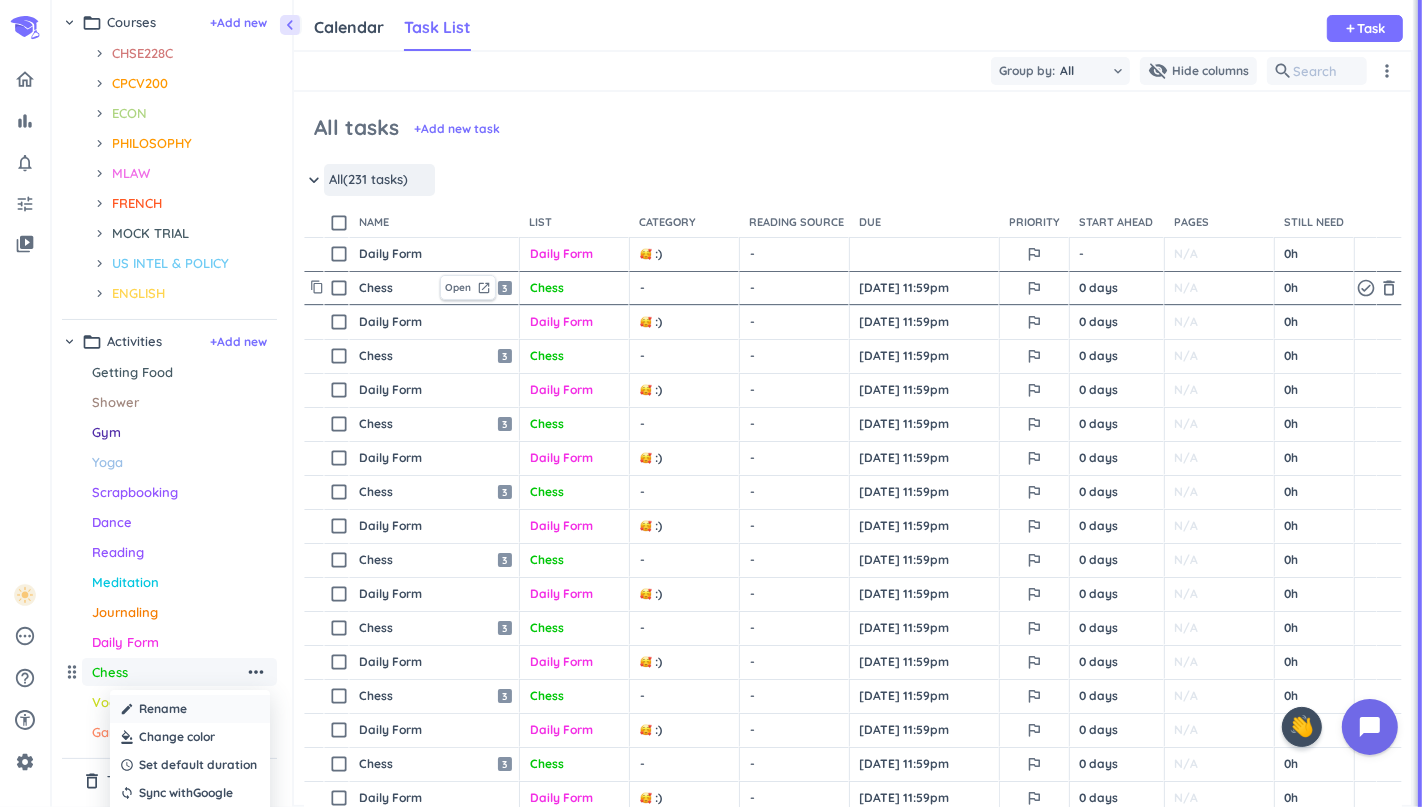 click on "create Rename" at bounding box center (190, 709) 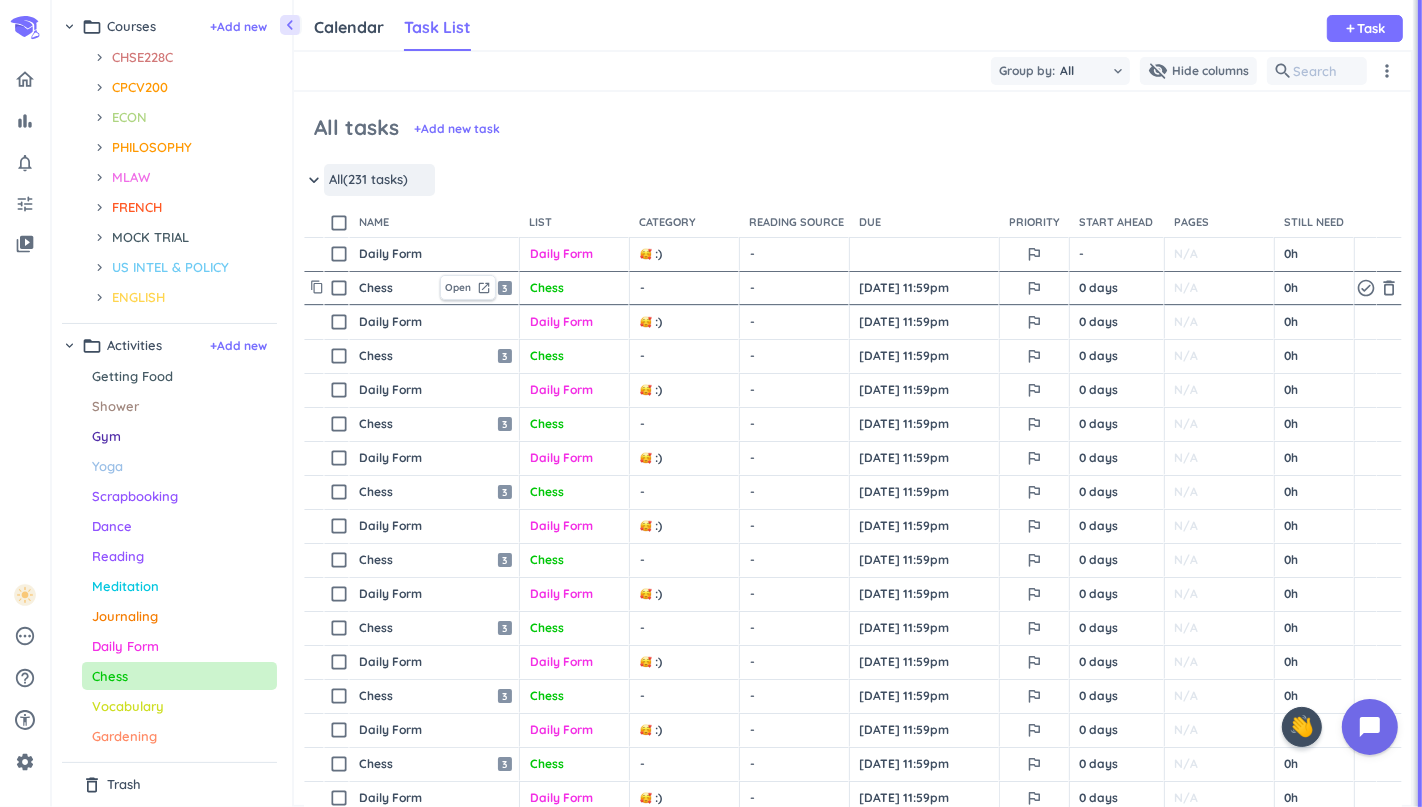 type on "Chess ♟️" 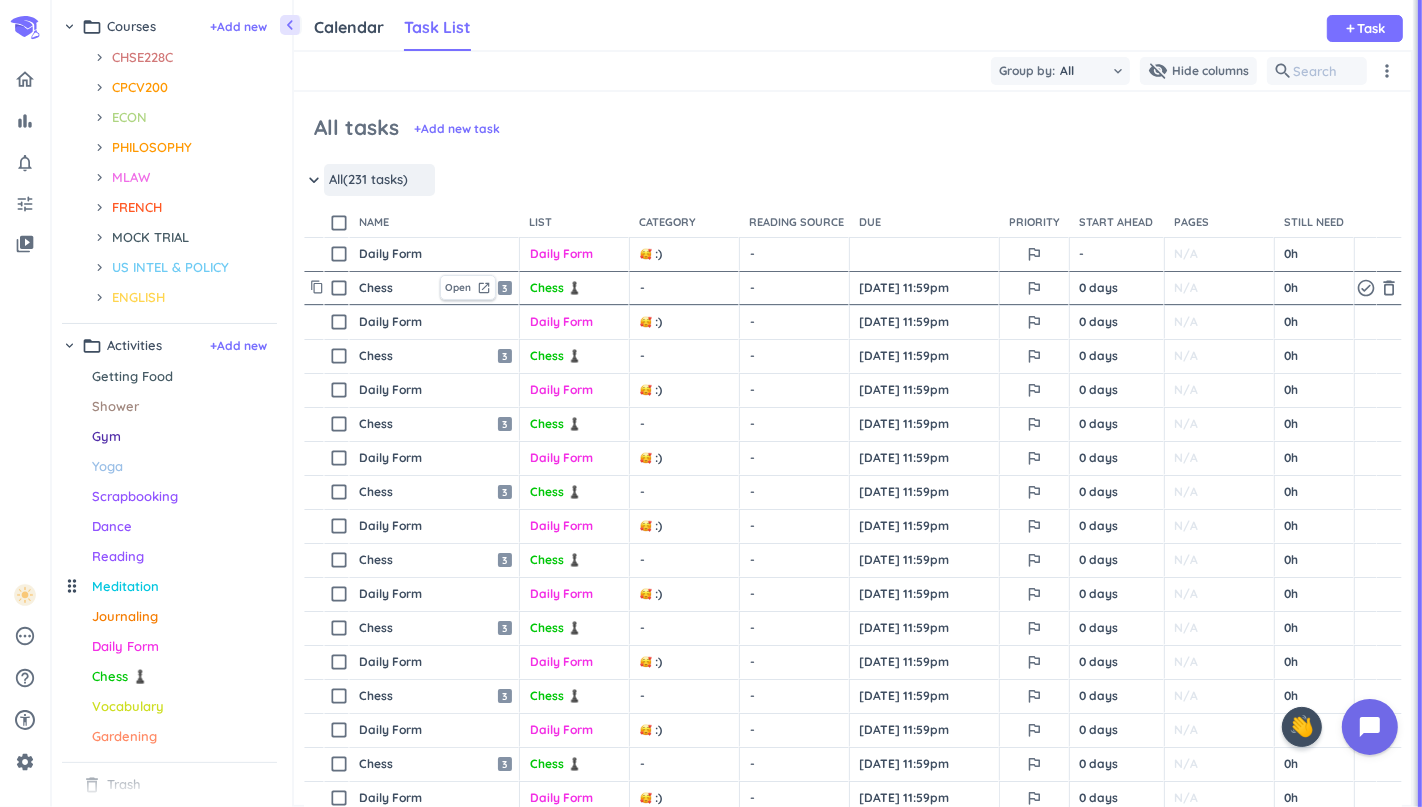 scroll, scrollTop: 96, scrollLeft: 0, axis: vertical 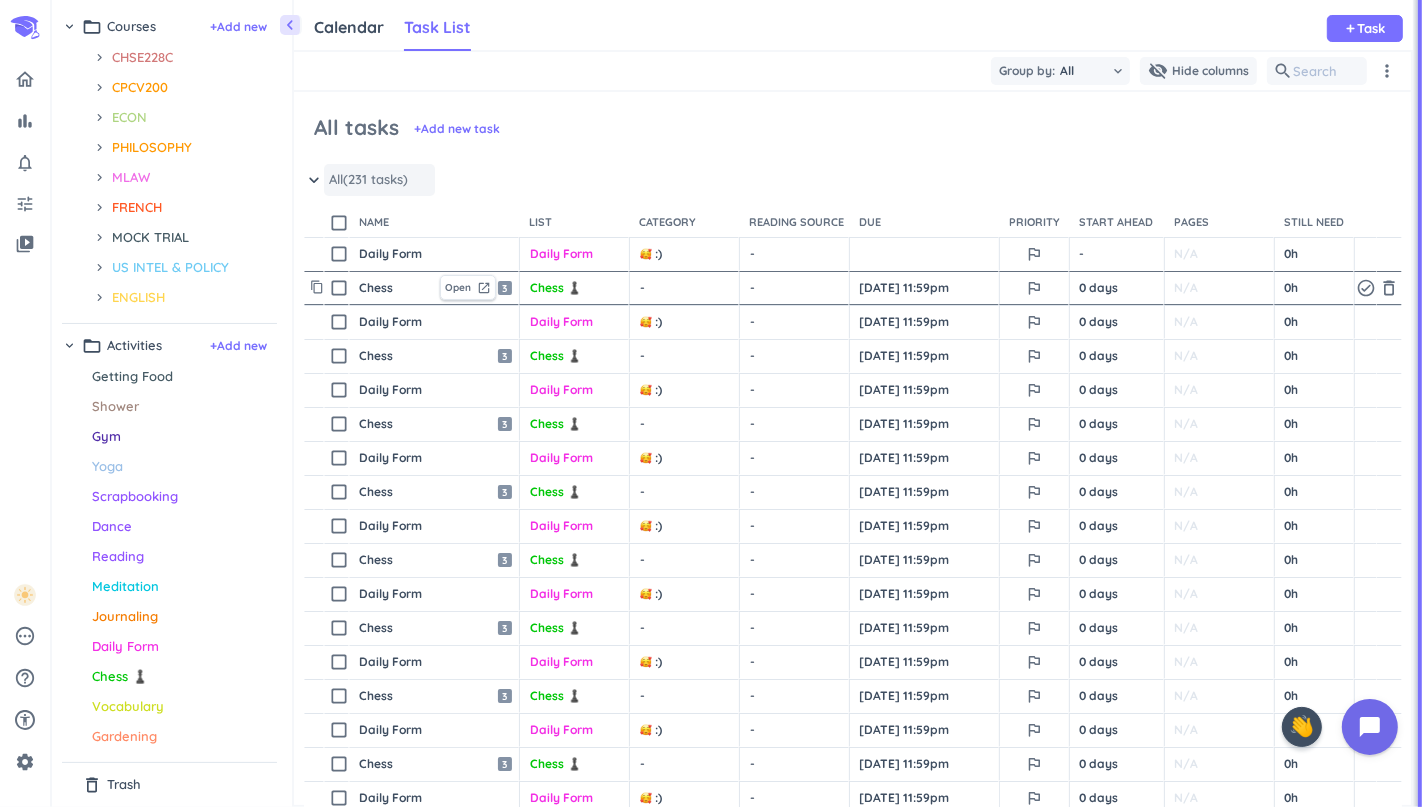 click on "All" at bounding box center [336, 180] 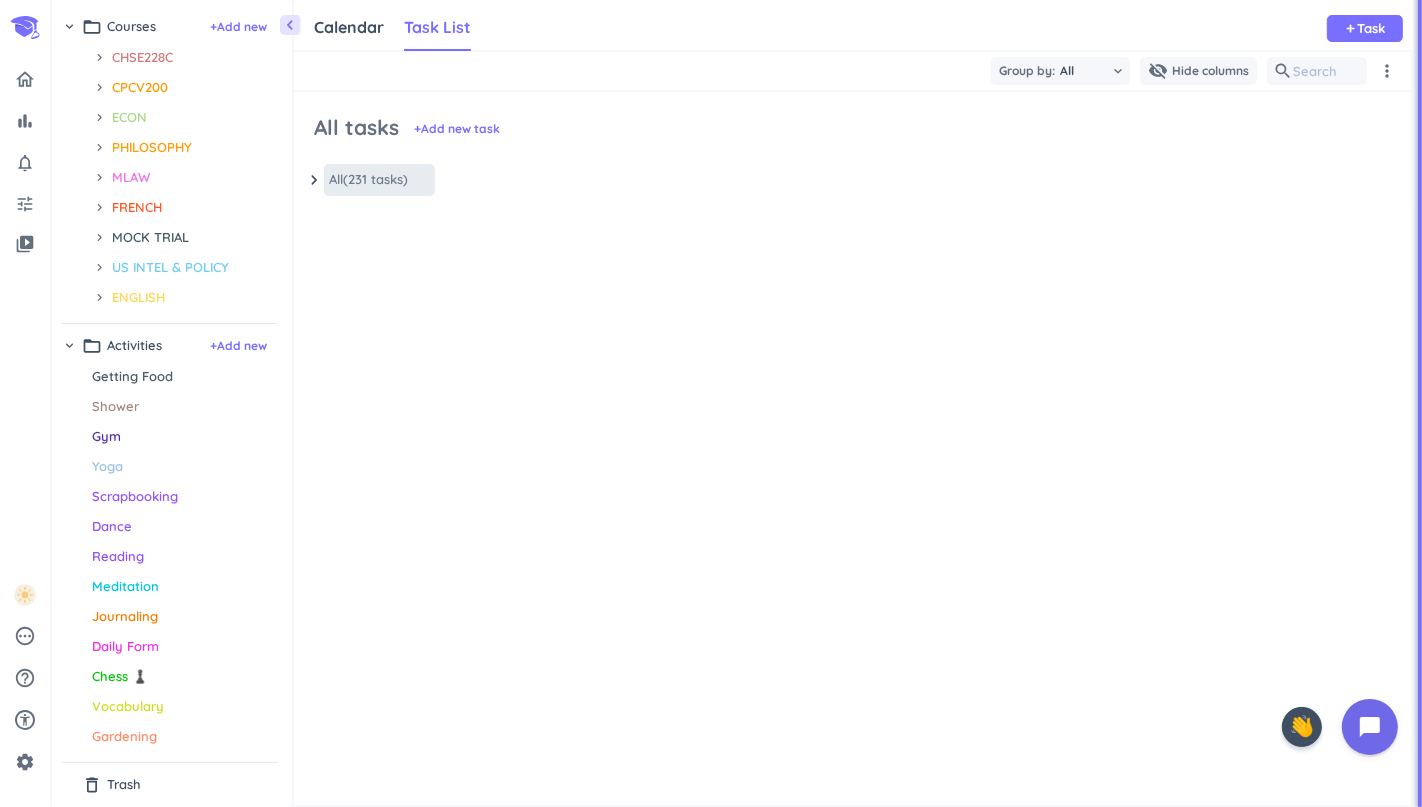 click on "(231 tasks)" at bounding box center [375, 180] 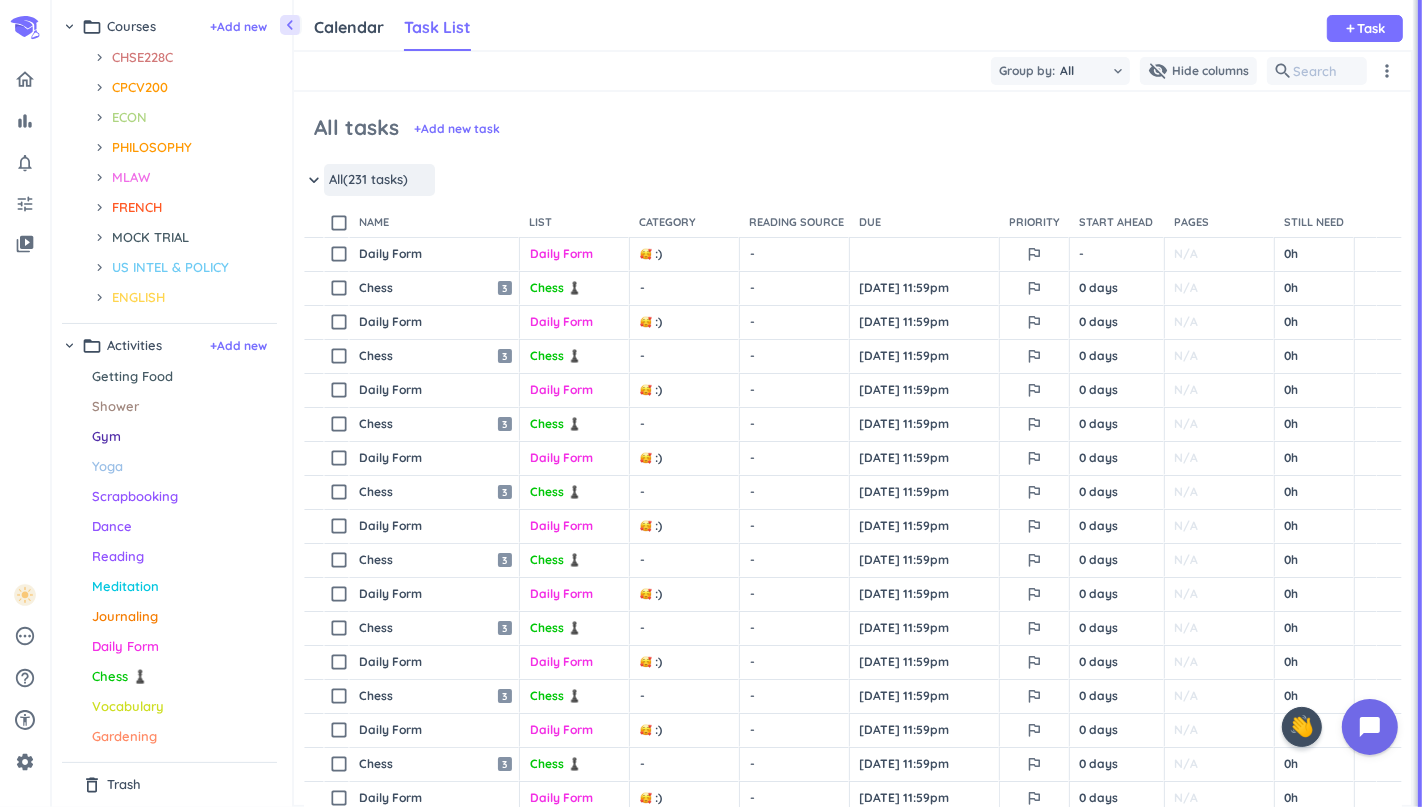click on "(231 tasks)" at bounding box center [375, 180] 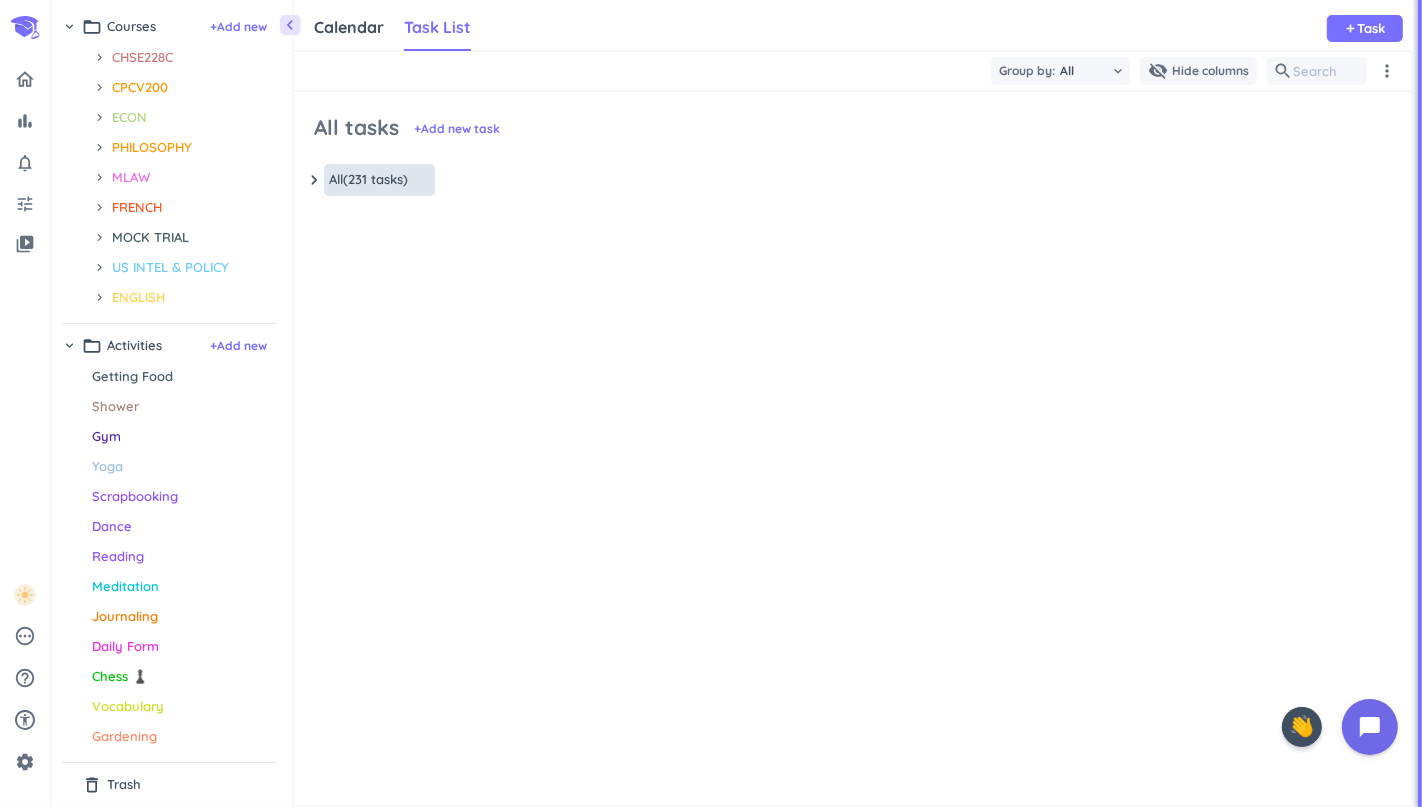 scroll, scrollTop: 0, scrollLeft: 0, axis: both 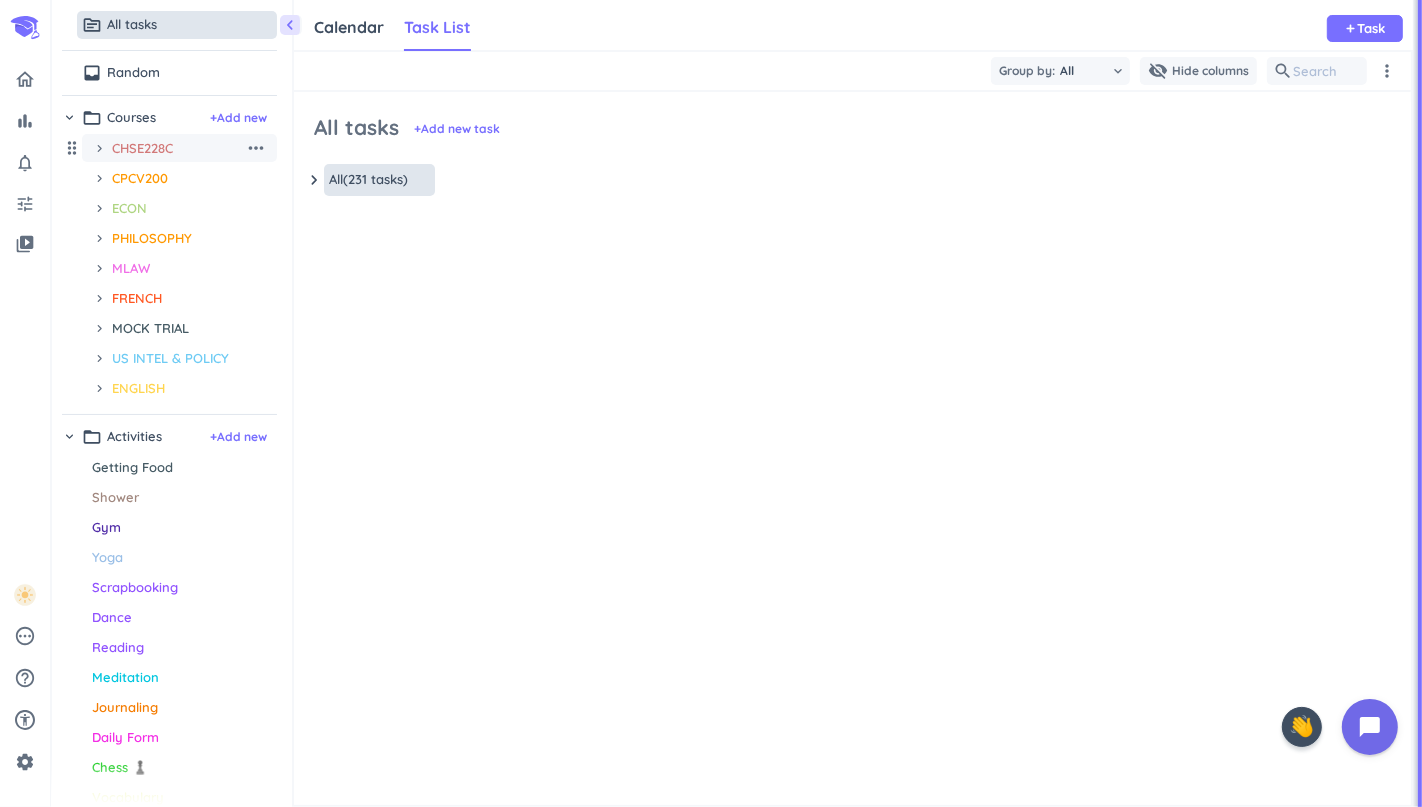 click on "chevron_right" at bounding box center [99, 148] 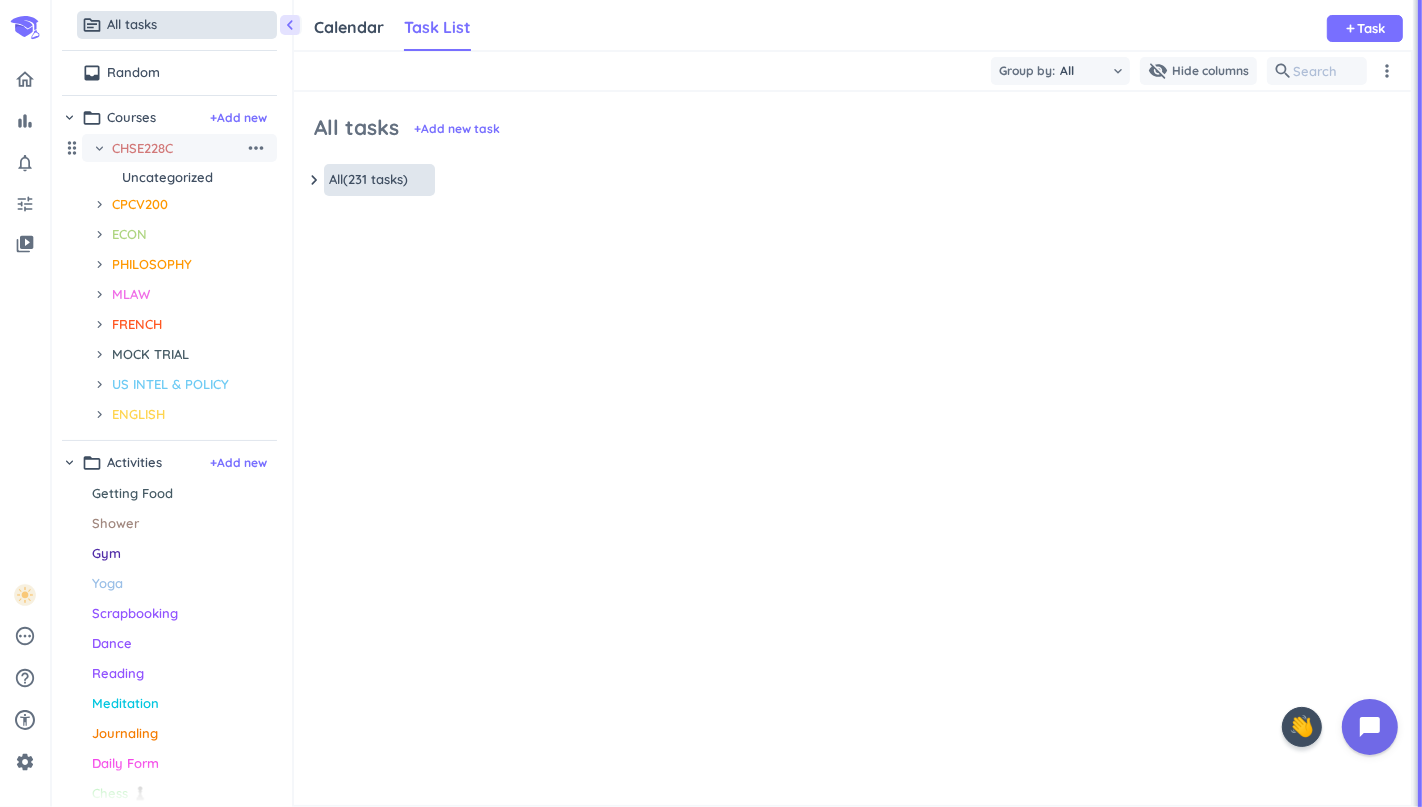 click on "chevron_right" at bounding box center (99, 148) 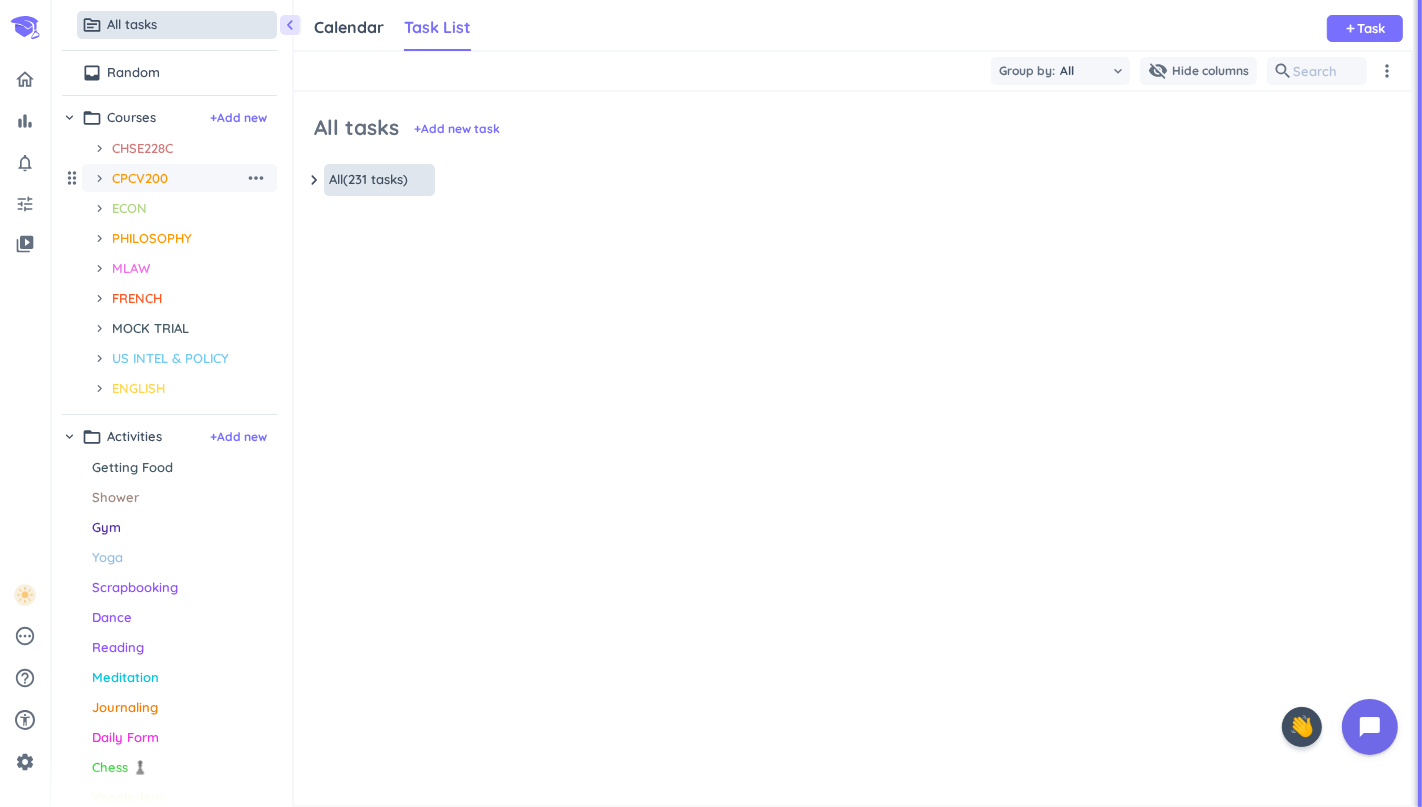 click on "chevron_right" at bounding box center [99, 178] 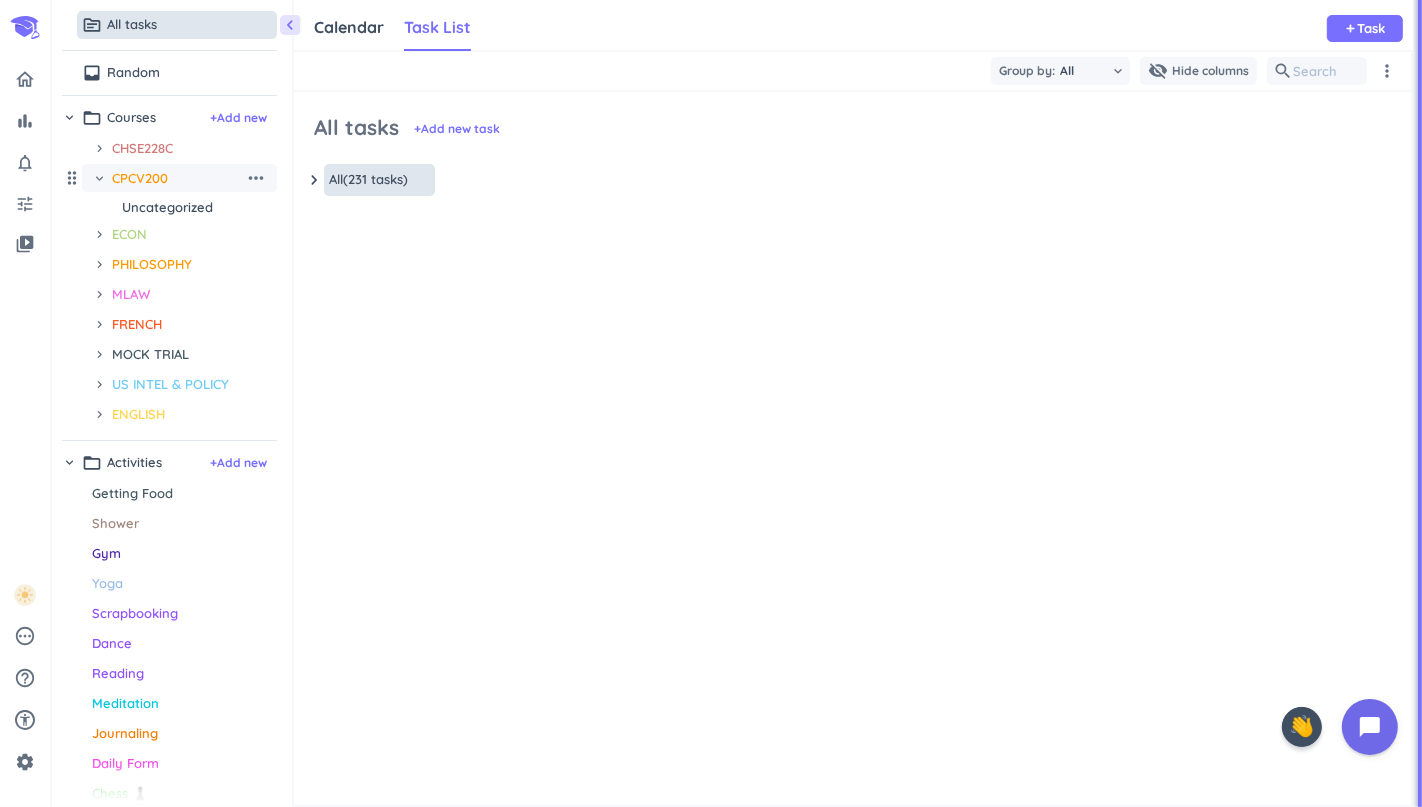 click on "chevron_right" at bounding box center [99, 178] 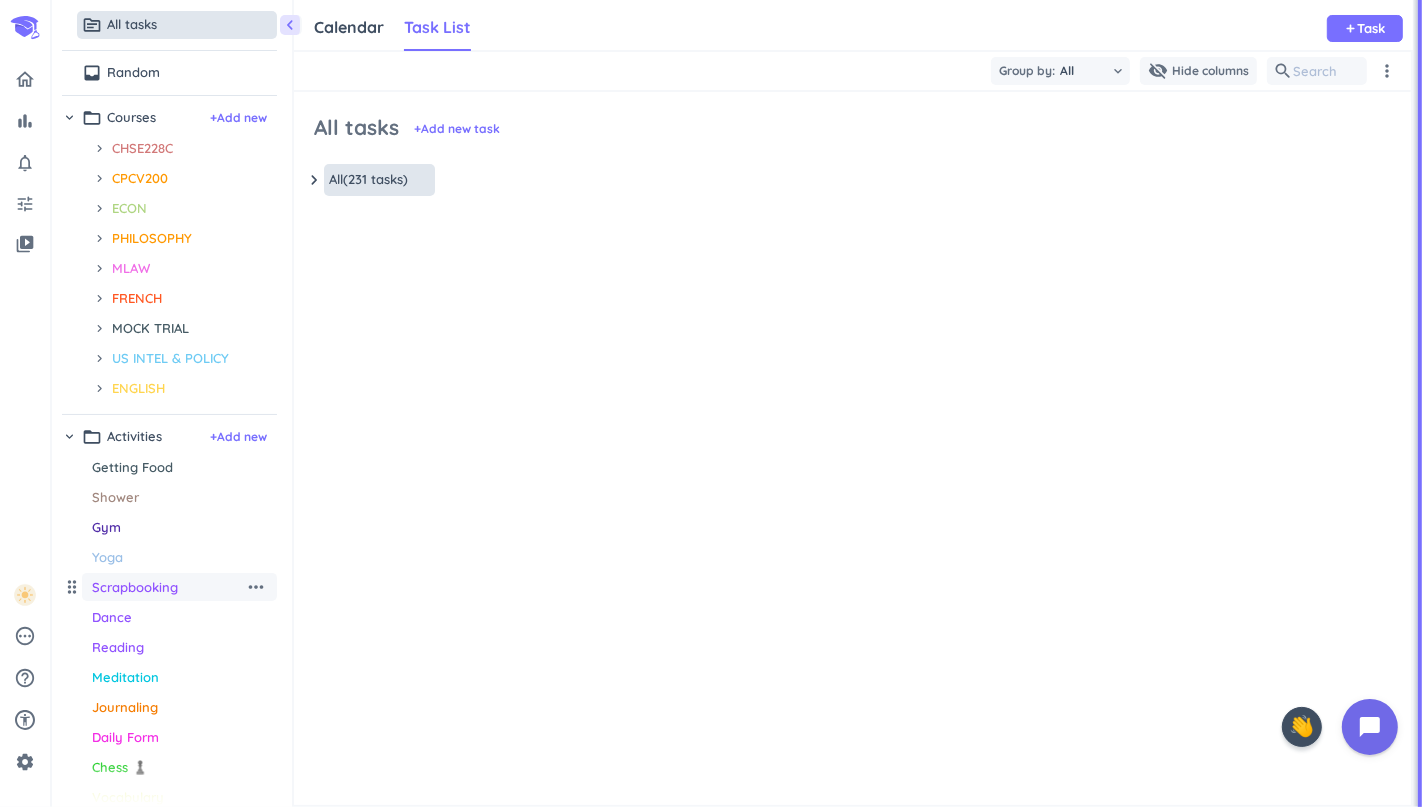 scroll, scrollTop: 96, scrollLeft: 0, axis: vertical 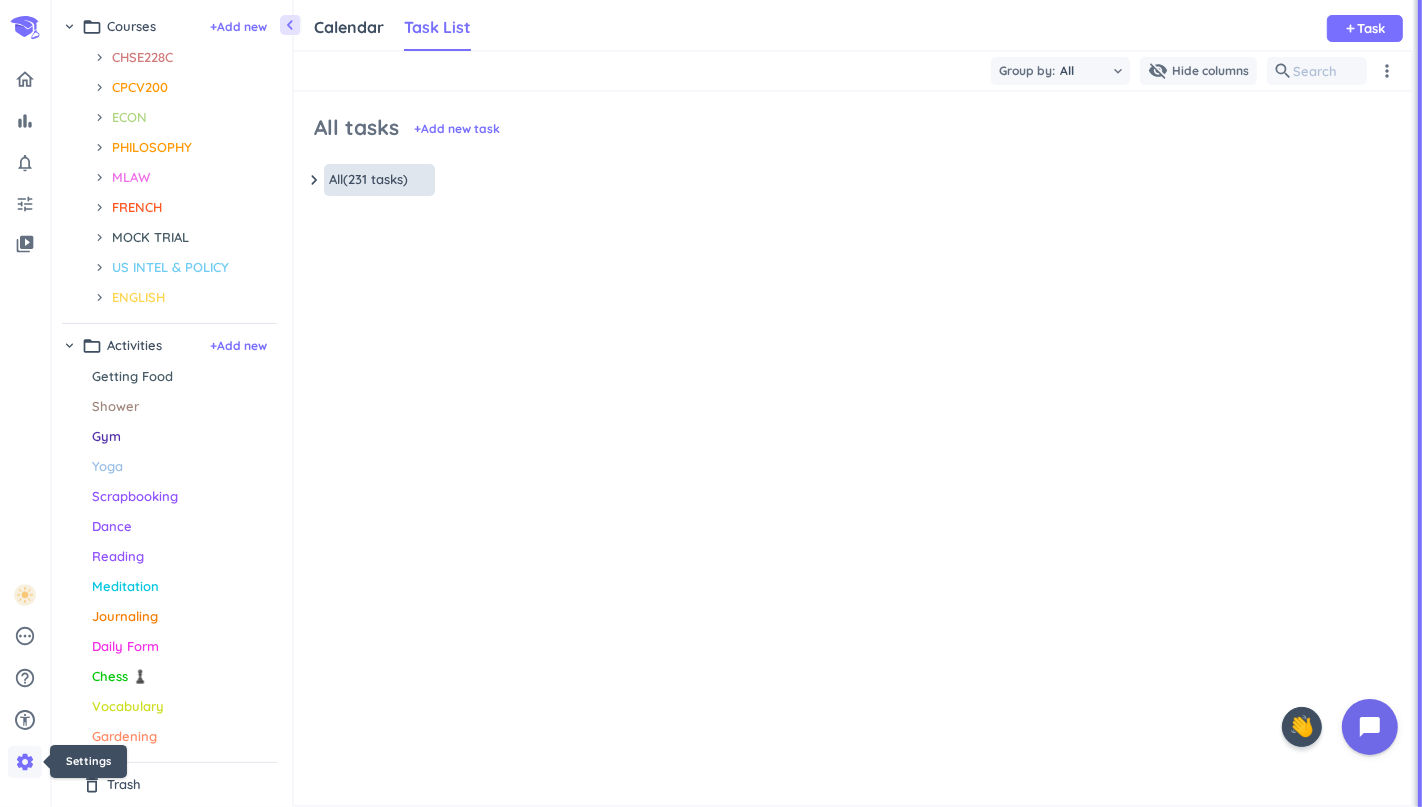 click on "settings" at bounding box center (25, 762) 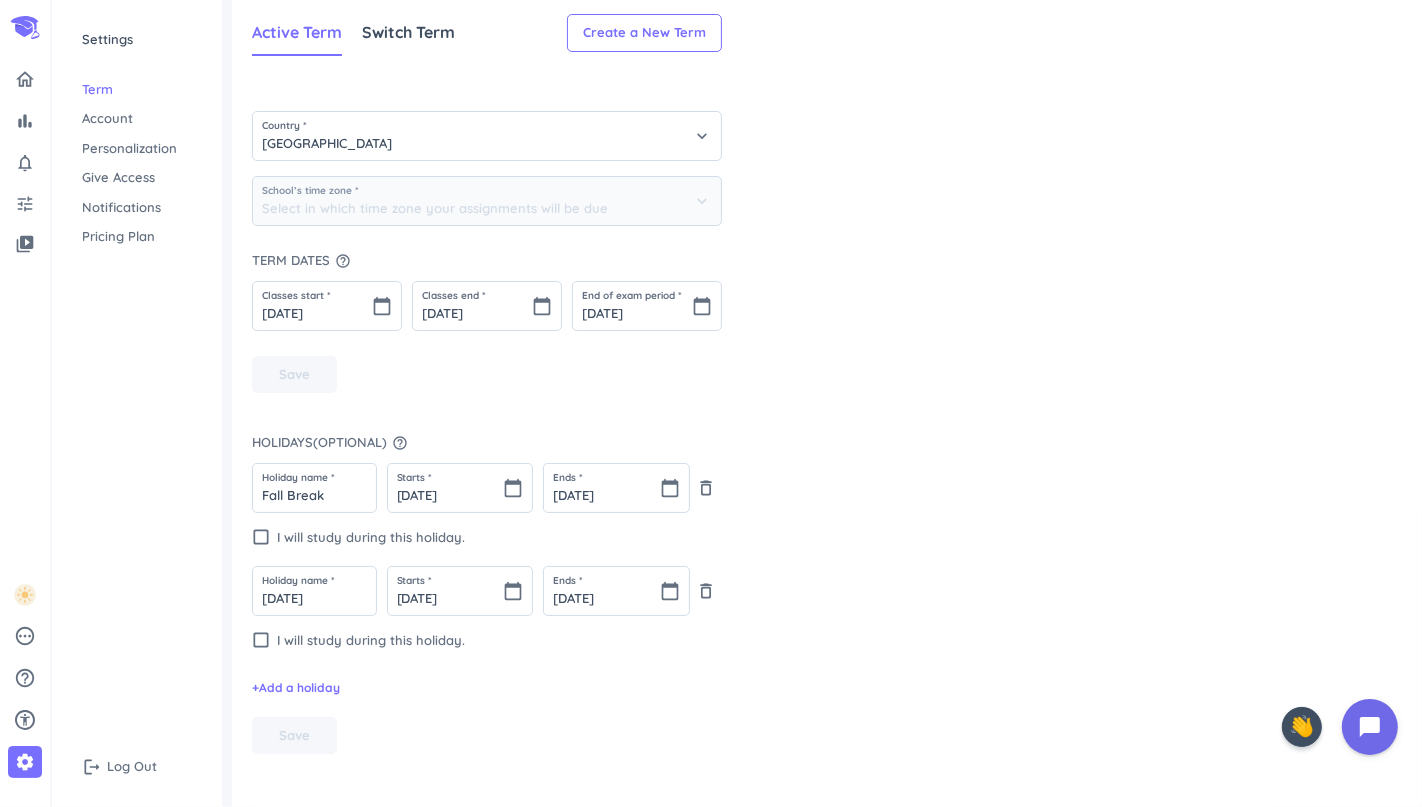 type on "(GMT-04:00) Eastern Time" 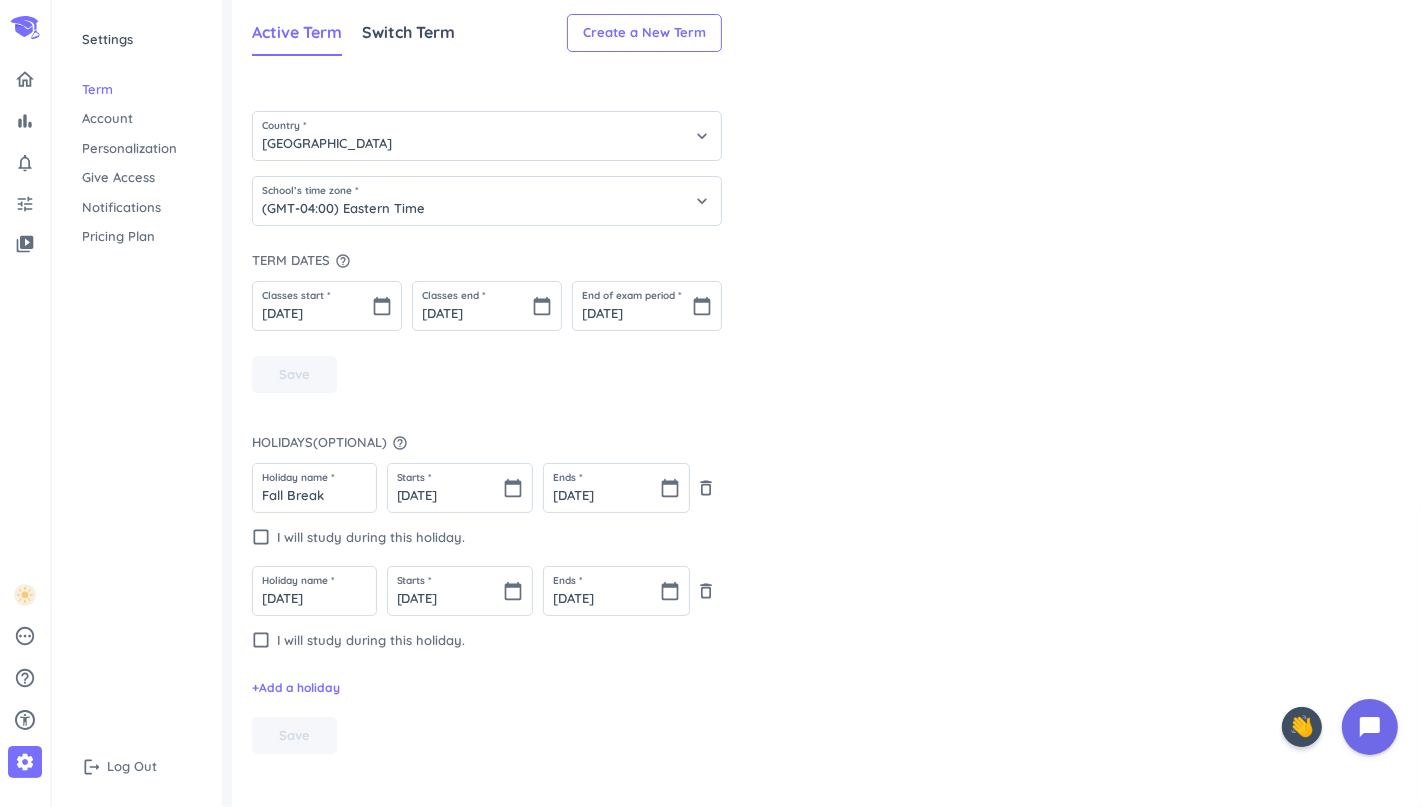 click on "logout Log Out" at bounding box center [137, 767] 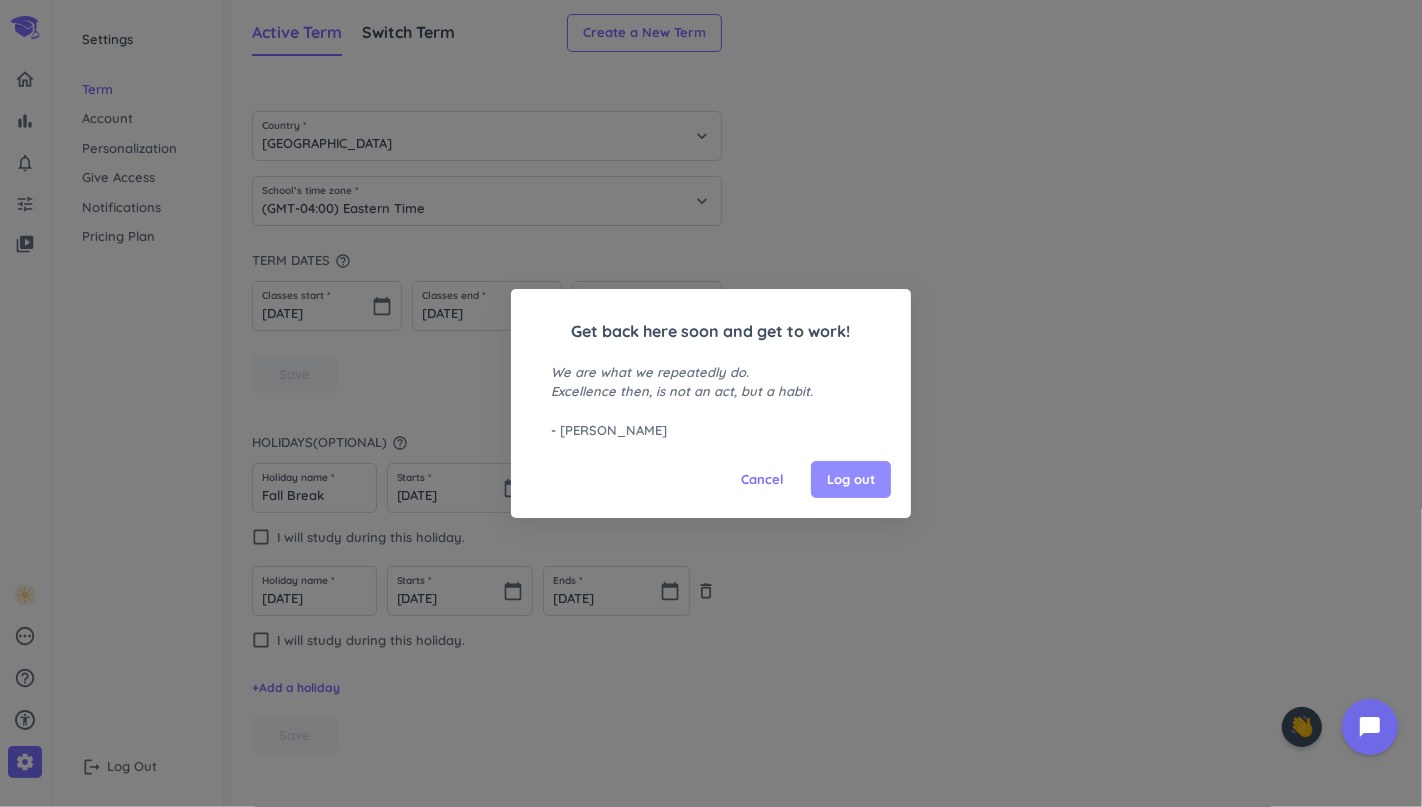 click on "Log out" at bounding box center [851, 480] 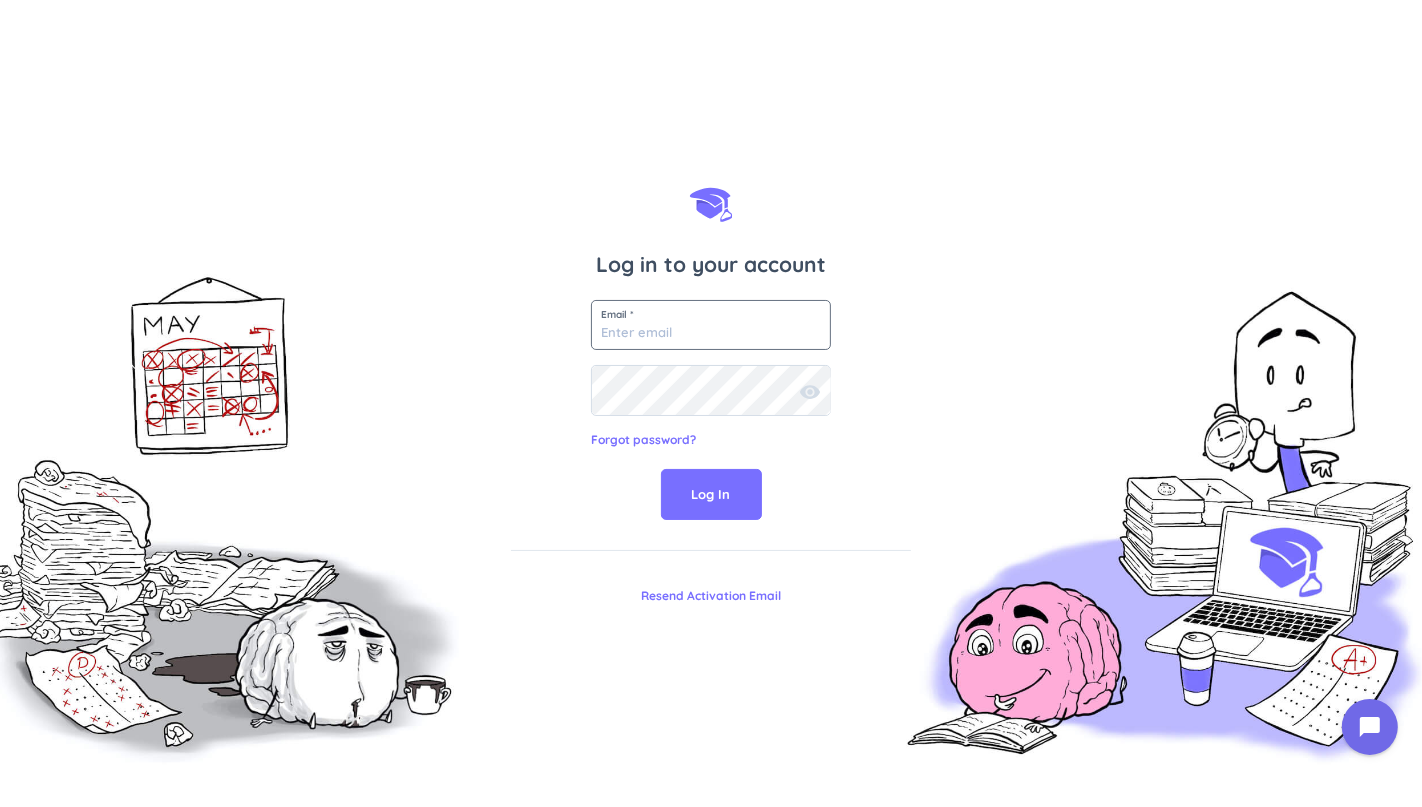 drag, startPoint x: 666, startPoint y: 357, endPoint x: 653, endPoint y: 328, distance: 31.780497 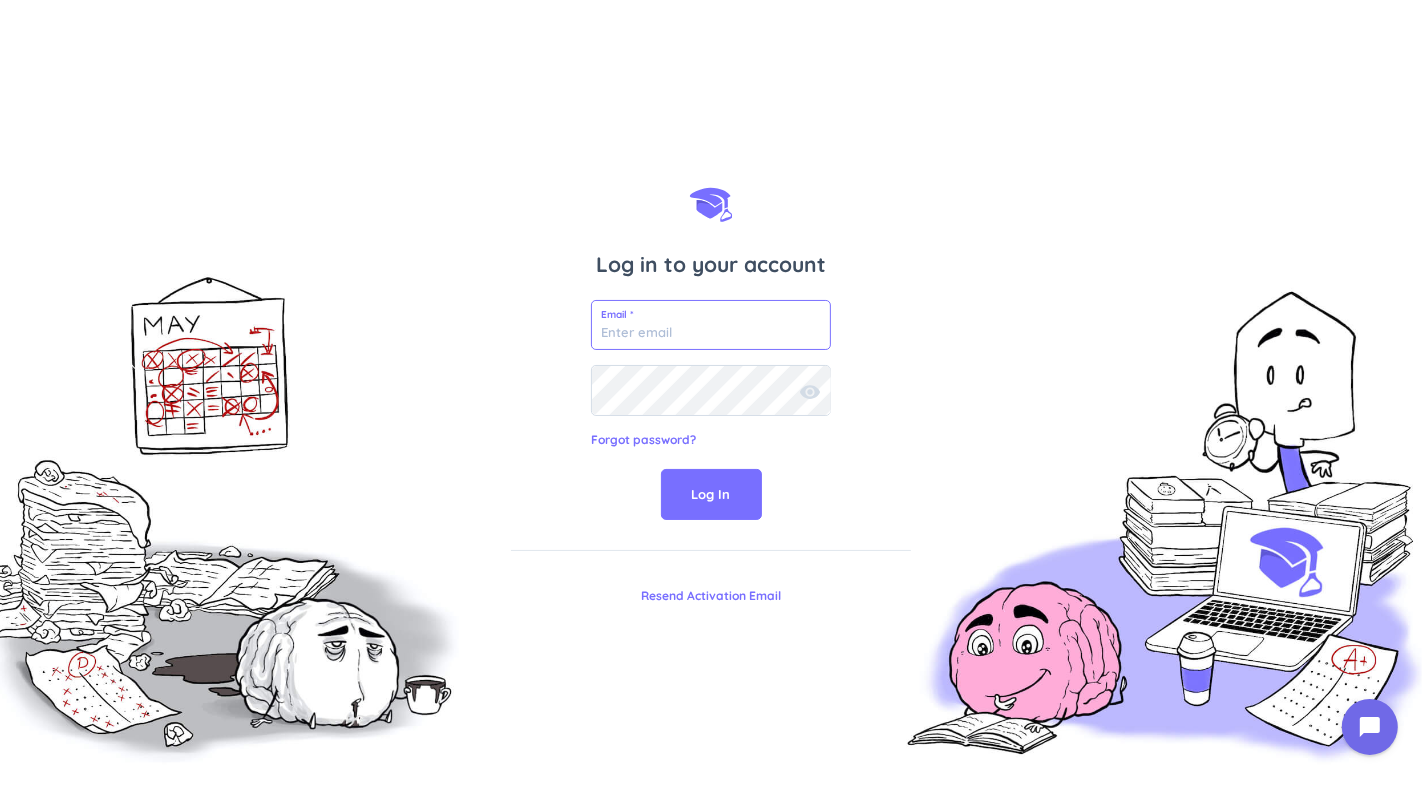 click at bounding box center [711, 325] 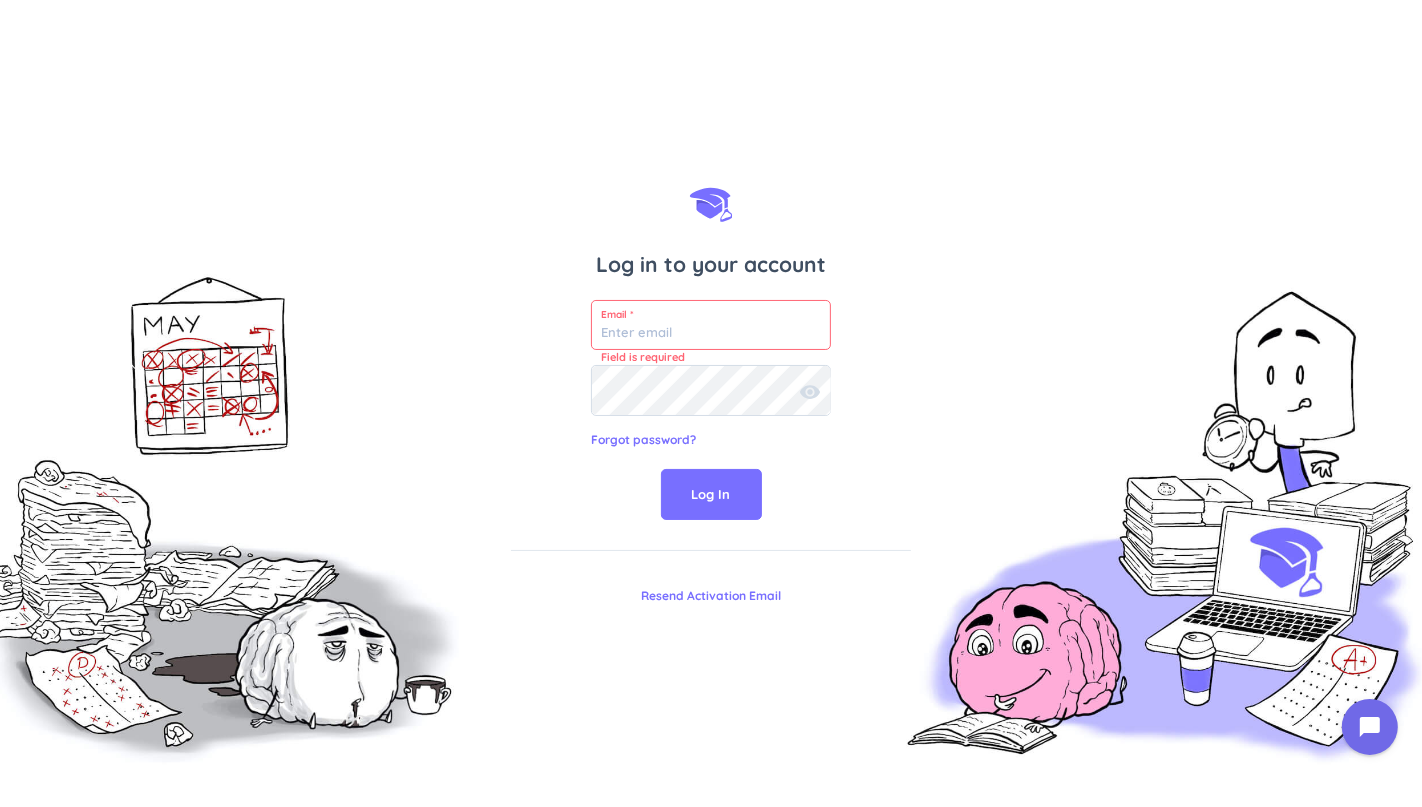 type on "[EMAIL_ADDRESS][DOMAIN_NAME]" 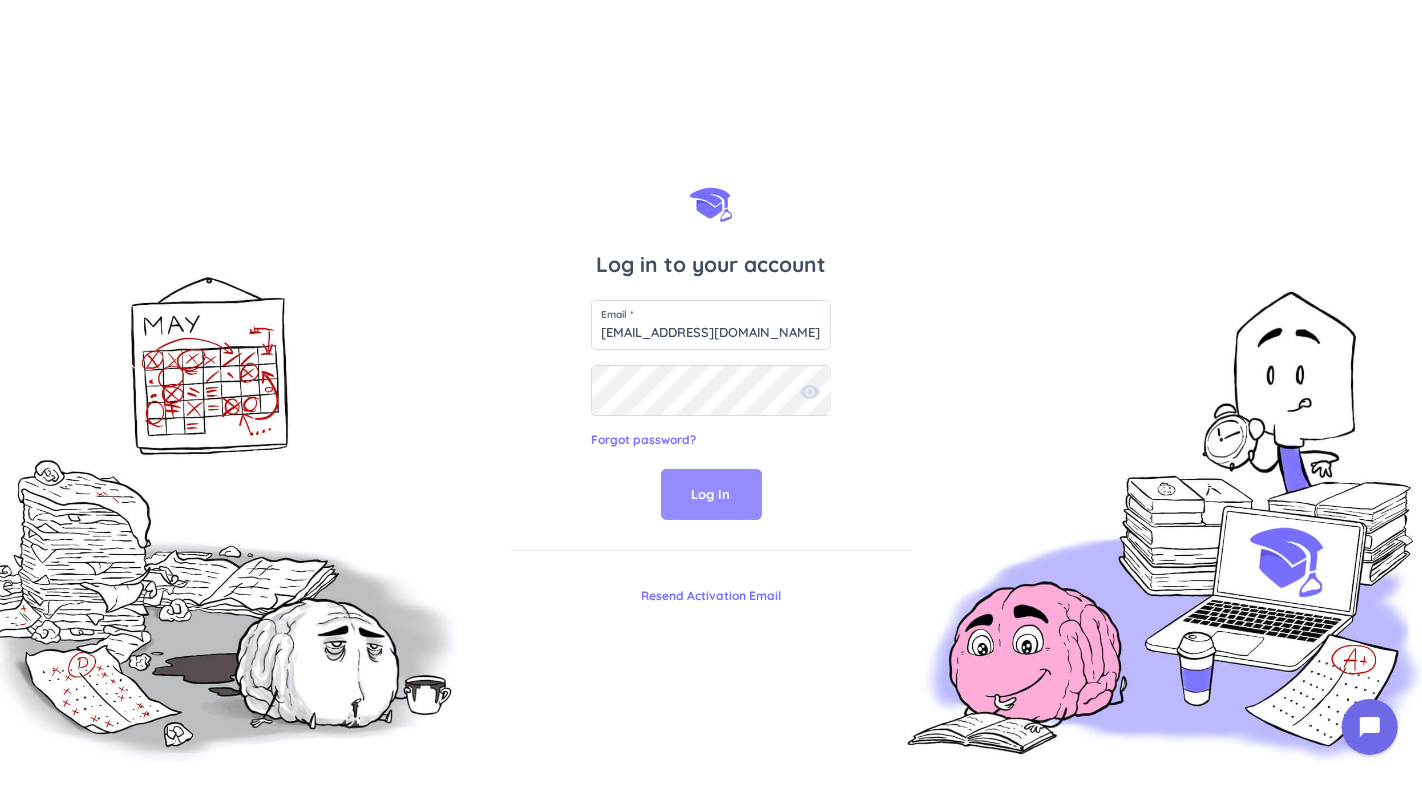 click on "Log In" at bounding box center (711, 495) 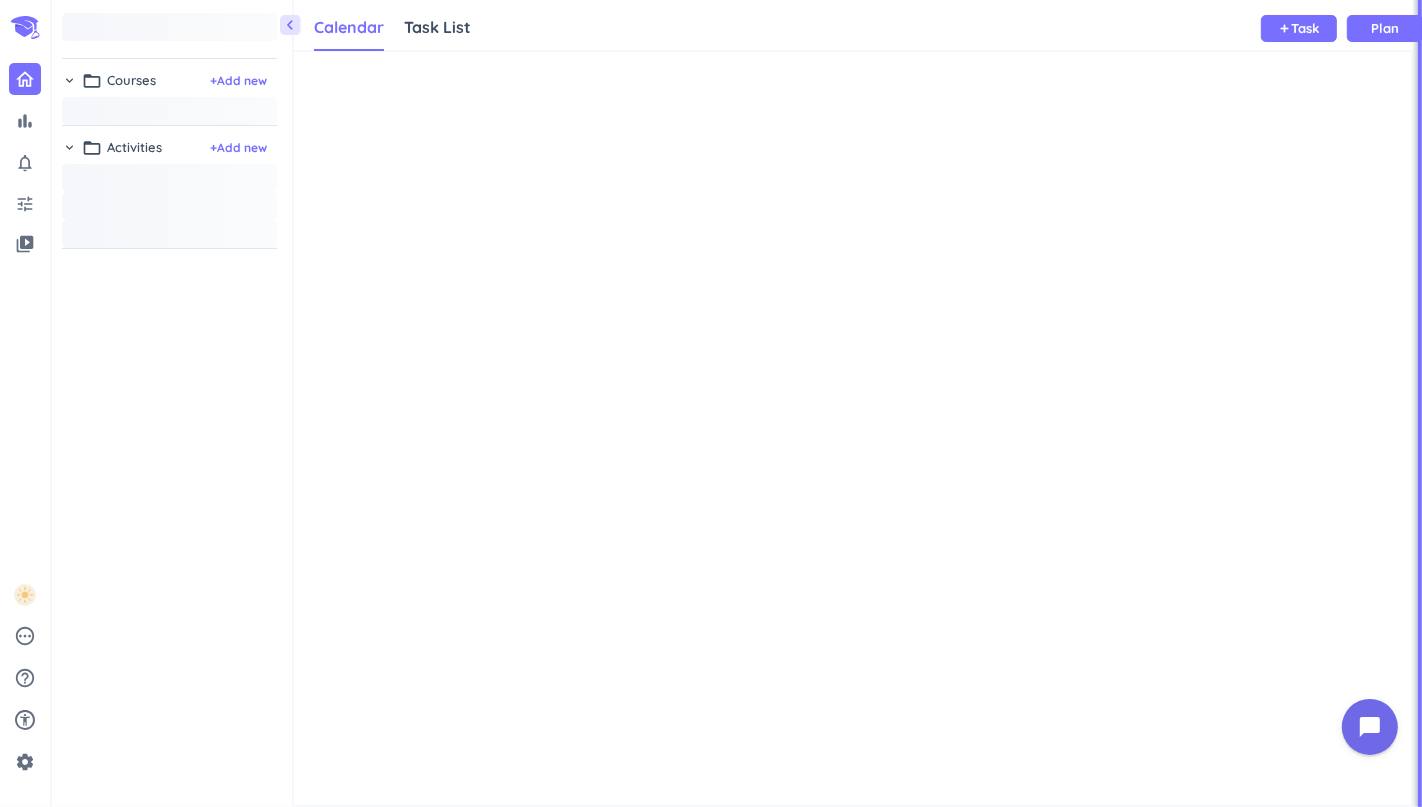 scroll, scrollTop: 8, scrollLeft: 8, axis: both 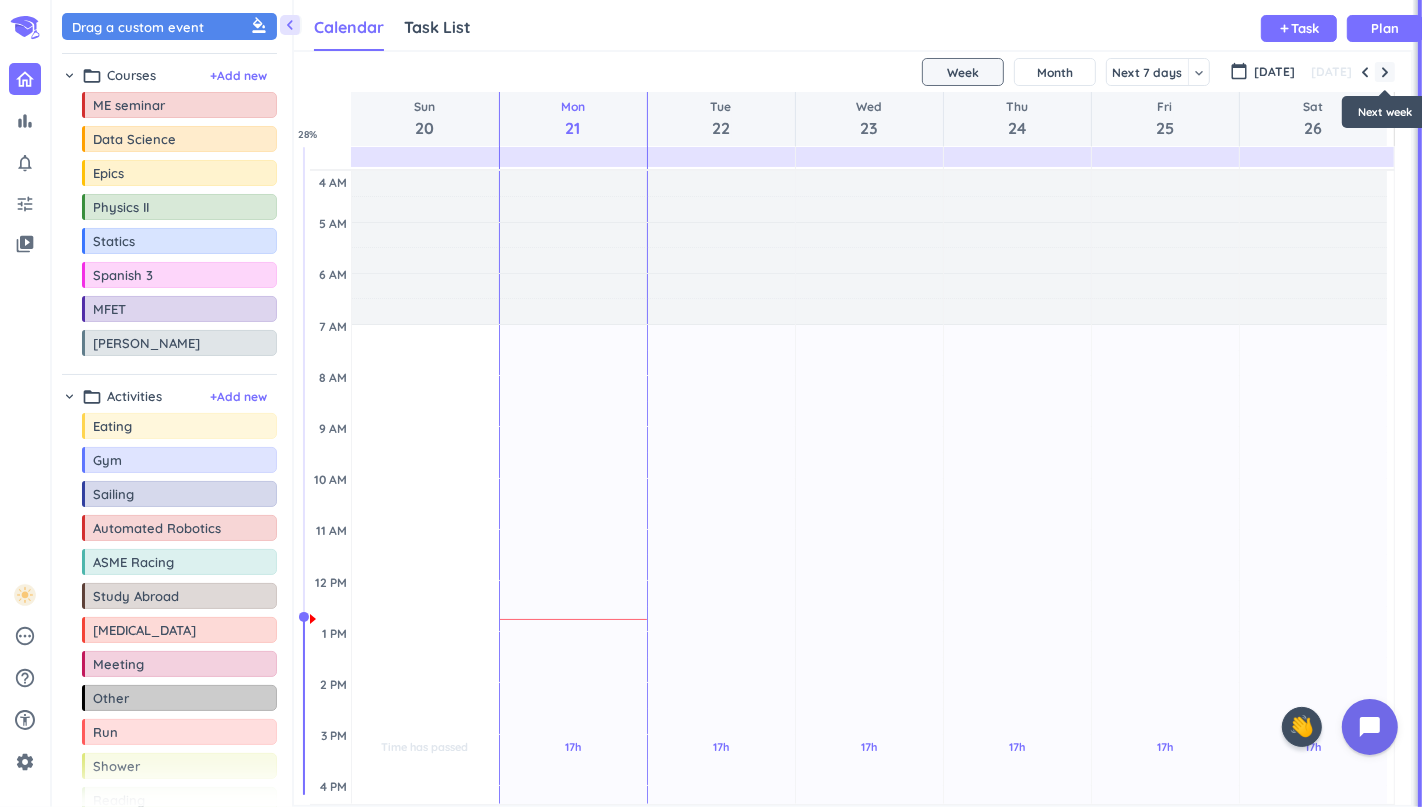 click at bounding box center (1385, 72) 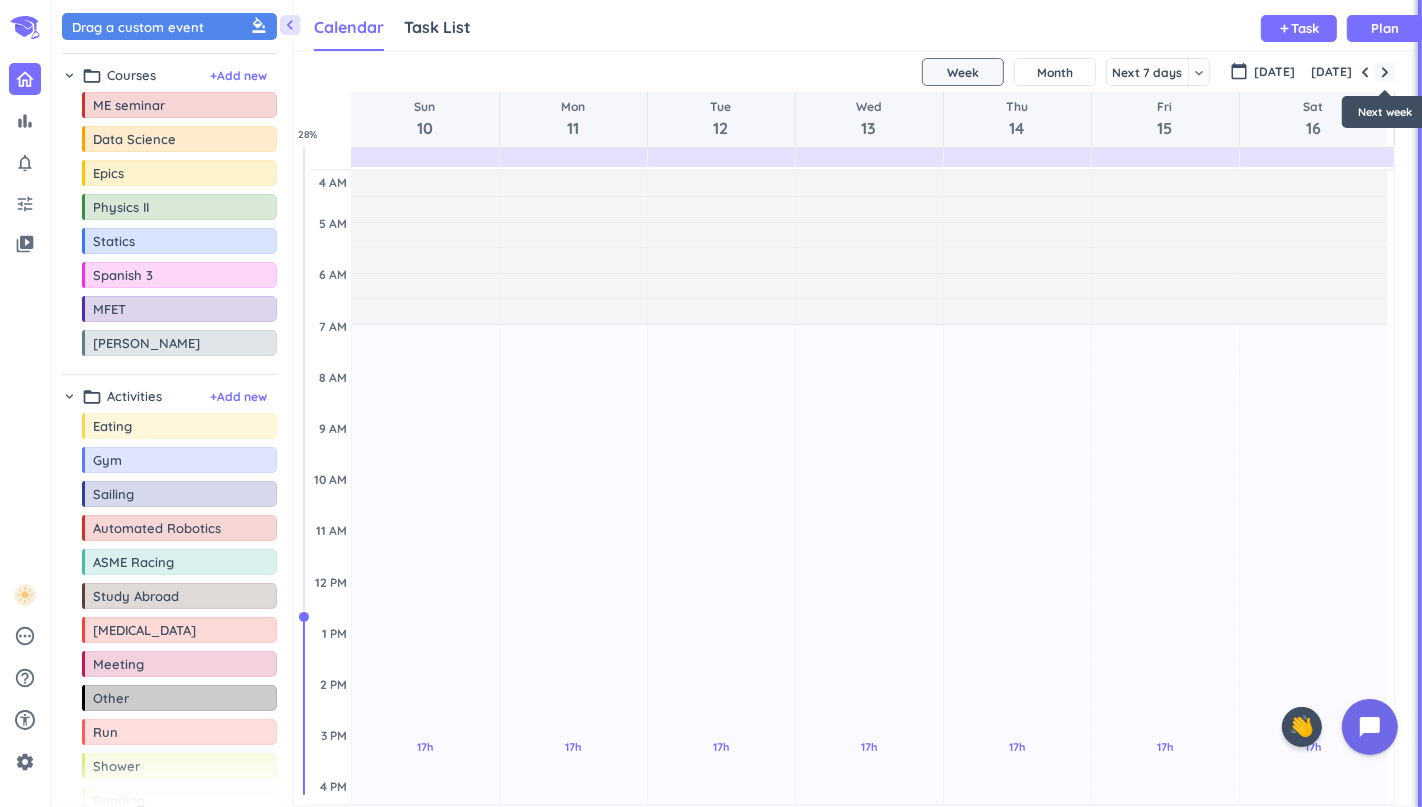 scroll, scrollTop: 103, scrollLeft: 0, axis: vertical 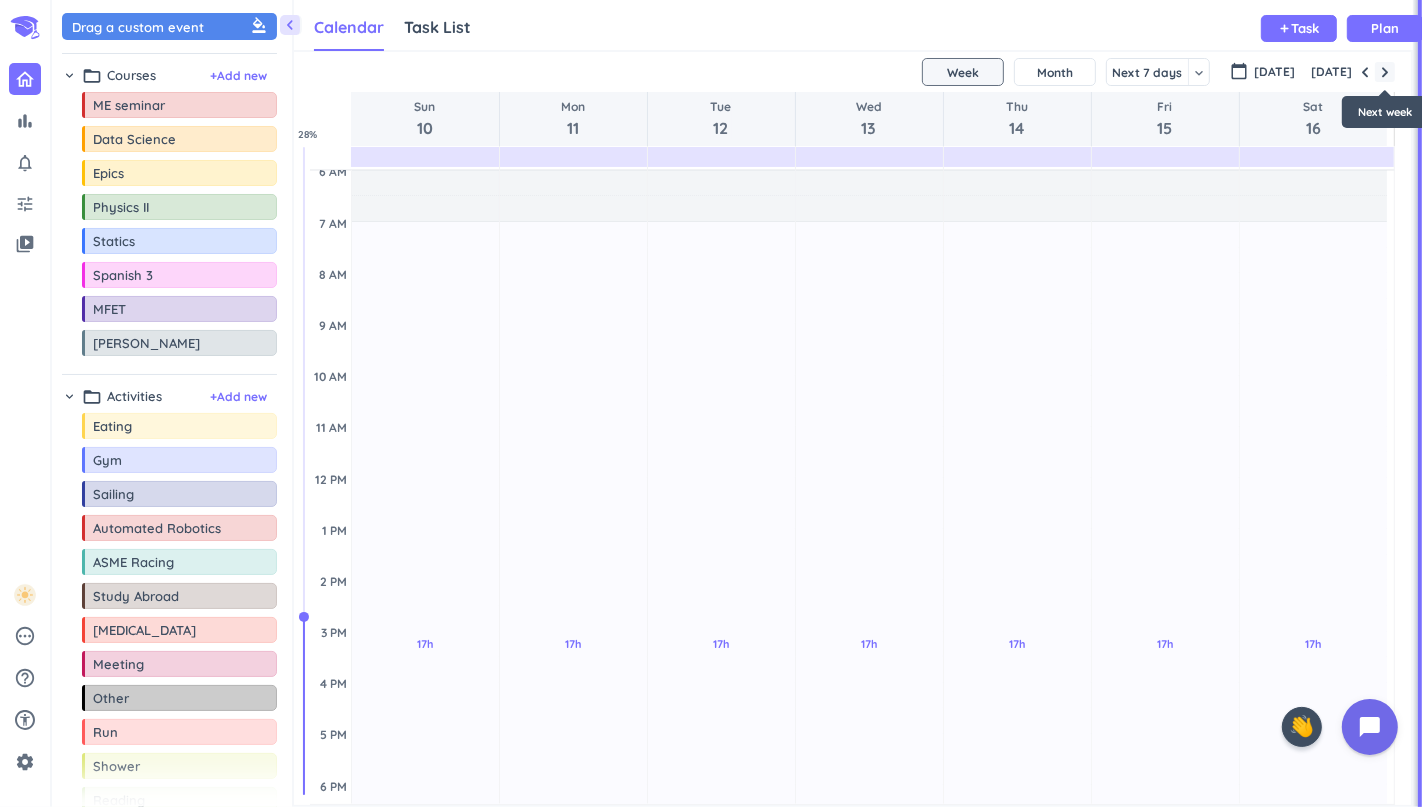 click at bounding box center (1385, 72) 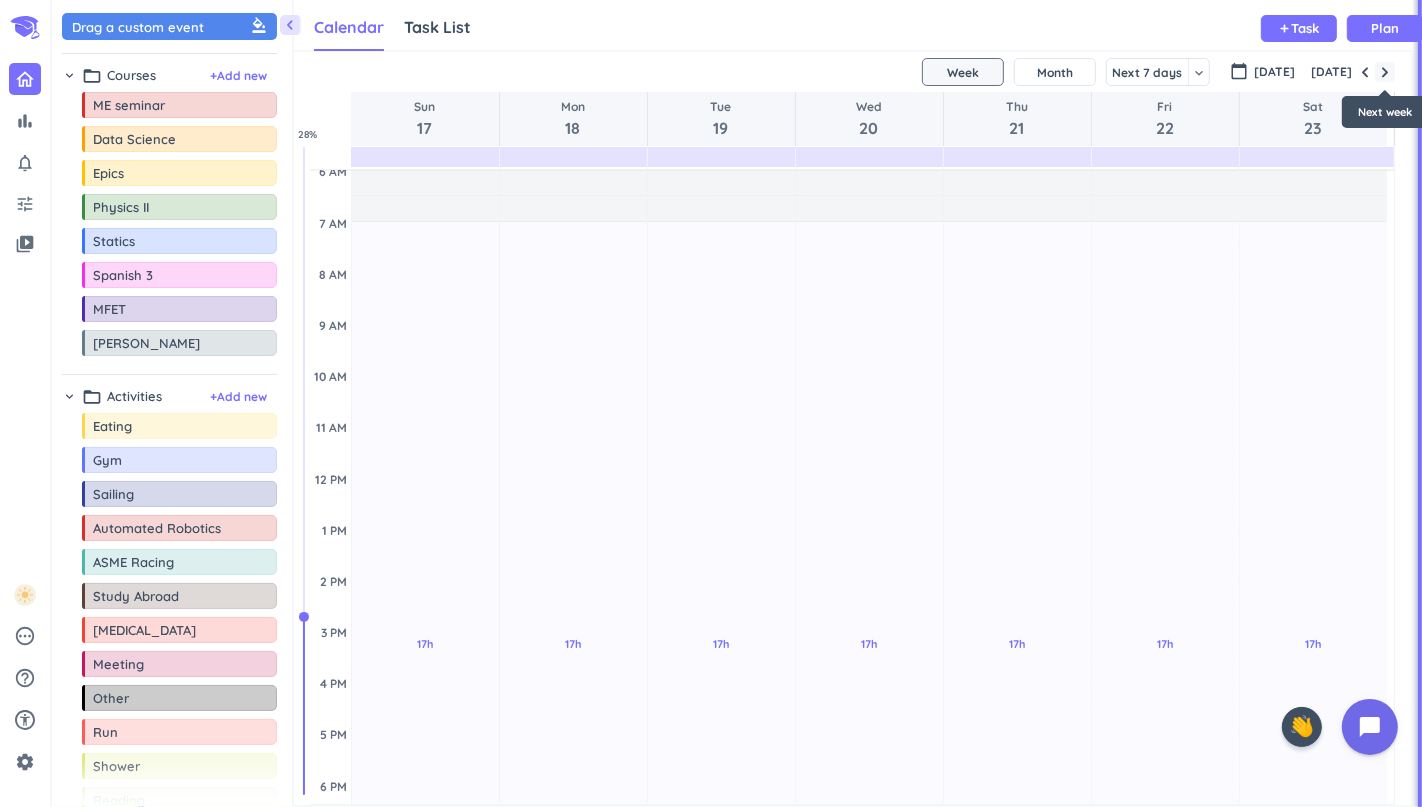 click at bounding box center (1385, 72) 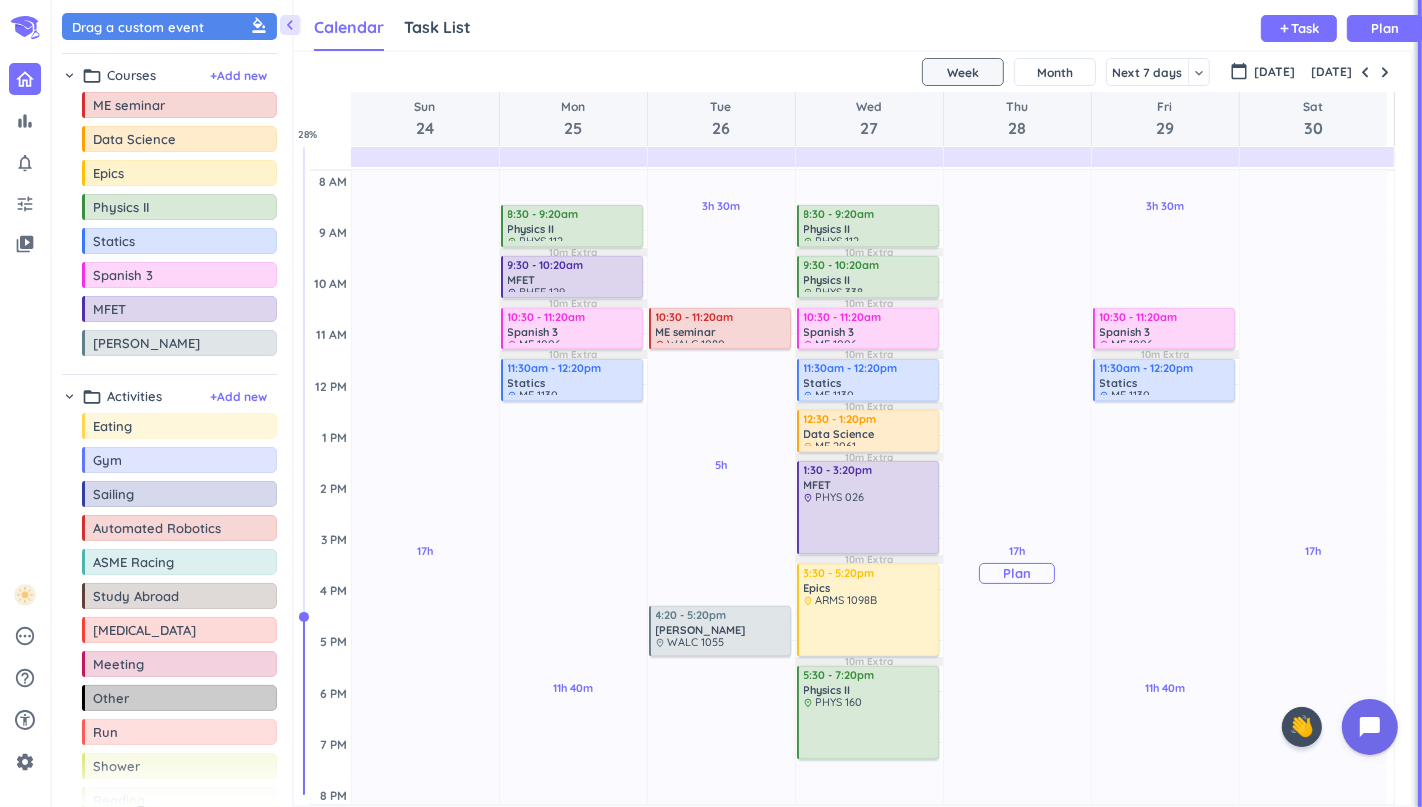 scroll, scrollTop: 197, scrollLeft: 0, axis: vertical 